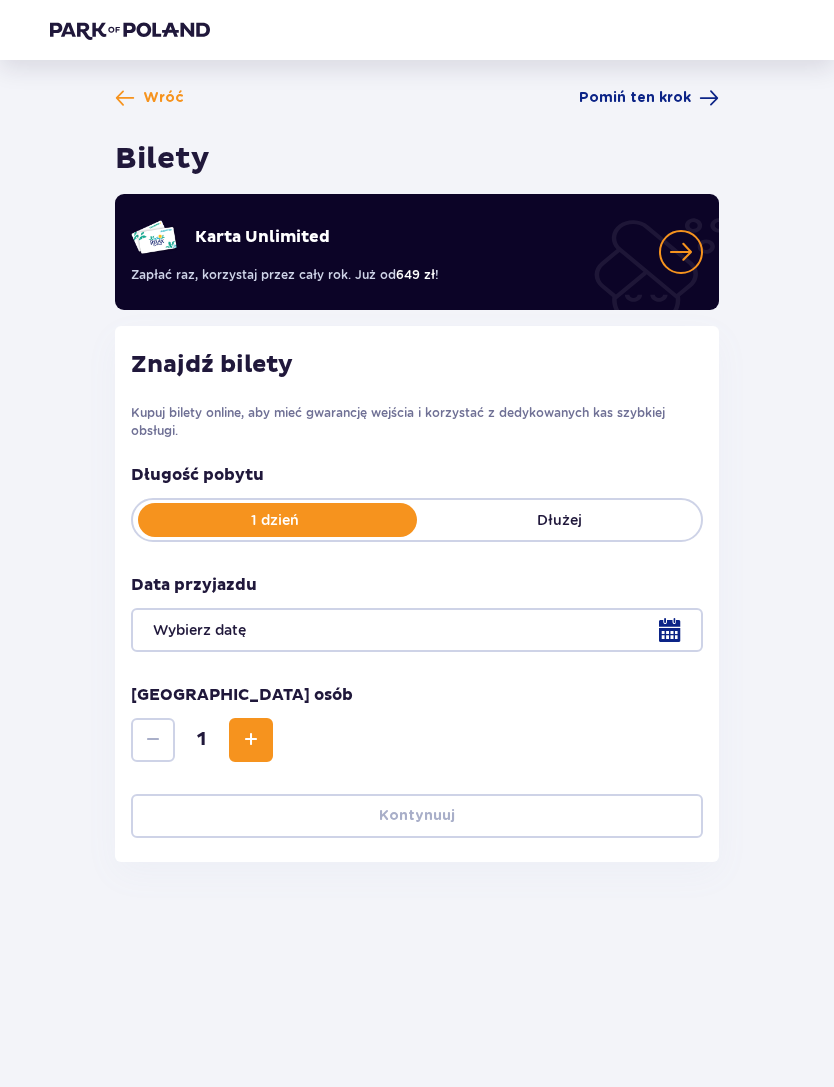 scroll, scrollTop: 0, scrollLeft: 0, axis: both 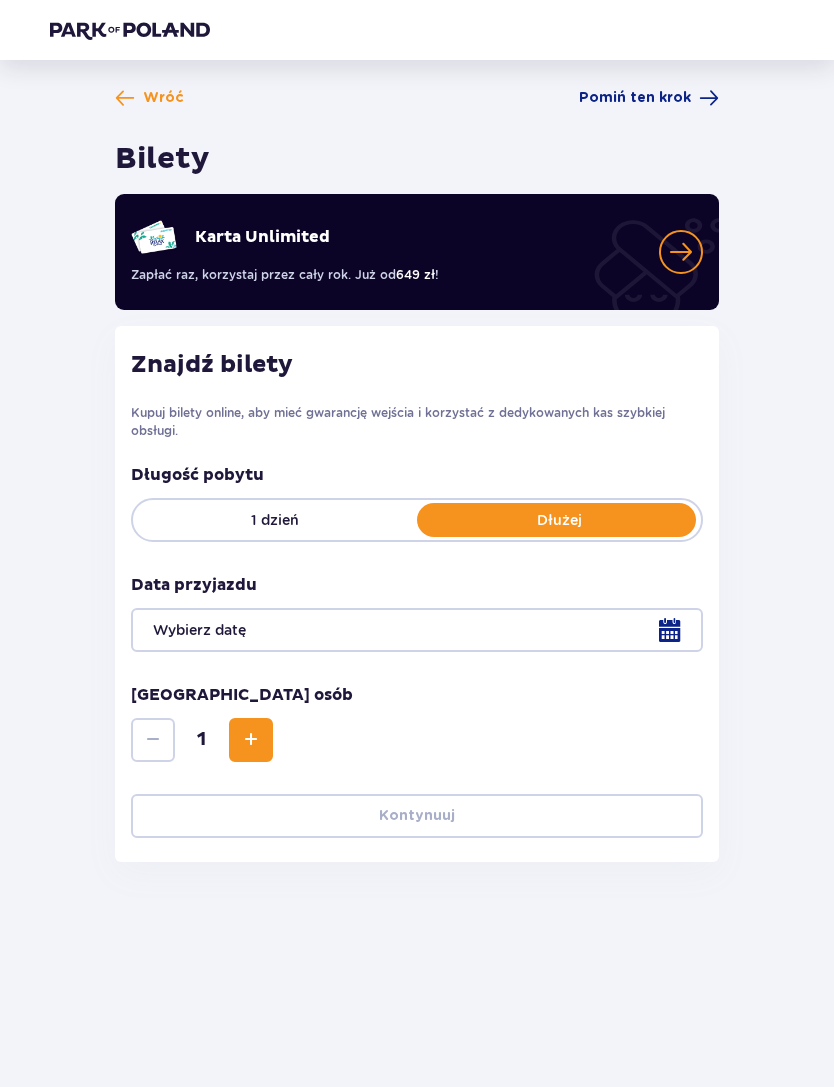 click at bounding box center (417, 630) 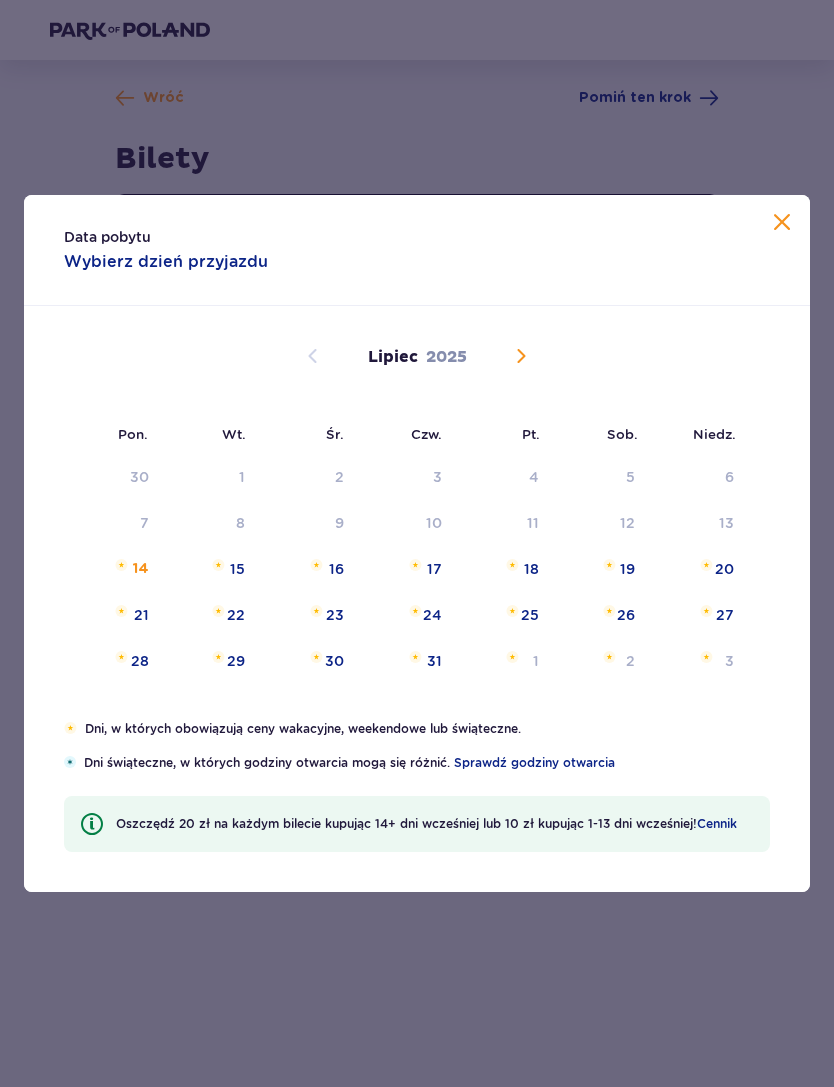 click at bounding box center [521, 356] 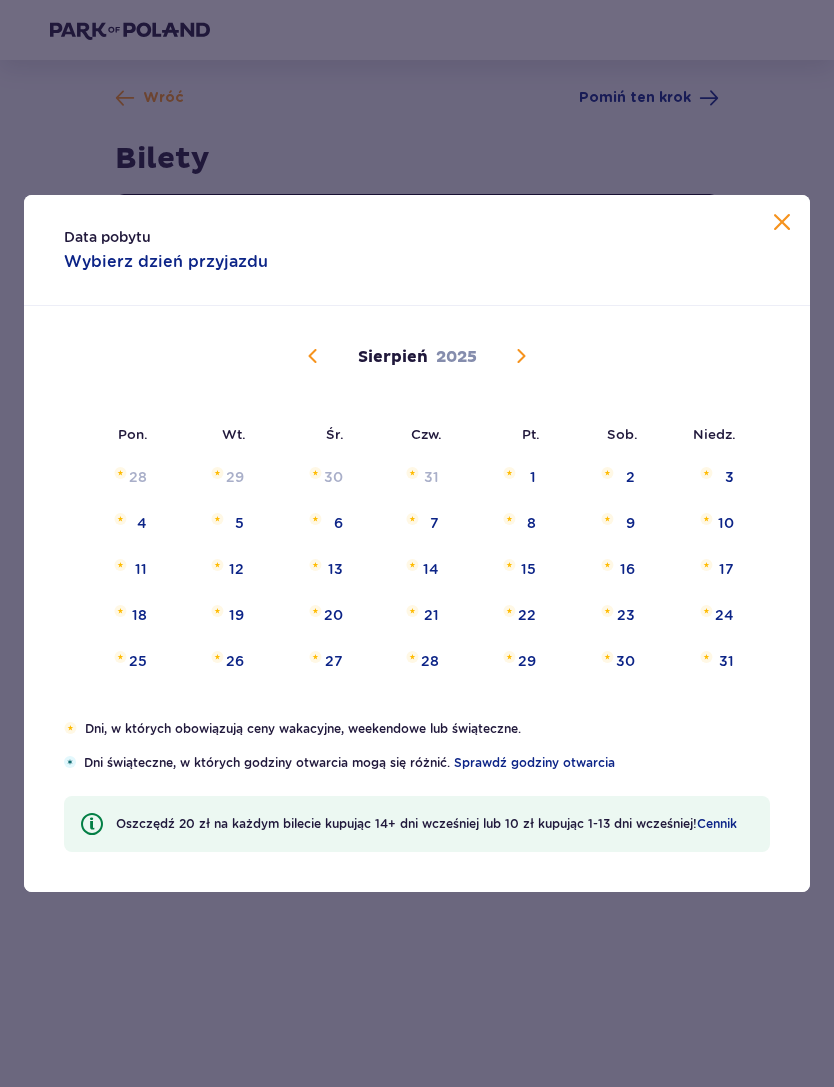 click at bounding box center [315, 519] 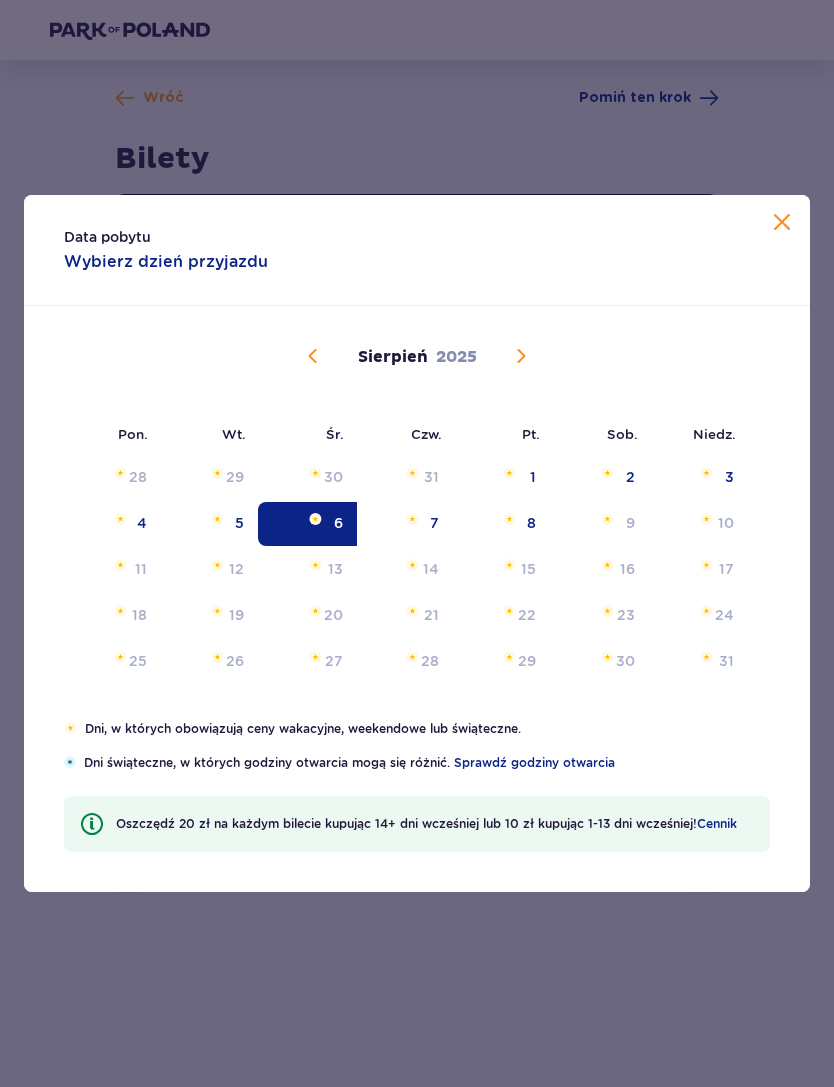 click on "9" at bounding box center (599, 524) 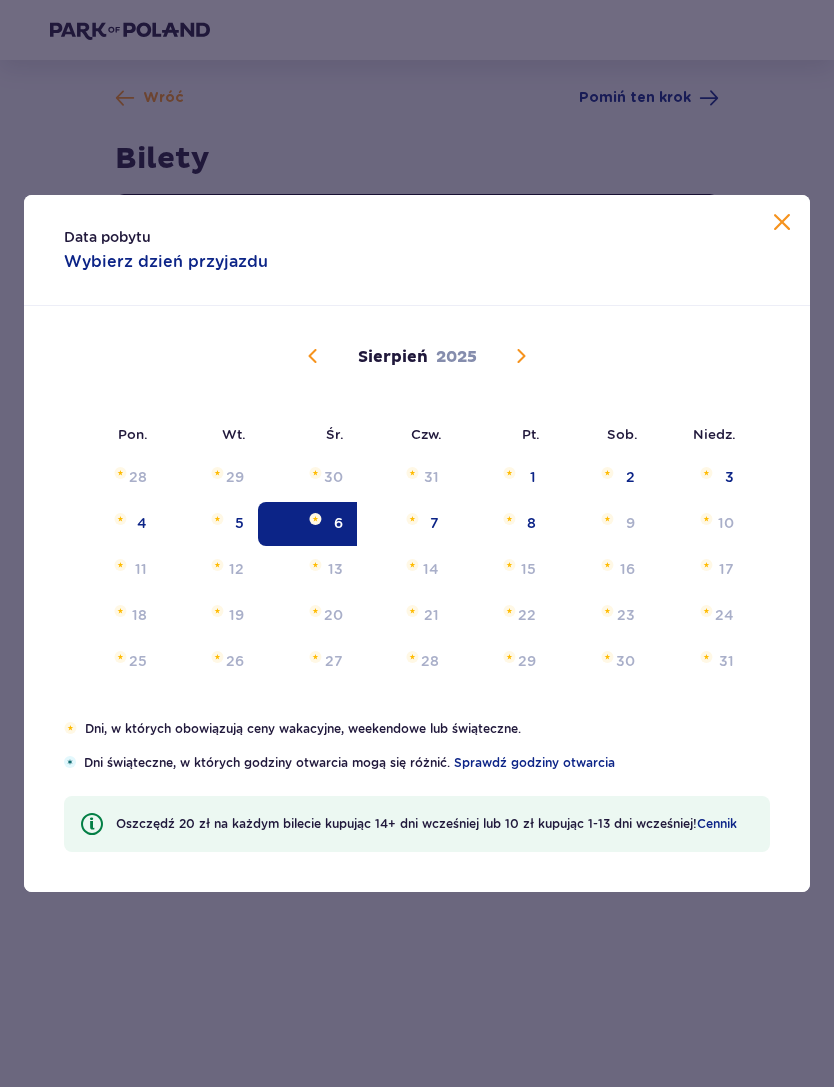 click at bounding box center [607, 519] 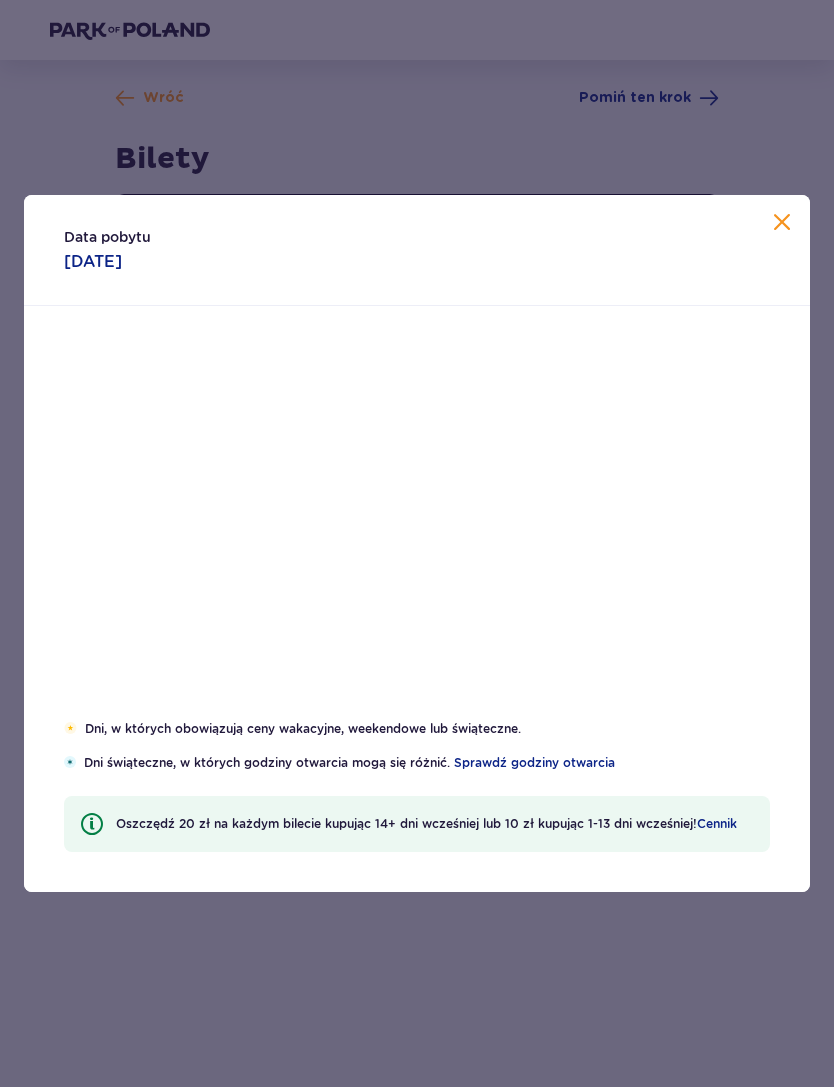type on "06.08.25" 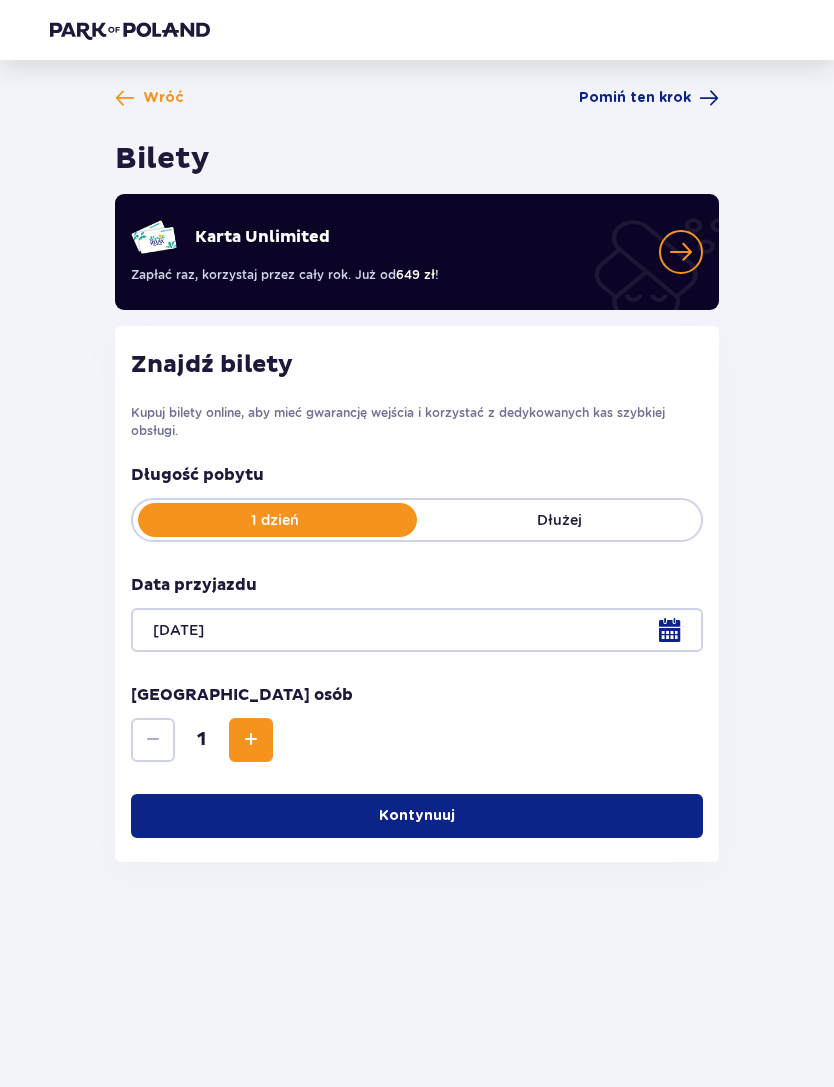 scroll, scrollTop: 64, scrollLeft: 0, axis: vertical 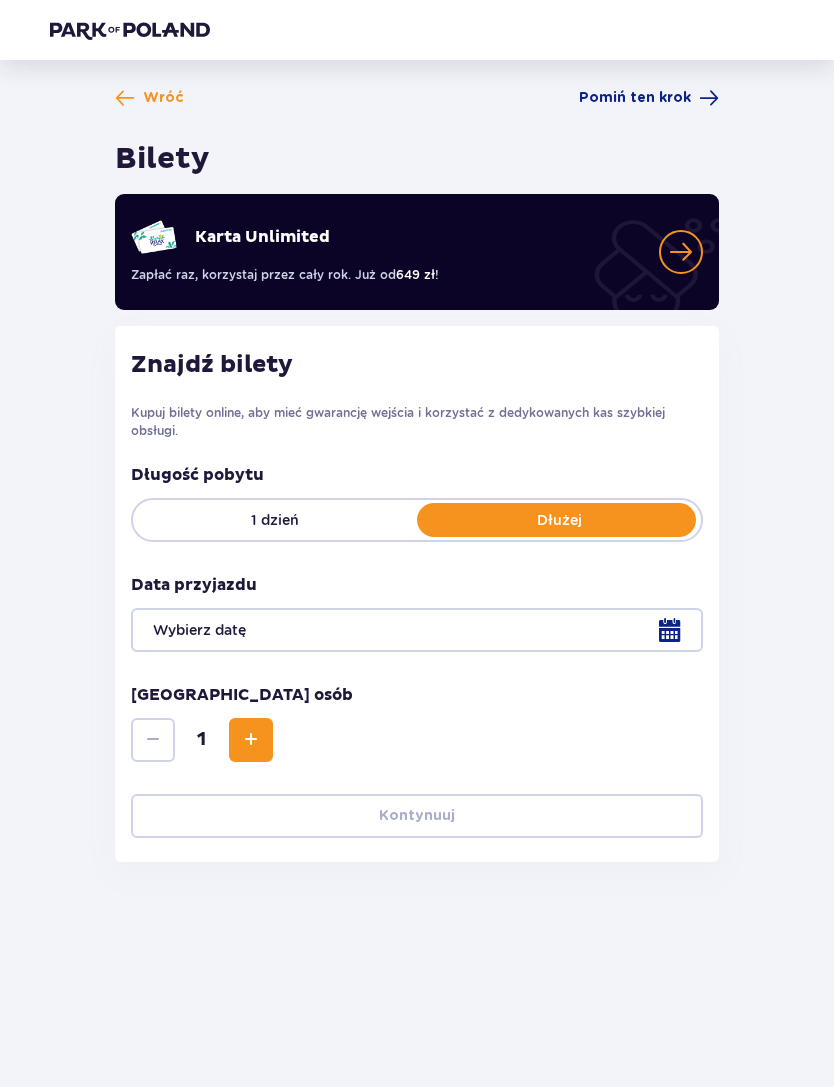 click at bounding box center (417, 630) 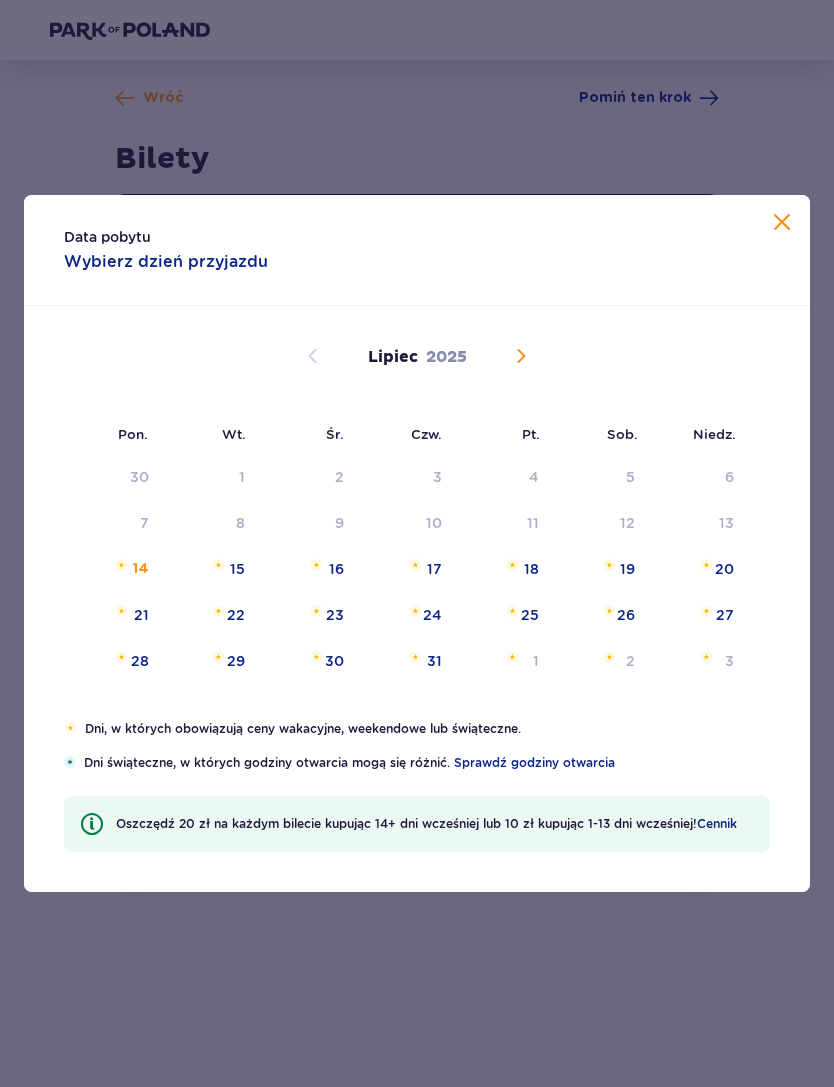 click at bounding box center (218, 611) 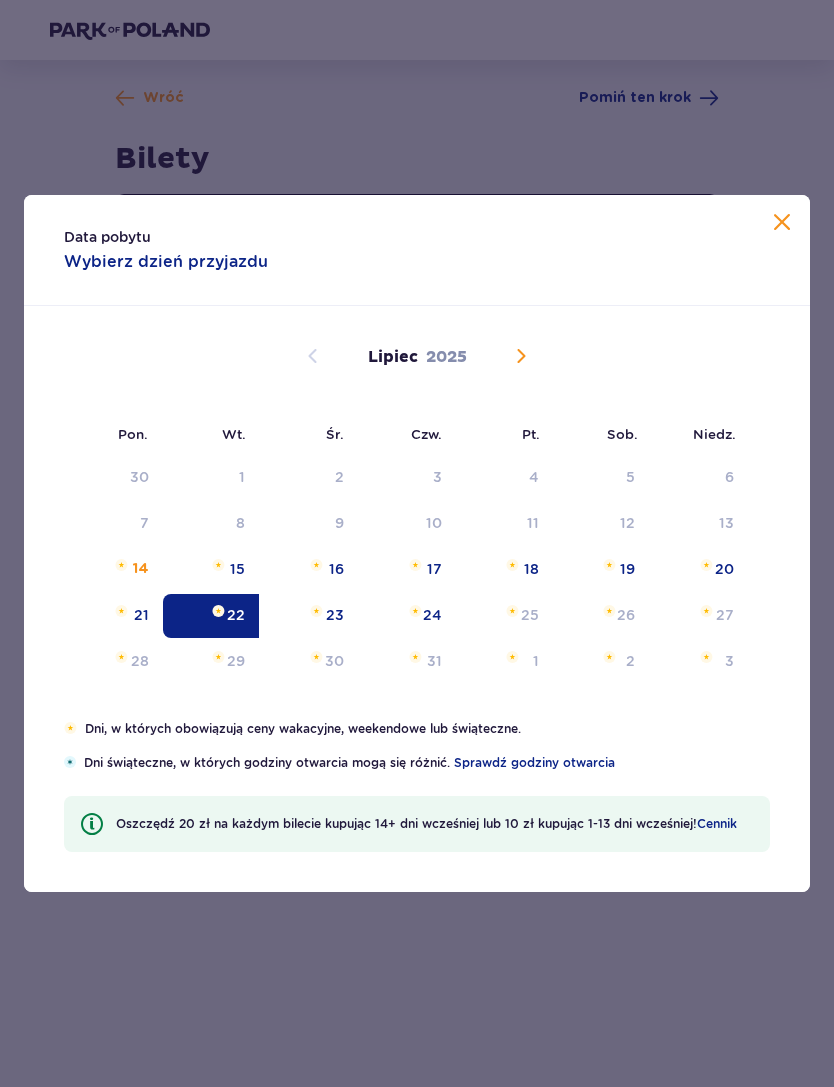 click on "25" at bounding box center (504, 616) 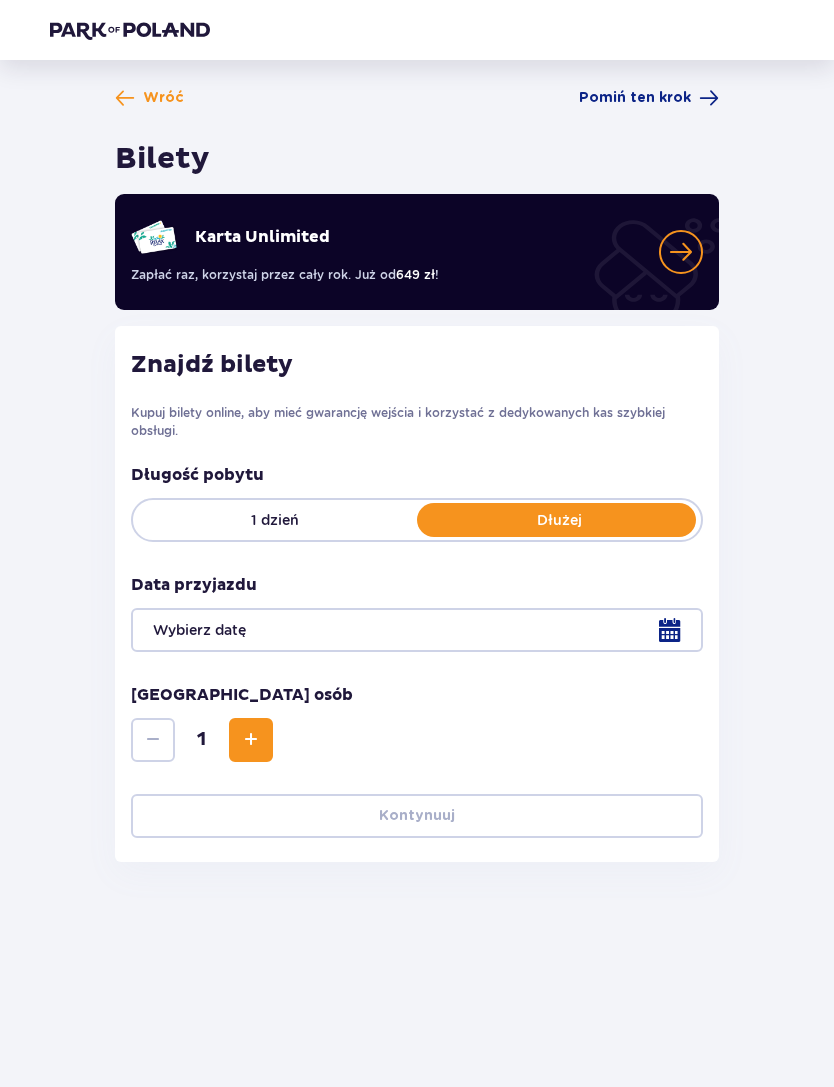 click at bounding box center (417, 630) 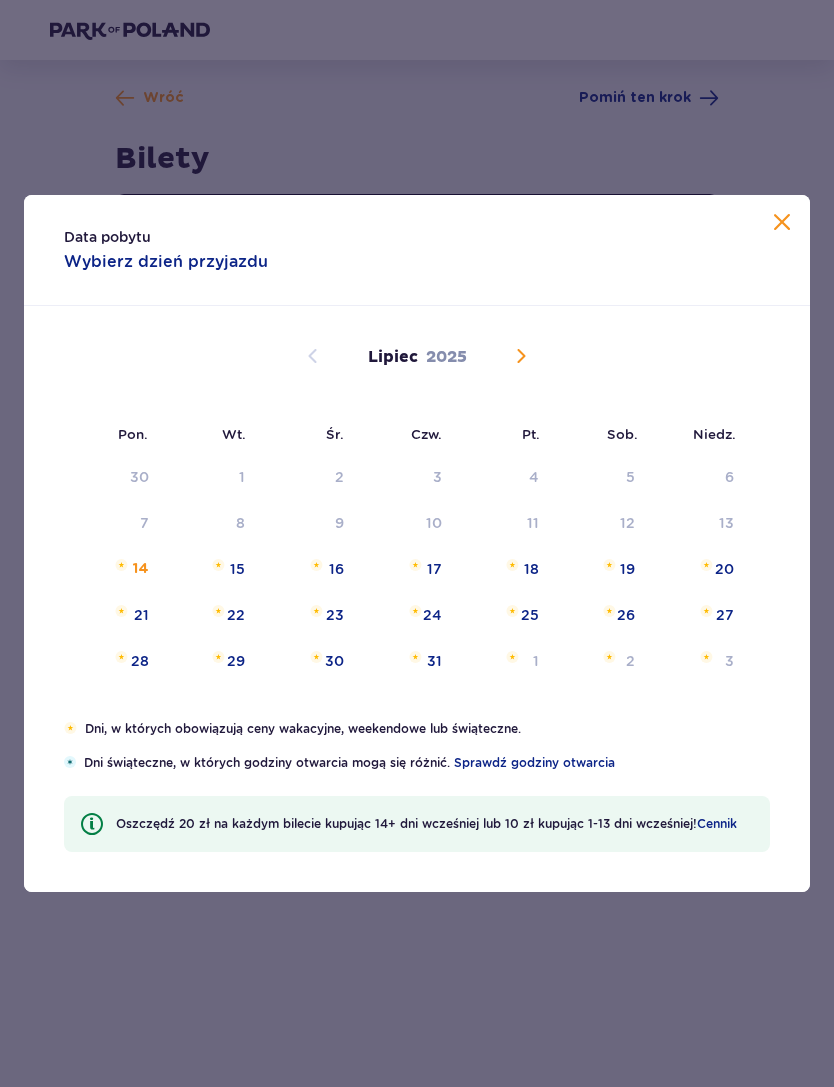 click on "29" at bounding box center (211, 662) 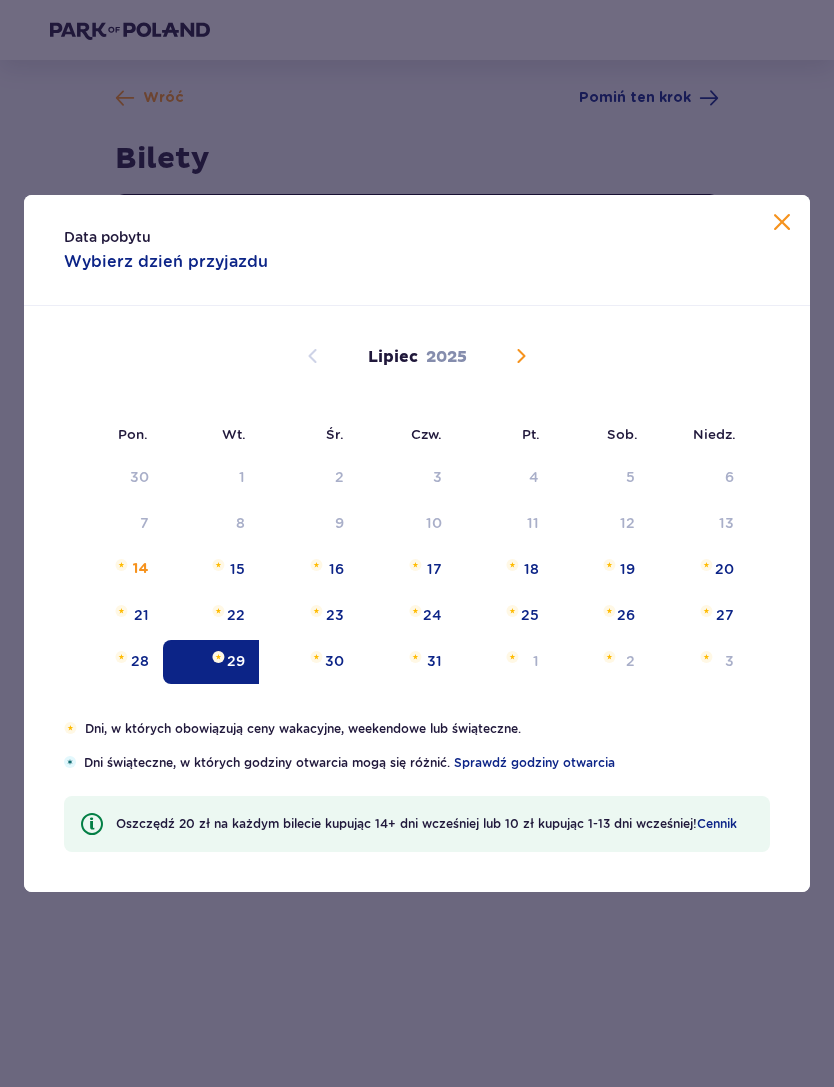 click on "31" at bounding box center (434, 661) 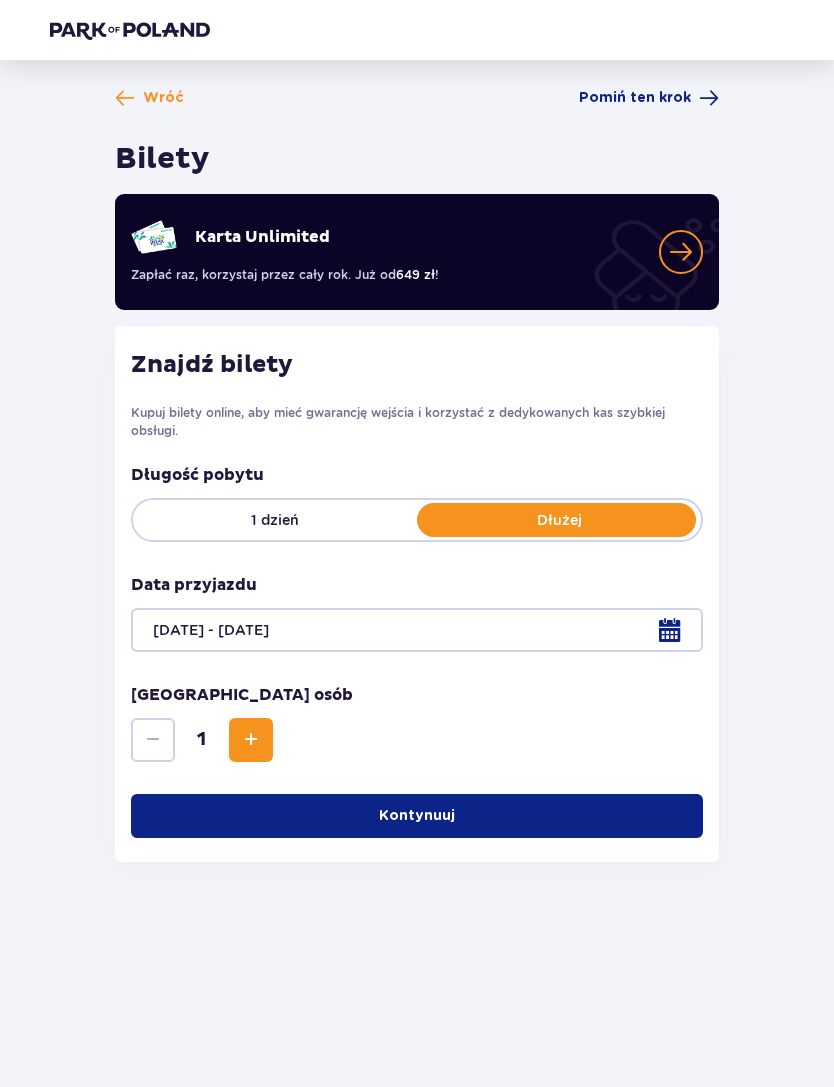 click at bounding box center (417, 630) 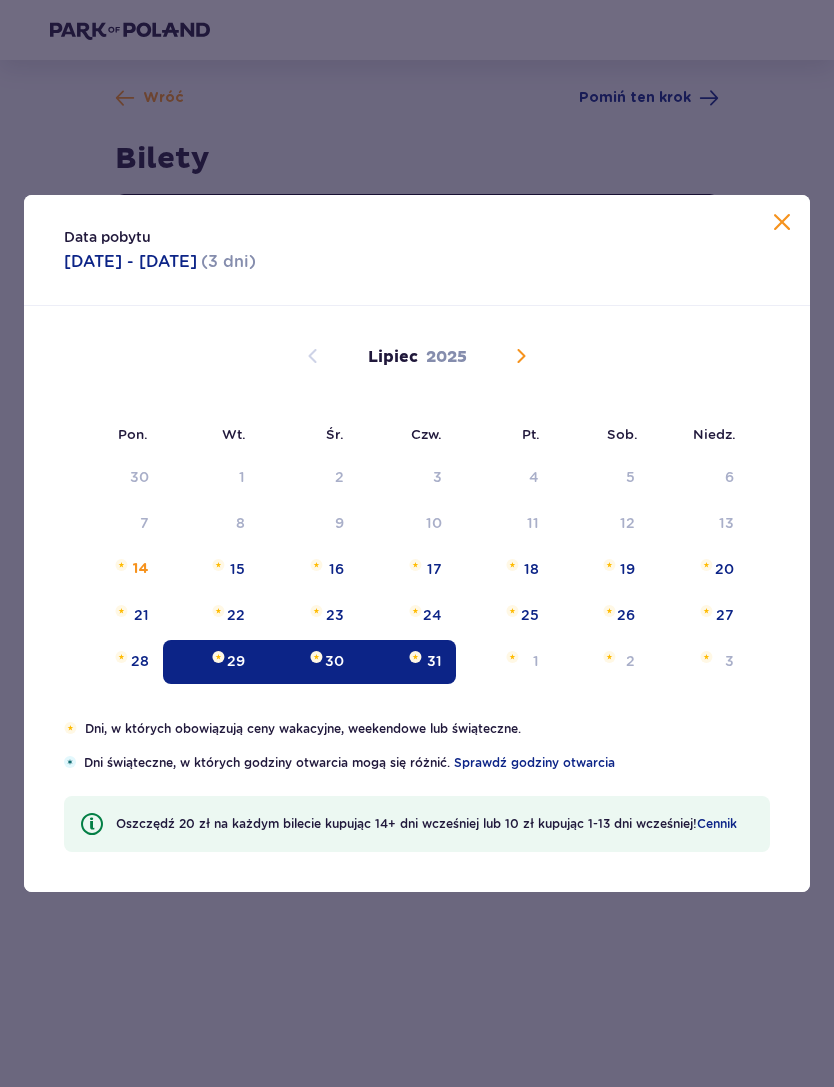 click at bounding box center [521, 356] 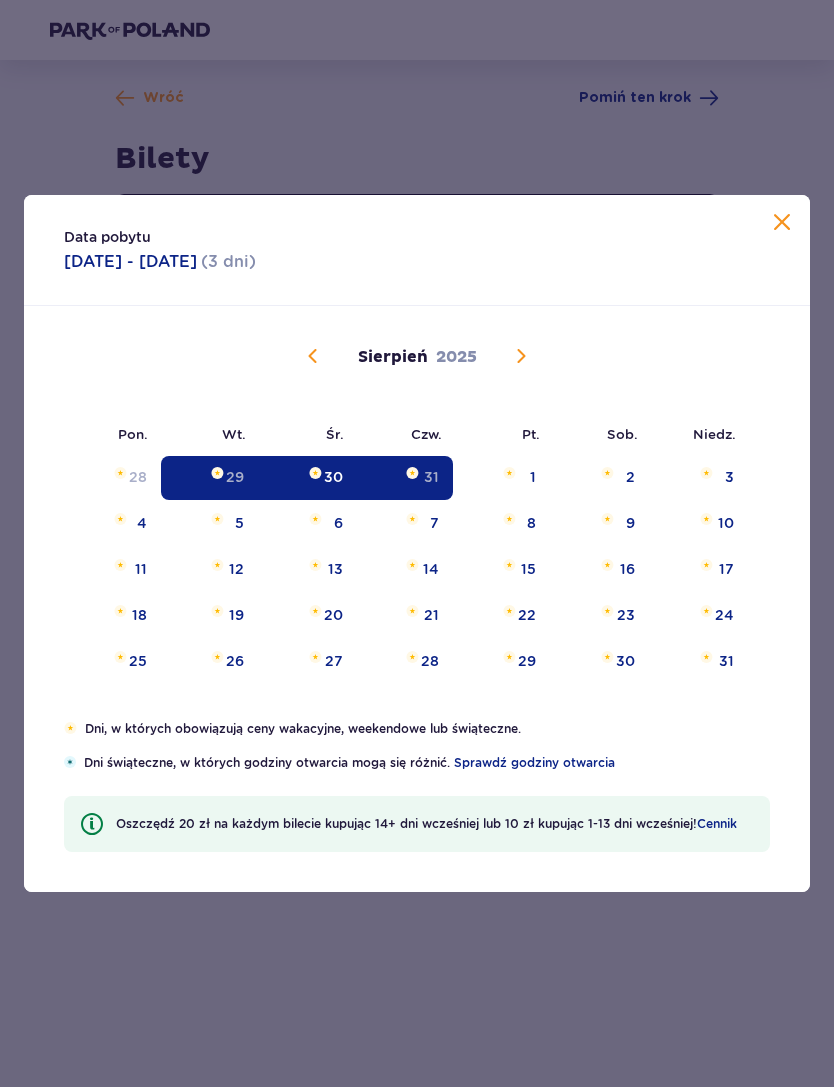 click on "1" at bounding box center [501, 478] 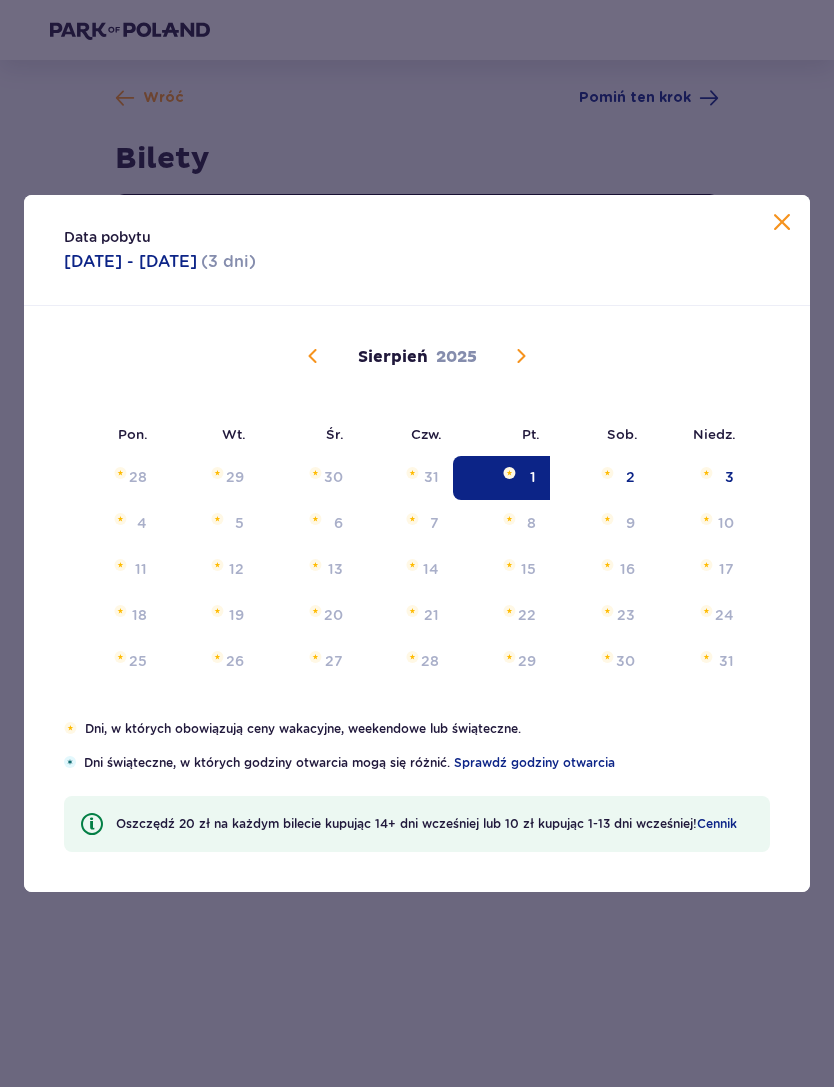 click at bounding box center (706, 473) 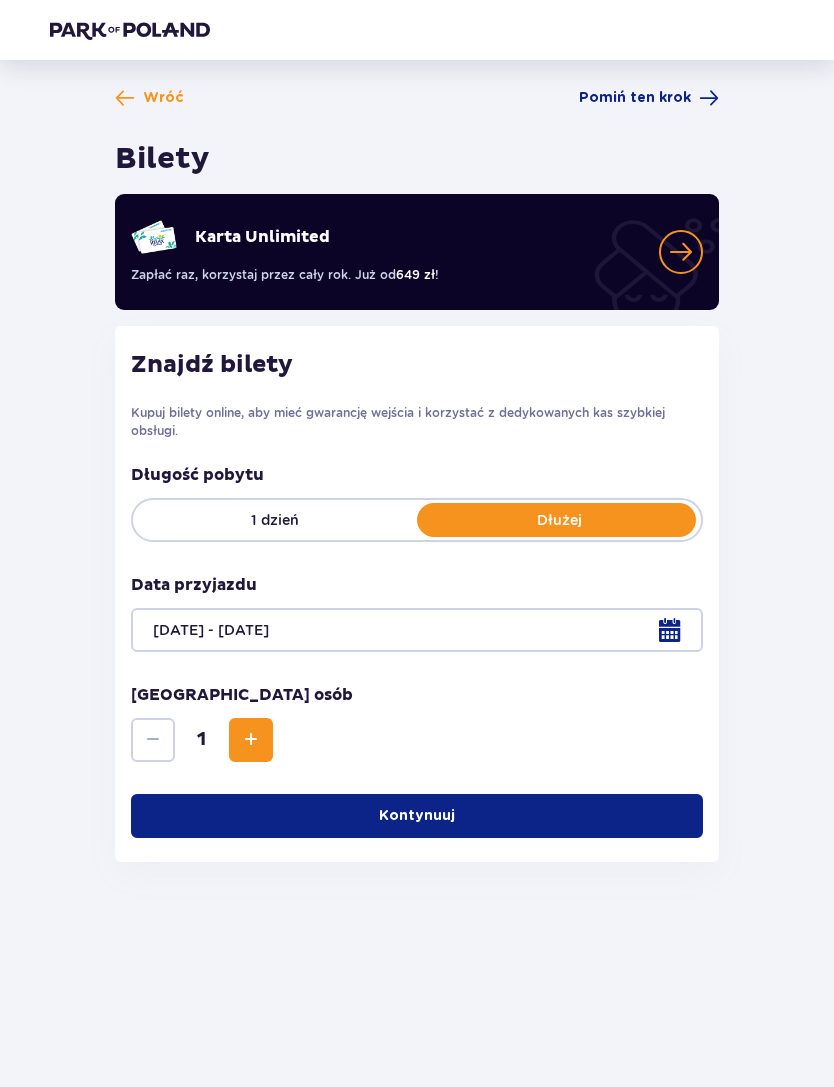 click at bounding box center [417, 630] 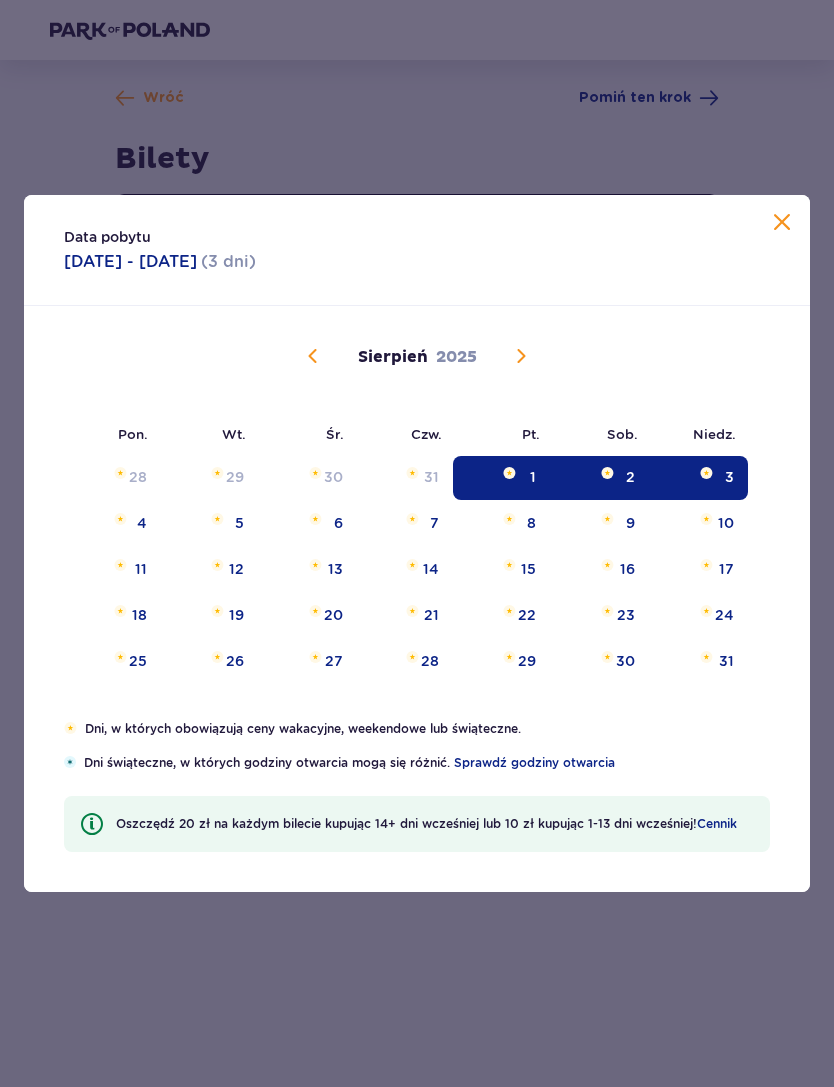 click at bounding box center (412, 473) 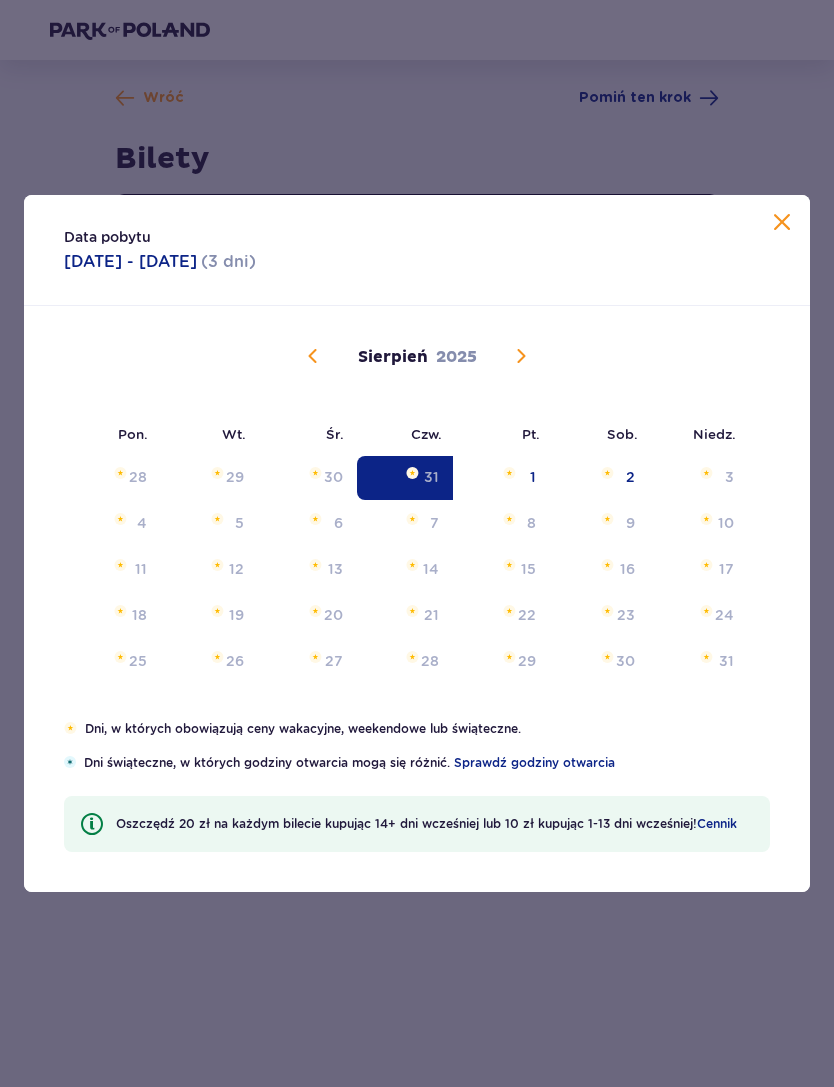 click on "2" at bounding box center (599, 478) 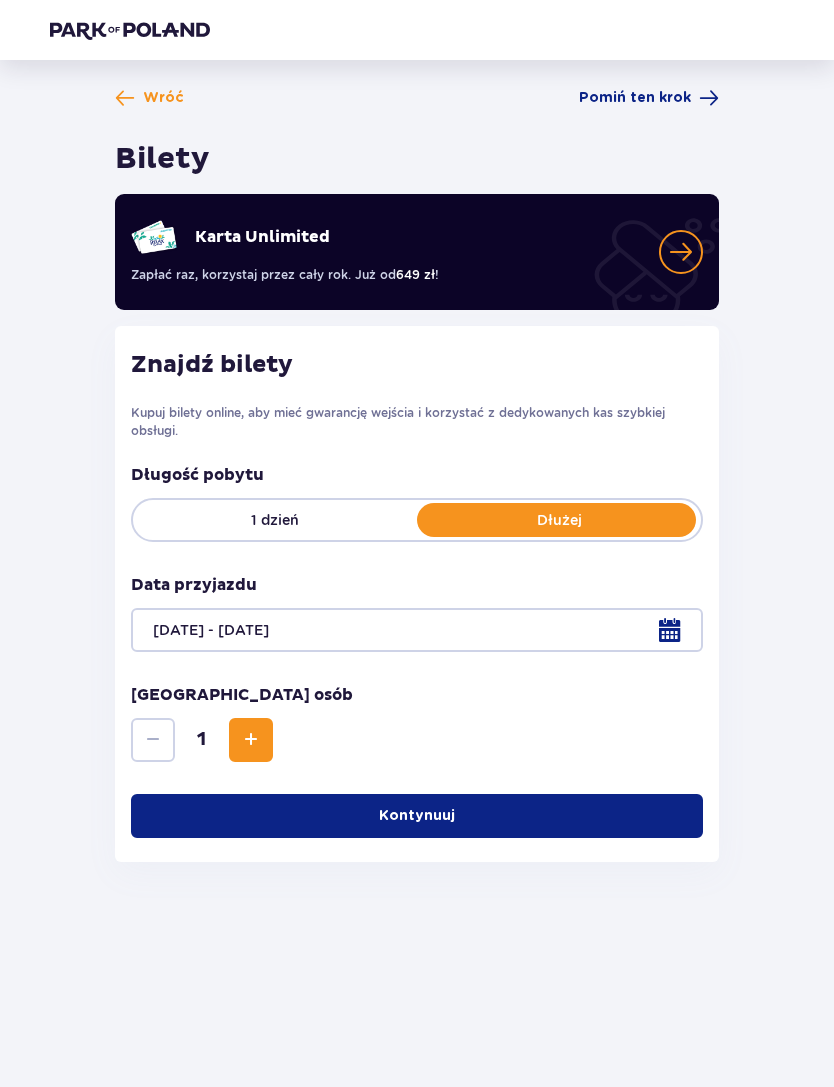 click at bounding box center (417, 630) 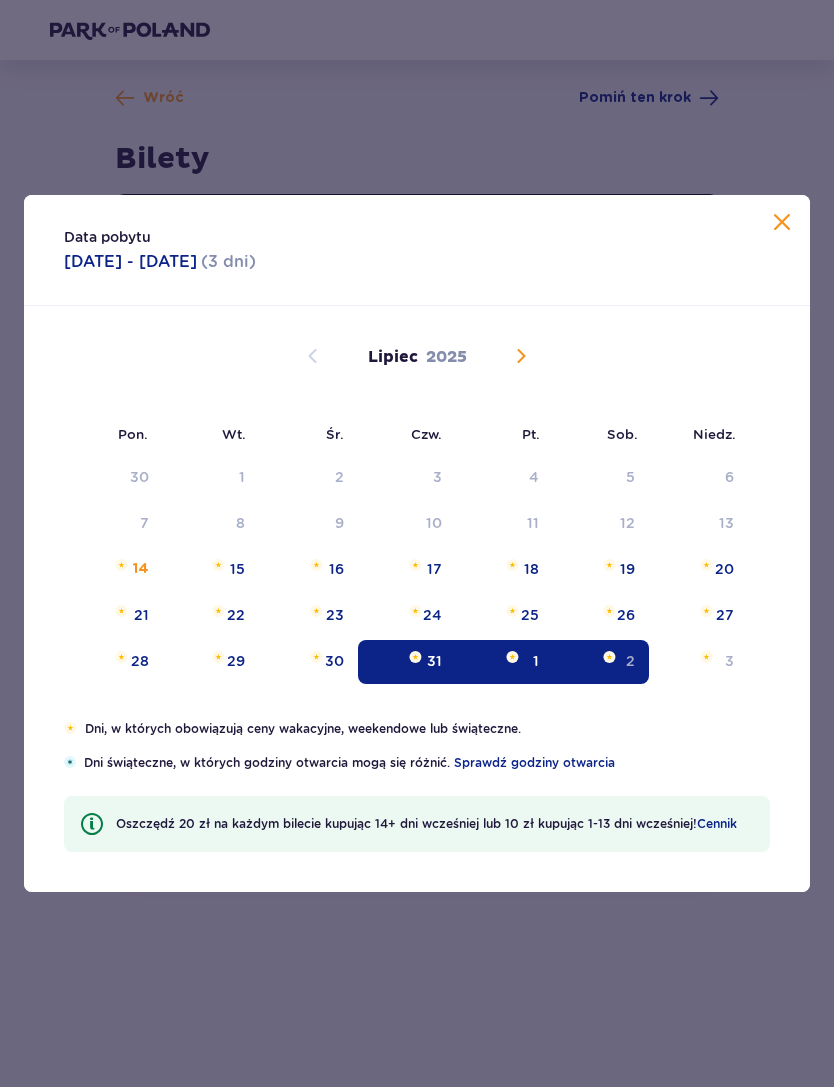 click at bounding box center (706, 657) 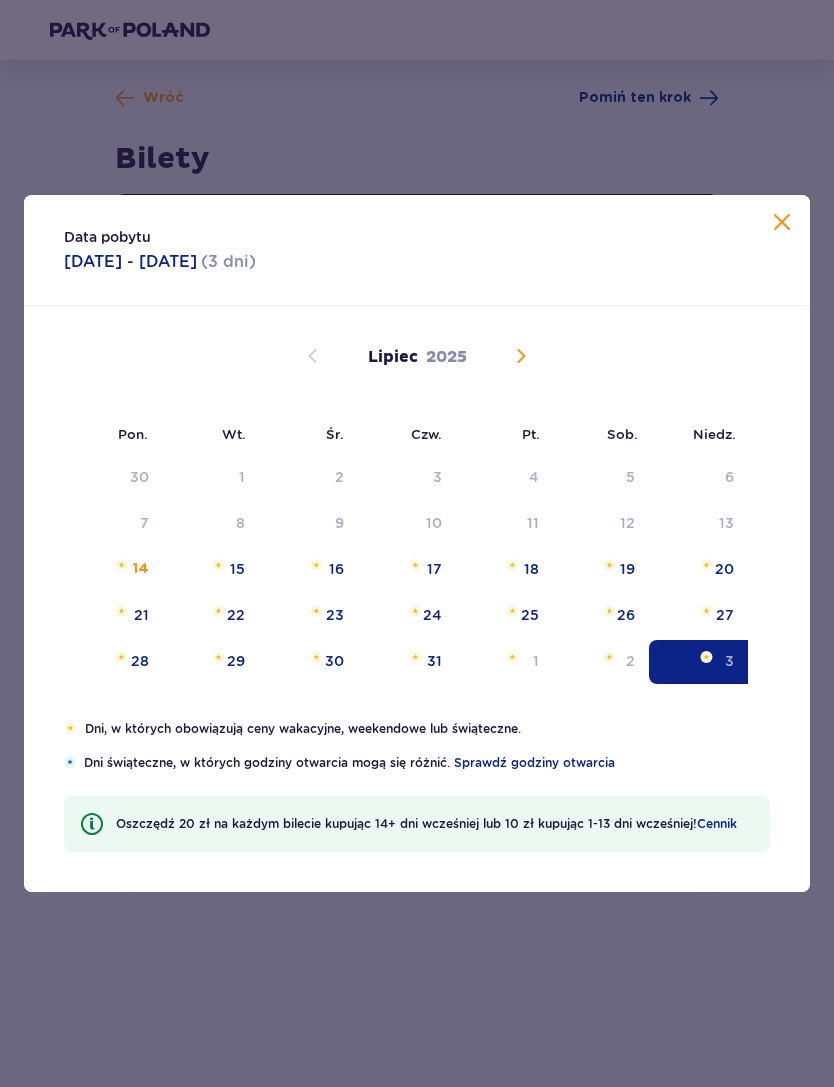 click on "31" at bounding box center [434, 661] 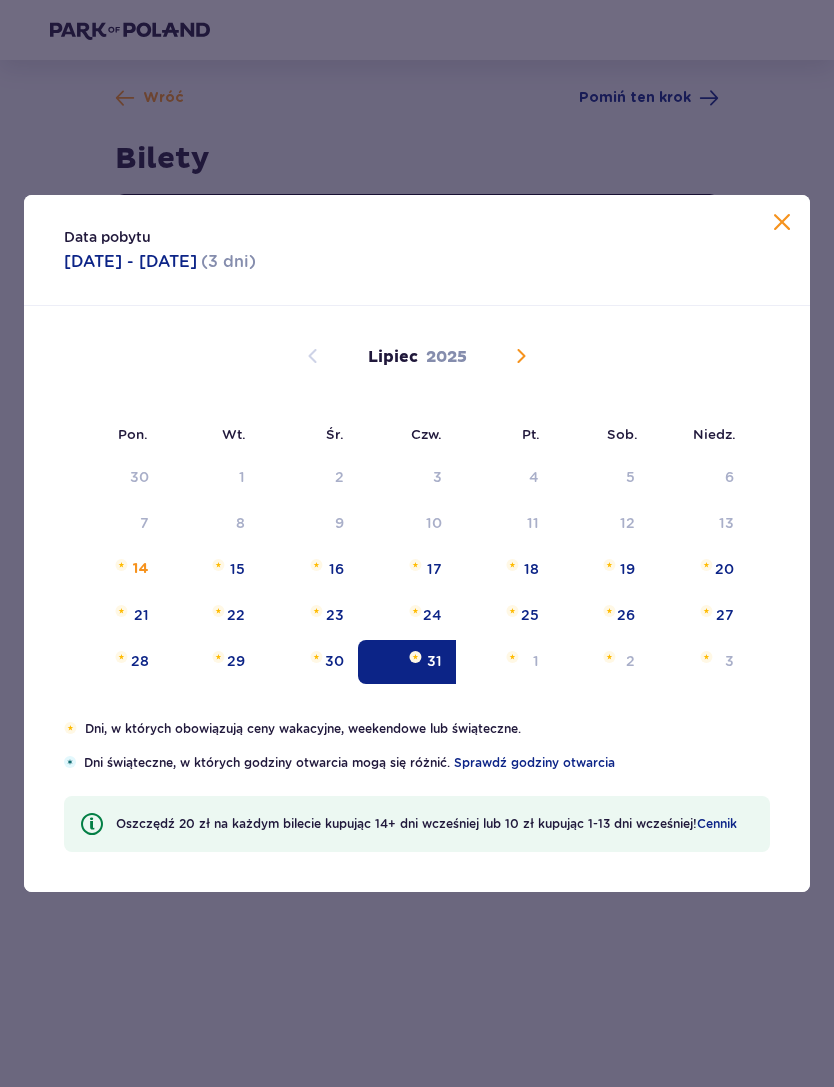 click on "3" at bounding box center [698, 662] 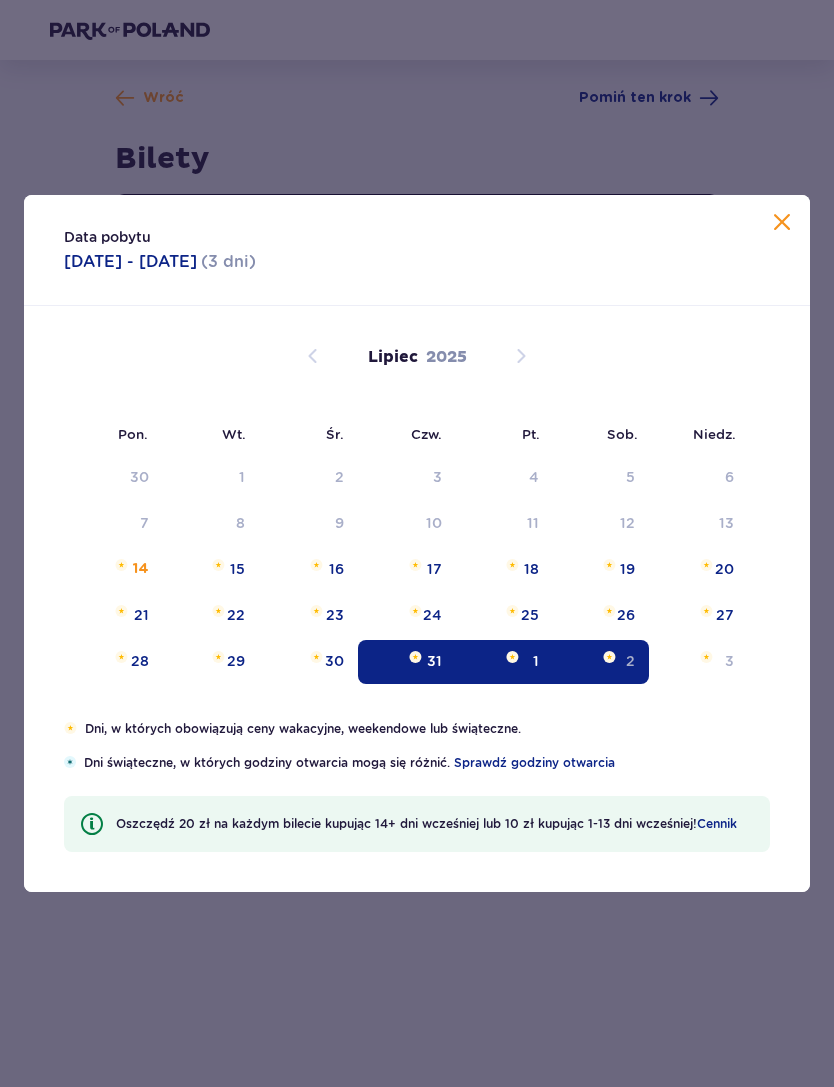 click on "31" at bounding box center (407, 662) 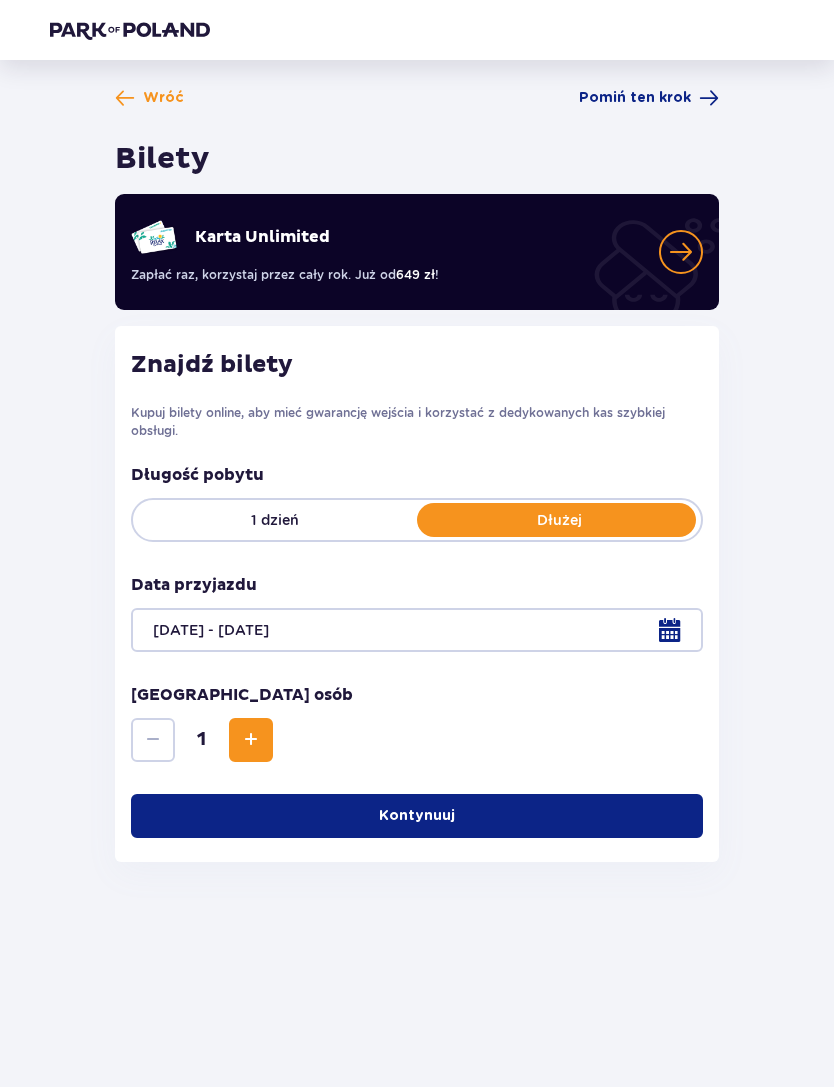 click at bounding box center (251, 740) 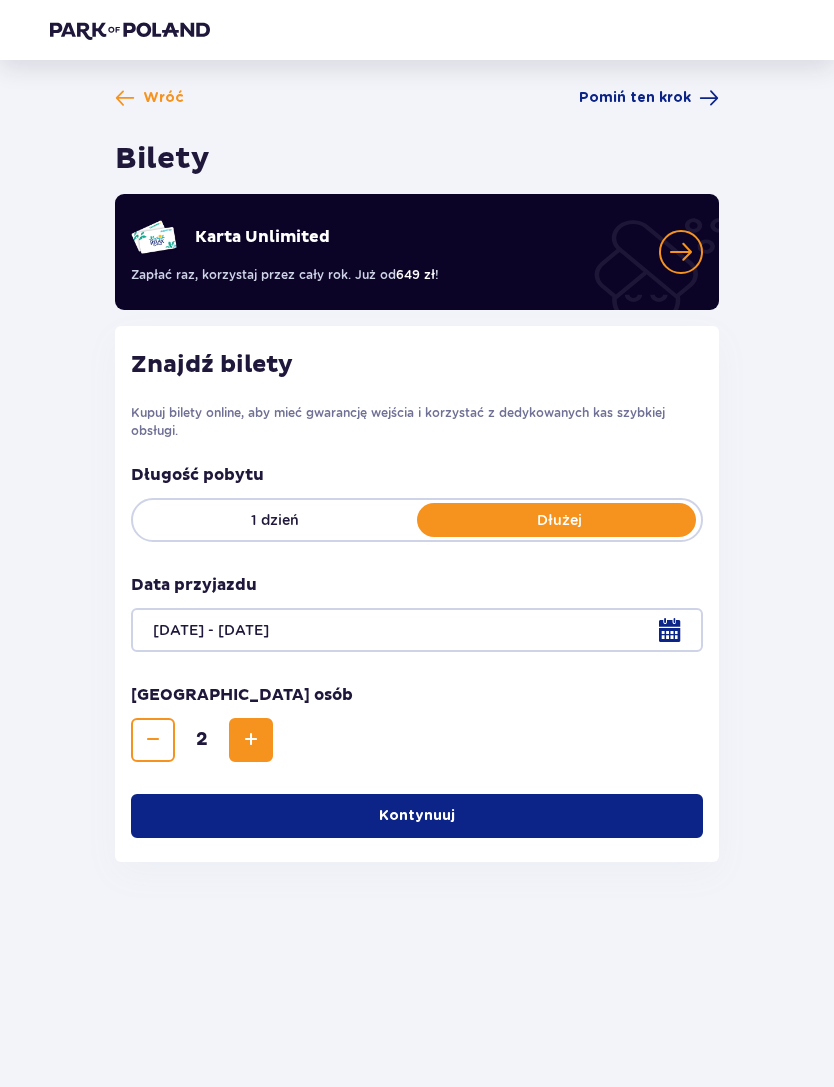 click at bounding box center [251, 740] 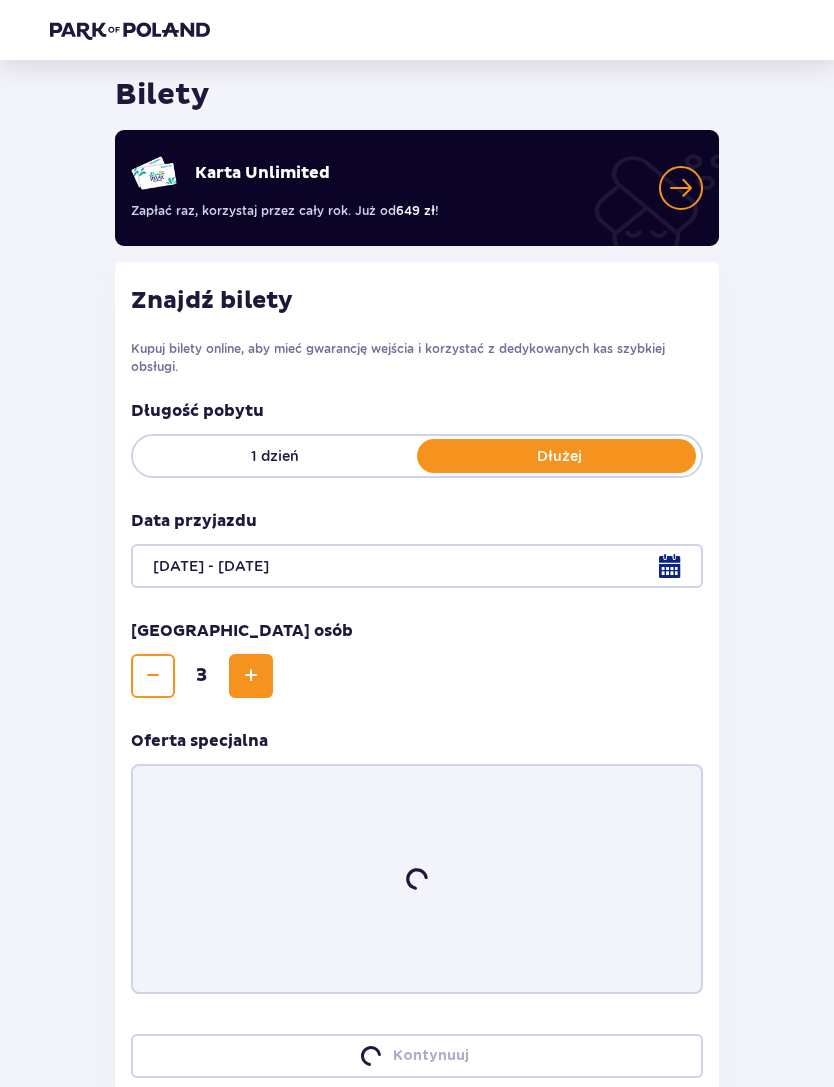 click at bounding box center (251, 676) 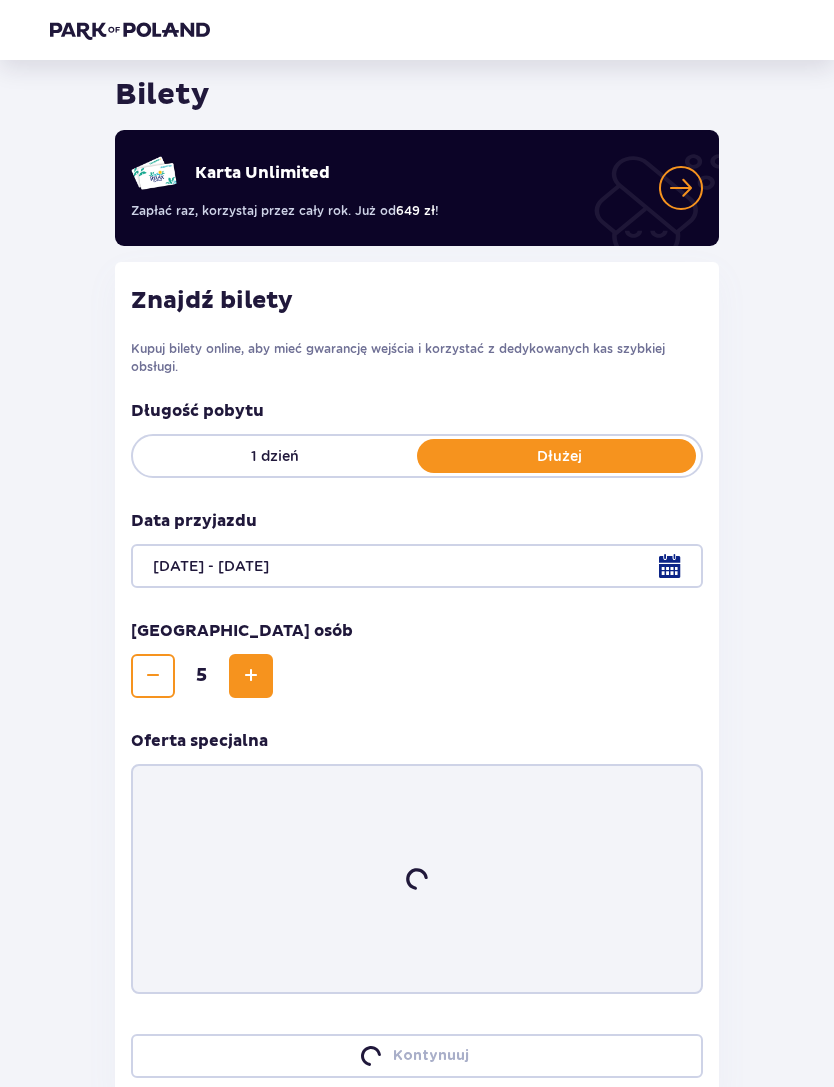 click at bounding box center [251, 676] 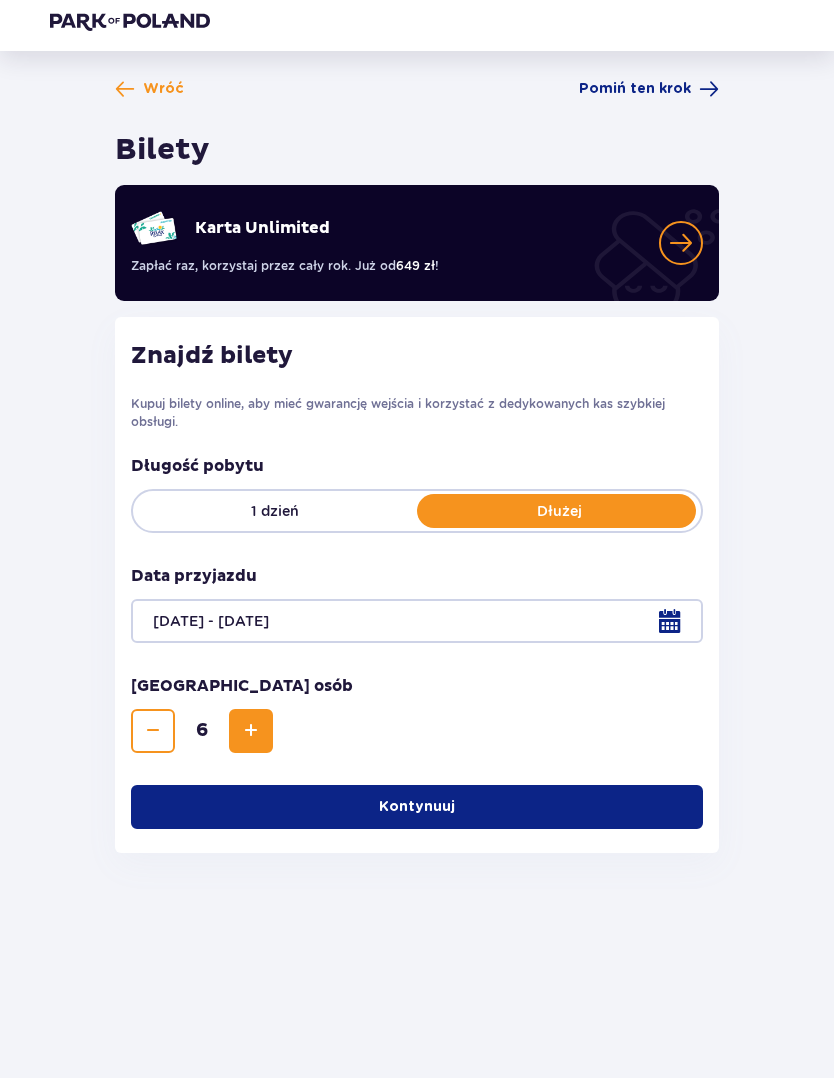 scroll, scrollTop: 0, scrollLeft: 0, axis: both 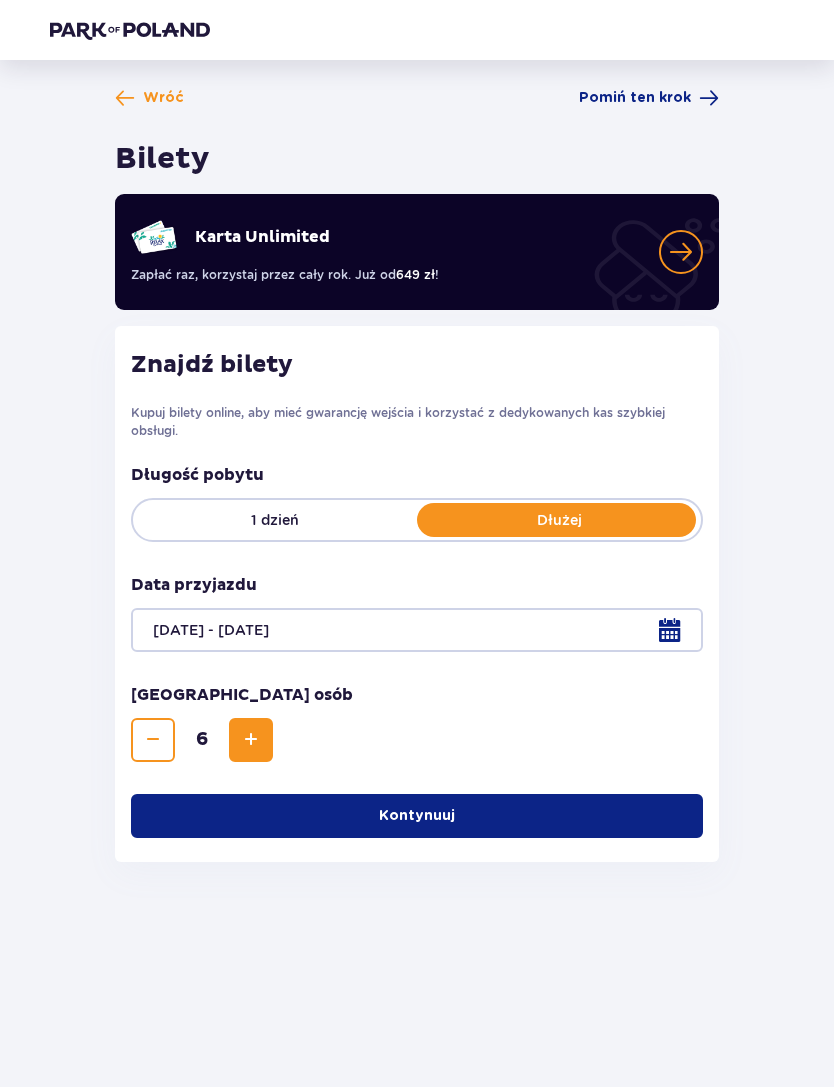 click on "Kontynuuj" at bounding box center [417, 816] 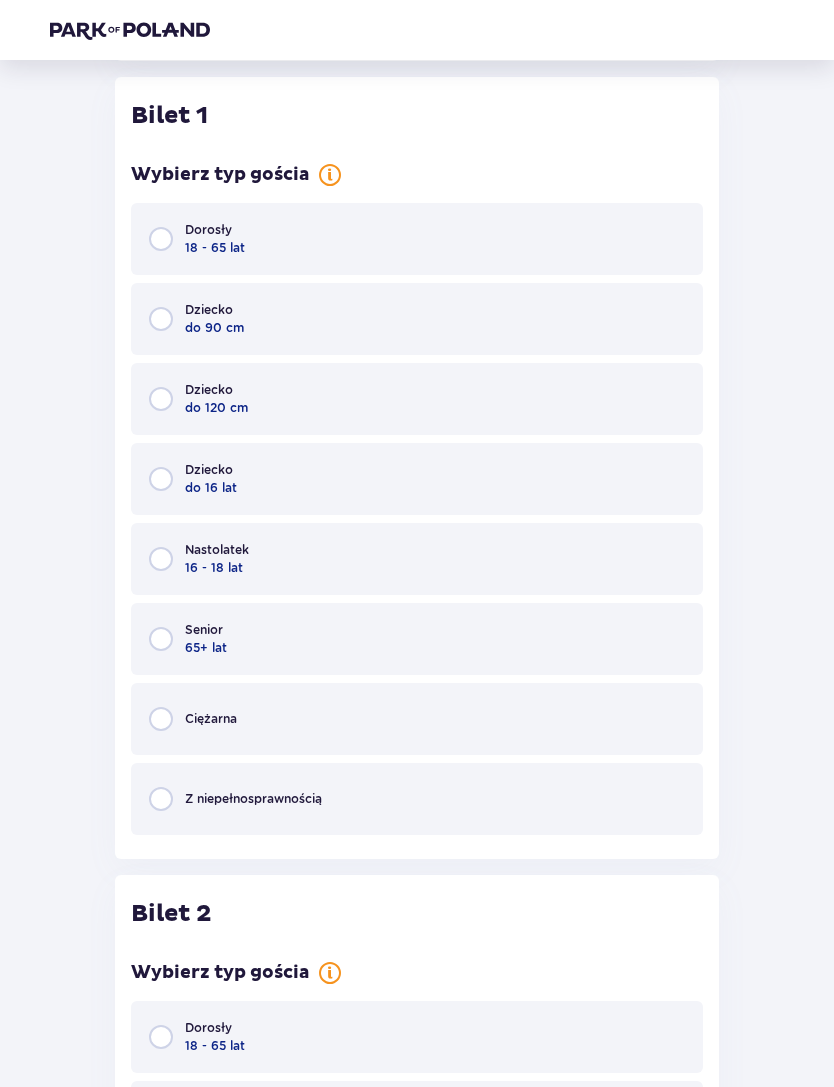 scroll, scrollTop: 802, scrollLeft: 0, axis: vertical 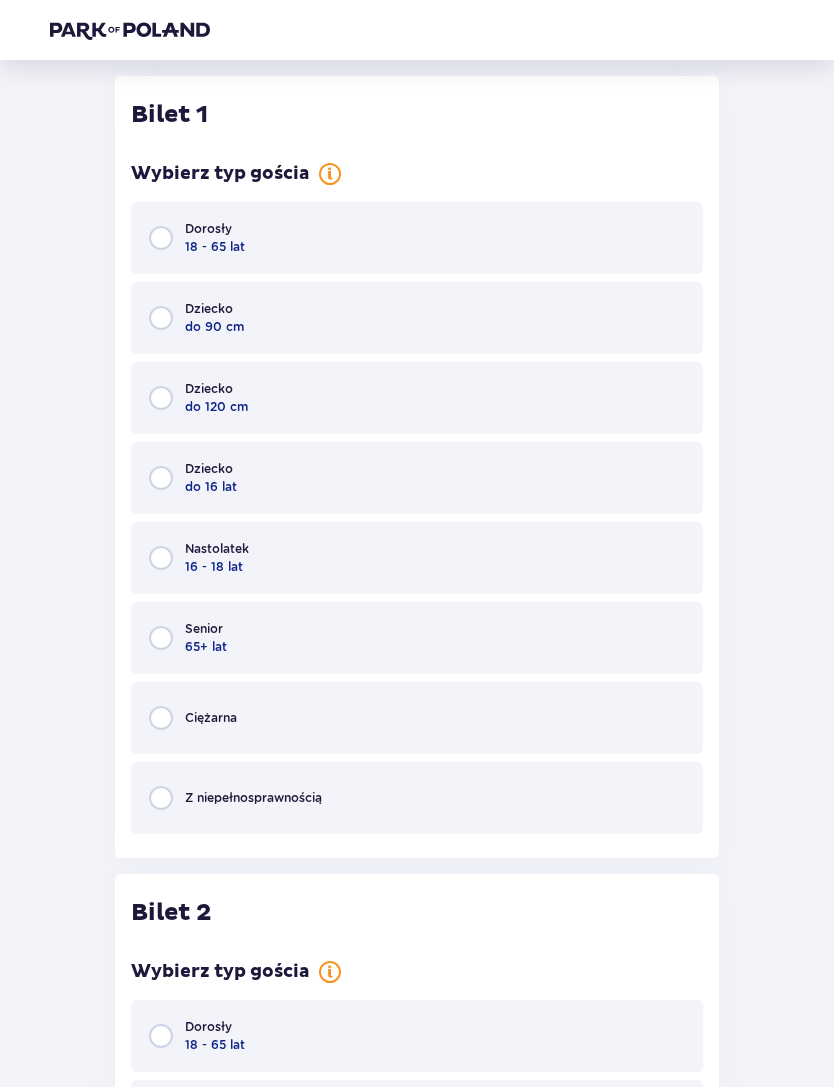 click on "Dorosły 18 - 65 lat" at bounding box center (417, 238) 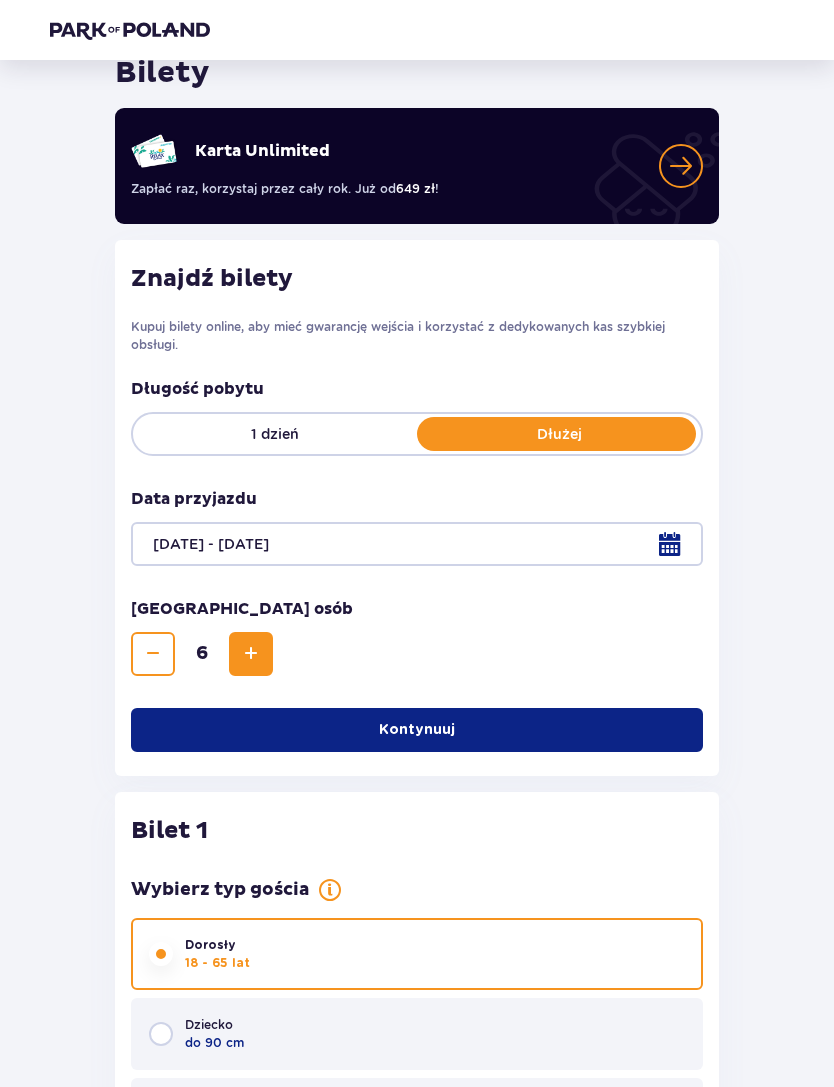 scroll, scrollTop: 0, scrollLeft: 0, axis: both 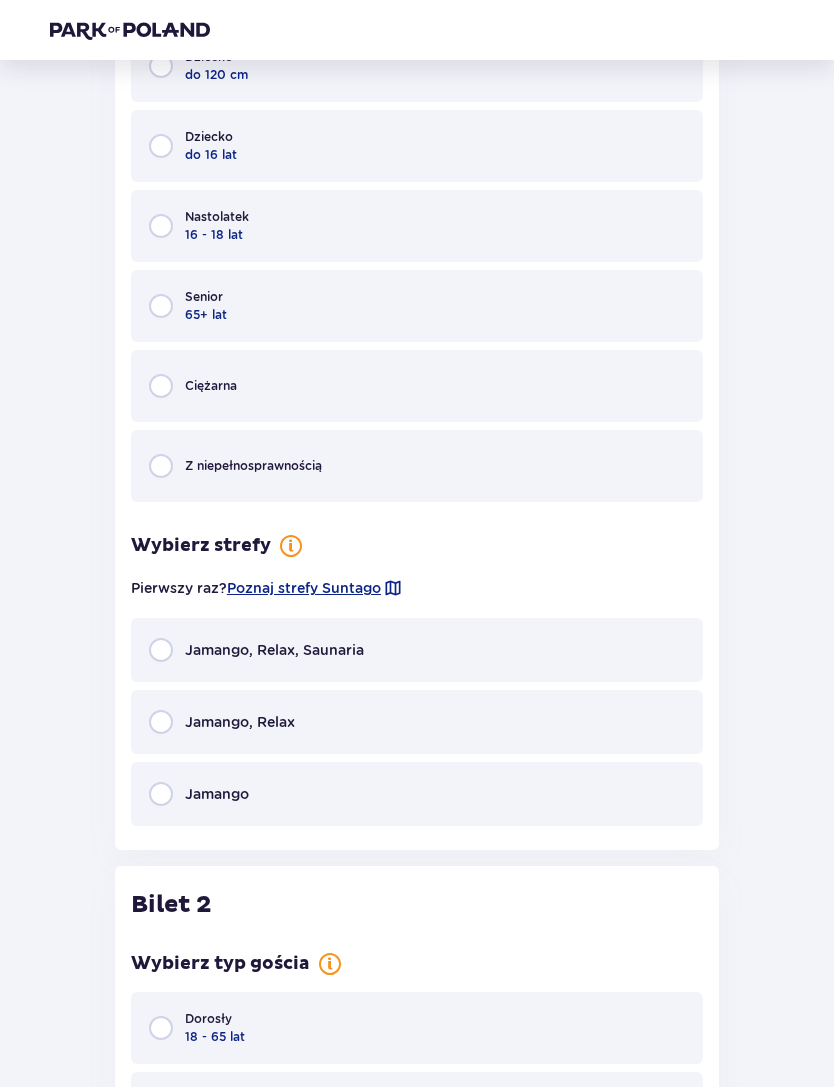 click on "Jamango, Relax" at bounding box center [417, 723] 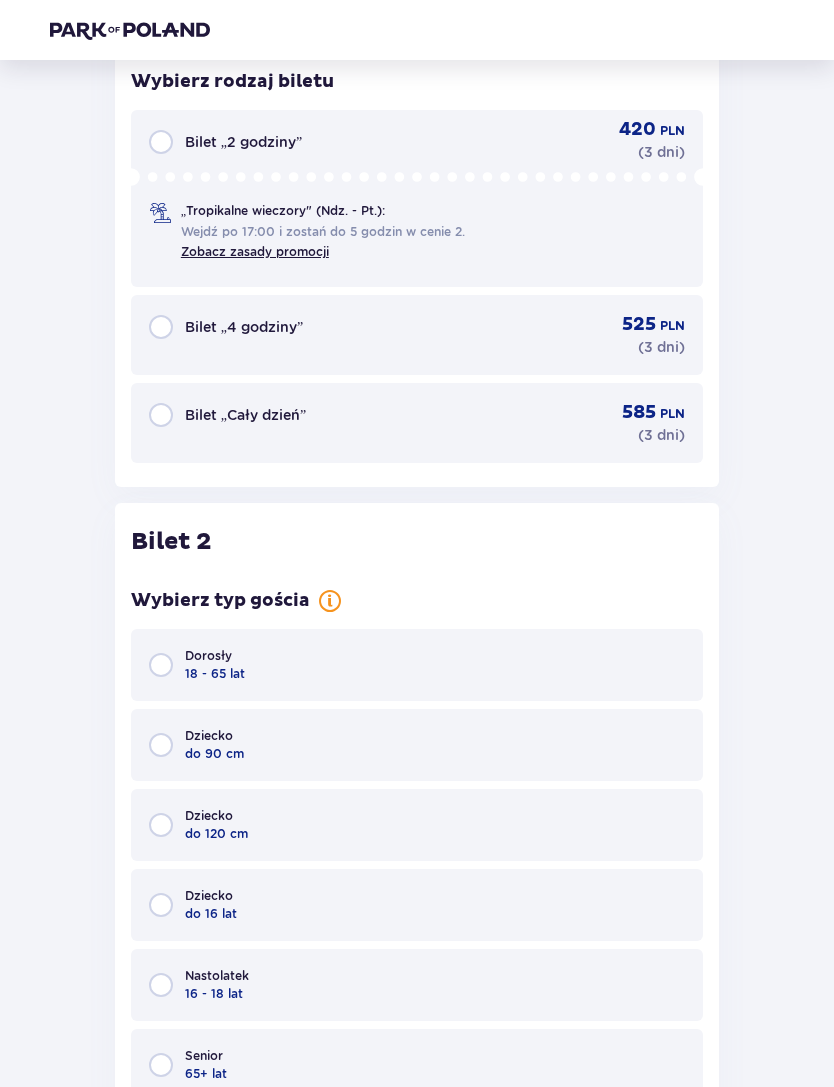 click on "Bilet „Cały dzień” 585 PLN ( 3 dni )" at bounding box center [417, 424] 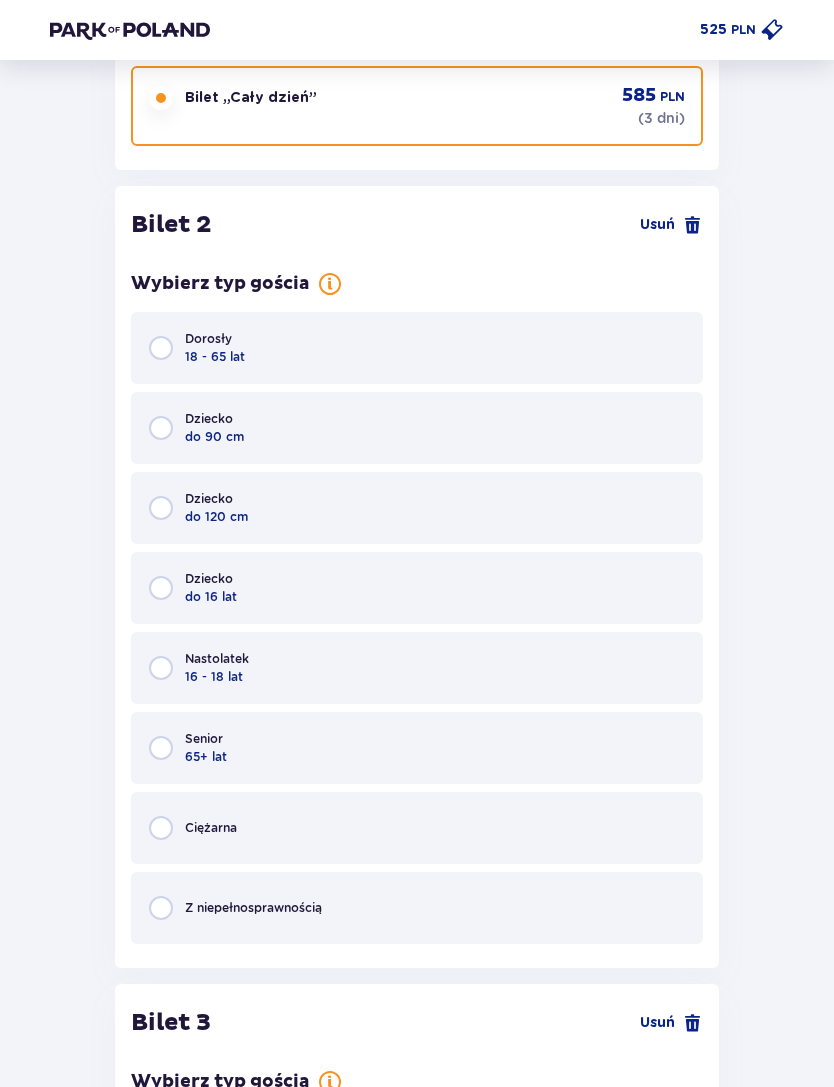 scroll, scrollTop: 2346, scrollLeft: 0, axis: vertical 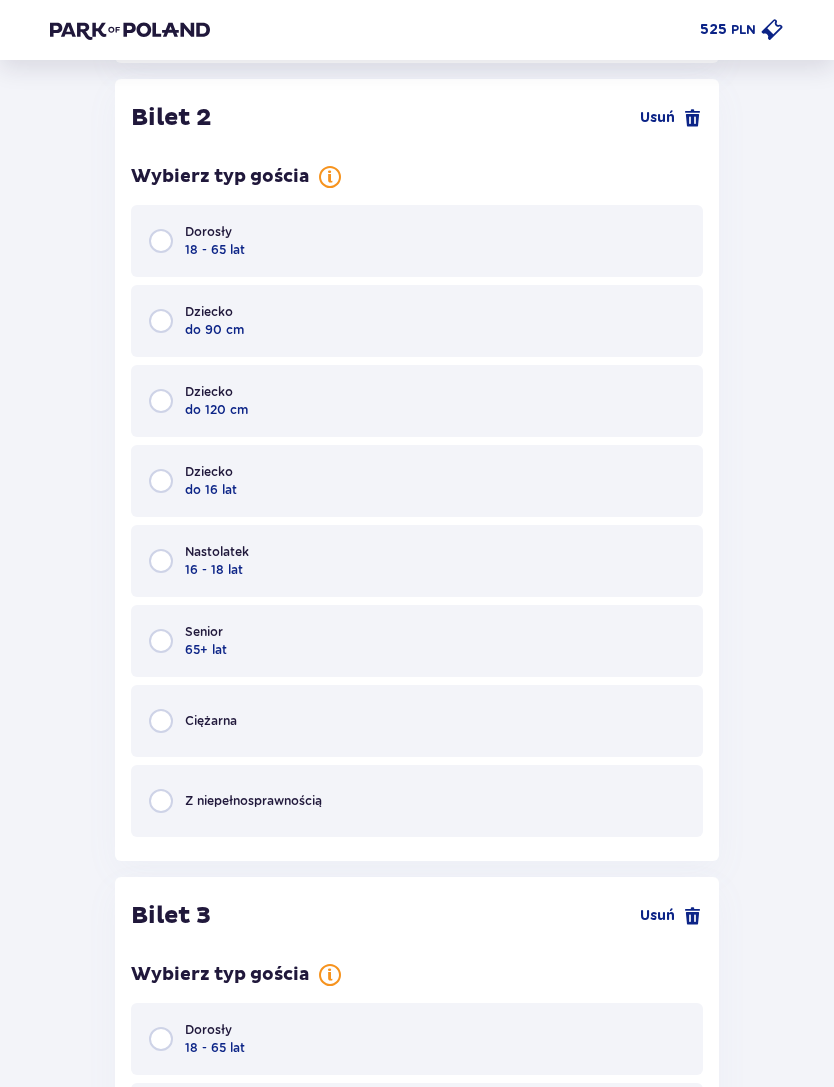 click on "Dorosły 18 - 65 lat" at bounding box center (417, 241) 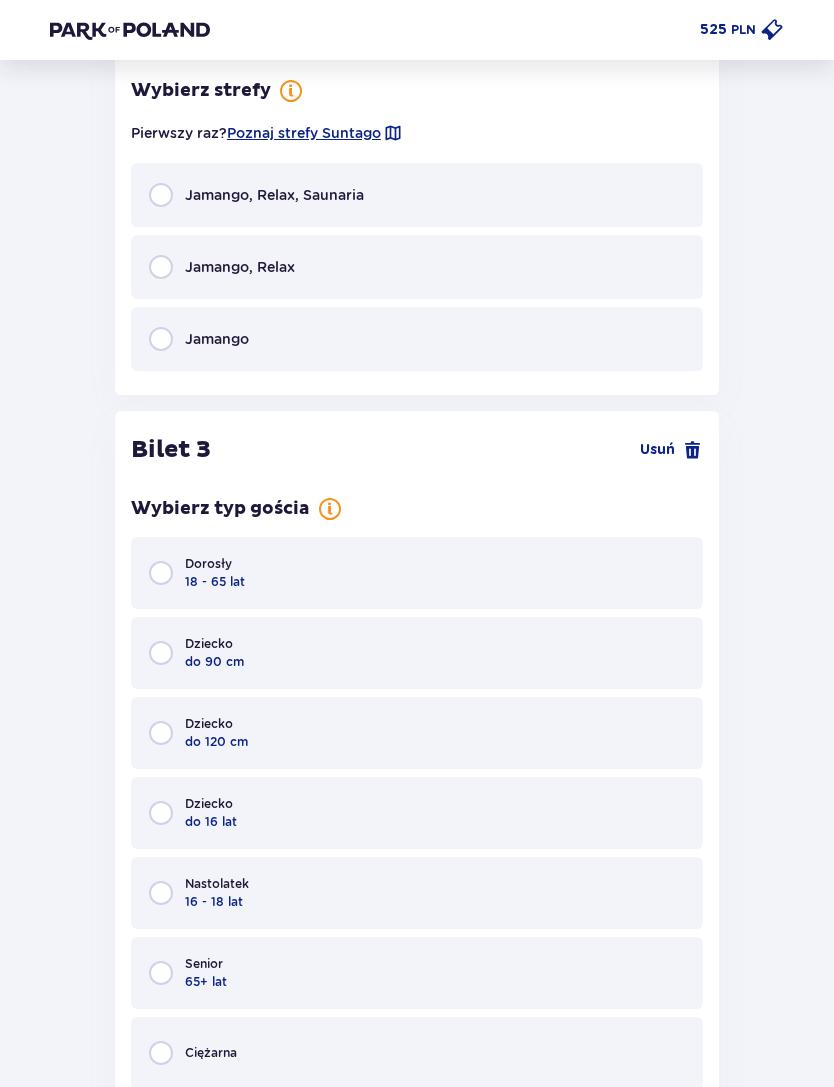 click on "Jamango, Relax" at bounding box center [417, 267] 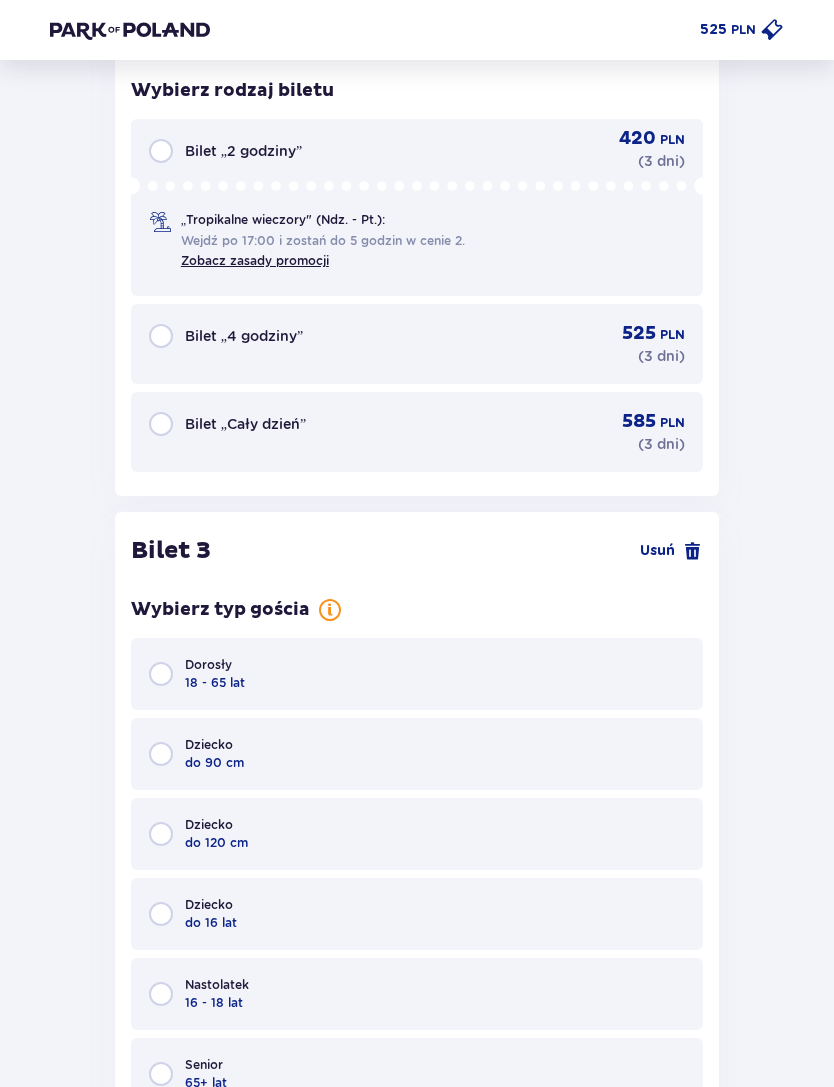 click on "Bilet „Cały dzień” 585 PLN ( 3 dni )" at bounding box center [417, 432] 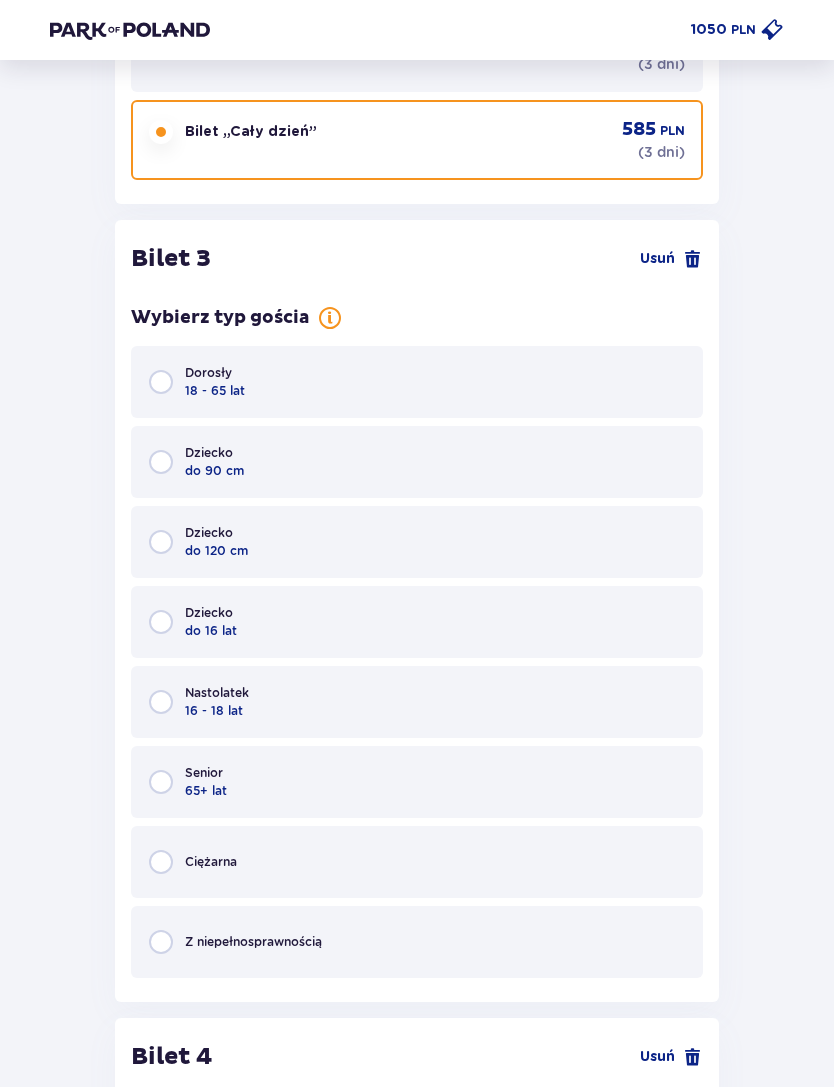 scroll, scrollTop: 3891, scrollLeft: 0, axis: vertical 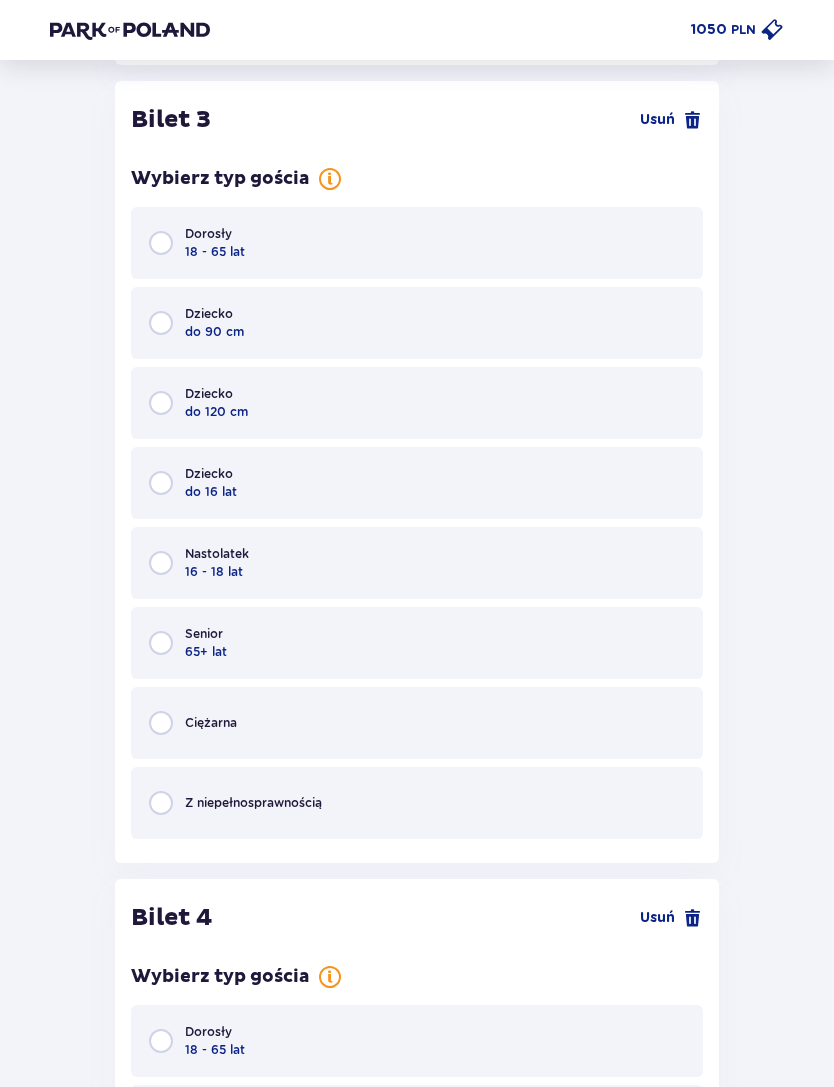 click on "Dorosły 18 - 65 lat" at bounding box center [417, 243] 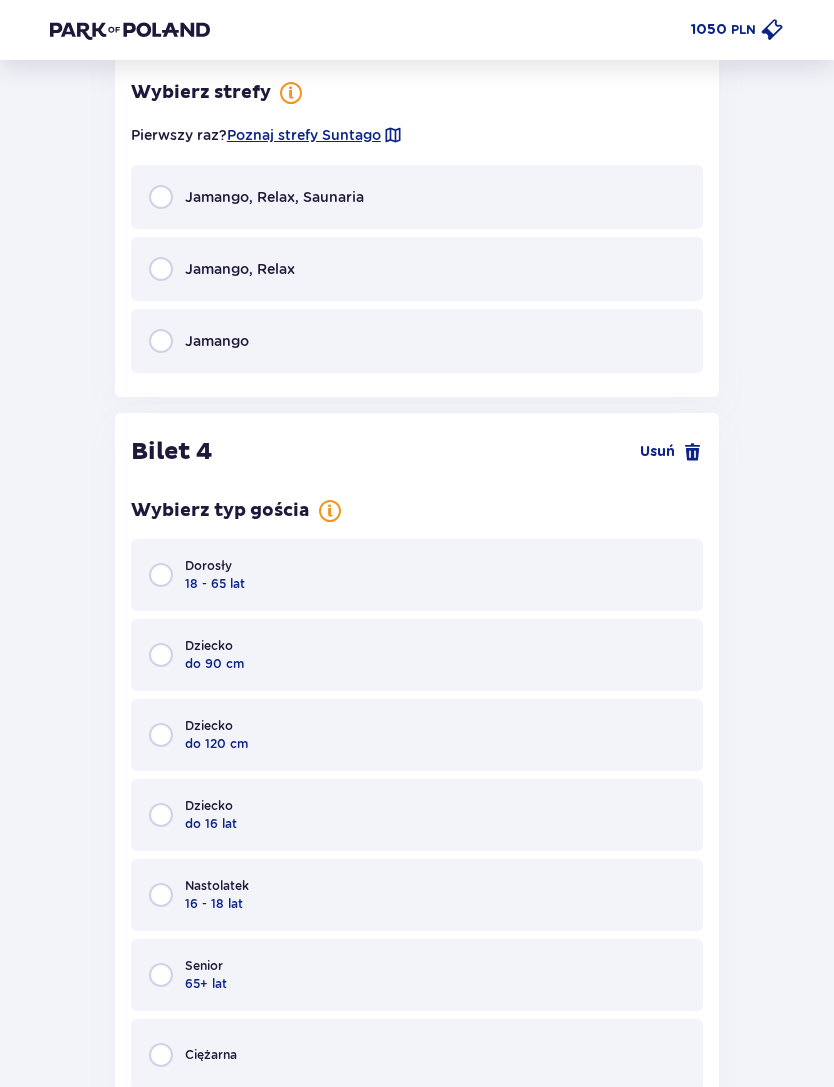 click on "Jamango, Relax" at bounding box center [417, 269] 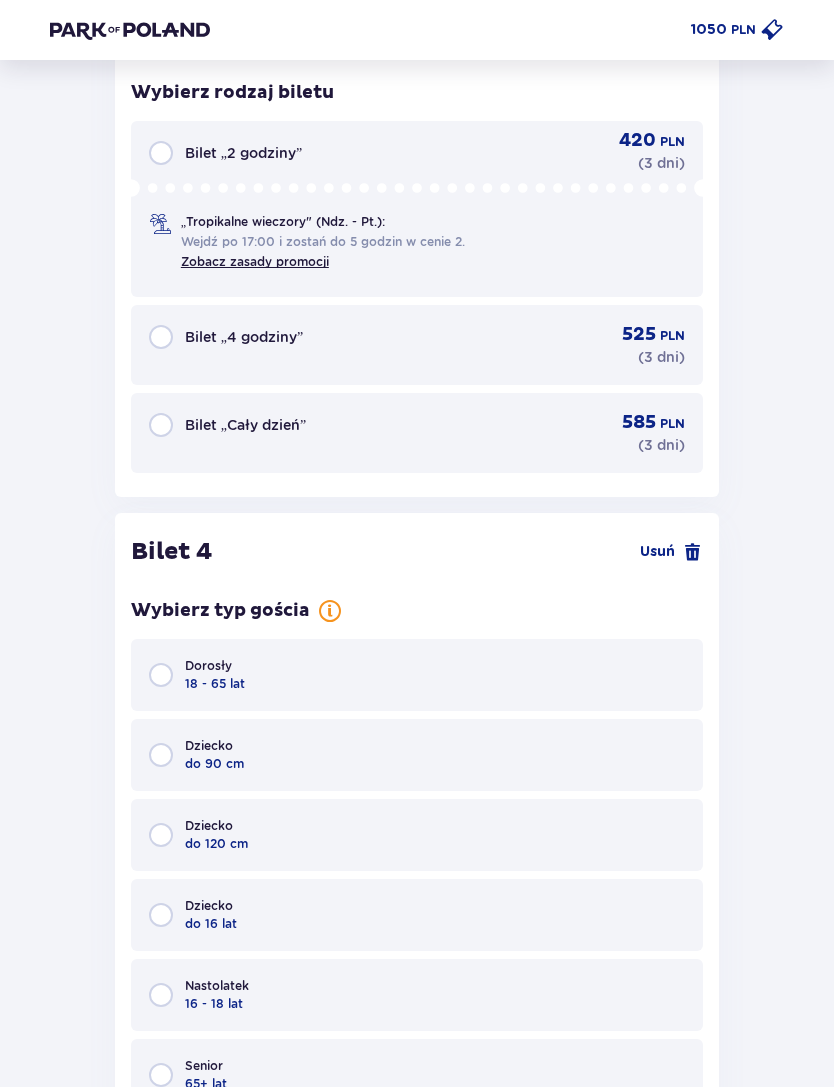 click on "Bilet „Cały dzień” 585 PLN ( 3 dni )" at bounding box center (417, 433) 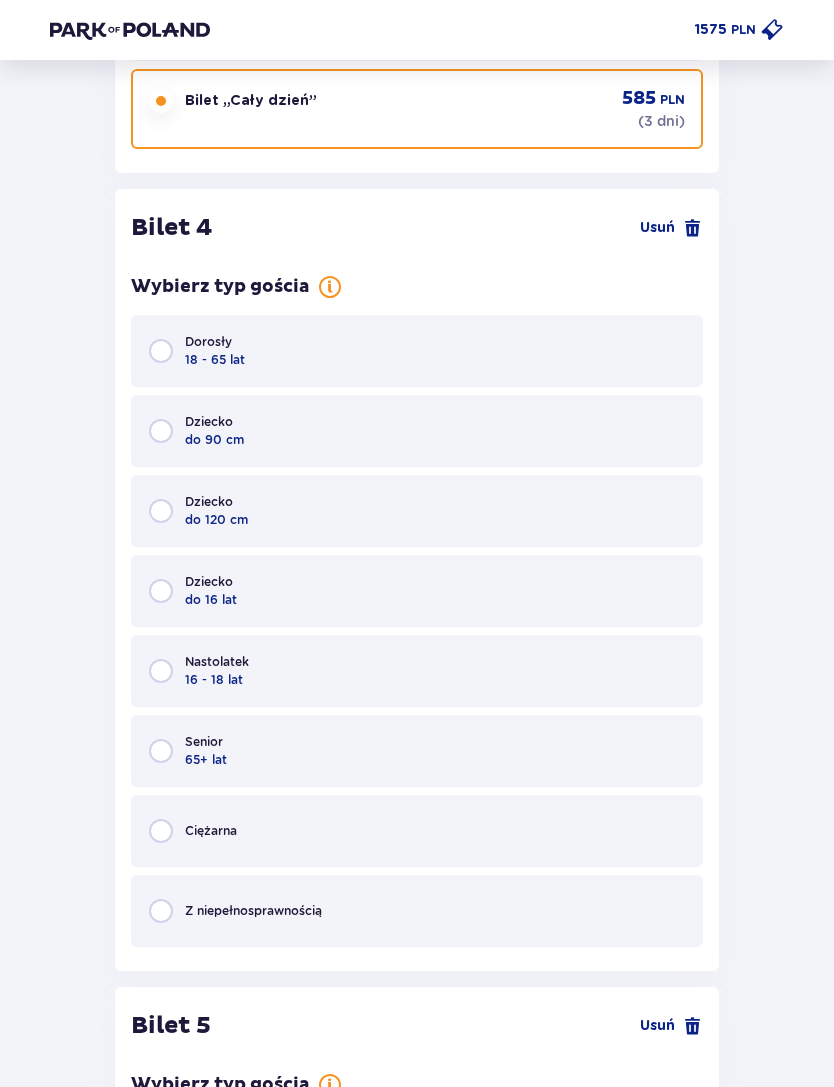 scroll, scrollTop: 5436, scrollLeft: 0, axis: vertical 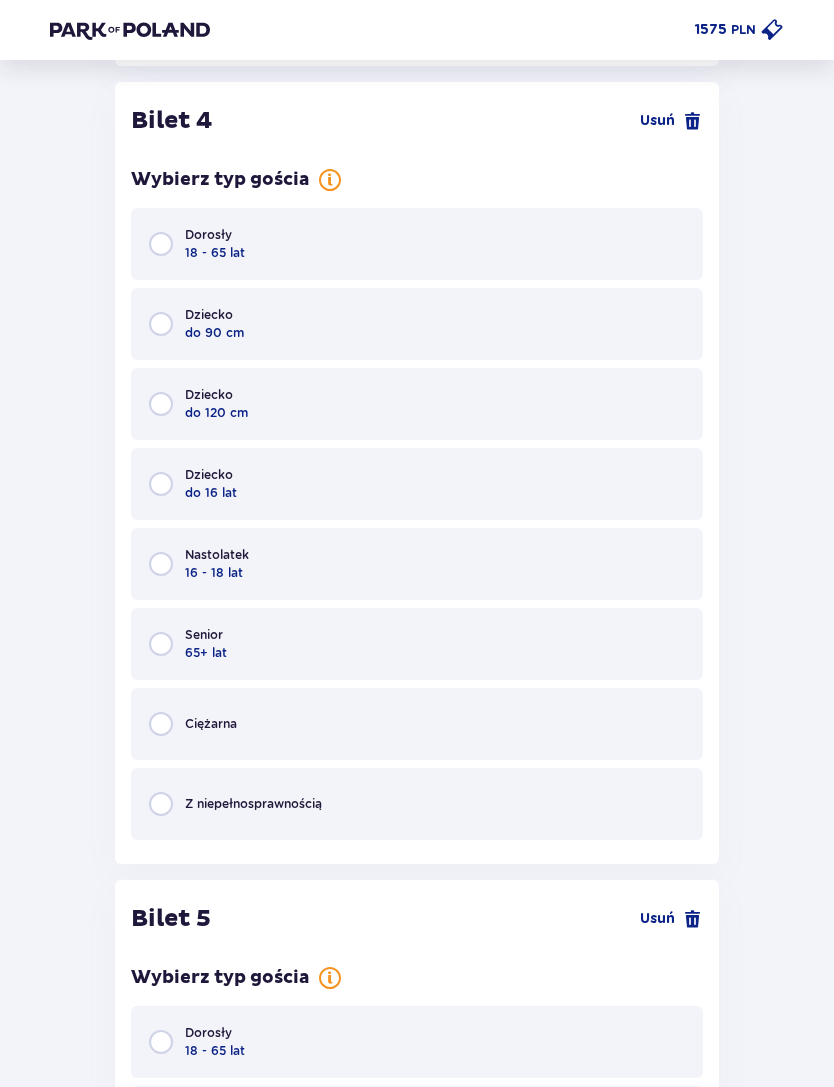 click on "Dziecko do 16 lat" at bounding box center (417, 484) 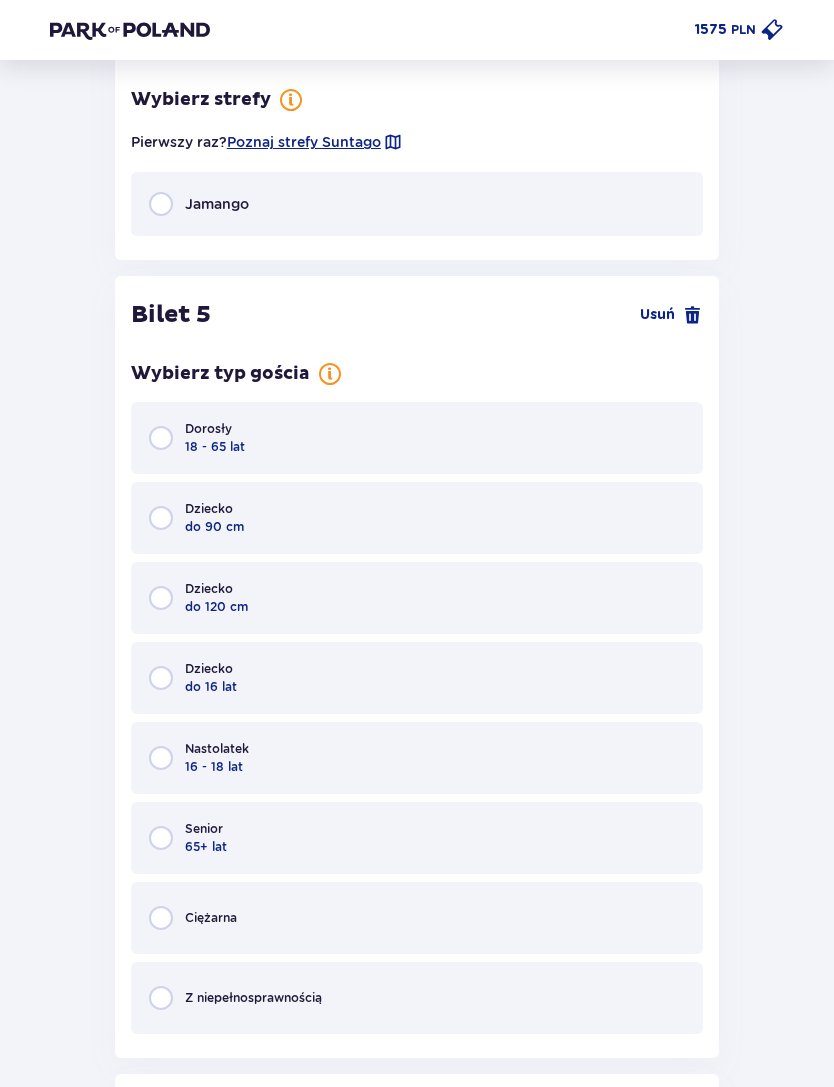 scroll, scrollTop: 6226, scrollLeft: 0, axis: vertical 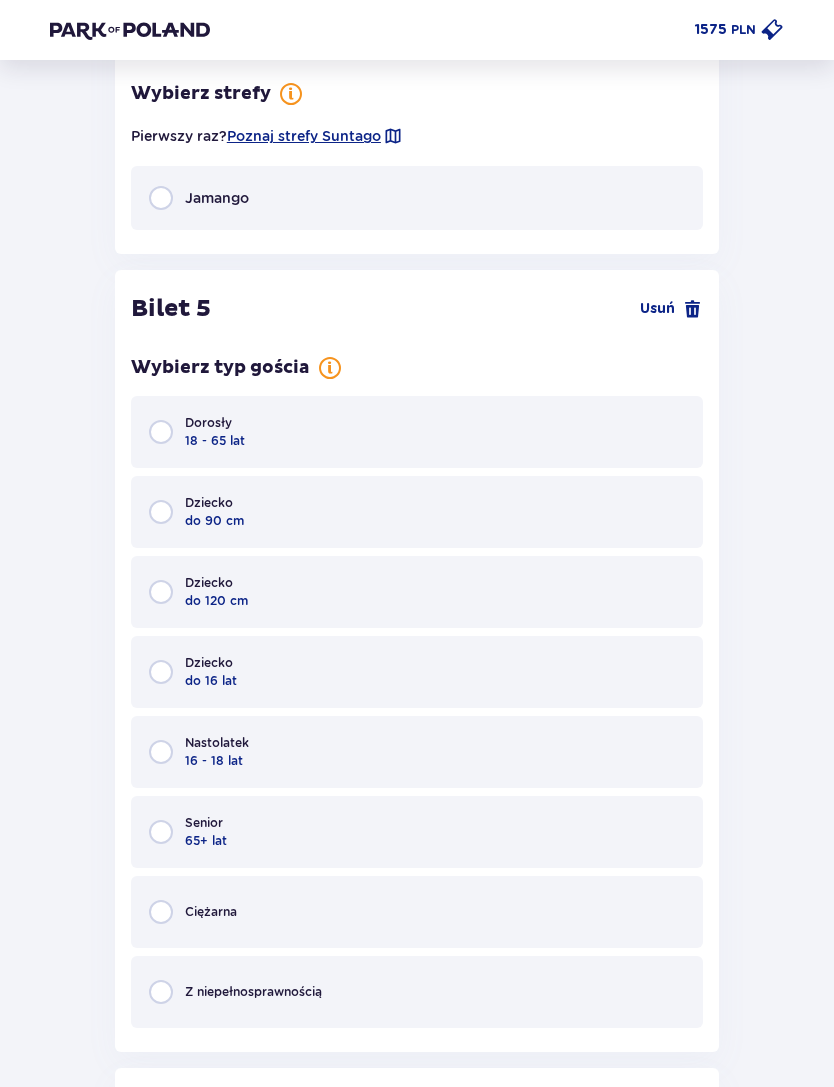 click on "Jamango" at bounding box center [417, 198] 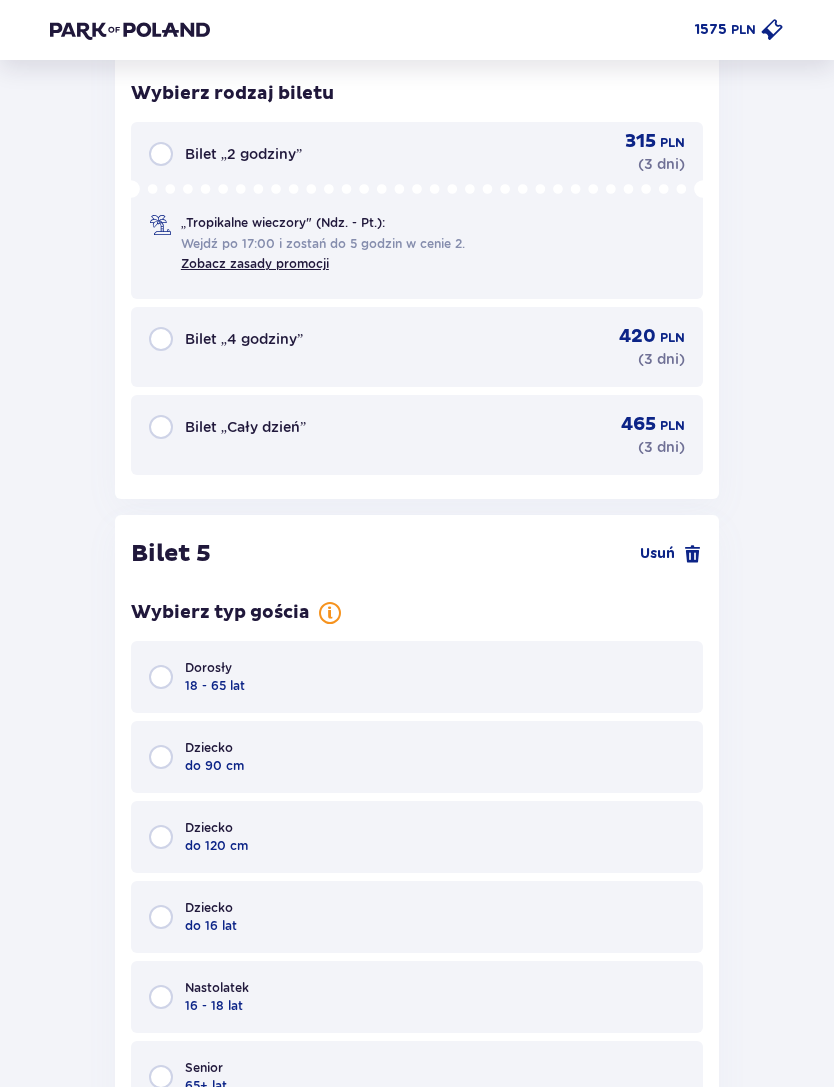 click on "Bilet „Cały dzień” 465 PLN ( 3 dni )" at bounding box center (417, 435) 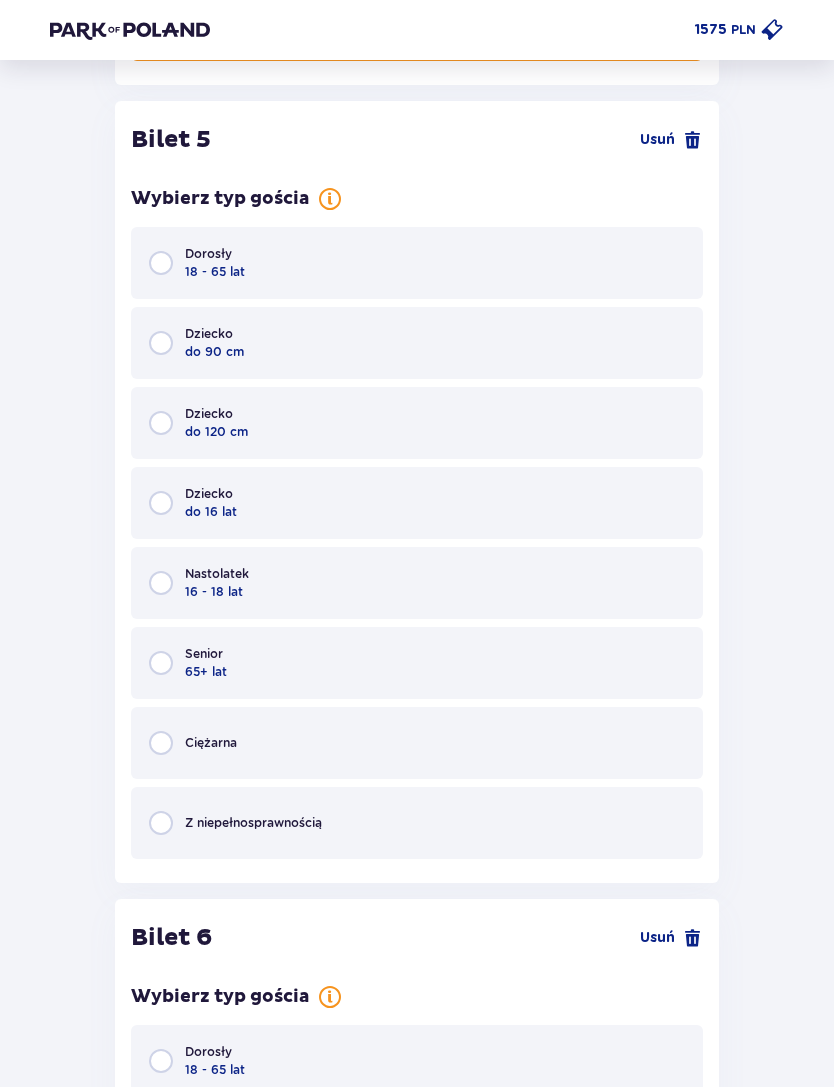 scroll, scrollTop: 6837, scrollLeft: 0, axis: vertical 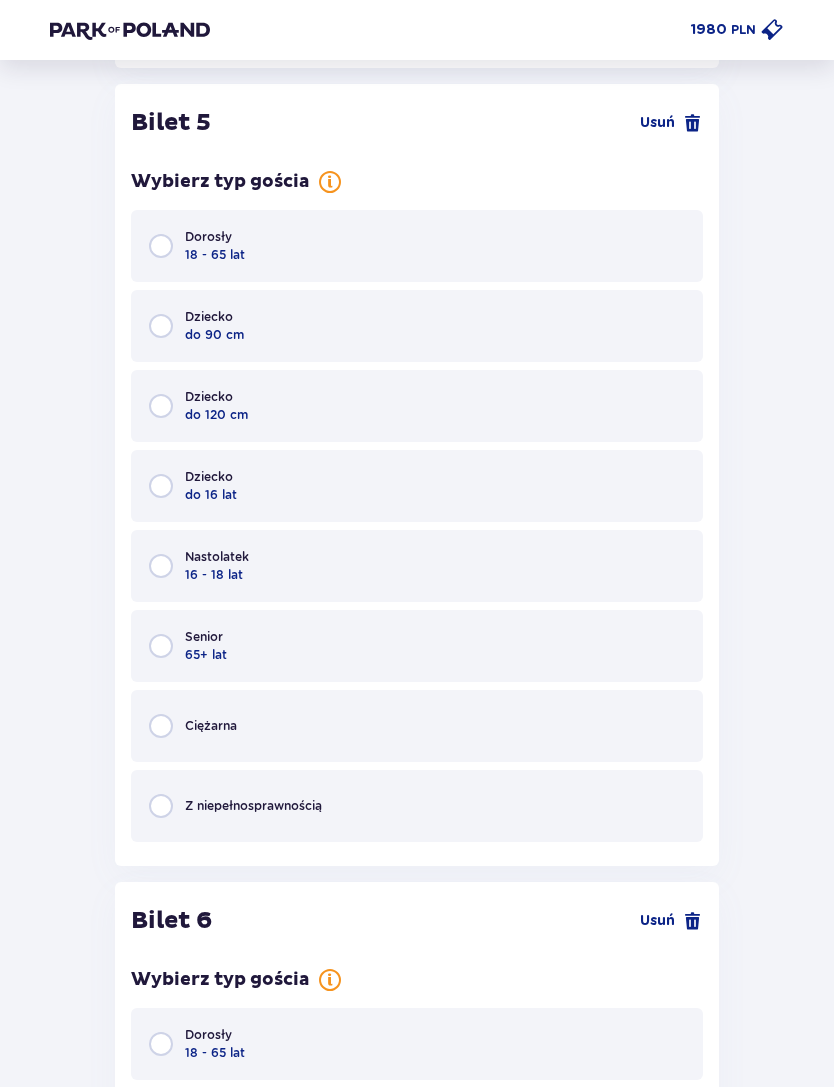 click on "Dziecko do 16 lat" at bounding box center [417, 486] 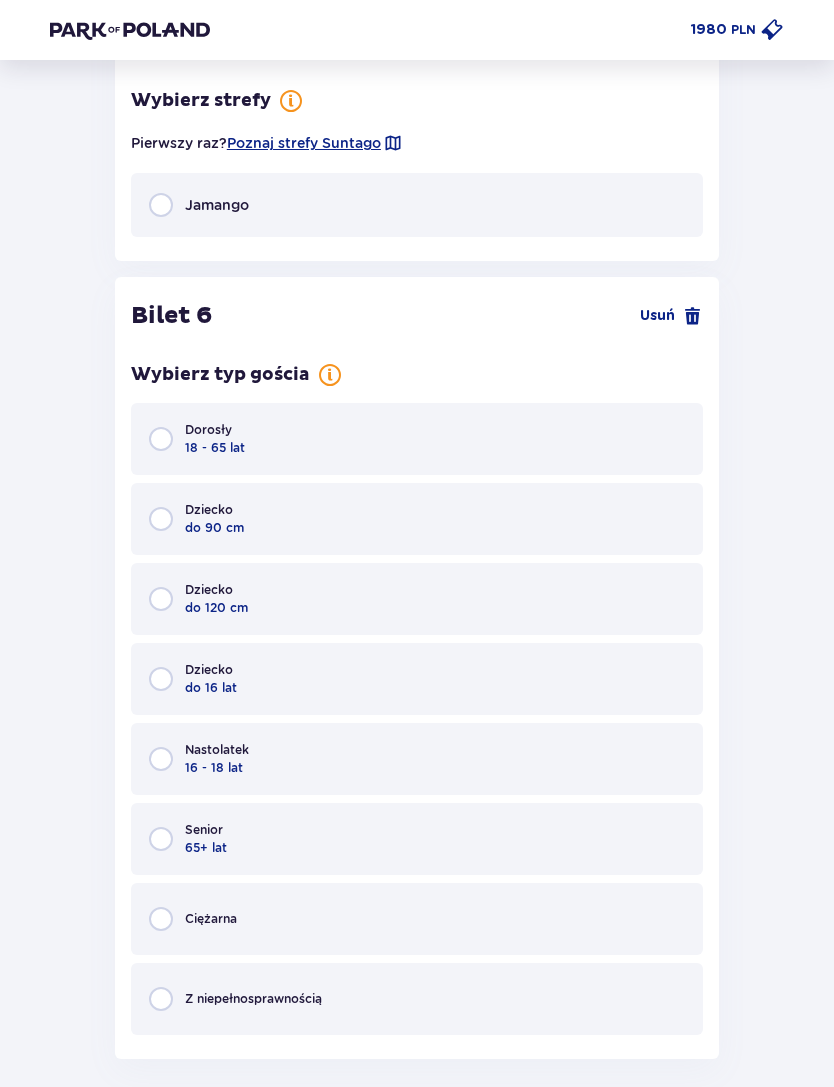 scroll, scrollTop: 7627, scrollLeft: 0, axis: vertical 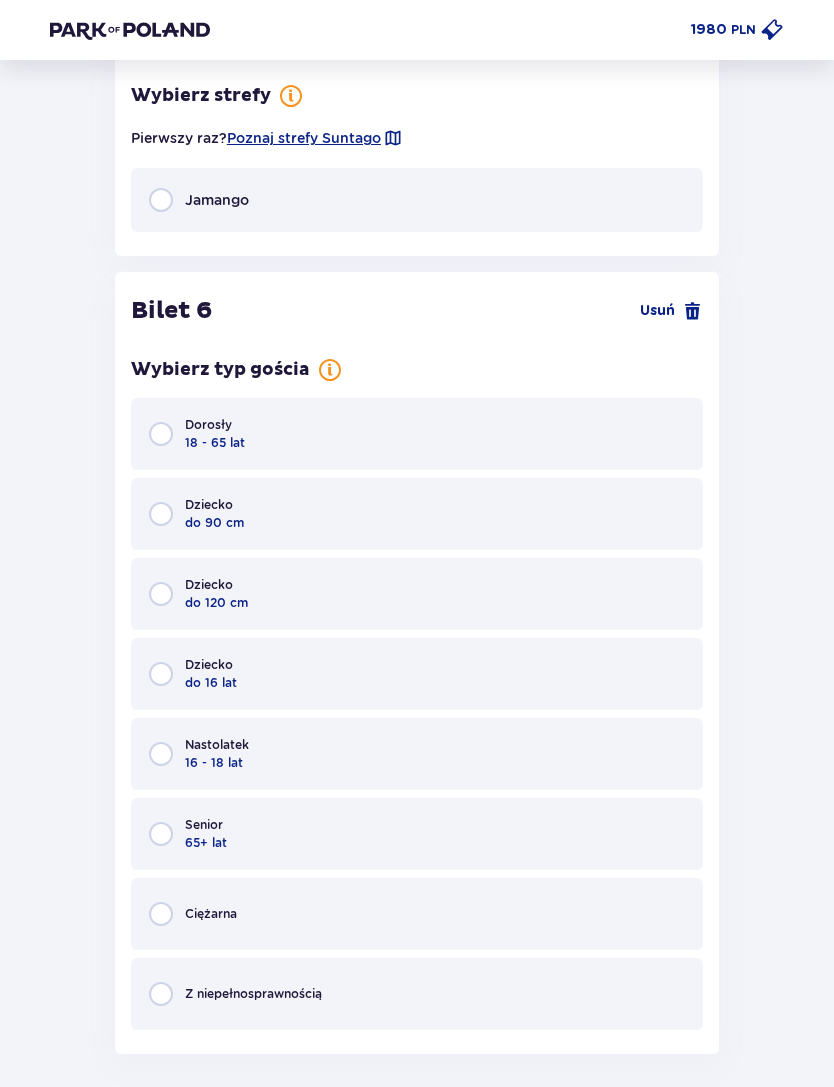 click on "Jamango" at bounding box center [417, 200] 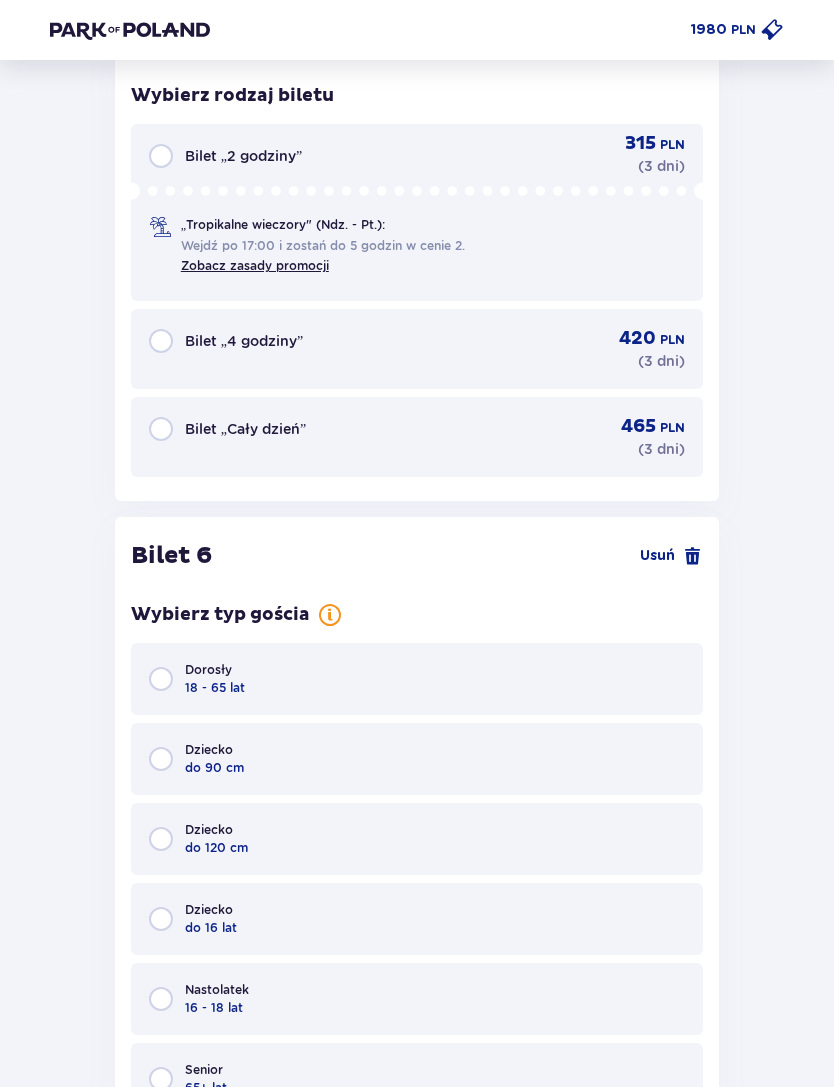 click on "Bilet „Cały dzień” 465 PLN ( 3 dni )" at bounding box center (417, 437) 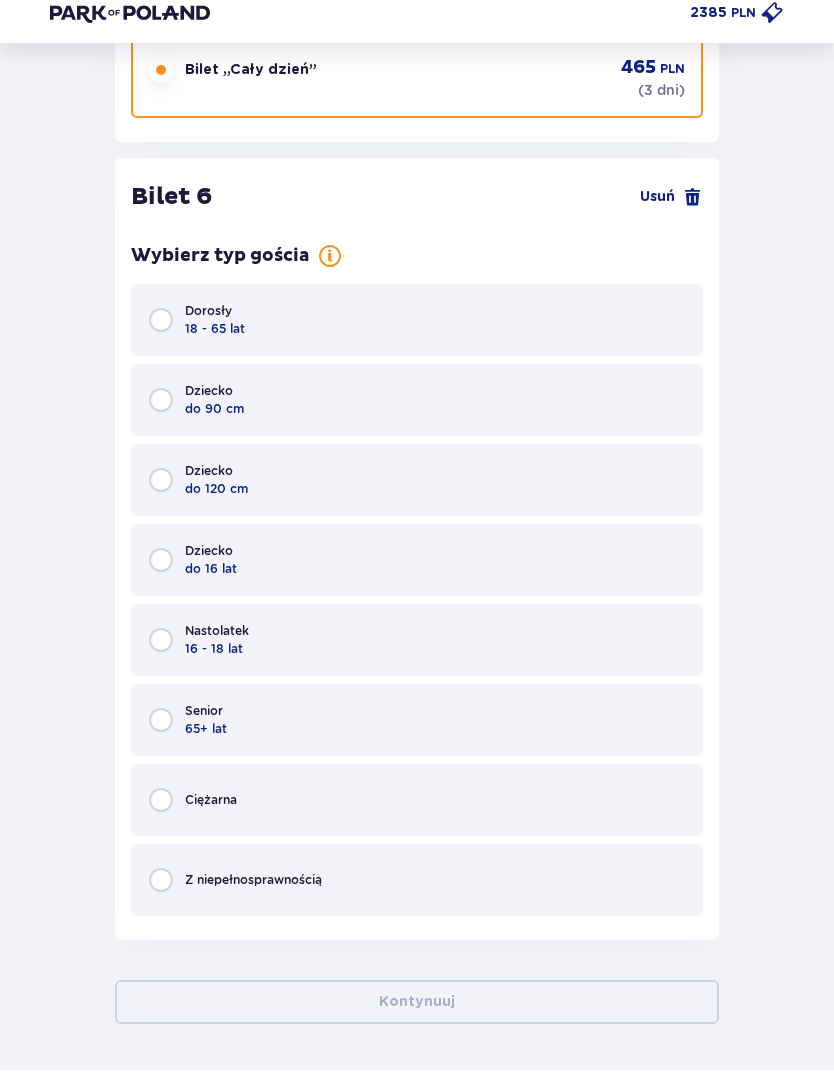 scroll, scrollTop: 8125, scrollLeft: 0, axis: vertical 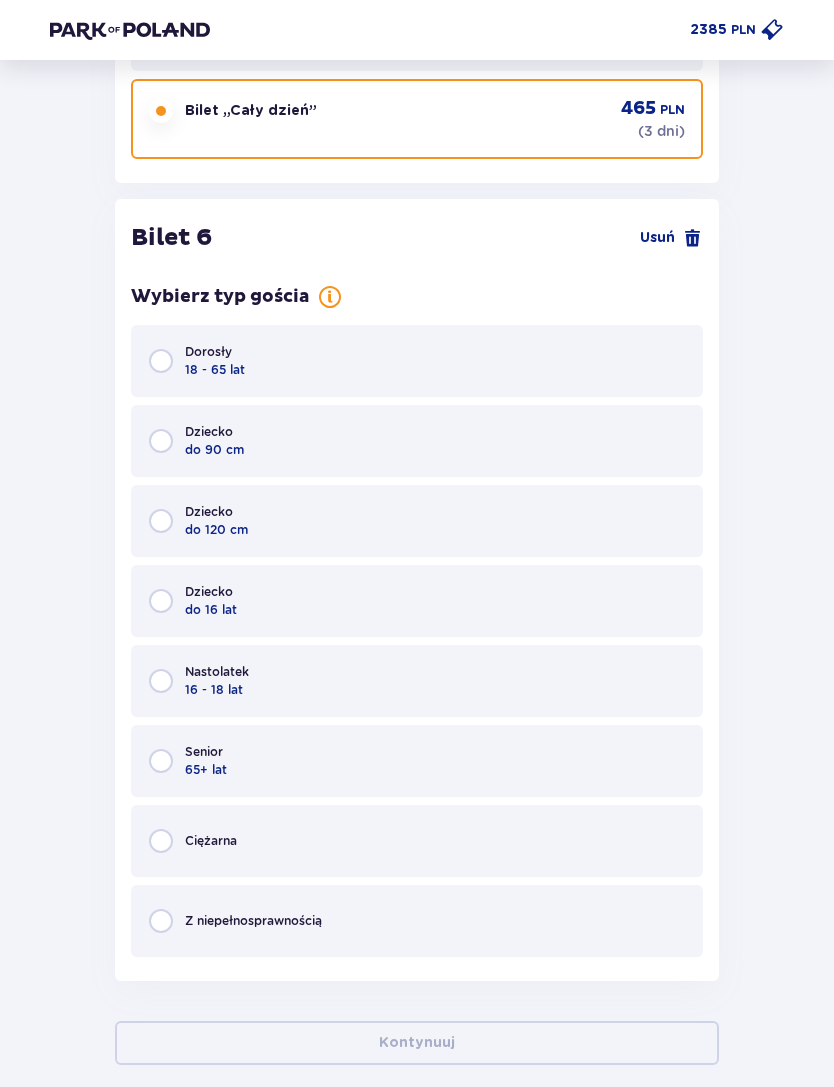 click on "Dorosły 18 - 65 lat" at bounding box center (417, 361) 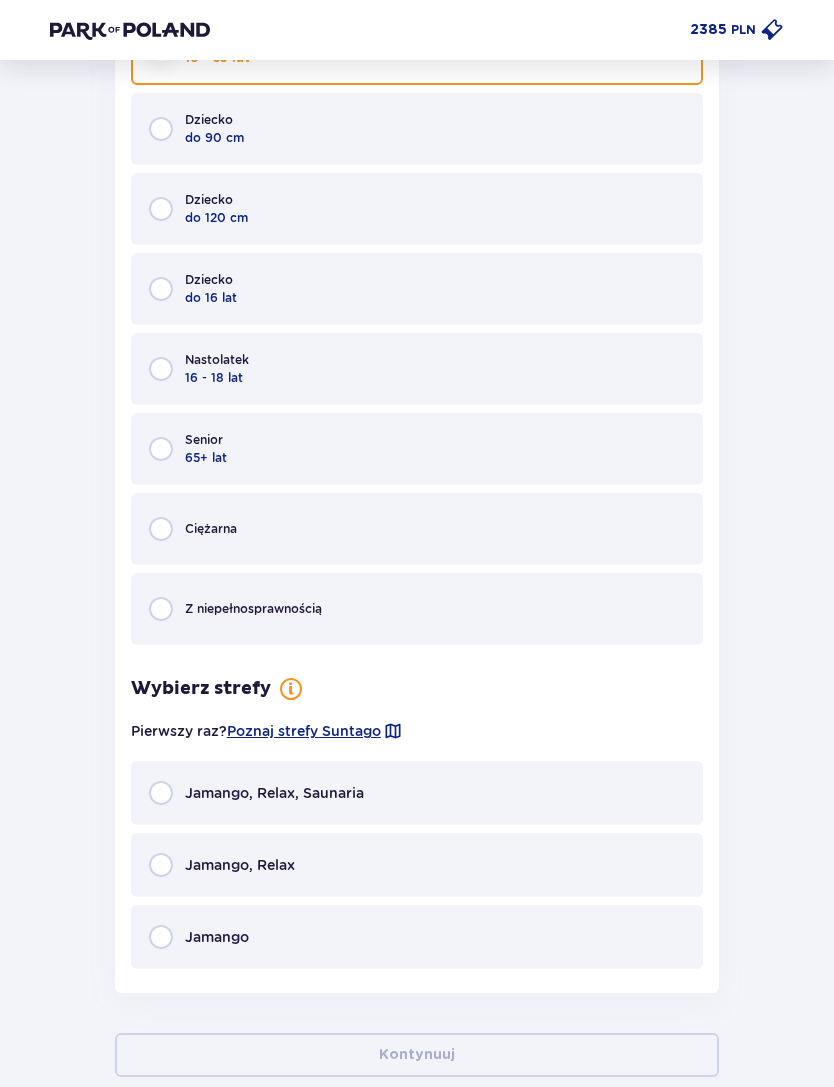 scroll, scrollTop: 8473, scrollLeft: 0, axis: vertical 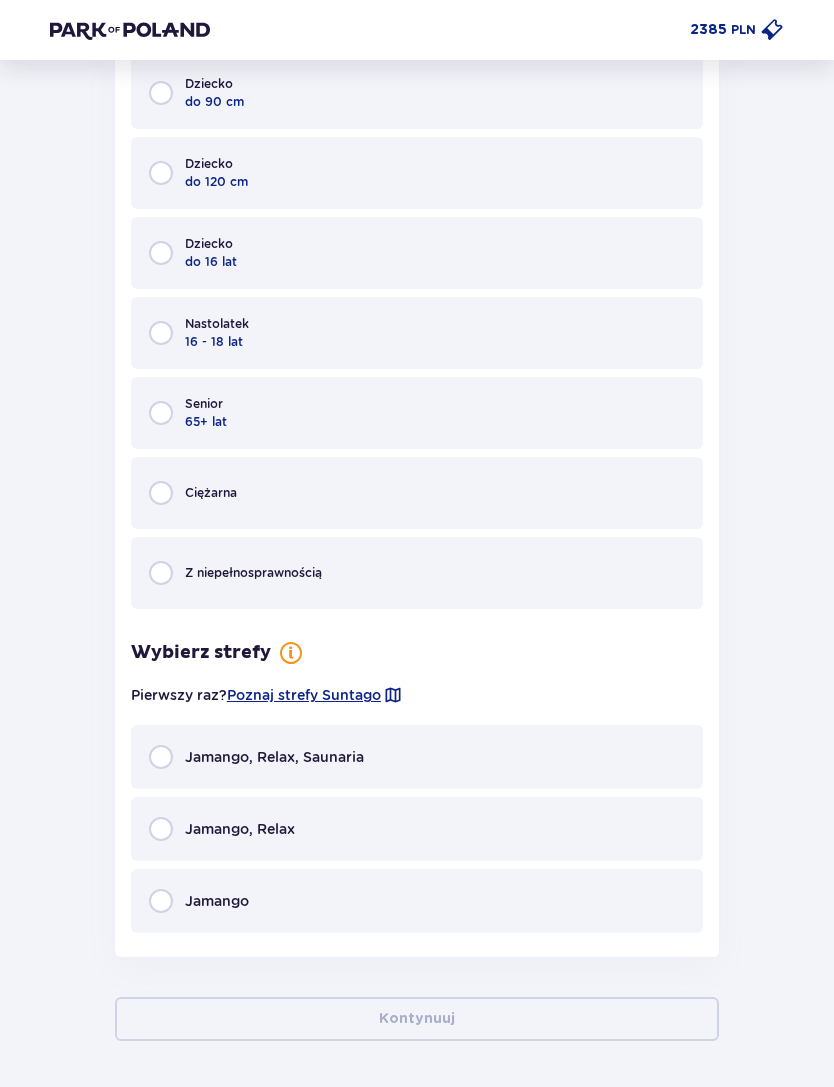click on "Jamango, Relax" at bounding box center (417, 829) 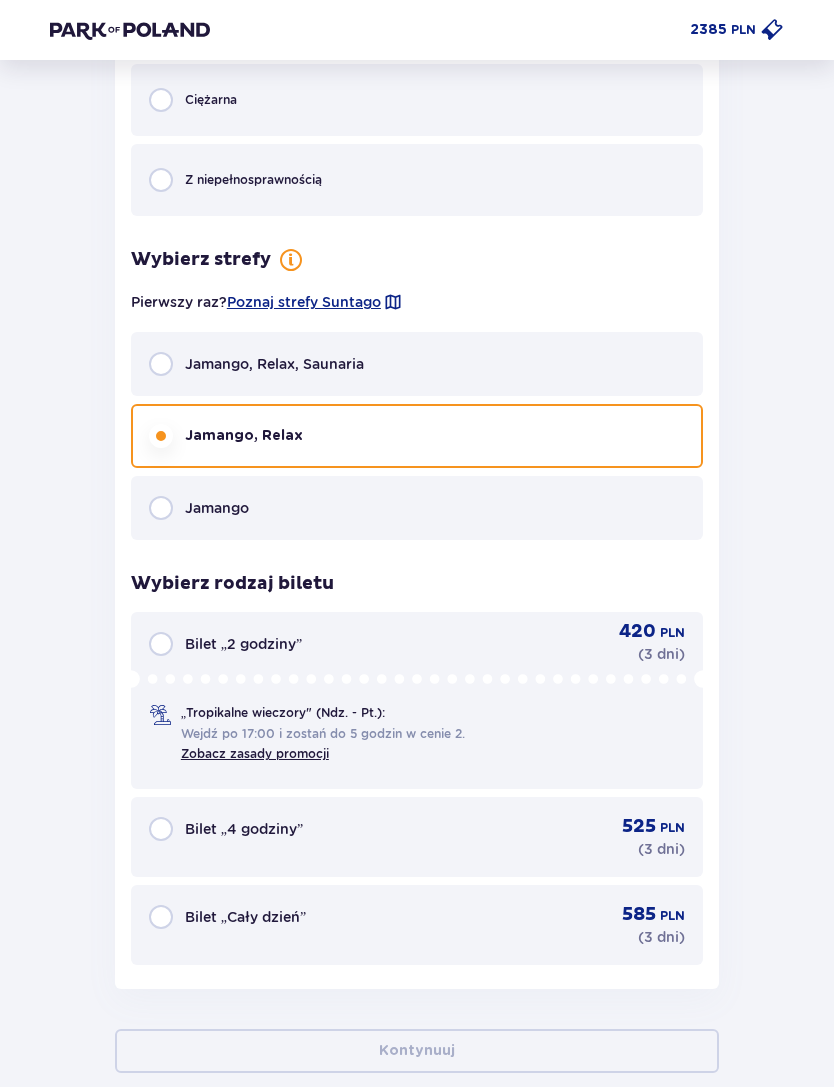 scroll, scrollTop: 8896, scrollLeft: 0, axis: vertical 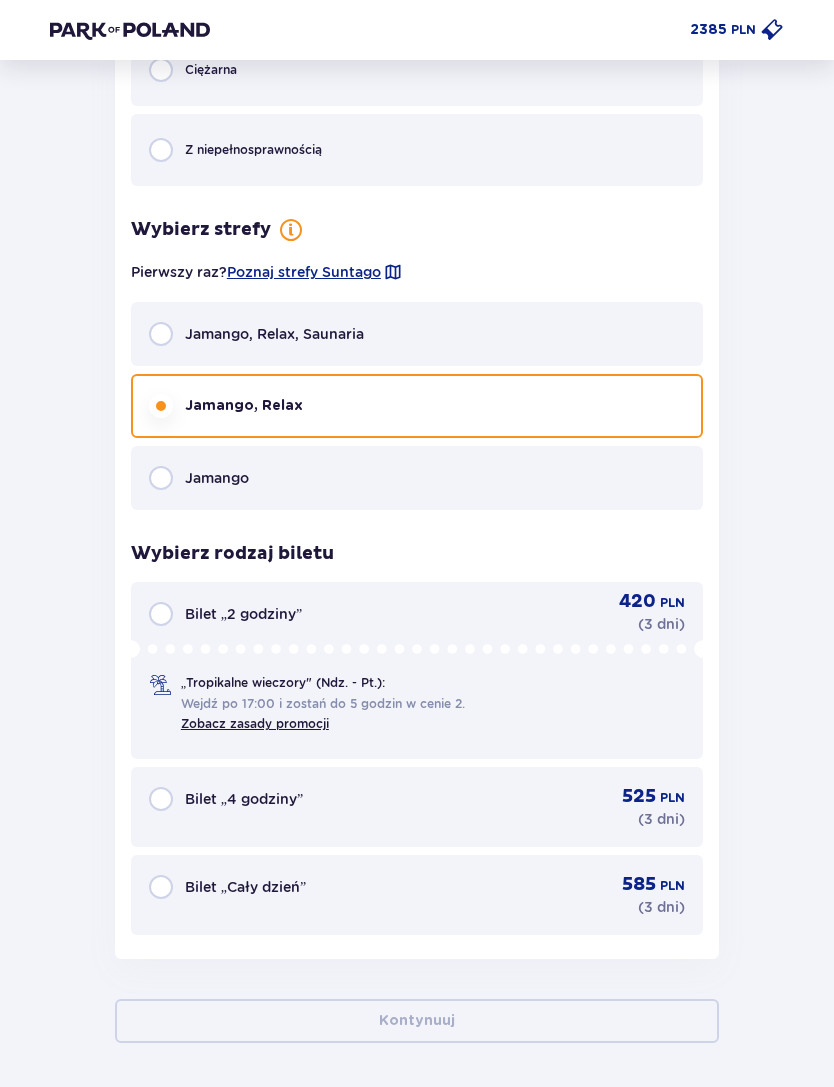 click on "Bilet „Cały dzień” 585 PLN ( 3 dni )" at bounding box center [417, 895] 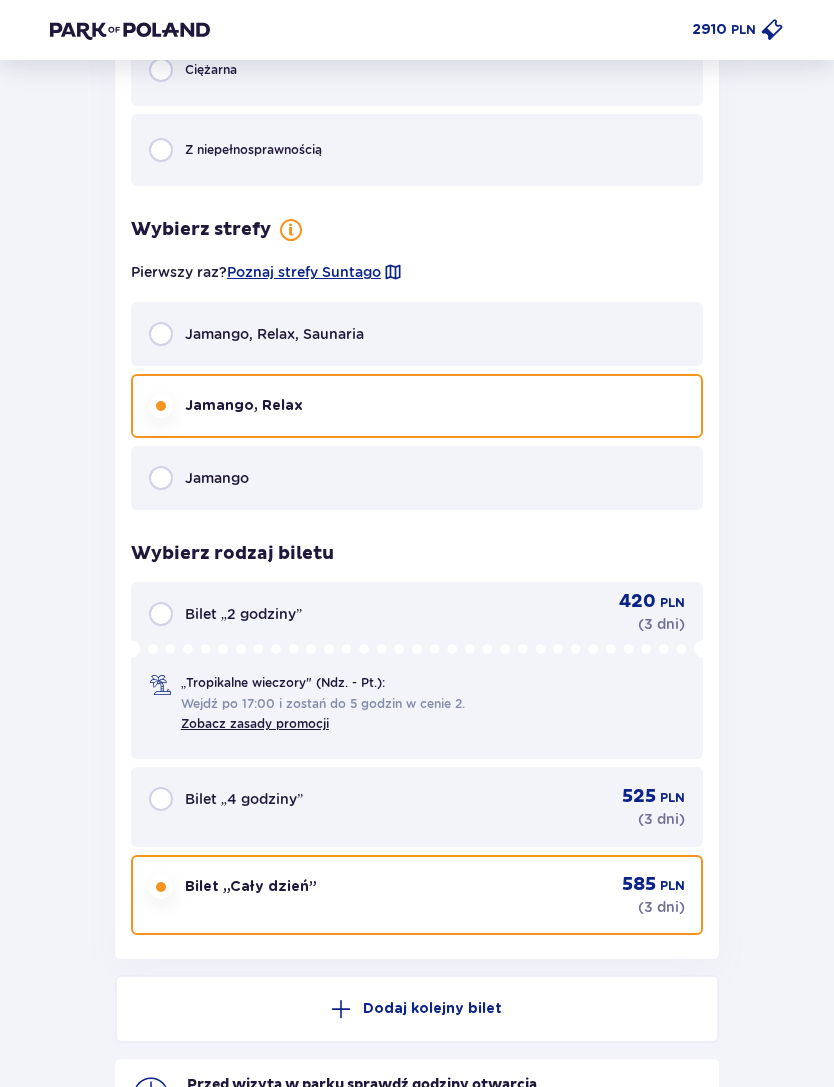 scroll, scrollTop: 9064, scrollLeft: 0, axis: vertical 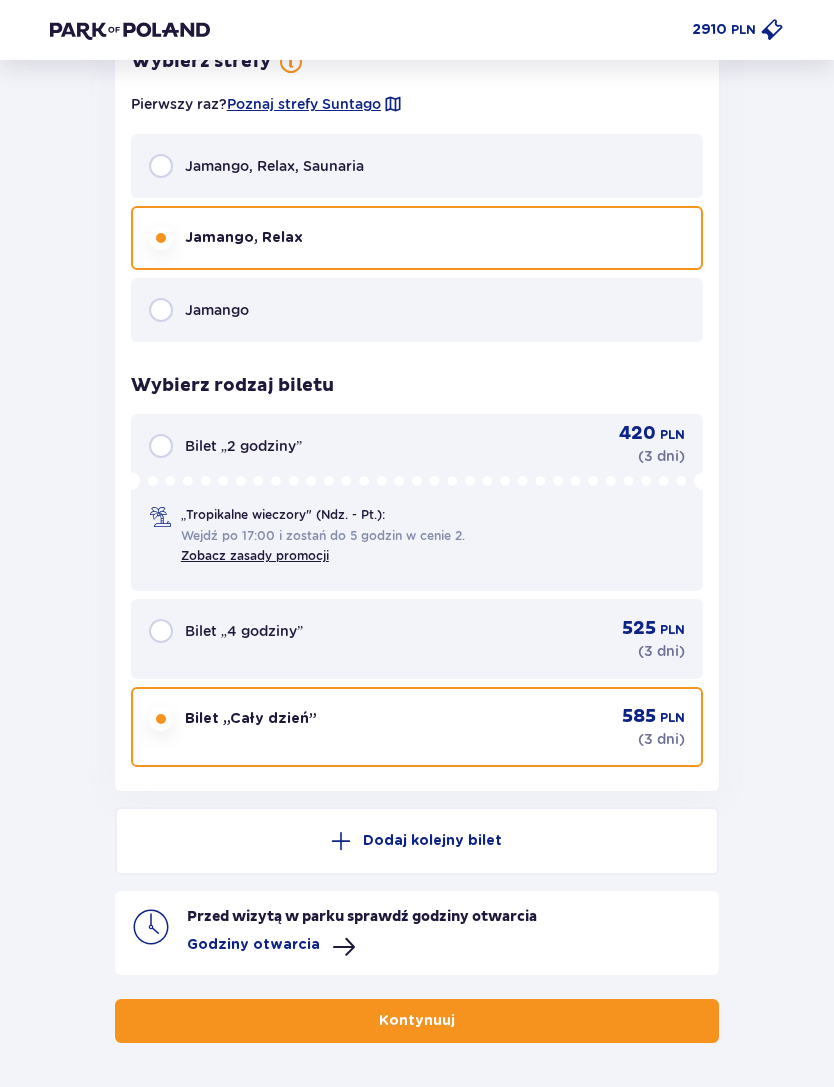 click on "Kontynuuj" at bounding box center (417, 1021) 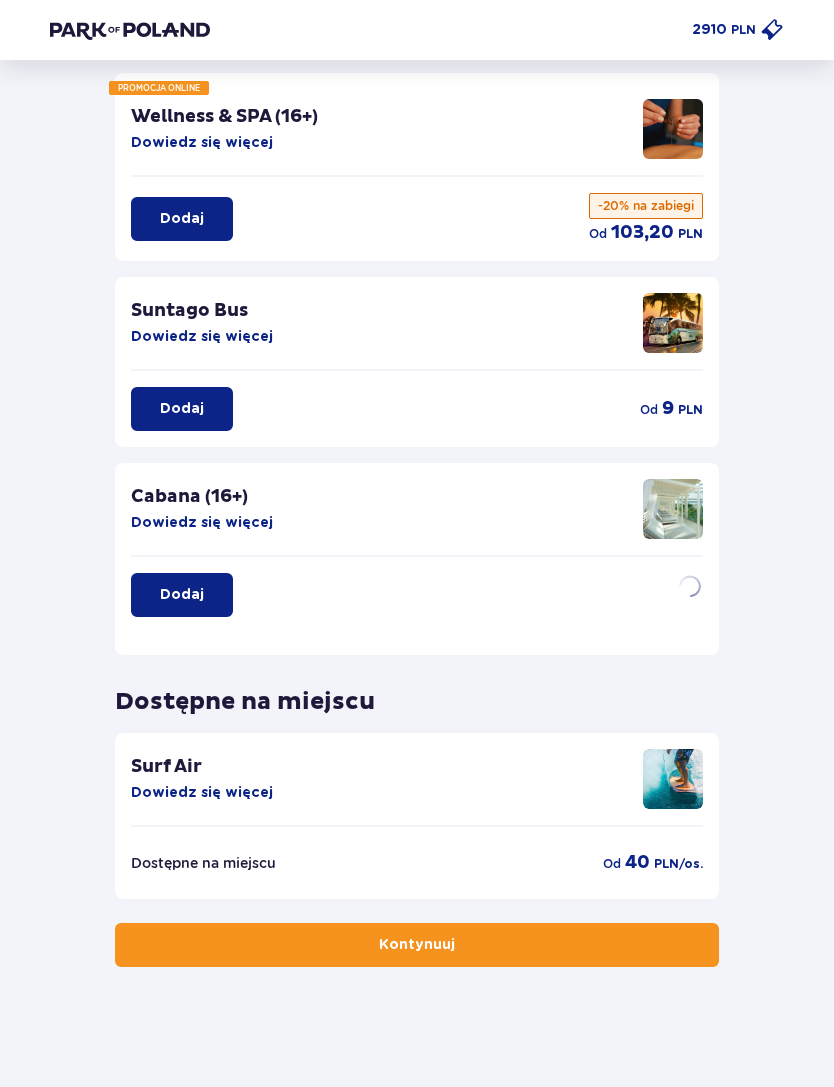 scroll, scrollTop: 0, scrollLeft: 0, axis: both 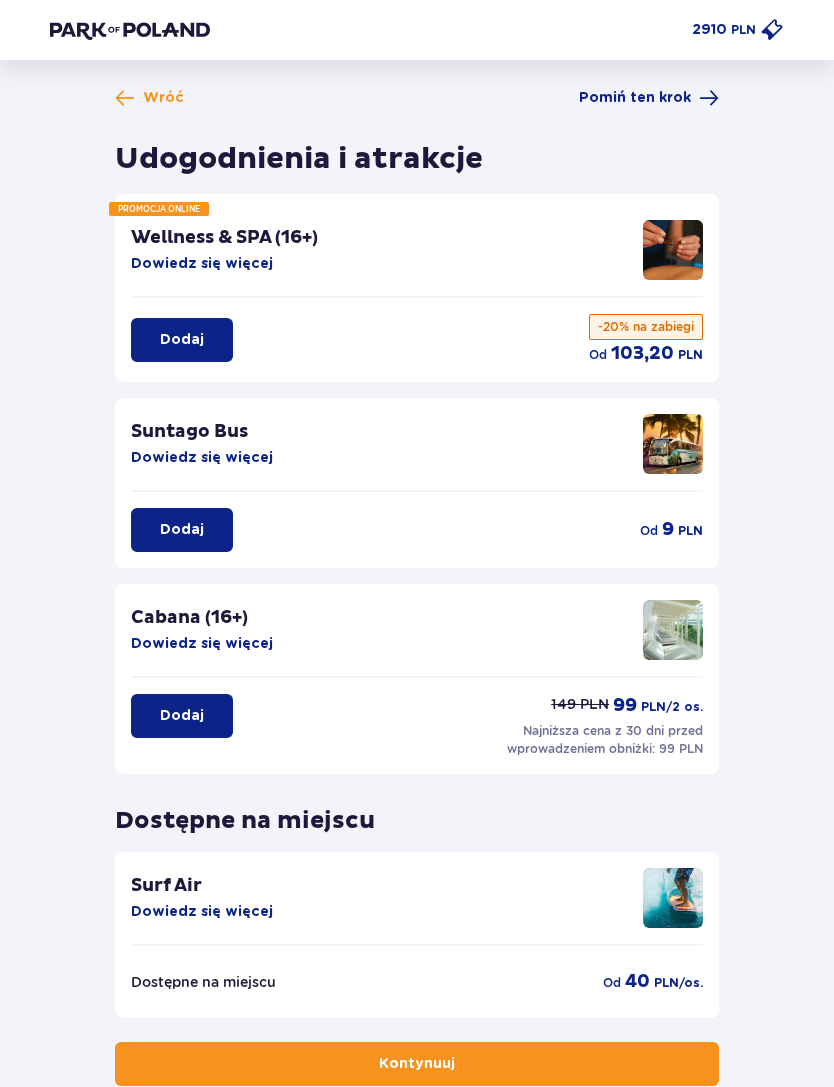 click on "Wróć Pomiń ten krok Udogodnienia i atrakcje PROMOCJA ONLINE Wellness & SPA (16+) Dowiedz się więcej Dodaj od 103,20 PLN -20% na zabiegi Suntago Bus Dowiedz się więcej Dodaj od 9 PLN Cabana (16+) Dowiedz się więcej Dodaj 149 PLN 99 PLN /2 os. Najniższa cena z 30 dni przed wprowadzeniem obniżki:   99 PLN Dostępne na miejscu Surf Air Dowiedz się więcej Dostępne na miejscu od 40 PLN /os. Kontynuuj" at bounding box center [417, 587] 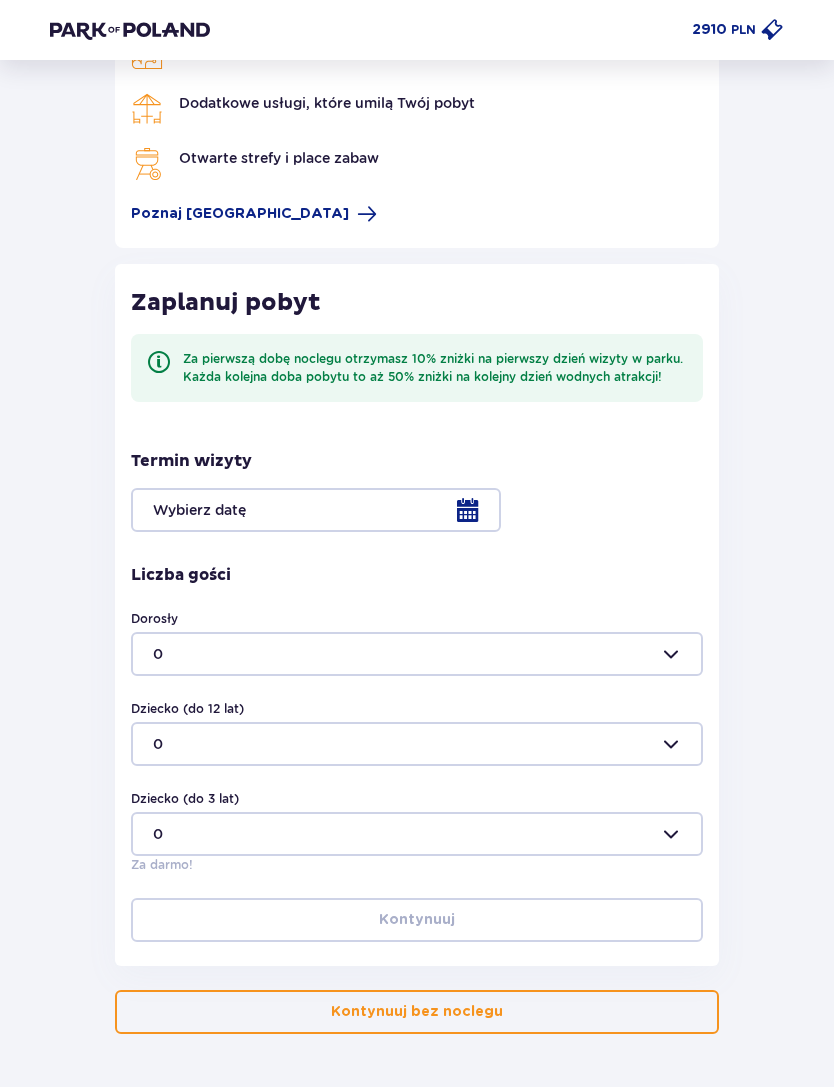 scroll, scrollTop: 183, scrollLeft: 0, axis: vertical 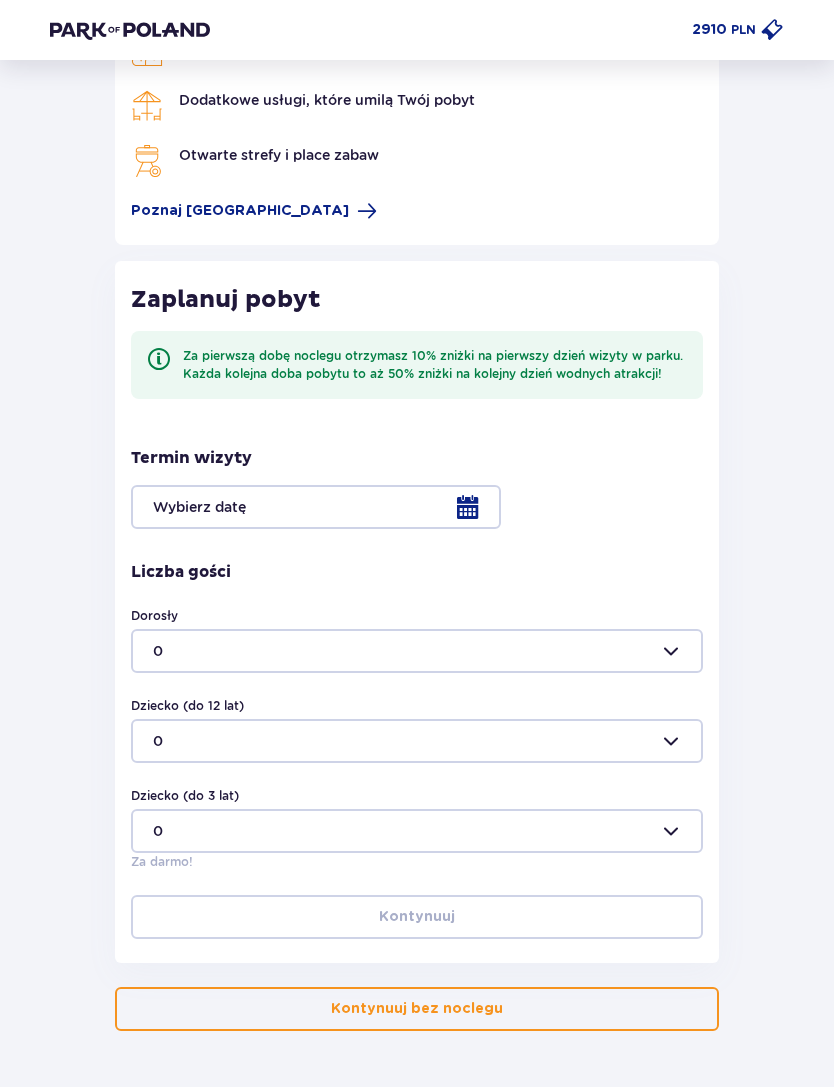 click at bounding box center (417, 507) 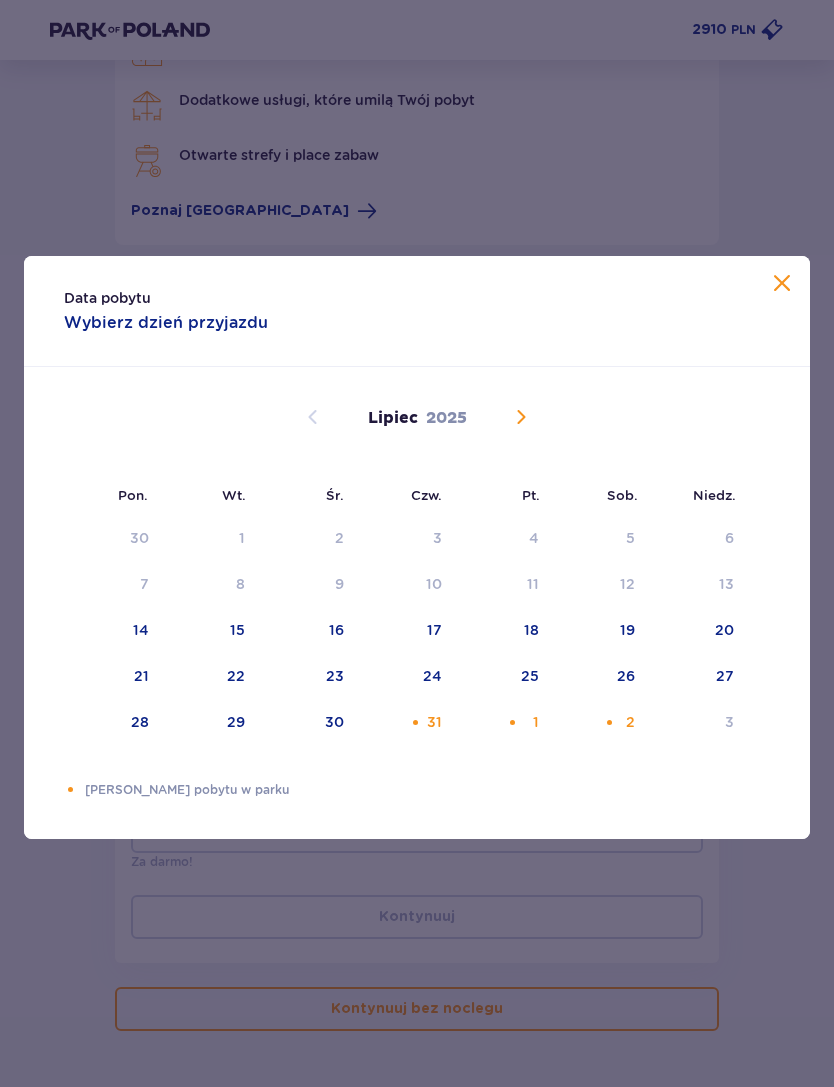 click on "31" at bounding box center [407, 723] 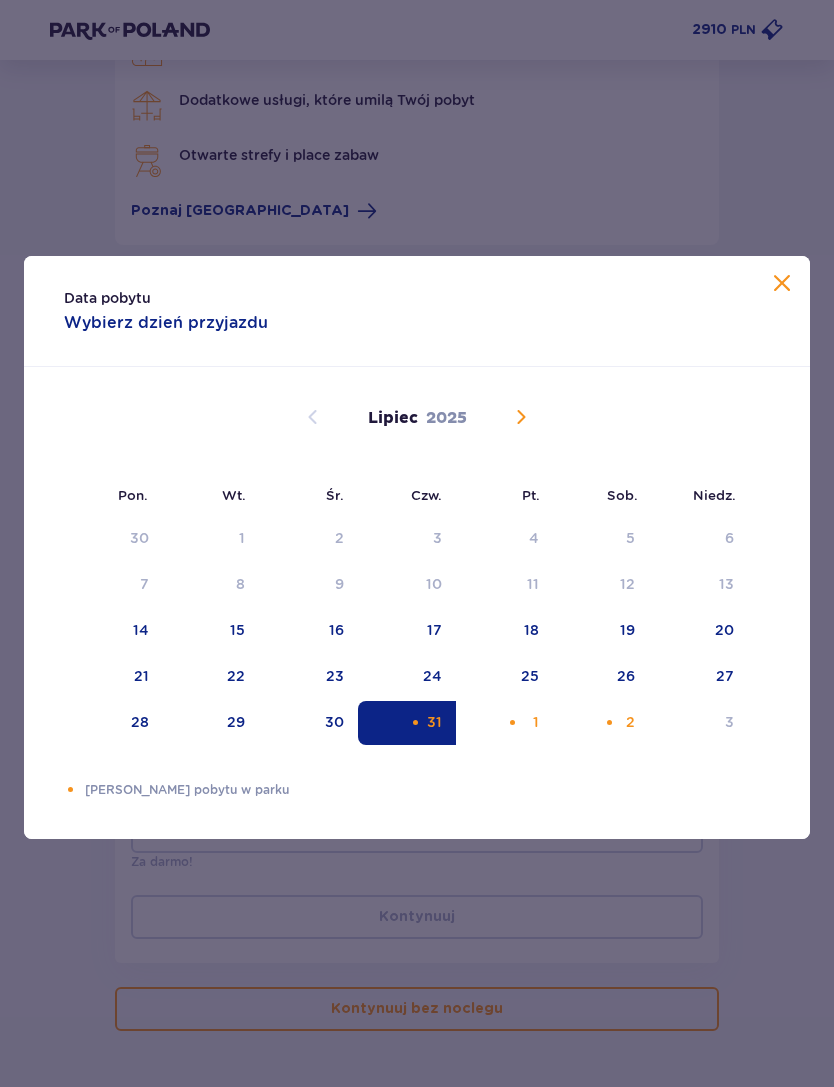 click on "2" at bounding box center [601, 723] 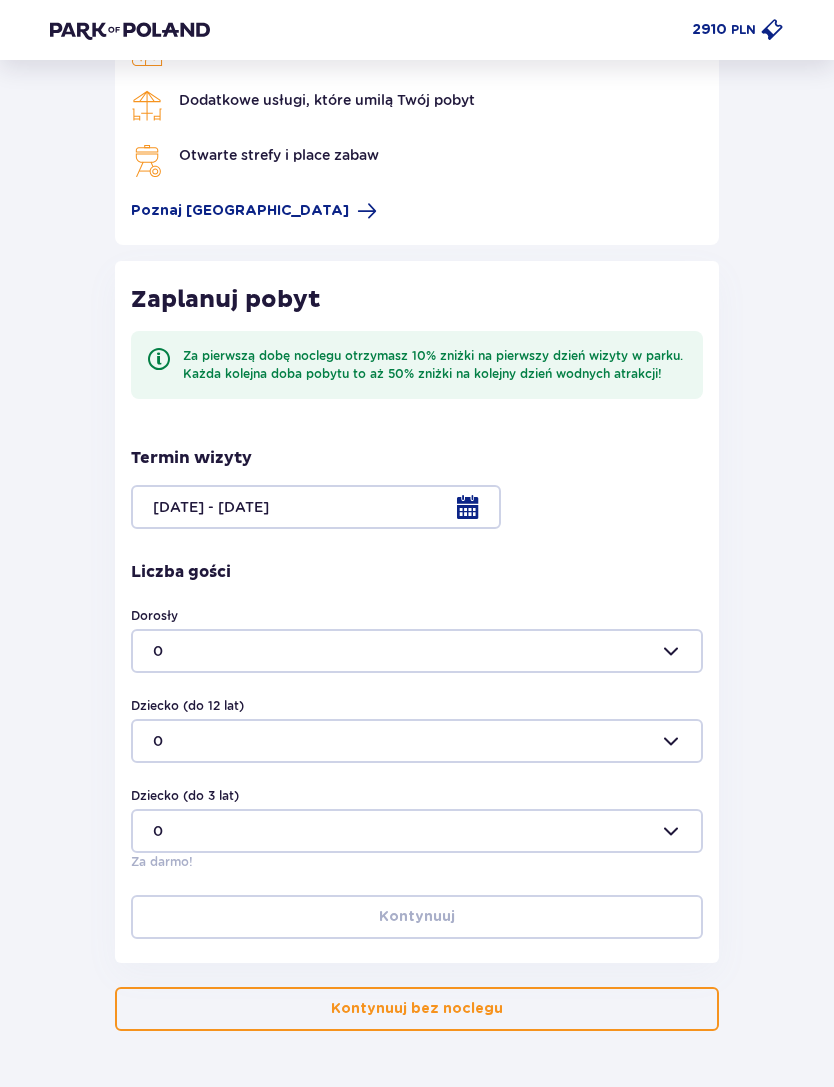 click at bounding box center (417, 651) 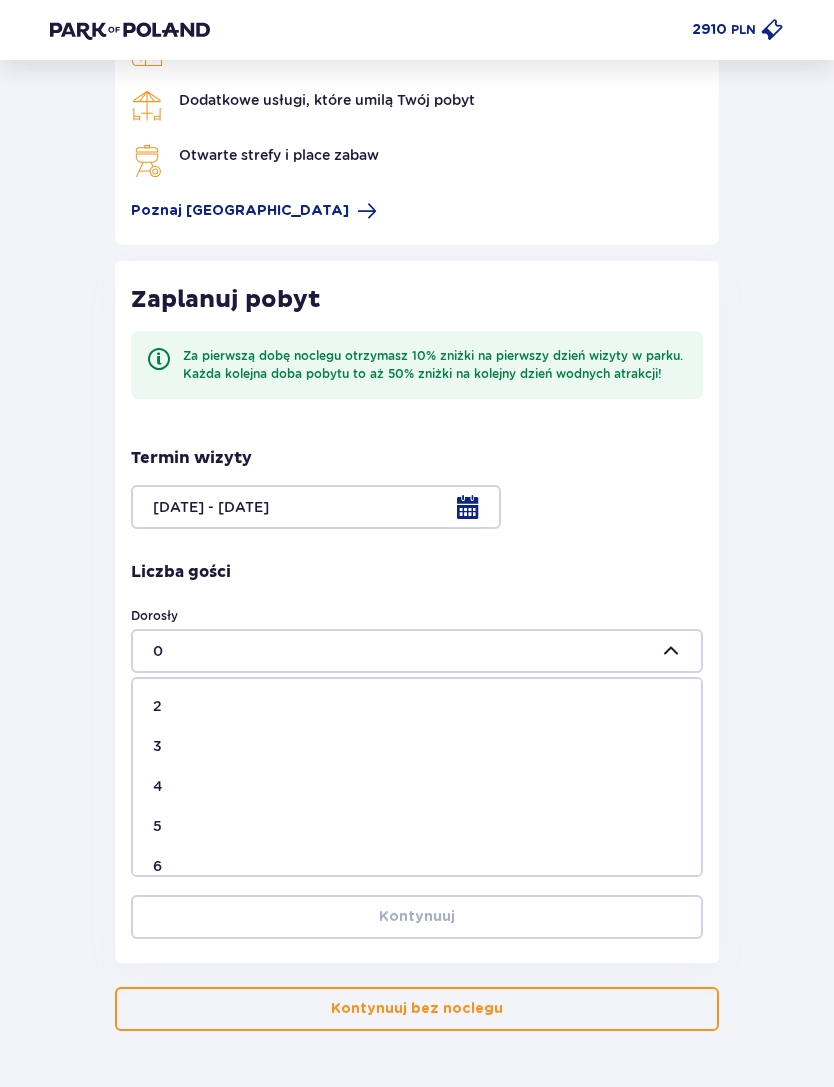 scroll, scrollTop: 85, scrollLeft: 0, axis: vertical 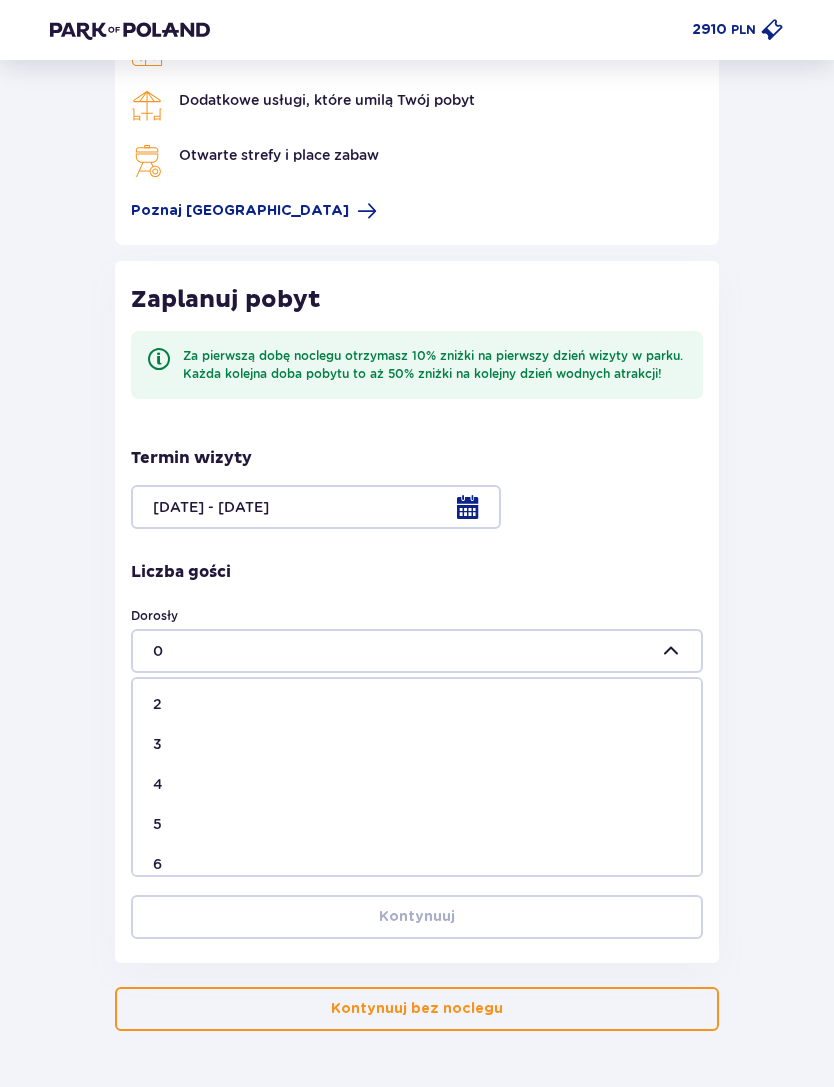 click on "5" at bounding box center (417, 824) 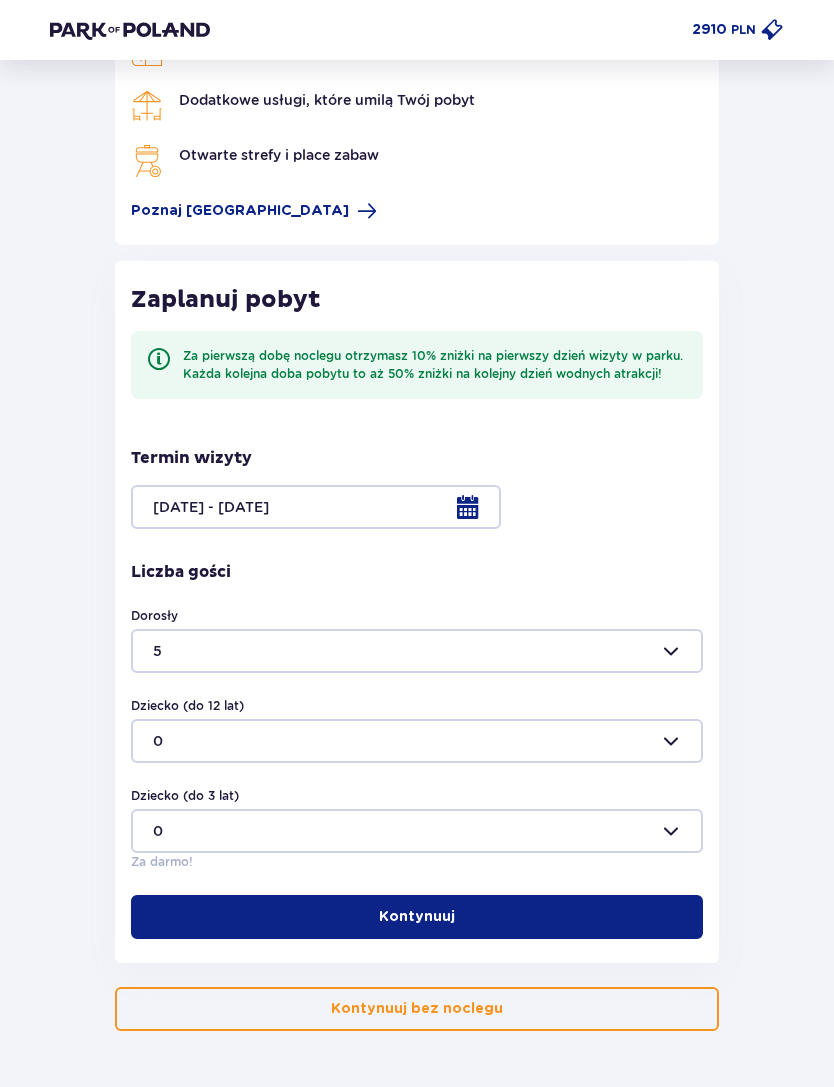 click at bounding box center [417, 741] 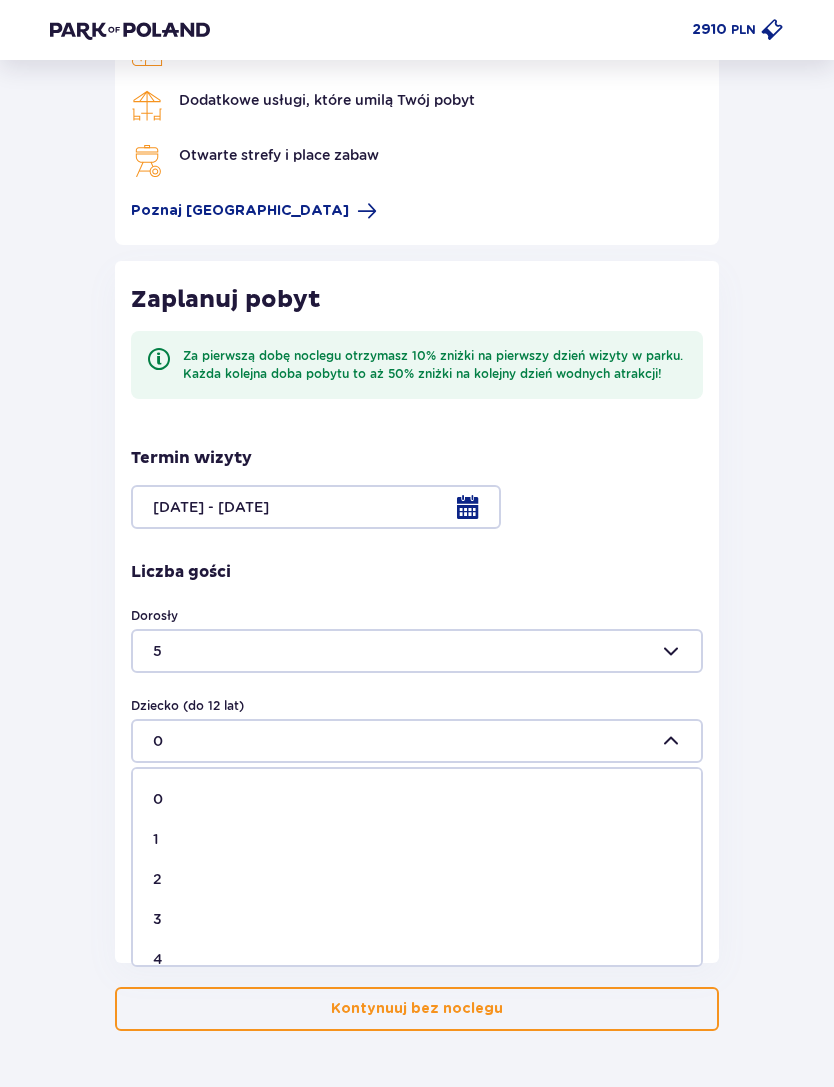 click on "1" at bounding box center (417, 839) 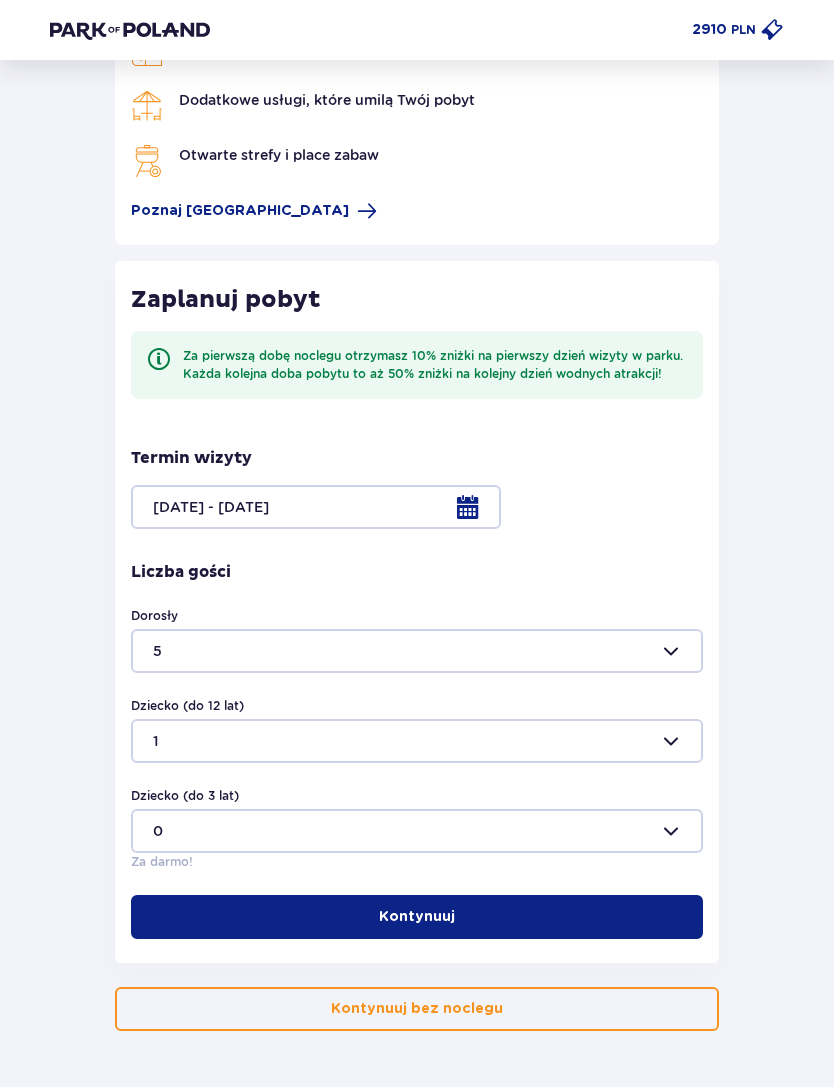 click on "Kontynuuj" at bounding box center (417, 917) 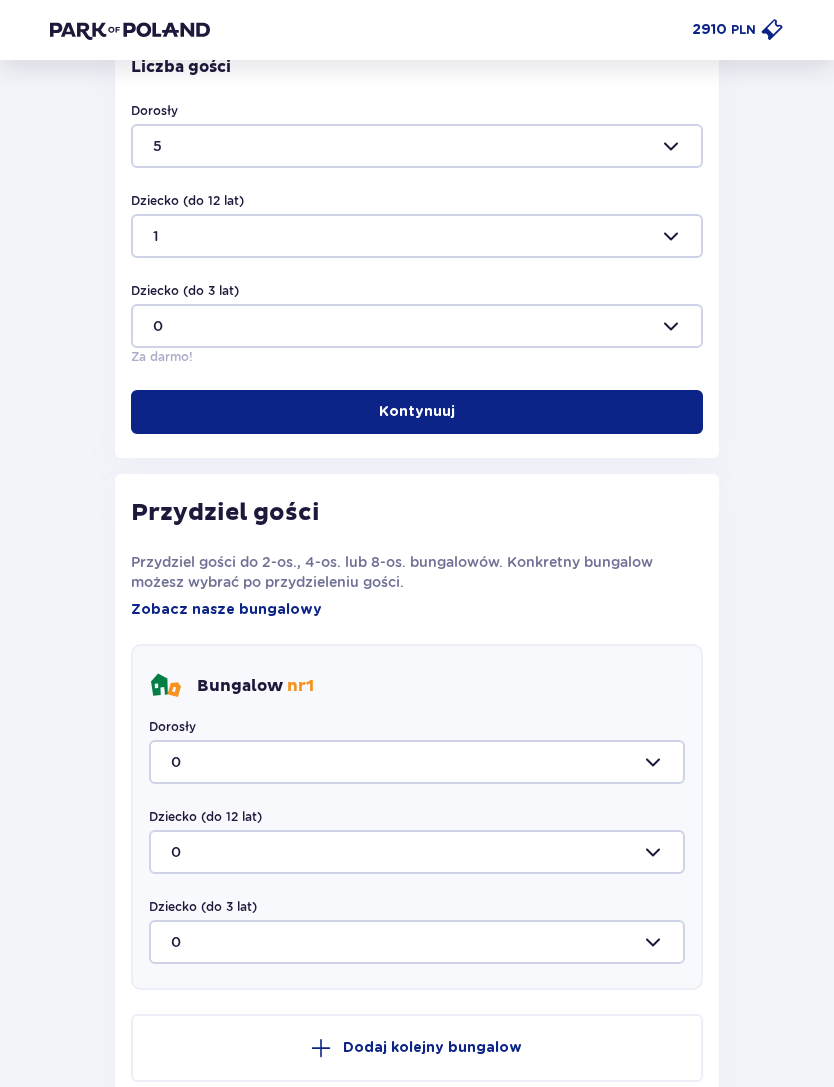 scroll, scrollTop: 979, scrollLeft: 0, axis: vertical 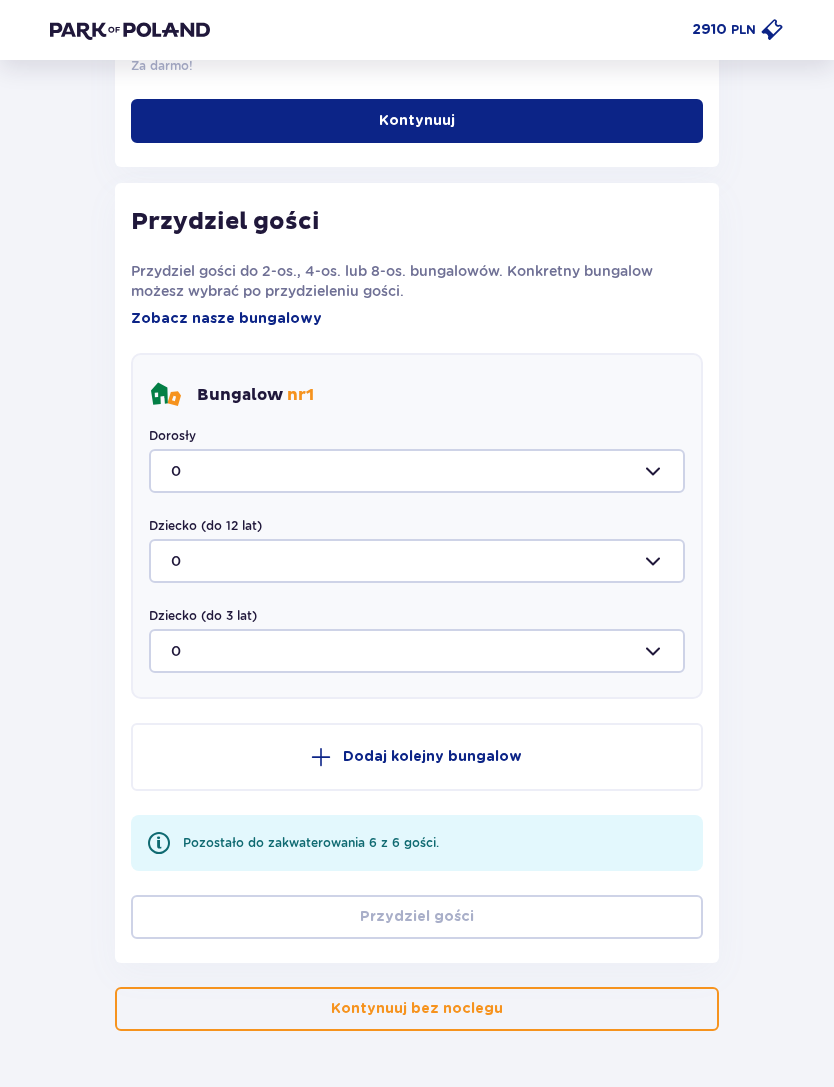 click at bounding box center [417, 471] 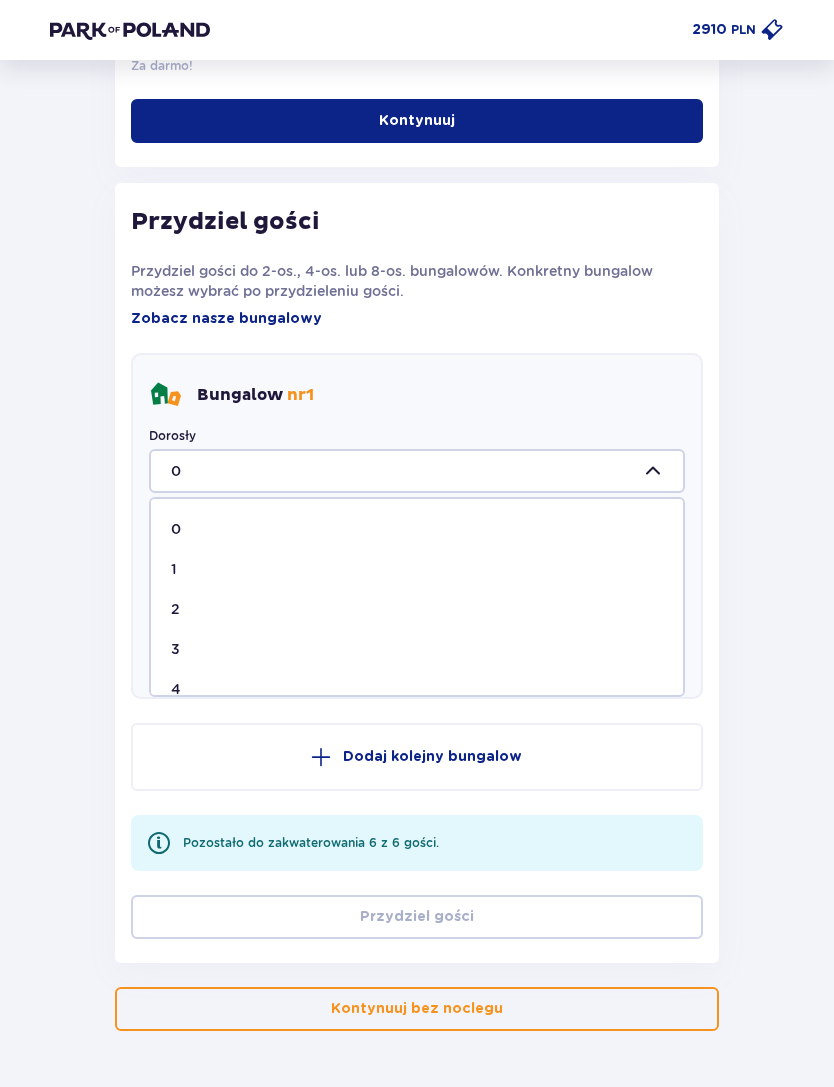 click on "3" at bounding box center [417, 649] 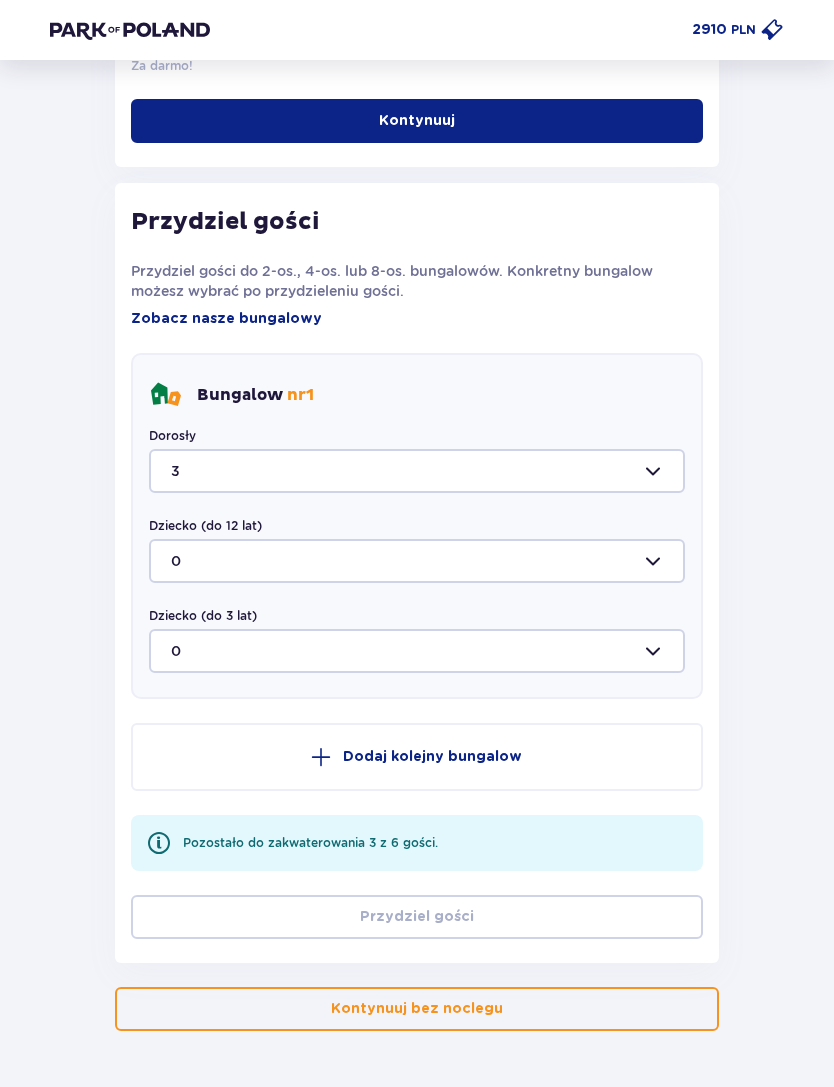 click on "Dodaj kolejny bungalow" at bounding box center (417, 757) 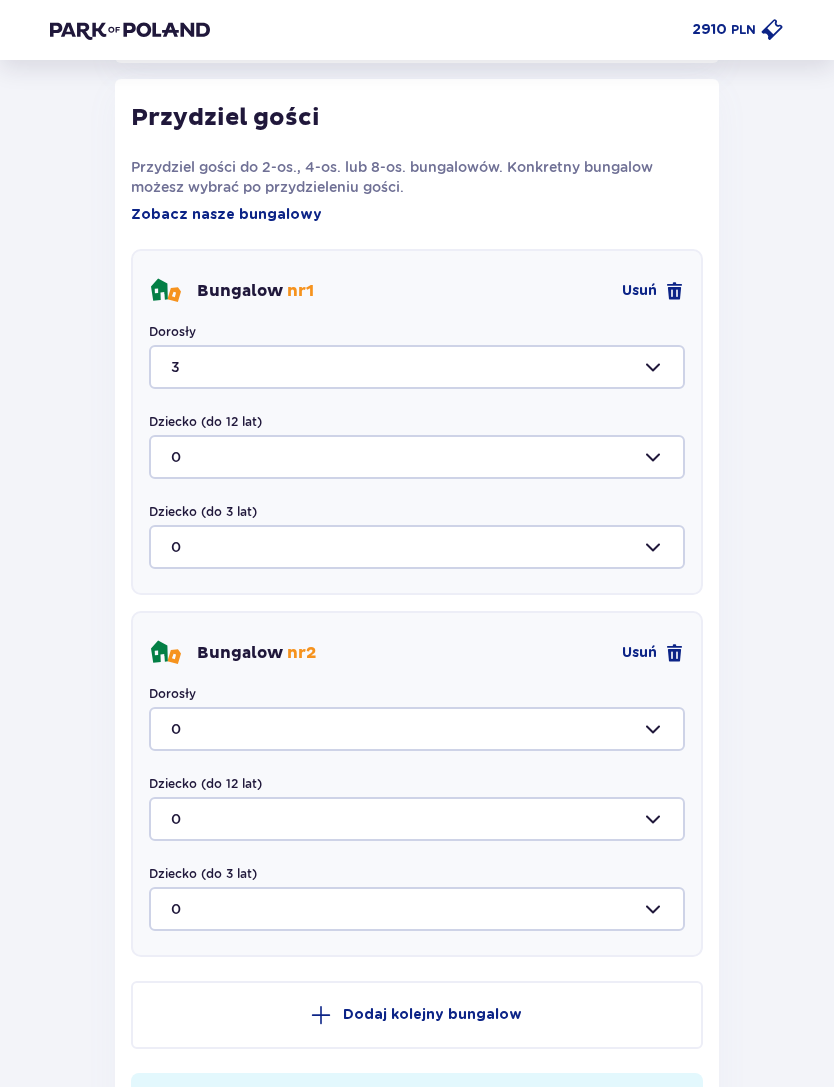 scroll, scrollTop: 1083, scrollLeft: 0, axis: vertical 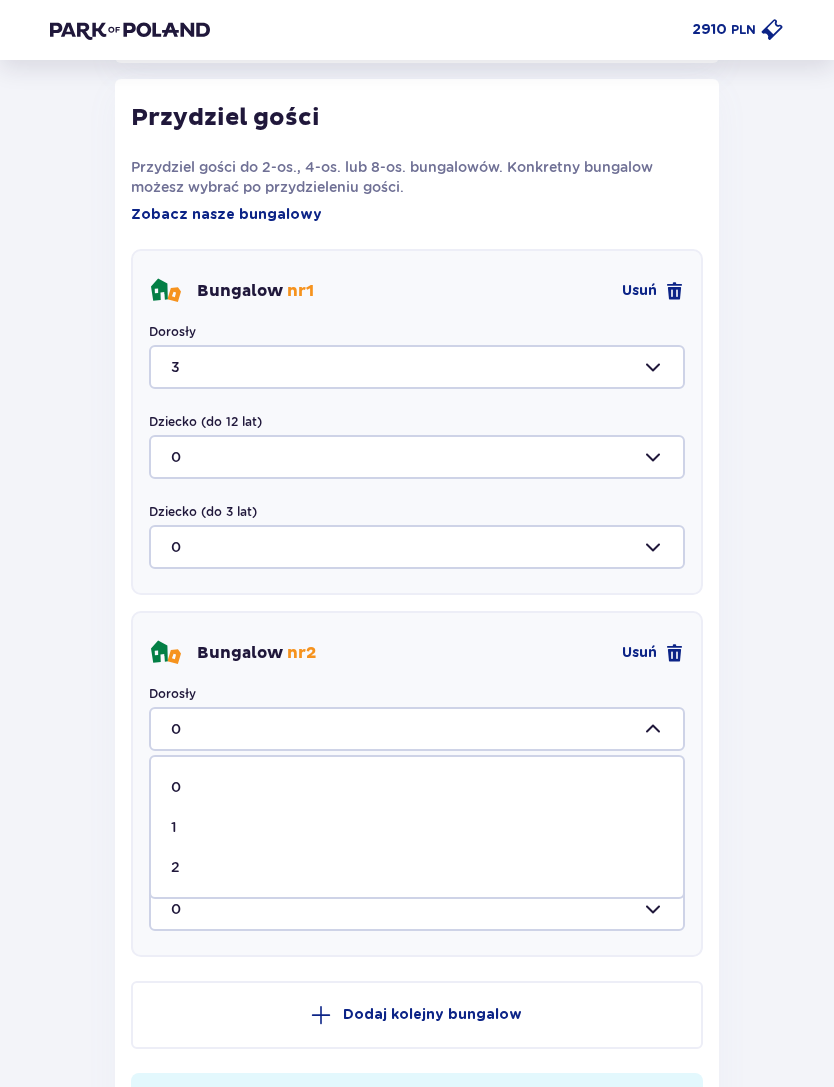 click on "2" at bounding box center (417, 867) 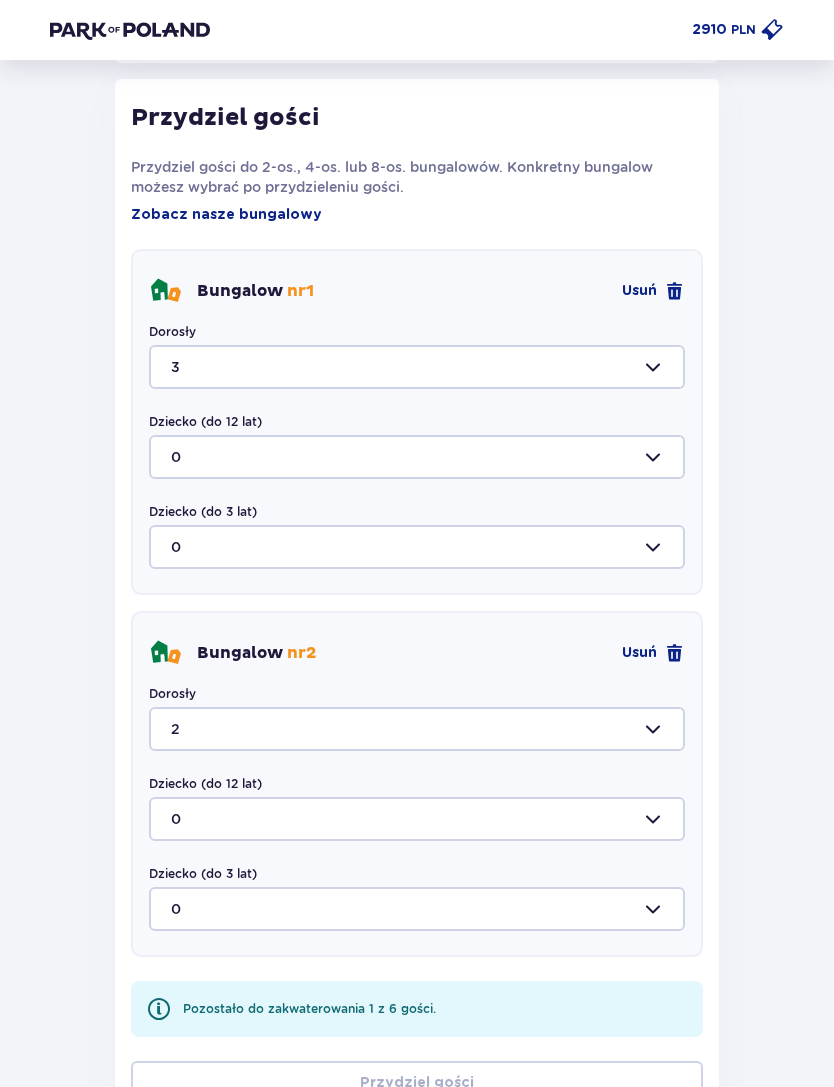 click at bounding box center (417, 819) 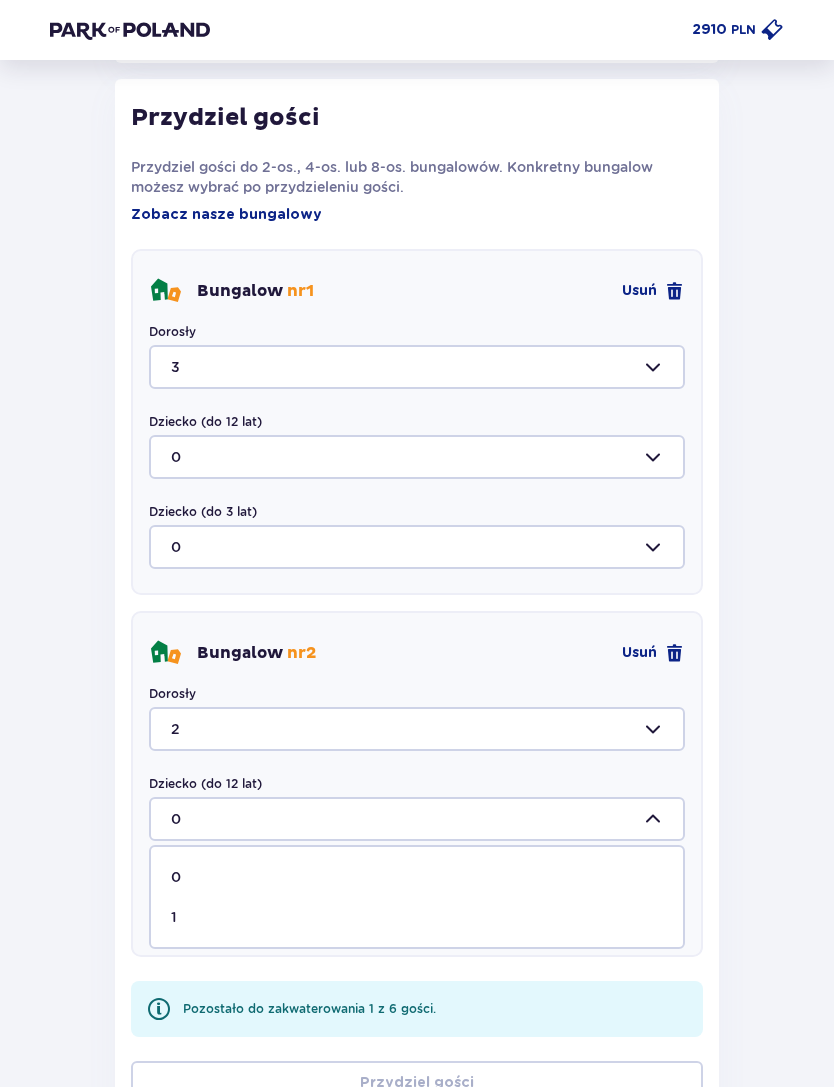 click on "1" at bounding box center [417, 917] 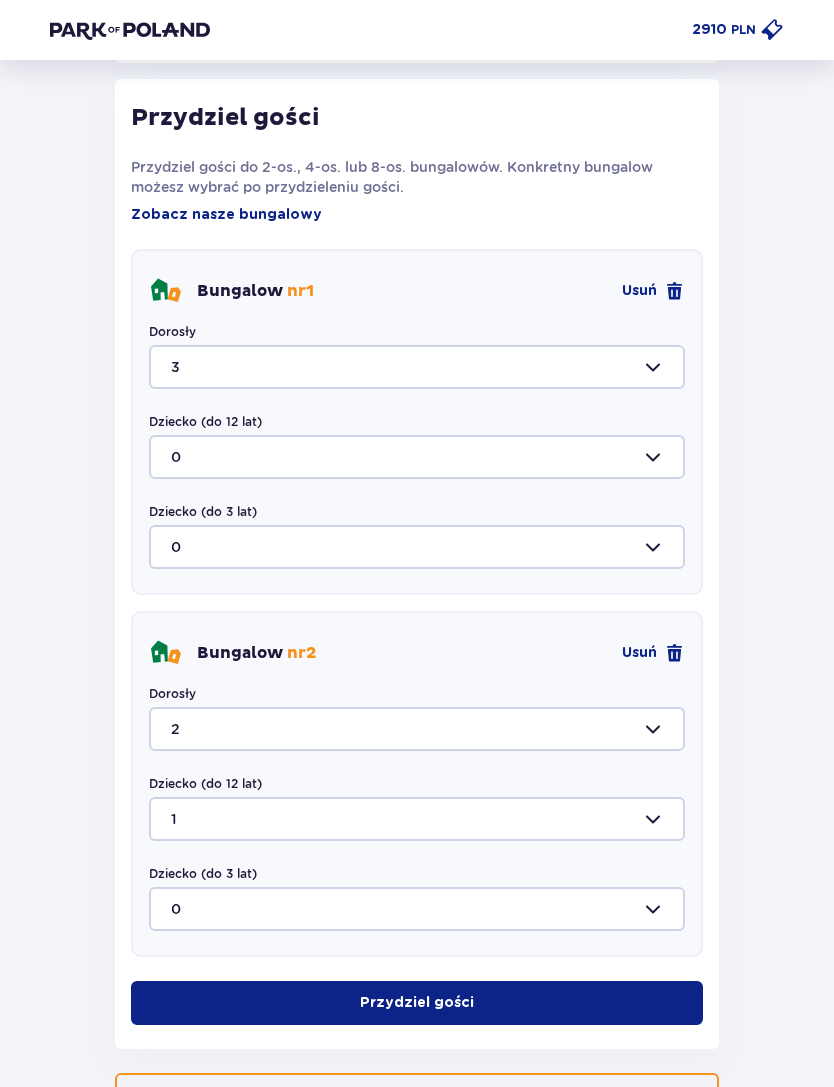 click at bounding box center (478, 1003) 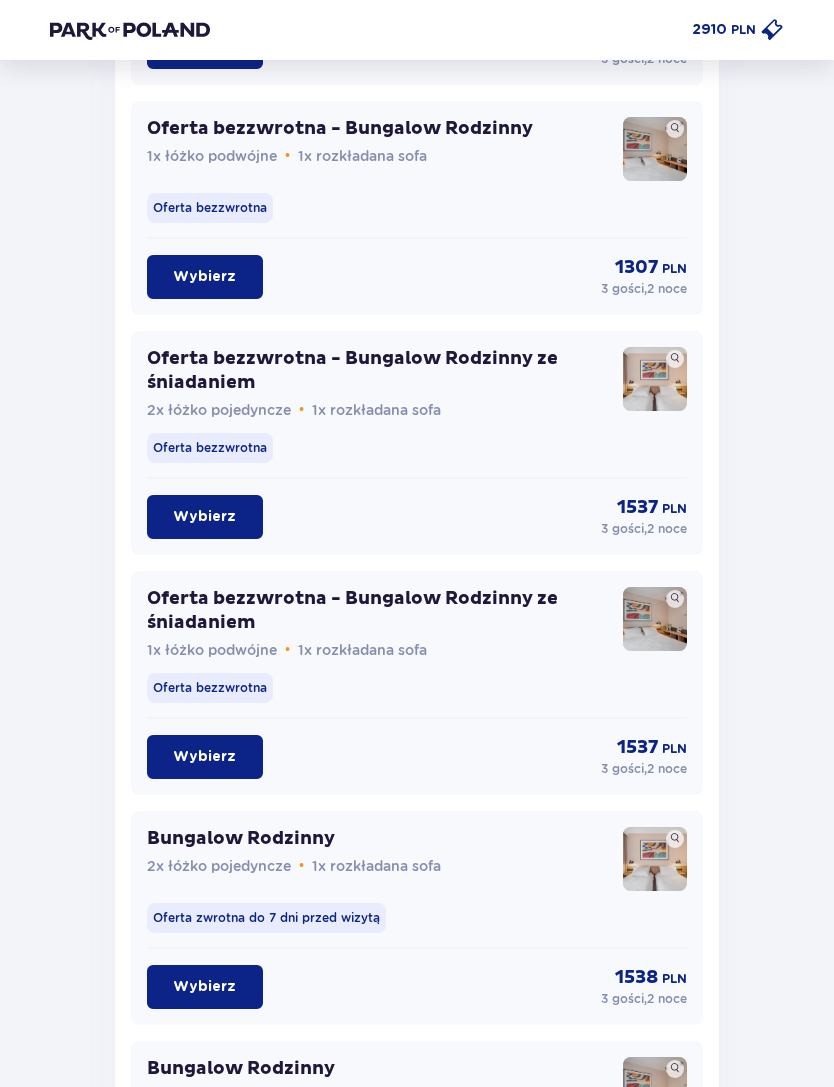 scroll, scrollTop: 2245, scrollLeft: 0, axis: vertical 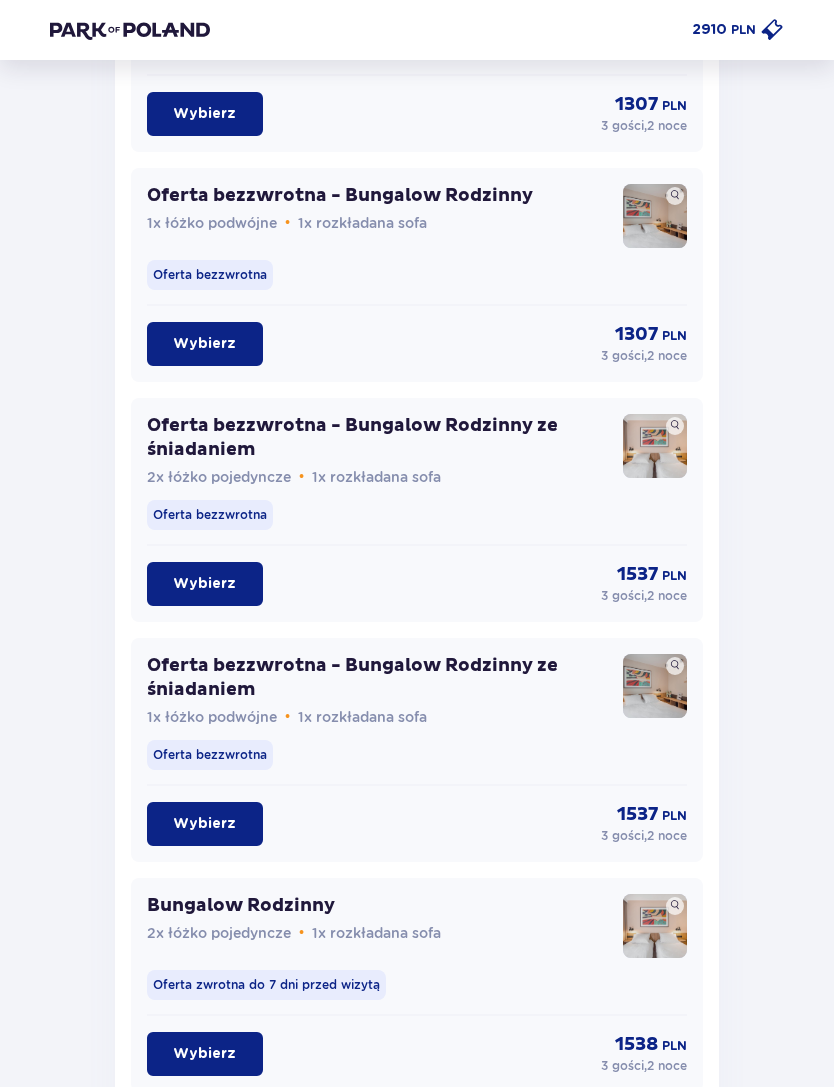 click on "Wybierz" at bounding box center (204, 585) 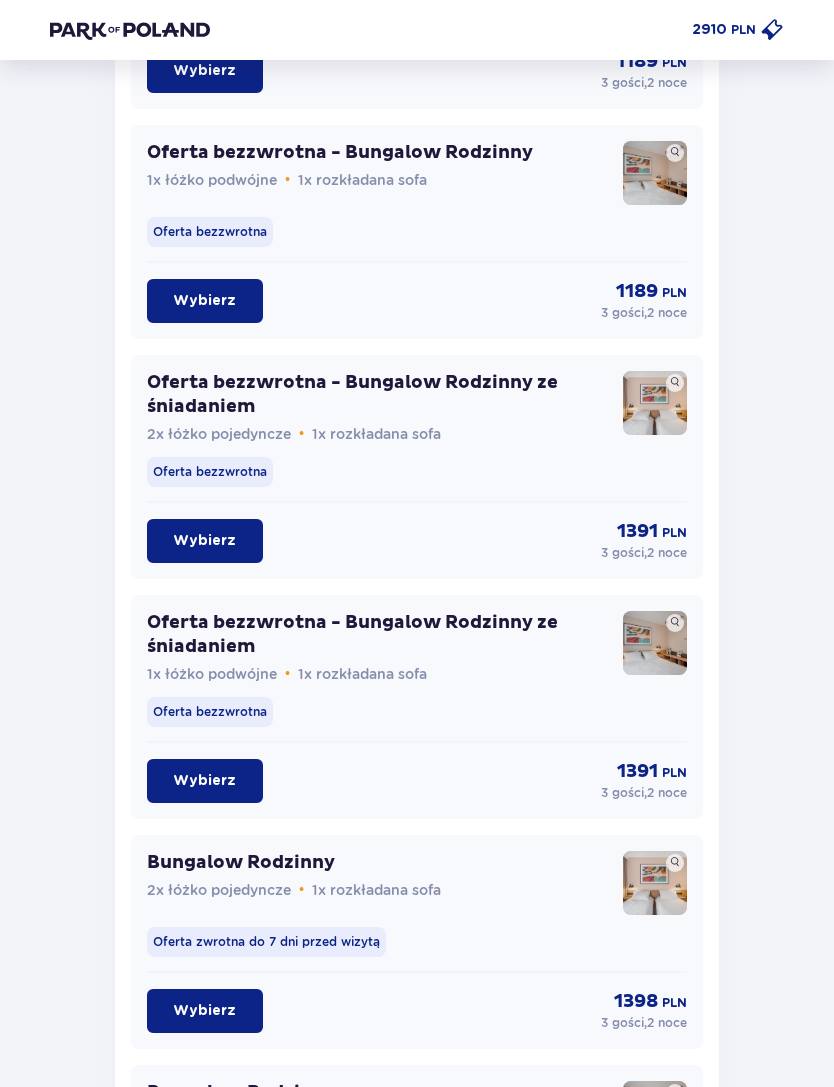 scroll, scrollTop: 4358, scrollLeft: 0, axis: vertical 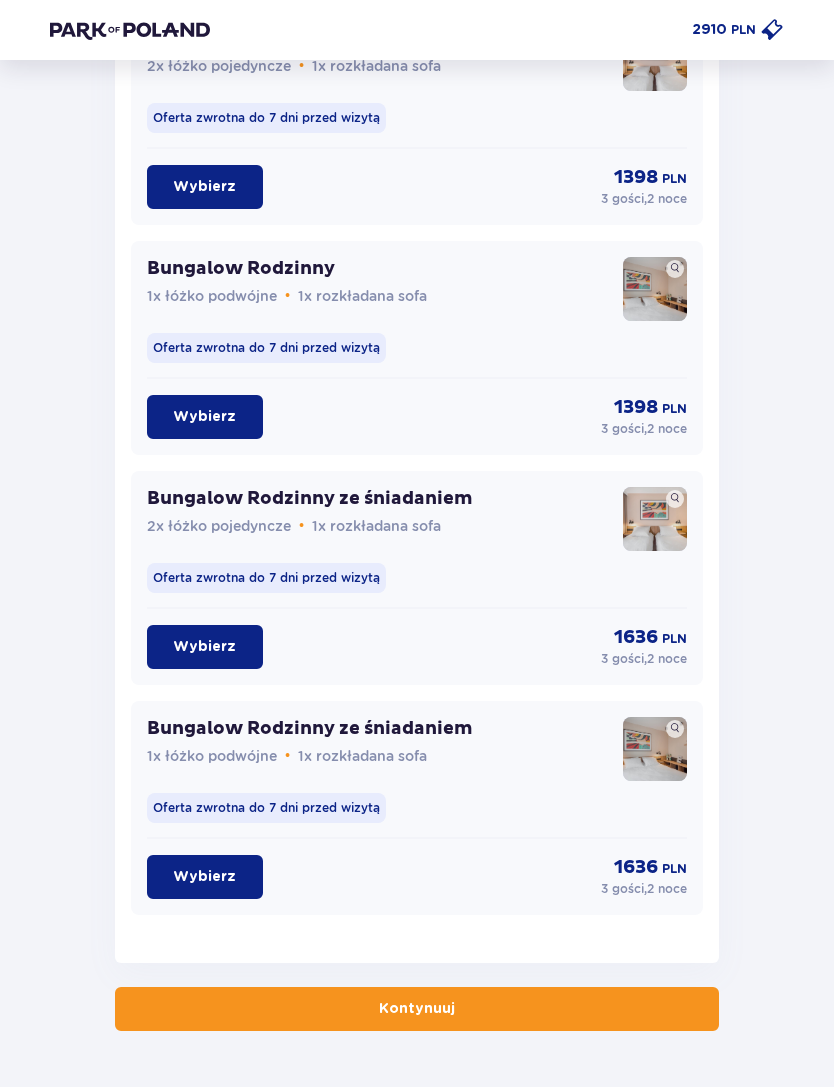 click on "Kontynuuj" at bounding box center [417, 1009] 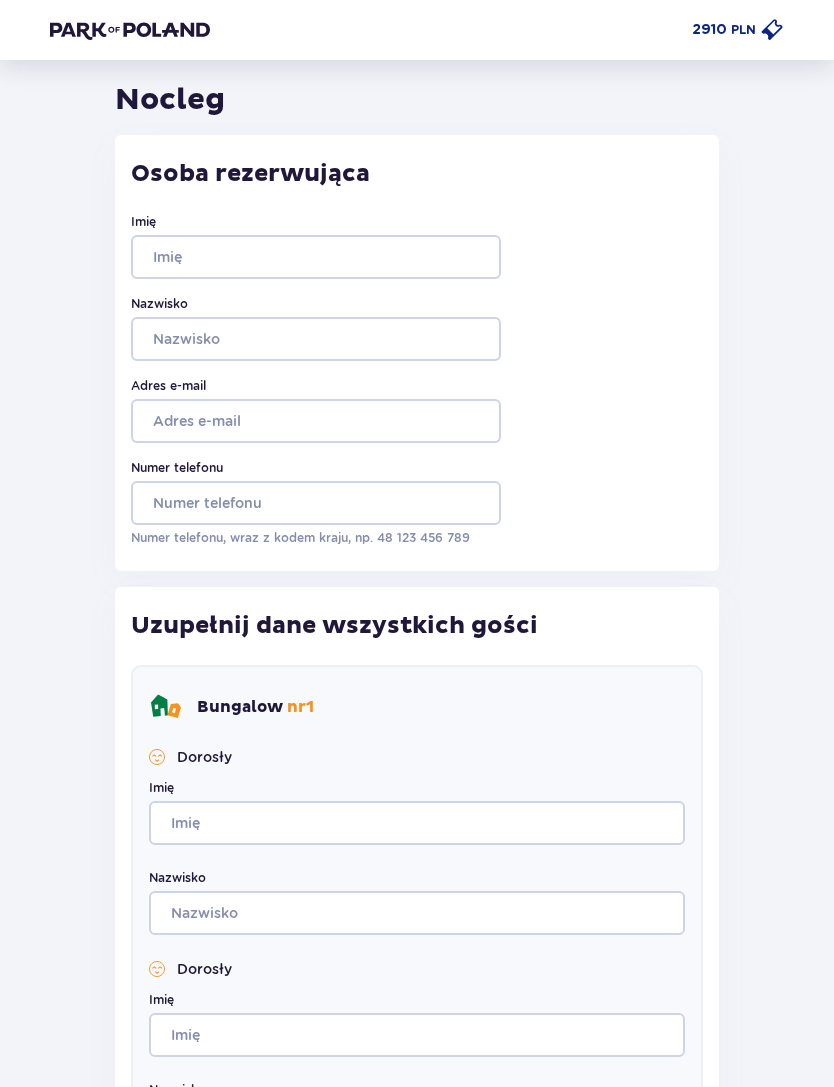 scroll, scrollTop: 0, scrollLeft: 0, axis: both 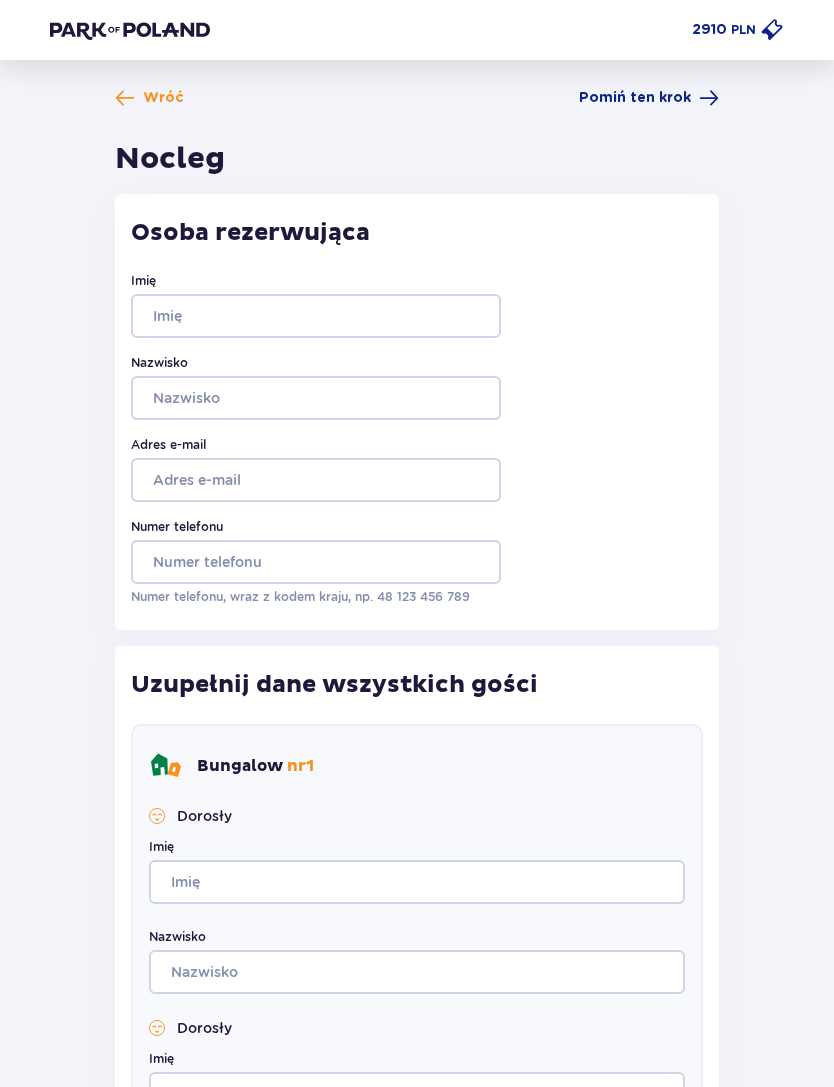 click at bounding box center (772, 30) 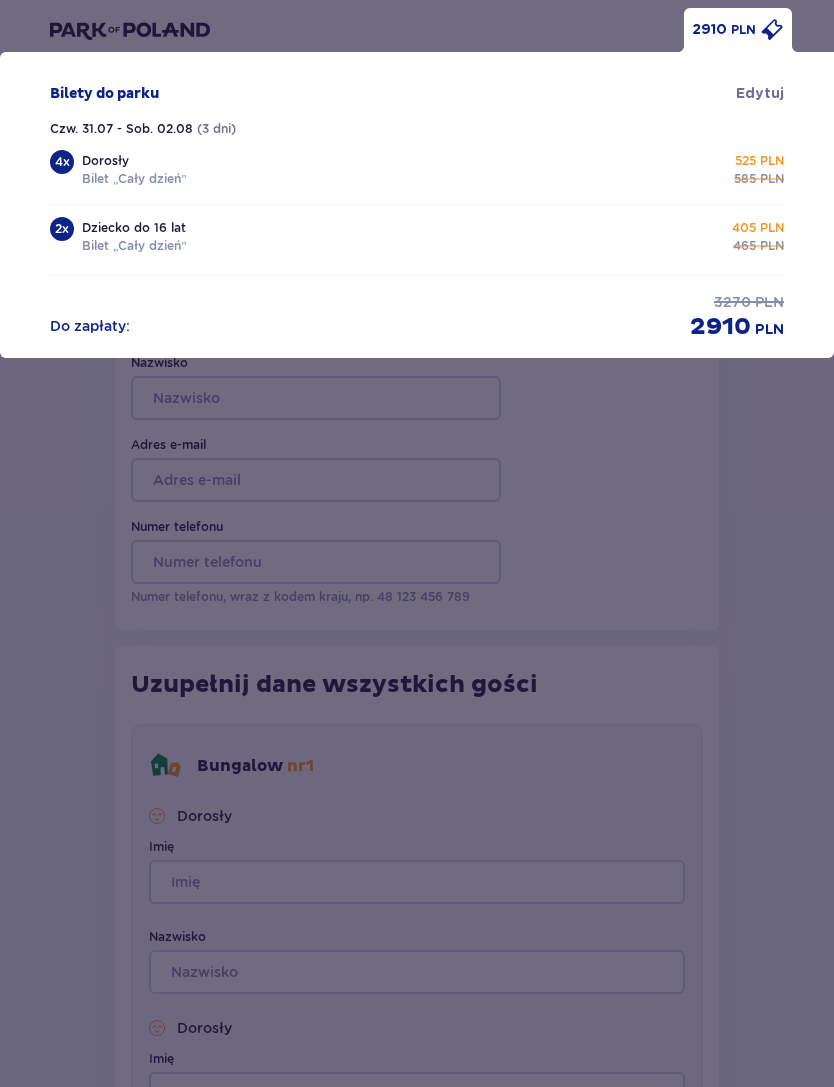 click on "2910 PLN Bilety do parku Edytuj Czw. 31.07   - Sob. 02.08 ( 3 dni ) 4 x Dorosły Bilet „Cały dzień” 525 PLN 585 PLN 2 x Dziecko do 16 lat Bilet „Cały dzień” 405 PLN 465 PLN Do zapłaty : 3270 PLN 2910 PLN" at bounding box center [417, 543] 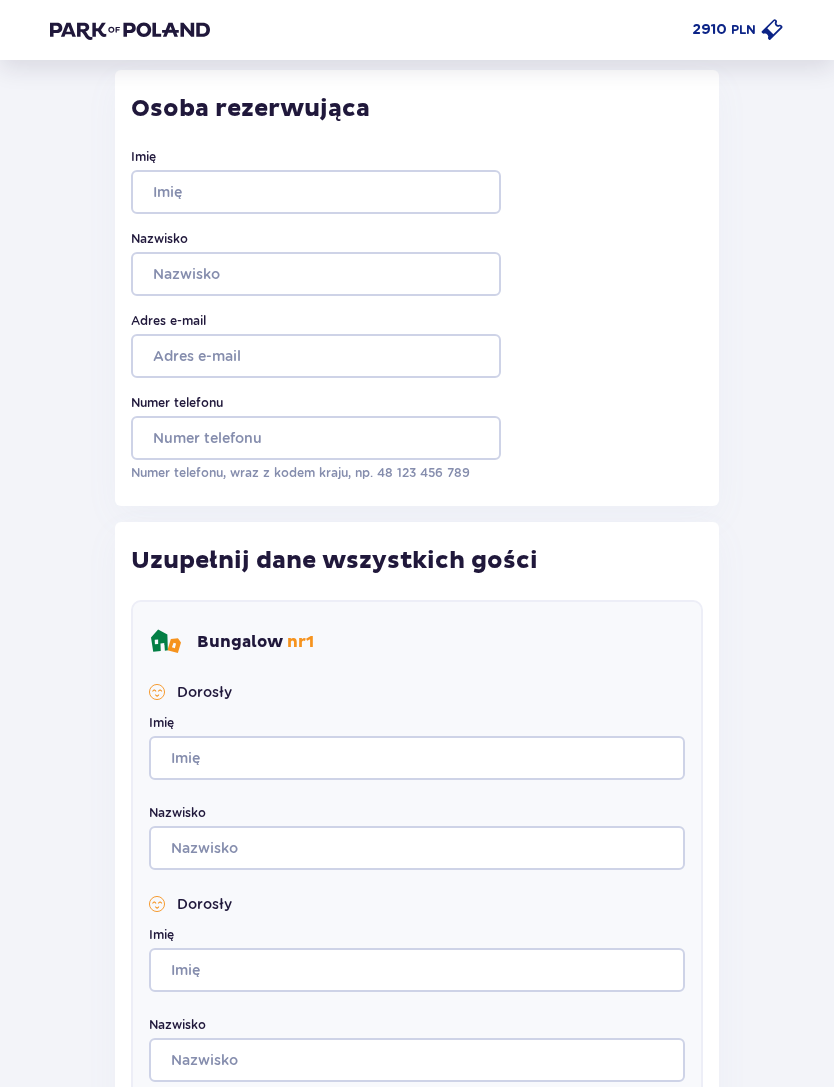 scroll, scrollTop: 122, scrollLeft: 0, axis: vertical 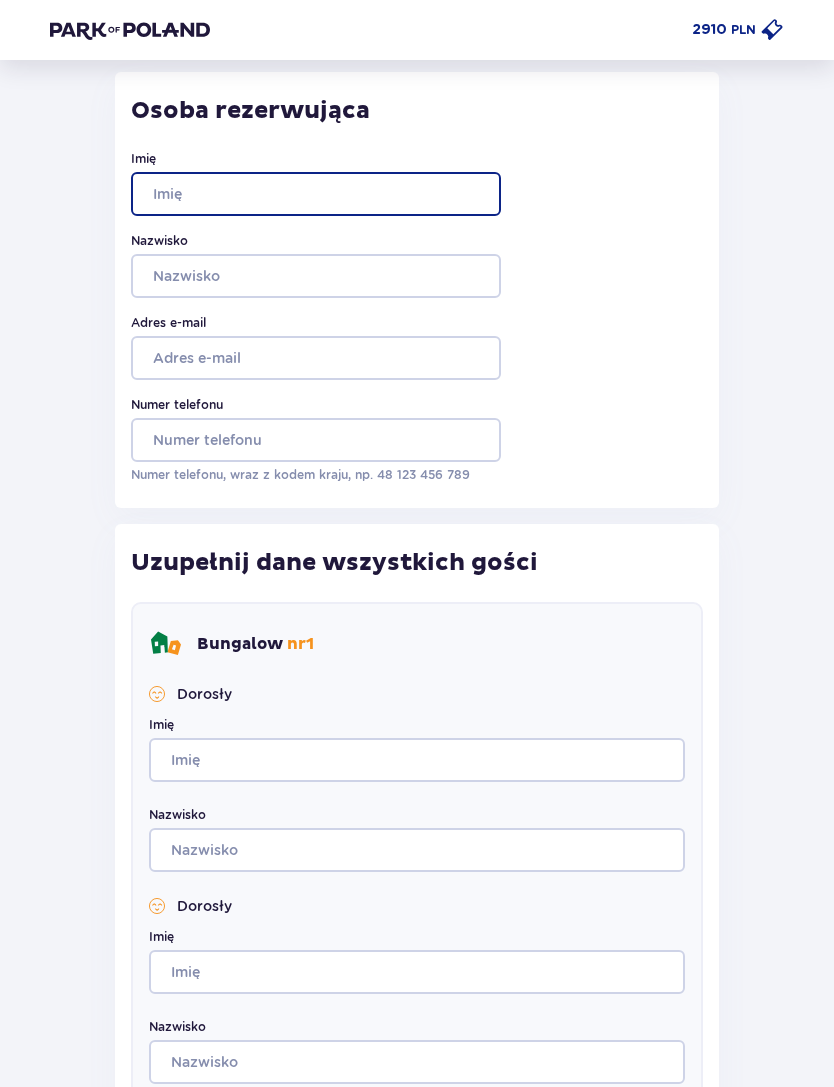 click on "Imię" at bounding box center (316, 194) 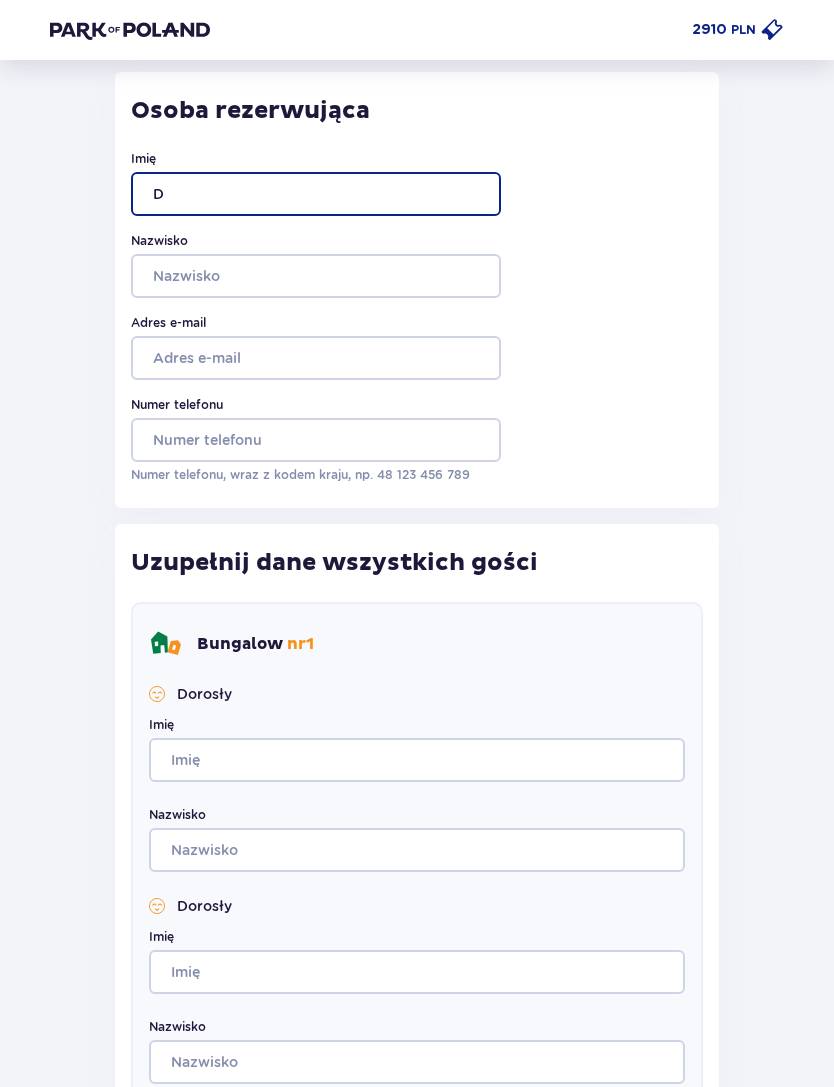 type on "D" 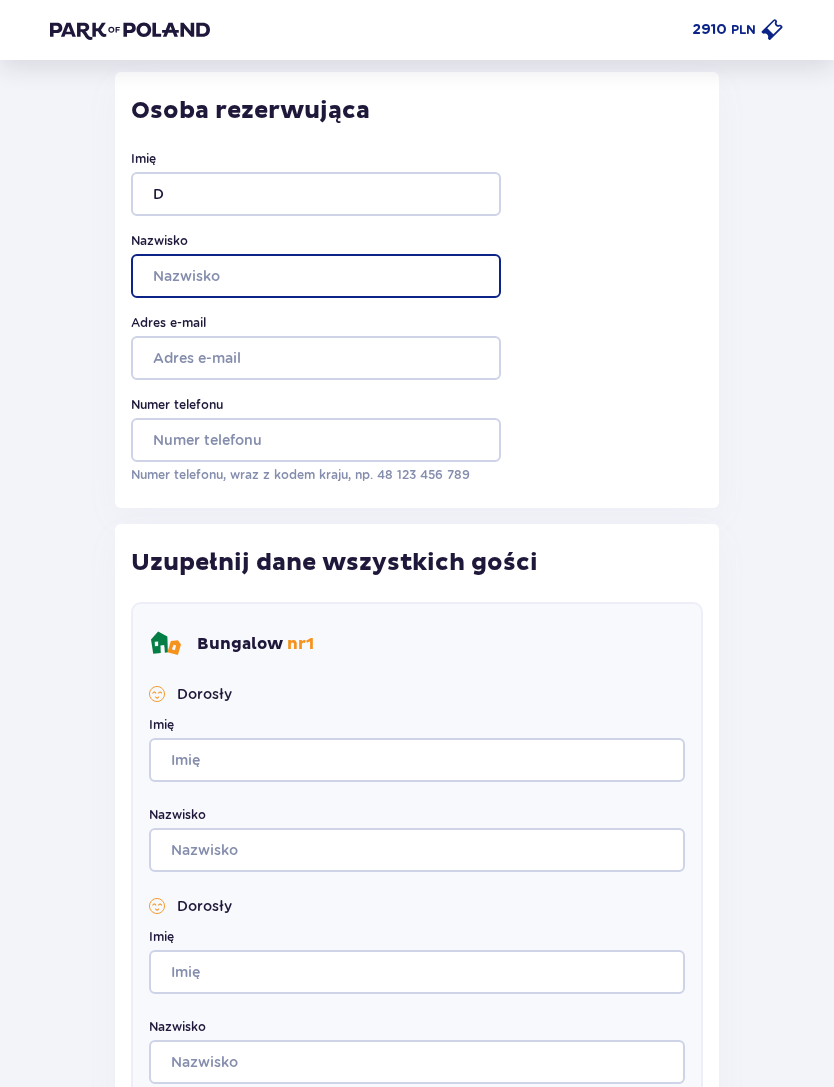 scroll, scrollTop: 121, scrollLeft: 0, axis: vertical 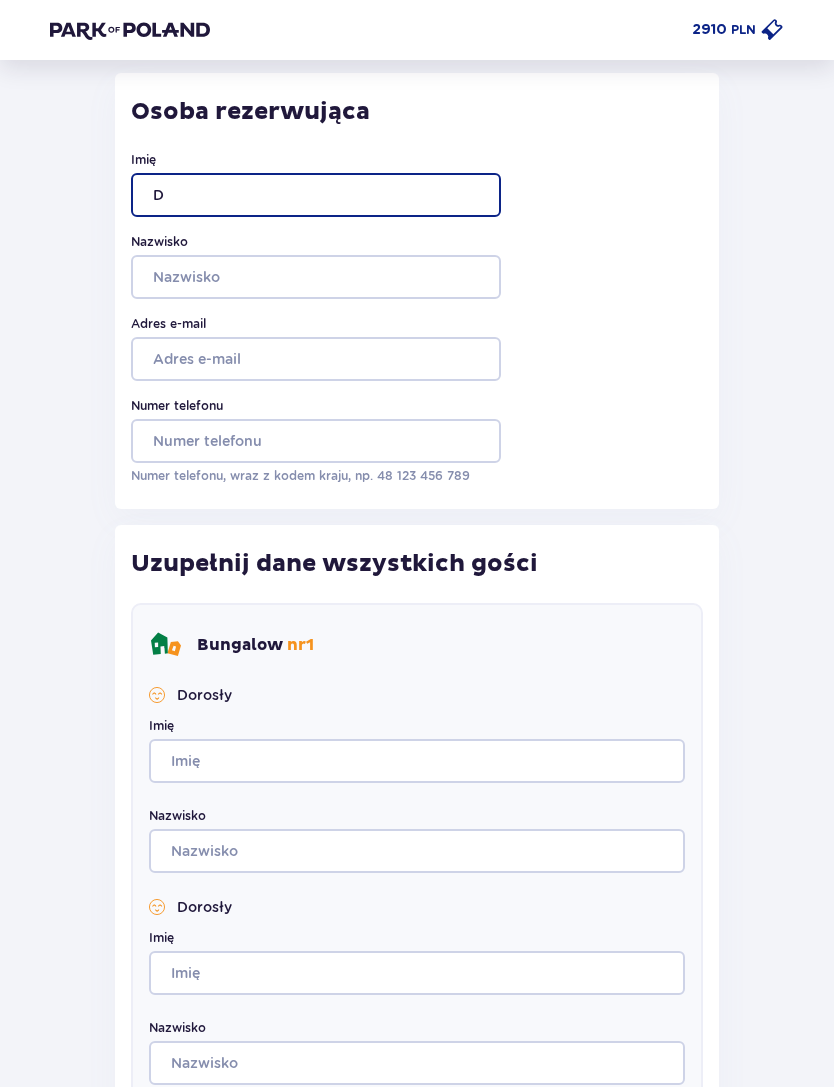 click on "D" at bounding box center (316, 195) 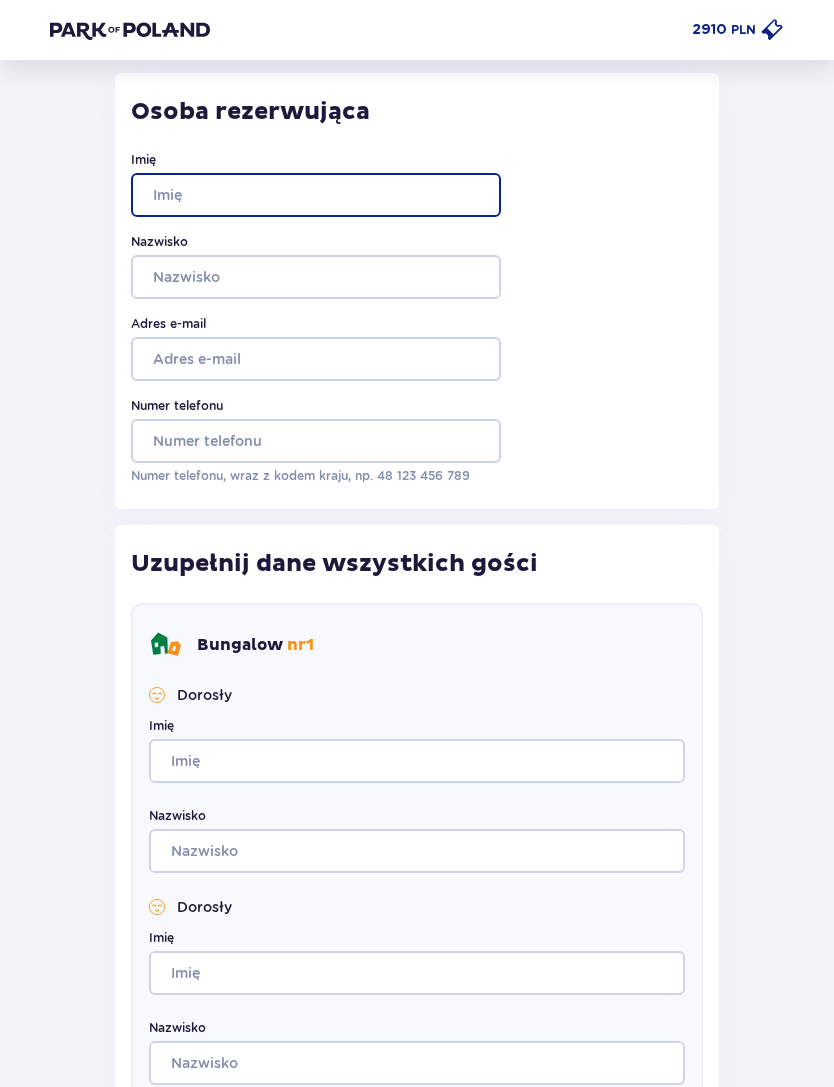 type on "Dawid" 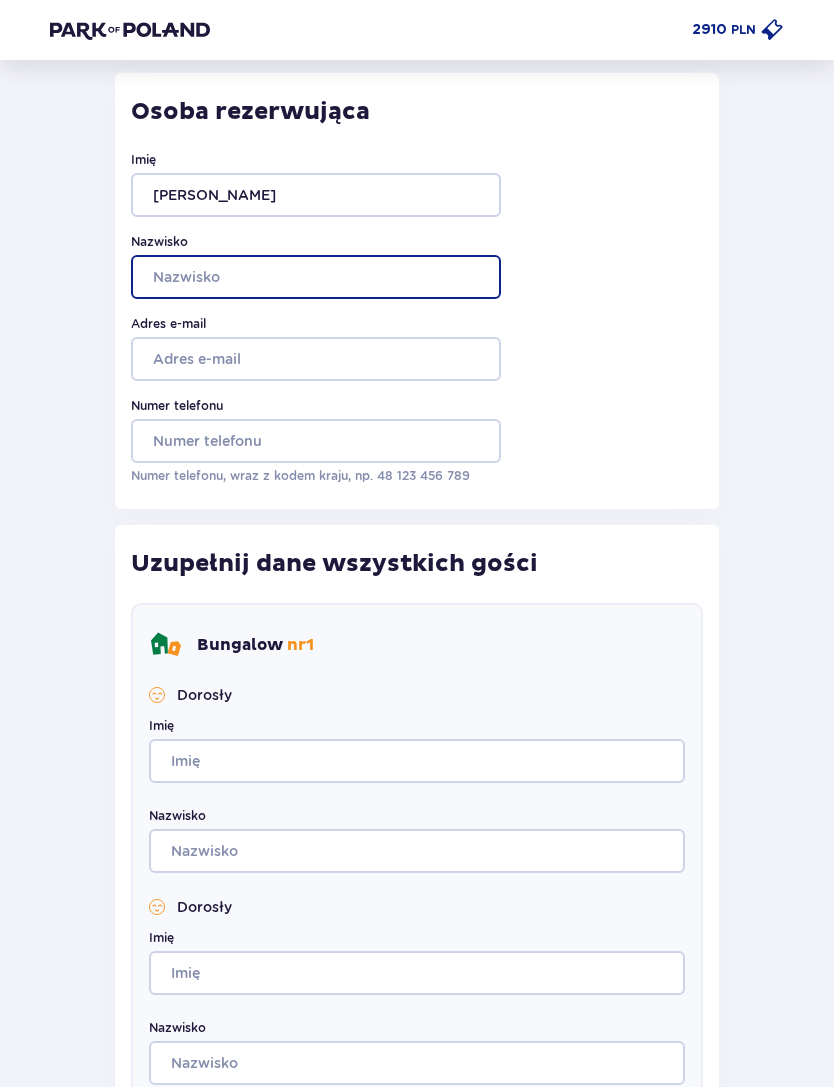 type on "Książkiewicz" 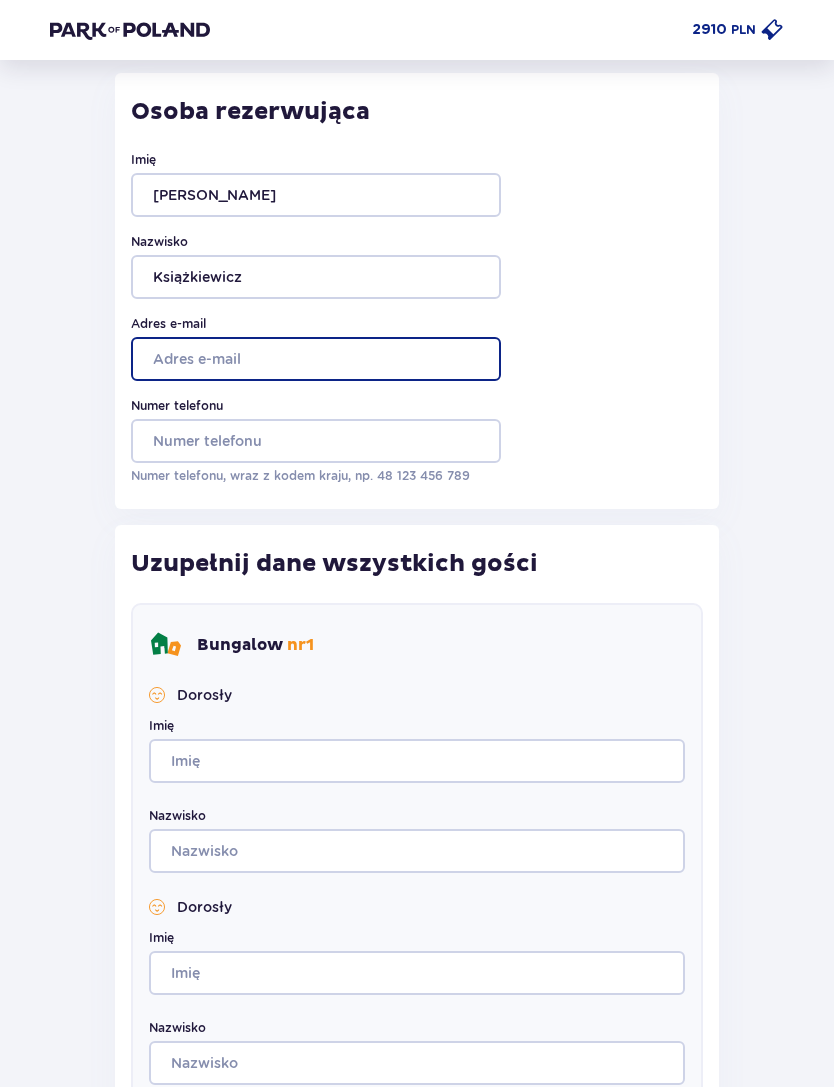 type on "sukienki.pledy3n@icloud.com" 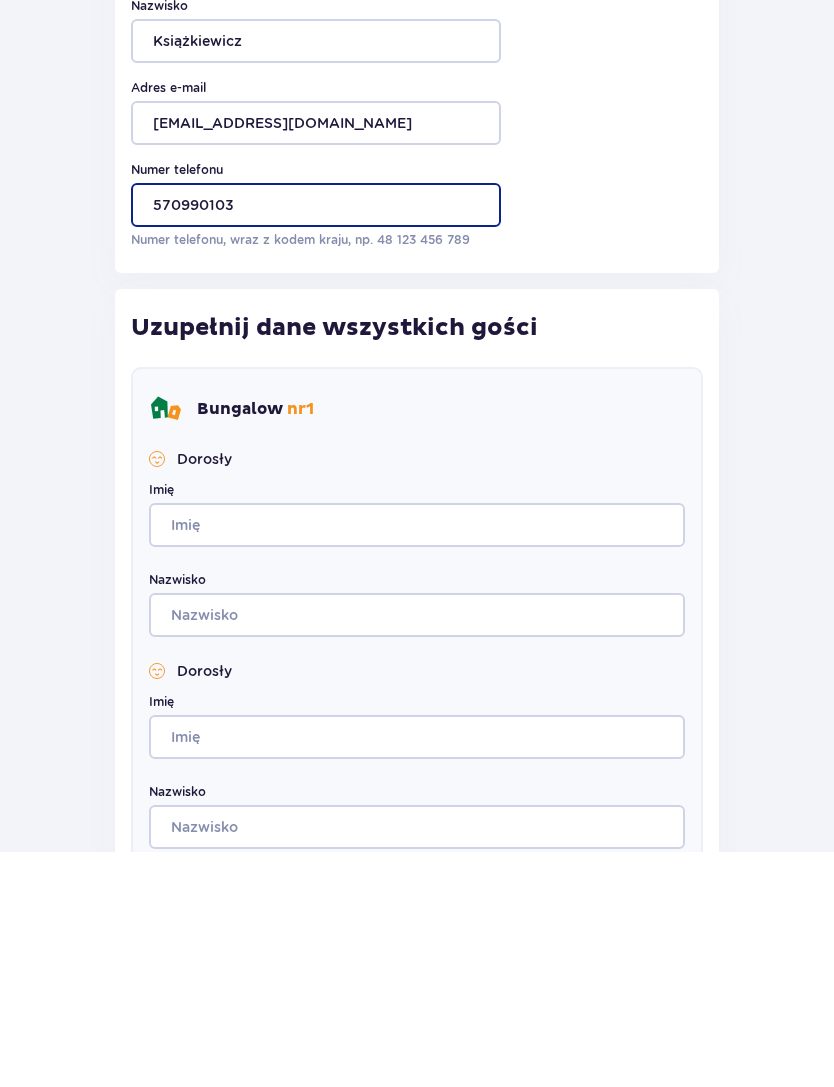 type on "570990103" 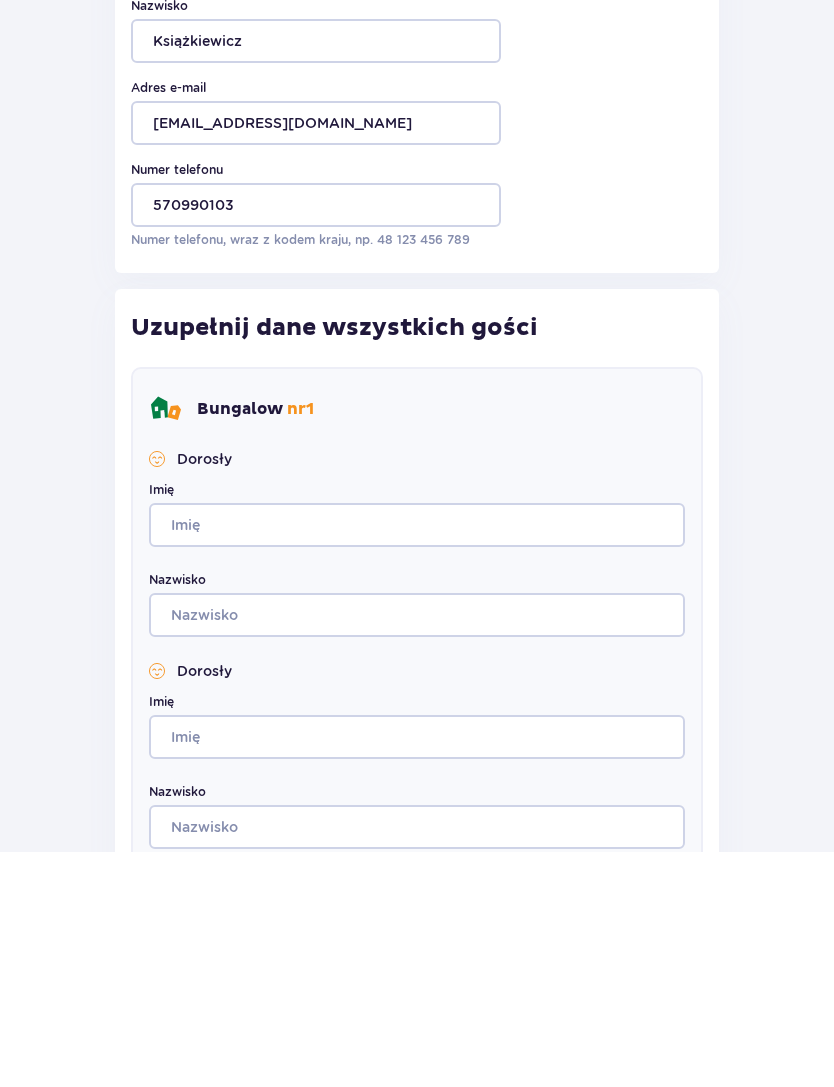 click on "Imię" at bounding box center (417, 761) 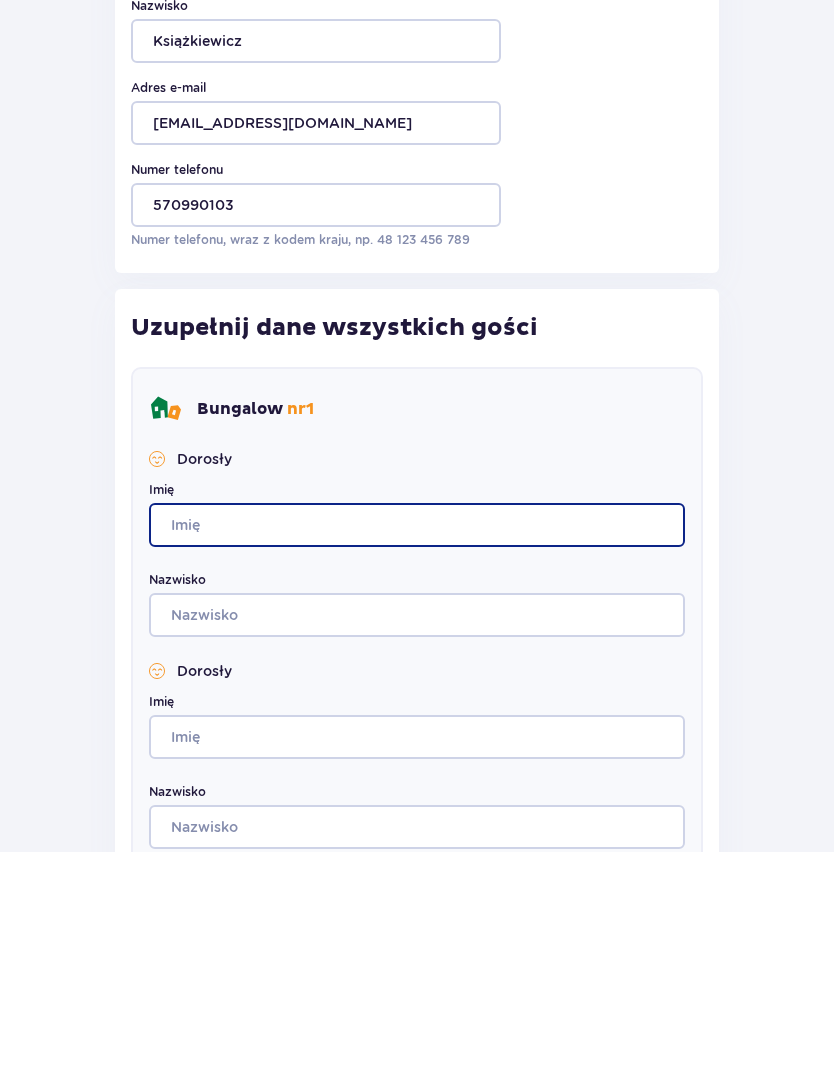 type on "Dawid" 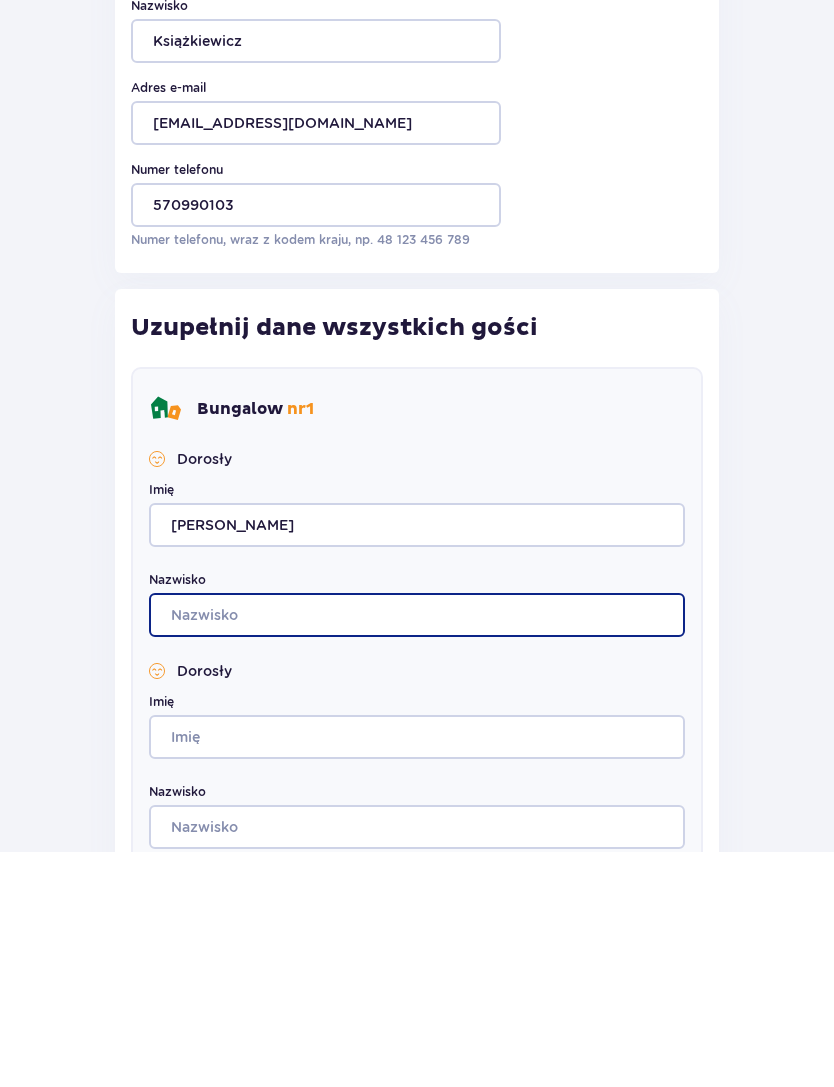type on "Książkiewicz" 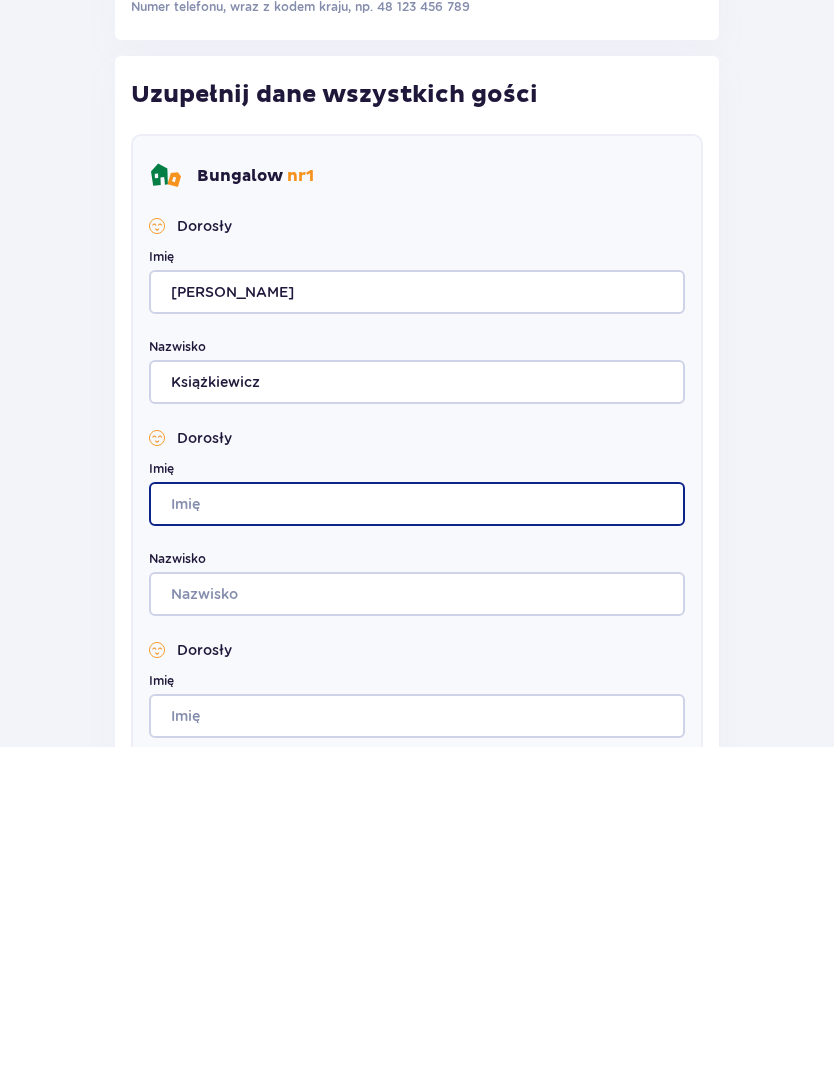 scroll, scrollTop: 264, scrollLeft: 0, axis: vertical 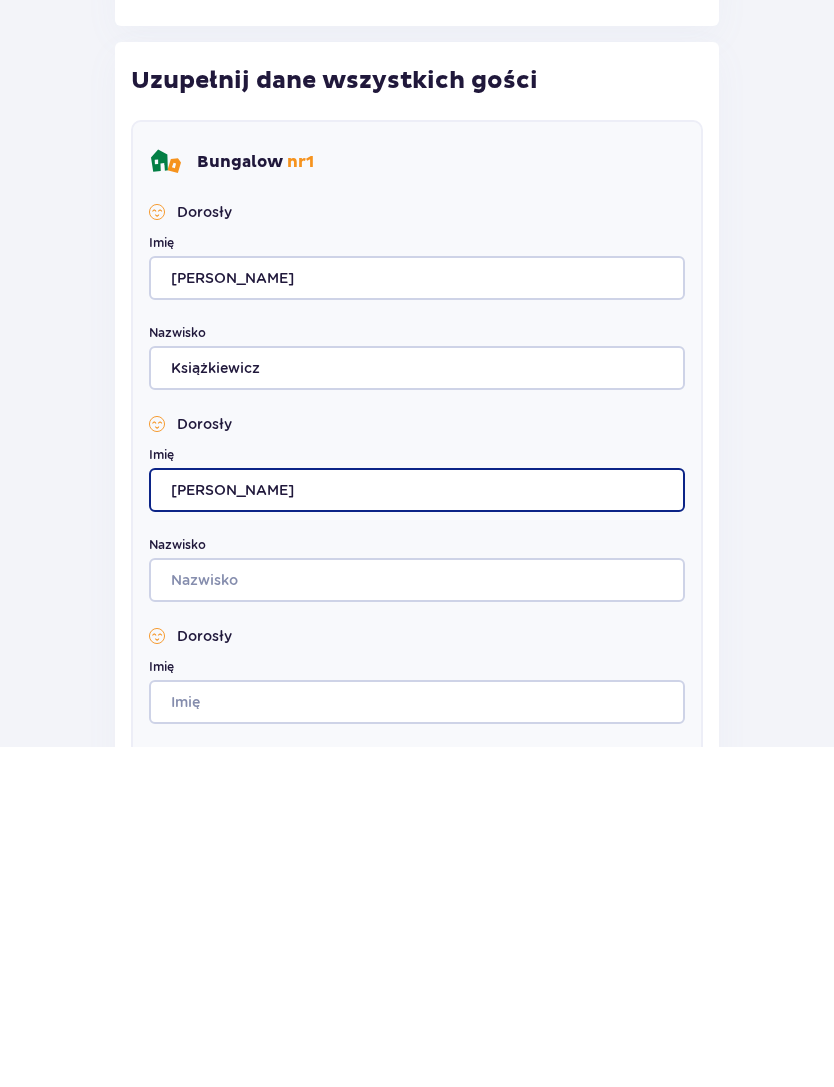 type on "Wojciech" 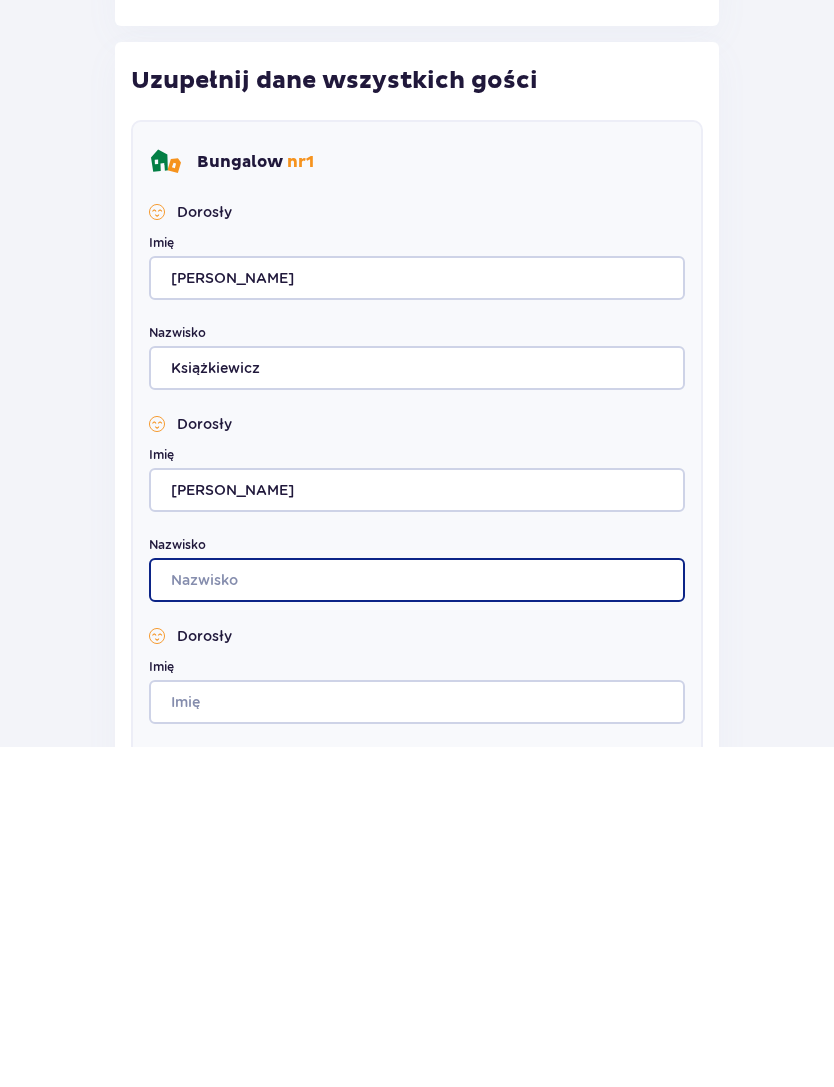 click on "Nazwisko" at bounding box center [417, 920] 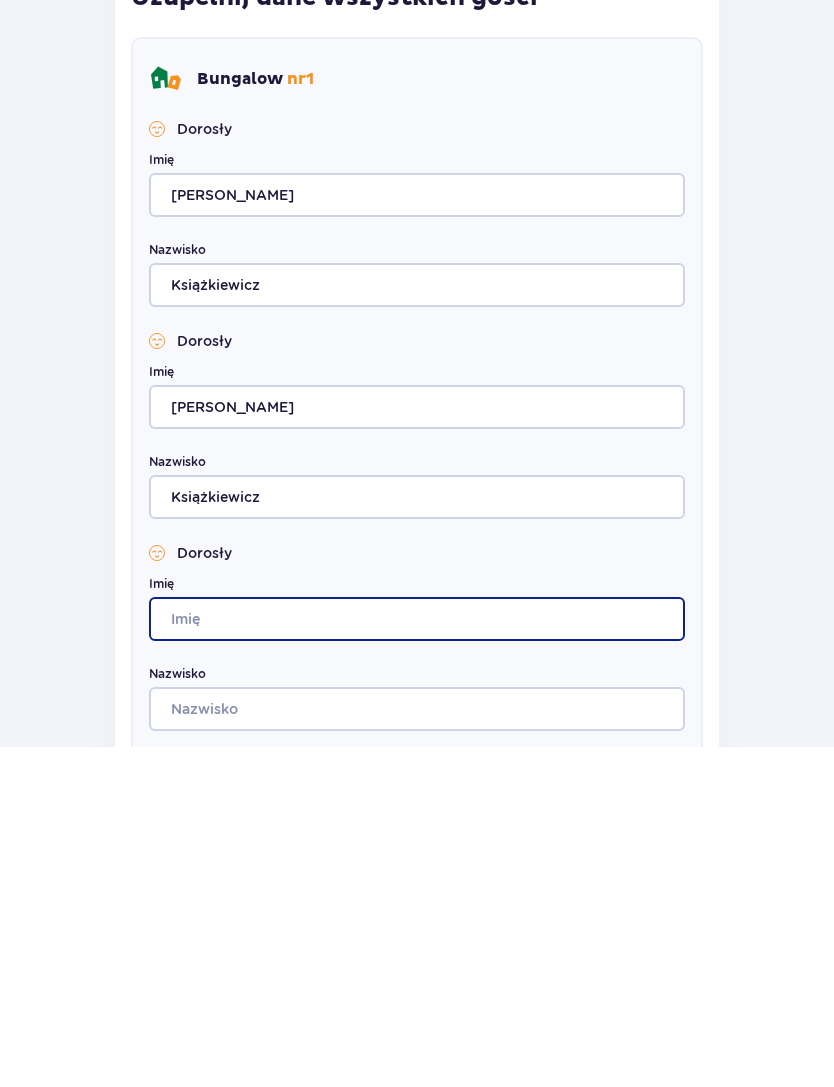 scroll, scrollTop: 359, scrollLeft: 0, axis: vertical 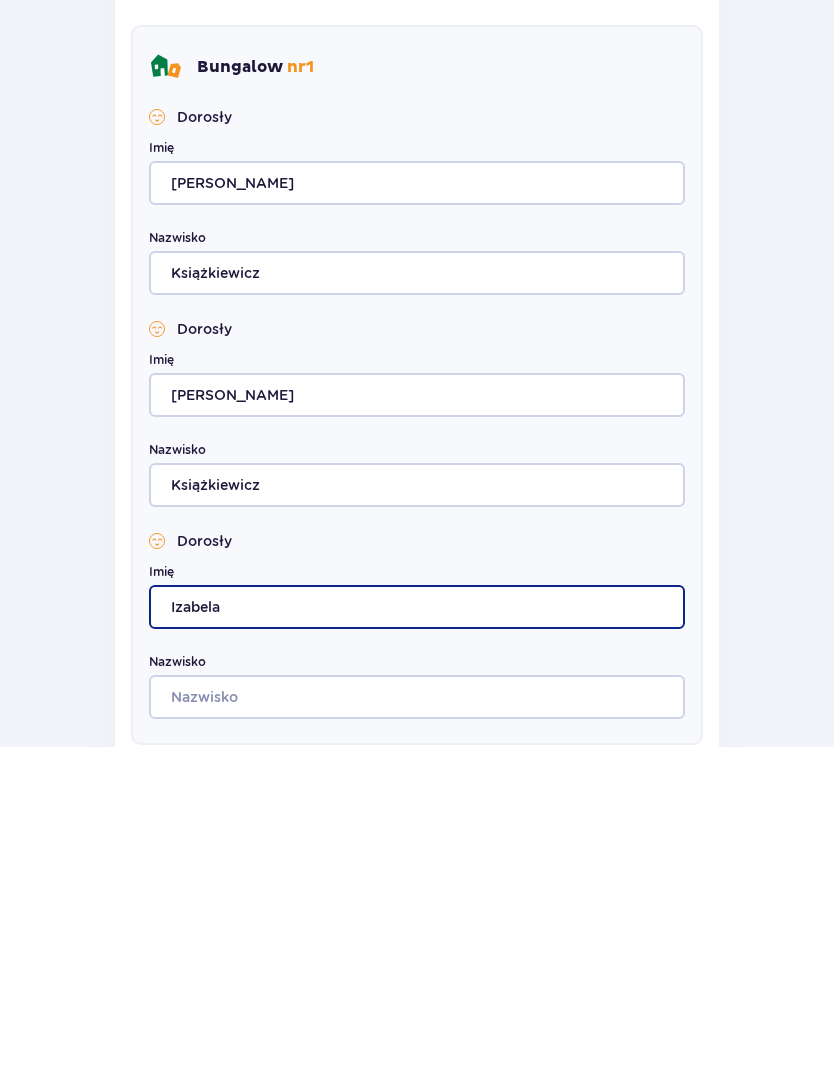 type on "Izabela" 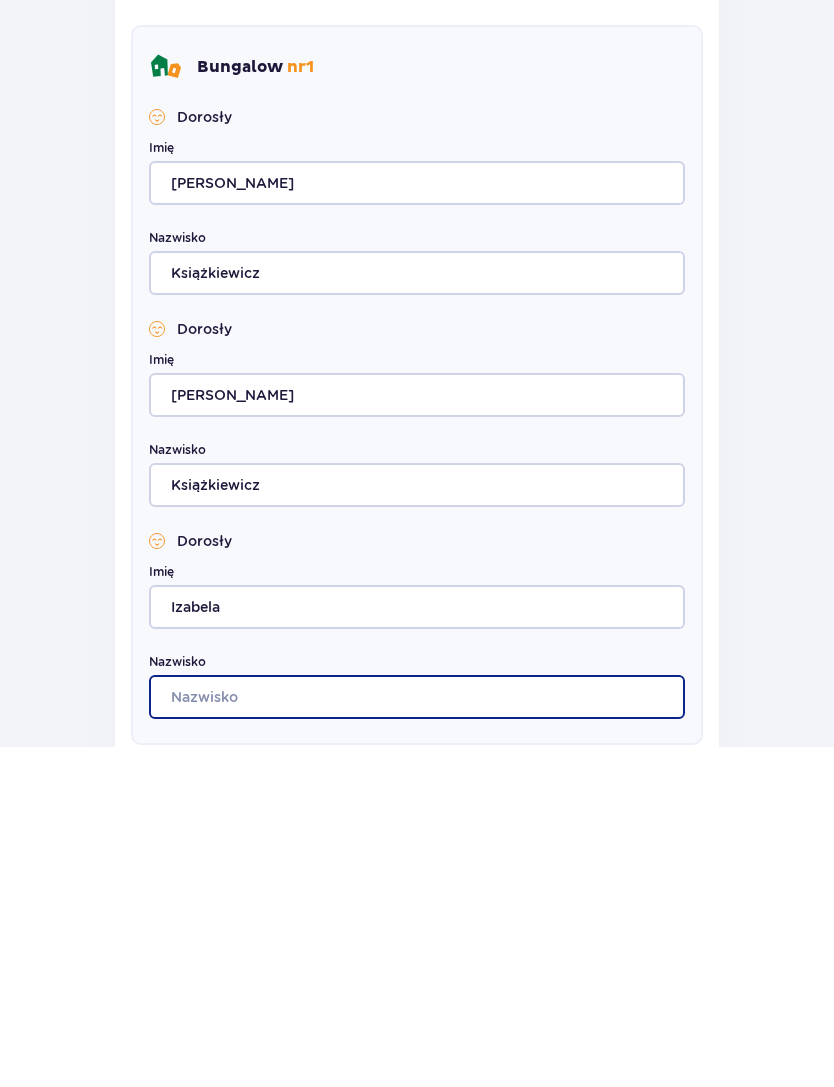 click on "Nazwisko" at bounding box center (417, 1037) 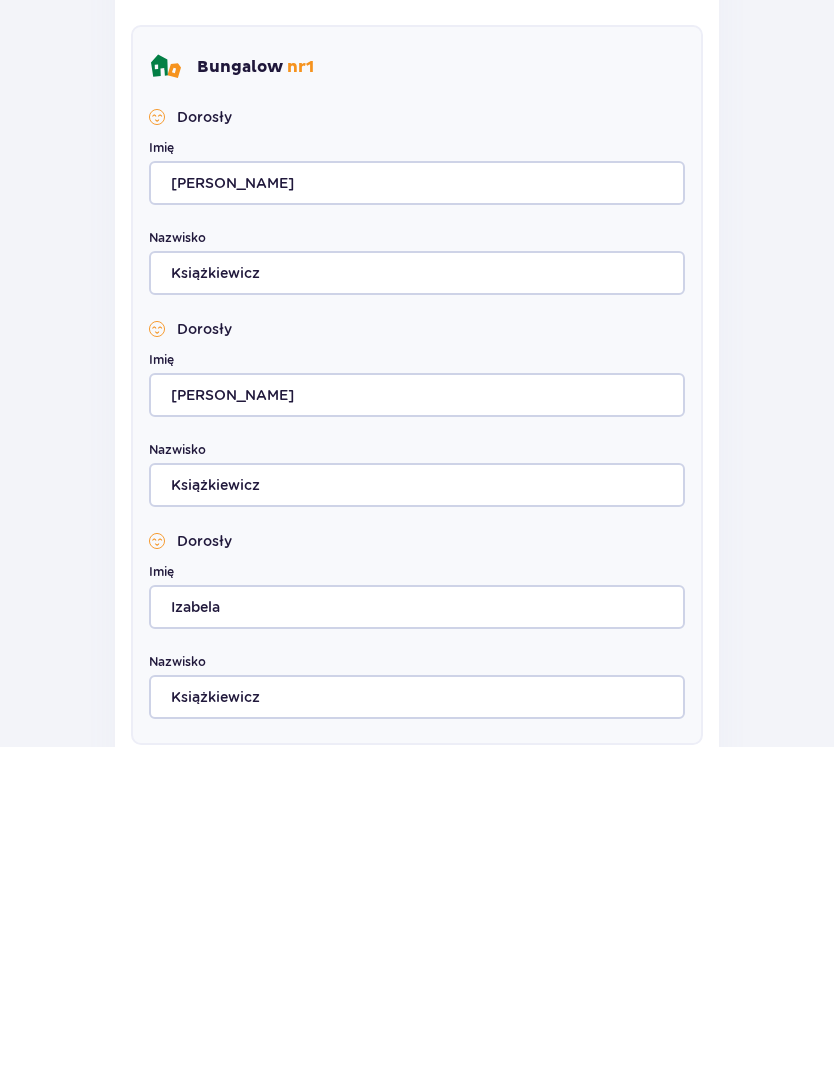 scroll, scrollTop: 880, scrollLeft: 0, axis: vertical 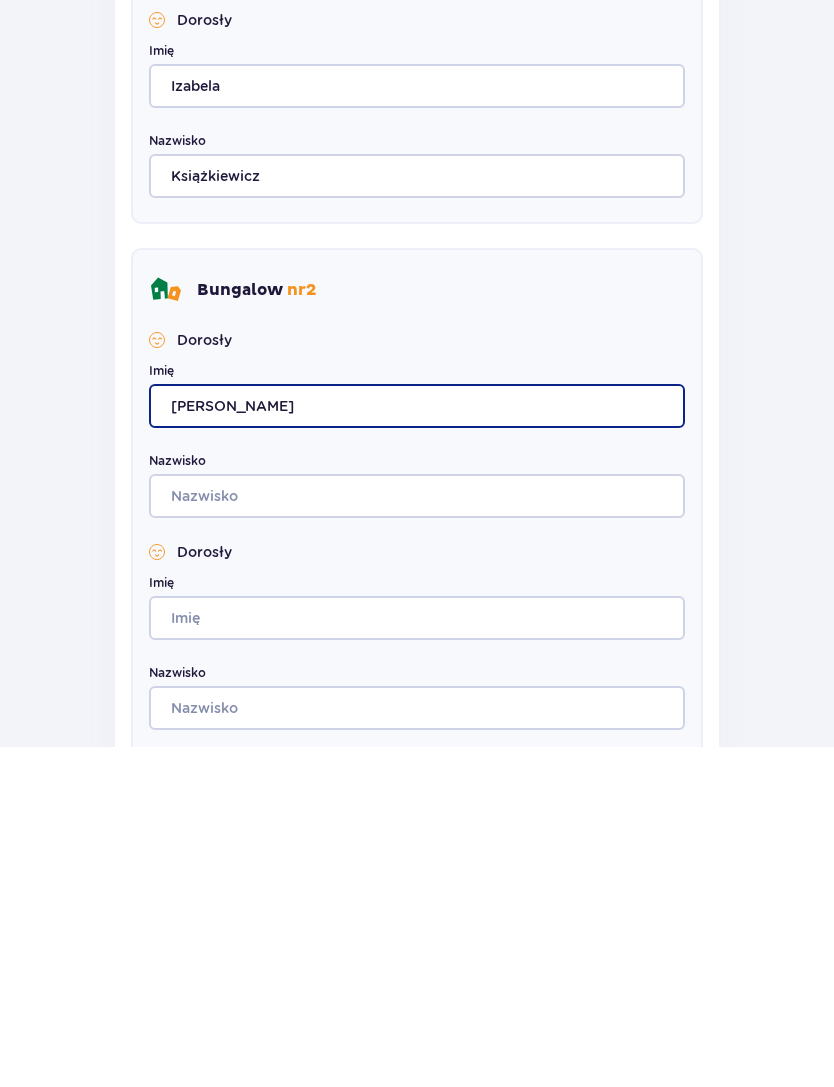 type on "Jolanta" 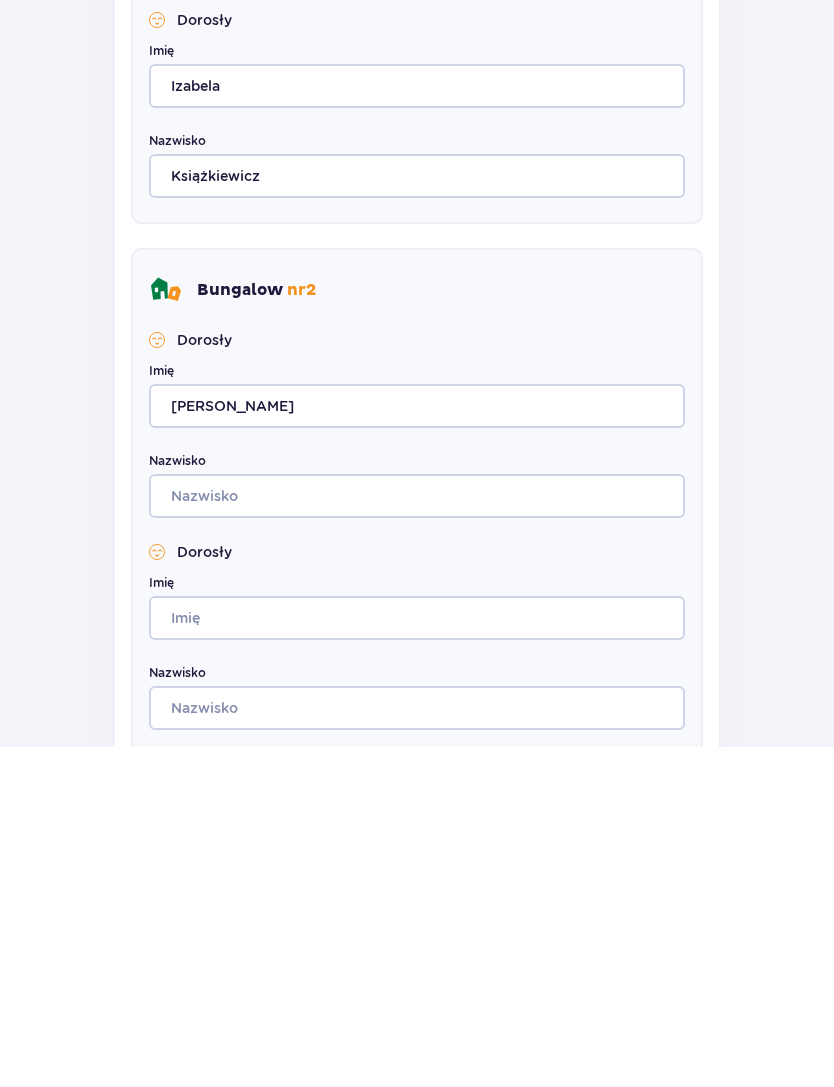 click on "Nazwisko" at bounding box center [417, 836] 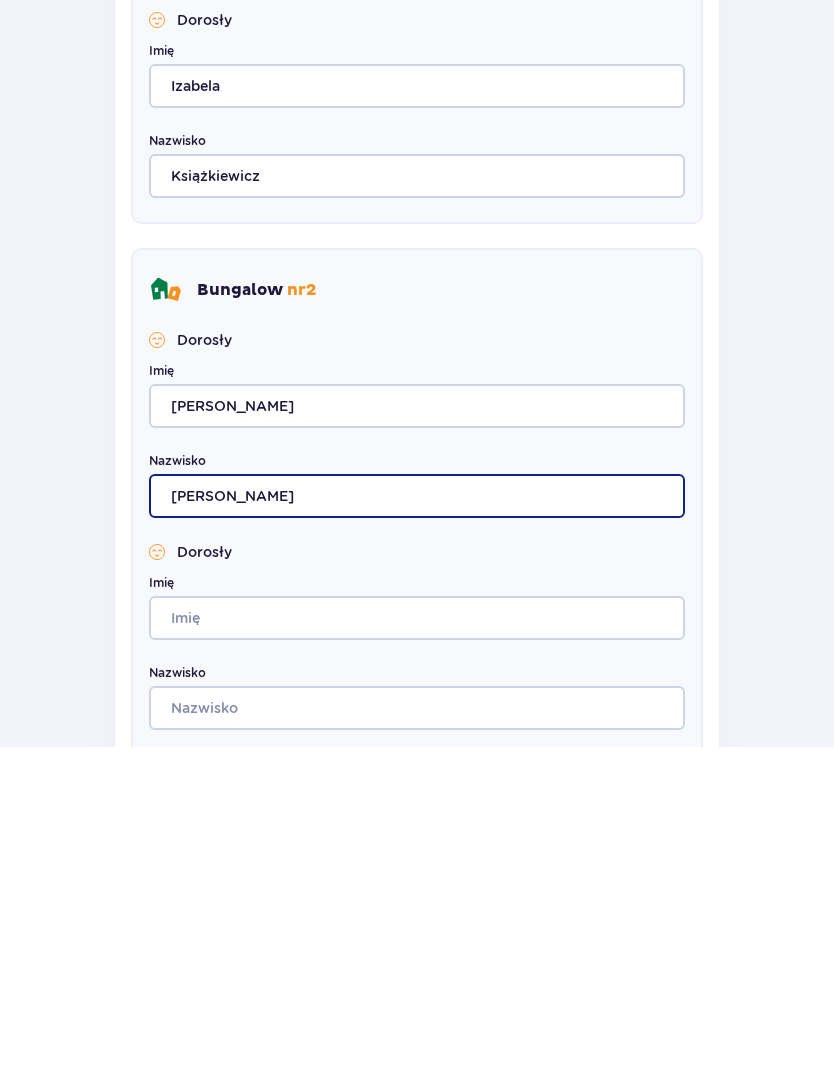 type on "Małasiewicz" 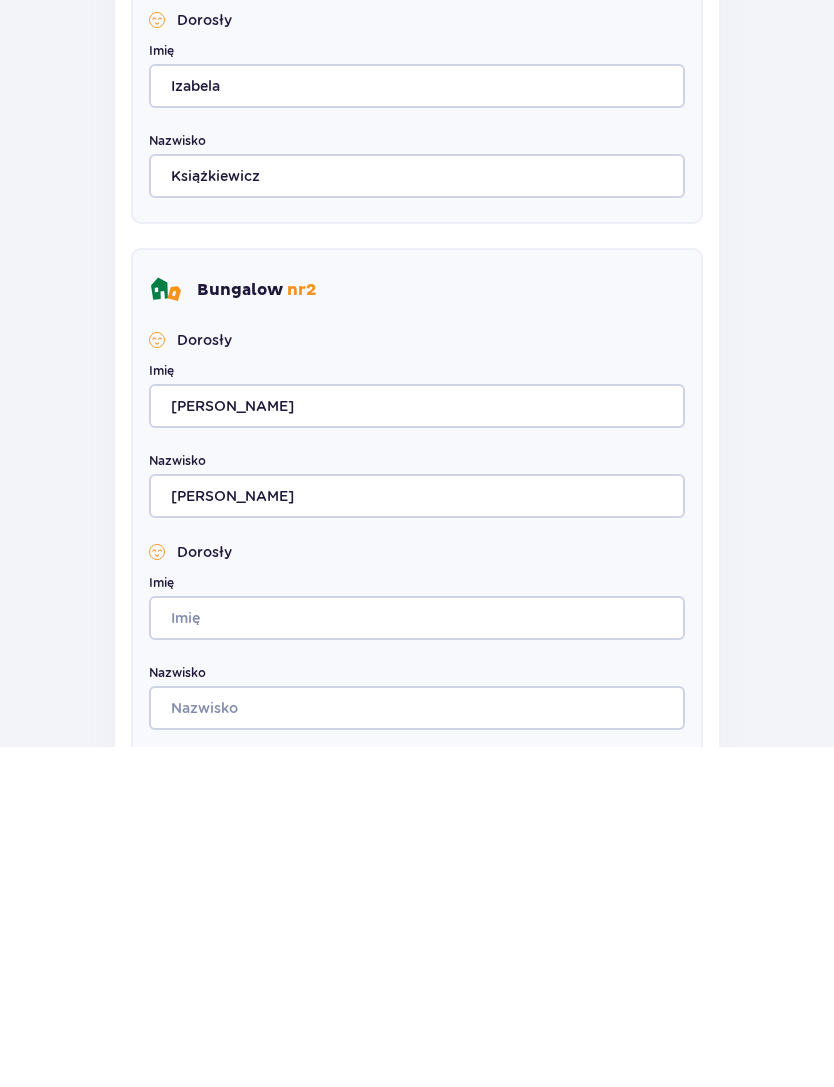 click on "Imię" at bounding box center [417, 958] 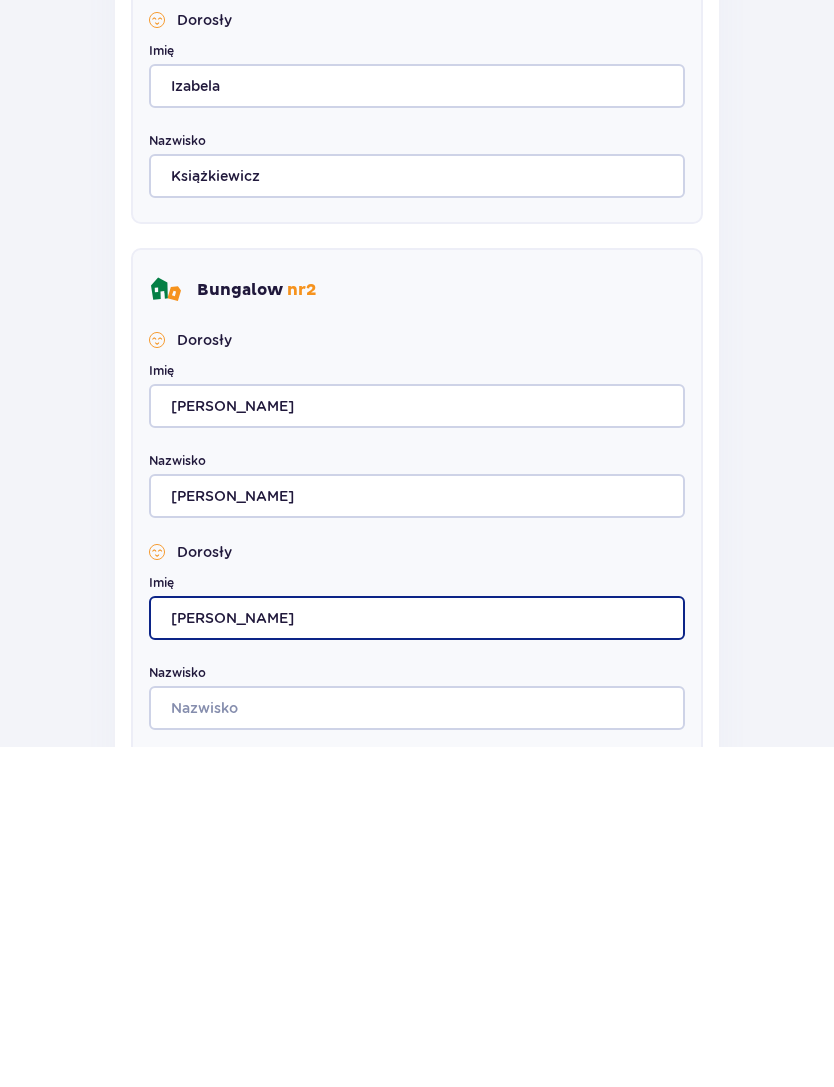 type on "Julia" 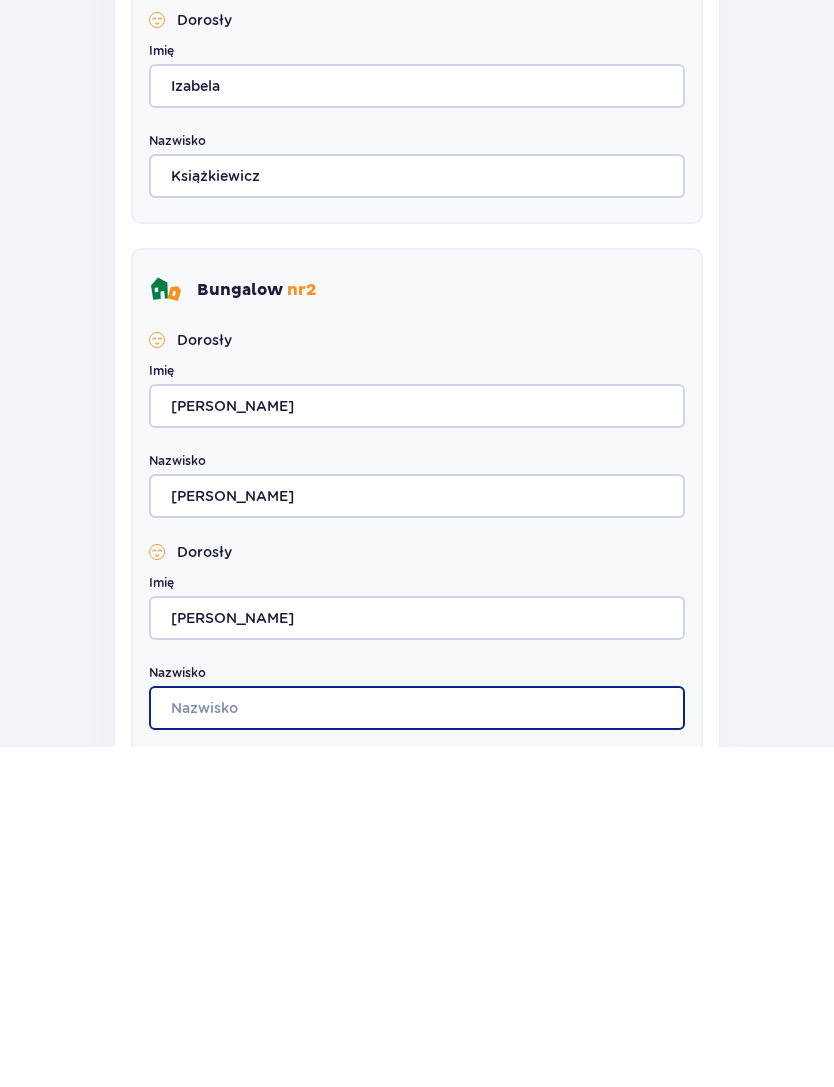 click on "Nazwisko" at bounding box center [417, 1048] 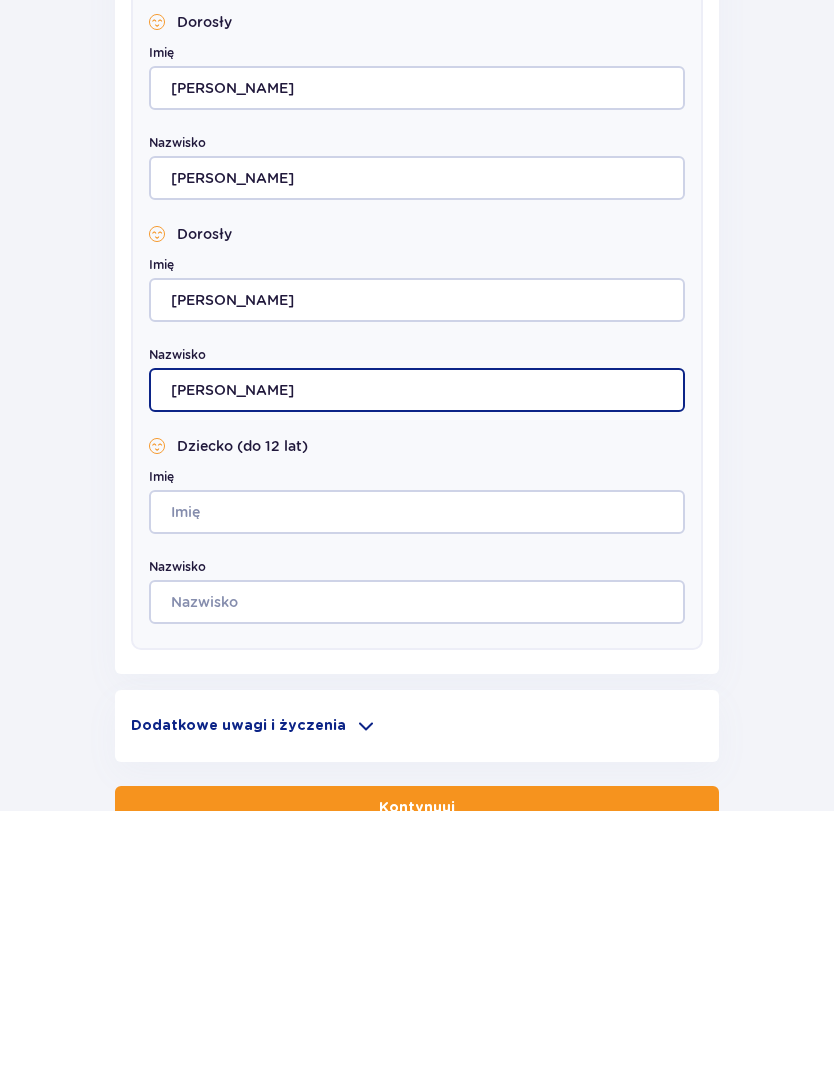 scroll, scrollTop: 1288, scrollLeft: 0, axis: vertical 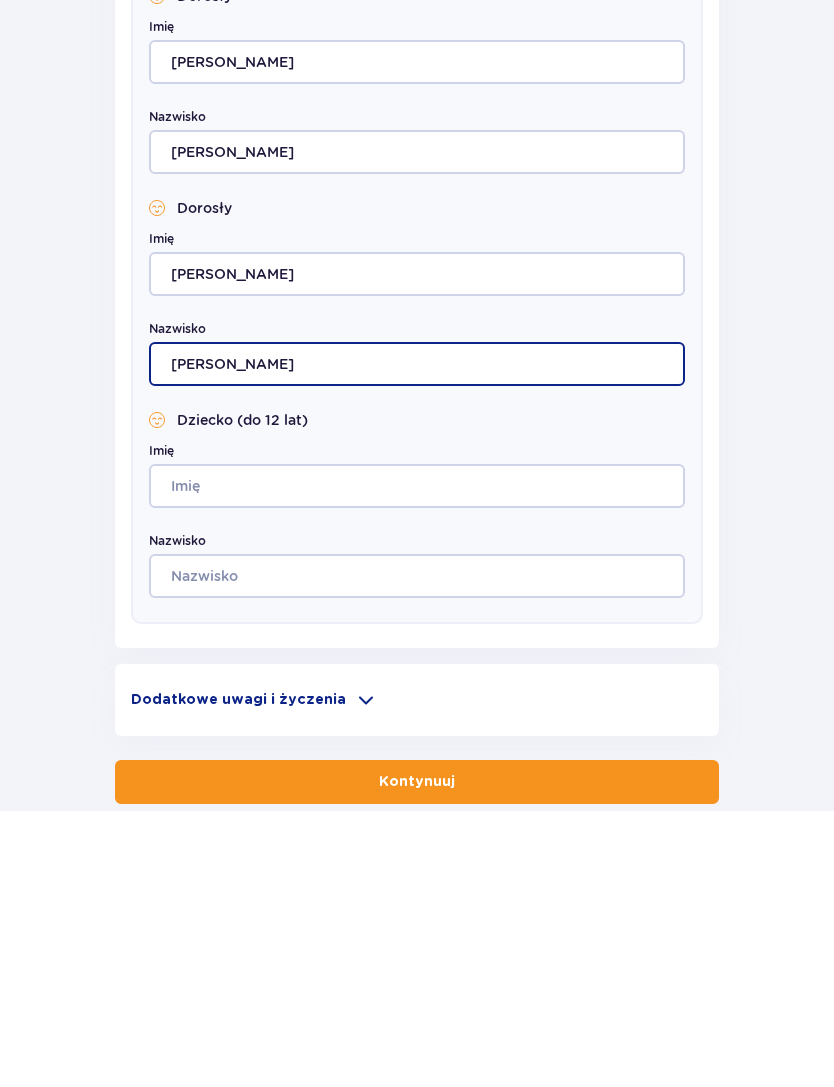 type on "Małasiewicz" 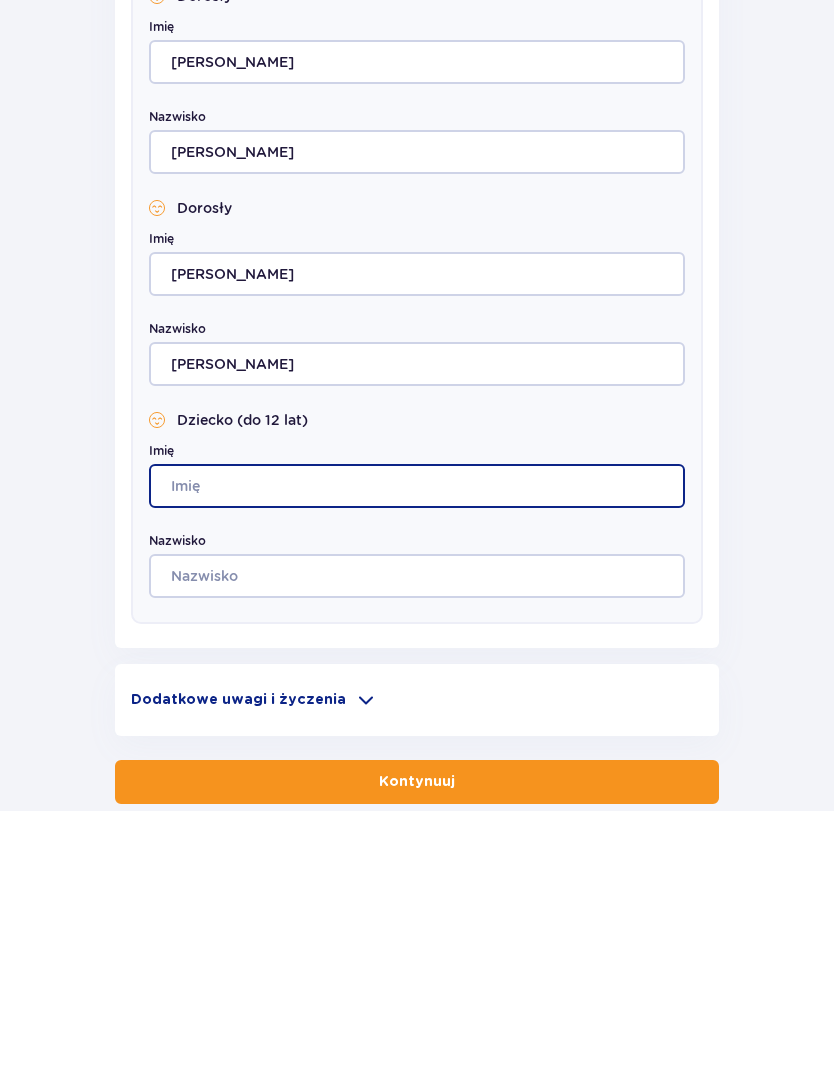 click on "Imię" at bounding box center (417, 762) 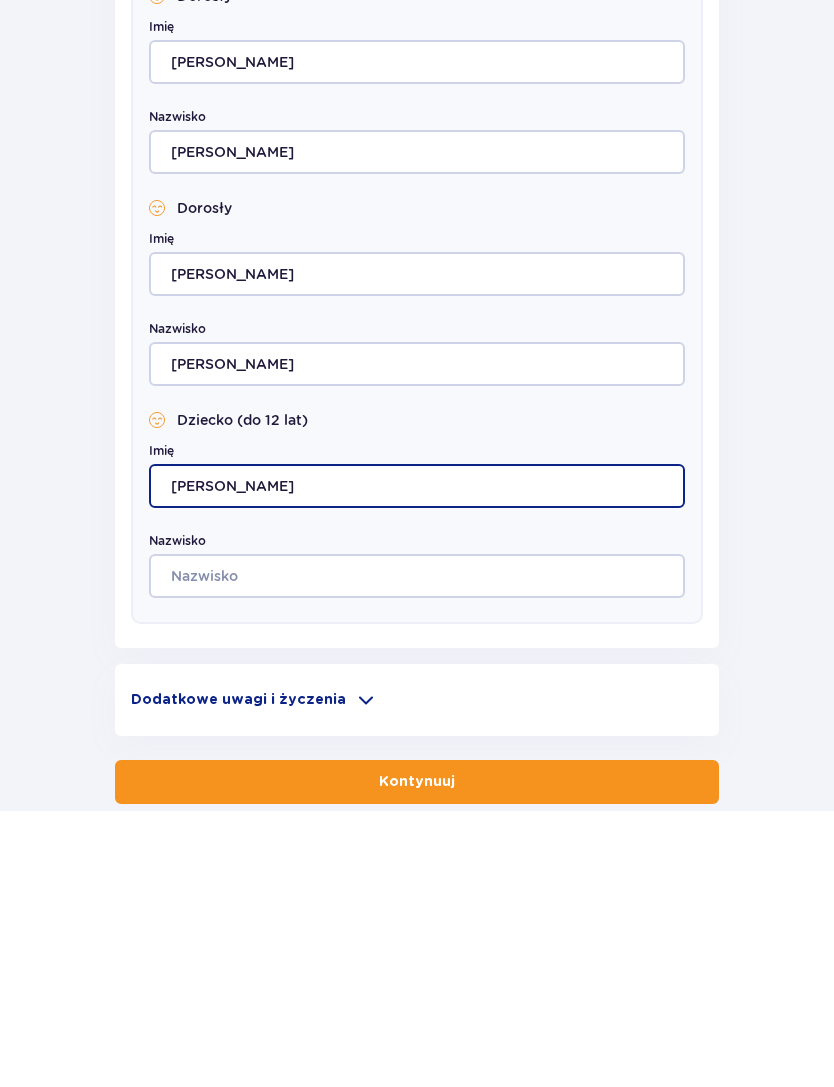 type on "Franciszek" 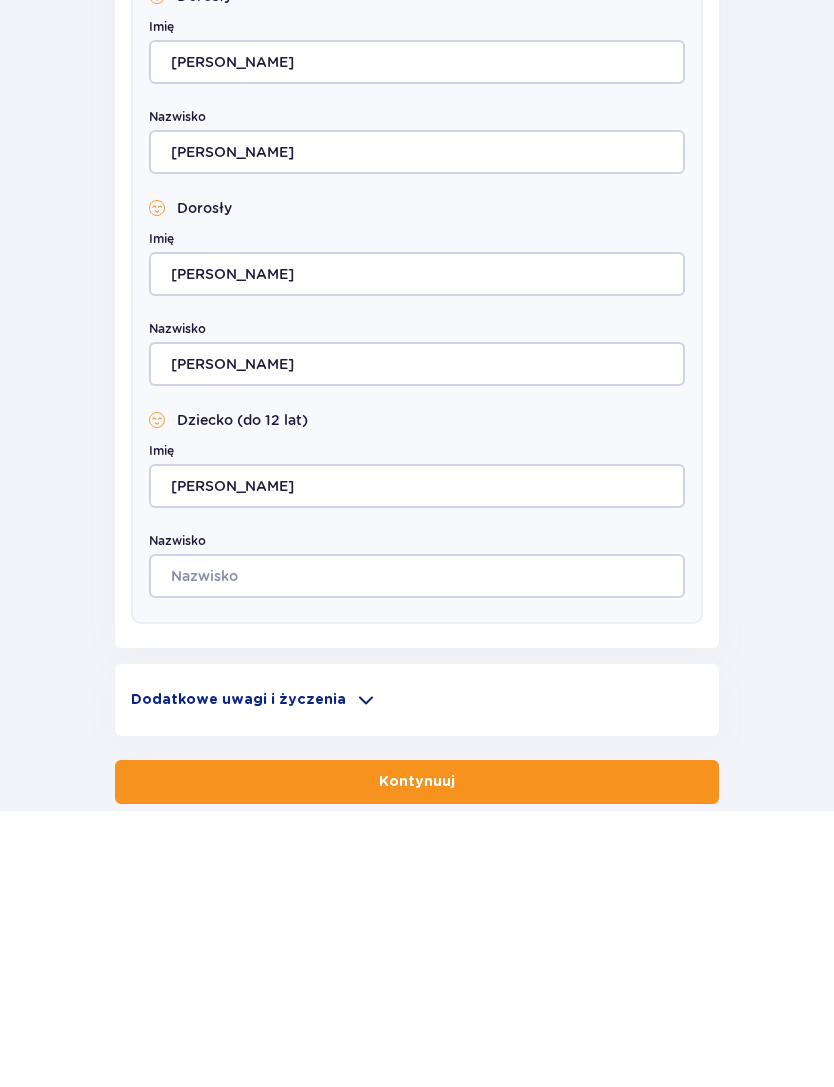 click on "Nazwisko" at bounding box center (417, 852) 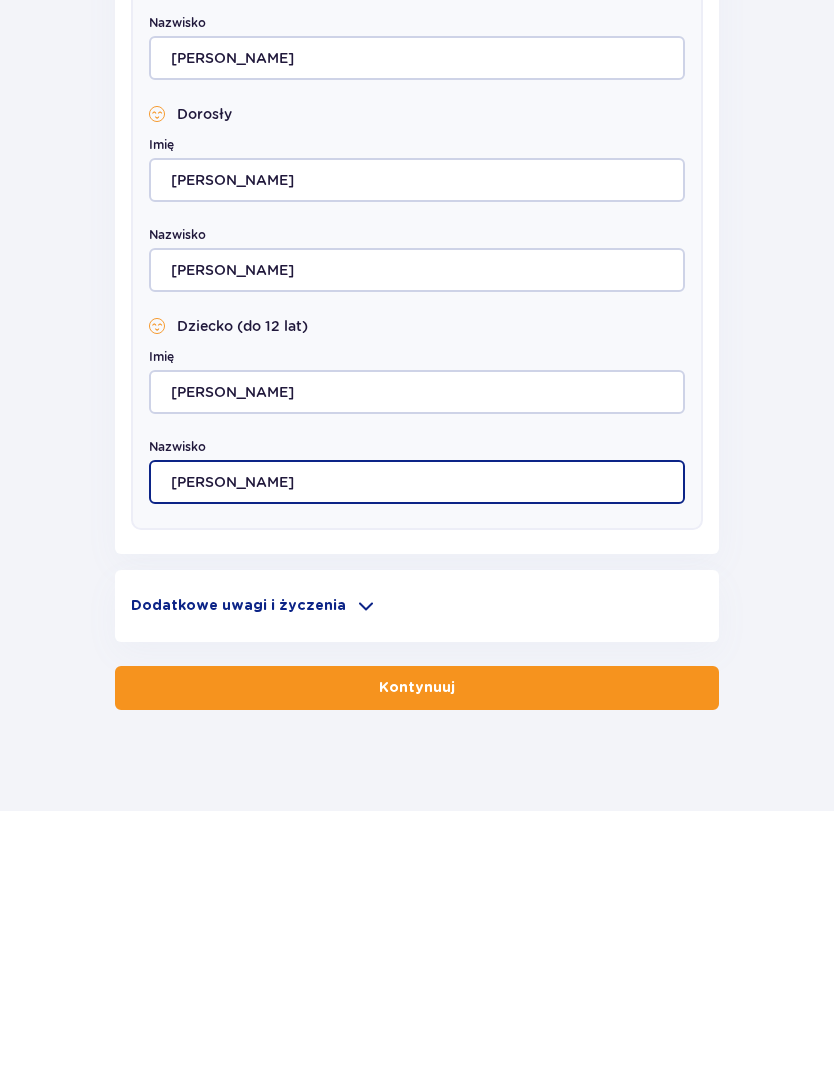 type on "Małasiewicz" 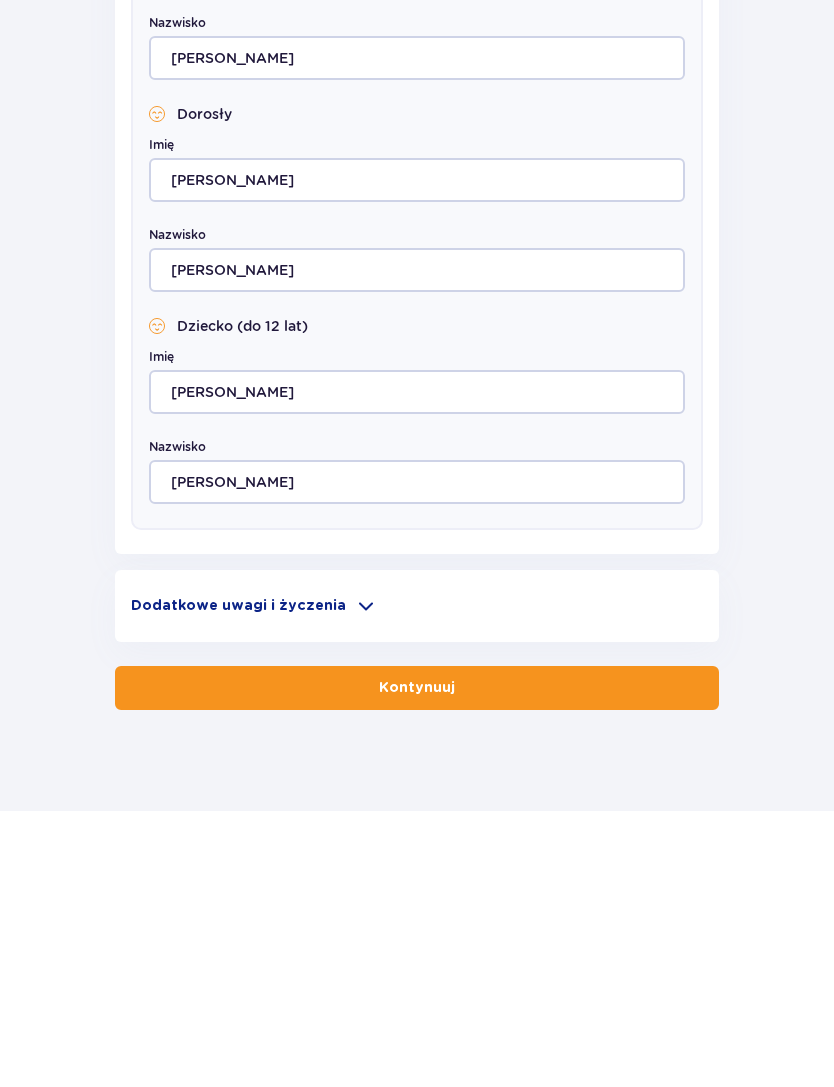 click on "Kontynuuj" at bounding box center [417, 964] 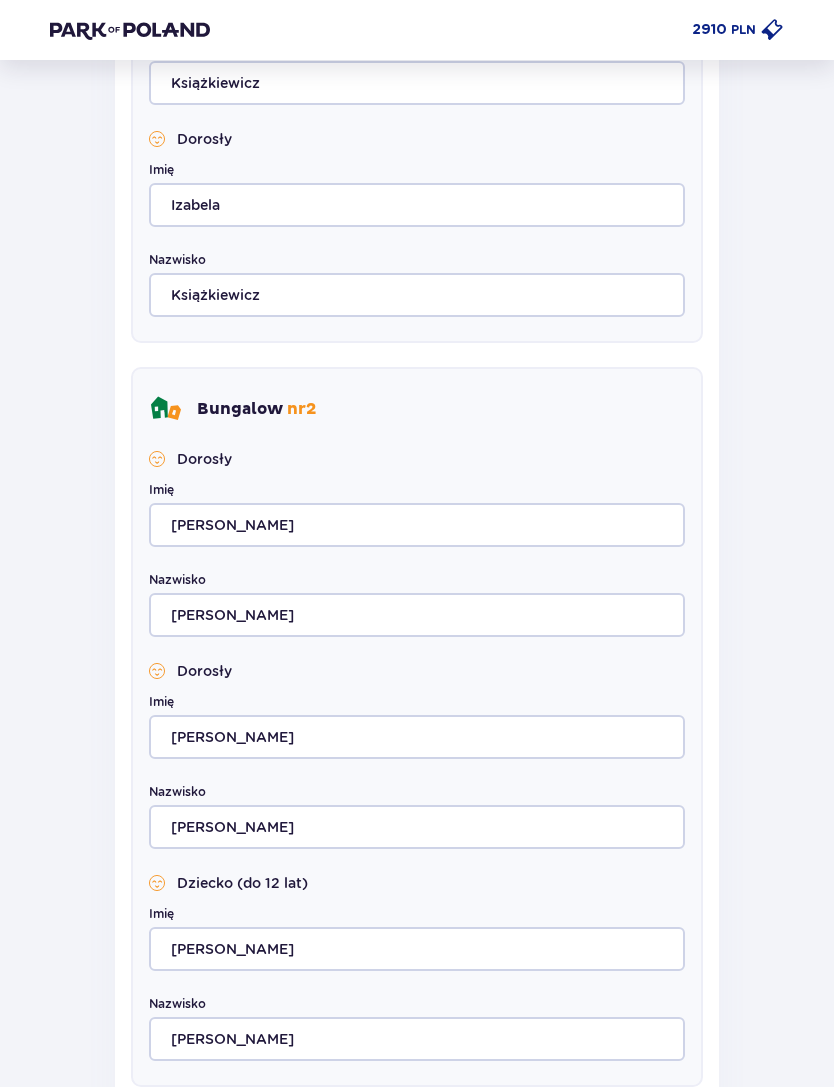 scroll, scrollTop: 1337, scrollLeft: 0, axis: vertical 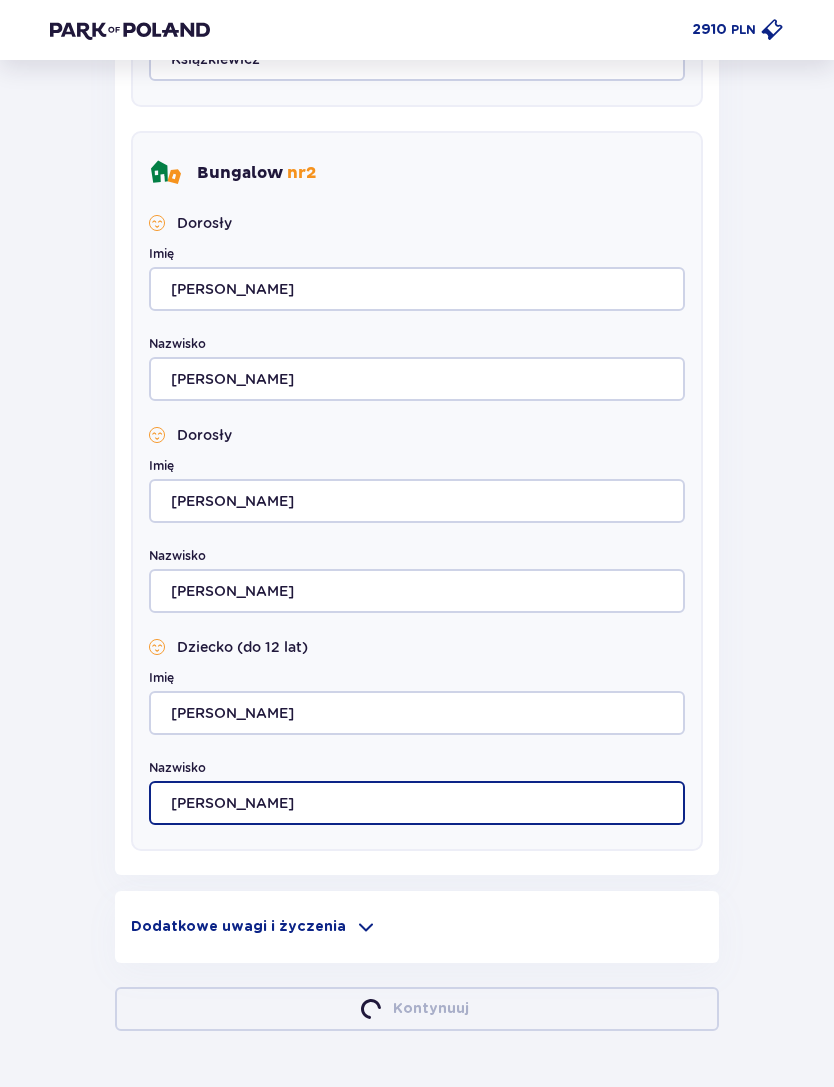 click on "Małasiewicz" at bounding box center [417, 803] 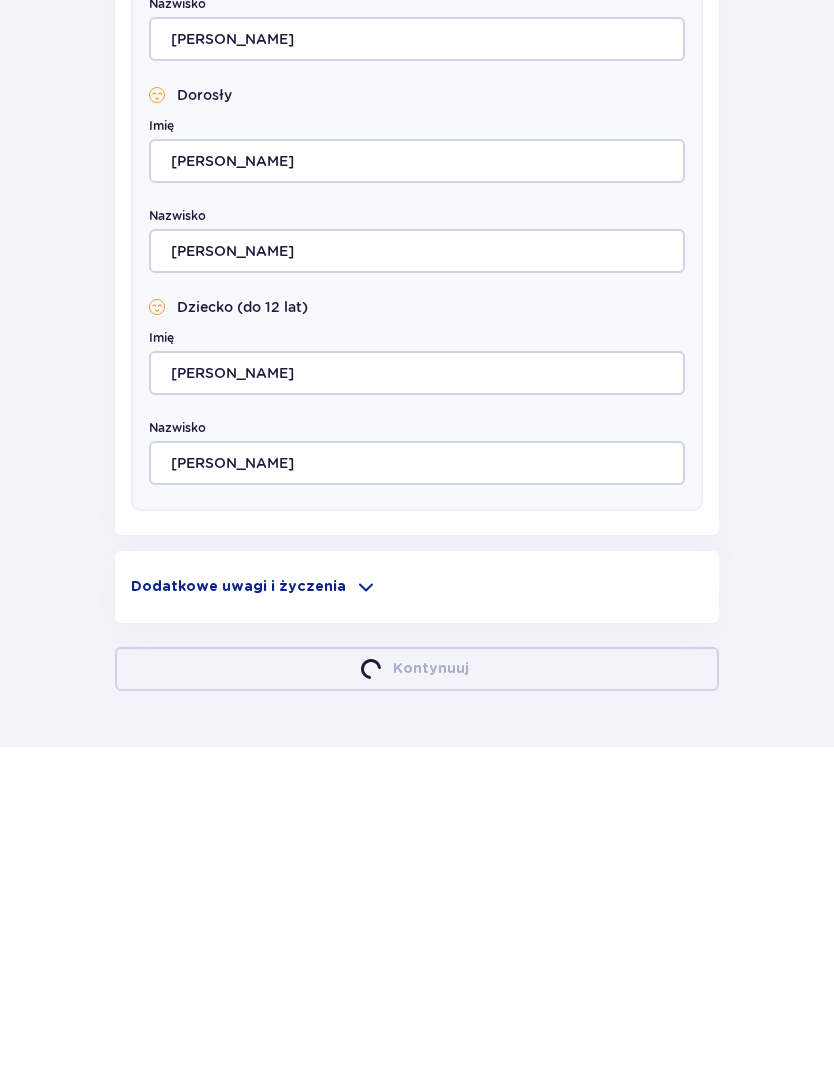 click on "Wróć Pomiń ten krok Nocleg Osoba rezerwująca Imię Dawid Nazwisko Książkiewicz Adres e-mail sukienki.pledy3n@icloud.com Numer telefonu 570990103 Numer telefonu, wraz z kodem kraju, np. 48 ​123 ​456 ​789 Uzupełnij dane wszystkich gości Bungalow   nr  1 Dorosły Imię Dawid Nazwisko Książkiewicz Dorosły Imię Wojciech Nazwisko Książkiewicz Dorosły Imię Izabela Nazwisko Książkiewicz Bungalow   nr  2 Dorosły Imię Jolanta Nazwisko Małasiewicz Dorosły Imię Julia Nazwisko Małasiewicz Dziecko (do 12 lat) Imię Franciszek Nazwisko Małasiewicz Dodatkowe uwagi i życzenia Czy możemy Ci jeszcze w czymś pomóc? Daj nam znać! Dołożymy wszelkich starań, aby Twój pobyt u nas był wyjątkowy. 0  /  500 Kontynuuj" at bounding box center [417, -63] 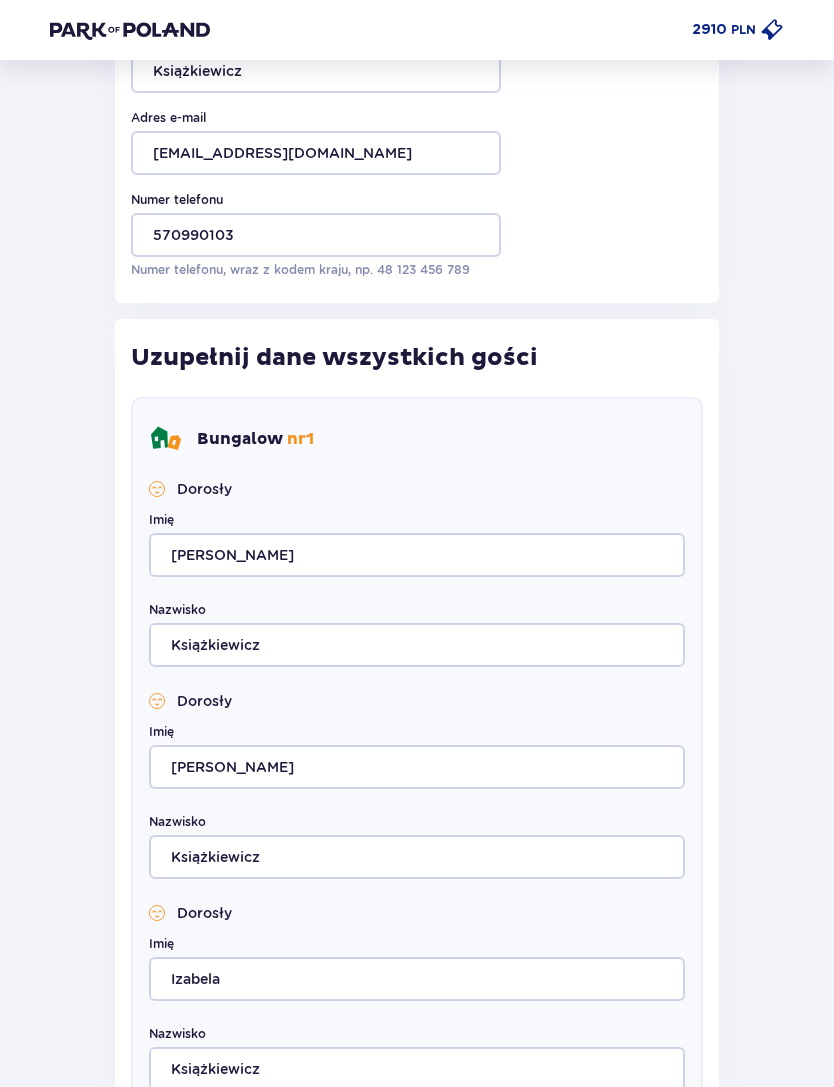 scroll, scrollTop: 0, scrollLeft: 0, axis: both 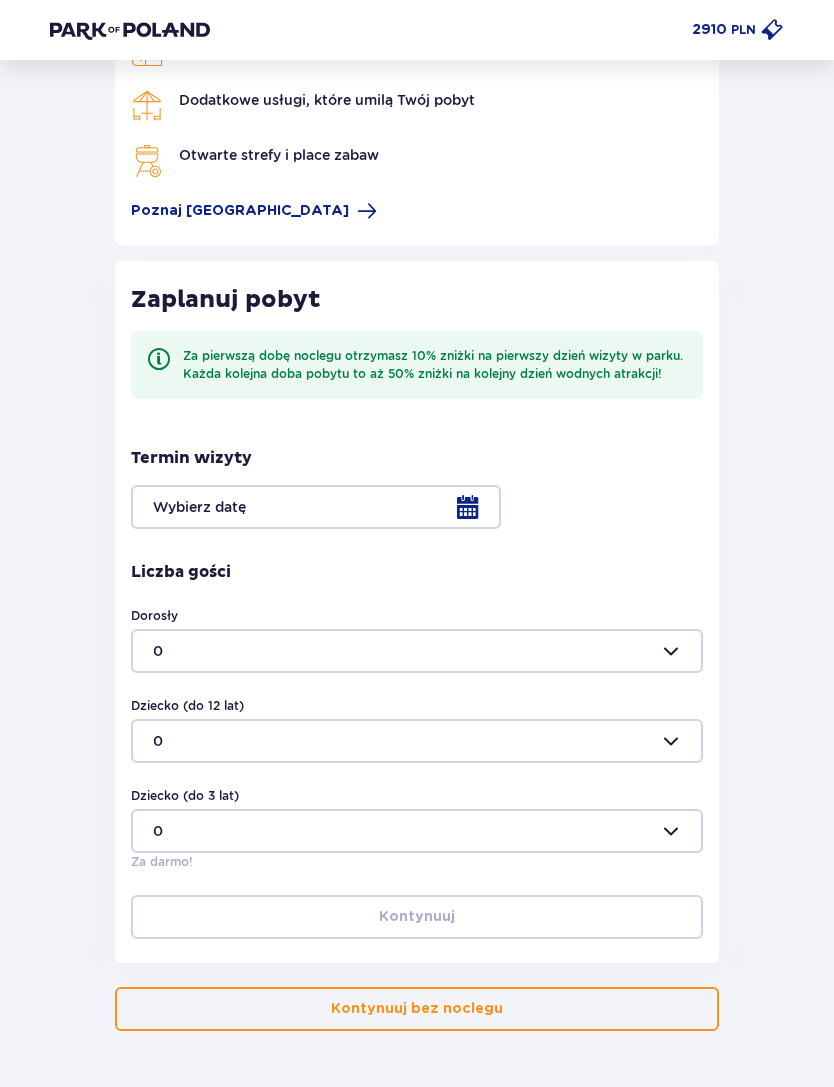 click on "Termin wizyty" at bounding box center (417, 488) 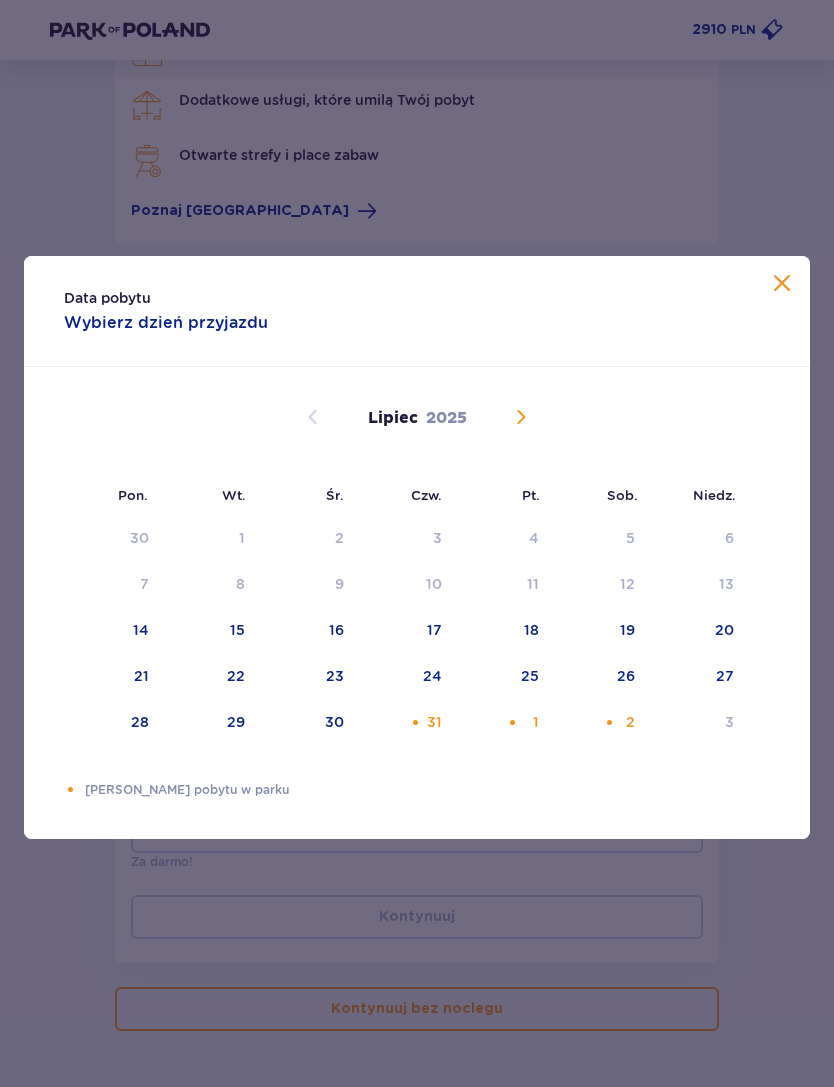 click on "31" at bounding box center [434, 722] 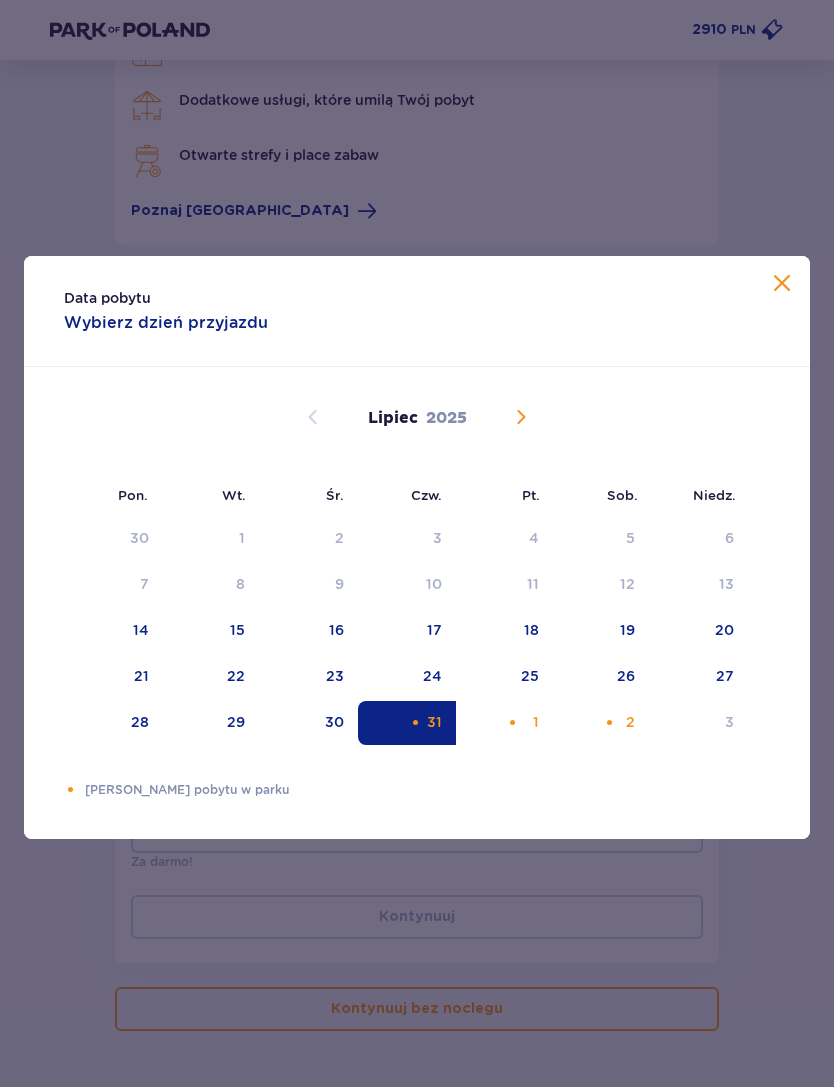 click on "2" at bounding box center [601, 723] 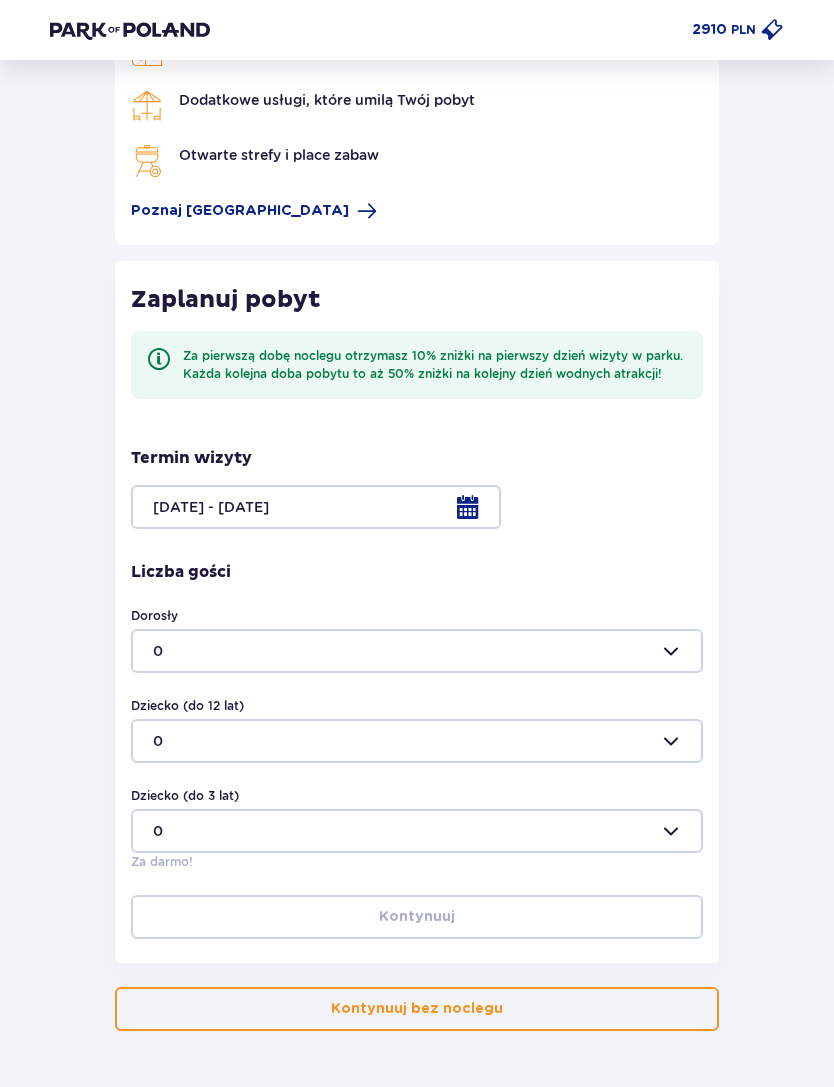 click on "Wróć Pomiń ten krok Nocleg Dogodna lokalizacja tylko 5 minut od parku   Dodatkowe usługi, które umilą Twój pobyt   Otwarte strefy i place zabaw   Poznaj Suntago Village Zaplanuj pobyt Za pierwszą dobę noclegu otrzymasz 10% zniżki na pierwszy dzień wizyty w parku. Każda kolejna doba pobytu to aż 50% zniżki na kolejny dzień wodnych atrakcji! Termin wizyty 31.07.25 - 02.08.25 Liczba gości Dorosły   0 Dziecko (do 12 lat)   0 Dziecko (do 3 lat)   0 Za darmo! Kontynuuj Kontynuuj bez noclegu" at bounding box center (417, 468) 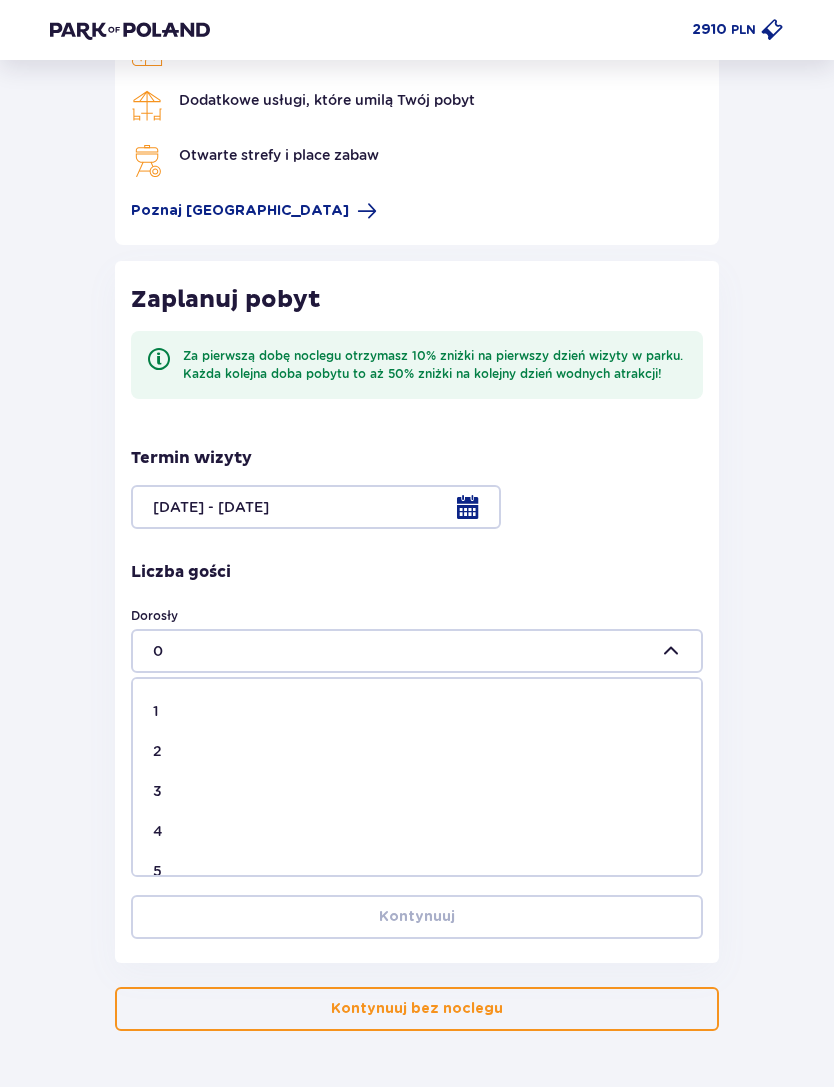 scroll, scrollTop: 37, scrollLeft: 0, axis: vertical 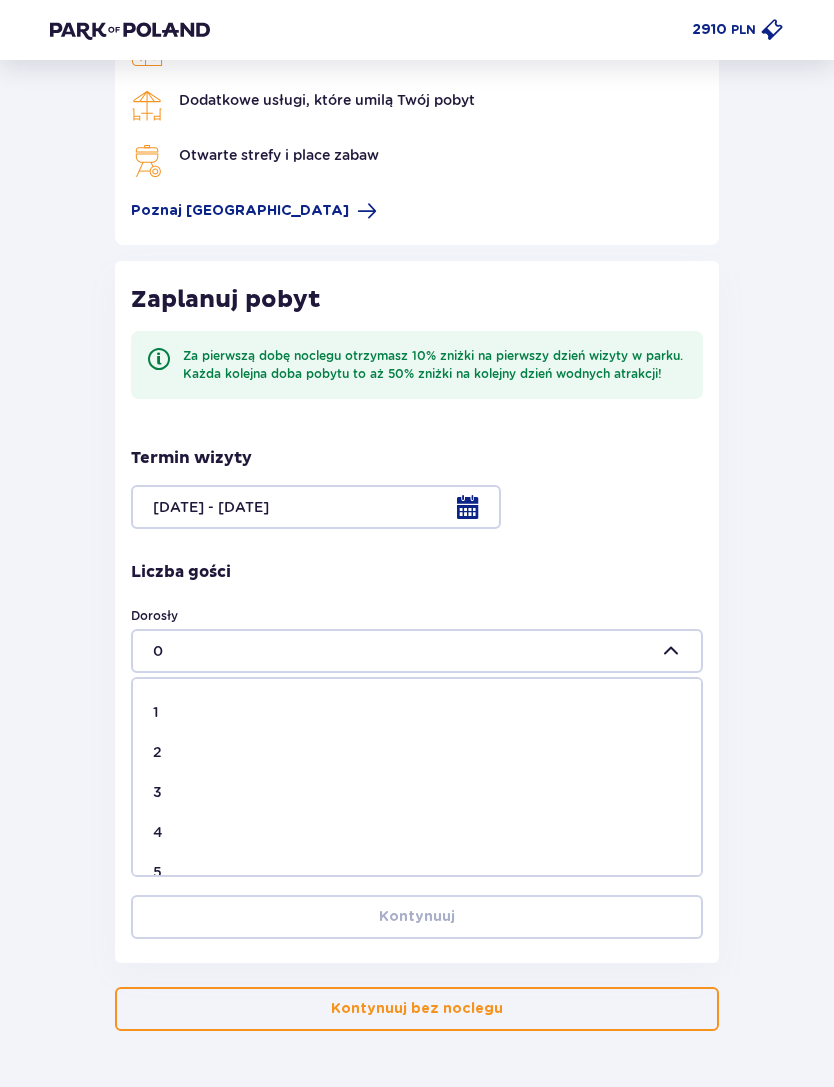 click on "5" at bounding box center (417, 872) 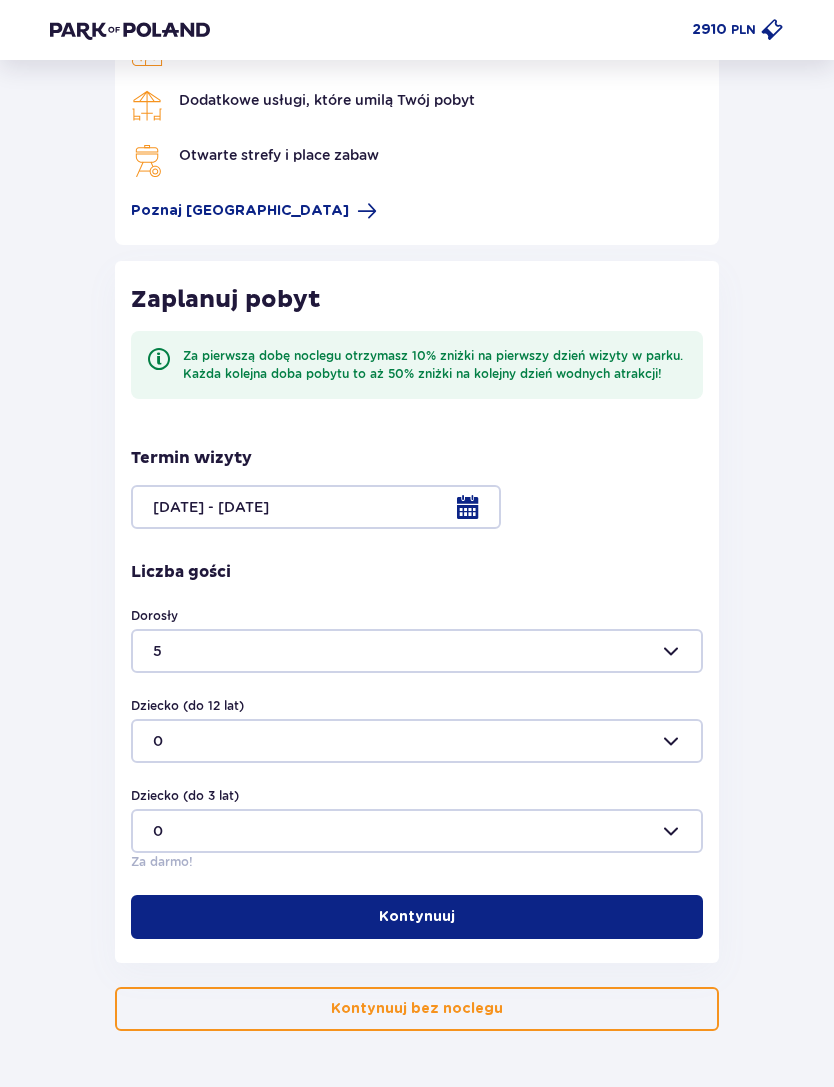 click at bounding box center [417, 741] 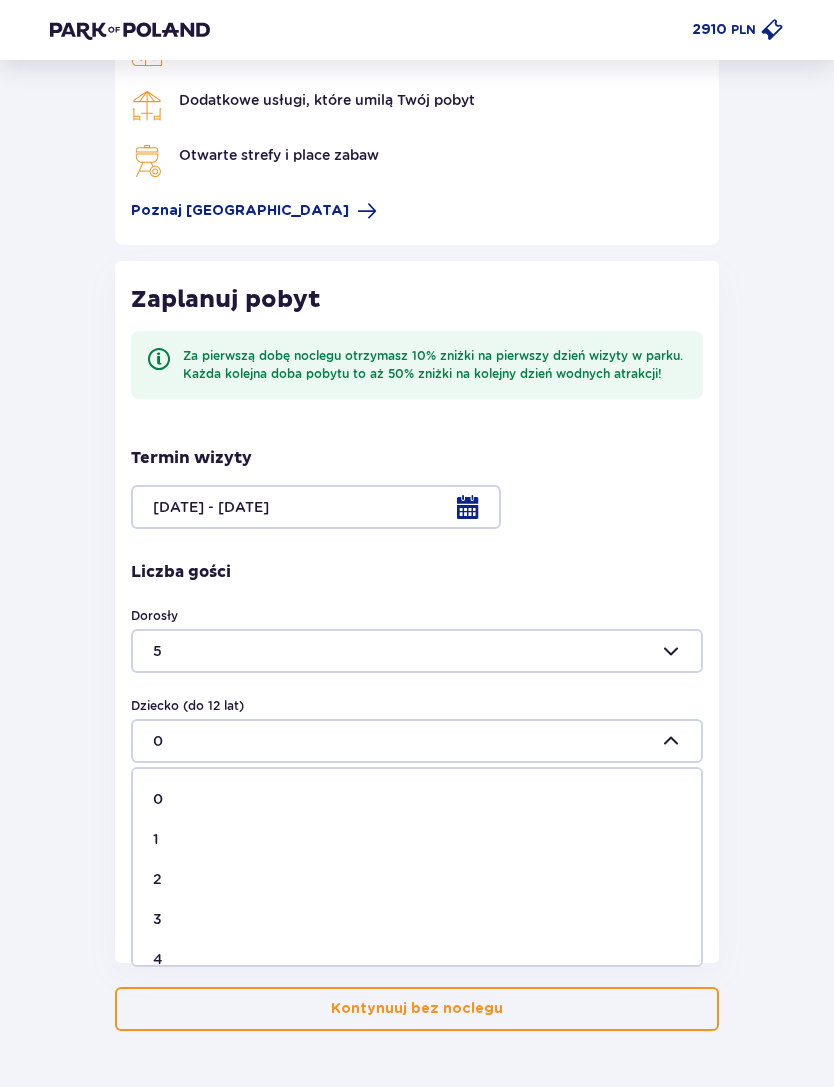 click on "1" at bounding box center [417, 839] 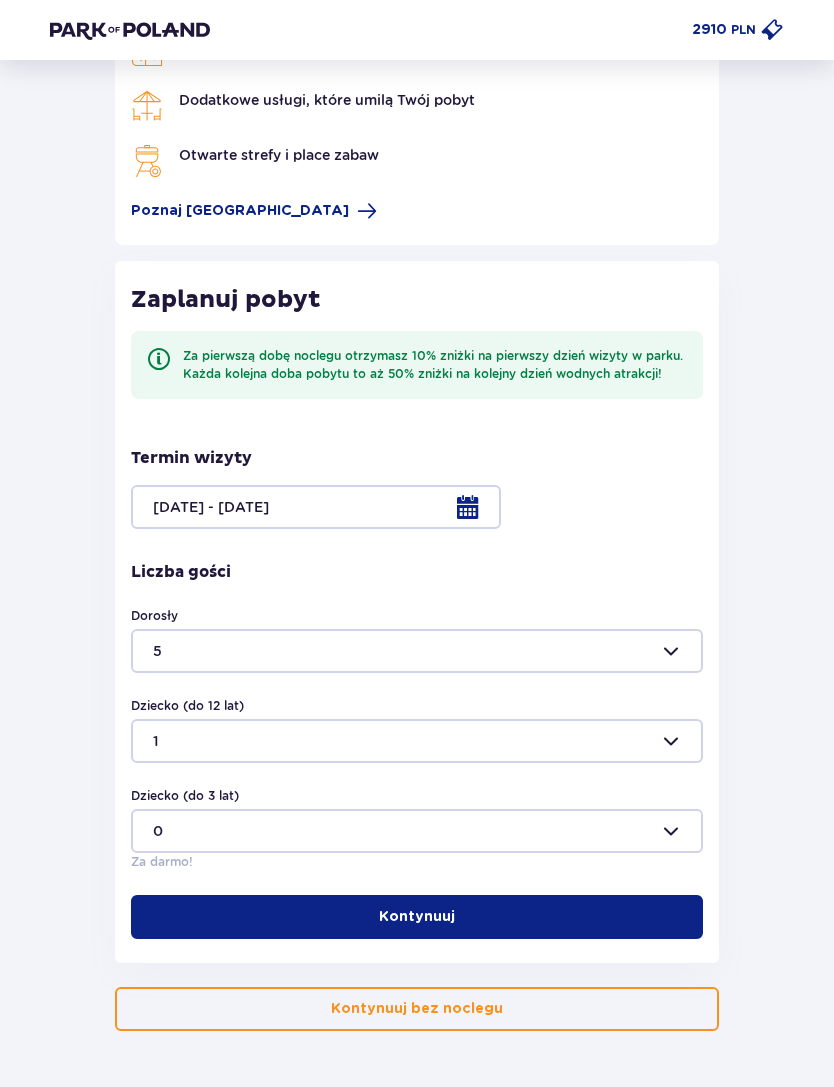 click on "Kontynuuj" at bounding box center [417, 917] 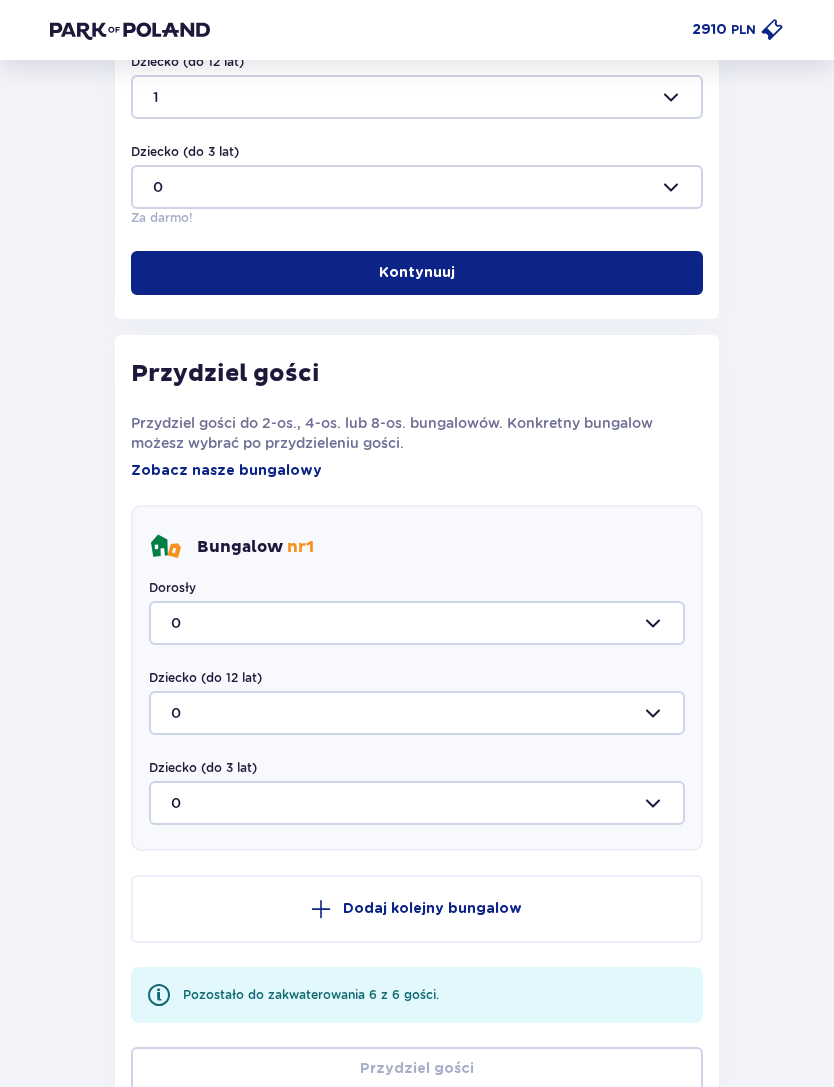 scroll, scrollTop: 979, scrollLeft: 0, axis: vertical 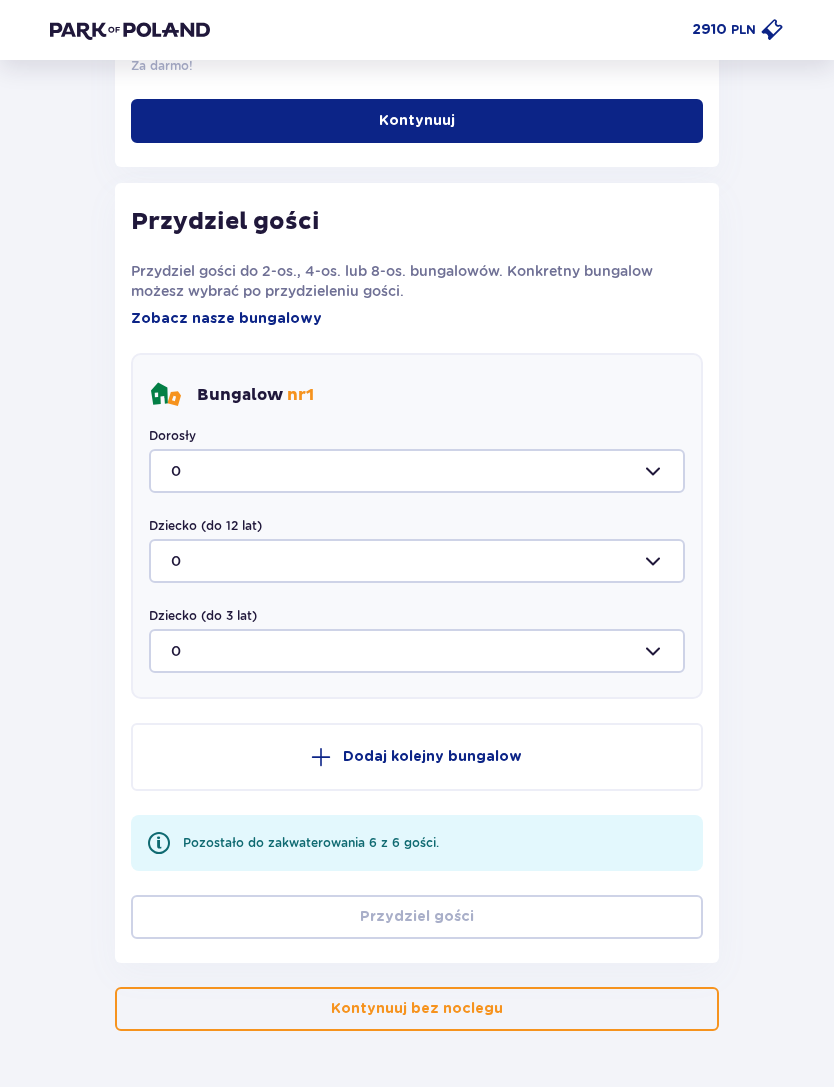 click at bounding box center [417, 471] 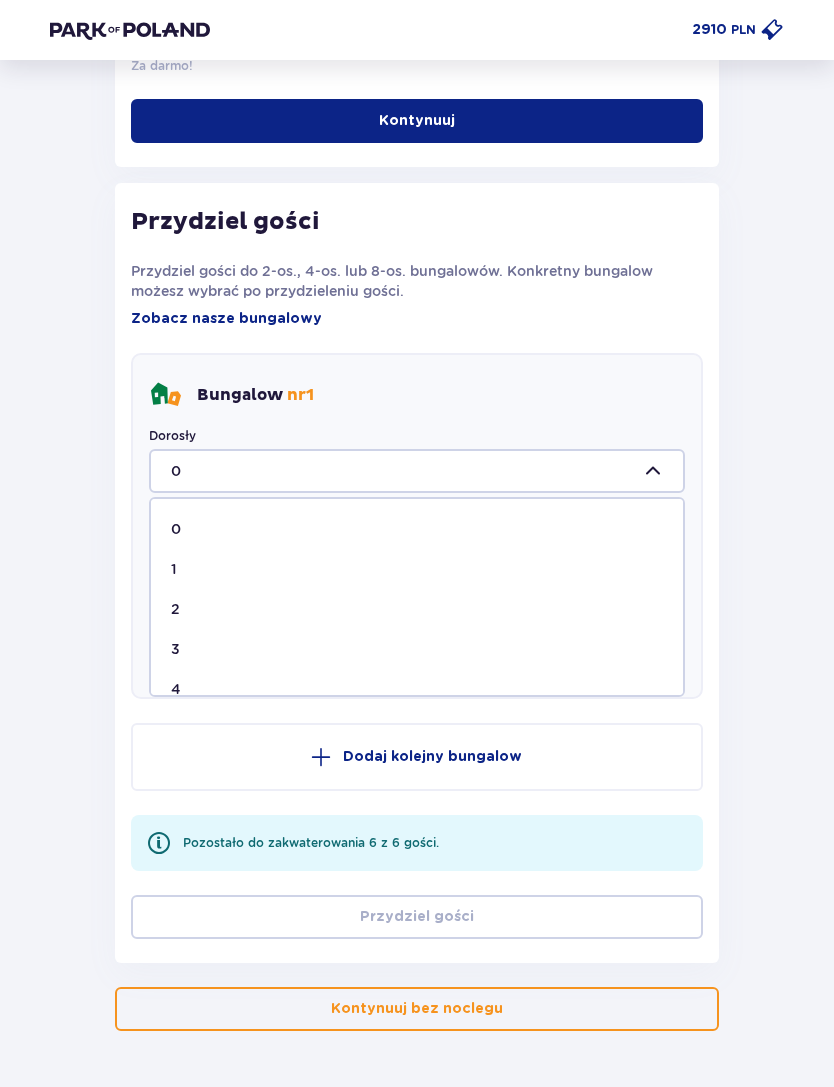 click on "4" at bounding box center [417, 689] 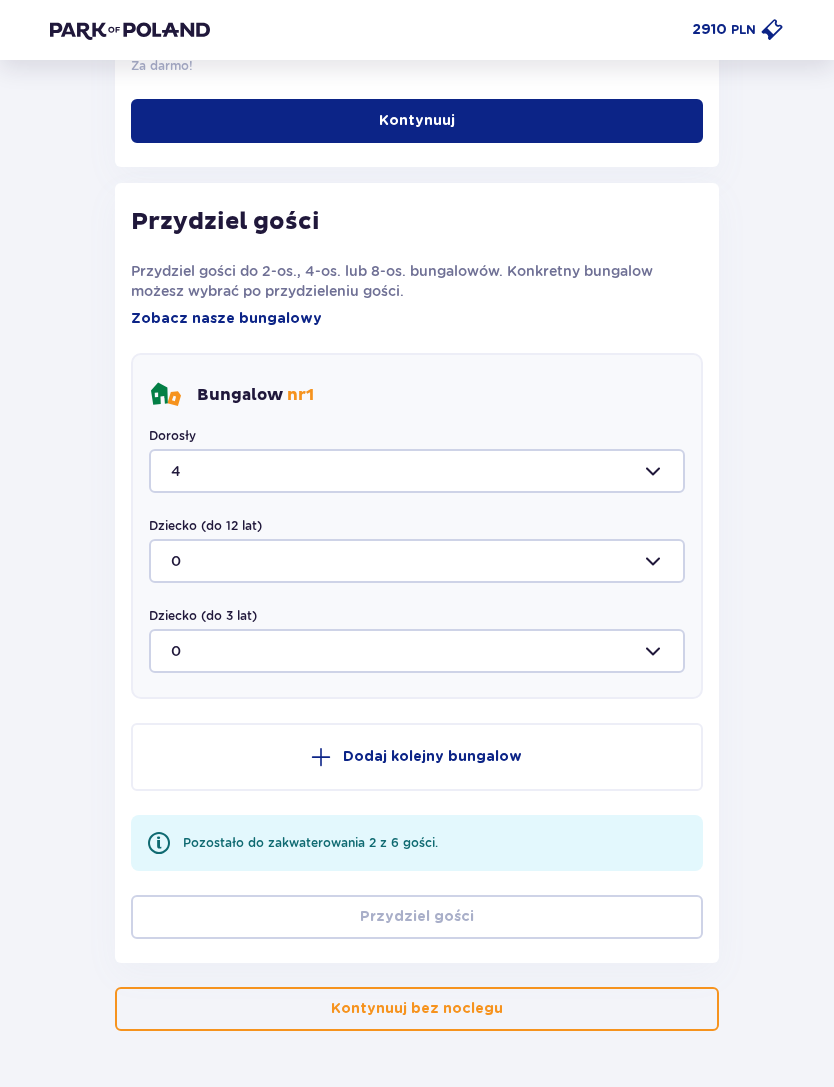 click on "Dodaj kolejny bungalow" at bounding box center [432, 757] 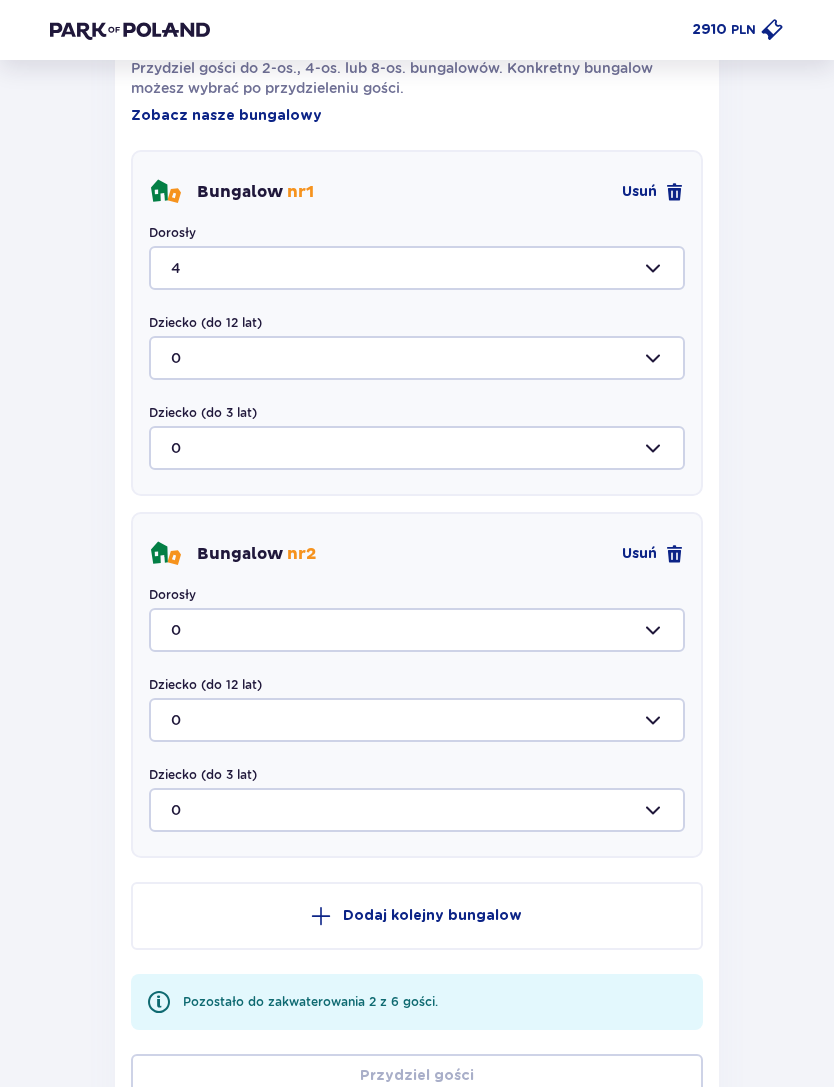 scroll, scrollTop: 1181, scrollLeft: 0, axis: vertical 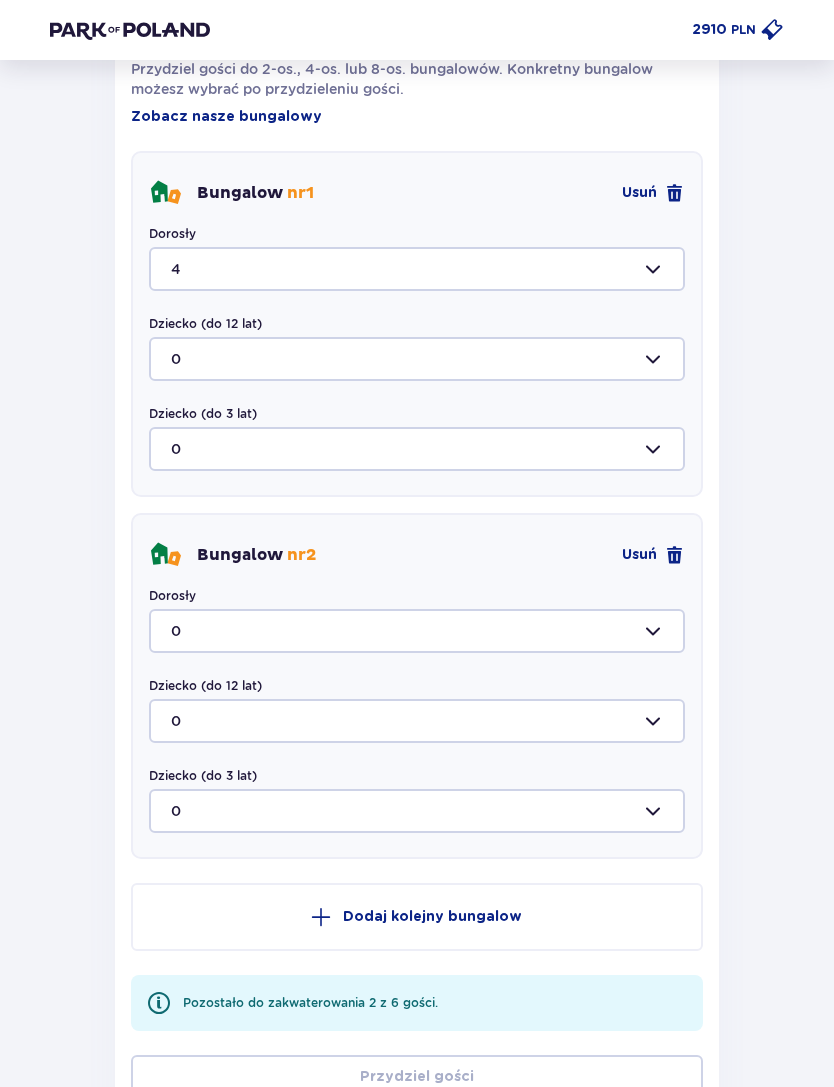 click at bounding box center [417, 631] 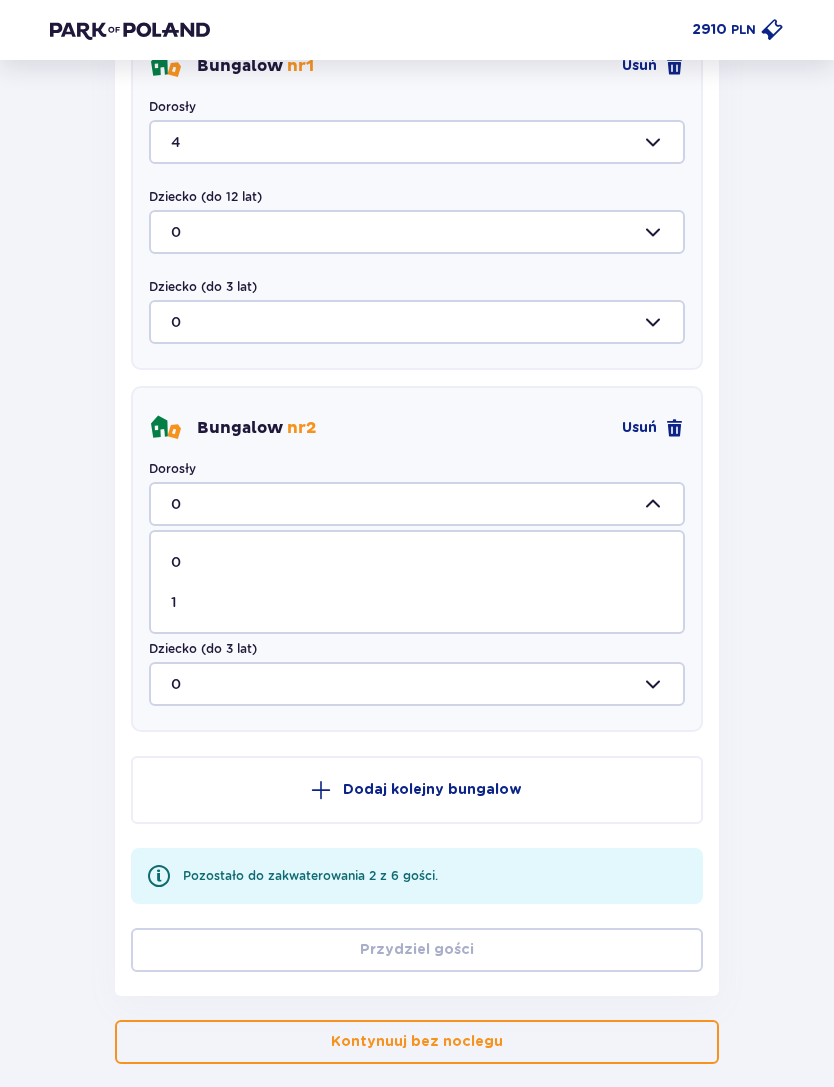 scroll, scrollTop: 1259, scrollLeft: 0, axis: vertical 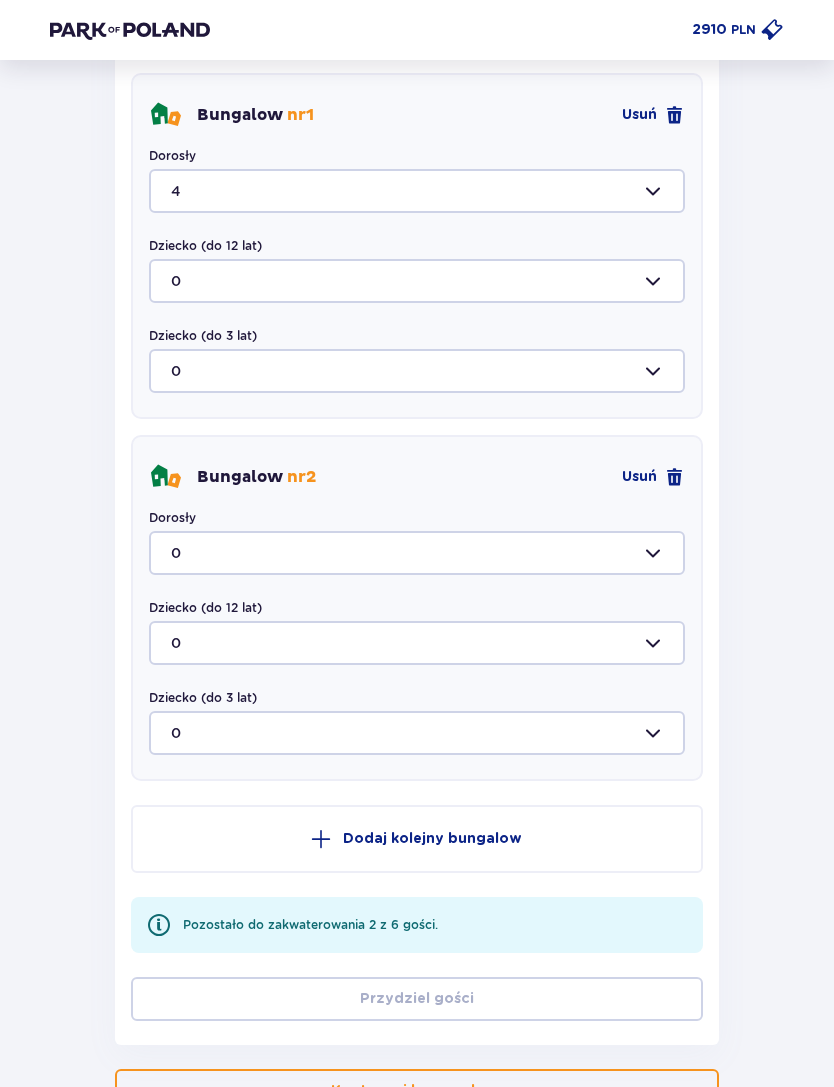 click on "Bungalow   nr  2 Usuń" at bounding box center (417, 477) 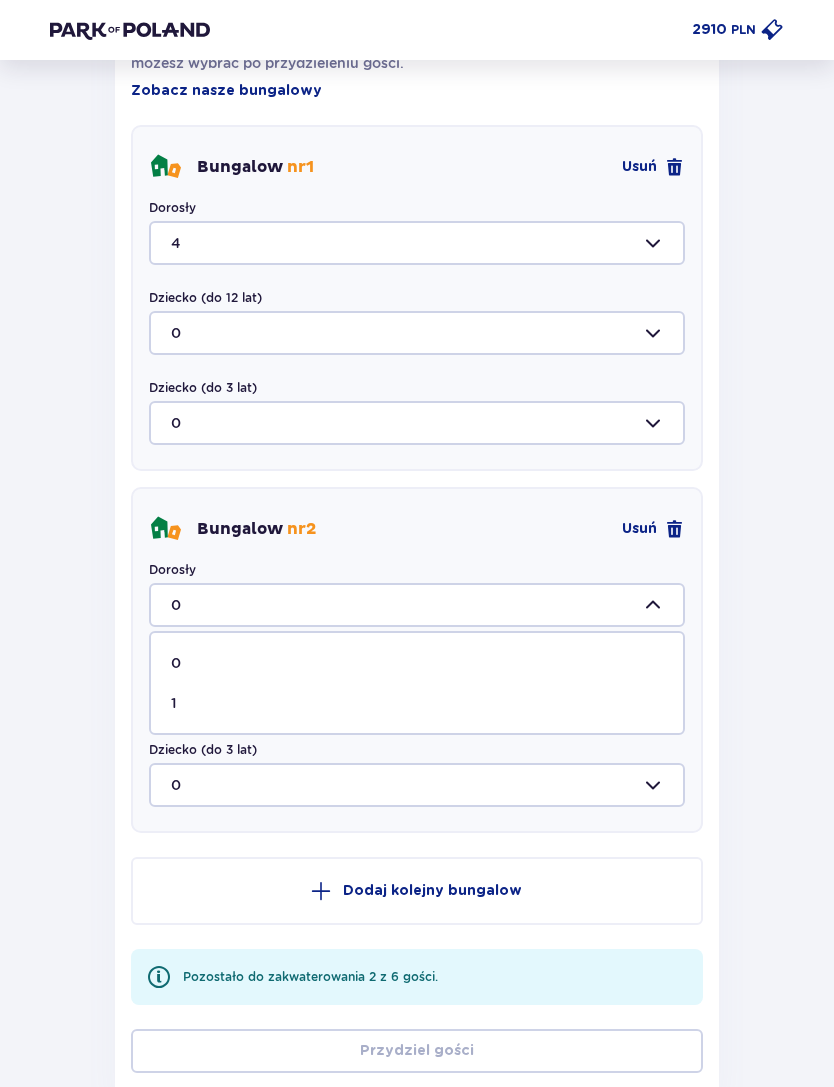 scroll, scrollTop: 1207, scrollLeft: 0, axis: vertical 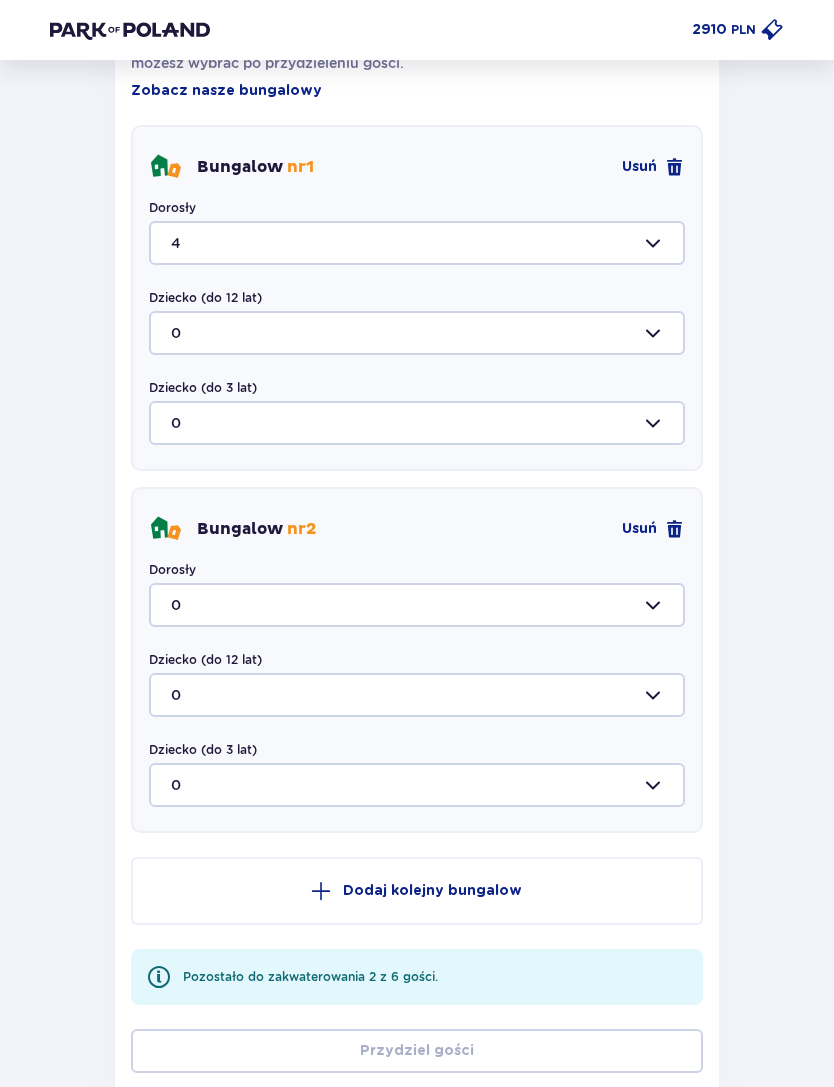 click at bounding box center (417, 243) 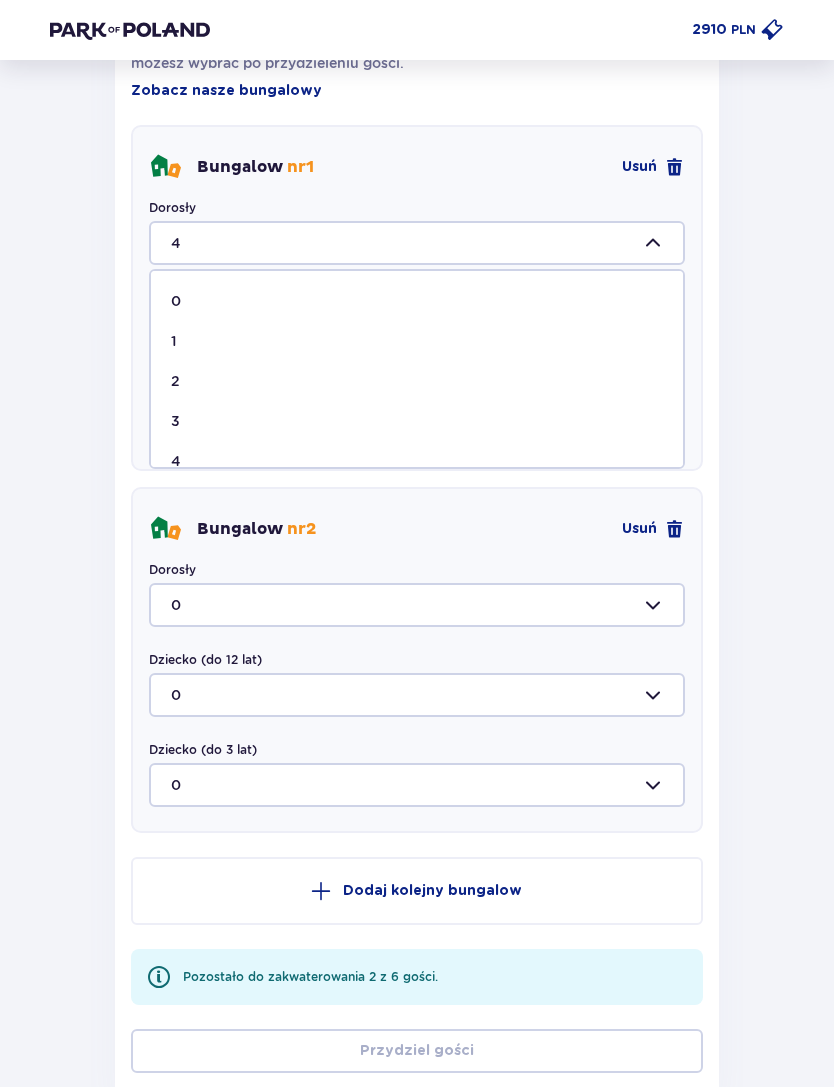 scroll, scrollTop: 0, scrollLeft: 0, axis: both 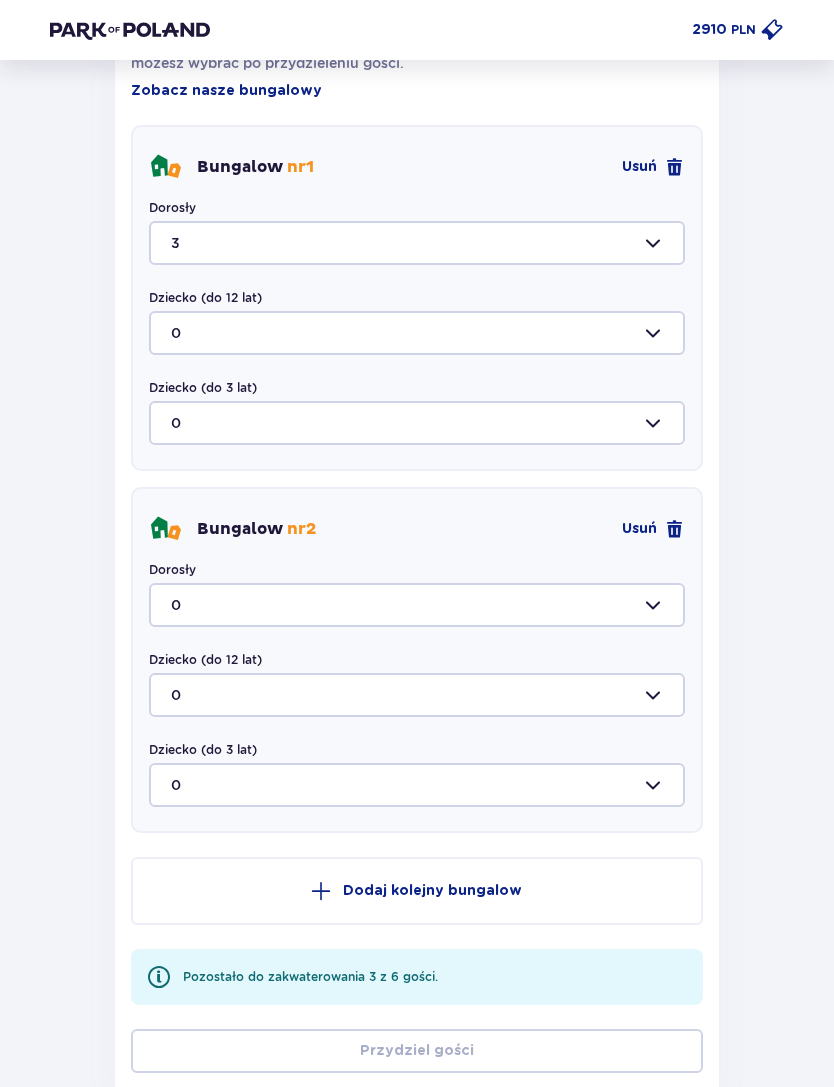 click at bounding box center [417, 605] 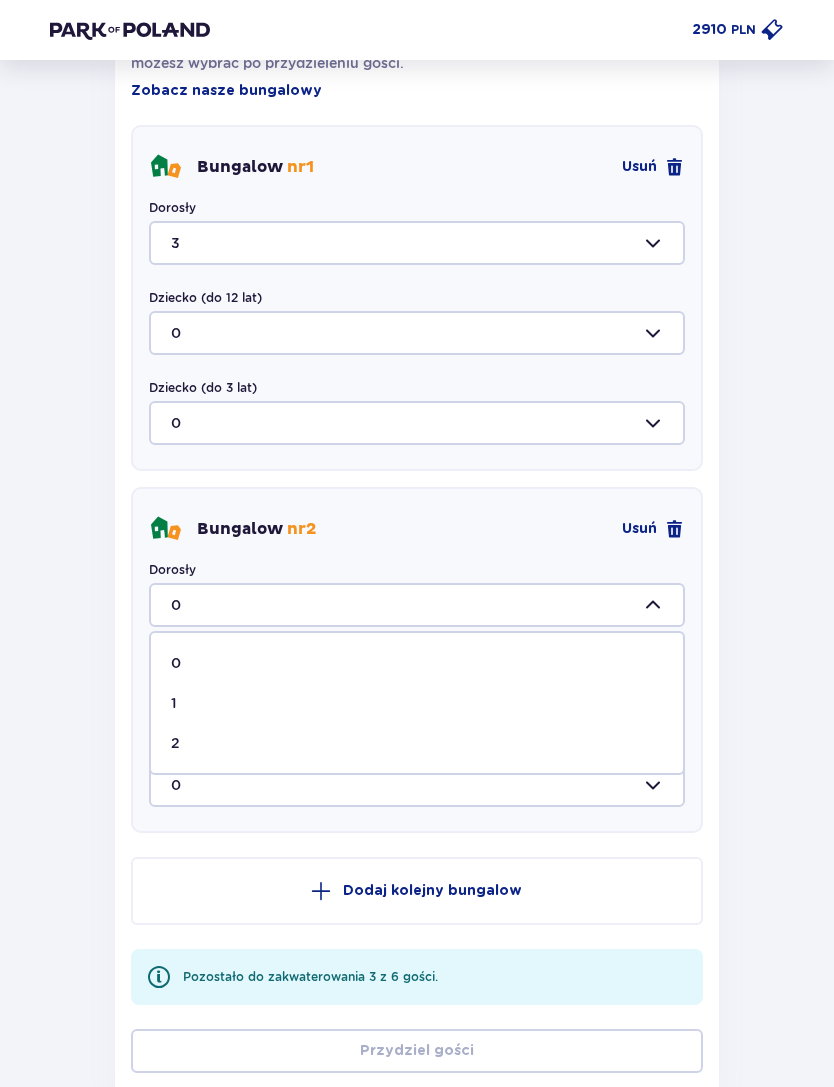 click on "2" at bounding box center [417, 743] 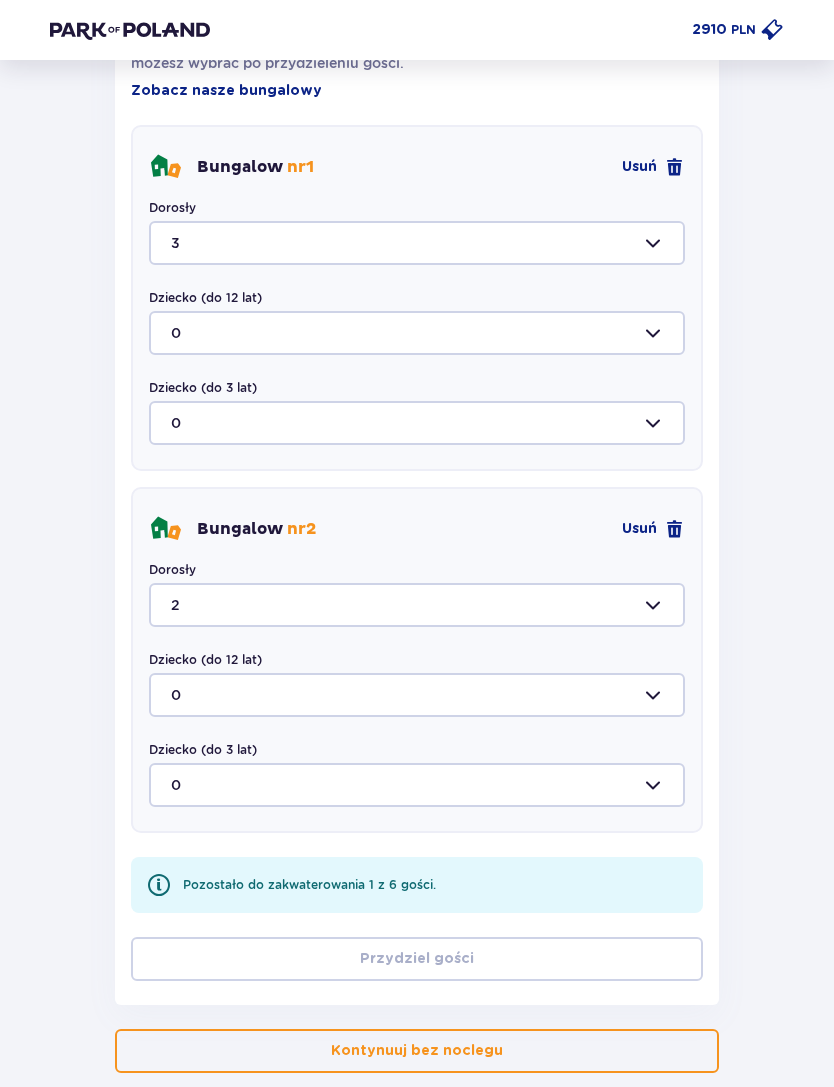 type on "2" 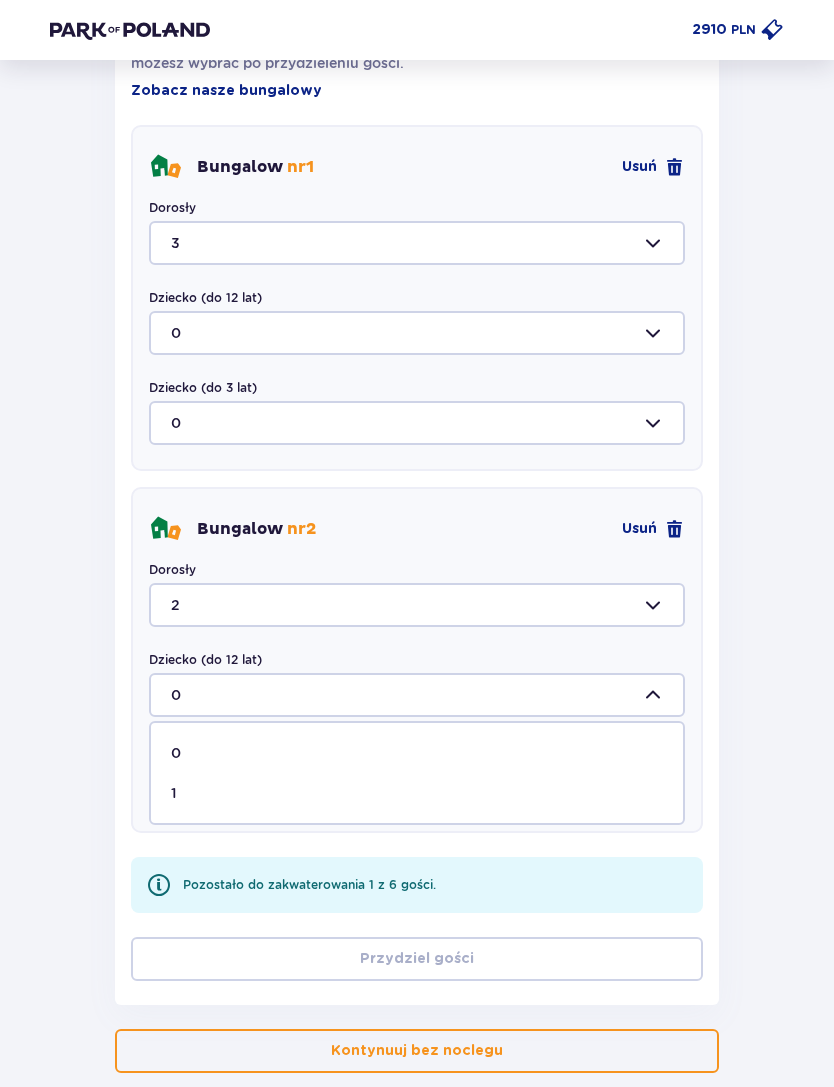 click on "1" at bounding box center (417, 793) 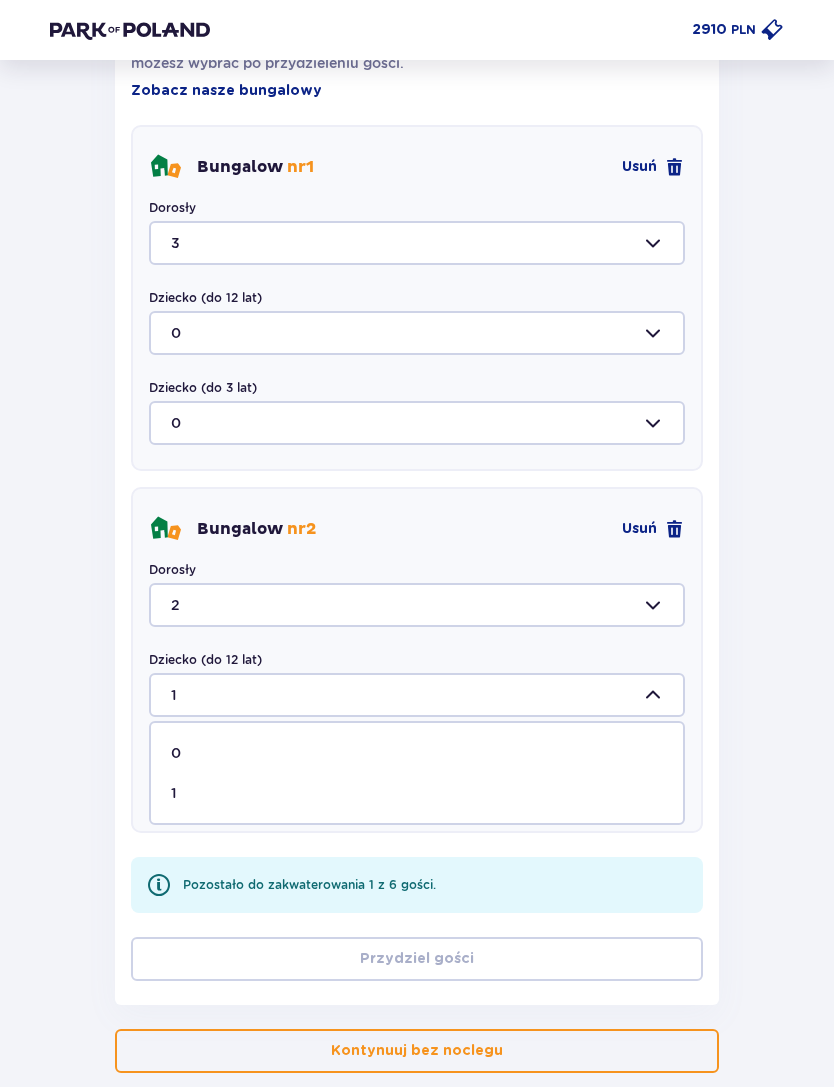 scroll, scrollTop: 1169, scrollLeft: 0, axis: vertical 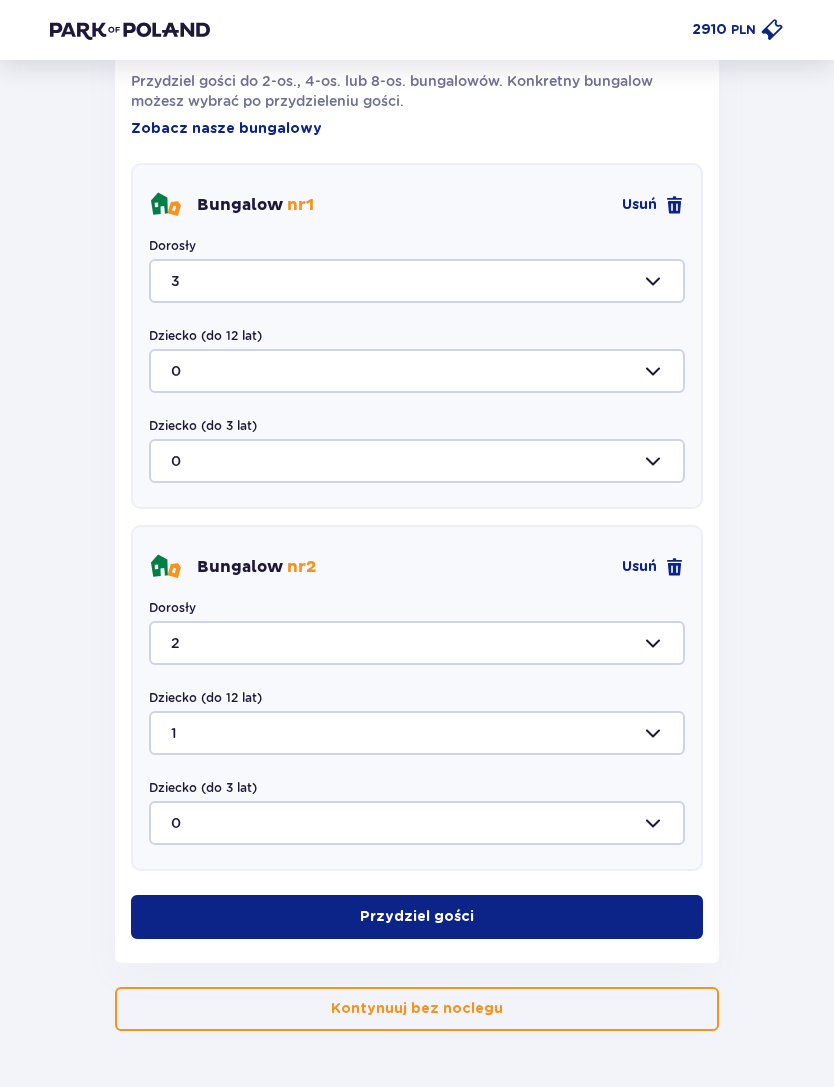 click on "Przydziel gości" at bounding box center (417, 917) 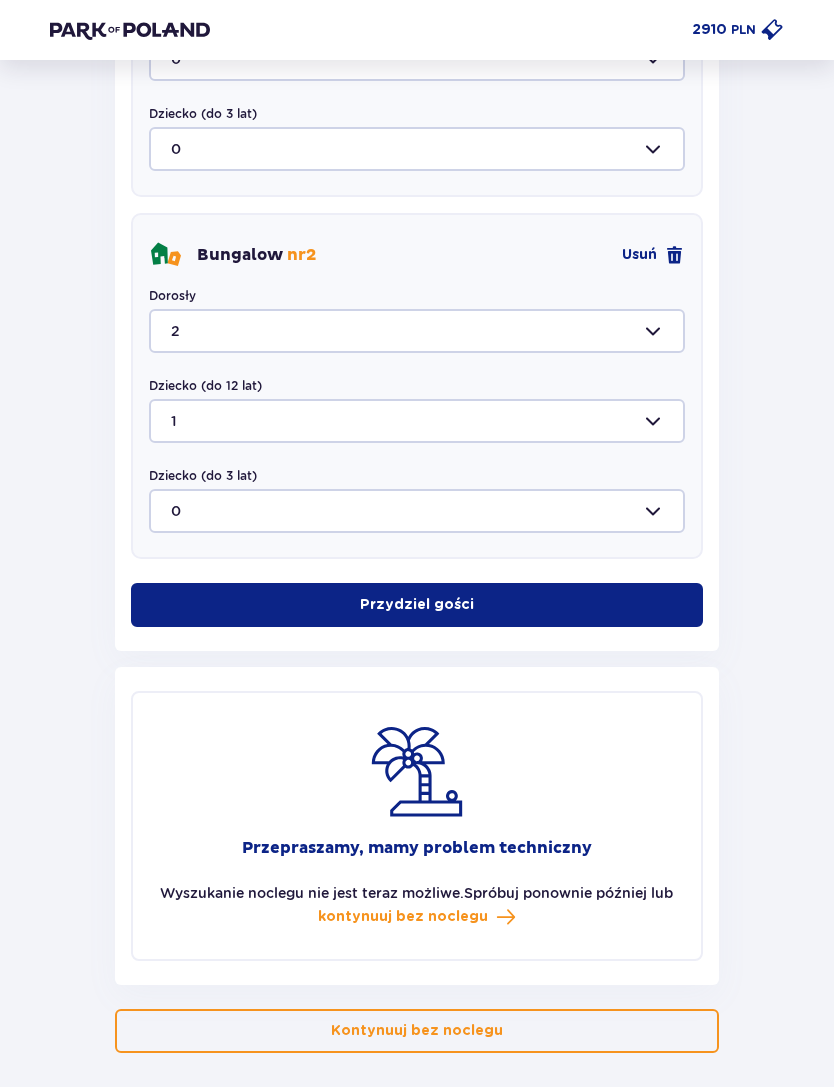 scroll, scrollTop: 1253, scrollLeft: 0, axis: vertical 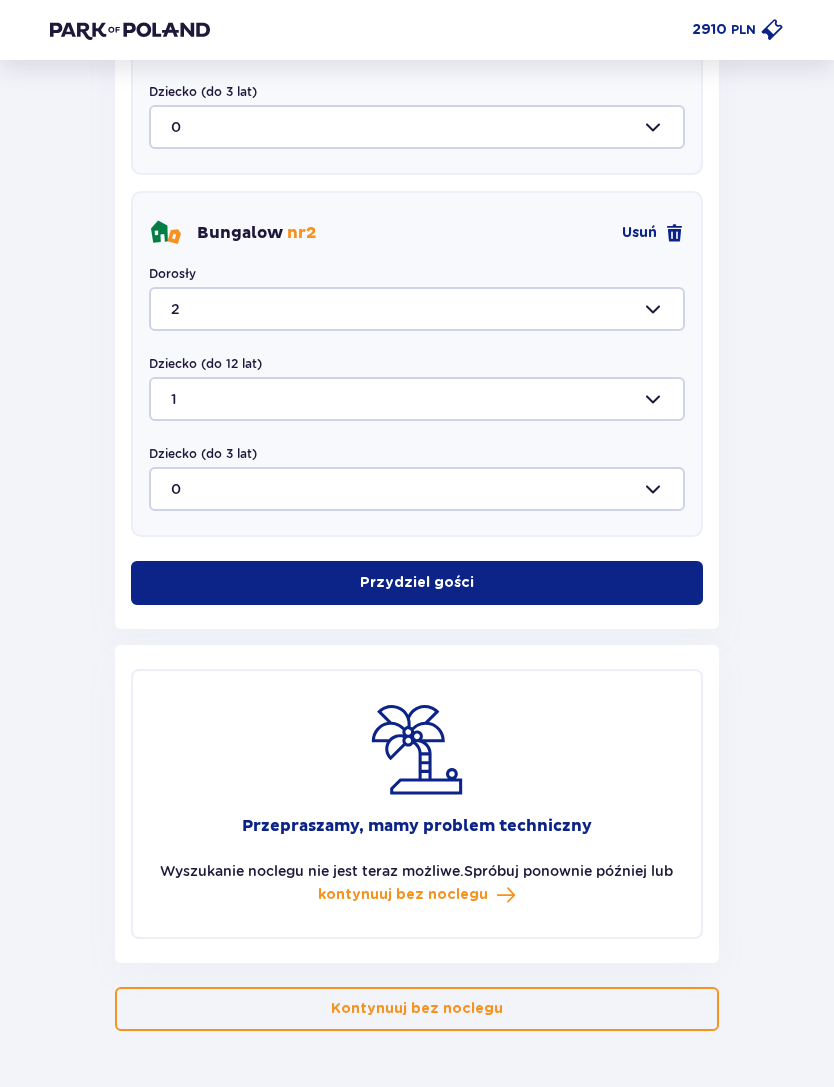 click on "Przydziel gości" at bounding box center (417, 583) 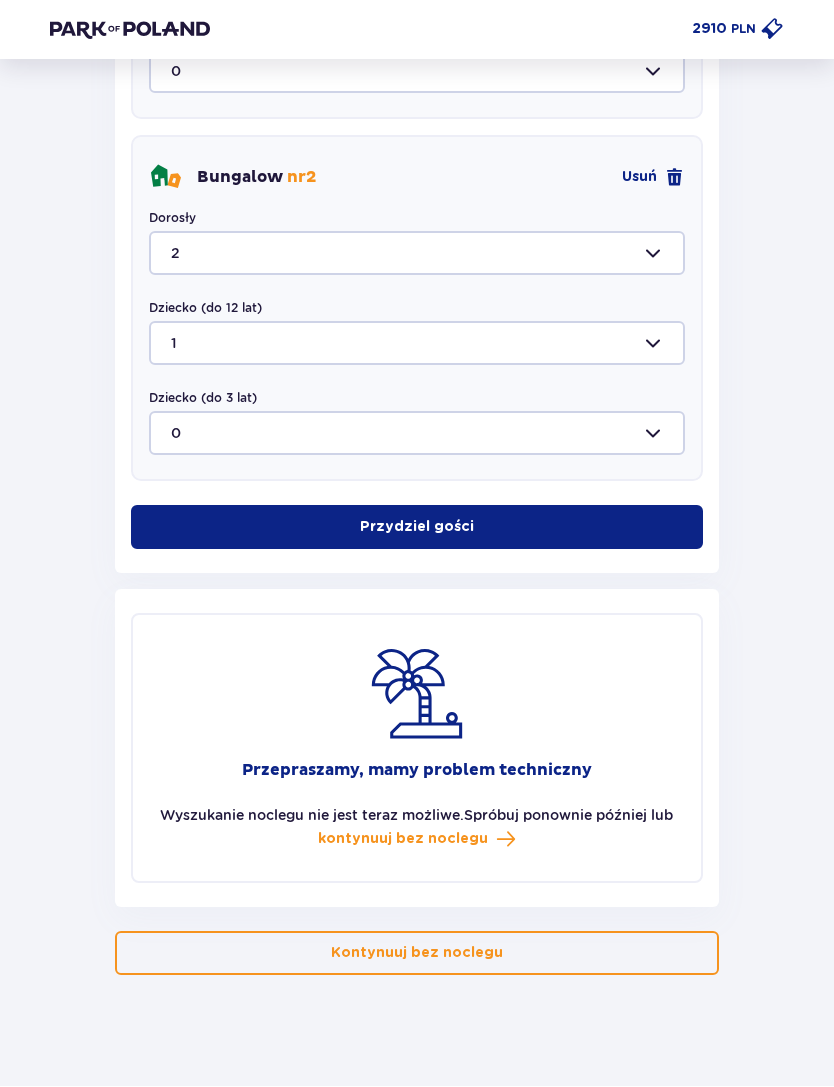 scroll, scrollTop: 1317, scrollLeft: 0, axis: vertical 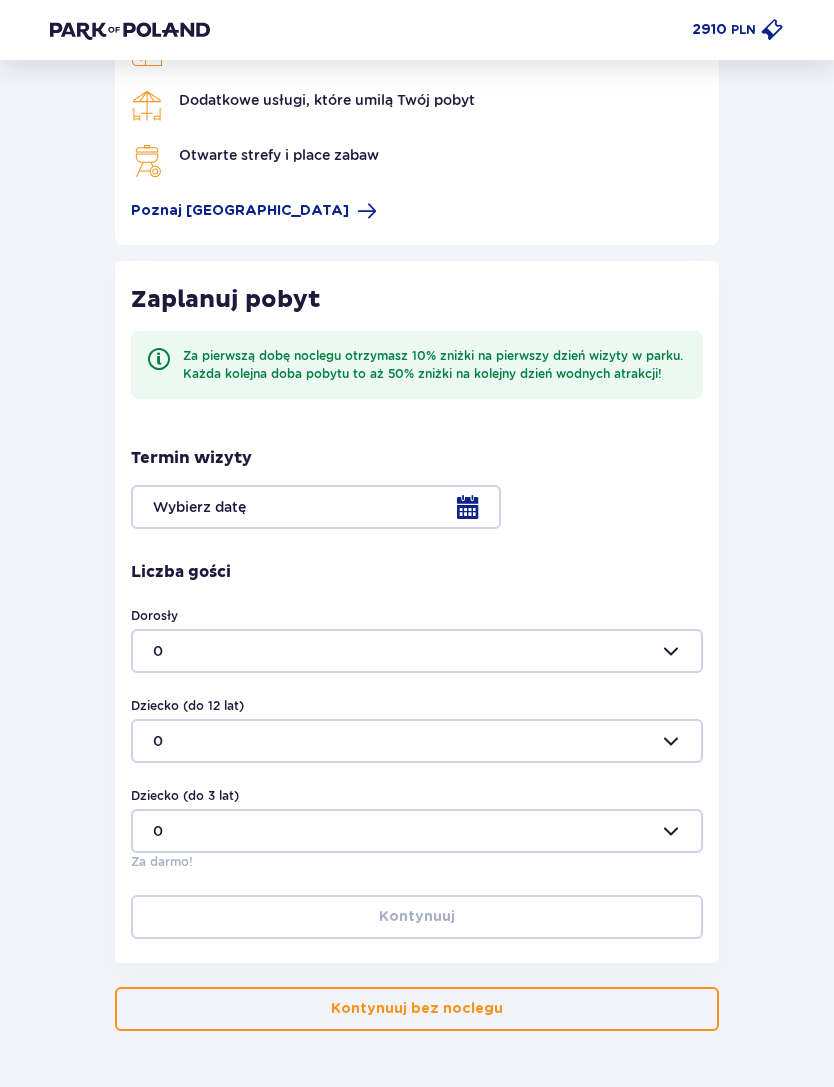 click at bounding box center (417, 507) 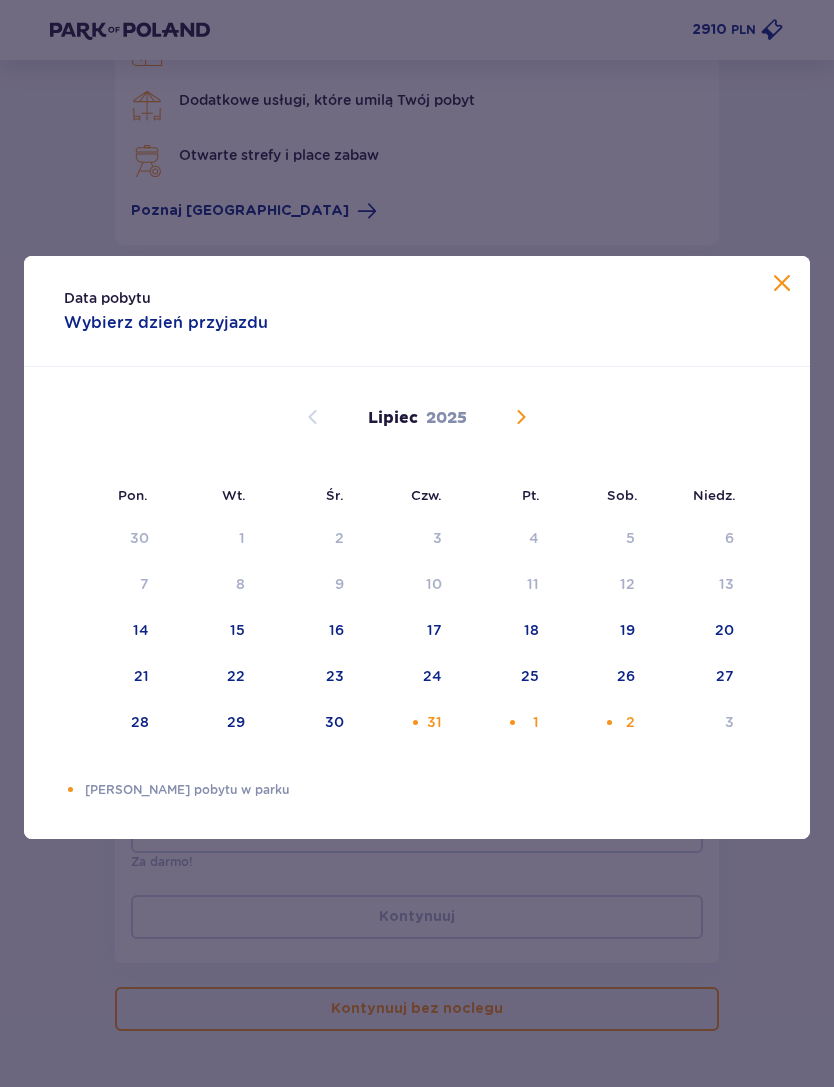 click on "31" at bounding box center (407, 723) 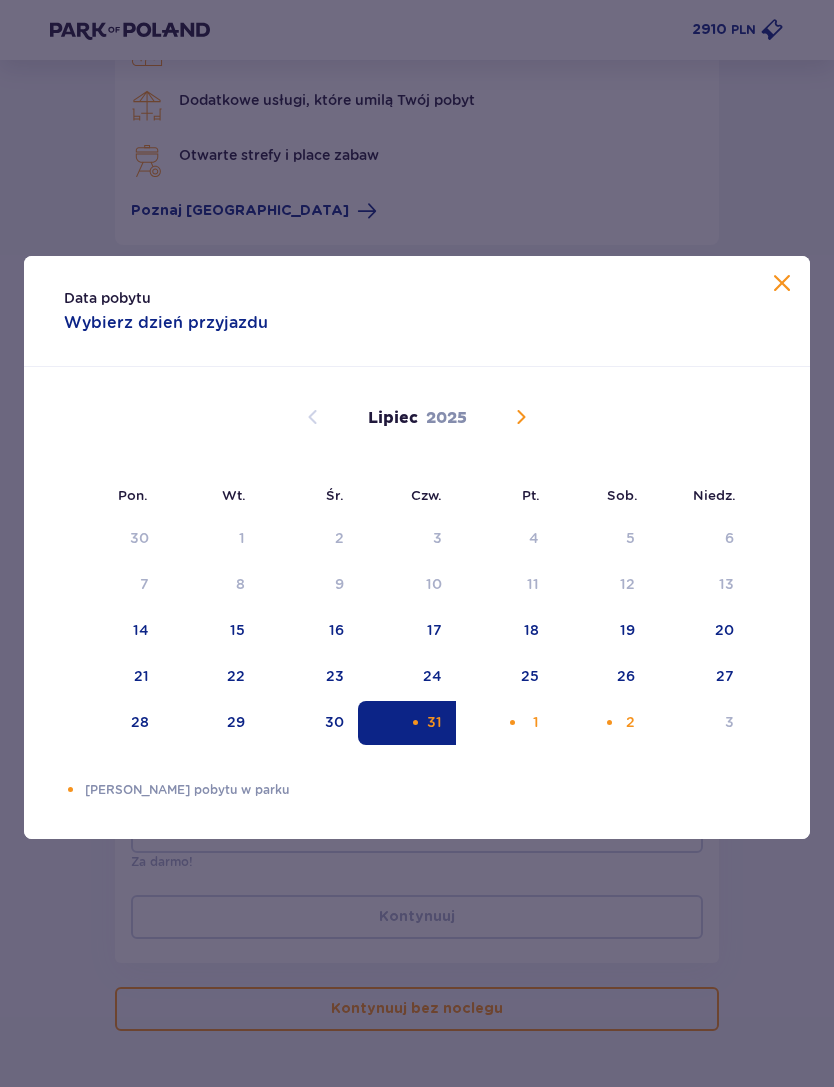 click on "2" at bounding box center (630, 722) 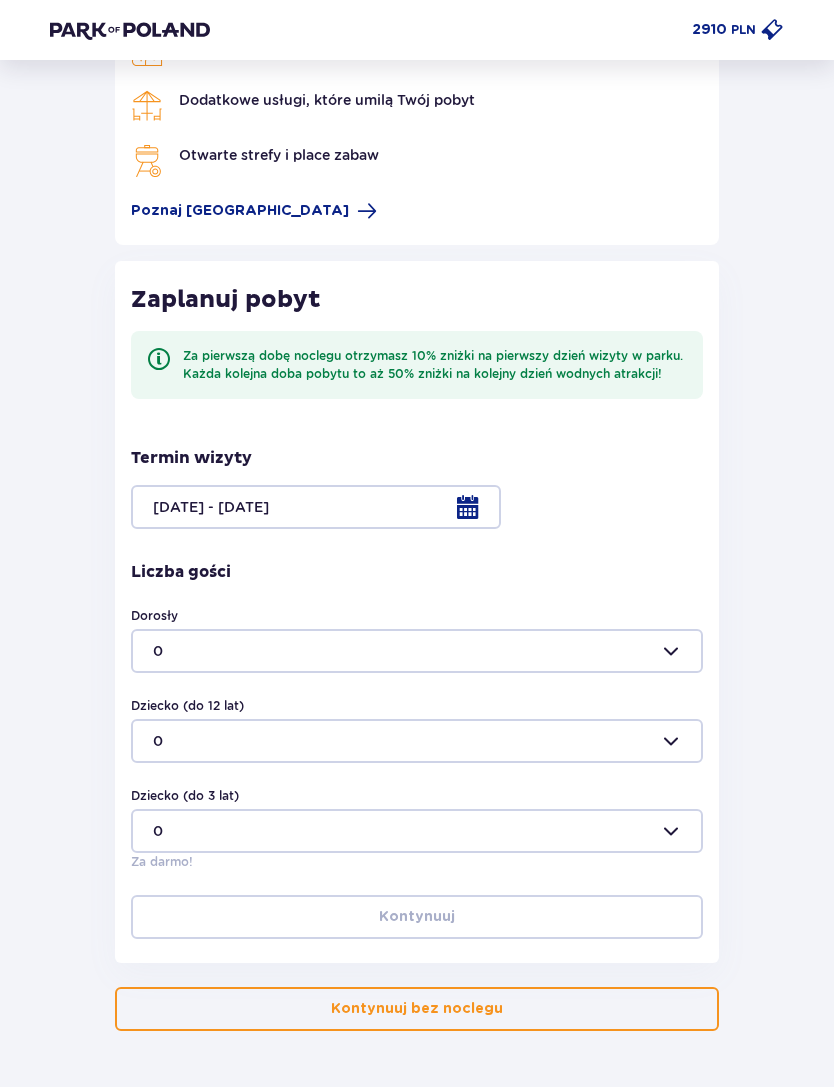 click on "Wróć Pomiń ten krok Nocleg Dogodna lokalizacja tylko 5 minut od parku   Dodatkowe usługi, które umilą Twój pobyt   Otwarte strefy i place zabaw   Poznaj Suntago Village Zaplanuj pobyt Za pierwszą dobę noclegu otrzymasz 10% zniżki na pierwszy dzień wizyty w parku. Każda kolejna doba pobytu to aż 50% zniżki na kolejny dzień wodnych atrakcji! Termin wizyty 31.07.25 - 02.08.25 Liczba gości Dorosły   0 Dziecko (do 12 lat)   0 Dziecko (do 3 lat)   0 Za darmo! Kontynuuj Kontynuuj bez noclegu" at bounding box center (417, 468) 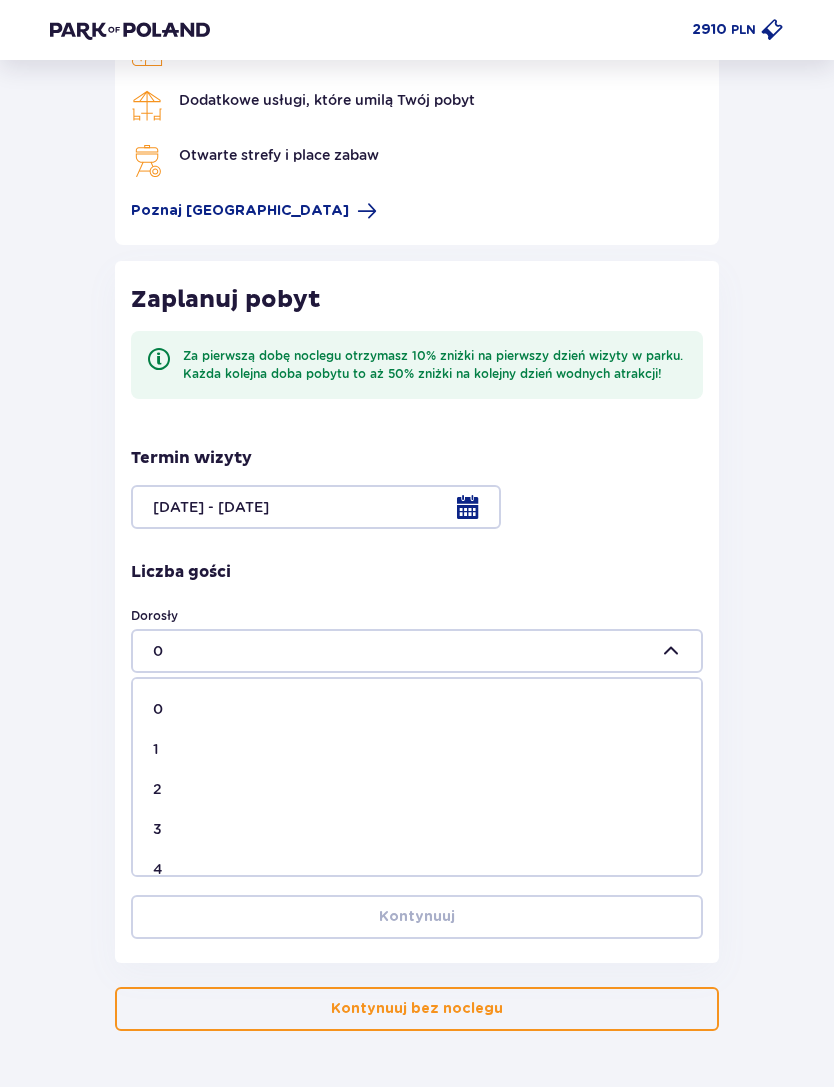 click on "3" at bounding box center [417, 829] 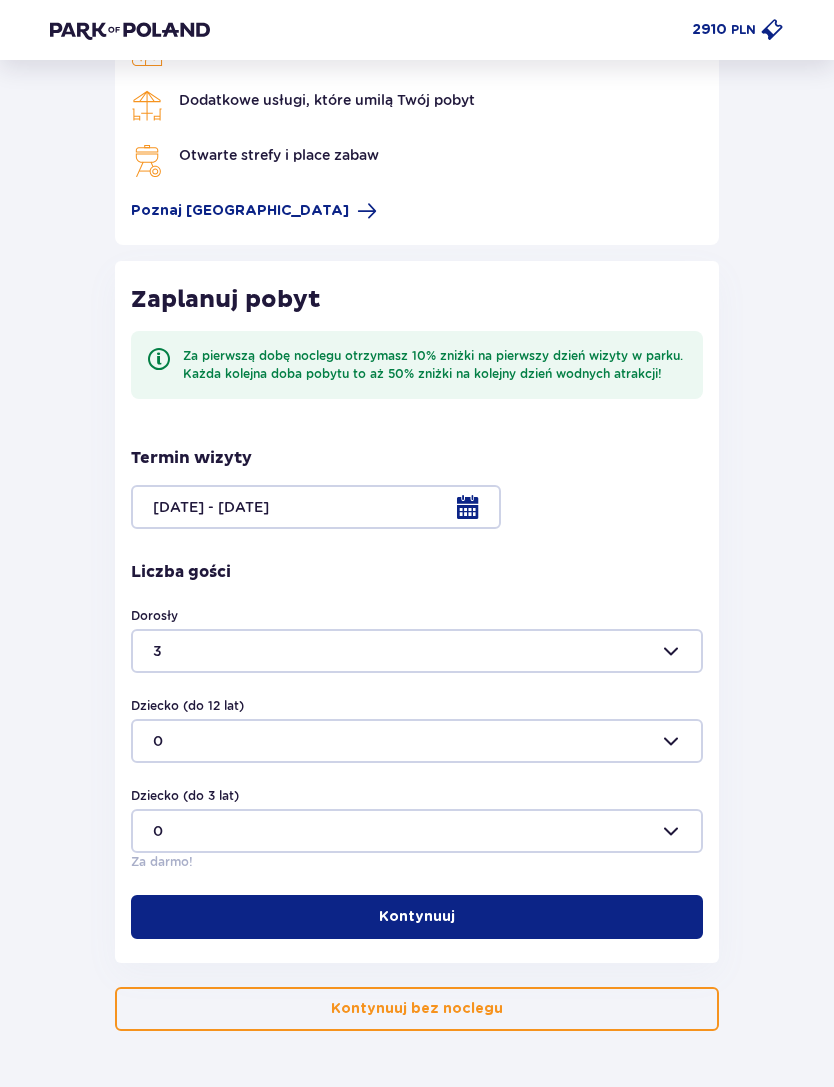 click at bounding box center (417, 651) 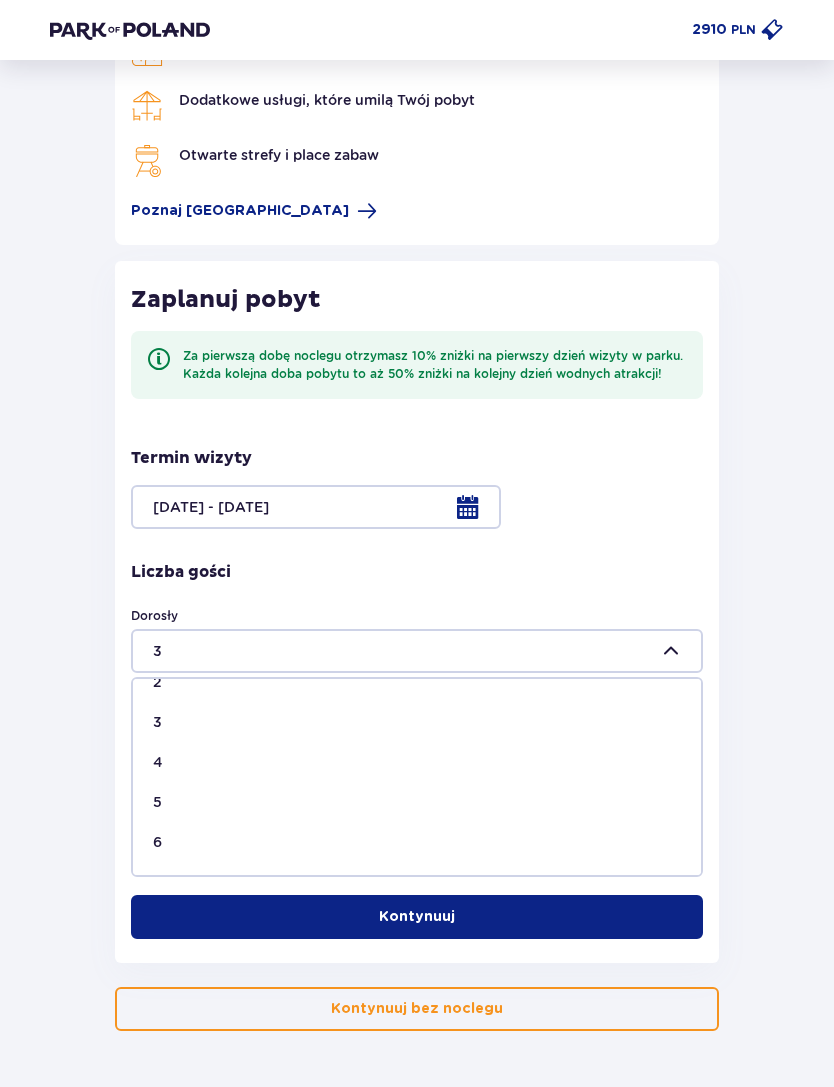 scroll, scrollTop: 106, scrollLeft: 0, axis: vertical 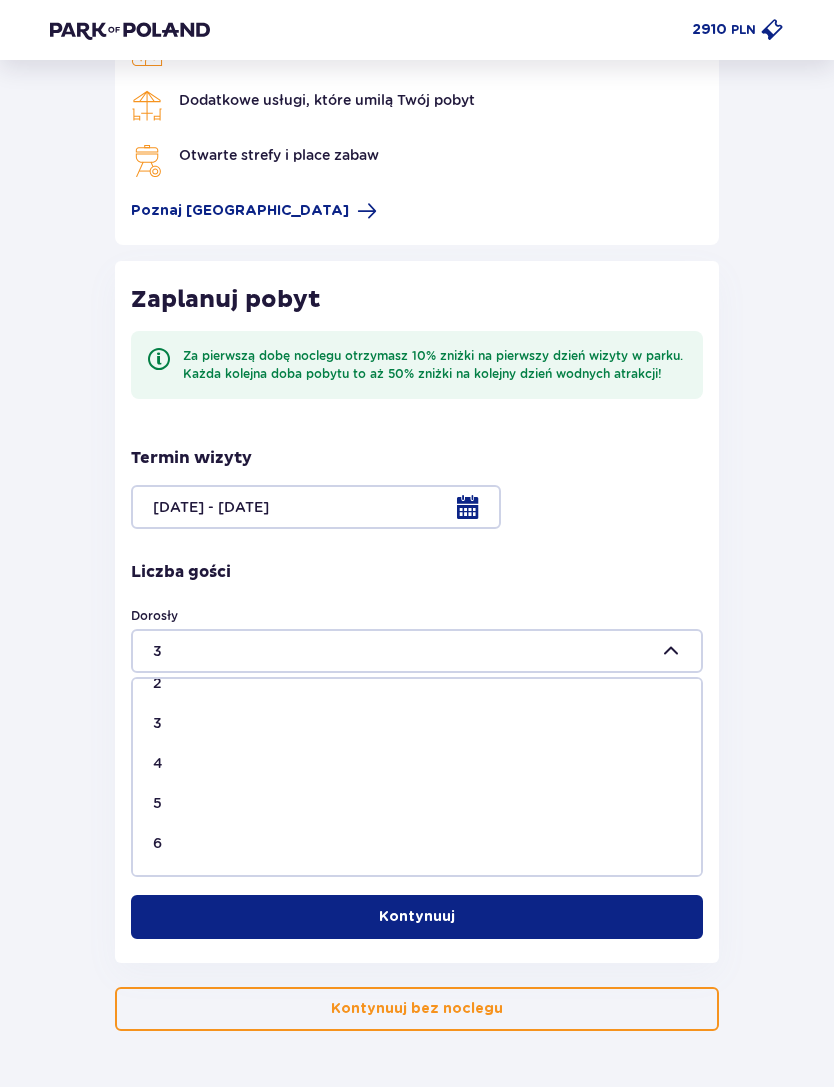 click on "5" at bounding box center [417, 803] 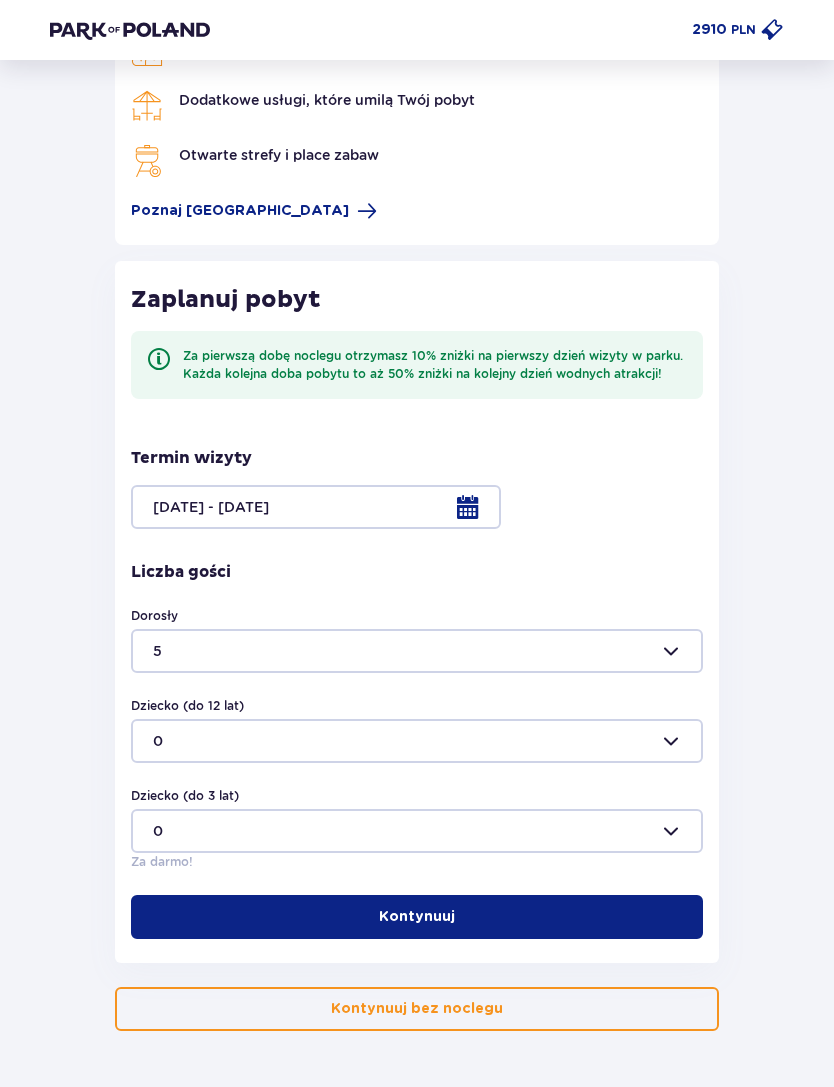 click on "Kontynuuj" at bounding box center [417, 917] 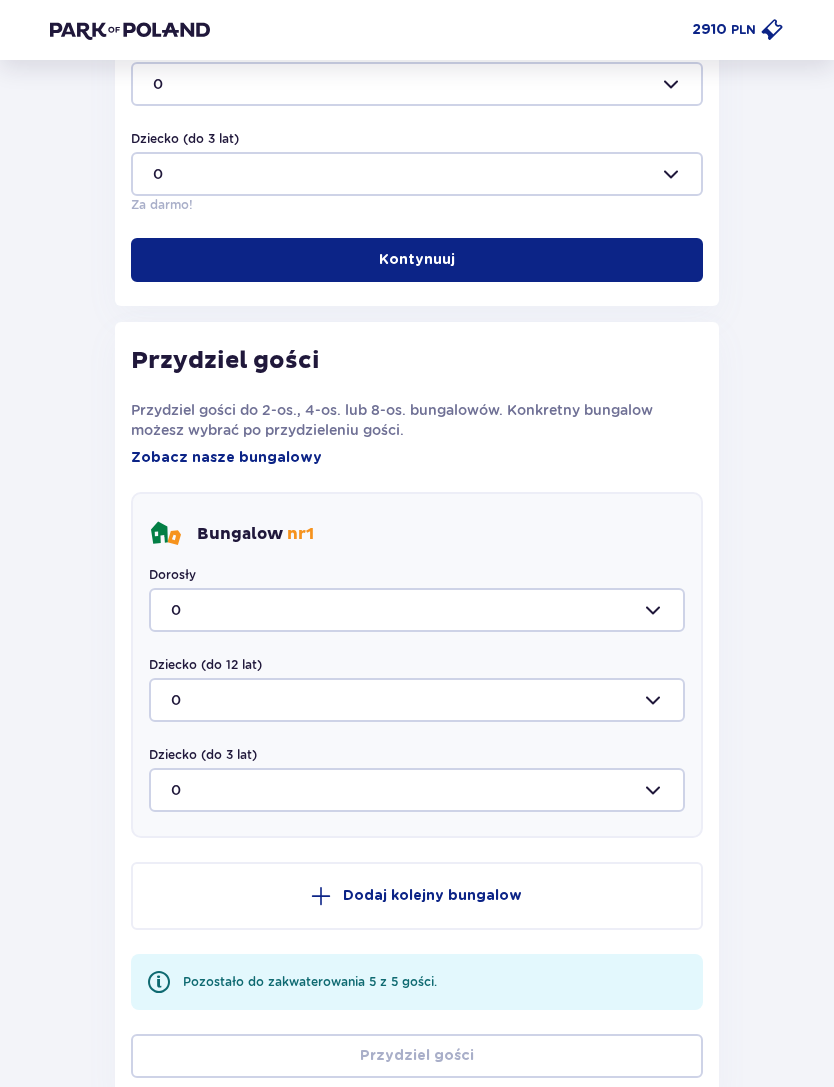 scroll, scrollTop: 979, scrollLeft: 0, axis: vertical 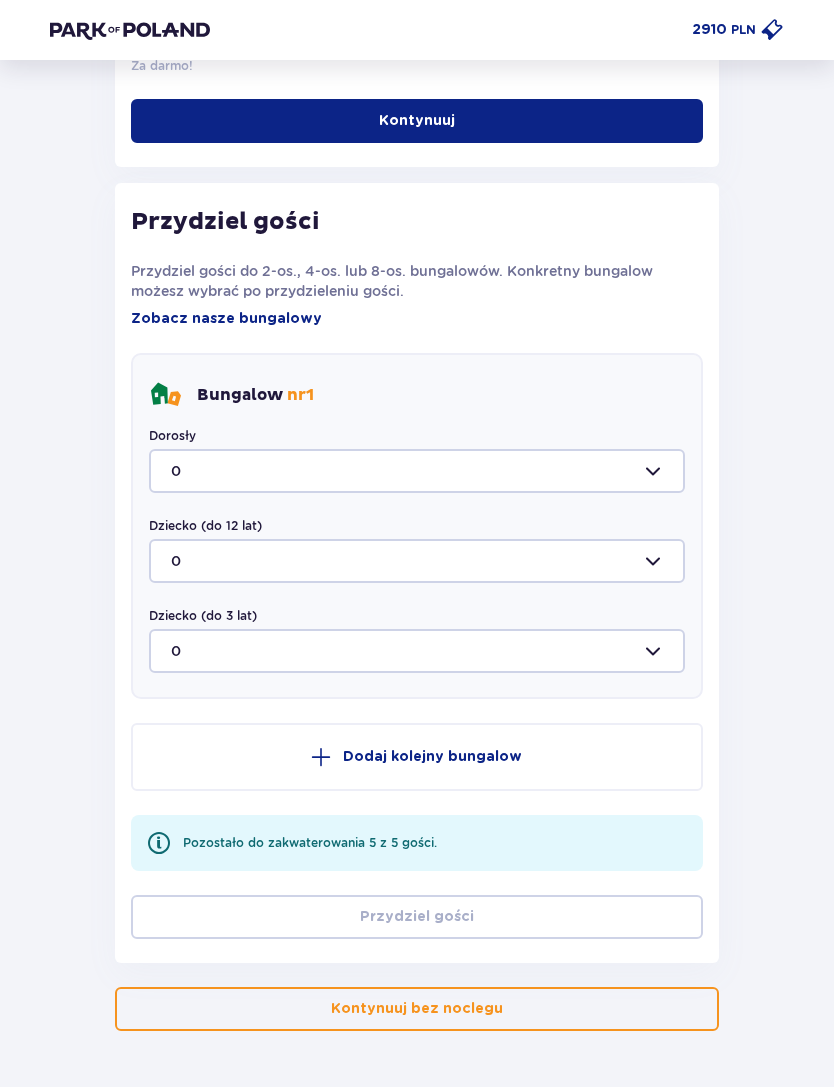 click at bounding box center [417, 471] 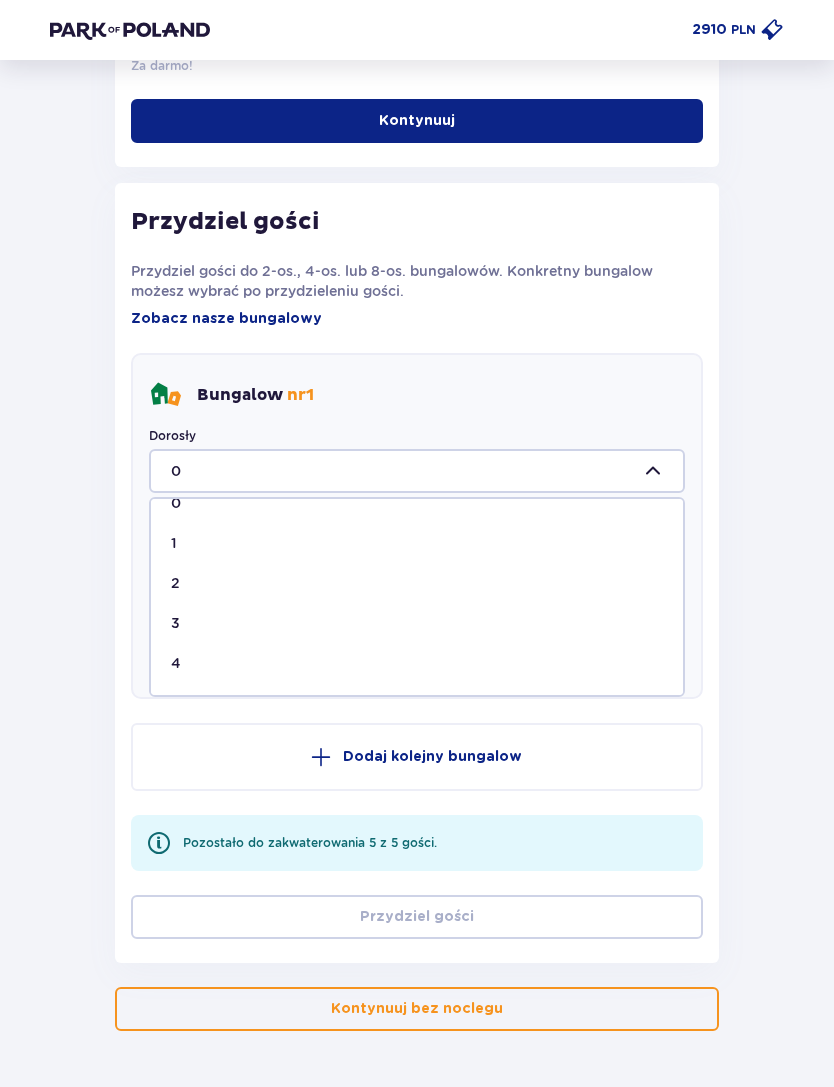 scroll, scrollTop: 55, scrollLeft: 0, axis: vertical 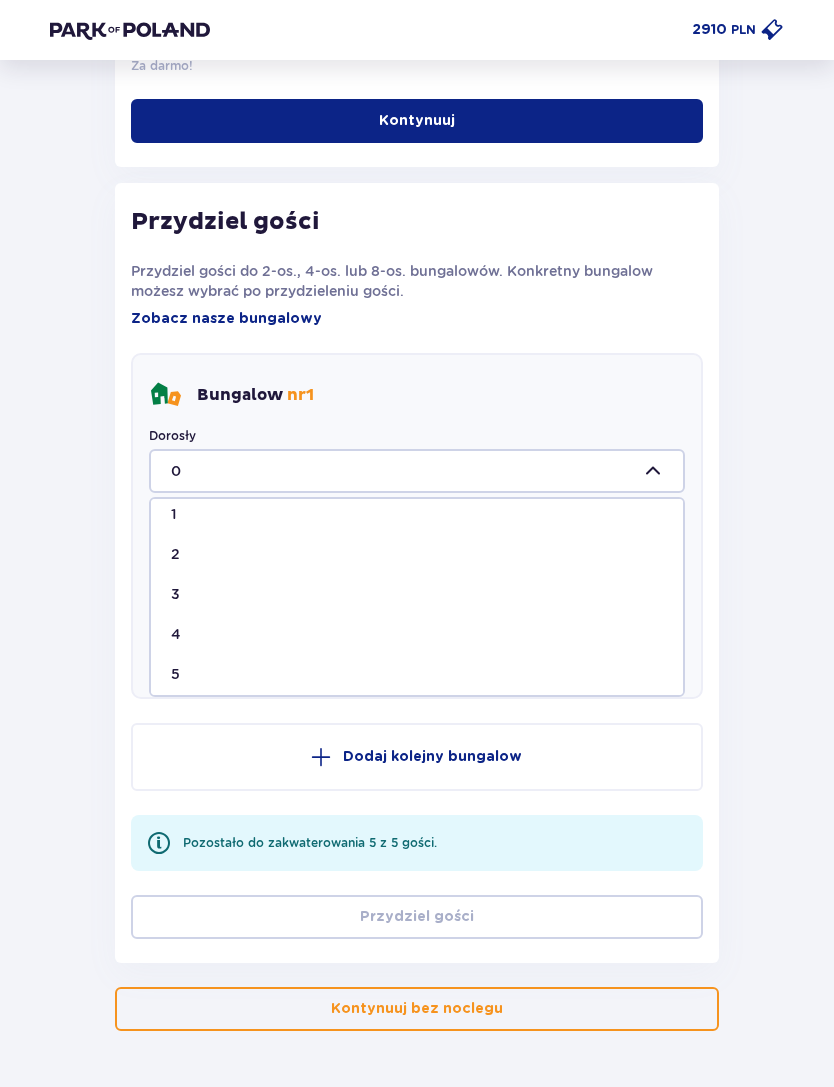 click on "4" at bounding box center (417, 634) 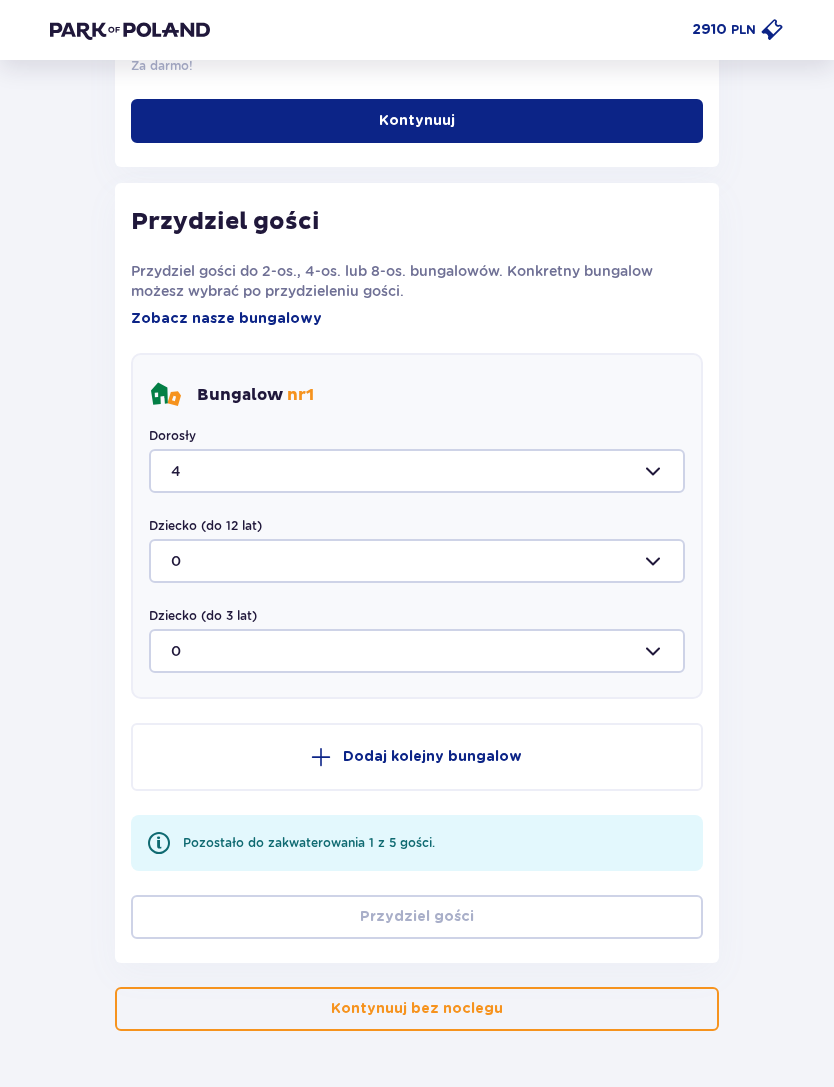 click at bounding box center (417, 471) 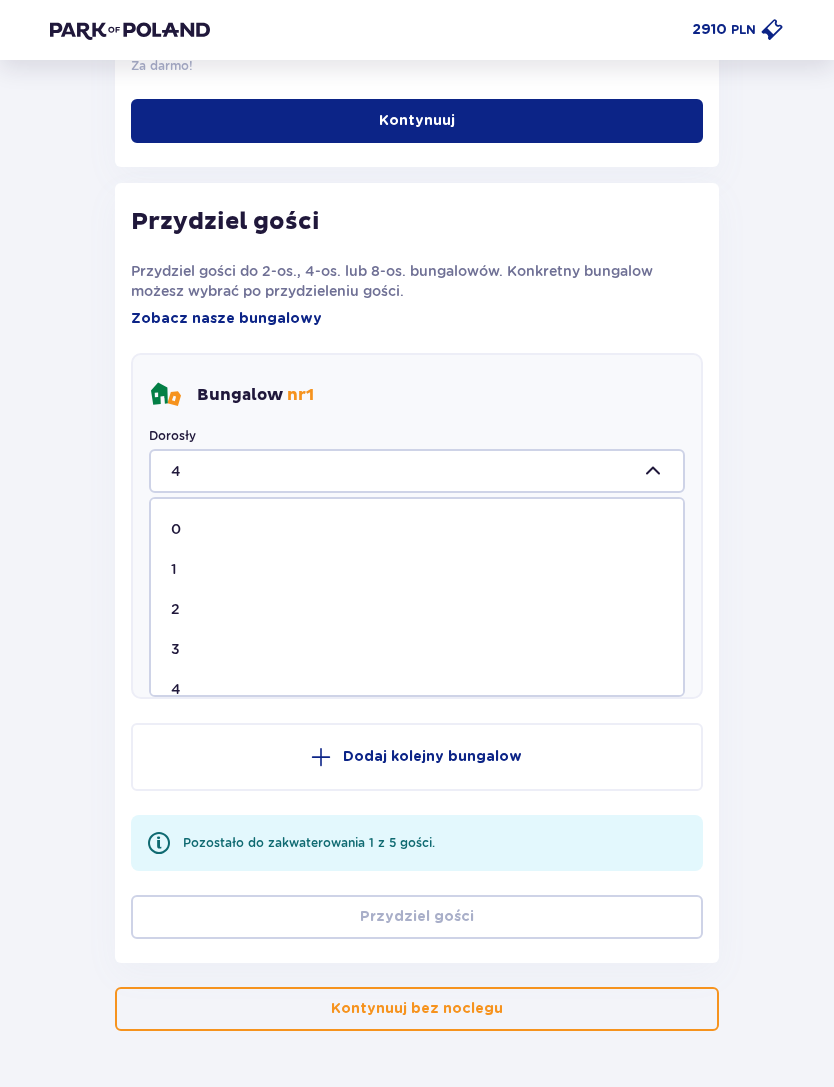 click on "3" at bounding box center [417, 649] 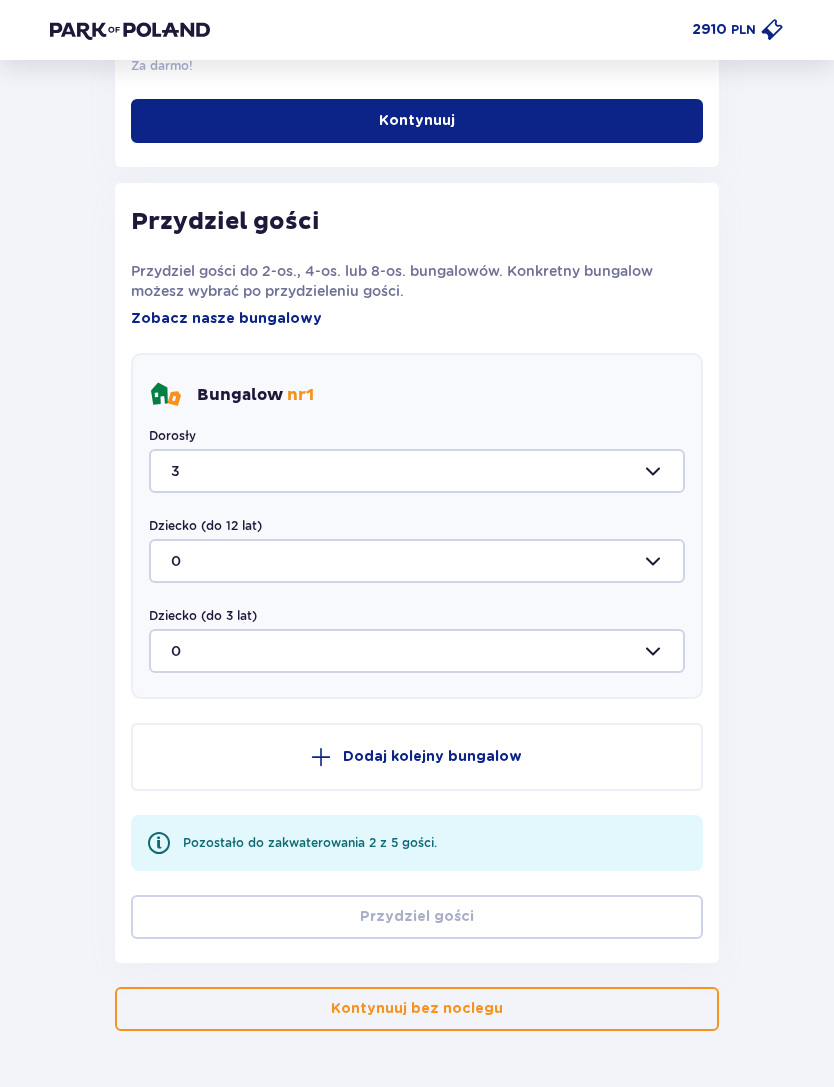 click at bounding box center (417, 561) 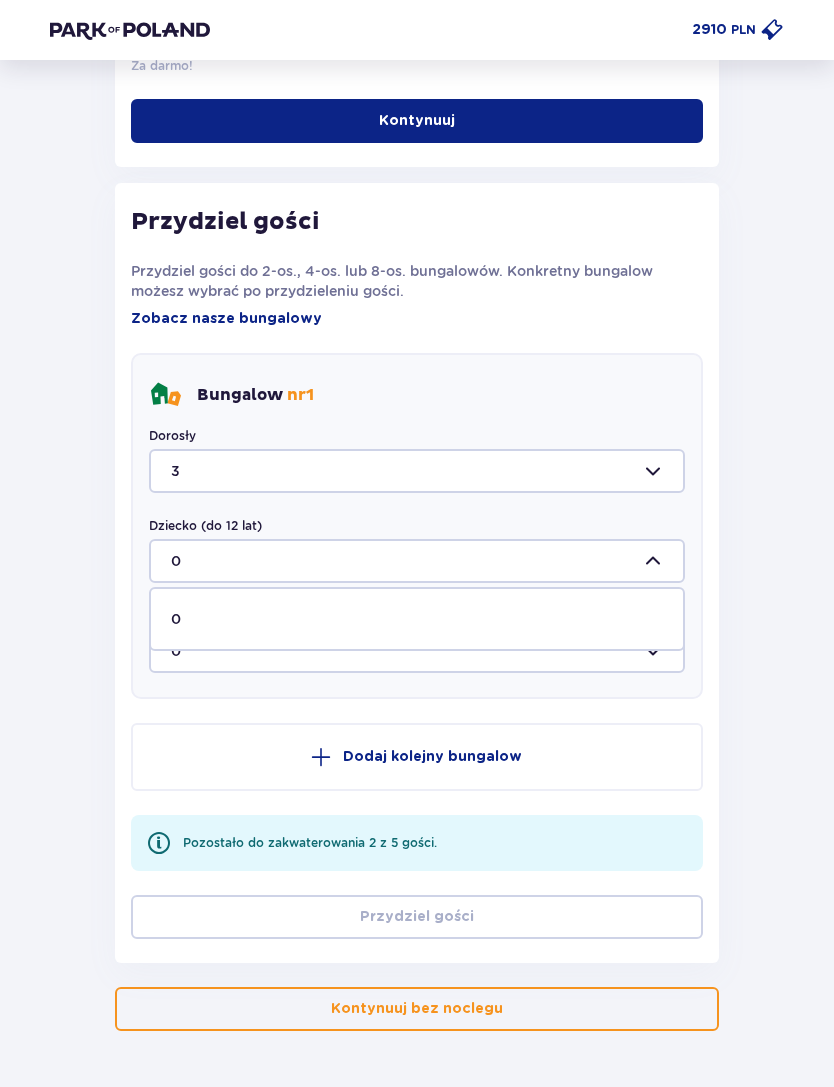 click at bounding box center (417, 561) 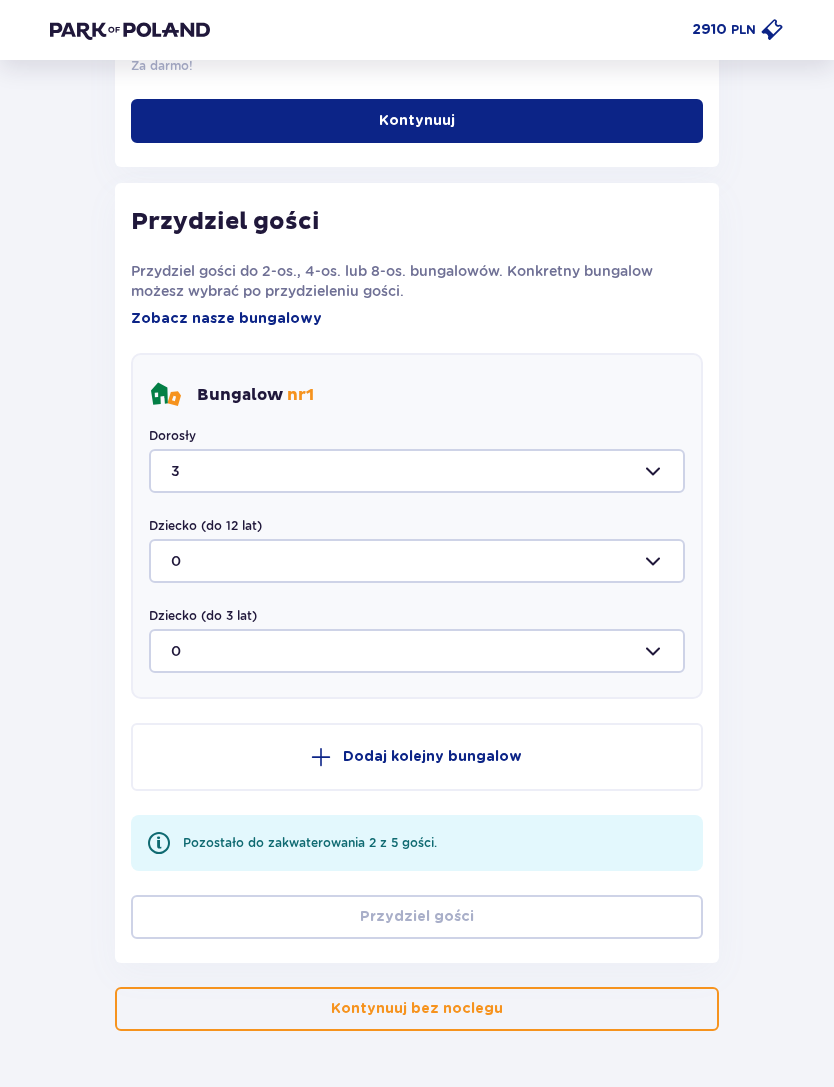 click at bounding box center [417, 561] 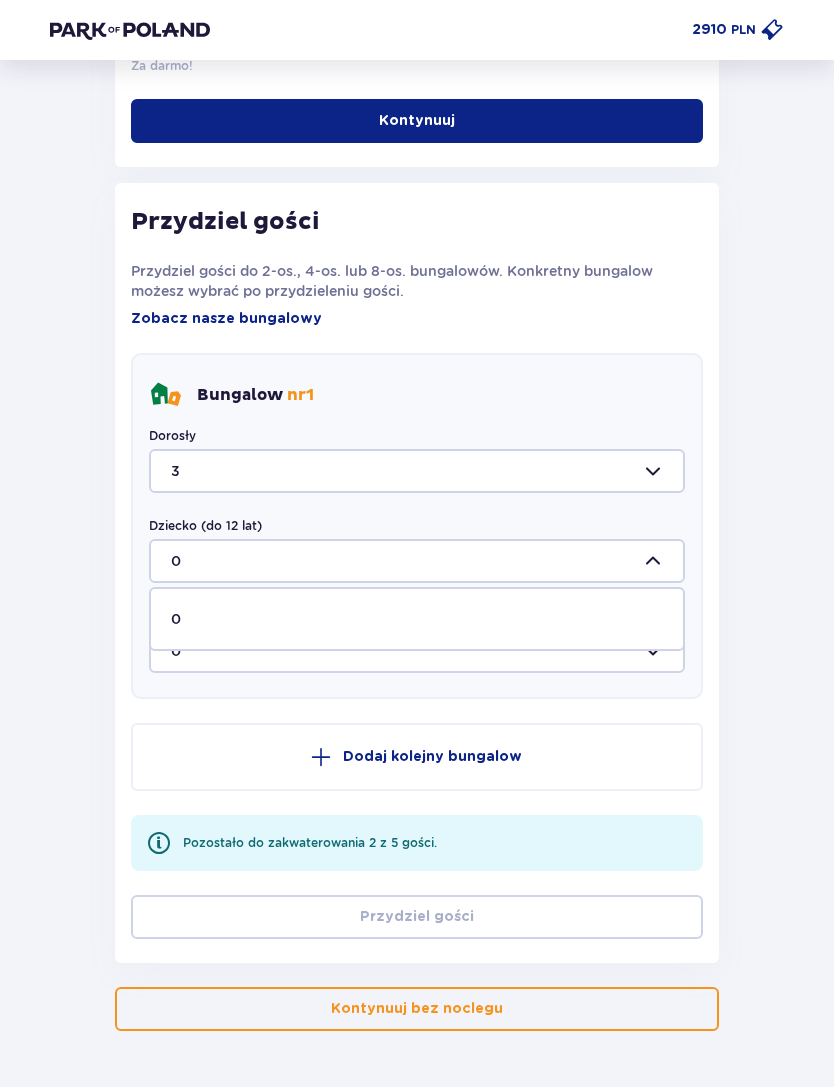 click on "Dodaj kolejny bungalow" at bounding box center (432, 757) 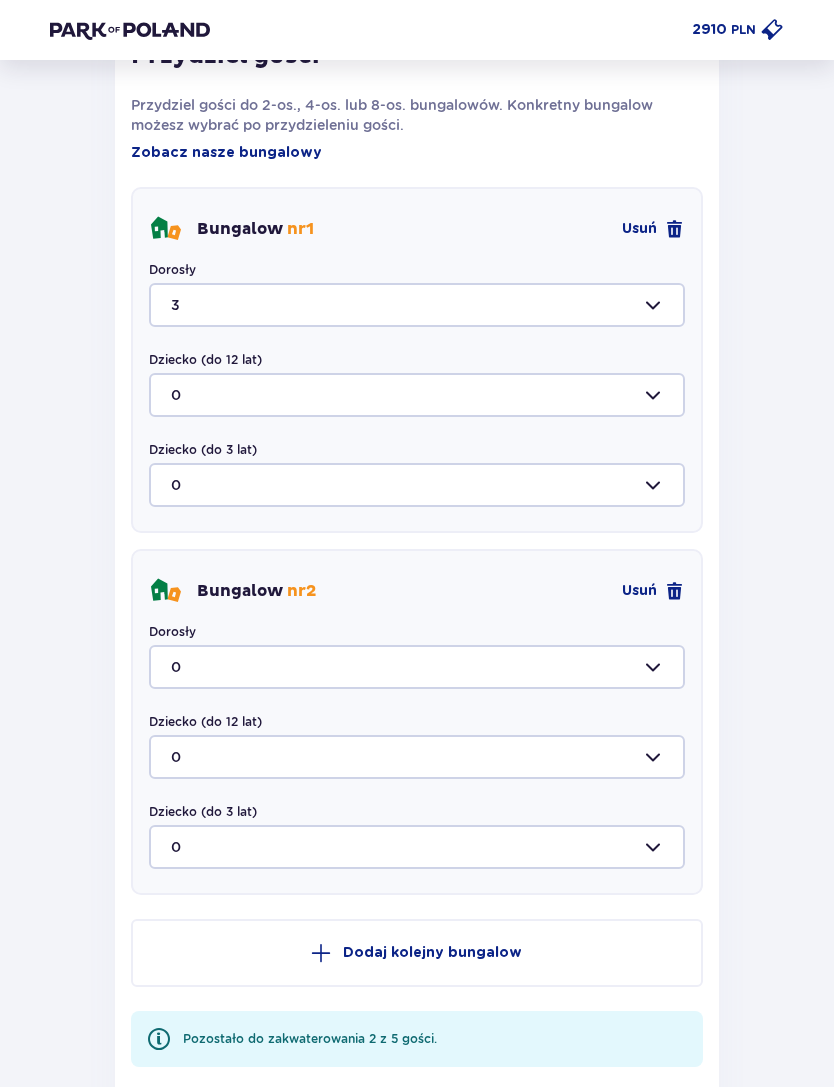 scroll, scrollTop: 1145, scrollLeft: 0, axis: vertical 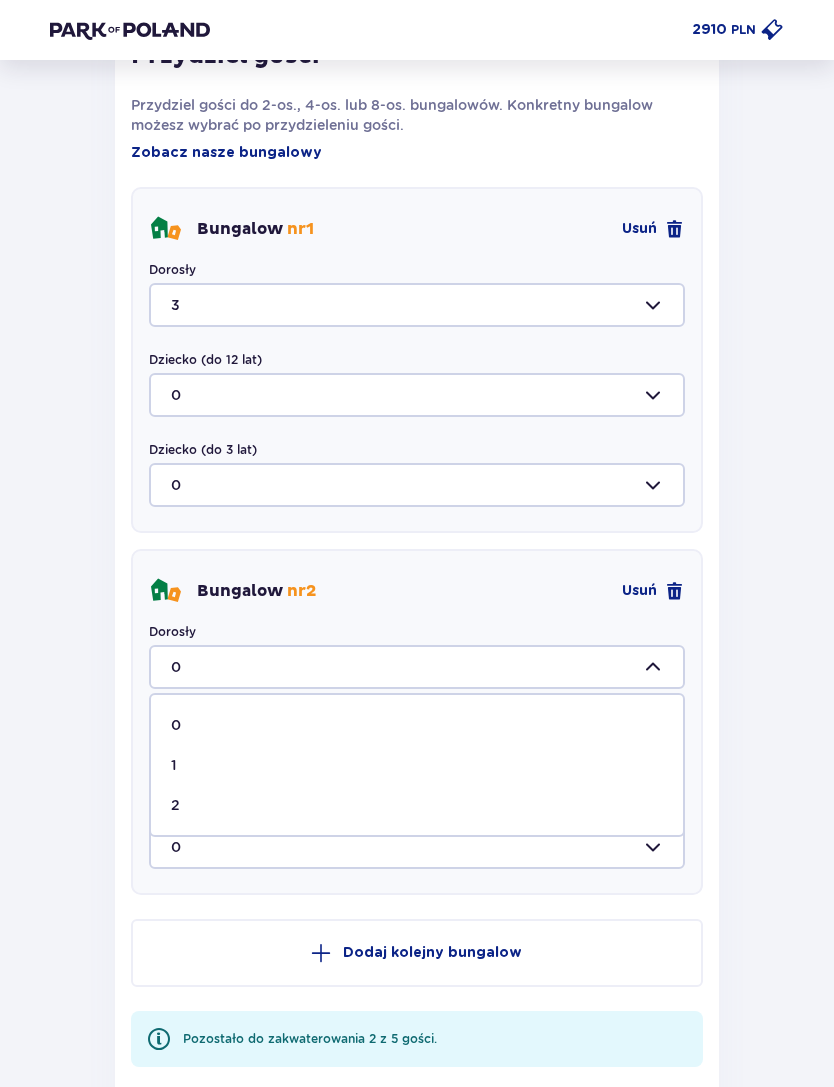 click on "2" at bounding box center (417, 805) 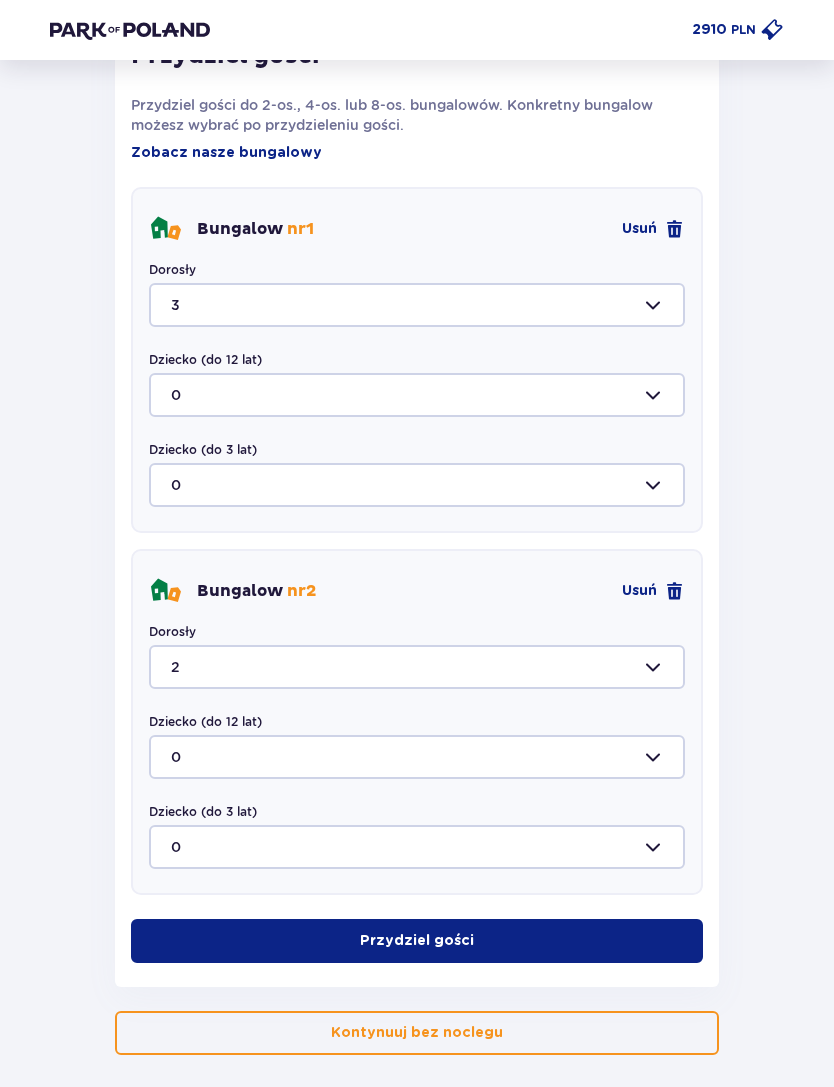 type on "2" 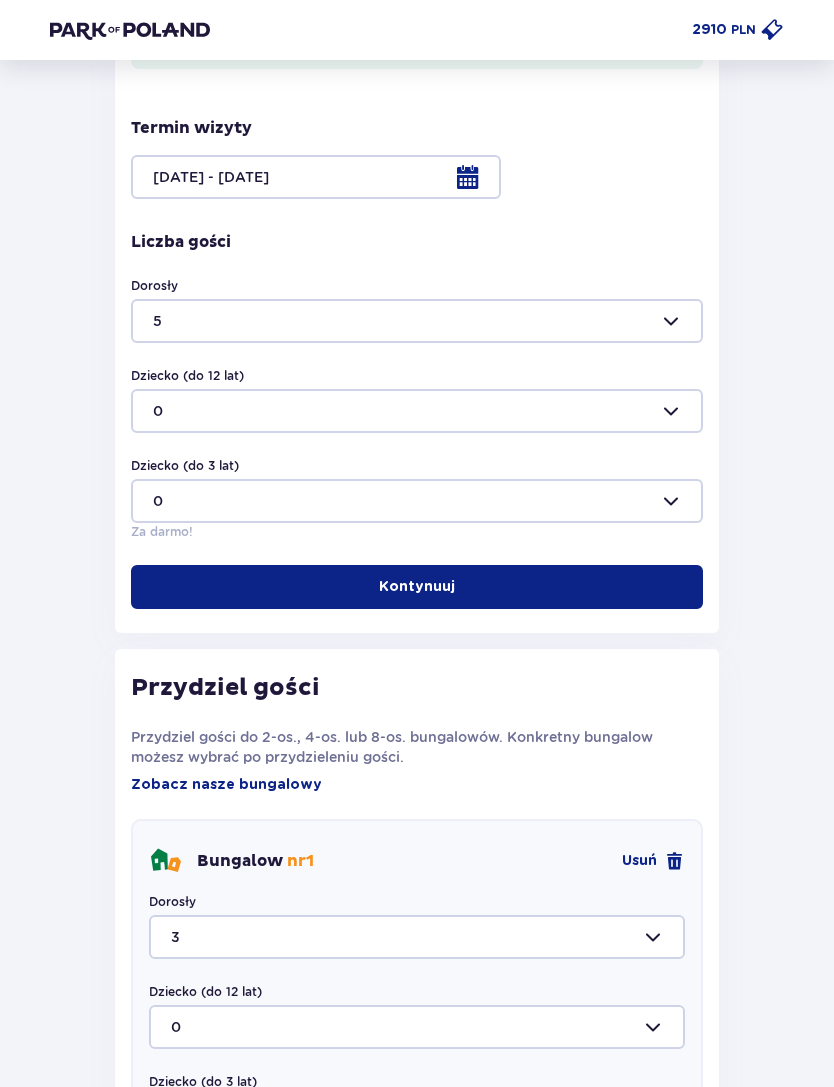 scroll, scrollTop: 499, scrollLeft: 0, axis: vertical 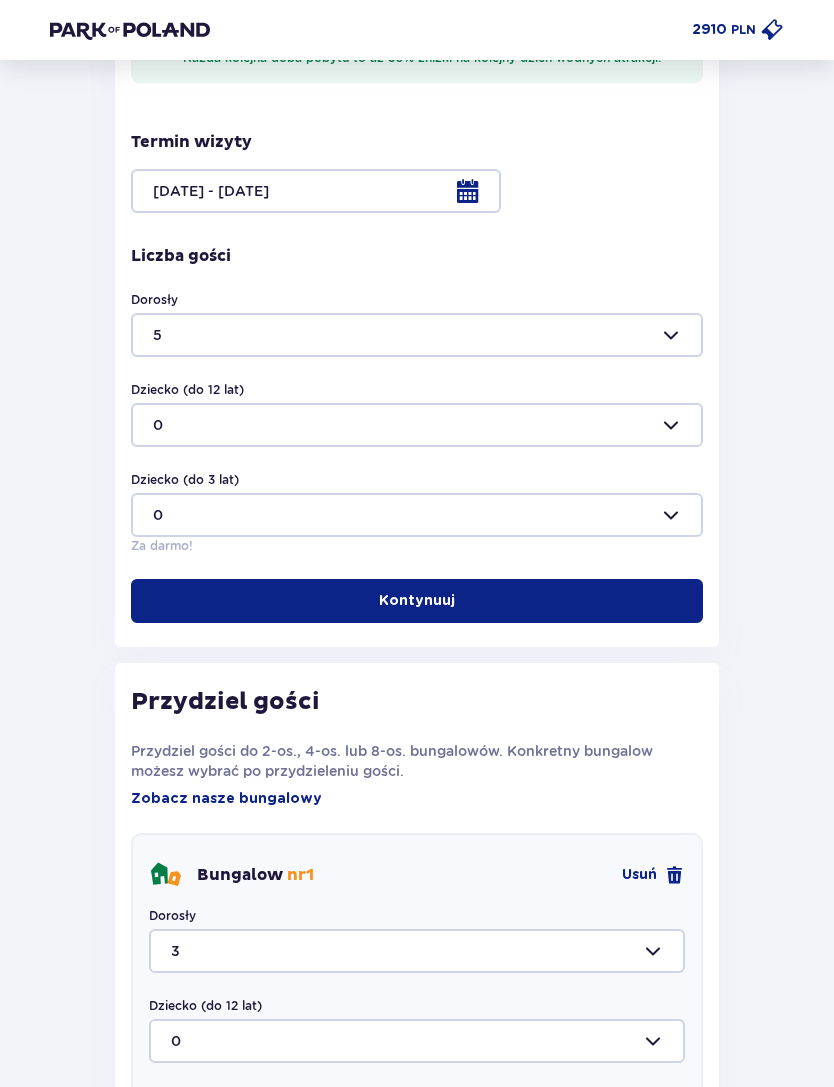 click at bounding box center [417, 425] 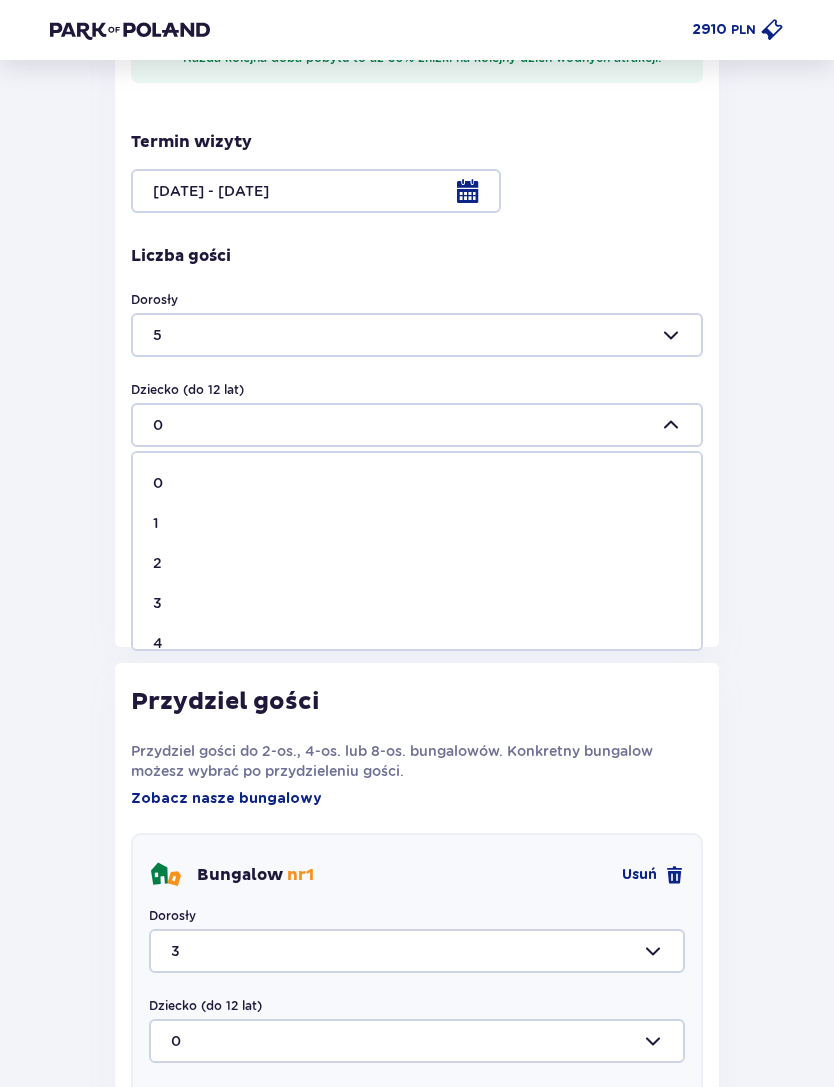 click on "1" at bounding box center [417, 523] 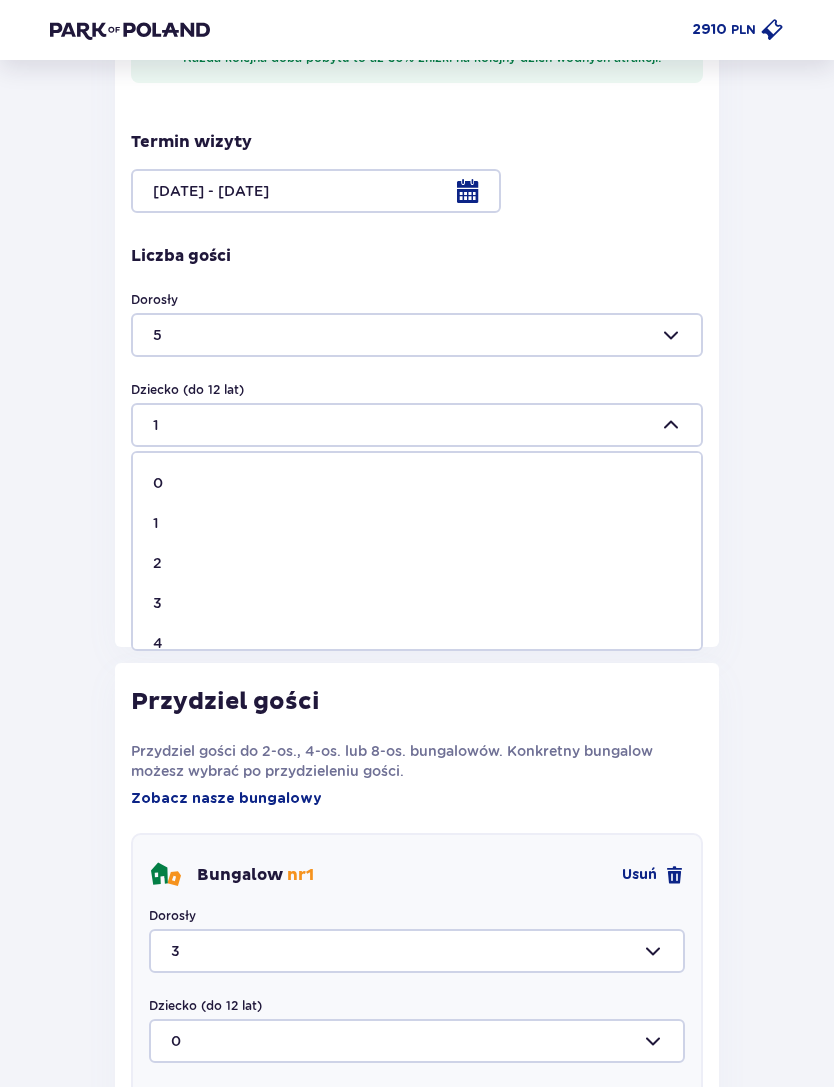 scroll, scrollTop: 247, scrollLeft: 0, axis: vertical 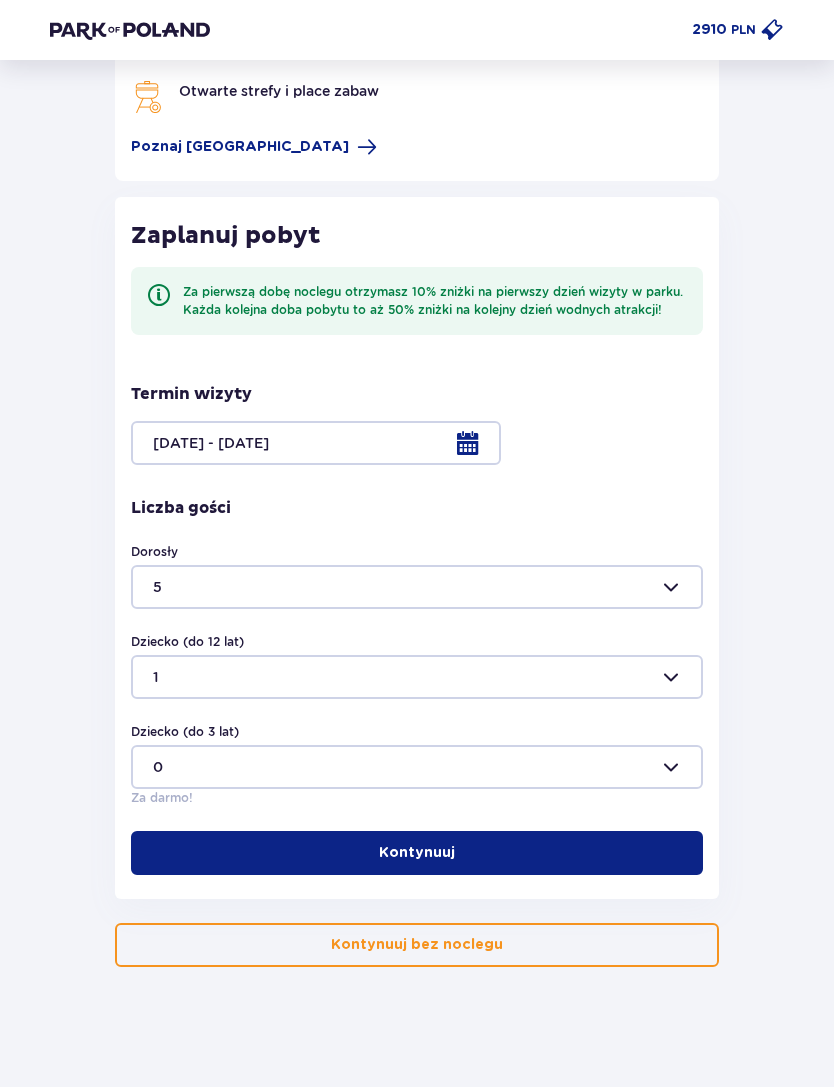 click on "Kontynuuj" at bounding box center (417, 853) 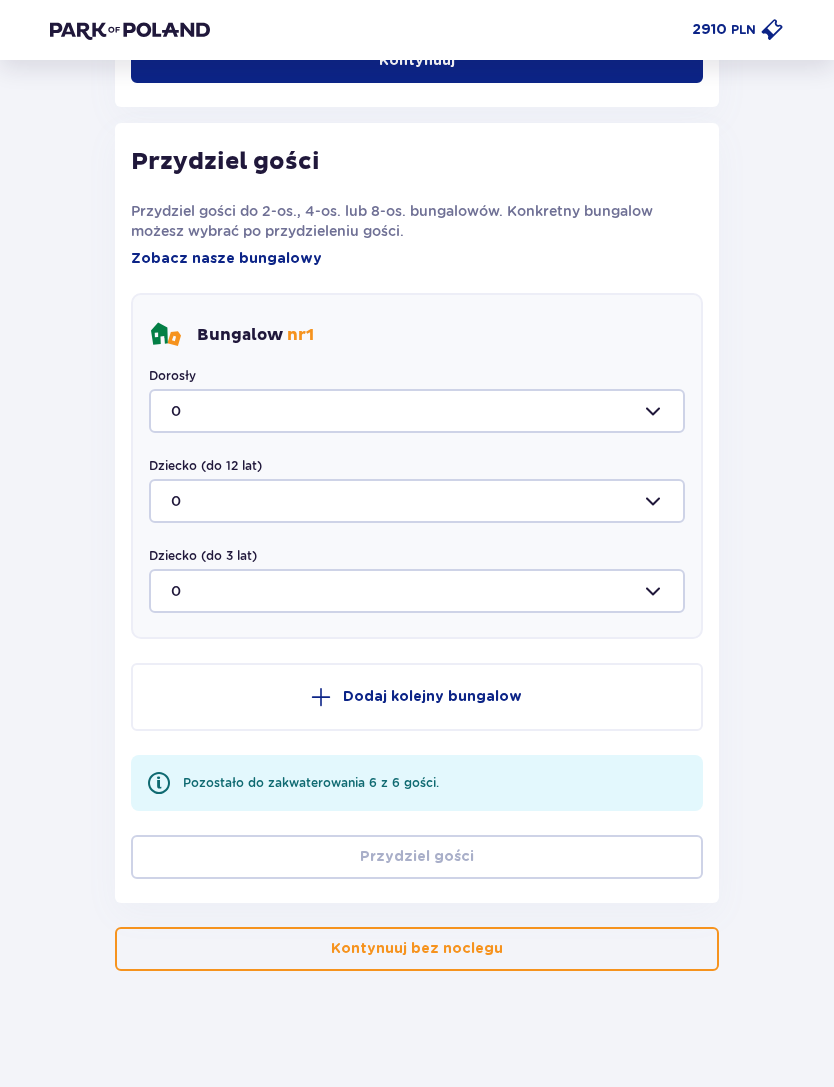 scroll, scrollTop: 1043, scrollLeft: 0, axis: vertical 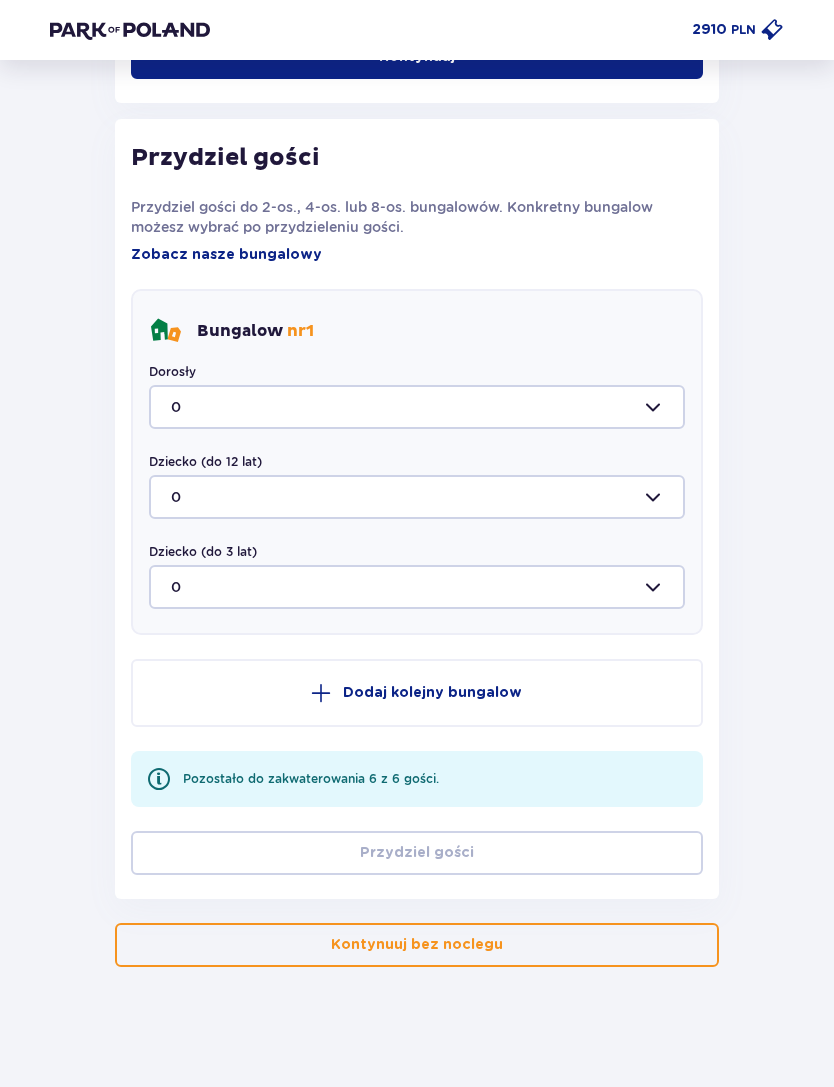 click at bounding box center [417, 407] 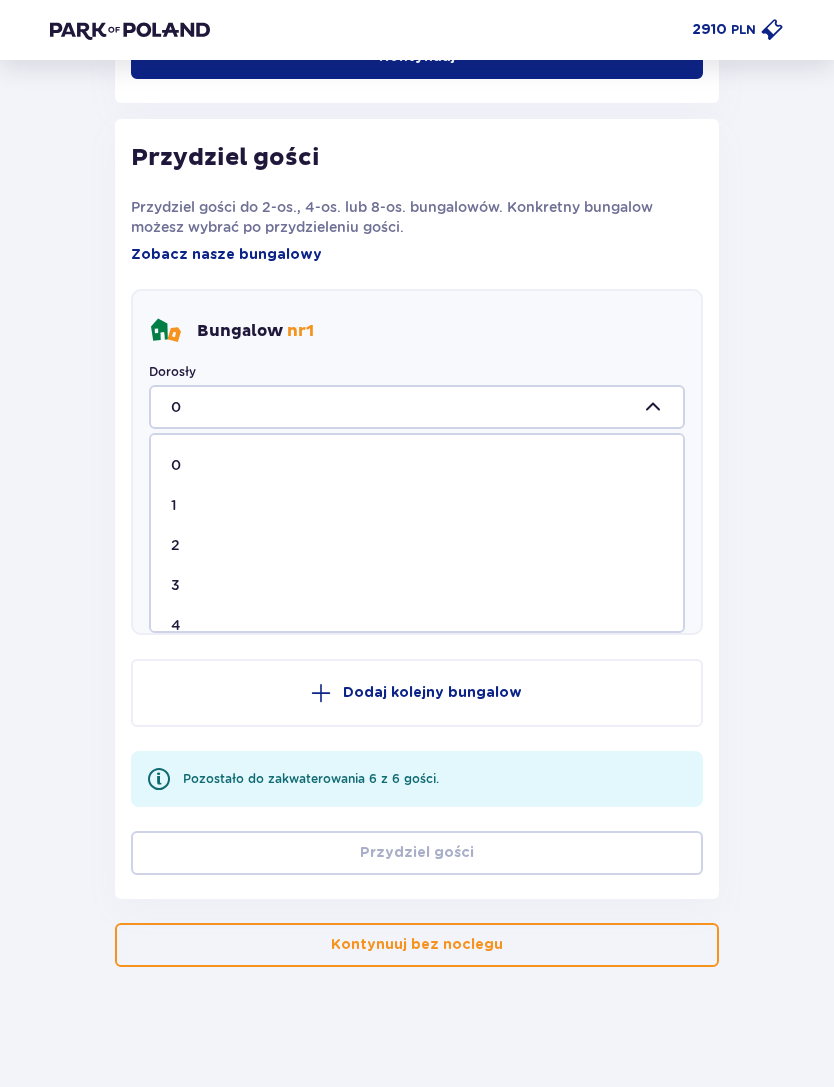 click on "3" at bounding box center [417, 585] 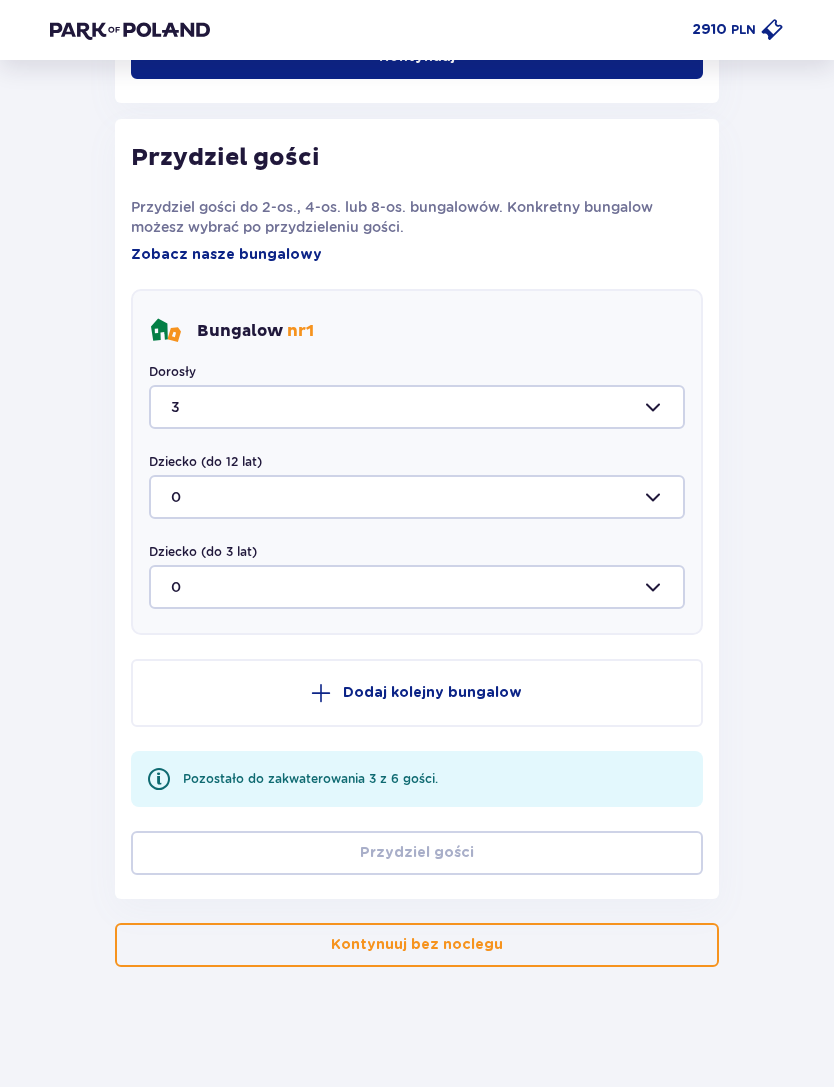 click on "Dodaj kolejny bungalow" at bounding box center (417, 693) 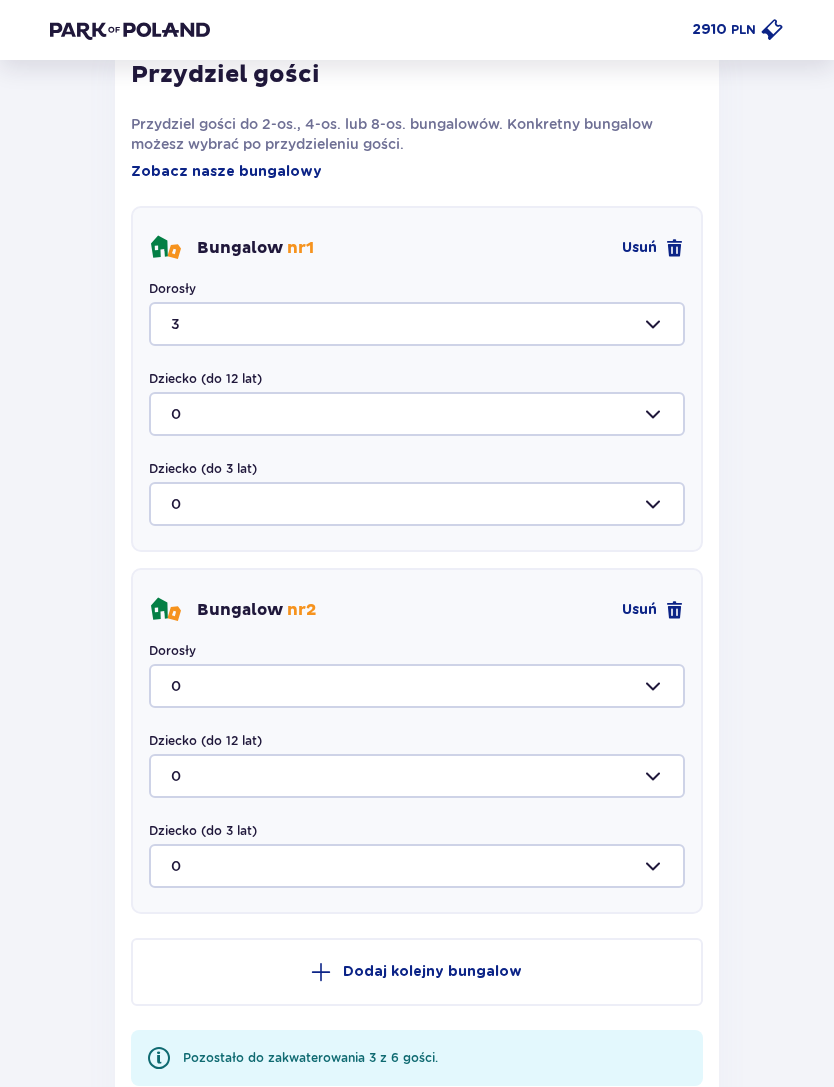 scroll, scrollTop: 1133, scrollLeft: 0, axis: vertical 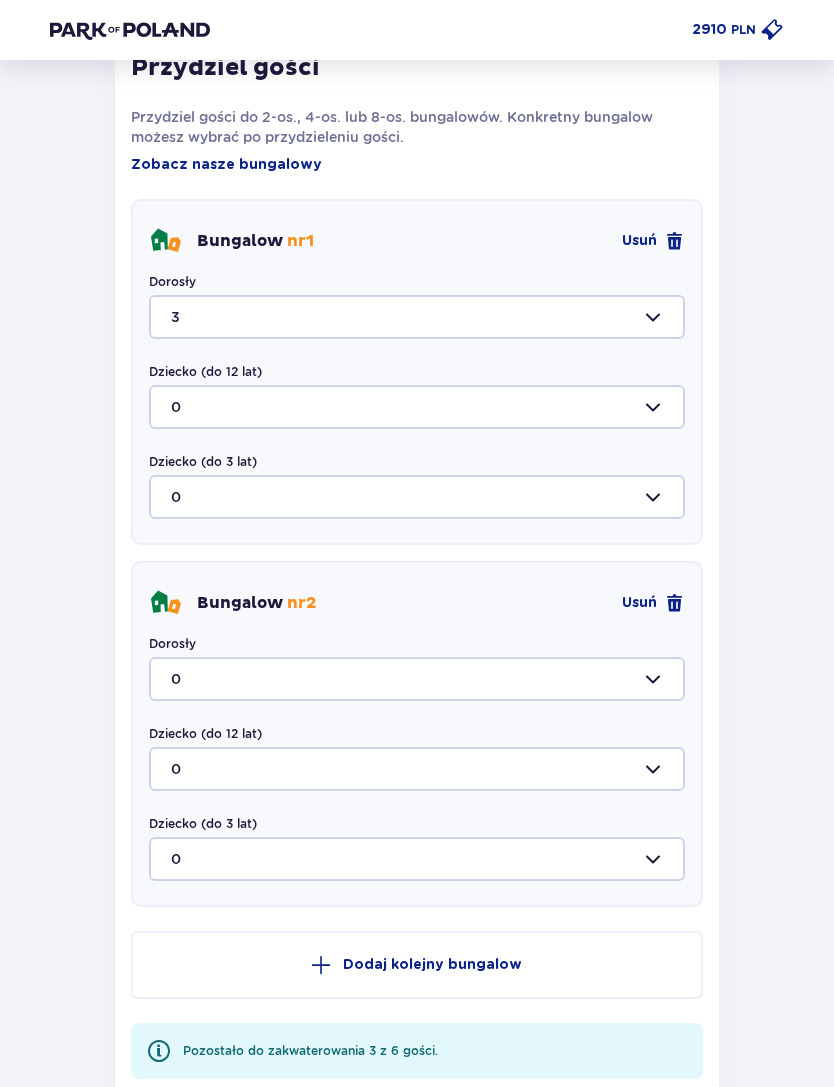 click at bounding box center (417, 679) 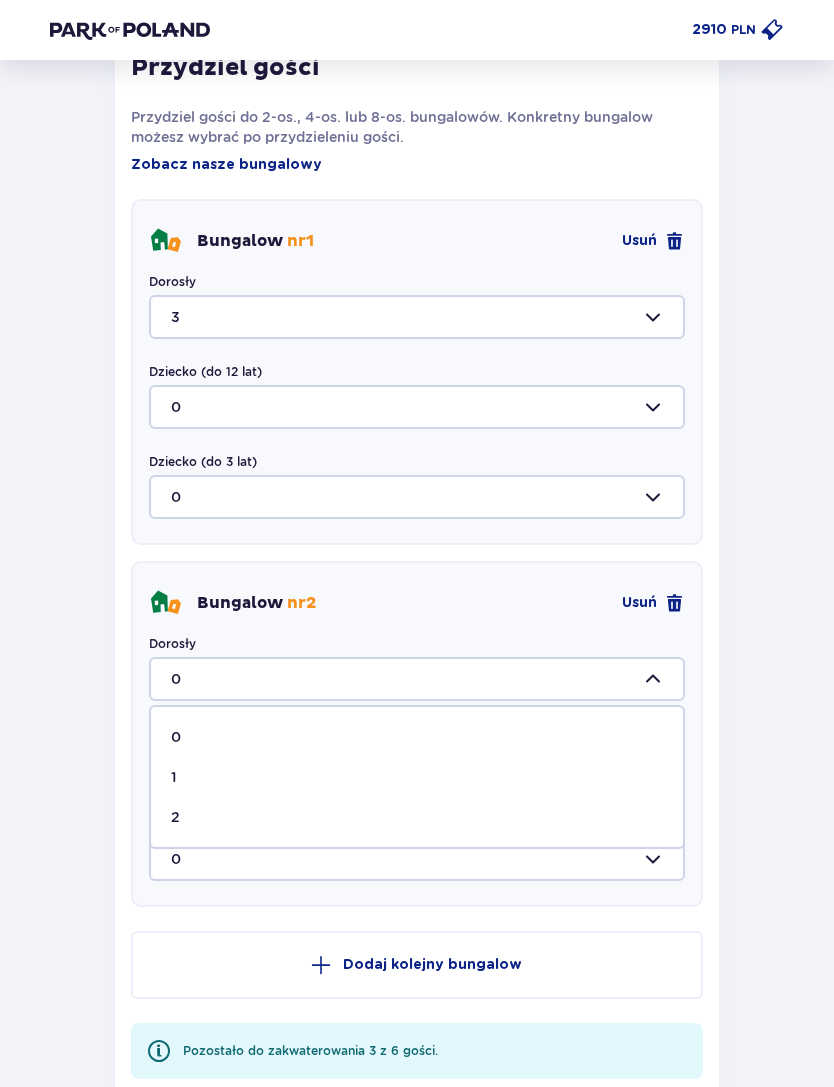 click on "2" at bounding box center (175, 817) 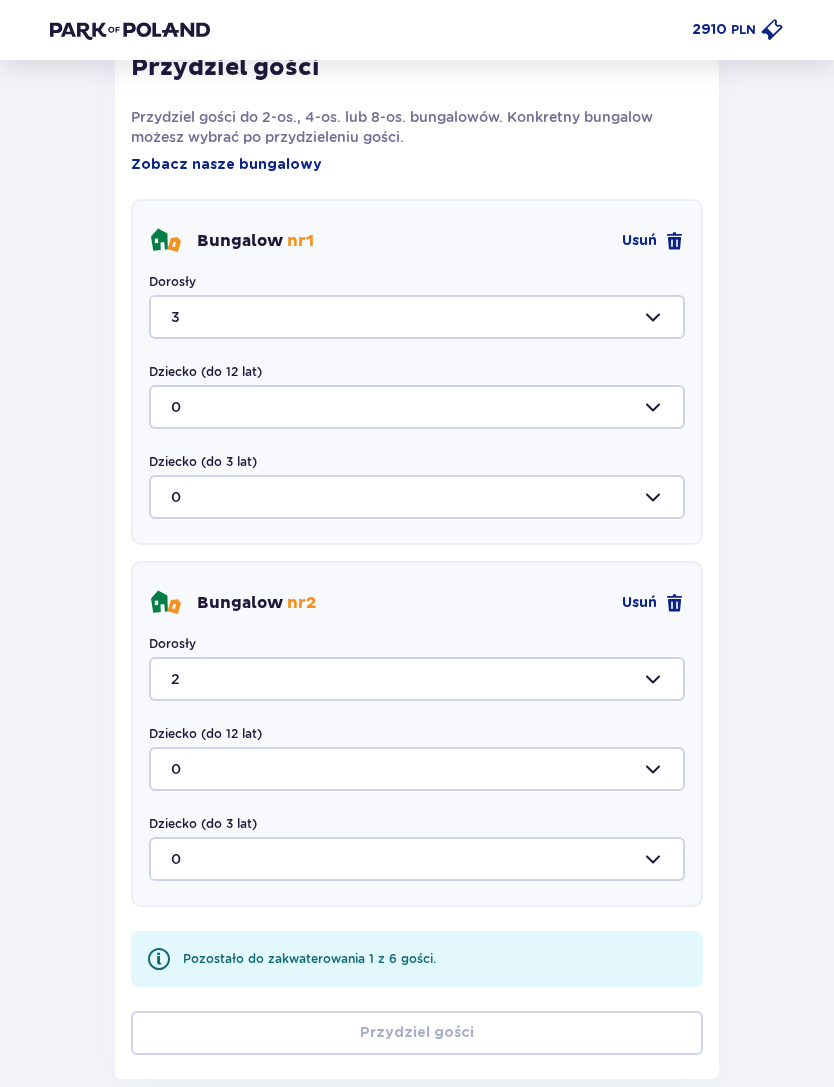 click at bounding box center [417, 769] 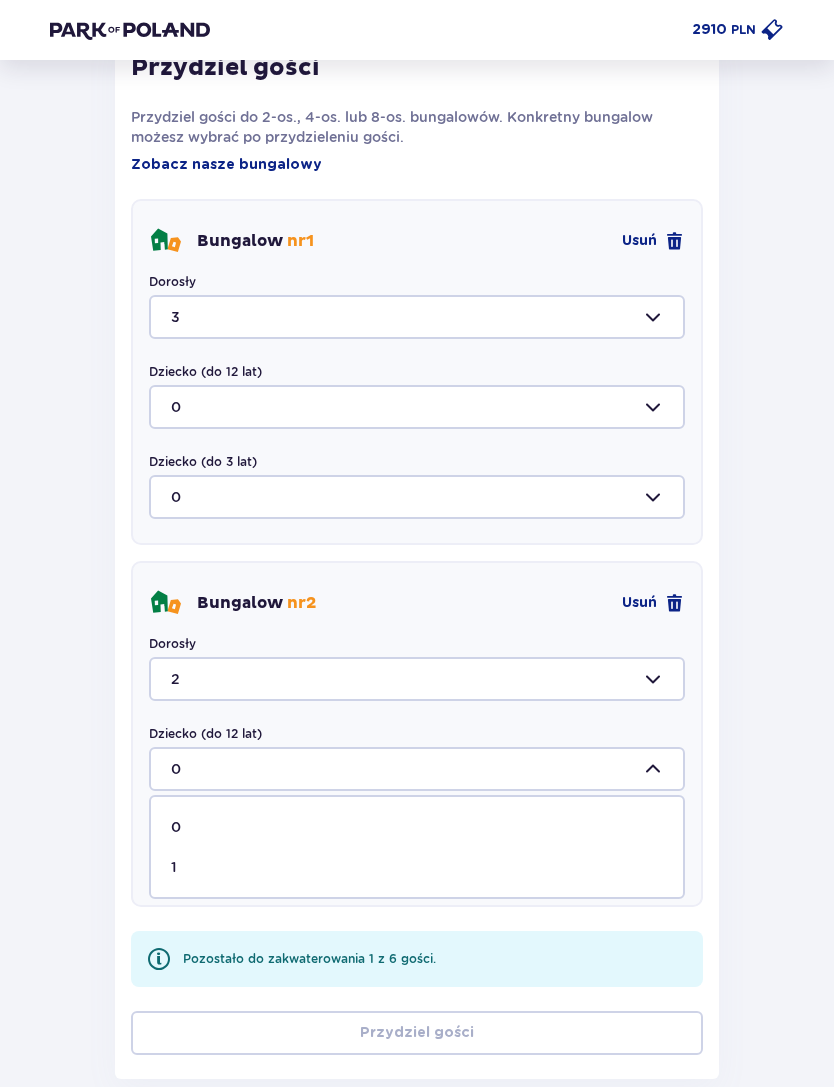 click on "1" at bounding box center [417, 867] 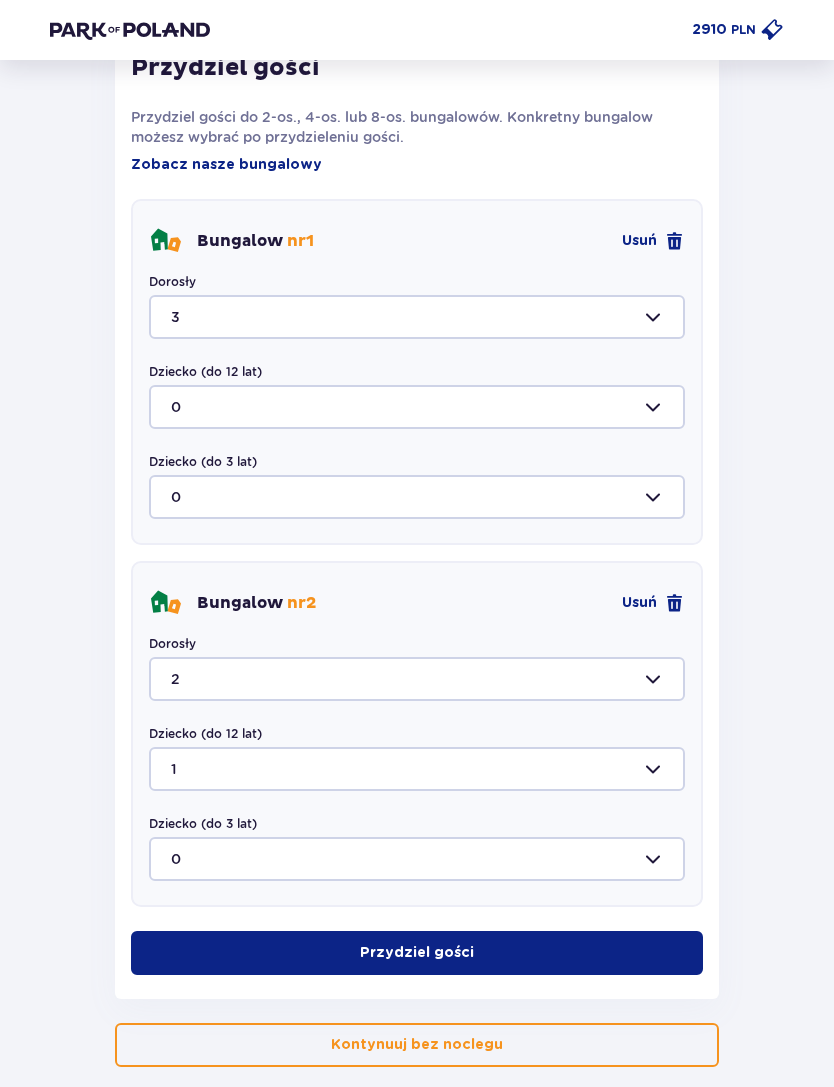 click on "Przydziel gości" at bounding box center [417, 953] 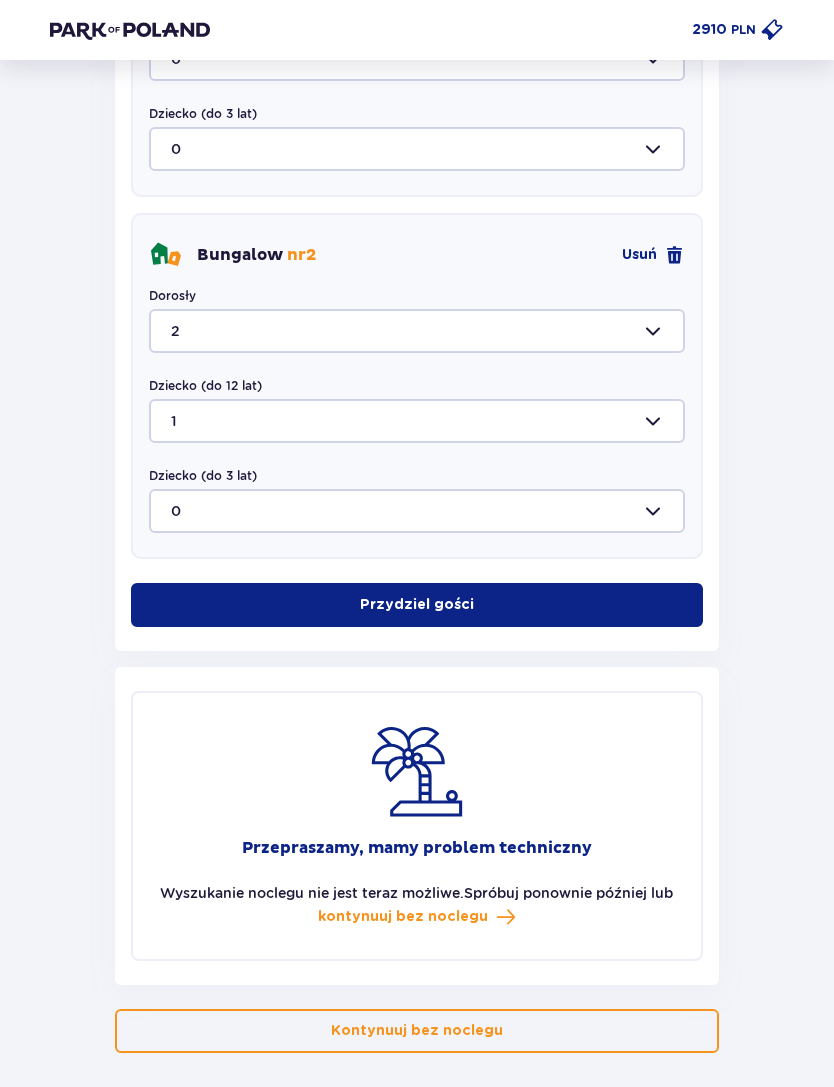 scroll, scrollTop: 1253, scrollLeft: 0, axis: vertical 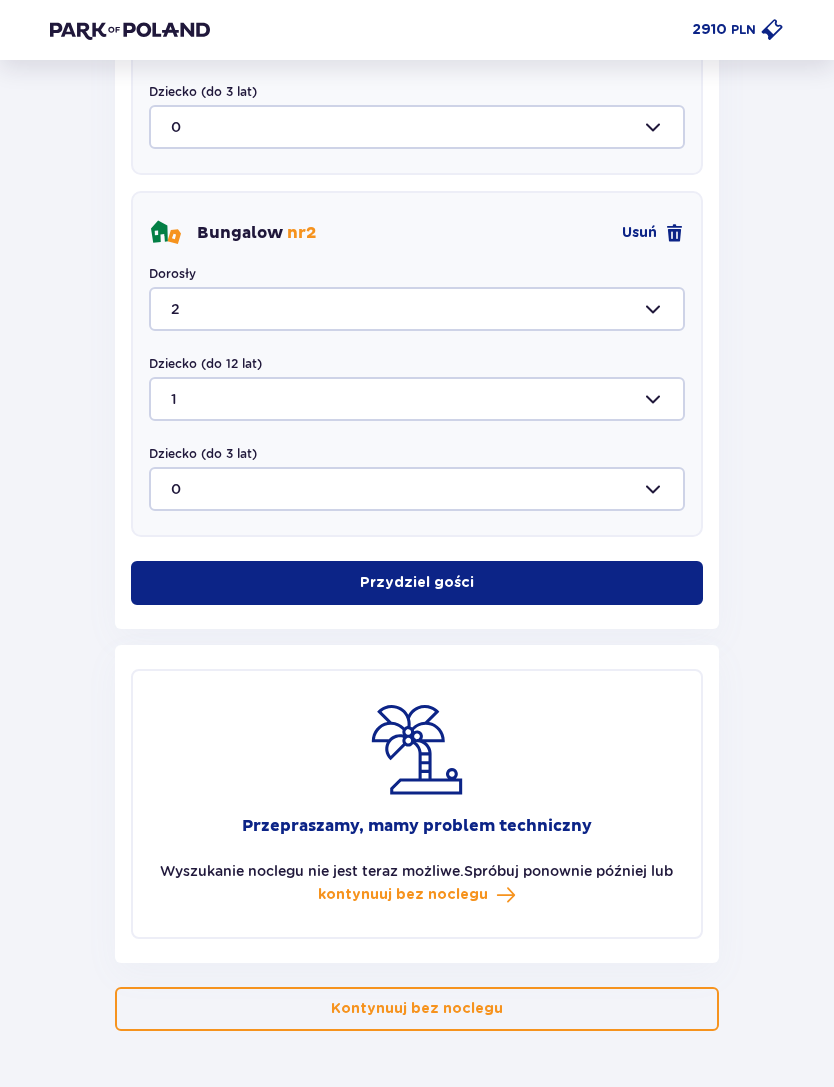 click on "Wyszukanie noclegu nie jest teraz możliwe.  Spróbuj ponownie później lub  kontynuuj bez noclegu" at bounding box center [416, 883] 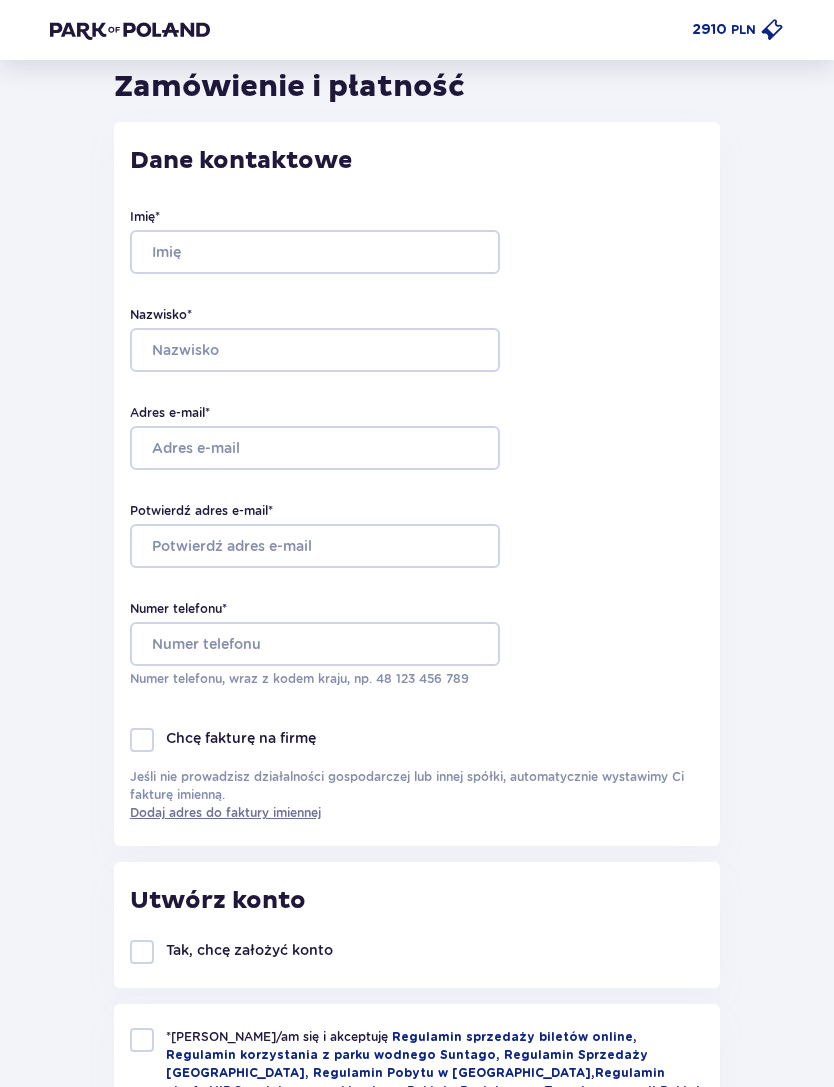 scroll, scrollTop: 0, scrollLeft: 0, axis: both 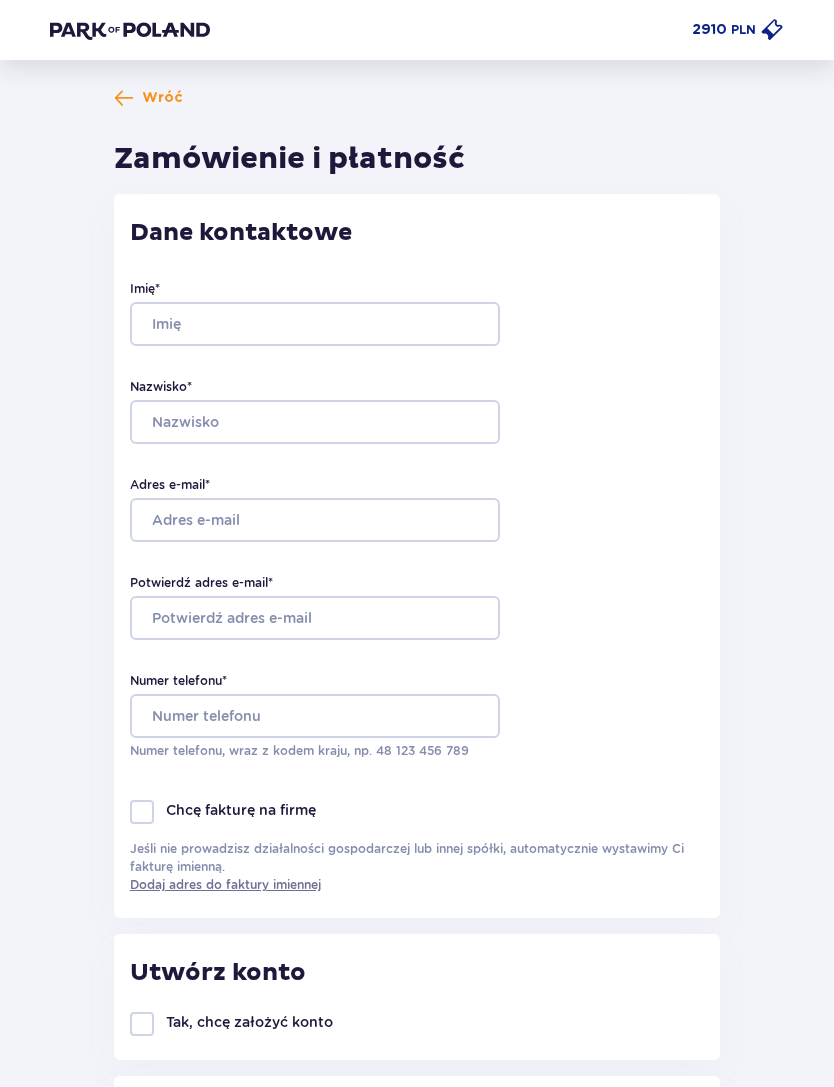 click on "Wróć" at bounding box center (162, 98) 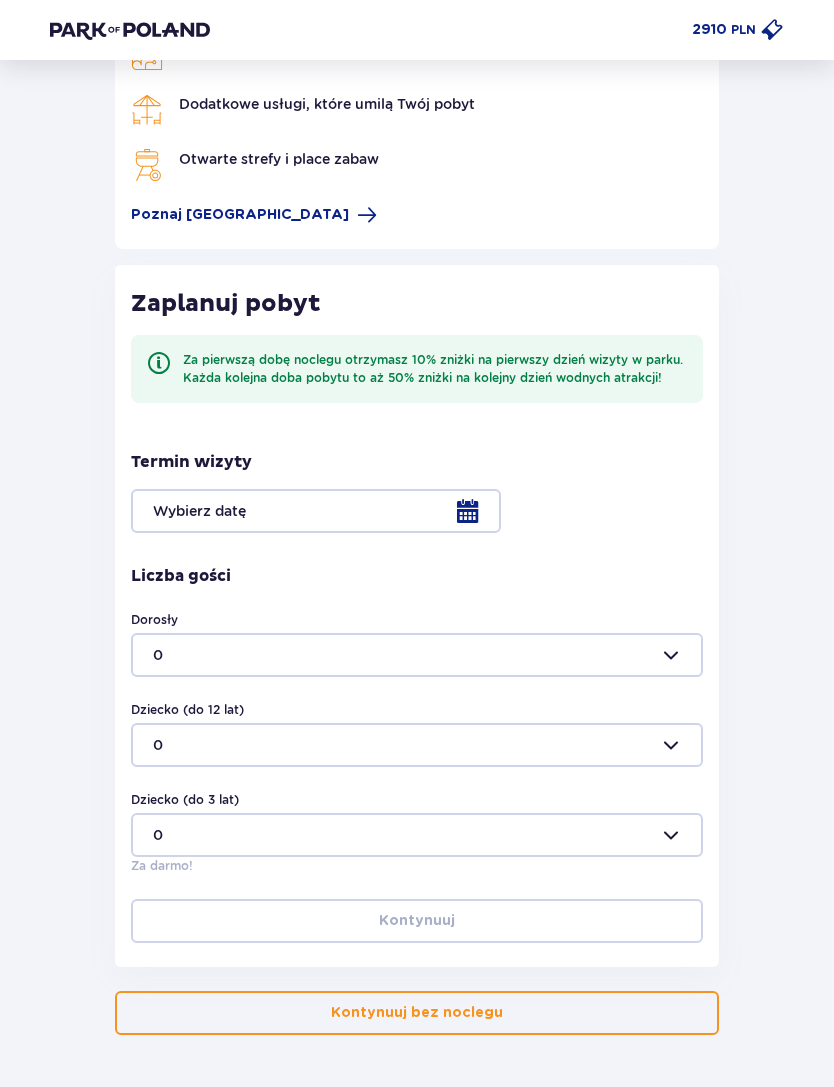 scroll, scrollTop: 183, scrollLeft: 0, axis: vertical 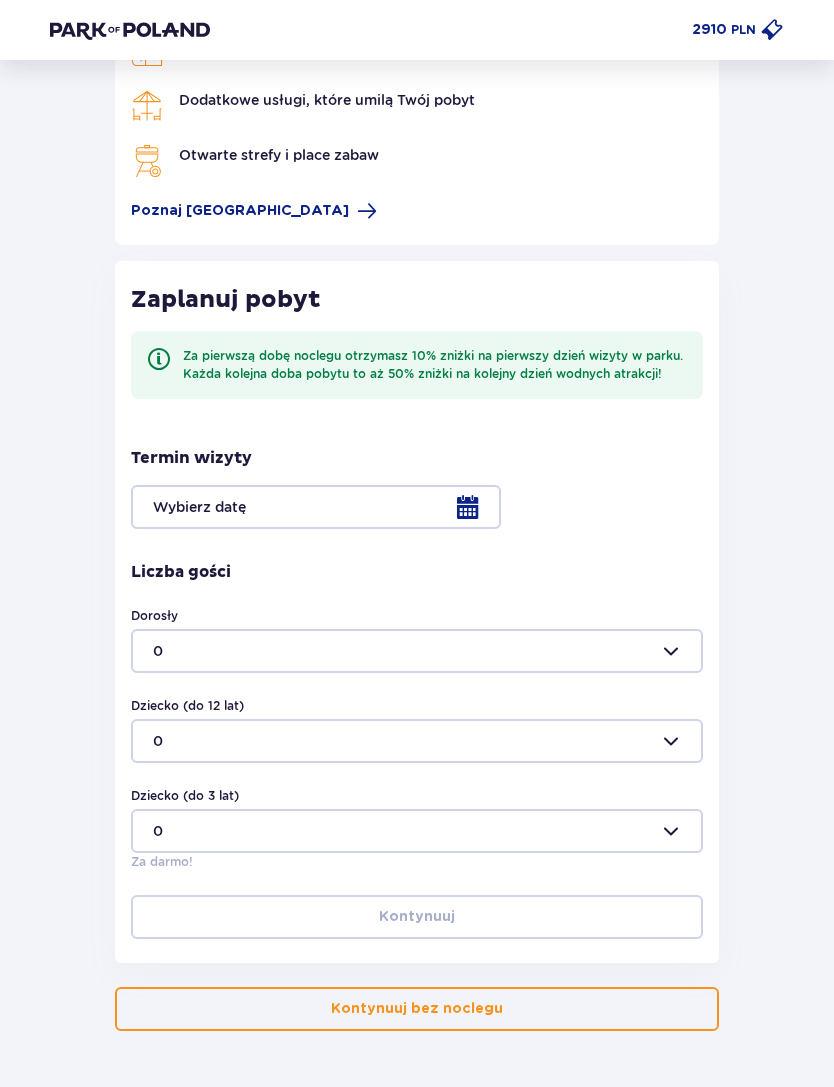 click at bounding box center [417, 507] 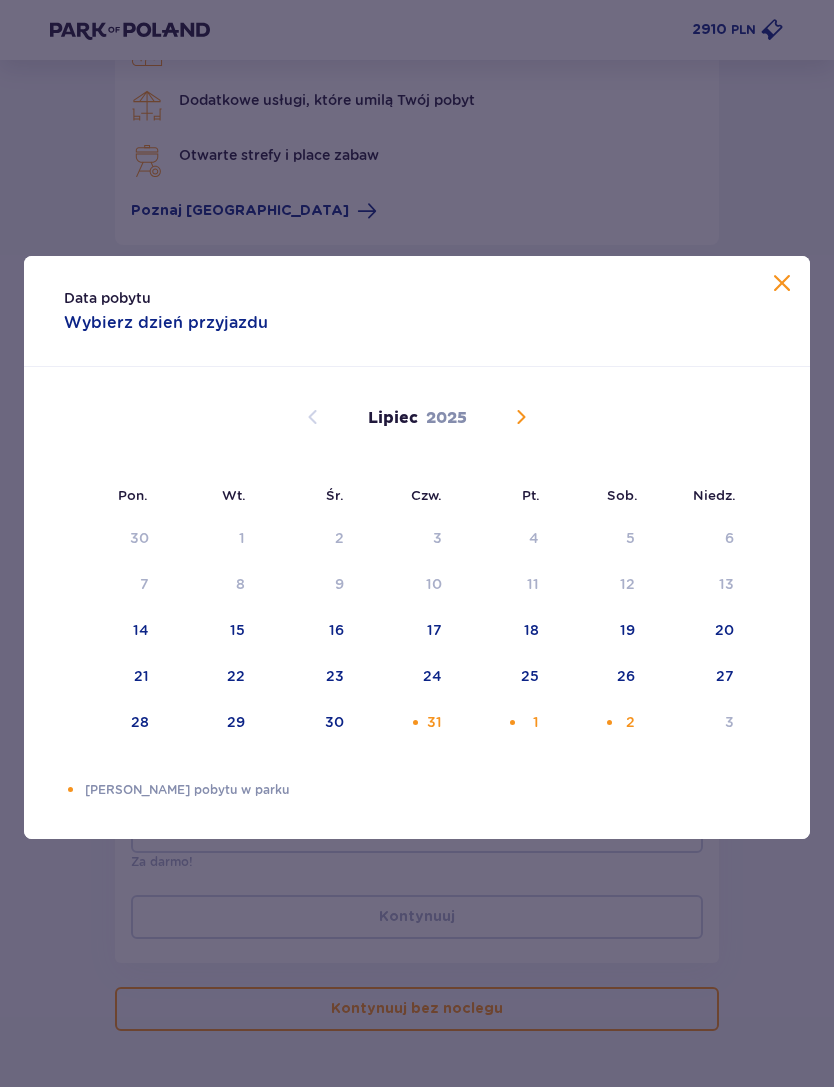 click on "31" at bounding box center (434, 722) 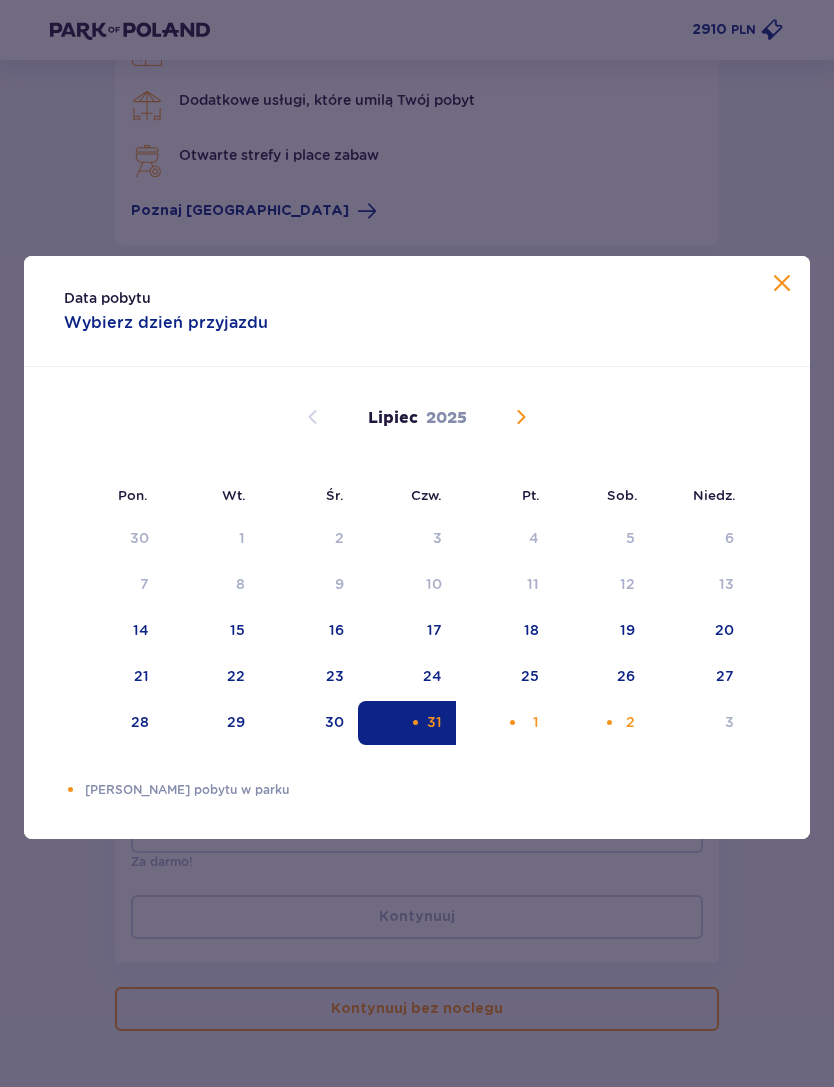 click on "2" at bounding box center [601, 723] 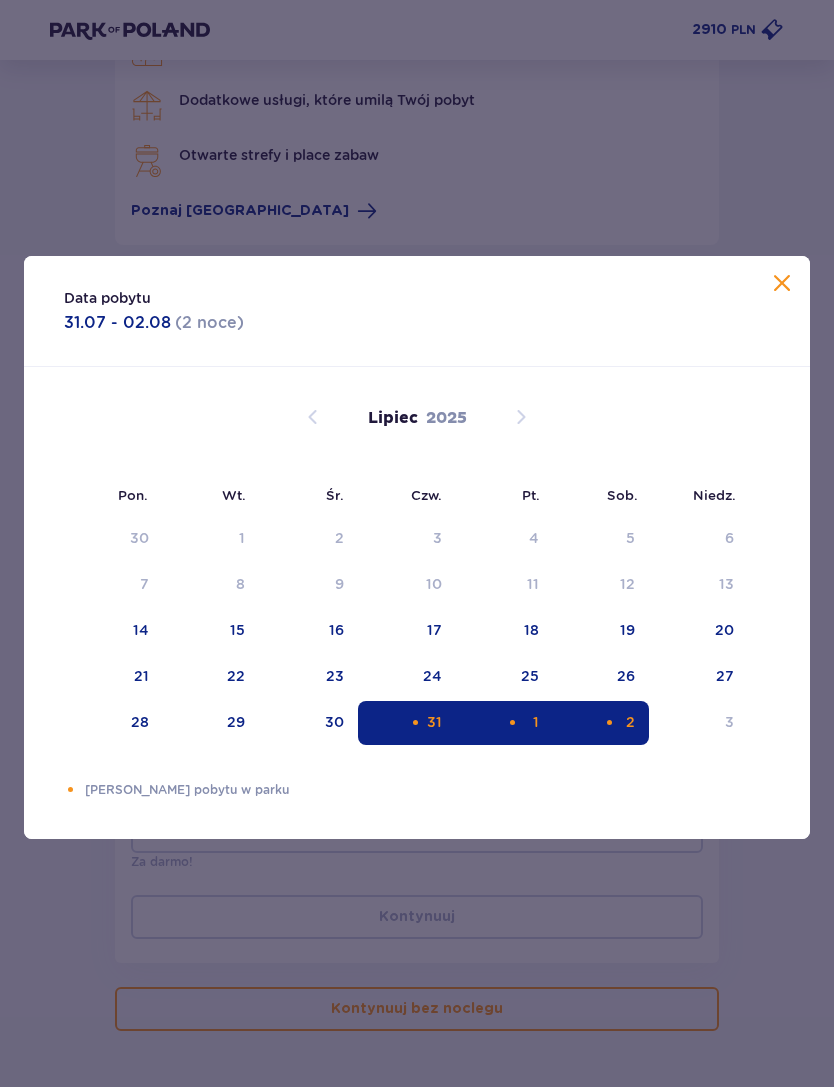 type on "31.07.25 - 02.08.25" 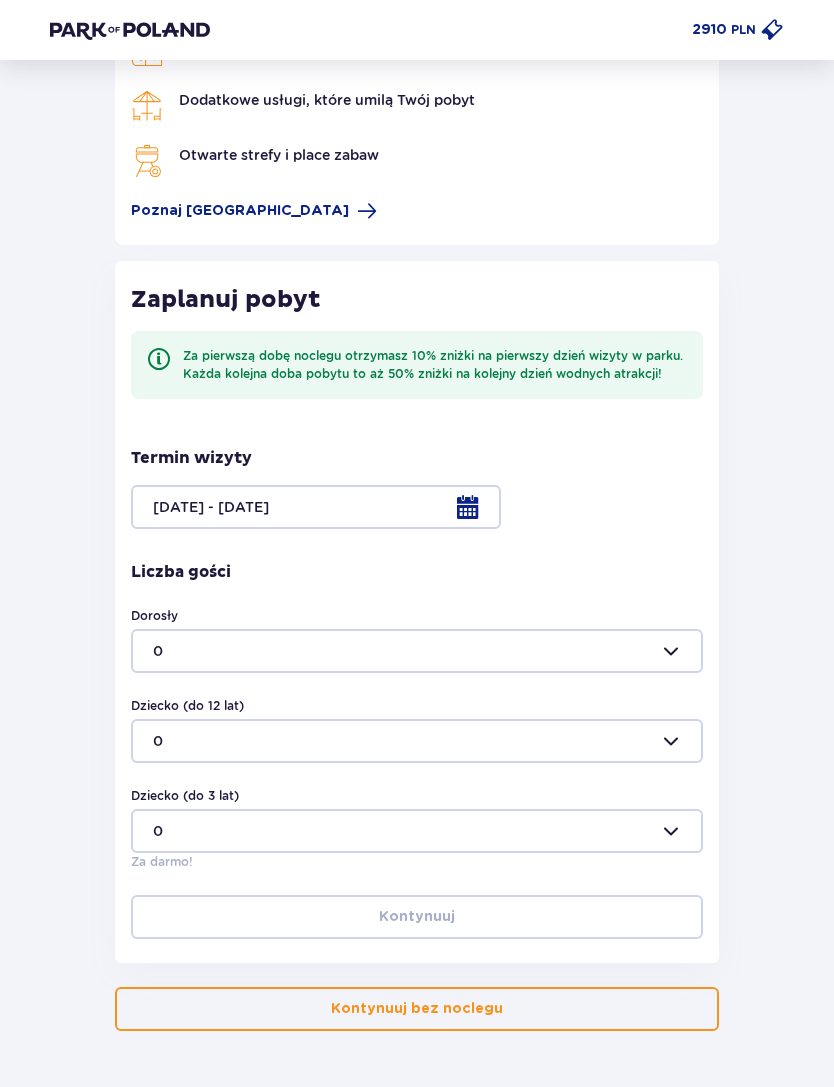 click on "Wróć Pomiń ten krok Nocleg Dogodna lokalizacja tylko 5 minut od parku   Dodatkowe usługi, które umilą Twój pobyt   Otwarte strefy i place zabaw   Poznaj Suntago Village Zaplanuj pobyt Za pierwszą dobę noclegu otrzymasz 10% zniżki na pierwszy dzień wizyty w parku. Każda kolejna doba pobytu to aż 50% zniżki na kolejny dzień wodnych atrakcji! Termin wizyty 31.07.25 - 02.08.25 Liczba gości Dorosły   0 Dziecko (do 12 lat)   0 Dziecko (do 3 lat)   0 Za darmo! Kontynuuj Kontynuuj bez noclegu" at bounding box center (417, 468) 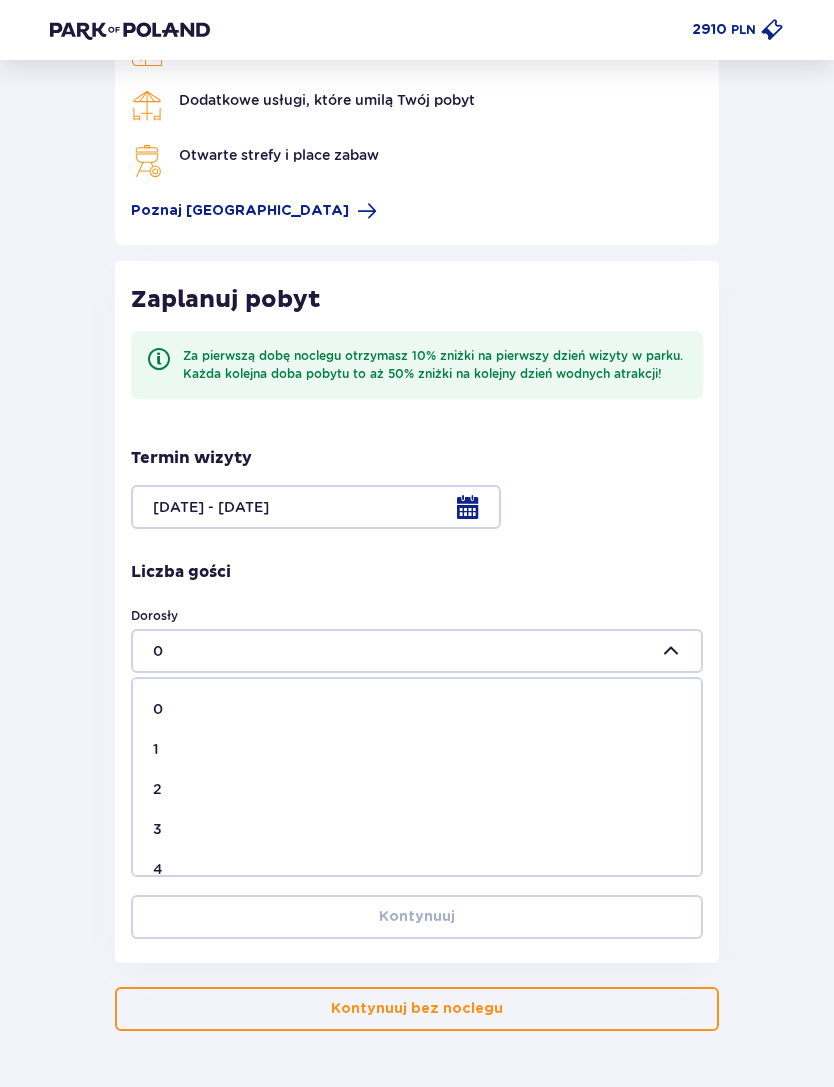 click on "3" at bounding box center (417, 829) 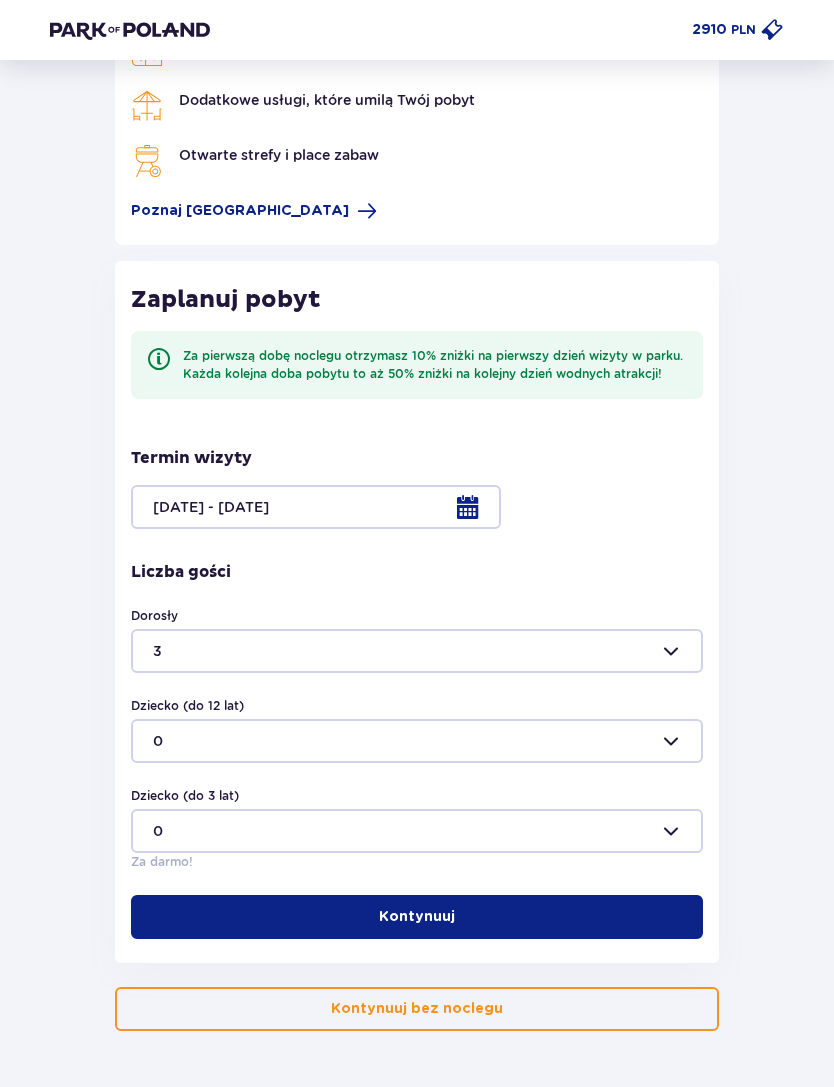 click on "Kontynuuj" at bounding box center (417, 917) 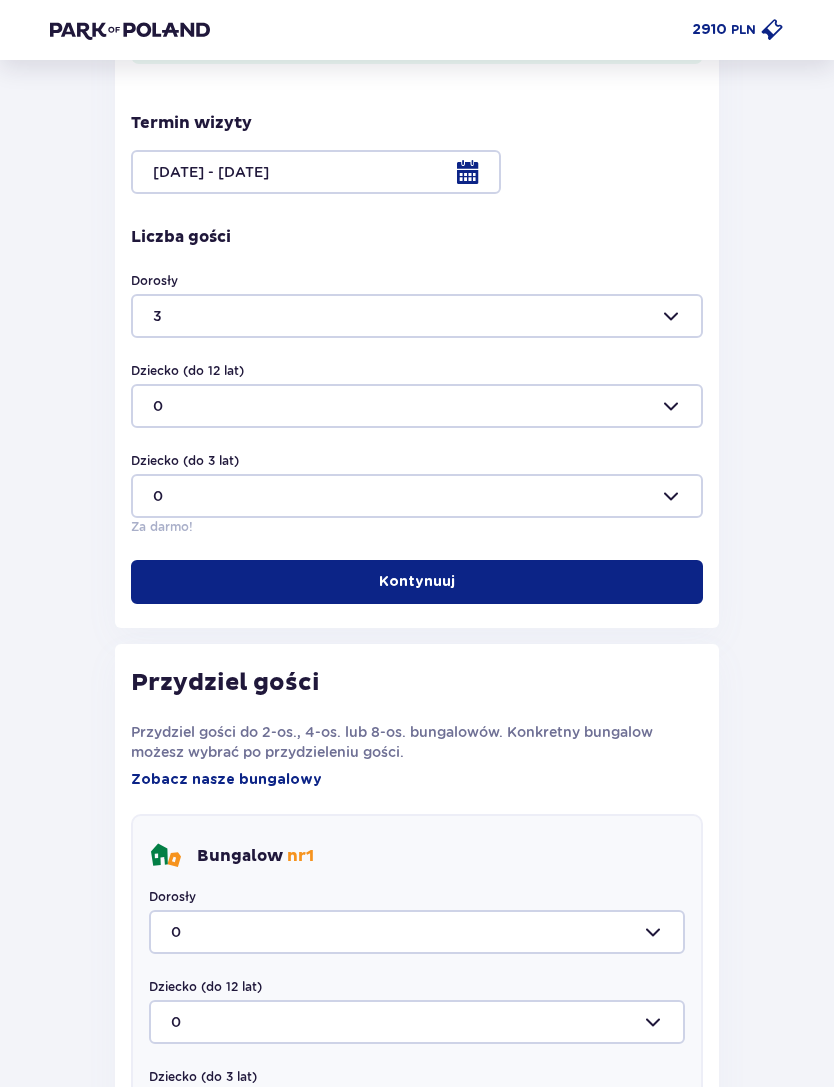 scroll, scrollTop: 517, scrollLeft: 0, axis: vertical 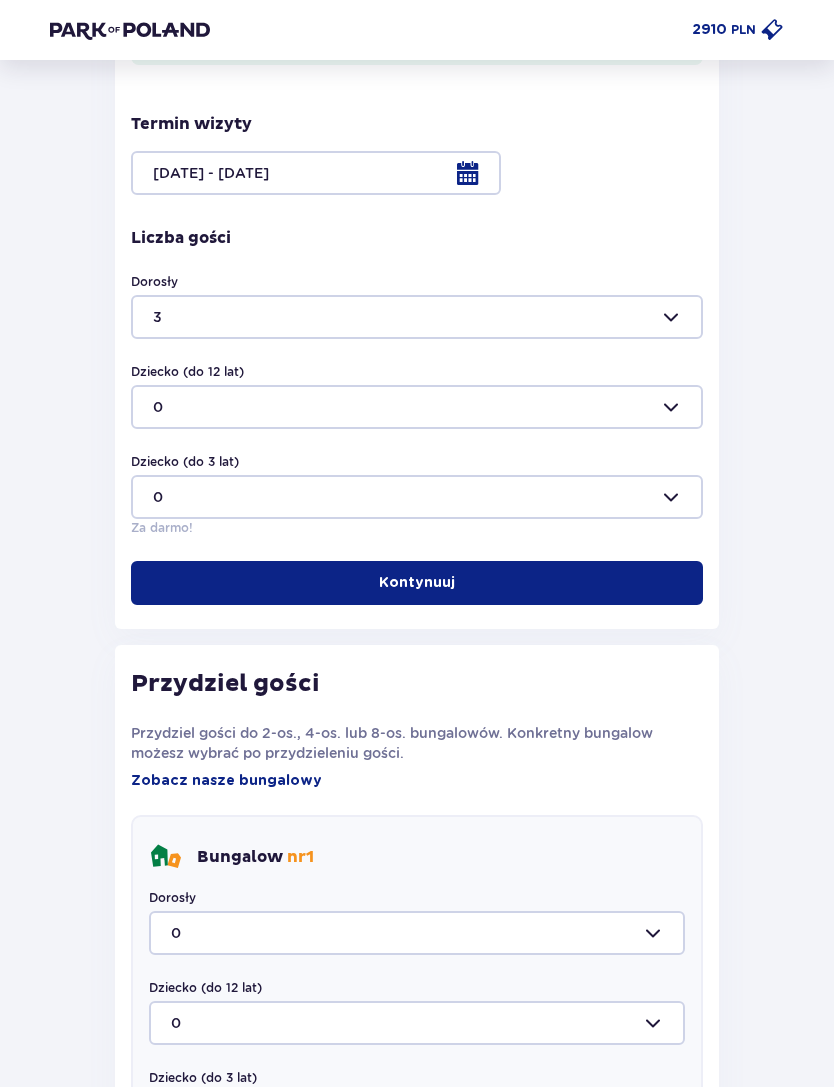click at bounding box center (417, 317) 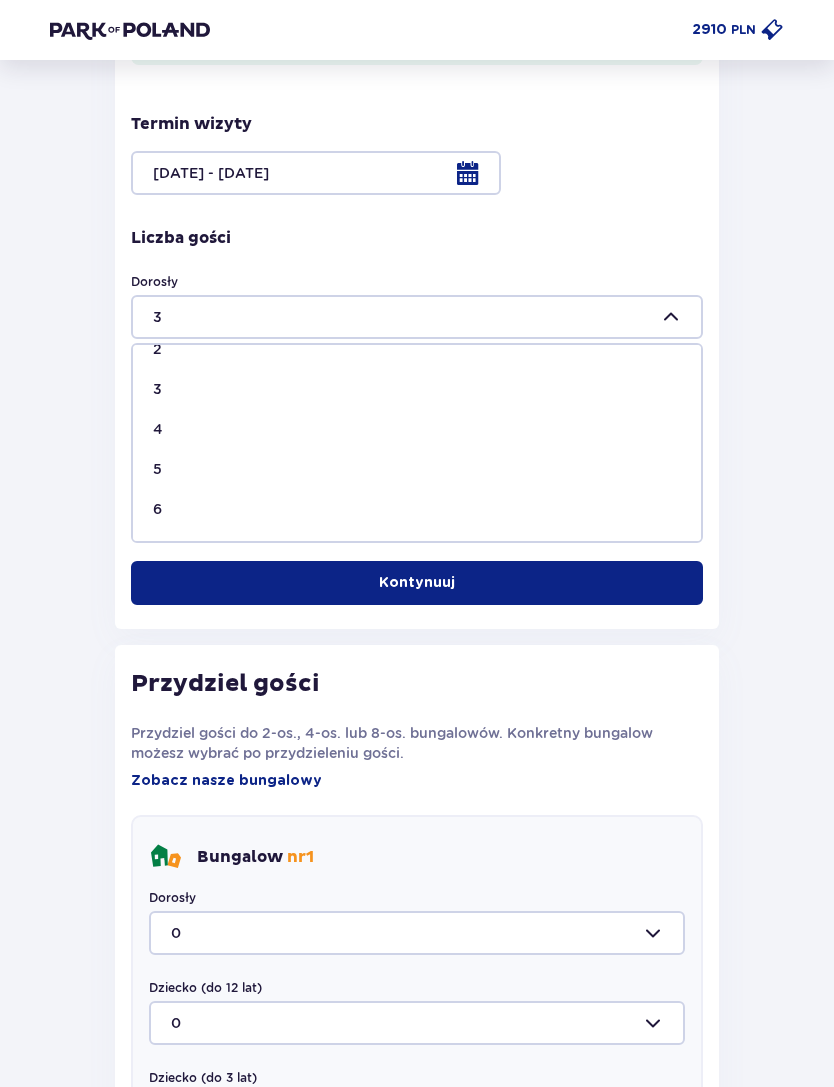 scroll, scrollTop: 105, scrollLeft: 0, axis: vertical 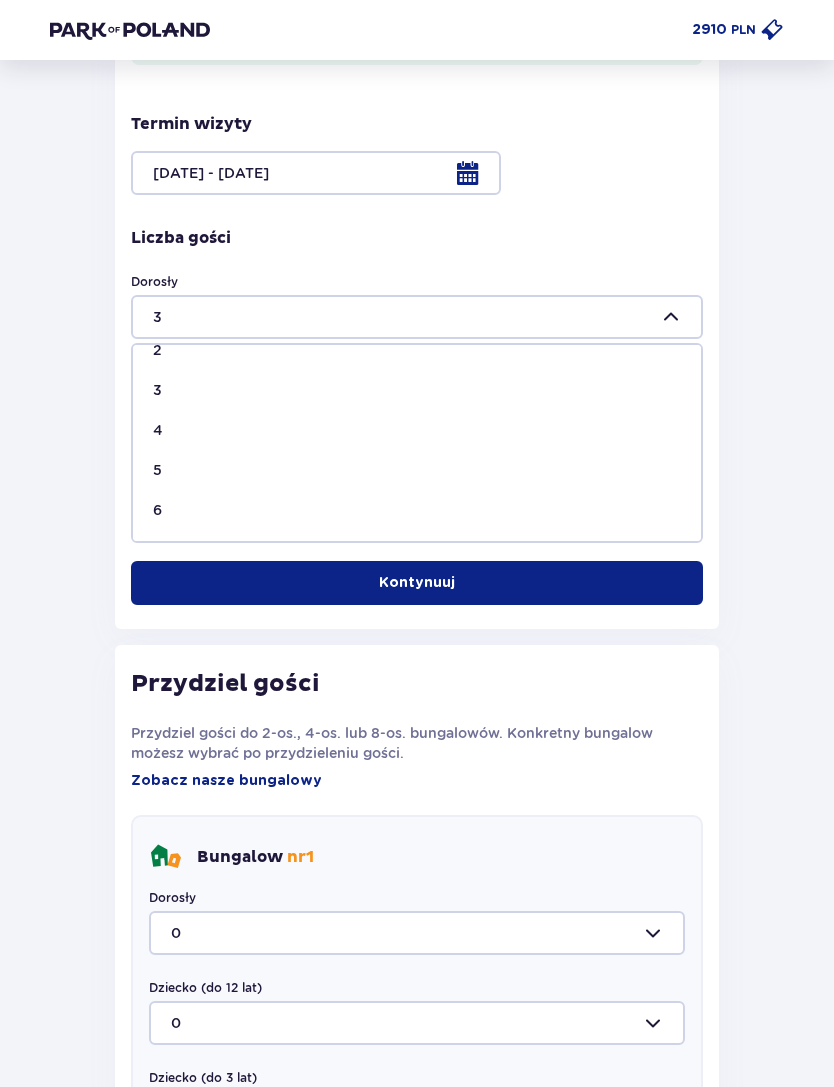click on "5" at bounding box center [417, 470] 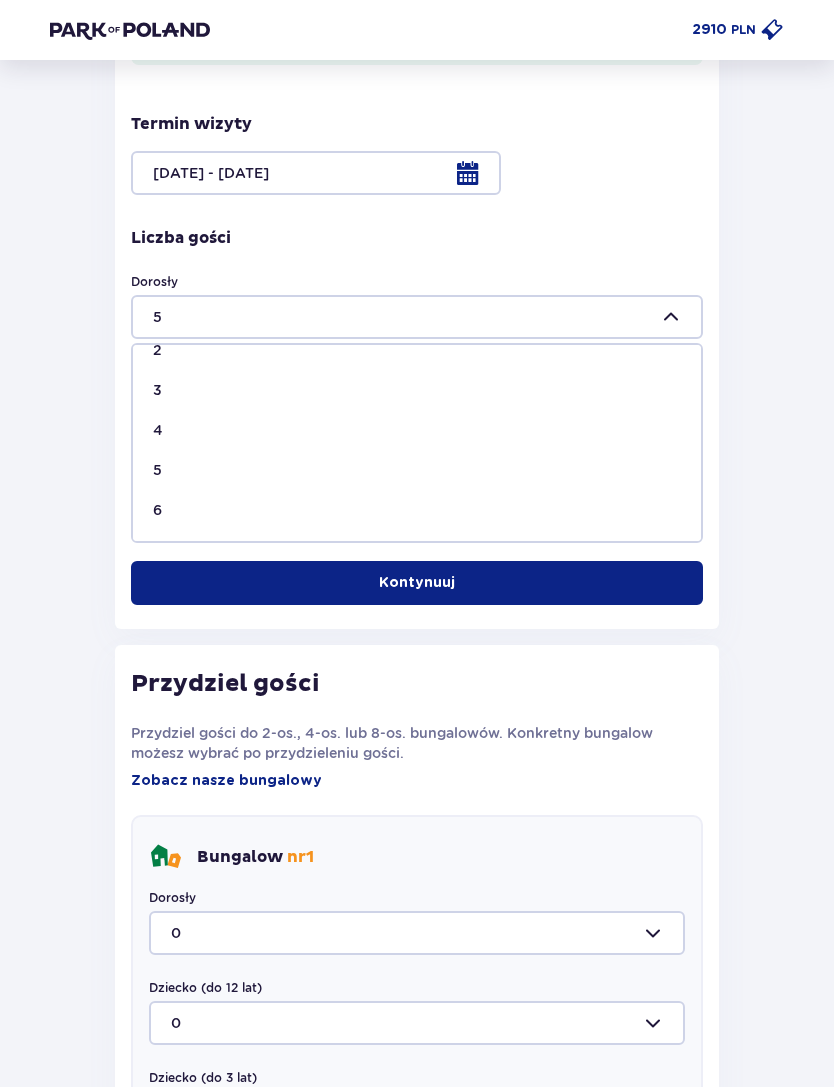 scroll, scrollTop: 247, scrollLeft: 0, axis: vertical 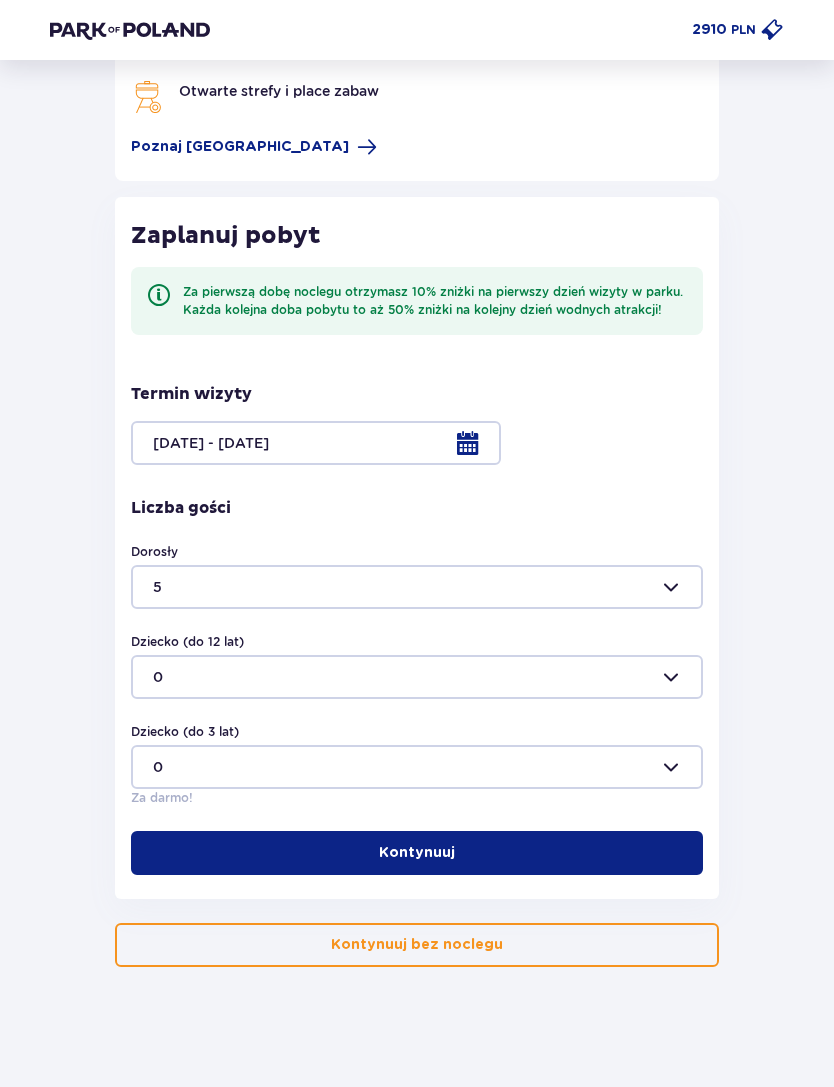 click at bounding box center [417, 677] 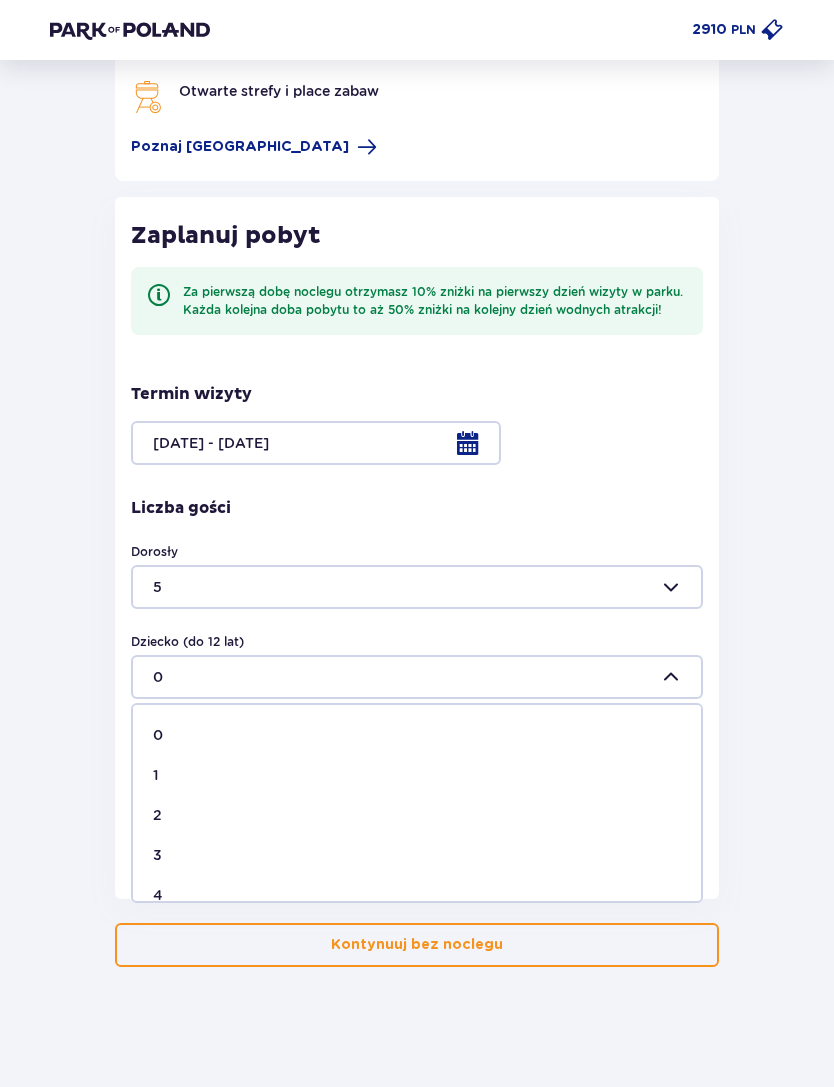 click on "1" at bounding box center (417, 775) 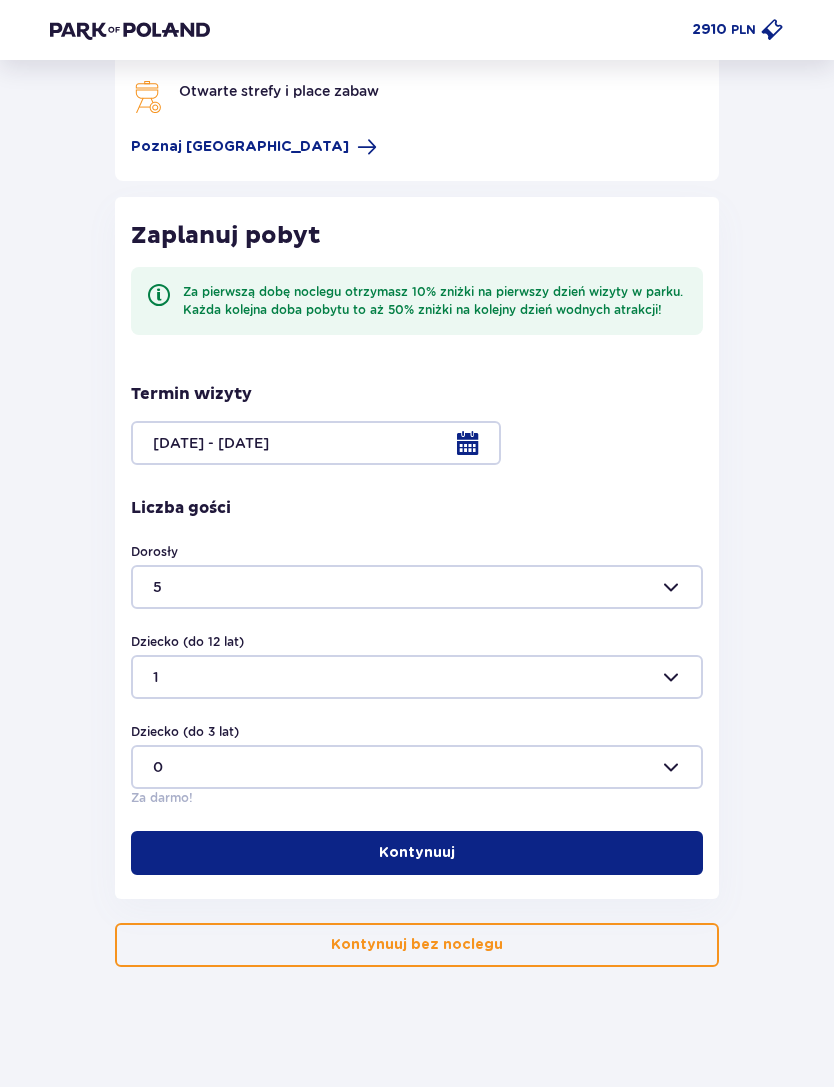 click on "Kontynuuj" at bounding box center (417, 853) 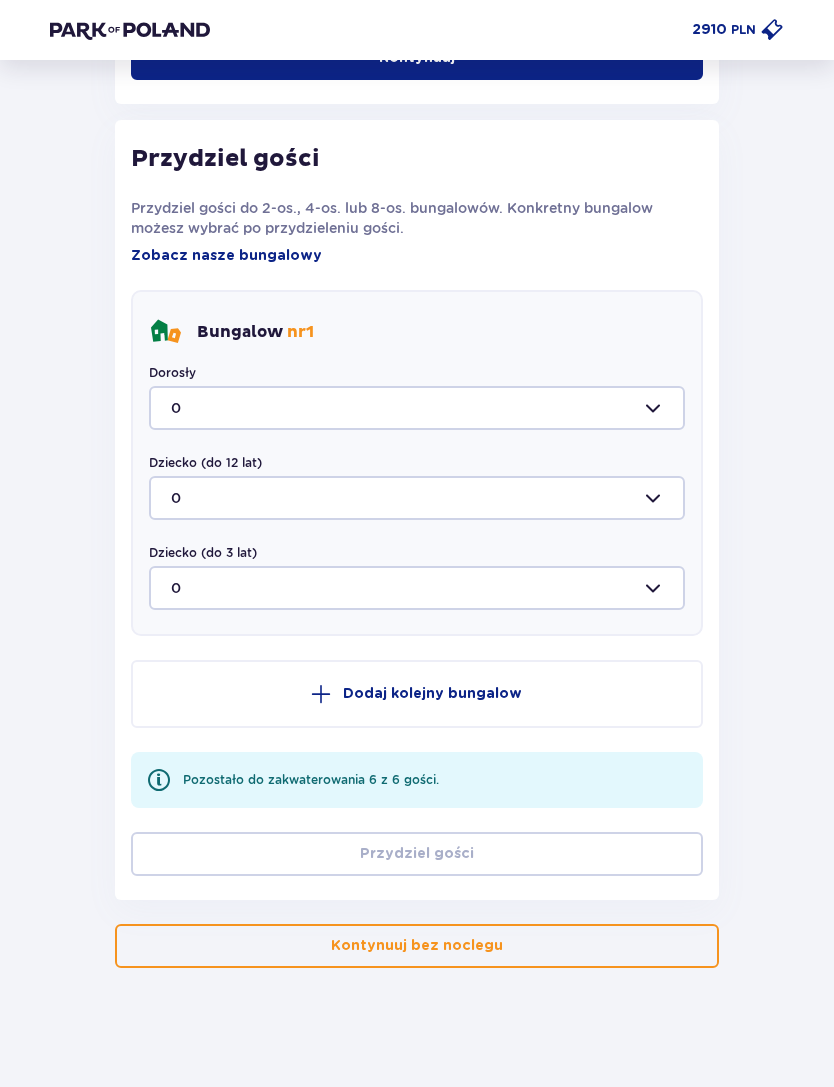 scroll, scrollTop: 1043, scrollLeft: 0, axis: vertical 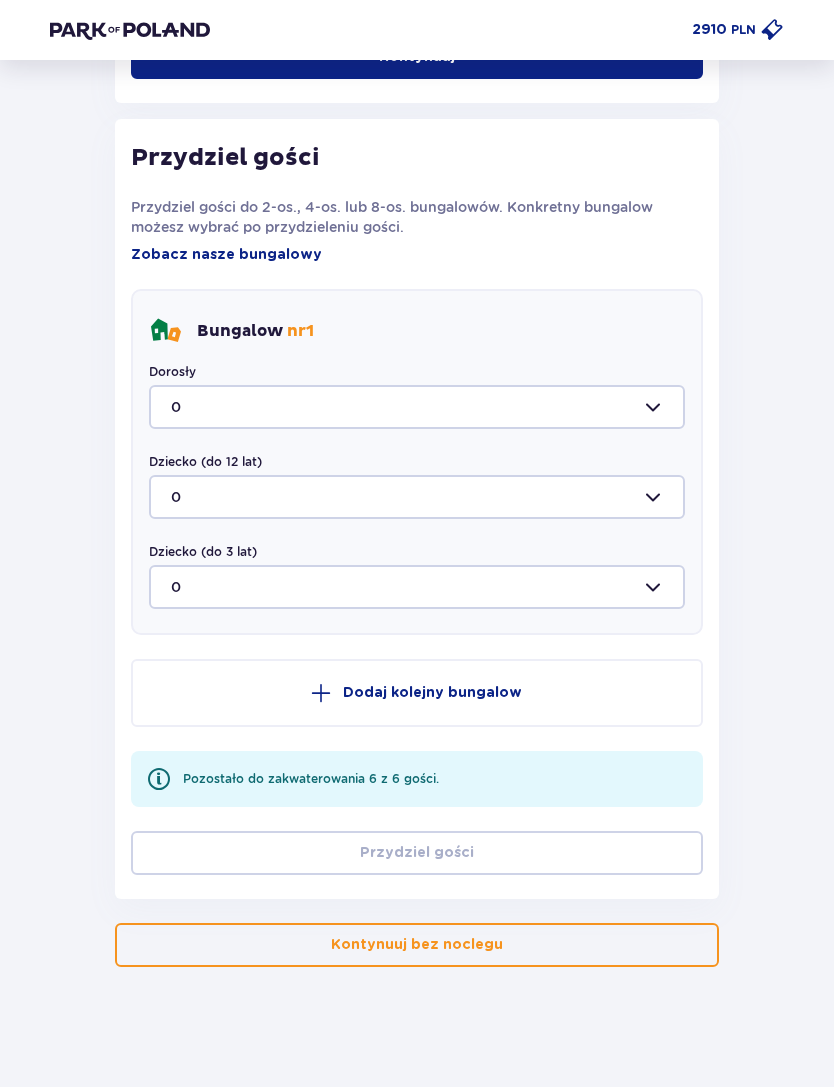 click at bounding box center [417, 407] 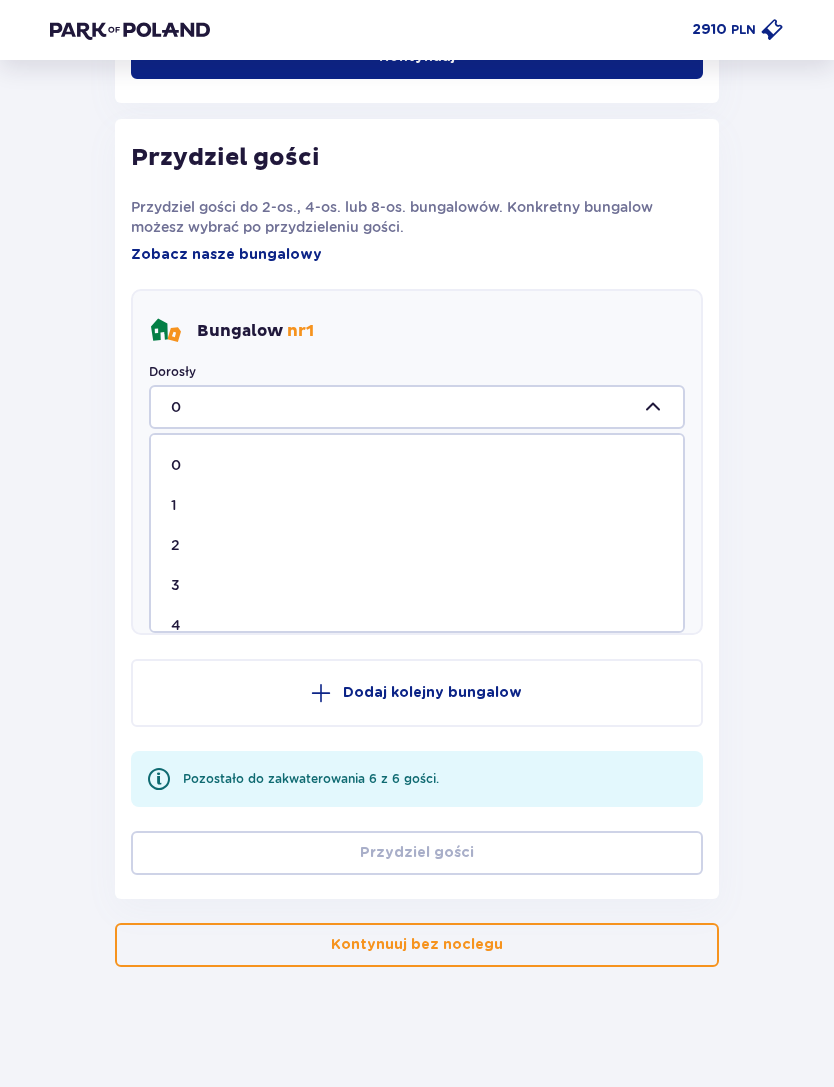 click on "3" at bounding box center [417, 585] 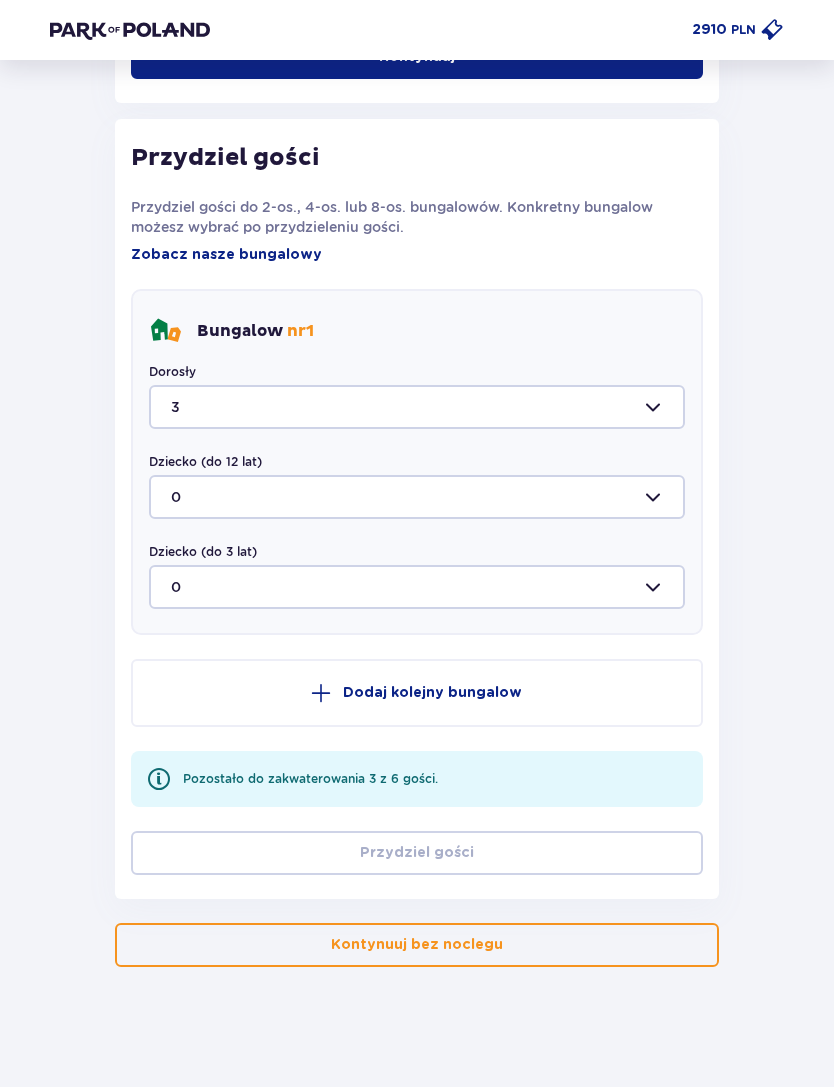 click on "Dodaj kolejny bungalow" at bounding box center (432, 693) 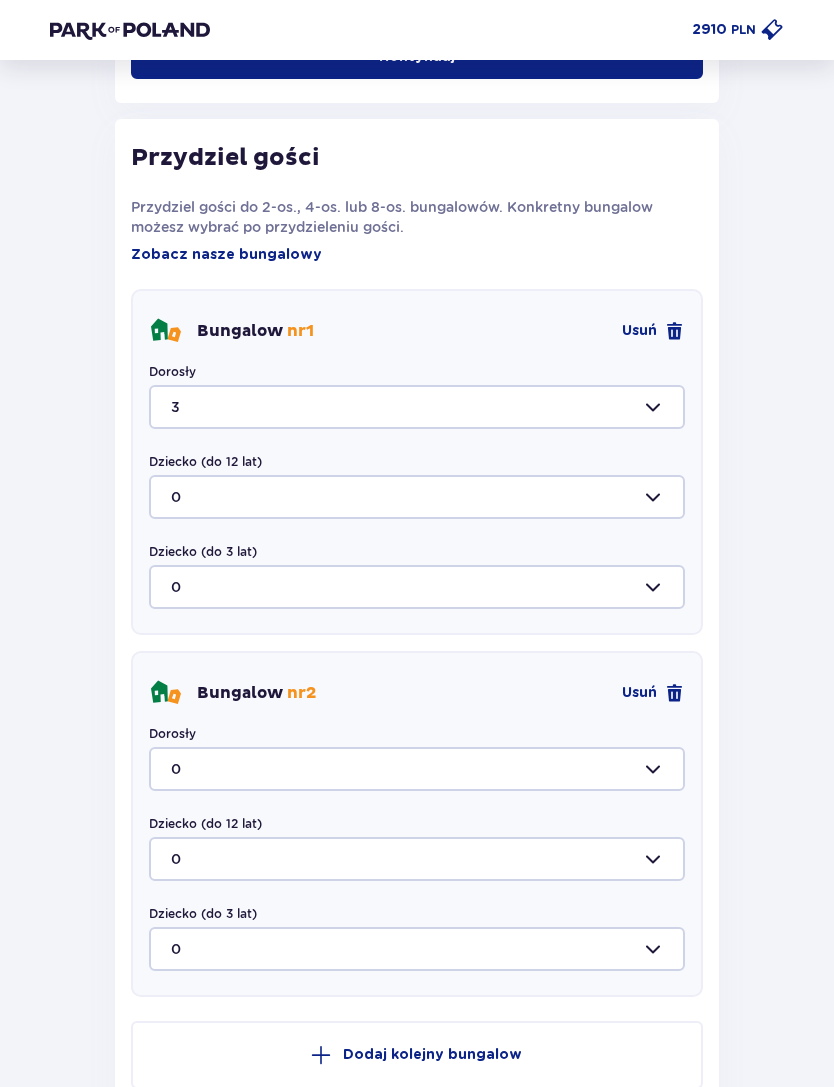 click at bounding box center (417, 769) 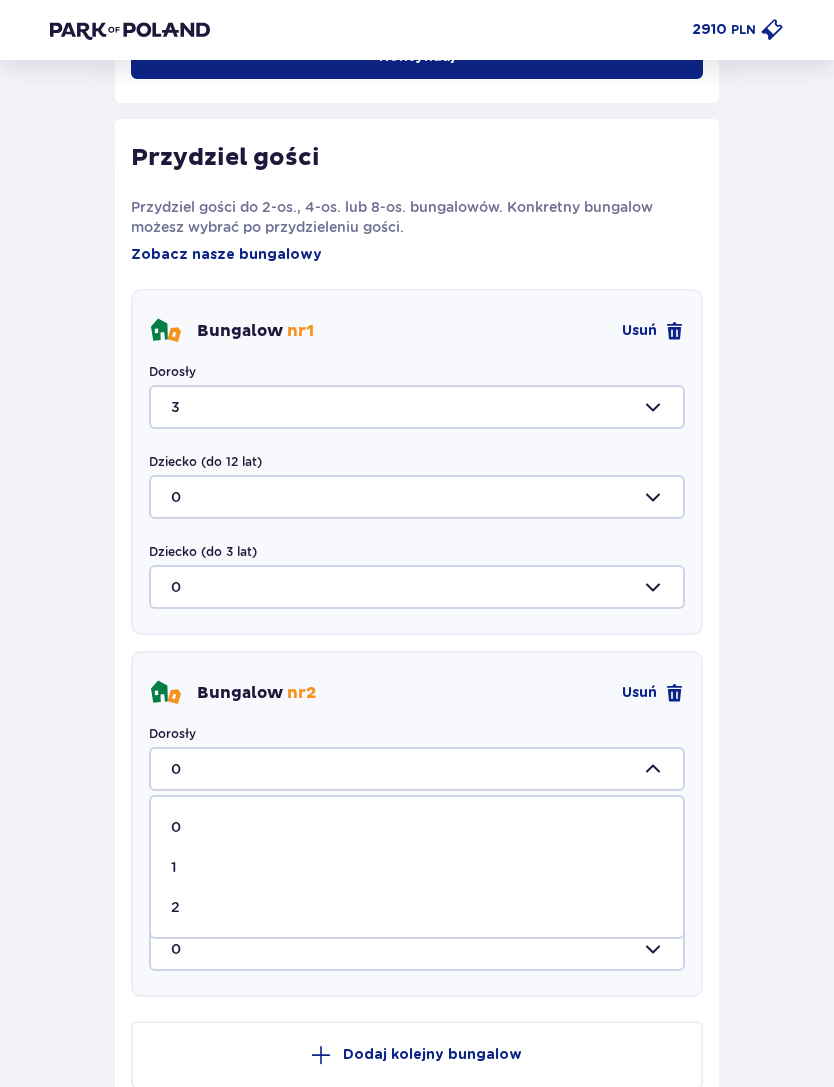 click on "2" at bounding box center [417, 907] 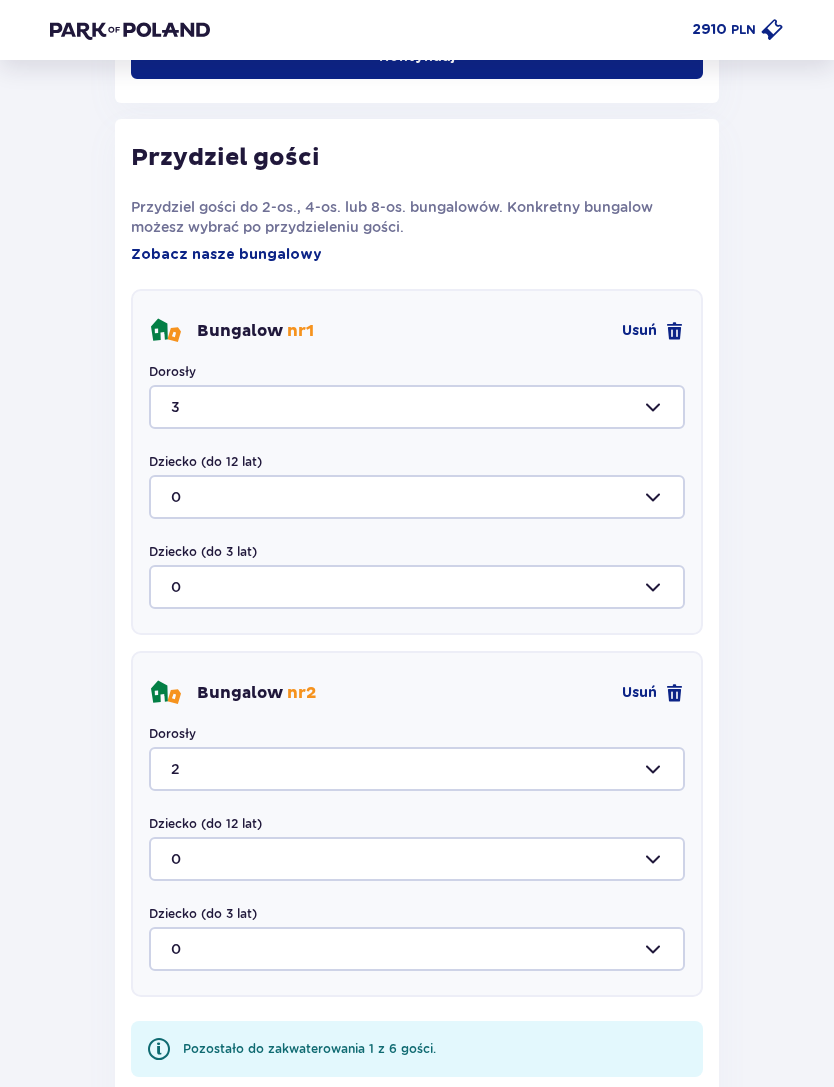 click at bounding box center [417, 859] 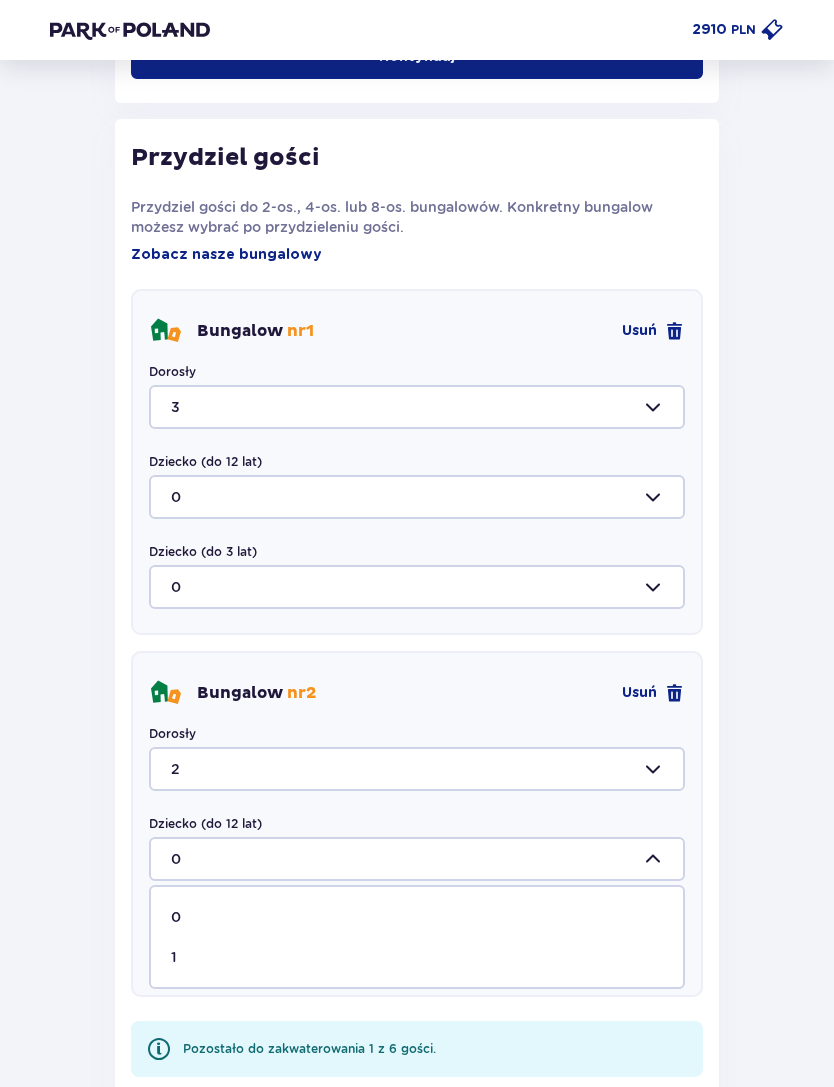 click on "1" at bounding box center [417, 957] 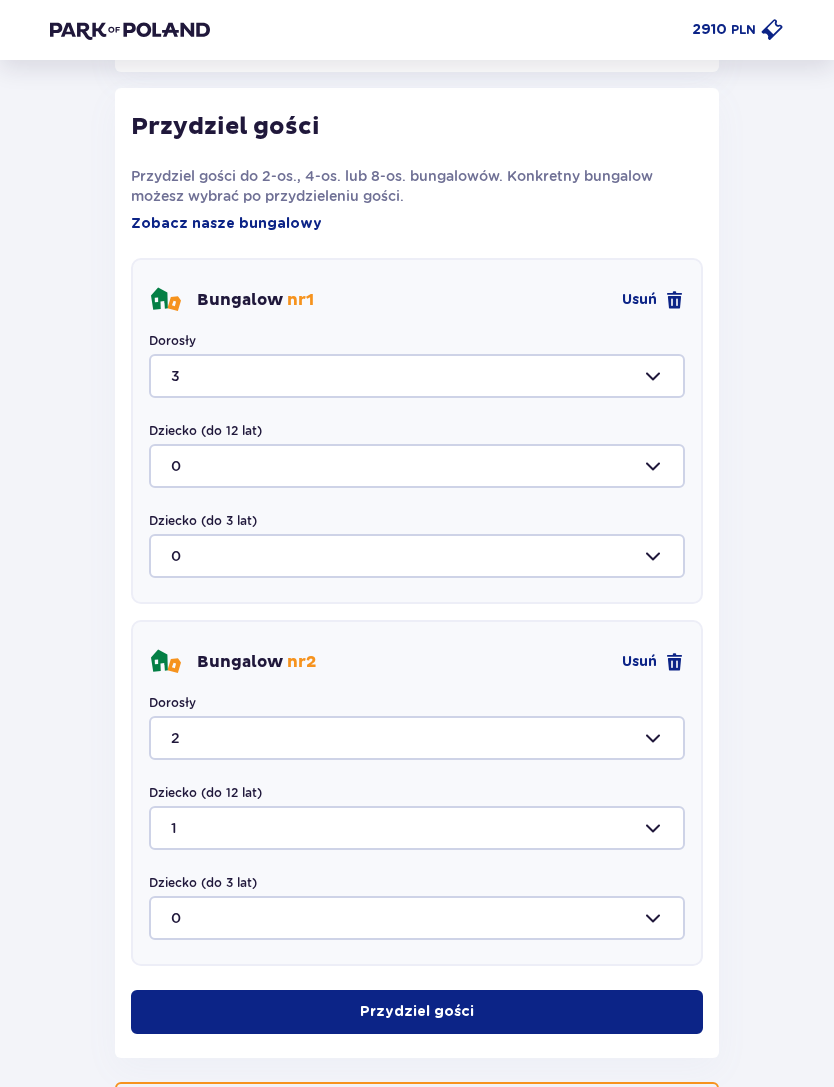 scroll, scrollTop: 1074, scrollLeft: 0, axis: vertical 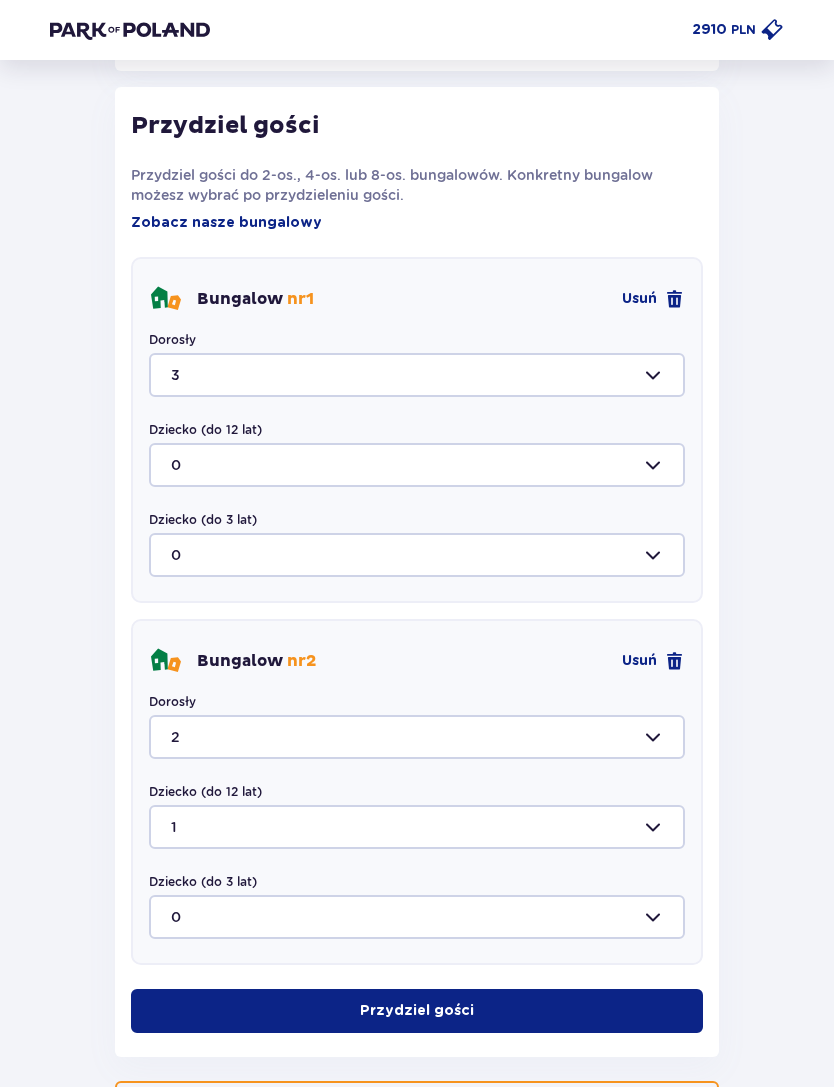 click at bounding box center (478, 1012) 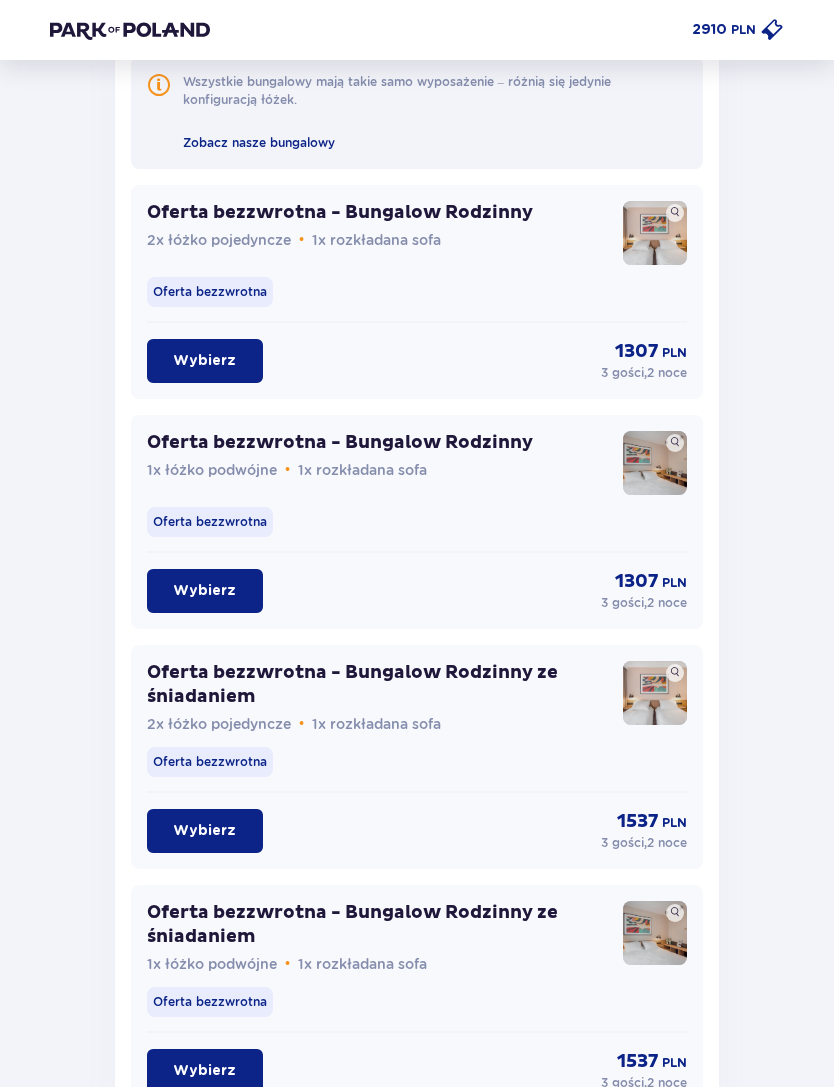 scroll, scrollTop: 1936, scrollLeft: 0, axis: vertical 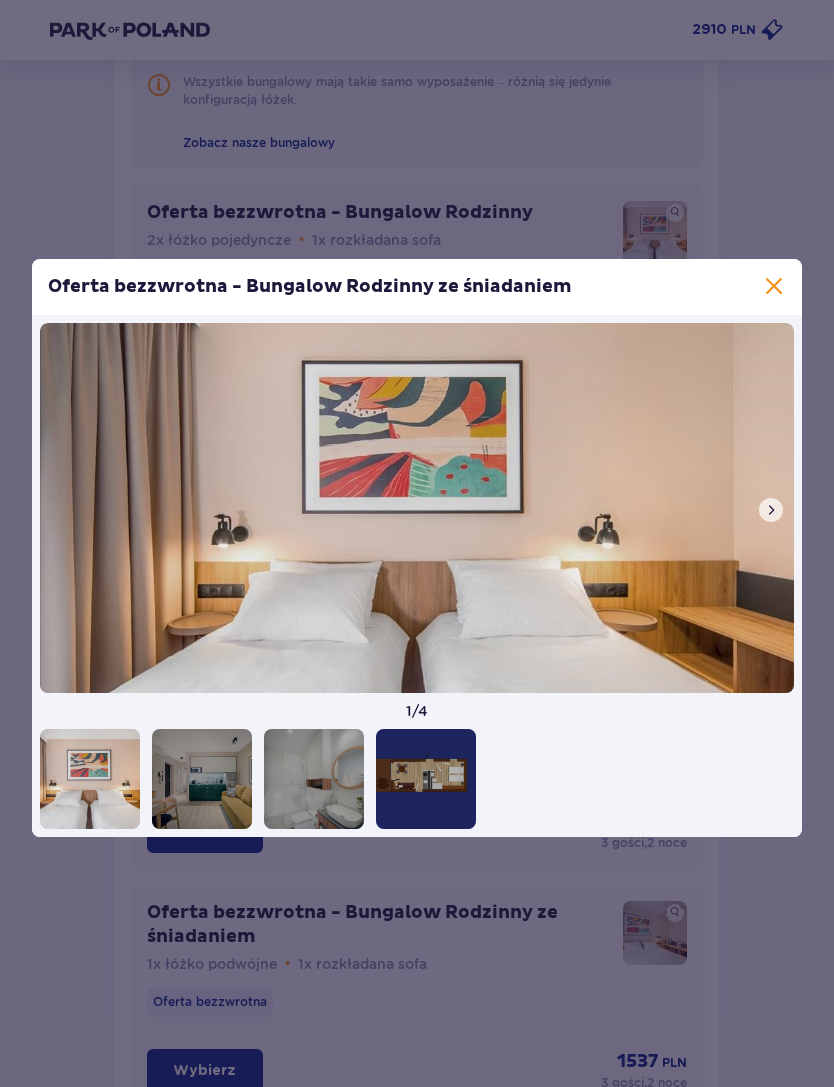 click at bounding box center (417, 508) 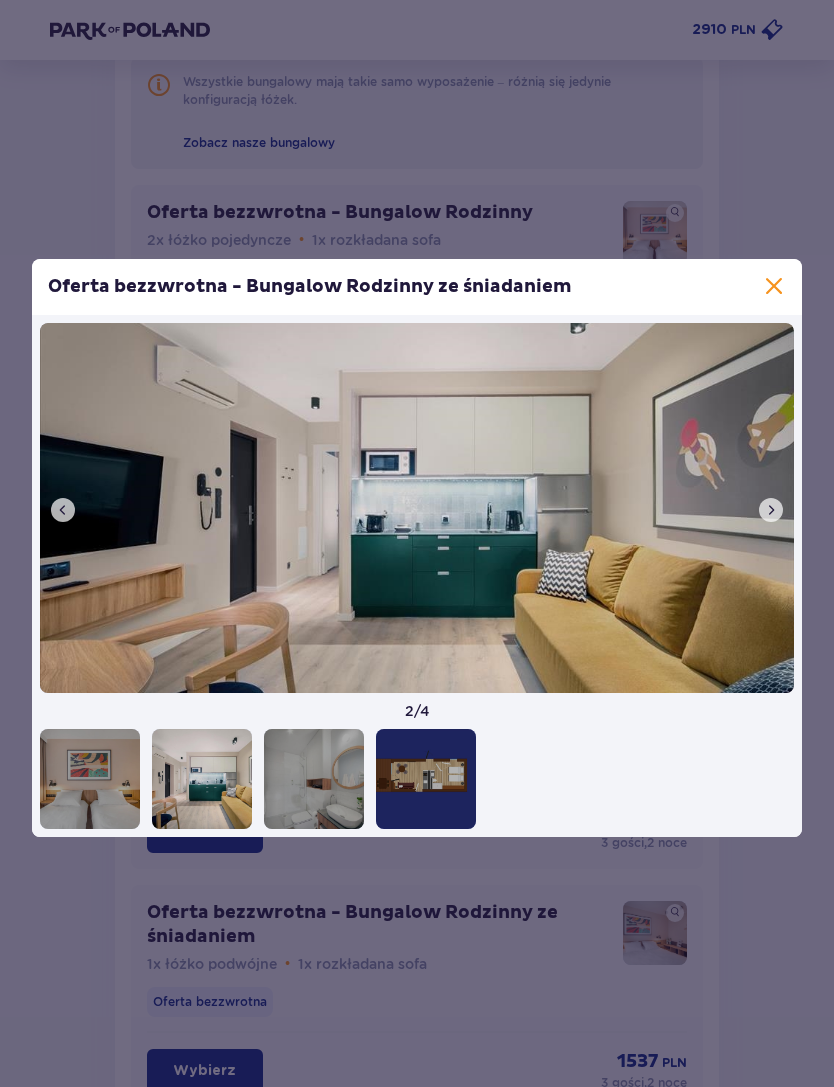 click at bounding box center [771, 510] 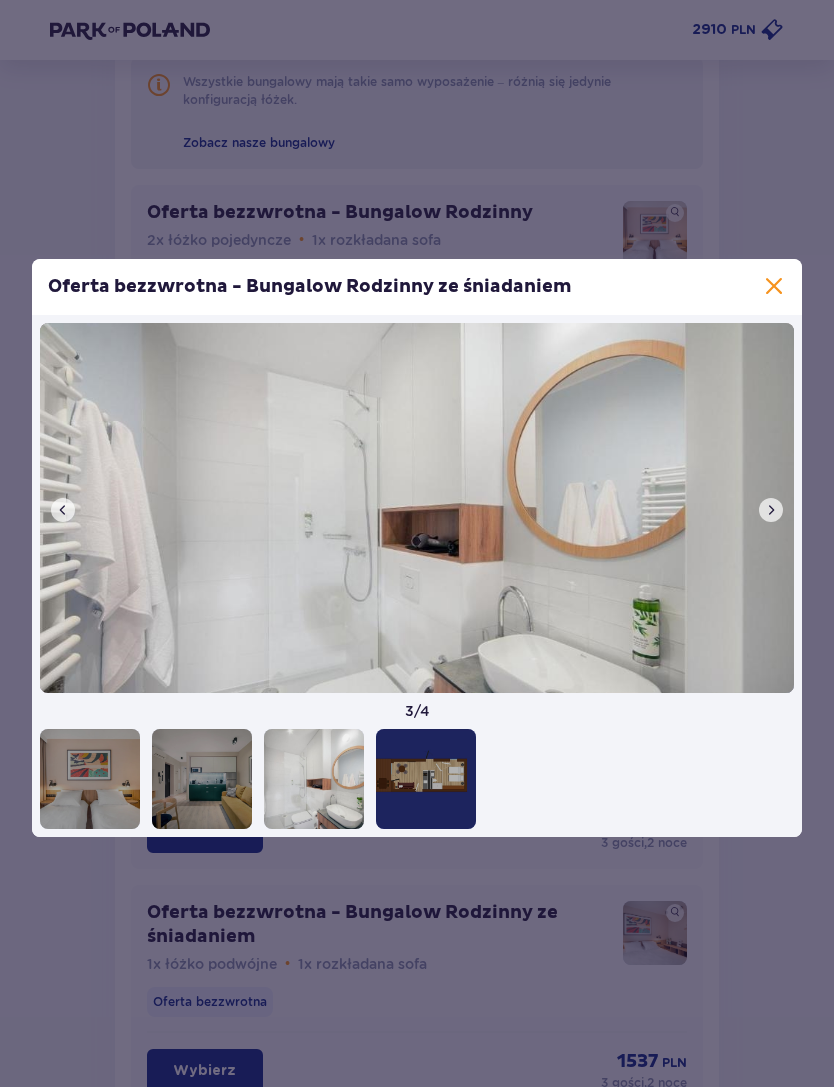 click at bounding box center [771, 510] 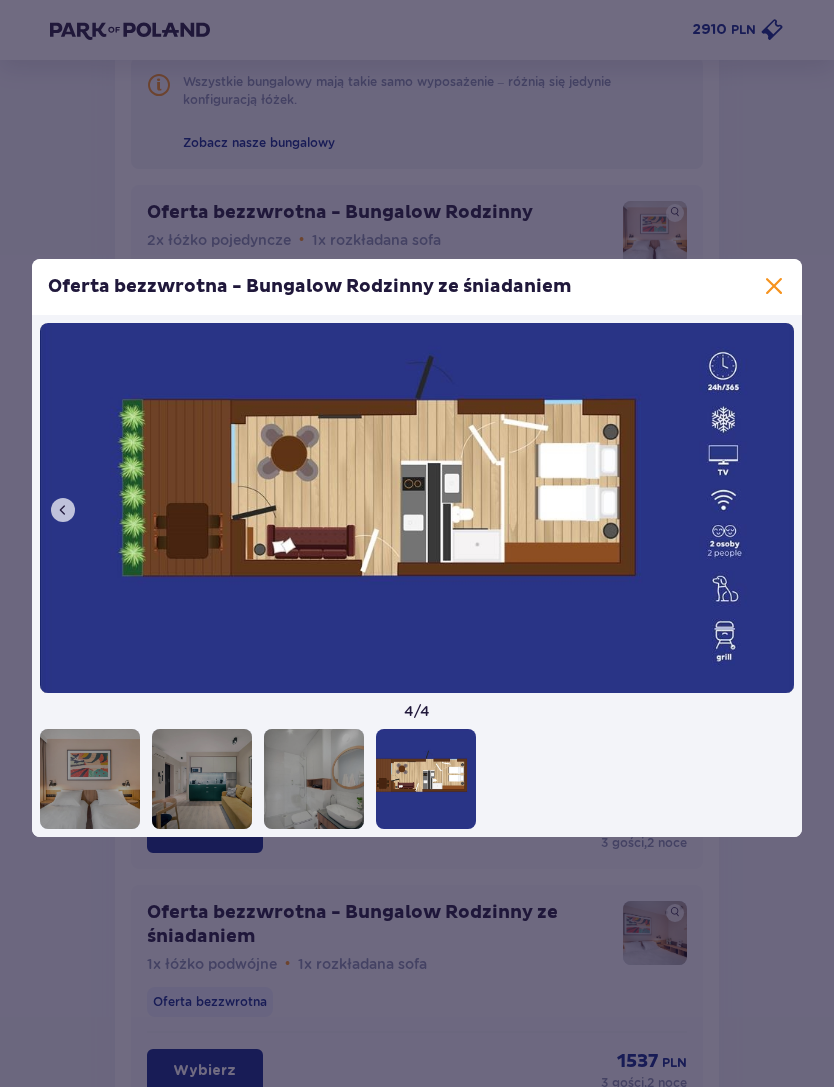 click at bounding box center [774, 287] 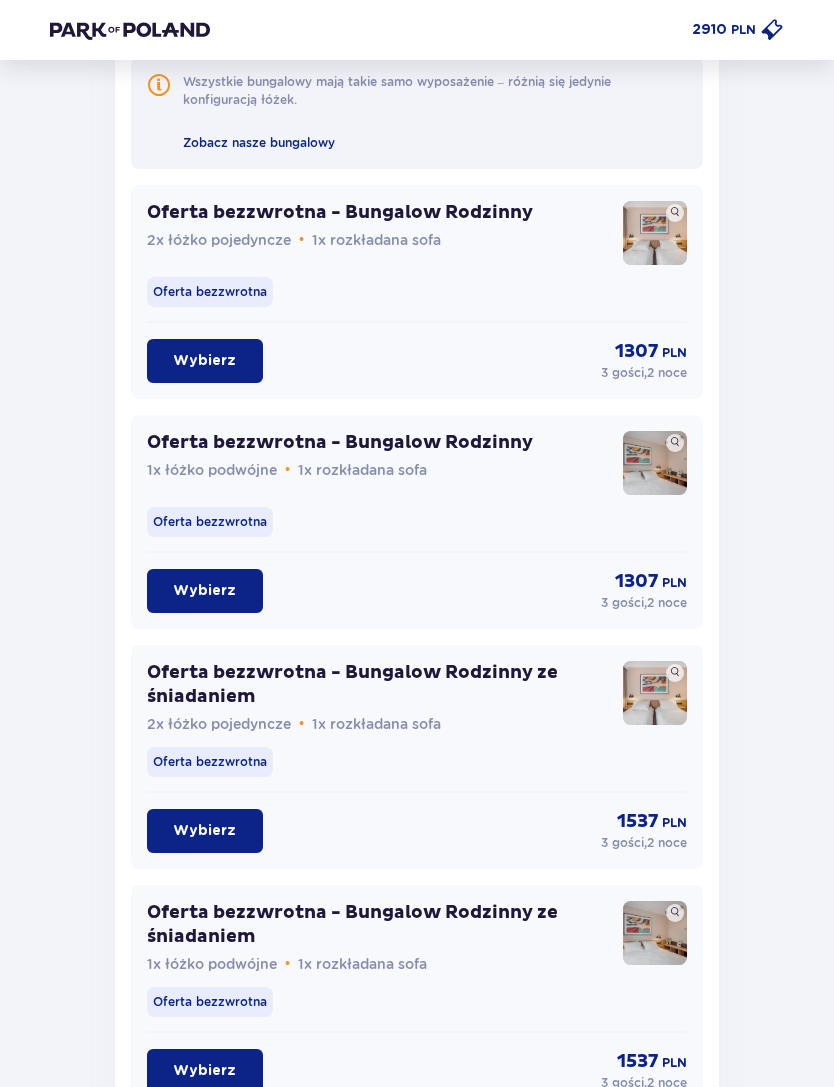 click on "Wybierz" at bounding box center (205, 831) 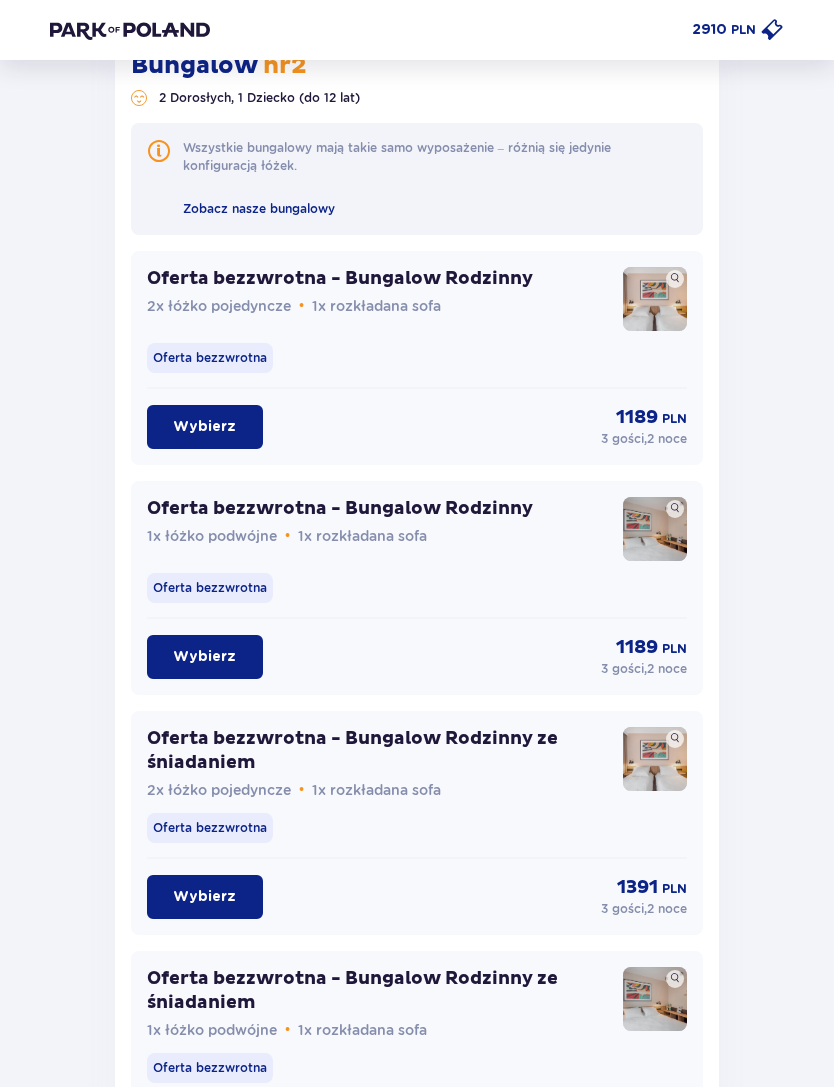 scroll, scrollTop: 4006, scrollLeft: 0, axis: vertical 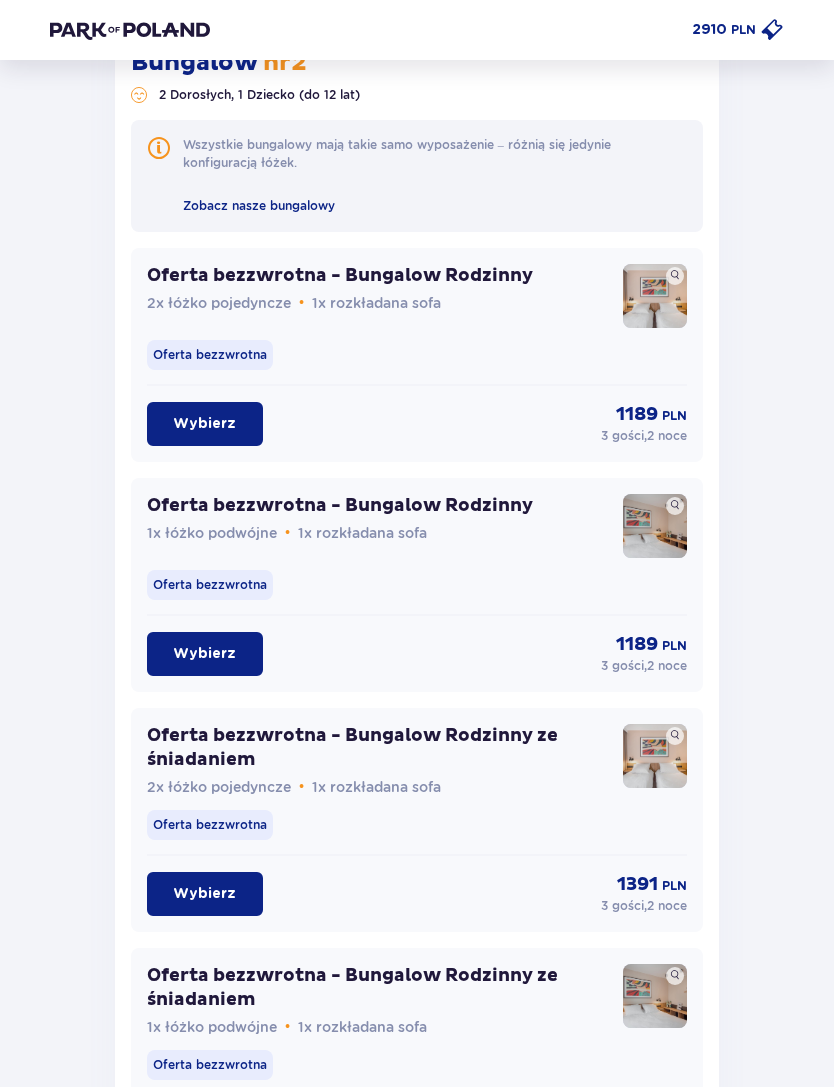 click on "Wybierz" at bounding box center [205, 894] 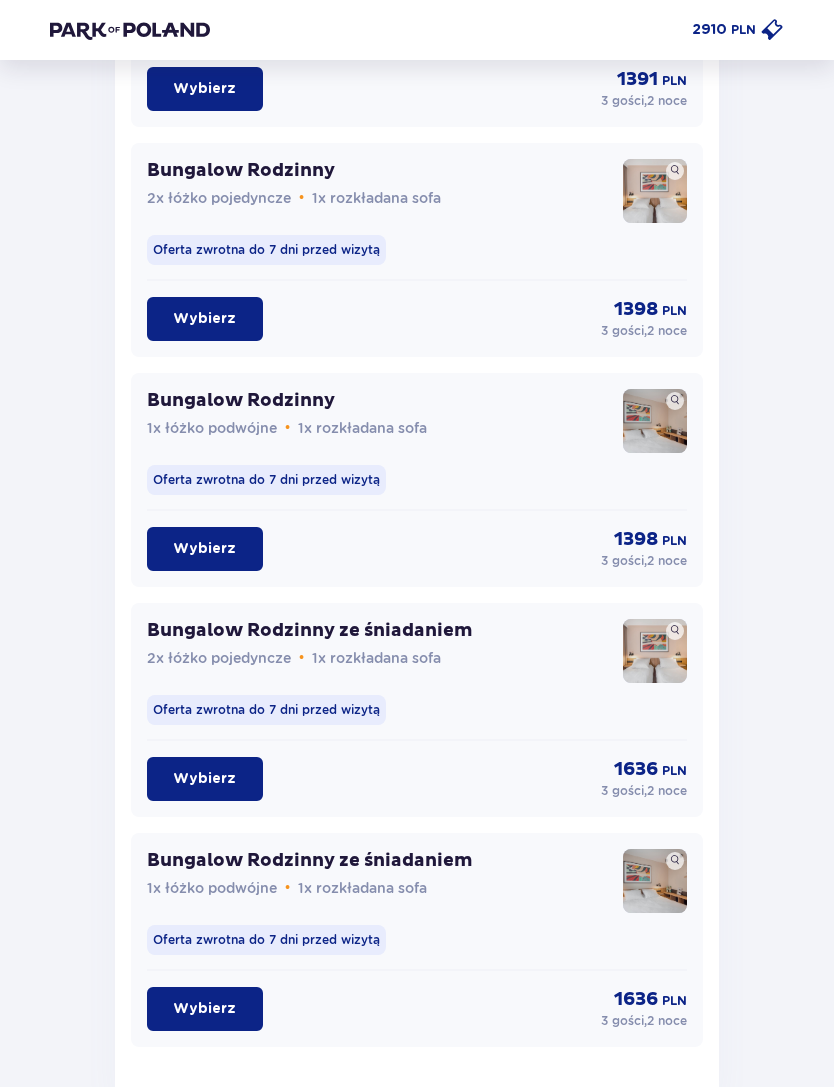 scroll, scrollTop: 5183, scrollLeft: 0, axis: vertical 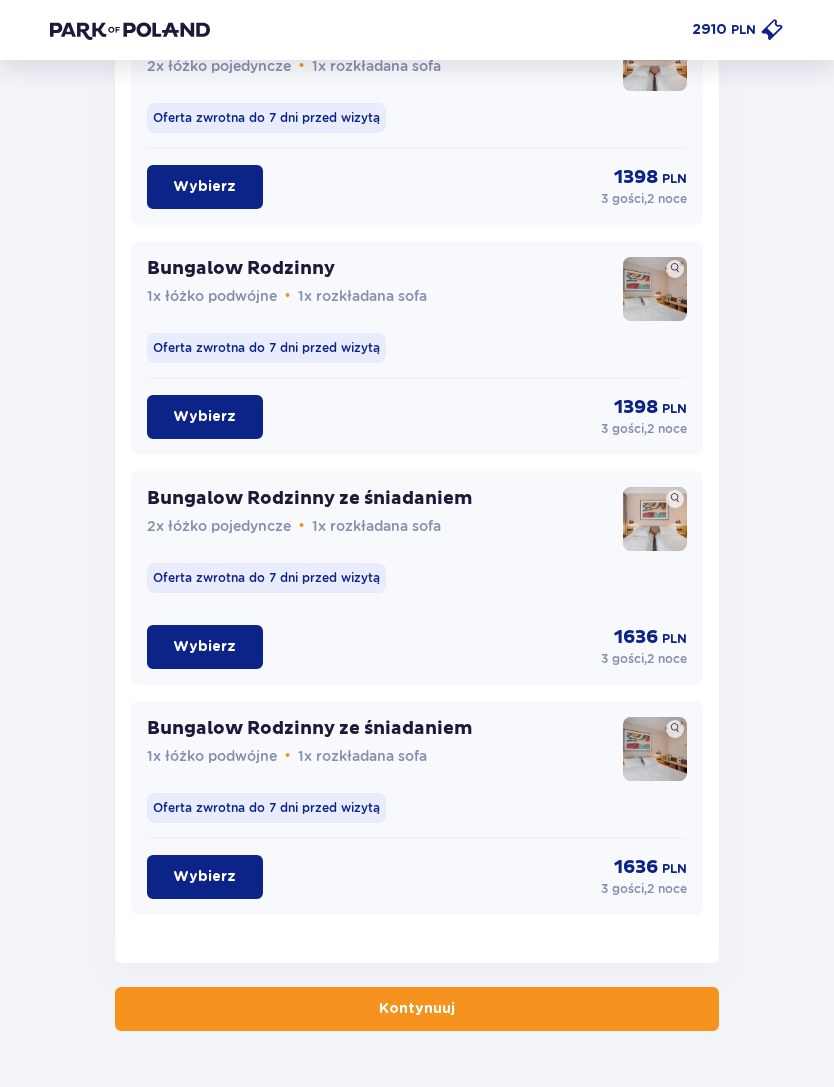 click on "Kontynuuj" at bounding box center (417, 1009) 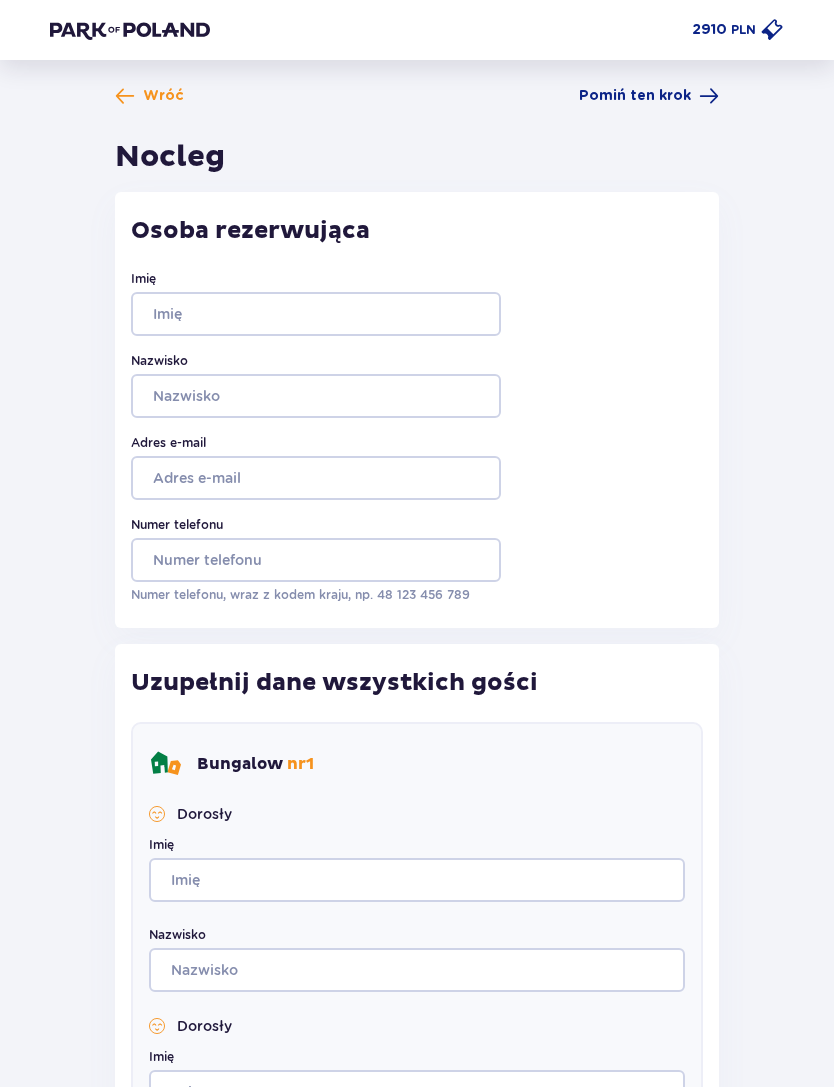 scroll, scrollTop: 0, scrollLeft: 0, axis: both 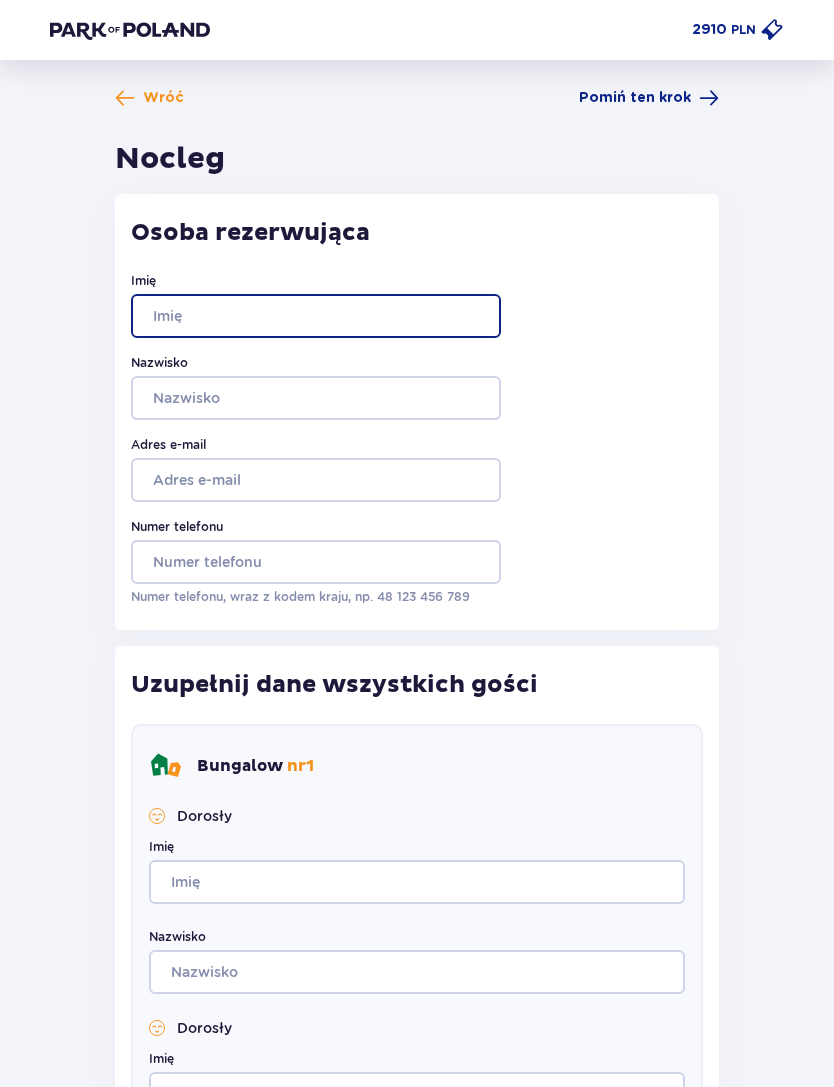 click on "Imię" at bounding box center [316, 316] 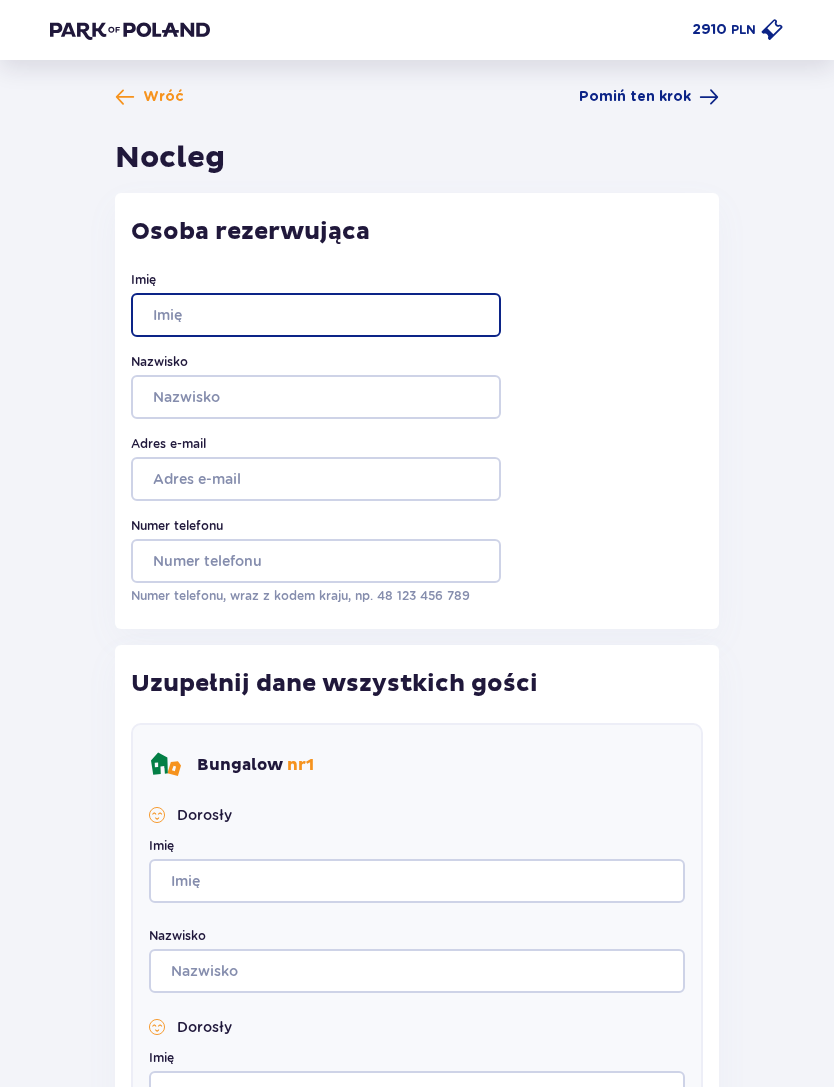 type on "Dawid" 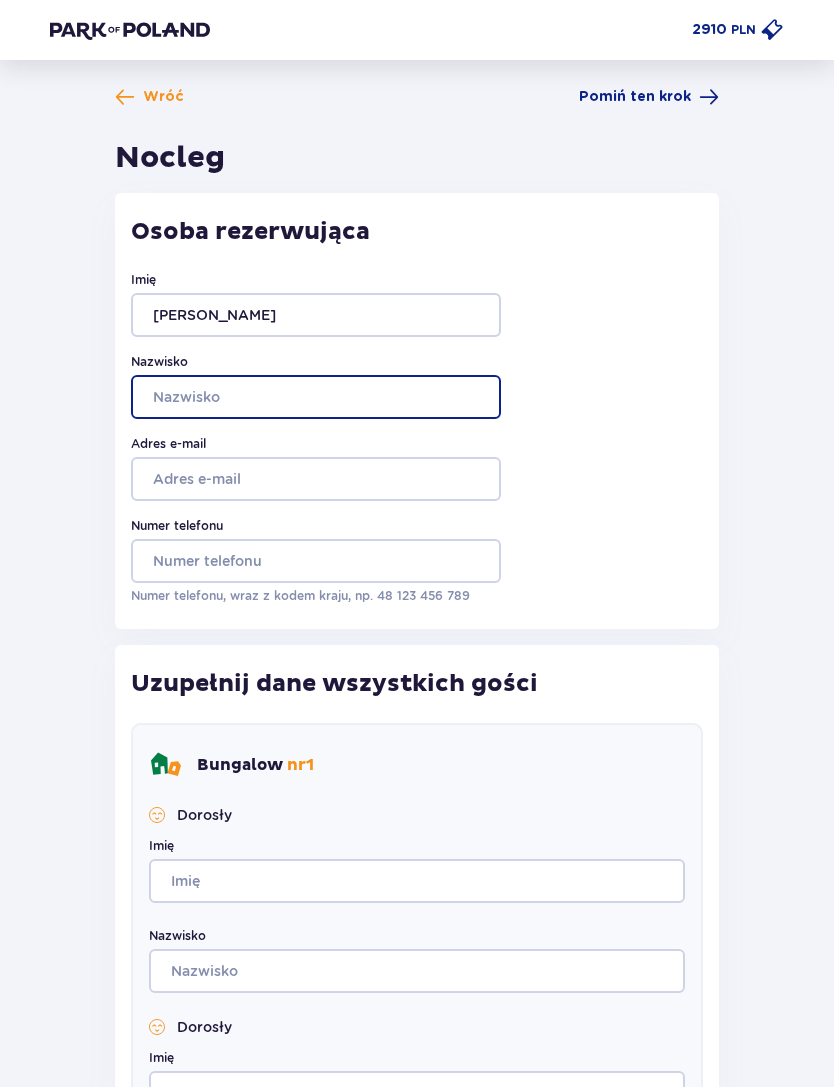 click on "Nazwisko" at bounding box center (316, 397) 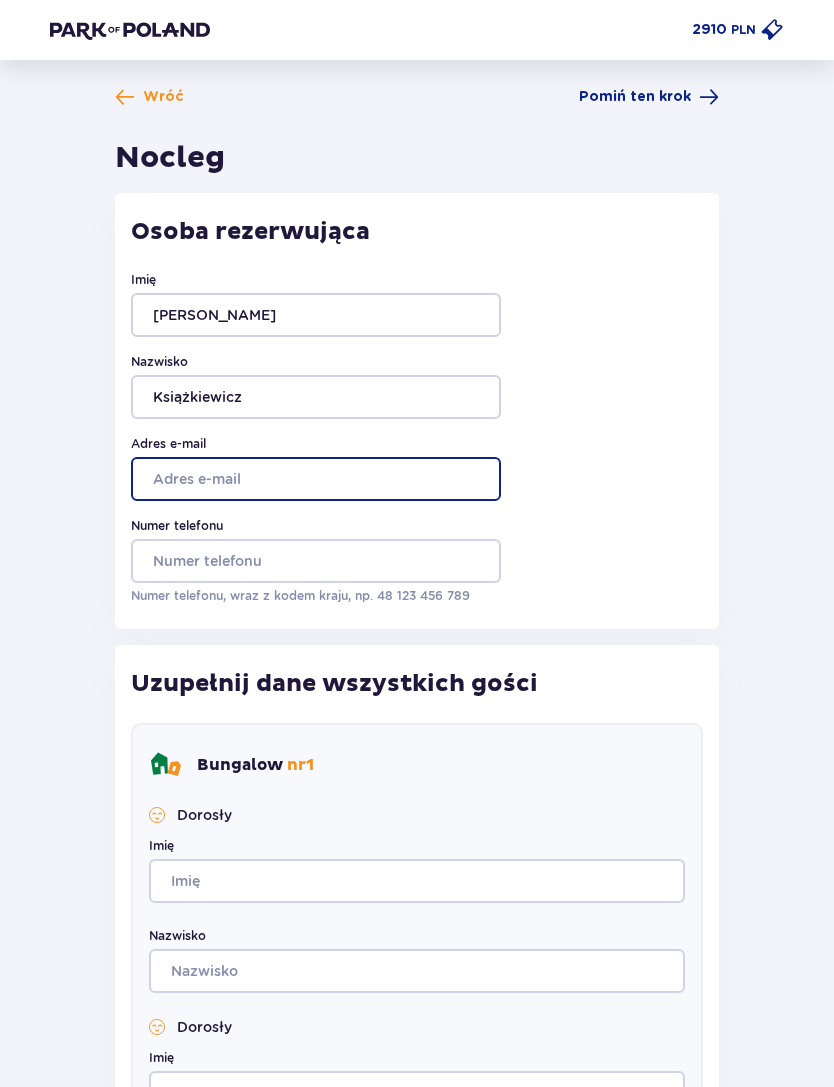 click on "Adres e-mail" at bounding box center [316, 479] 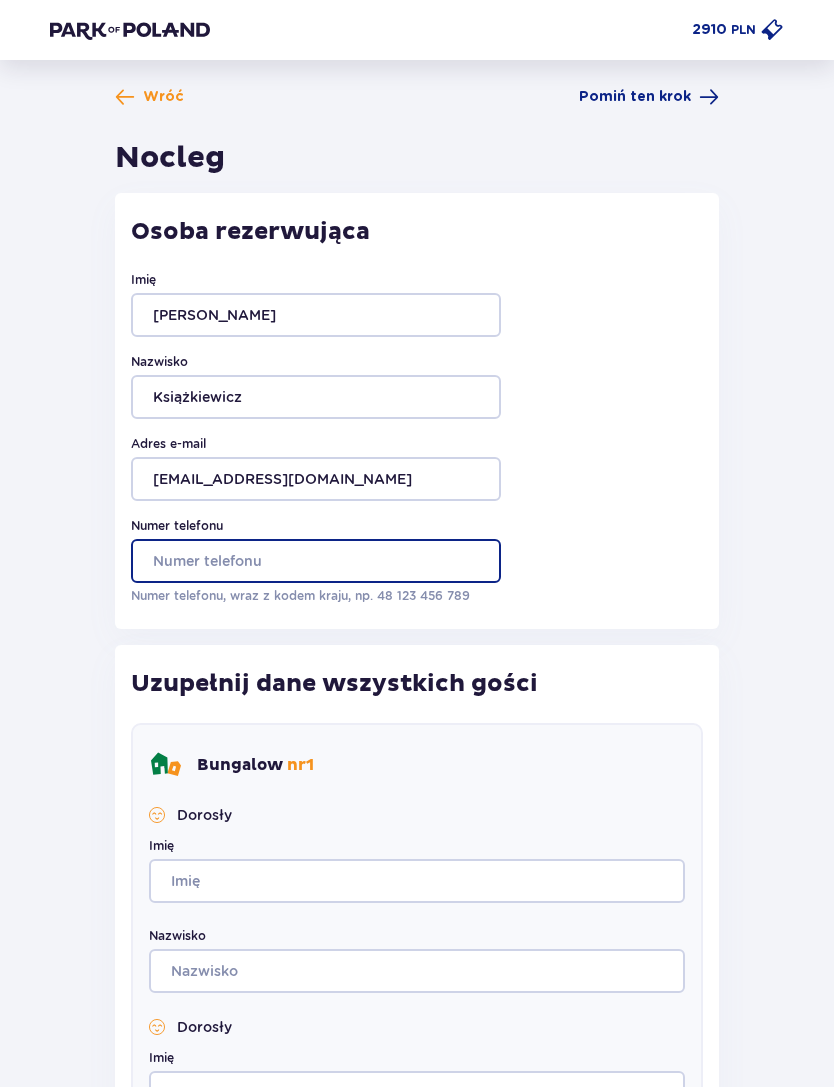 click on "Numer telefonu" at bounding box center (316, 561) 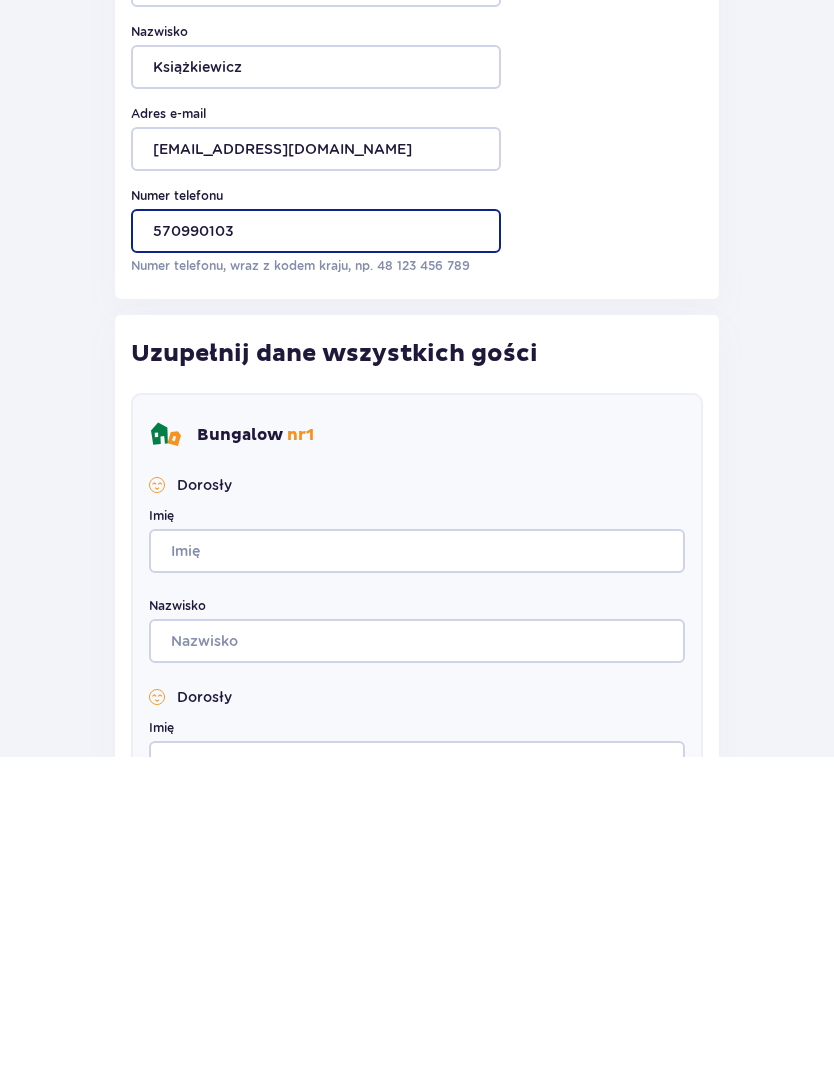 scroll, scrollTop: 2, scrollLeft: 0, axis: vertical 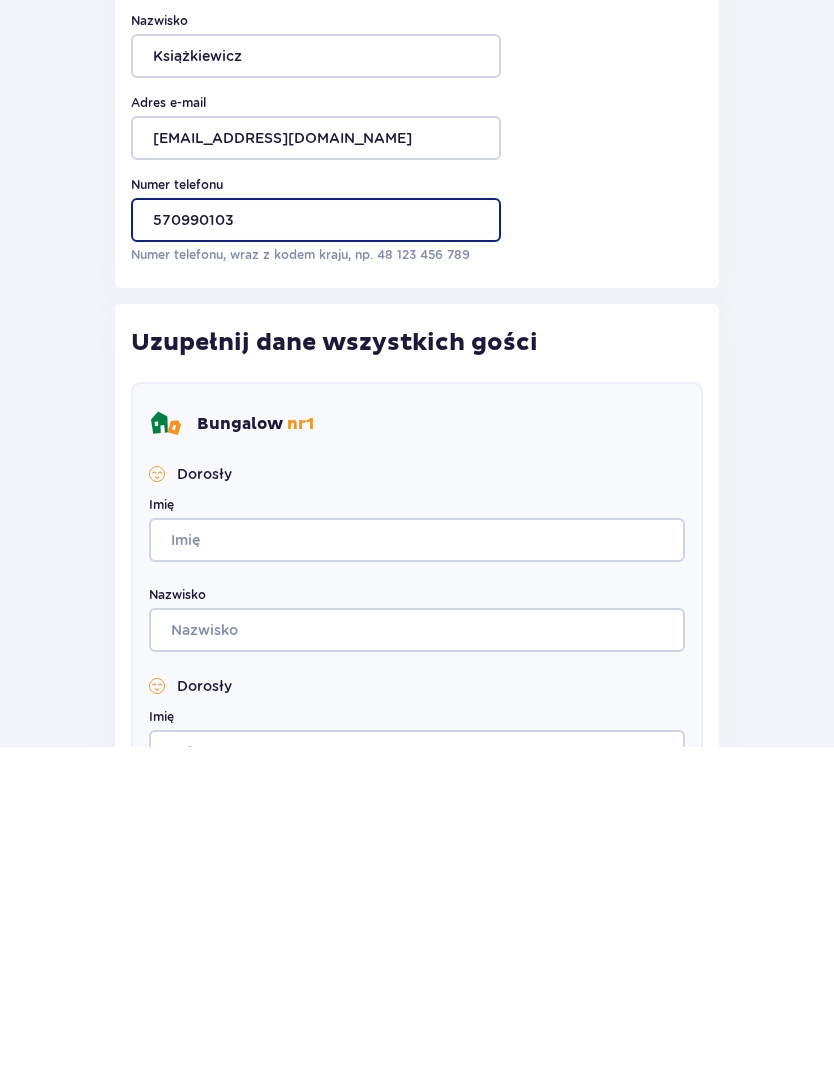 type on "570990103" 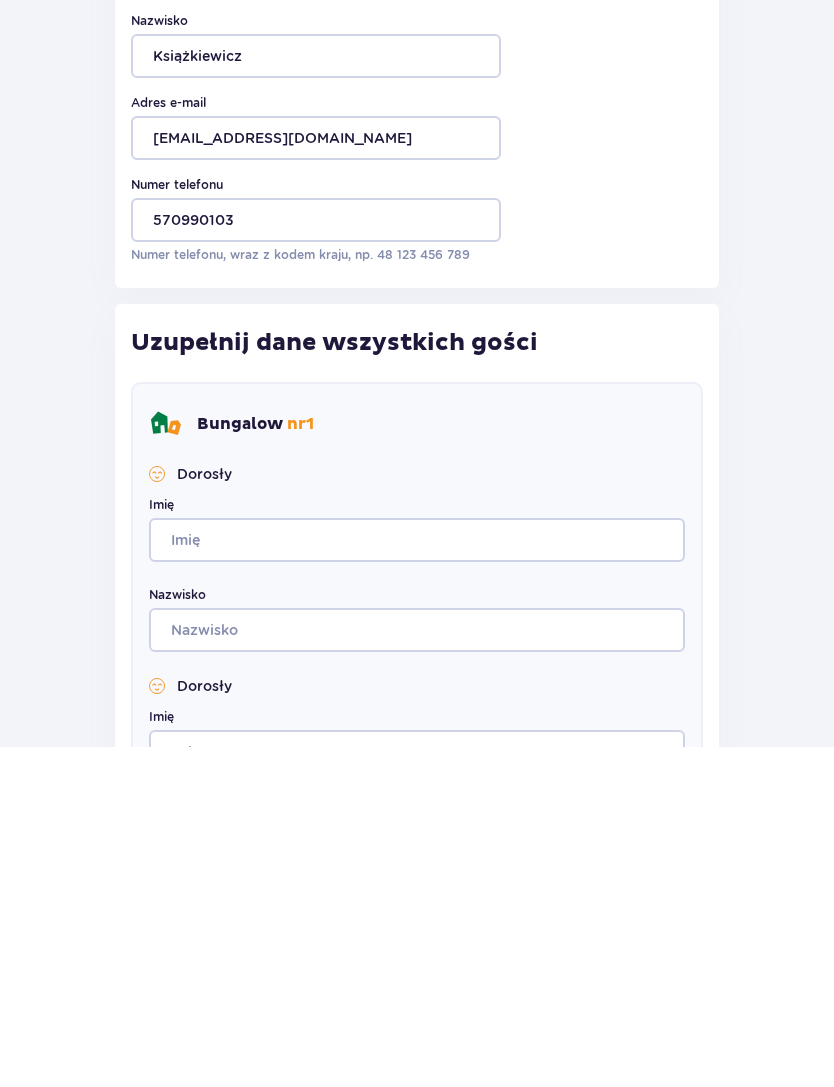 click on "Imię" at bounding box center [417, 880] 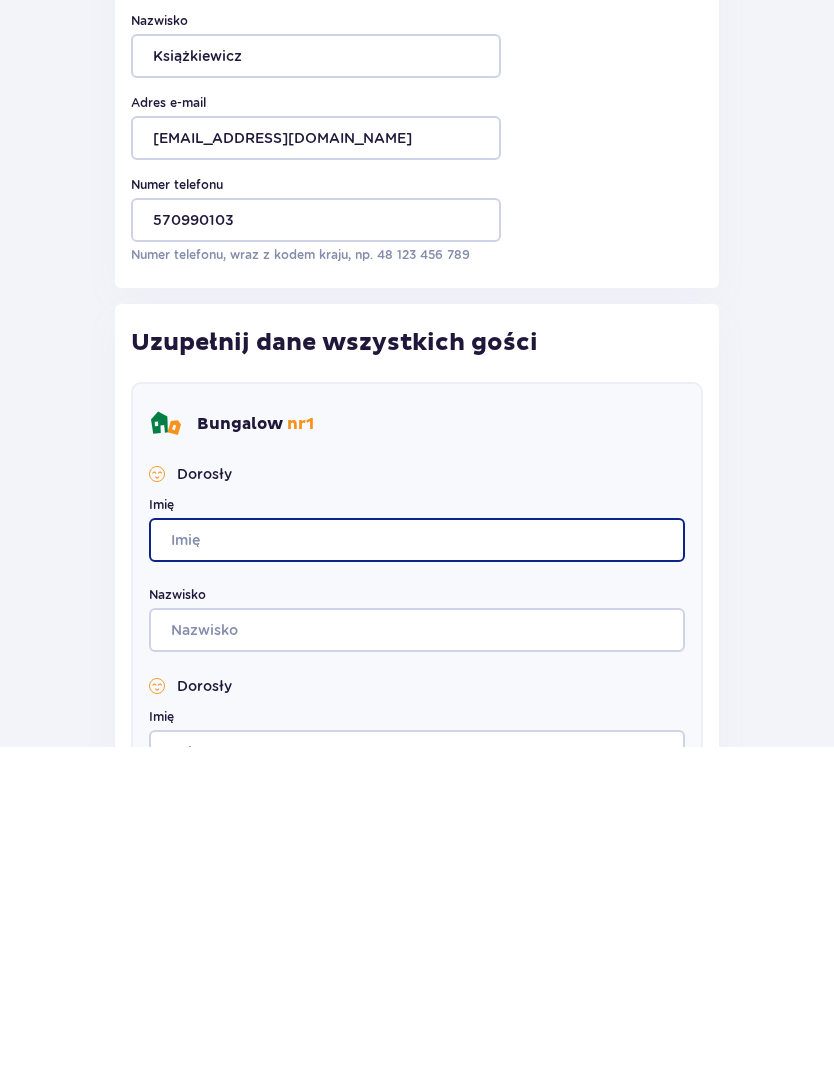 type on "Dawid" 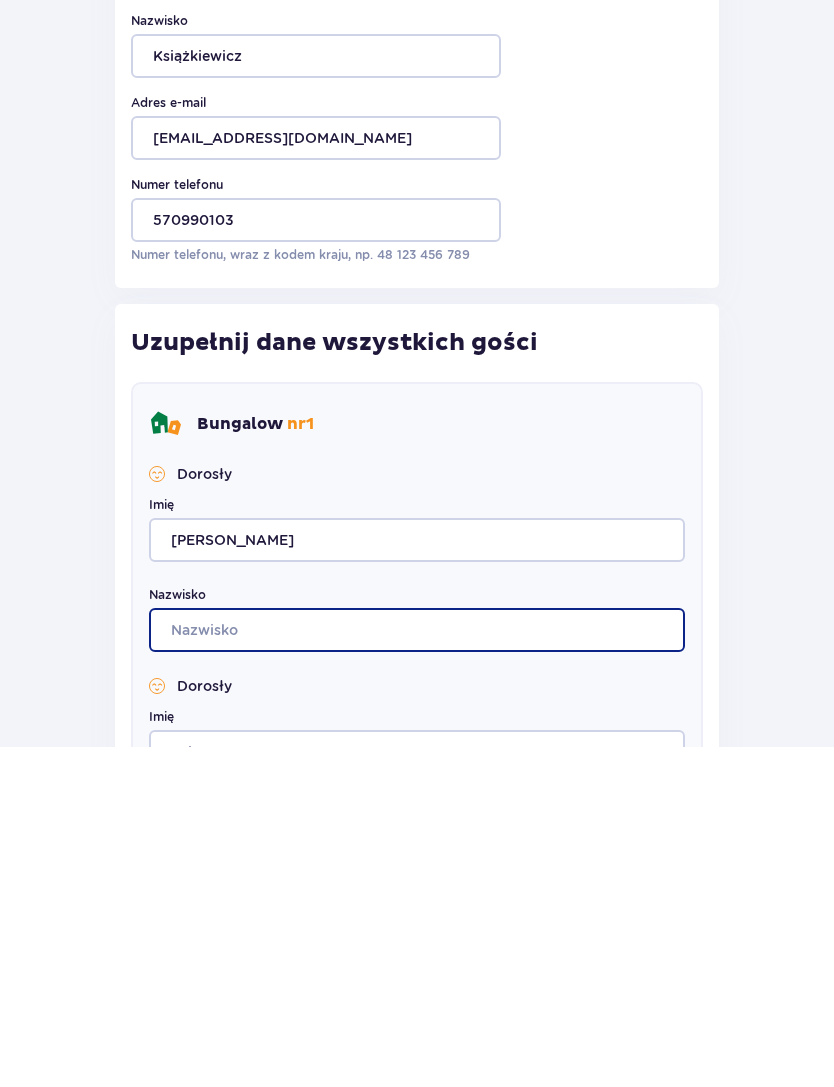 type on "Książkiewicz" 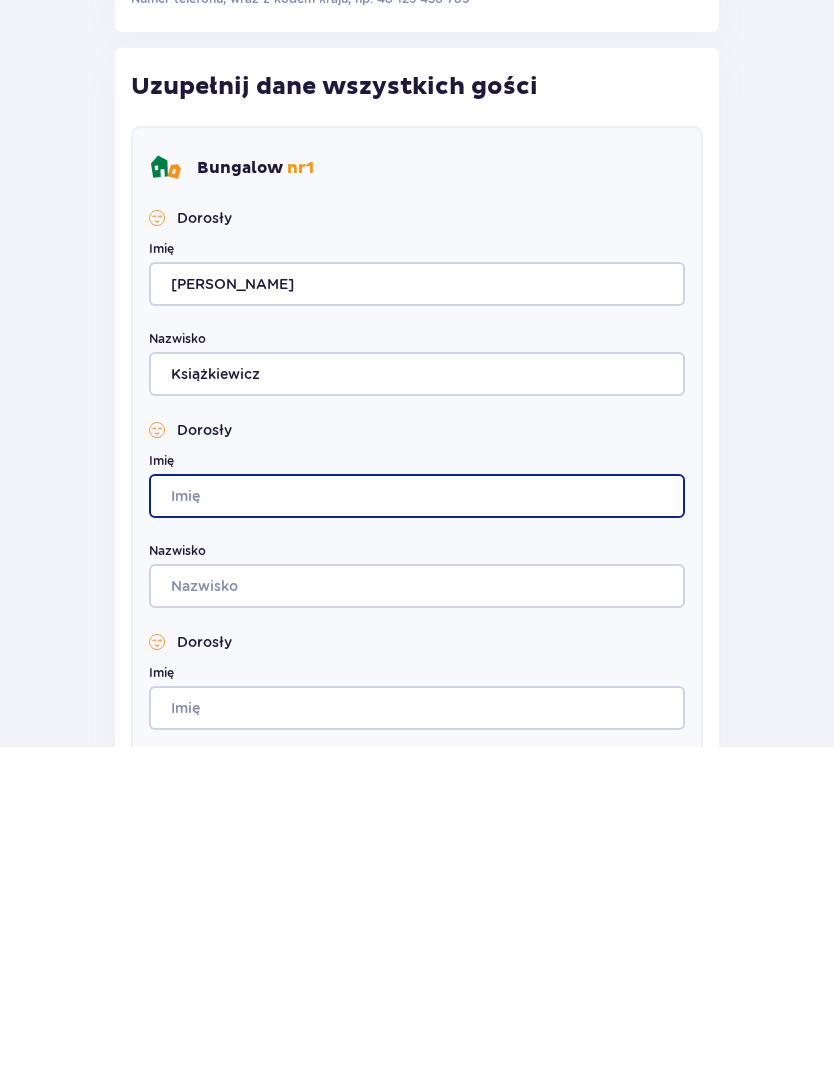 scroll, scrollTop: 263, scrollLeft: 0, axis: vertical 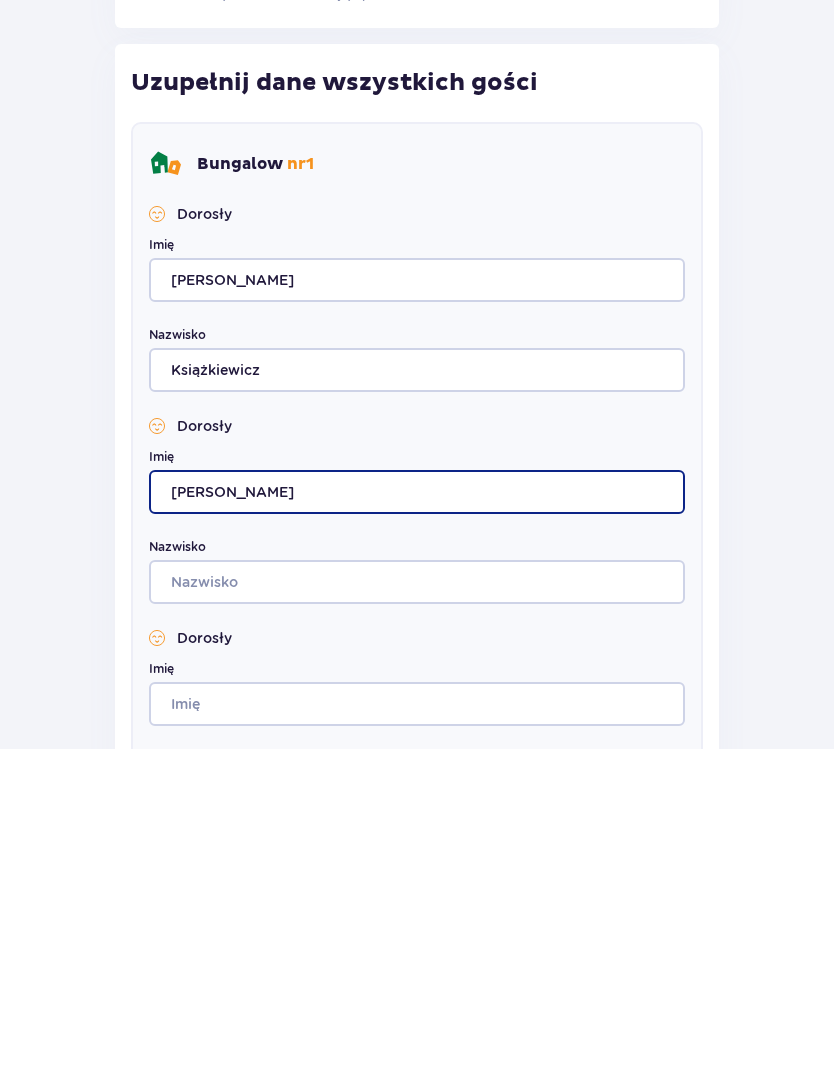 type on "Wojciech" 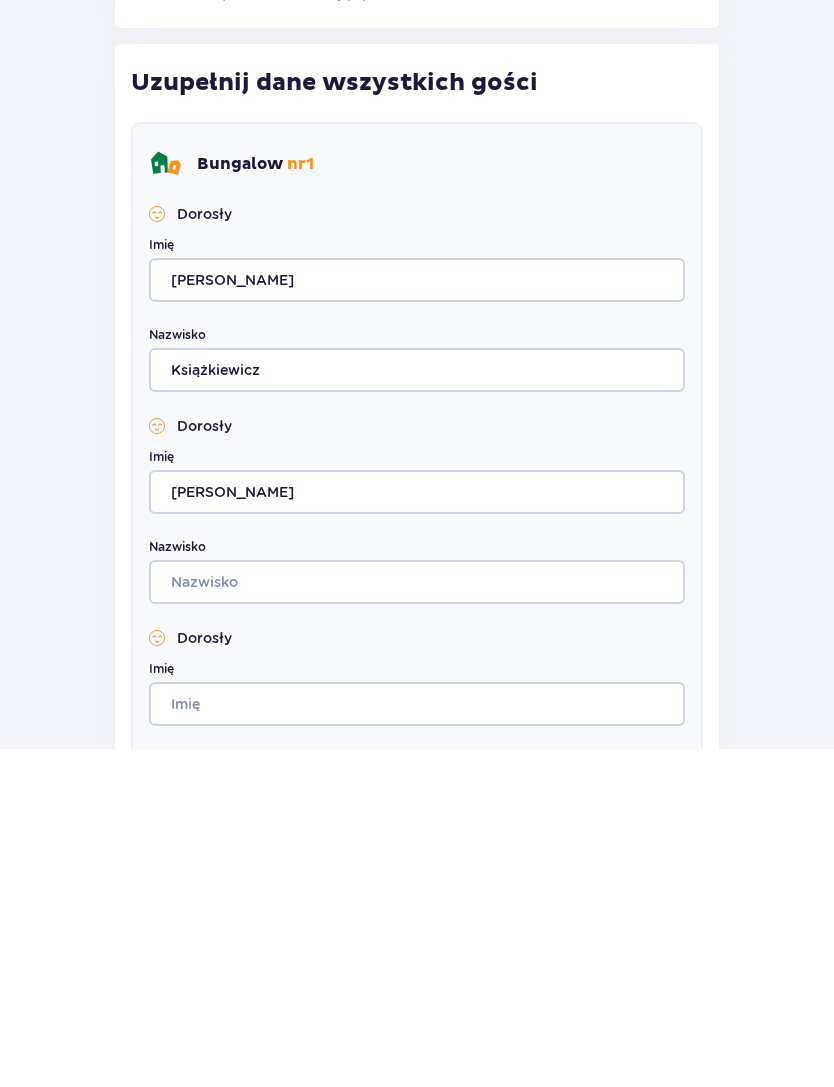click on "Nazwisko" at bounding box center (417, 921) 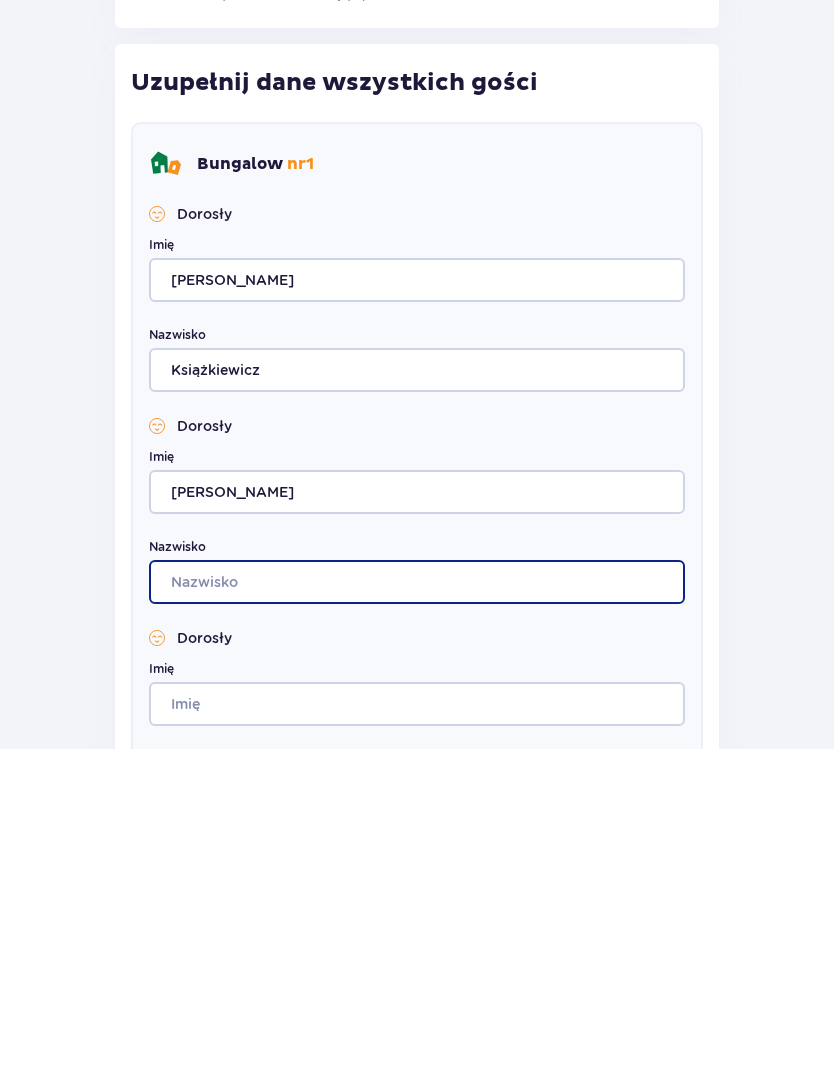 type on "Książkiewicz" 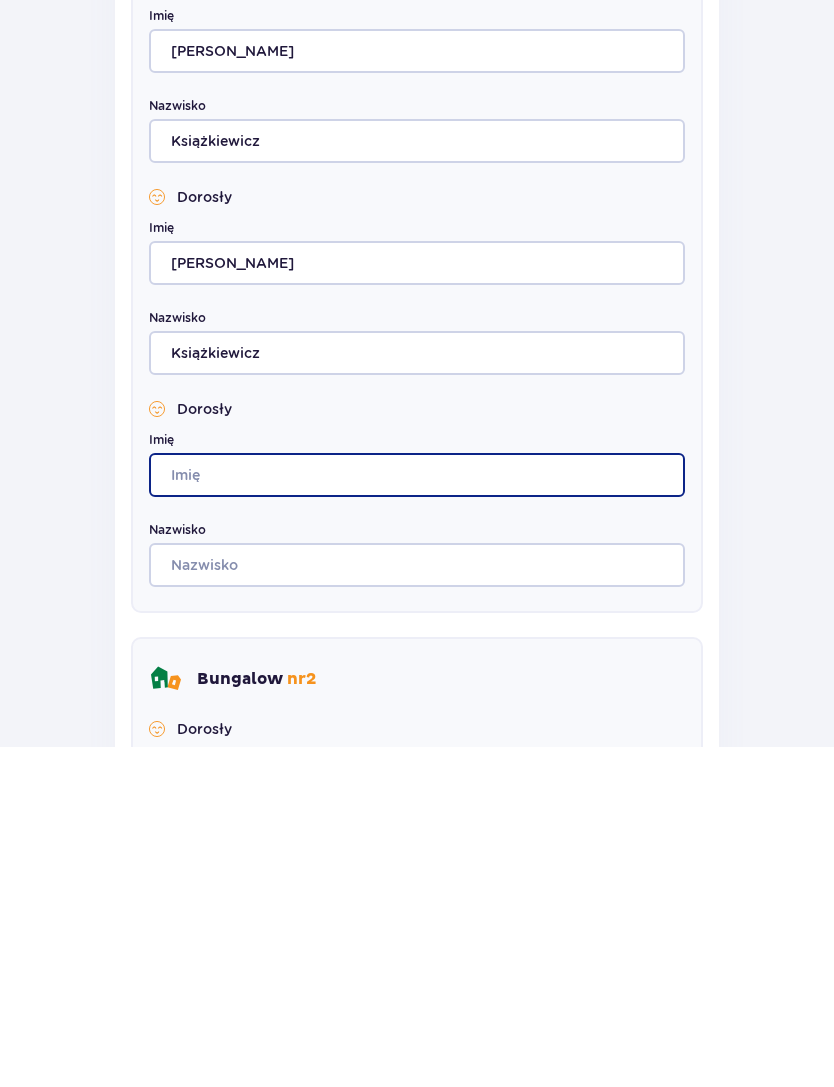 scroll, scrollTop: 492, scrollLeft: 0, axis: vertical 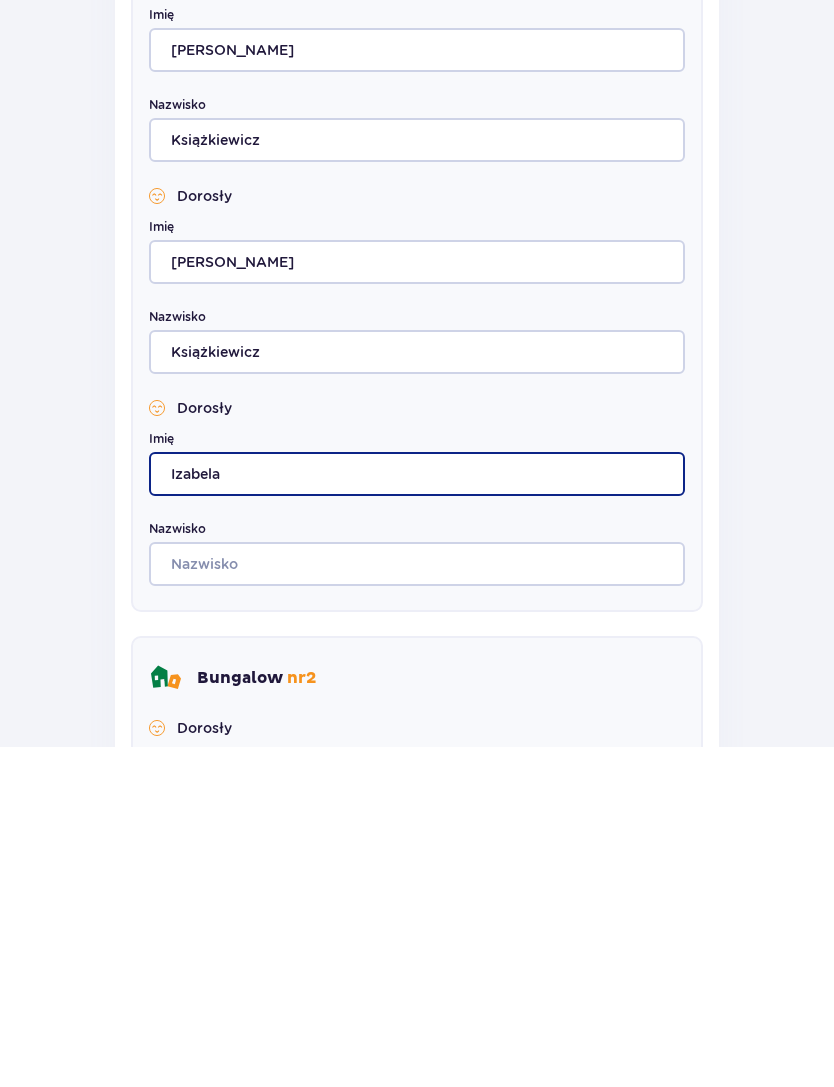 type on "Izabela" 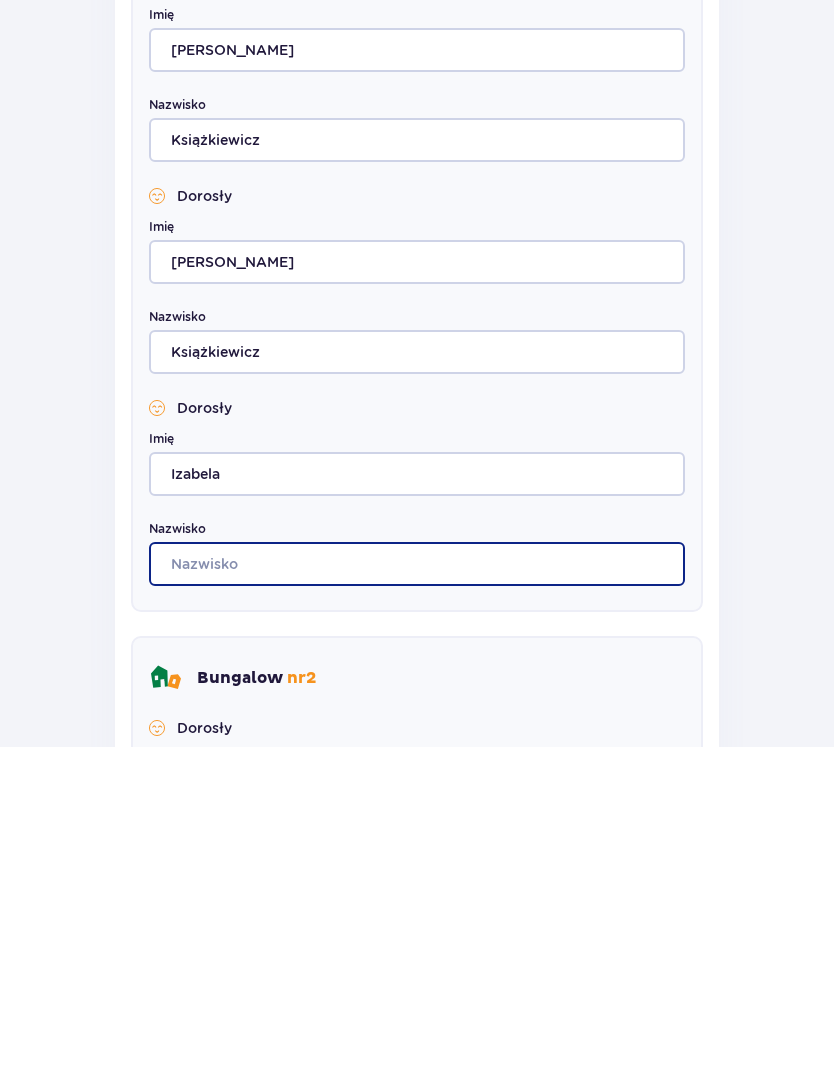 click on "Nazwisko" at bounding box center [417, 904] 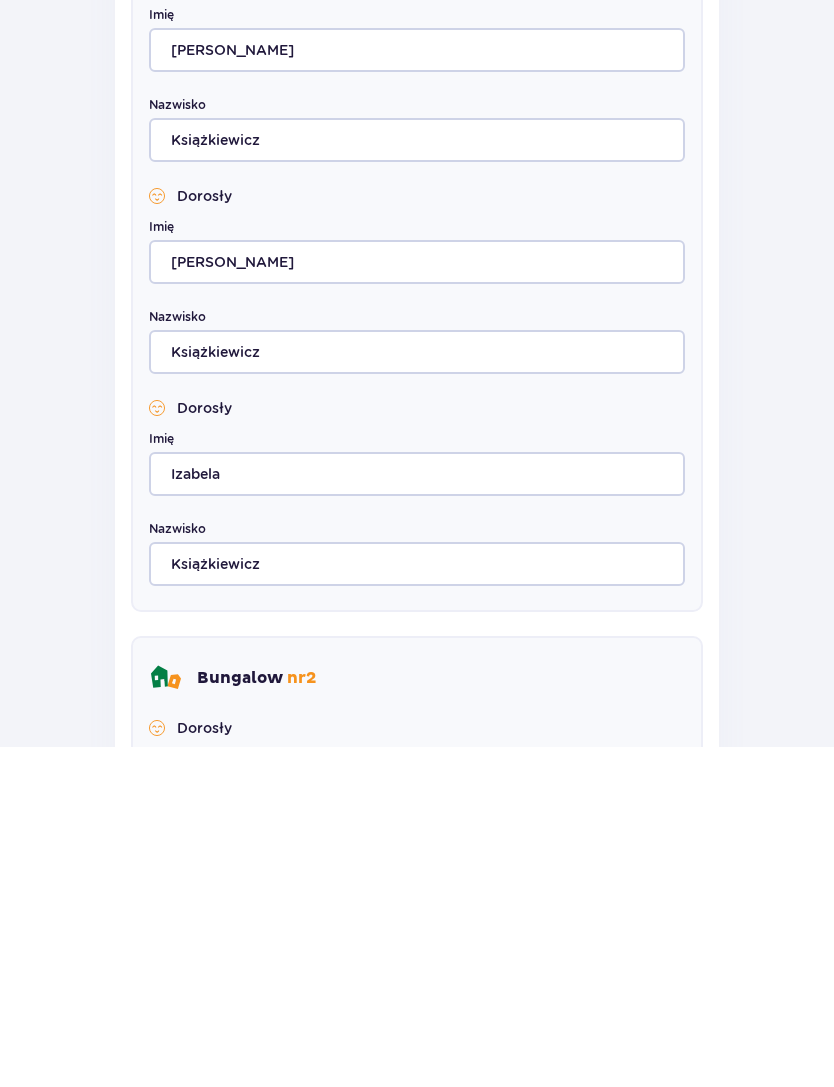 scroll, scrollTop: 880, scrollLeft: 0, axis: vertical 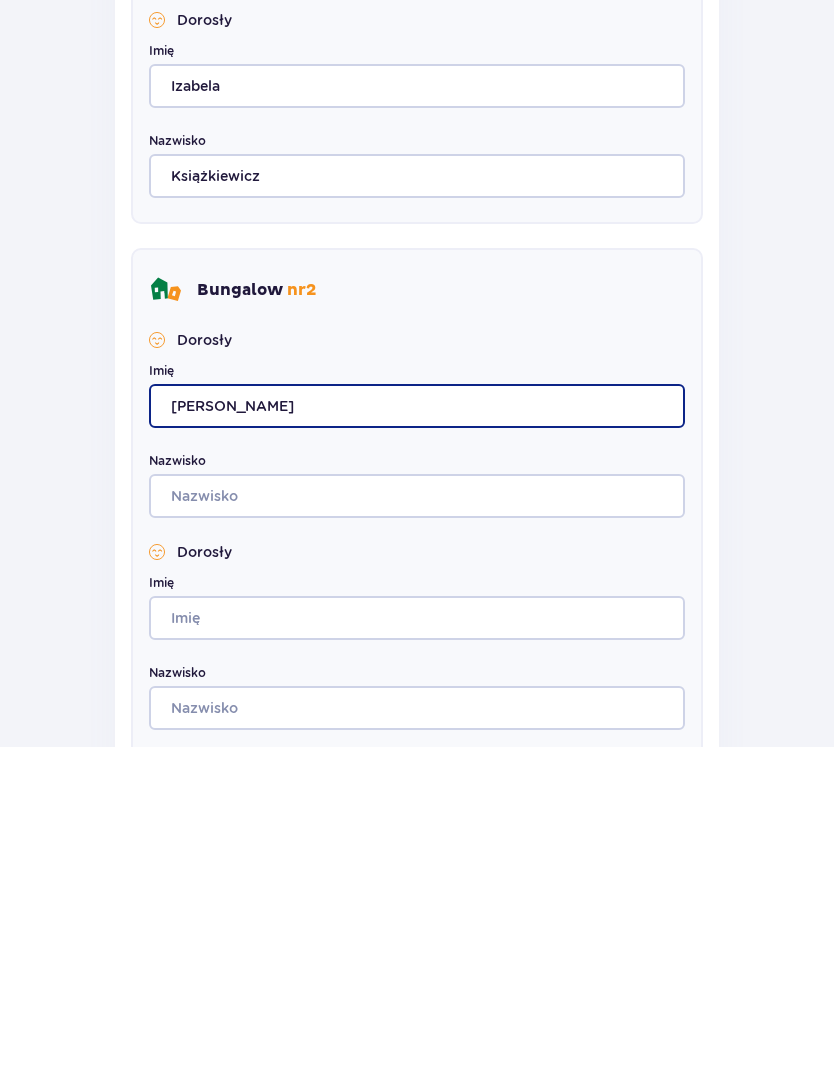 type on "Jolanta" 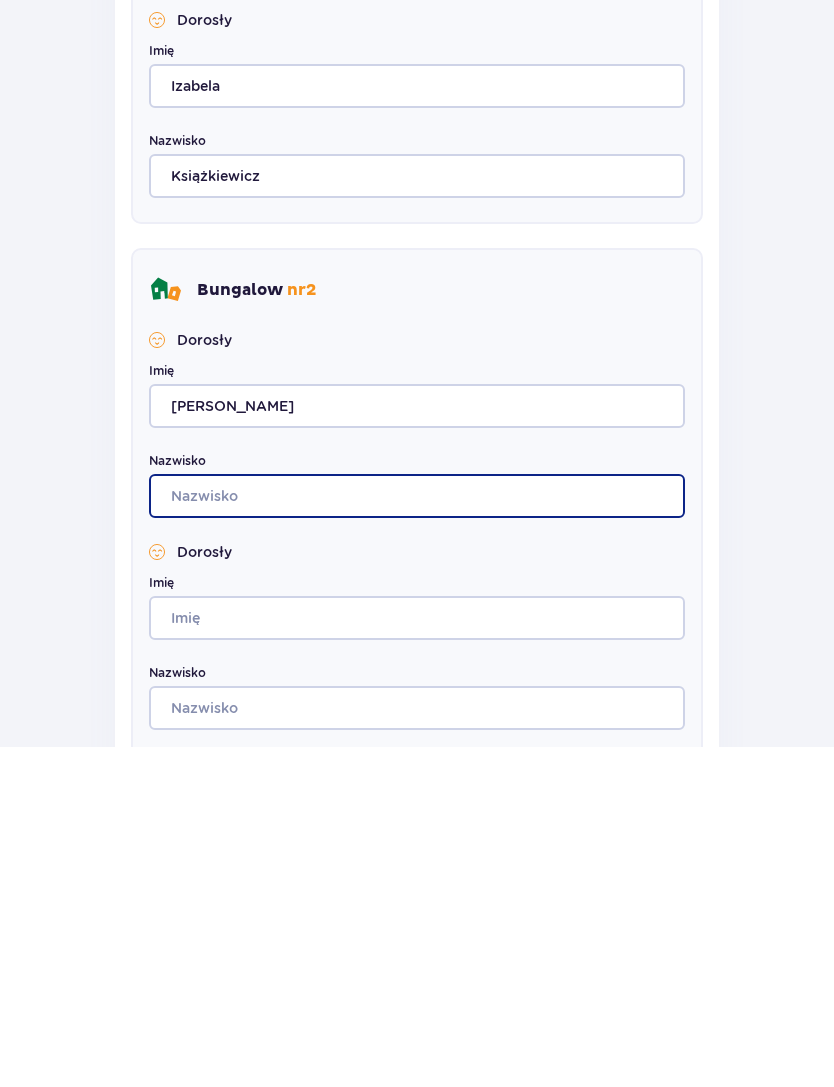click on "Nazwisko" at bounding box center [417, 836] 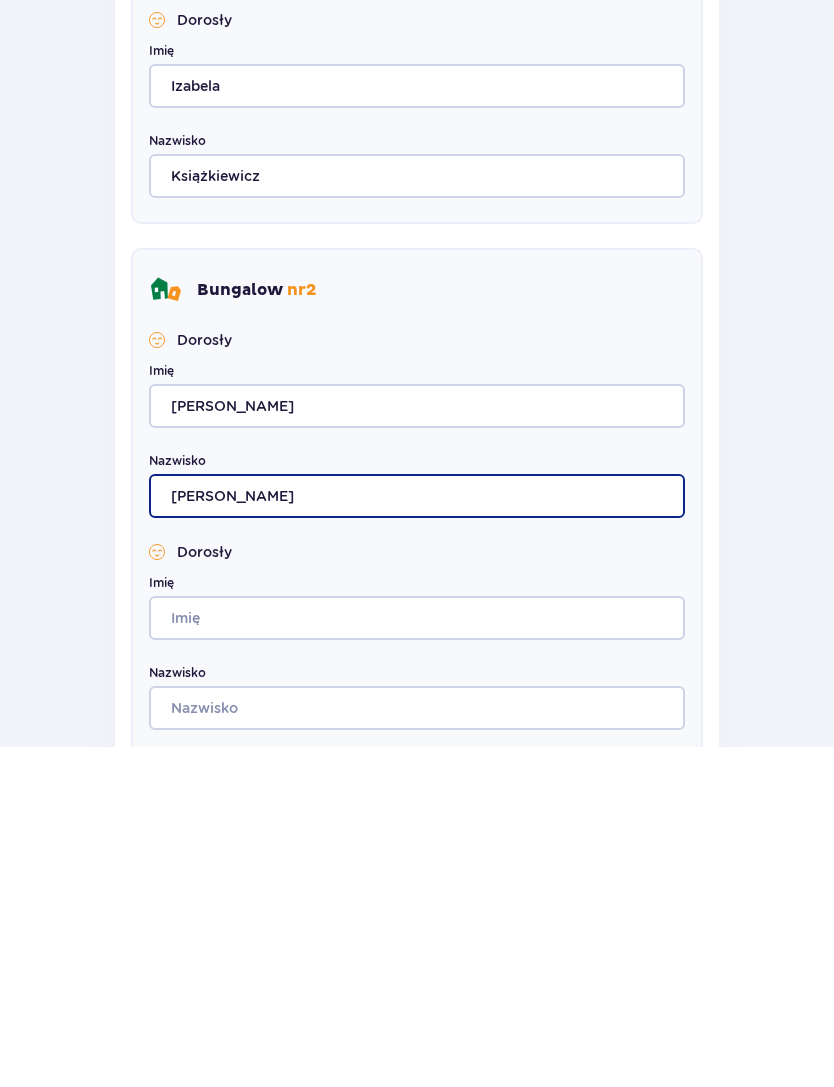 type on "Małasiewicz" 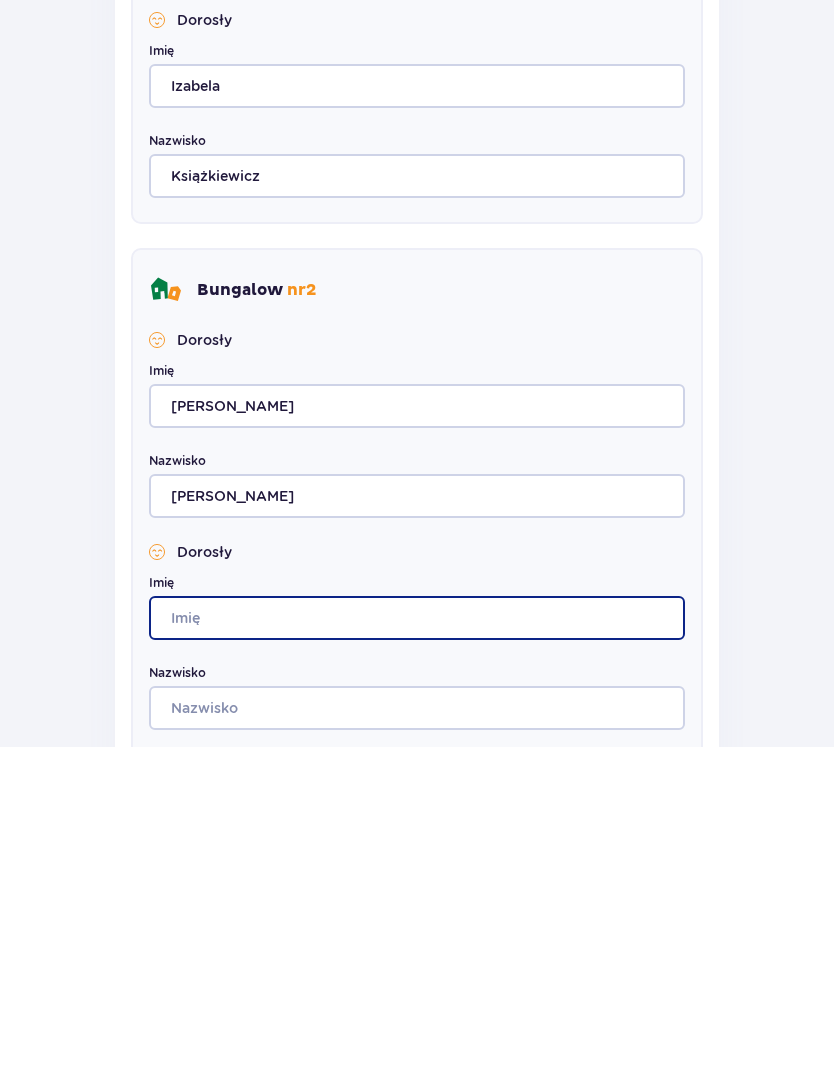 click on "Imię" at bounding box center [417, 958] 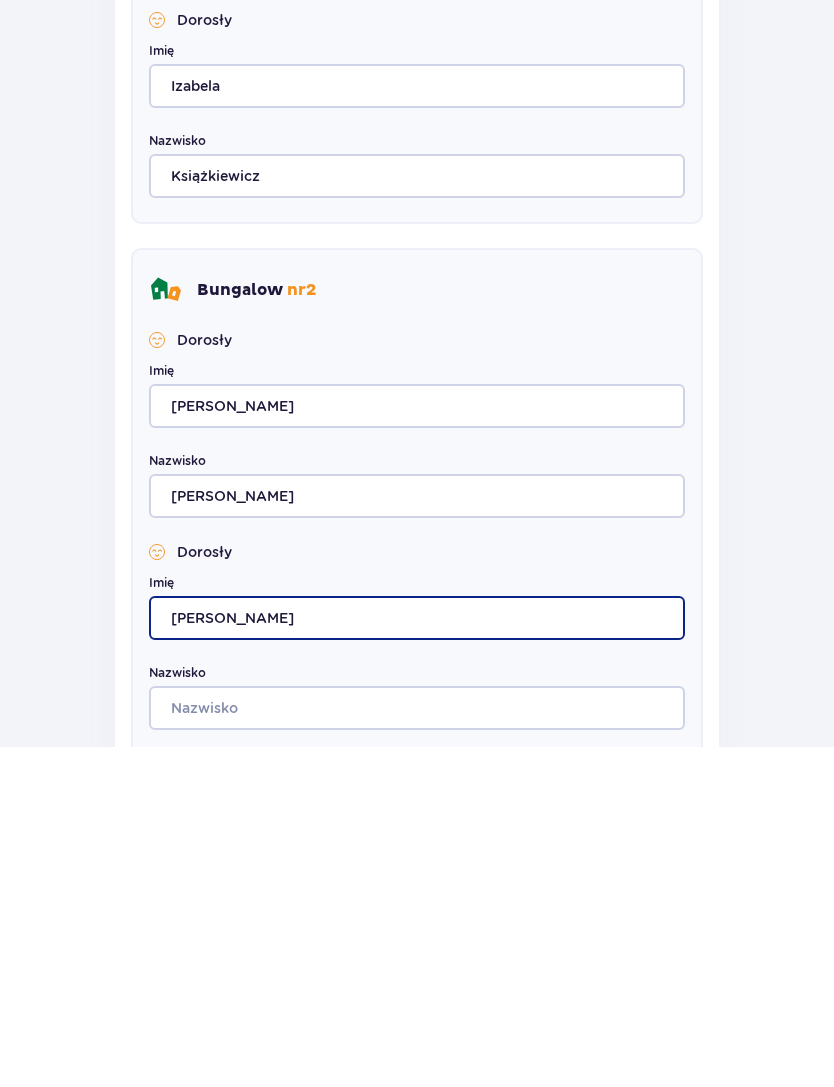 type on "Julia" 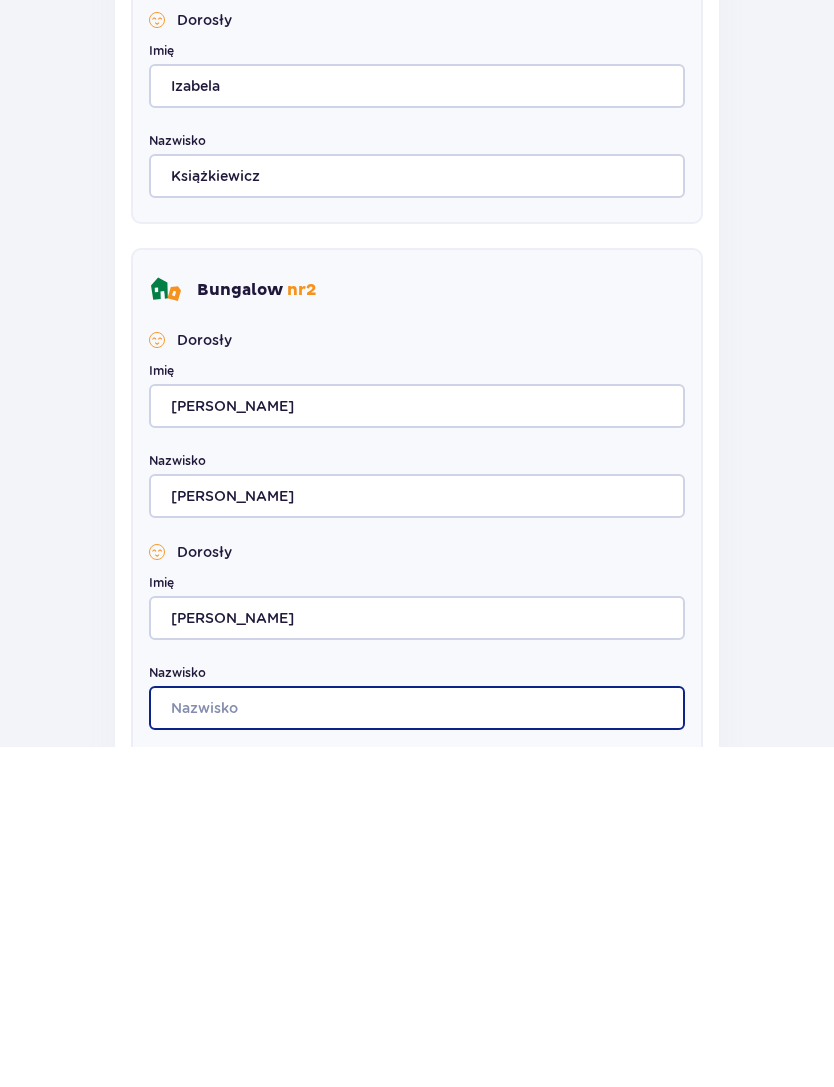 click on "Nazwisko" at bounding box center [417, 1048] 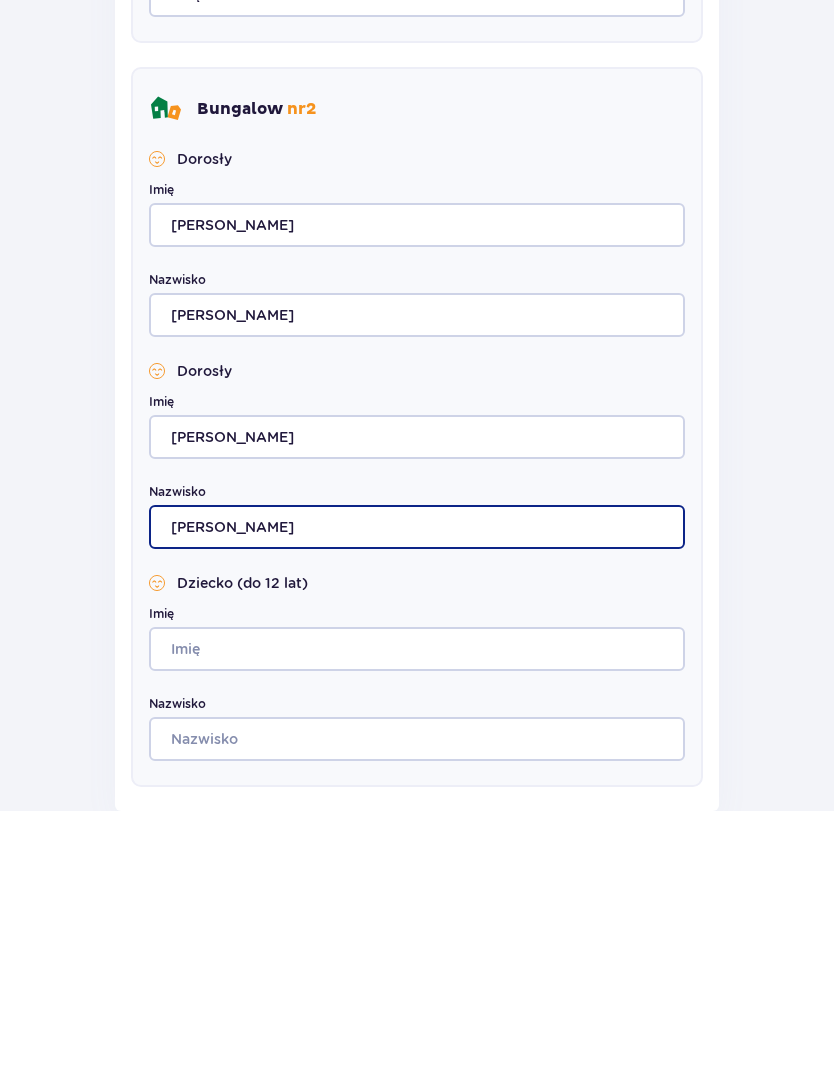scroll, scrollTop: 1171, scrollLeft: 0, axis: vertical 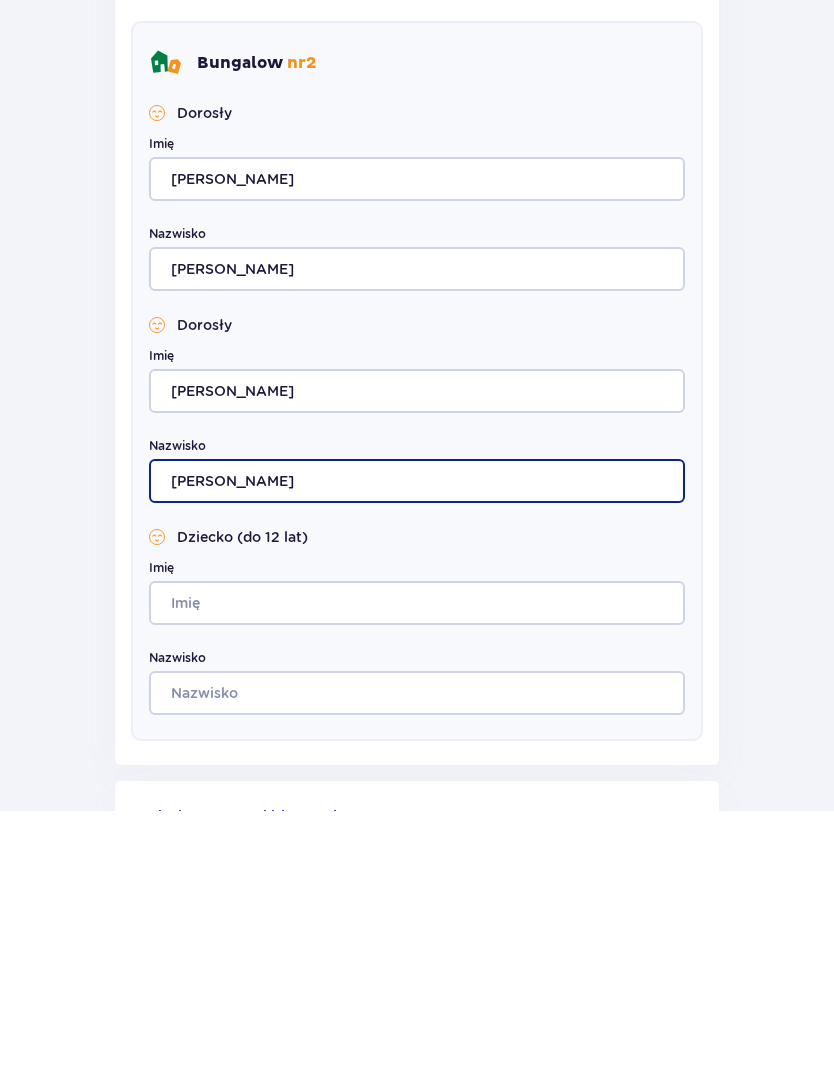 type on "Małasiewicz" 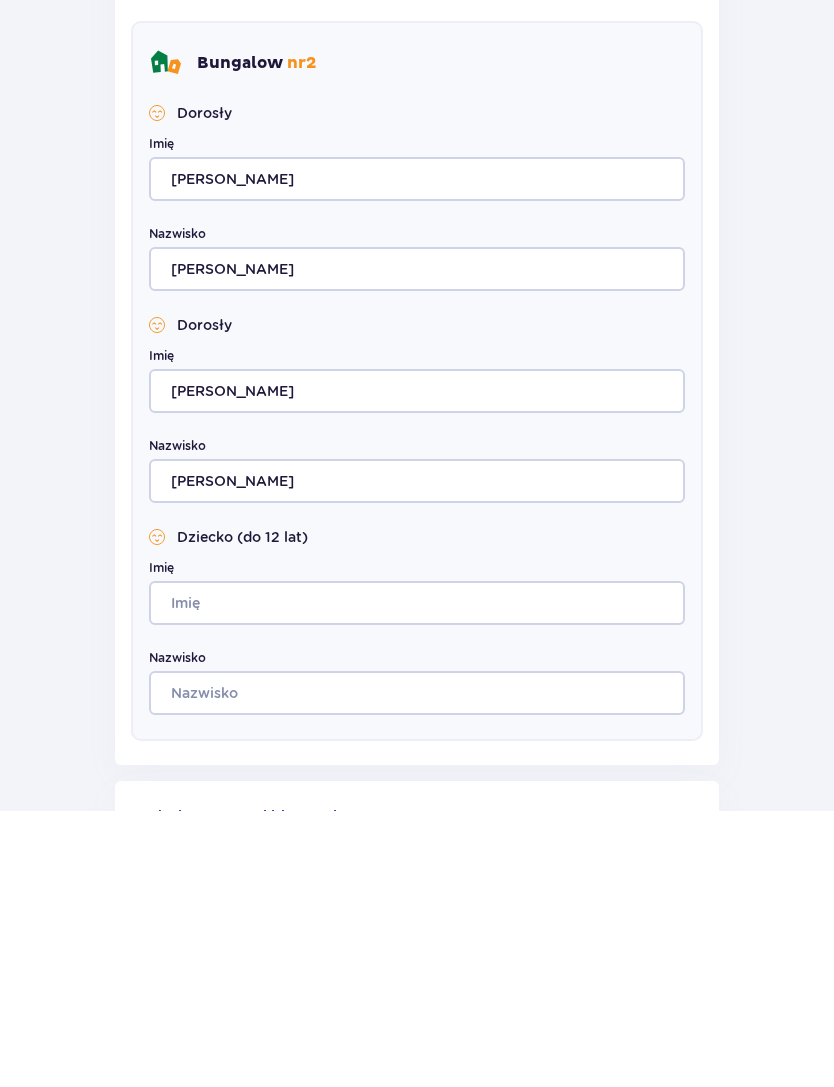 click on "Imię" at bounding box center (417, 879) 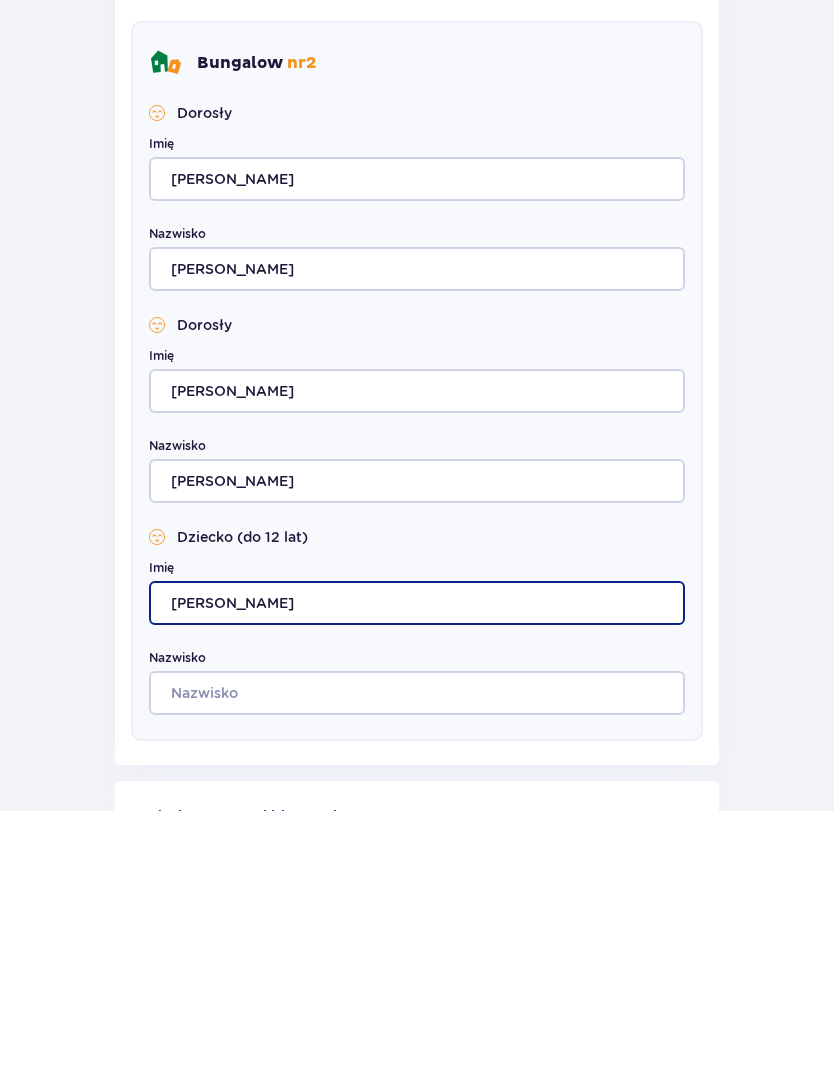 type on "Franciszek" 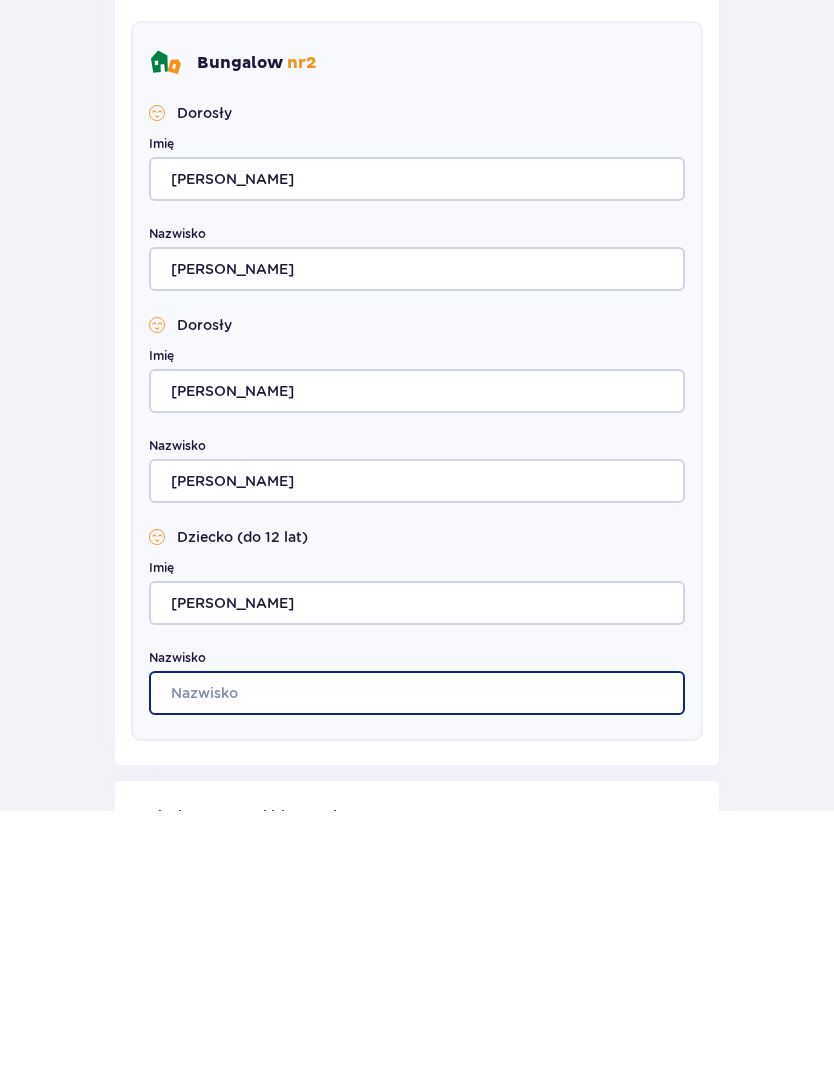 click on "Nazwisko" at bounding box center [417, 969] 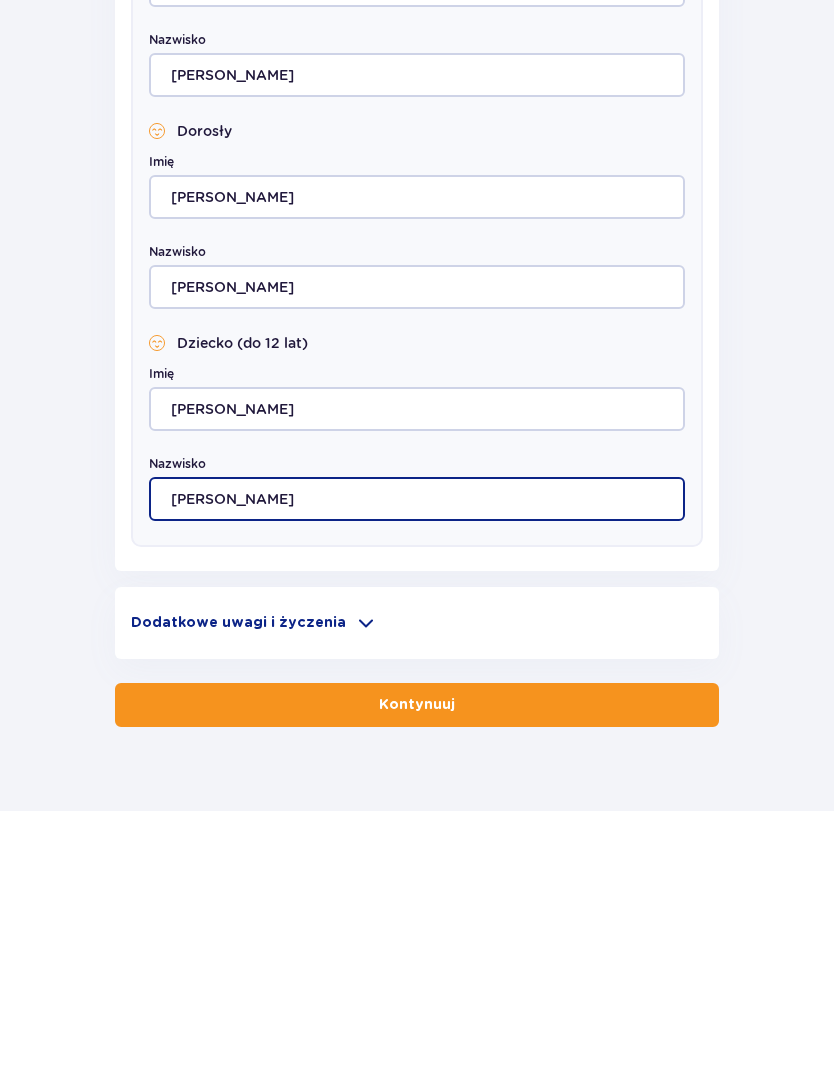 type on "Małasiewicz" 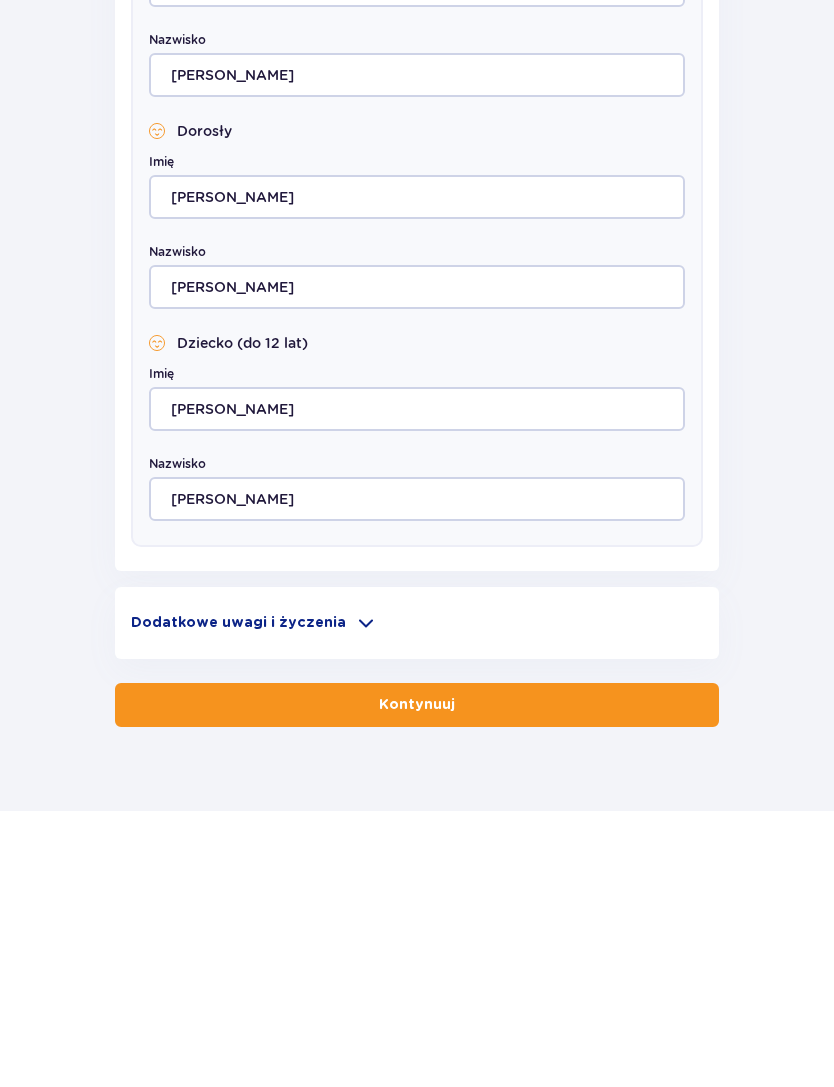 click on "Kontynuuj" at bounding box center [417, 981] 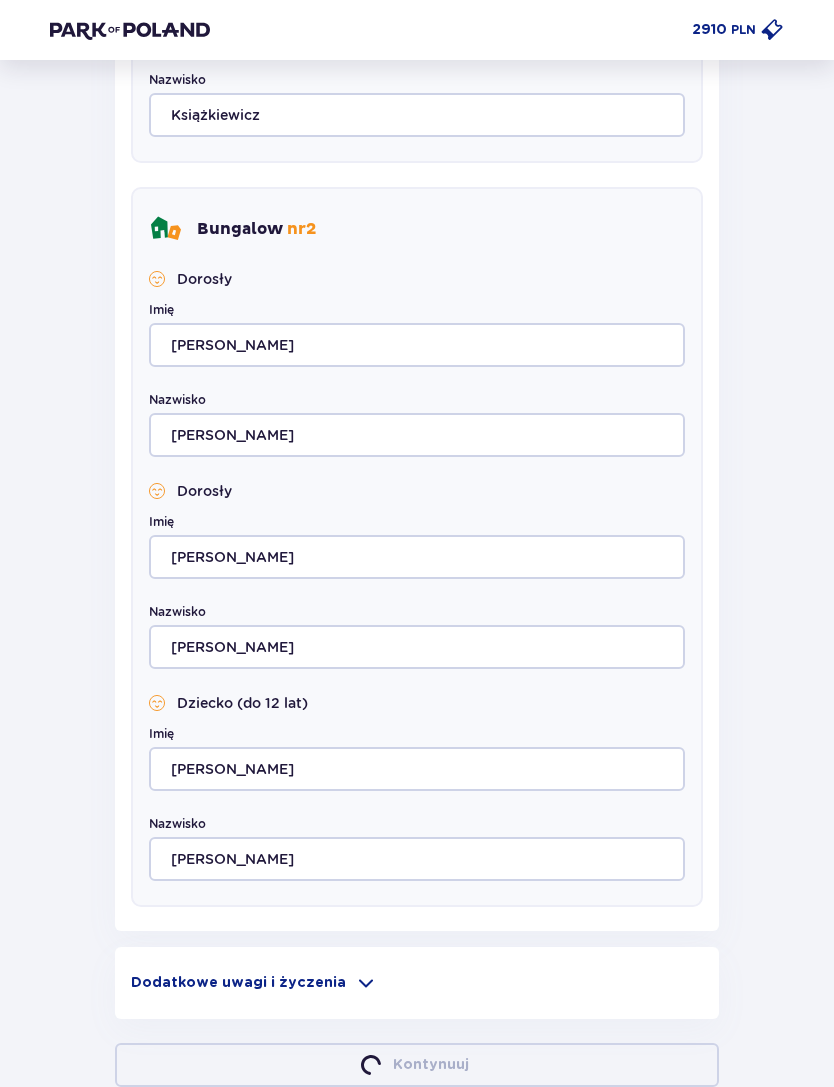 scroll, scrollTop: 1337, scrollLeft: 0, axis: vertical 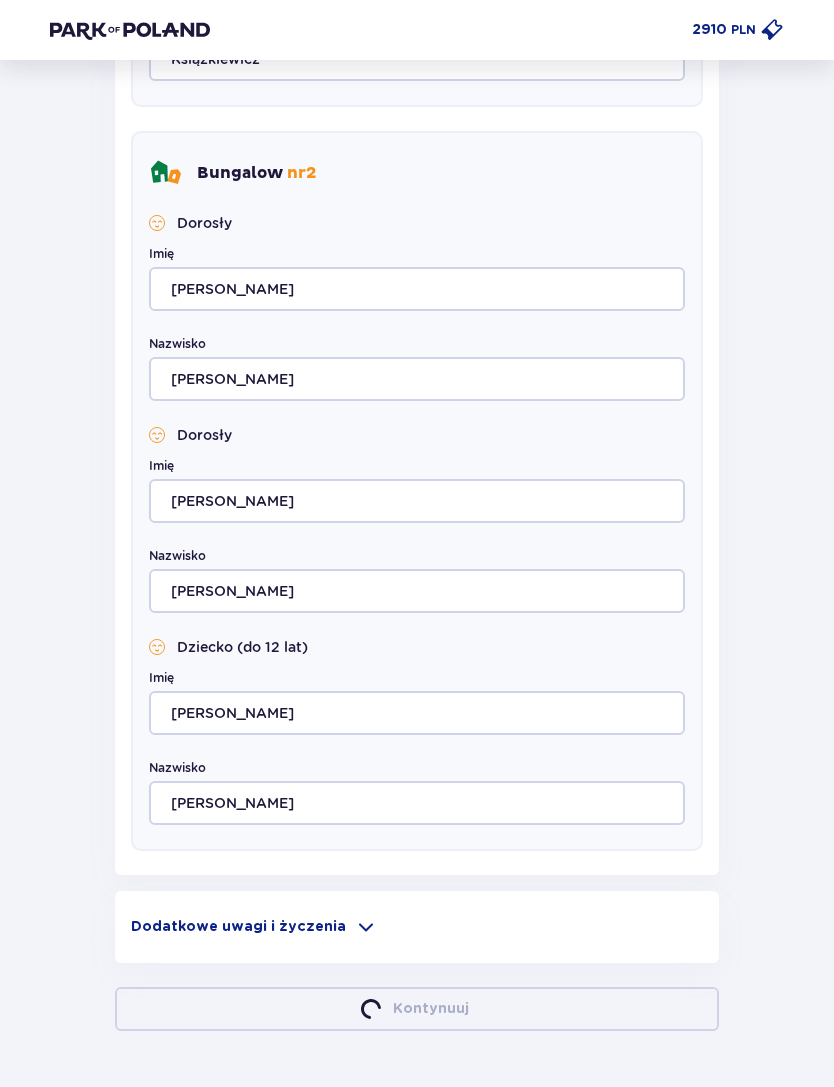 click on "Wróć Pomiń ten krok Nocleg Osoba rezerwująca Imię Dawid Nazwisko Książkiewicz Adres e-mail sukienki.pledy3n@icloud.com Numer telefonu 570990103 Numer telefonu, wraz z kodem kraju, np. 48 ​123 ​456 ​789 Uzupełnij dane wszystkich gości Bungalow   nr  1 Dorosły Imię Dawid Nazwisko Książkiewicz Dorosły Imię Wojciech Nazwisko Książkiewicz Dorosły Imię Izabela Nazwisko Książkiewicz Bungalow   nr  2 Dorosły Imię Jolanta Nazwisko Małasiewicz Dorosły Imię Julia Nazwisko Małasiewicz Dziecko (do 12 lat) Imię Franciszek Nazwisko Małasiewicz Dodatkowe uwagi i życzenia Czy możemy Ci jeszcze w czymś pomóc? Daj nam znać! Dołożymy wszelkich starań, aby Twój pobyt u nas był wyjątkowy. 0  /  500 Kontynuuj" at bounding box center [417, -109] 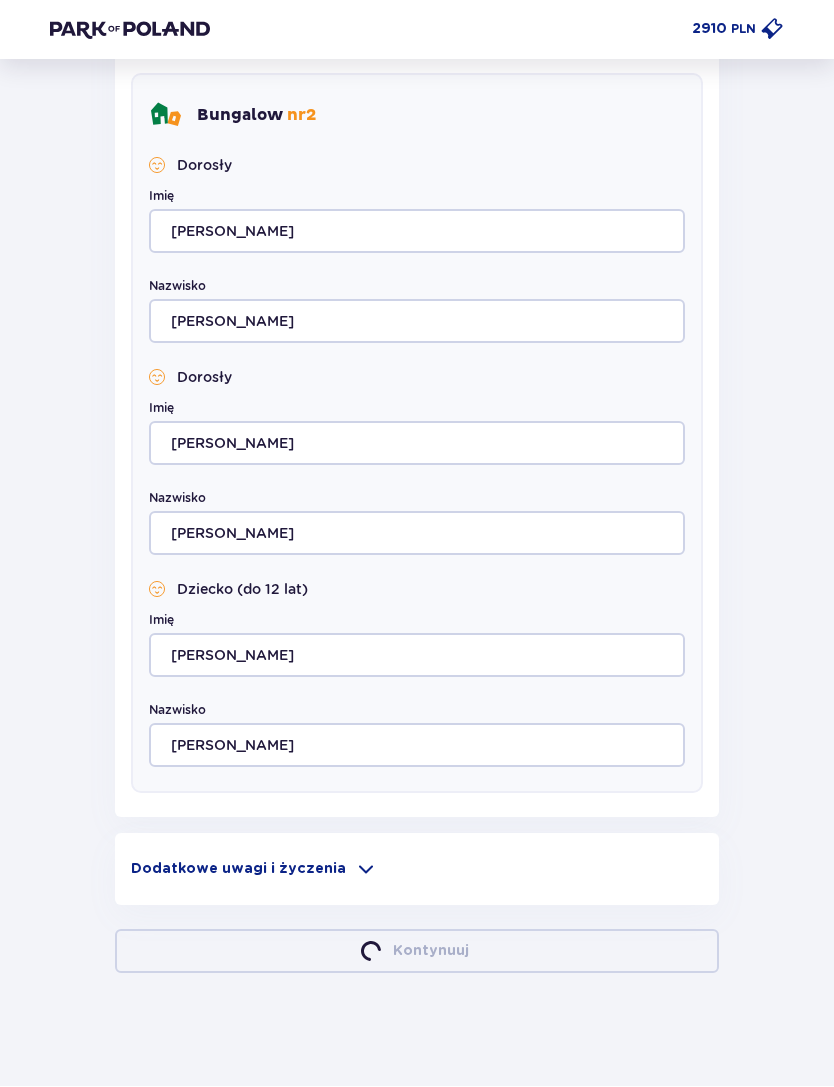 scroll, scrollTop: 1401, scrollLeft: 0, axis: vertical 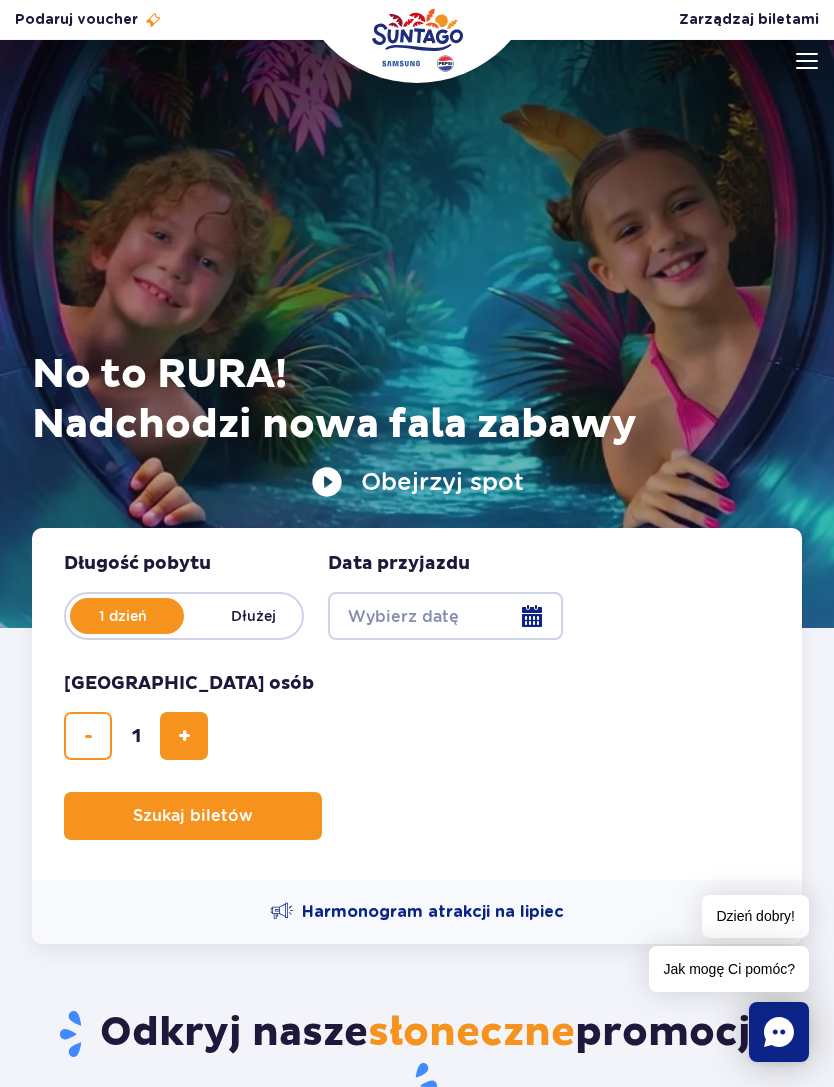 click on "Dłużej" at bounding box center (253, 616) 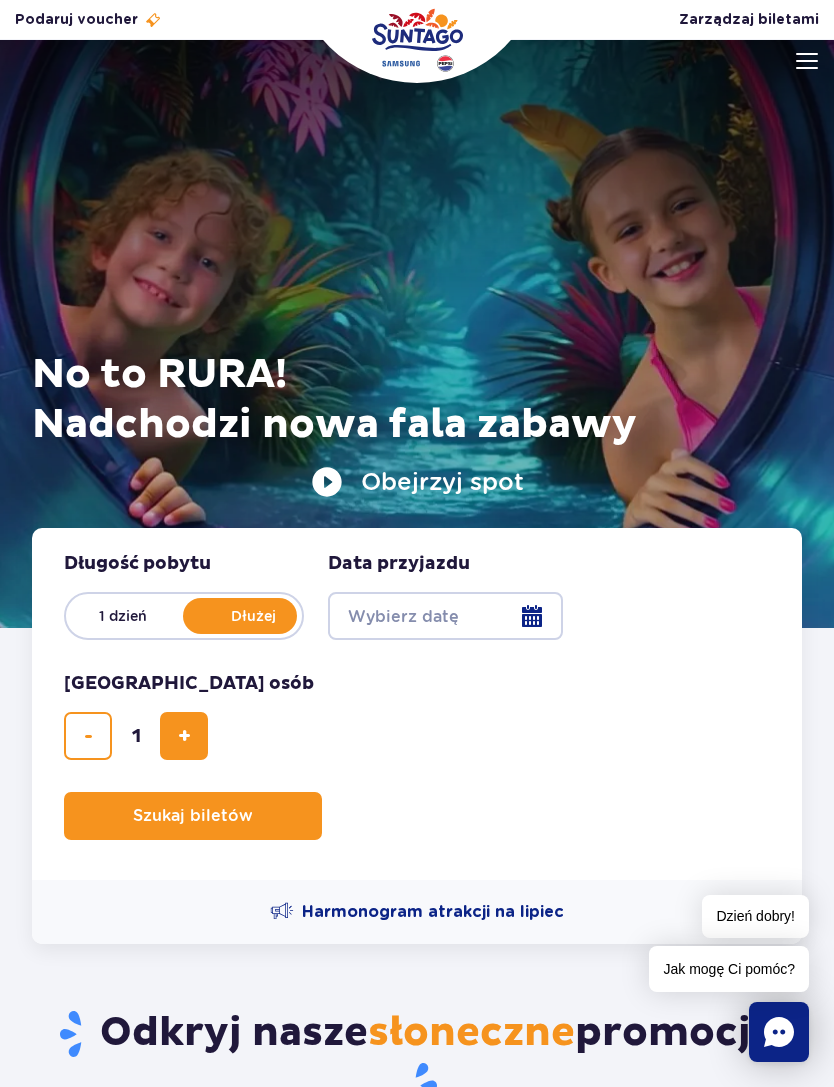 click on "Date from" at bounding box center (445, 616) 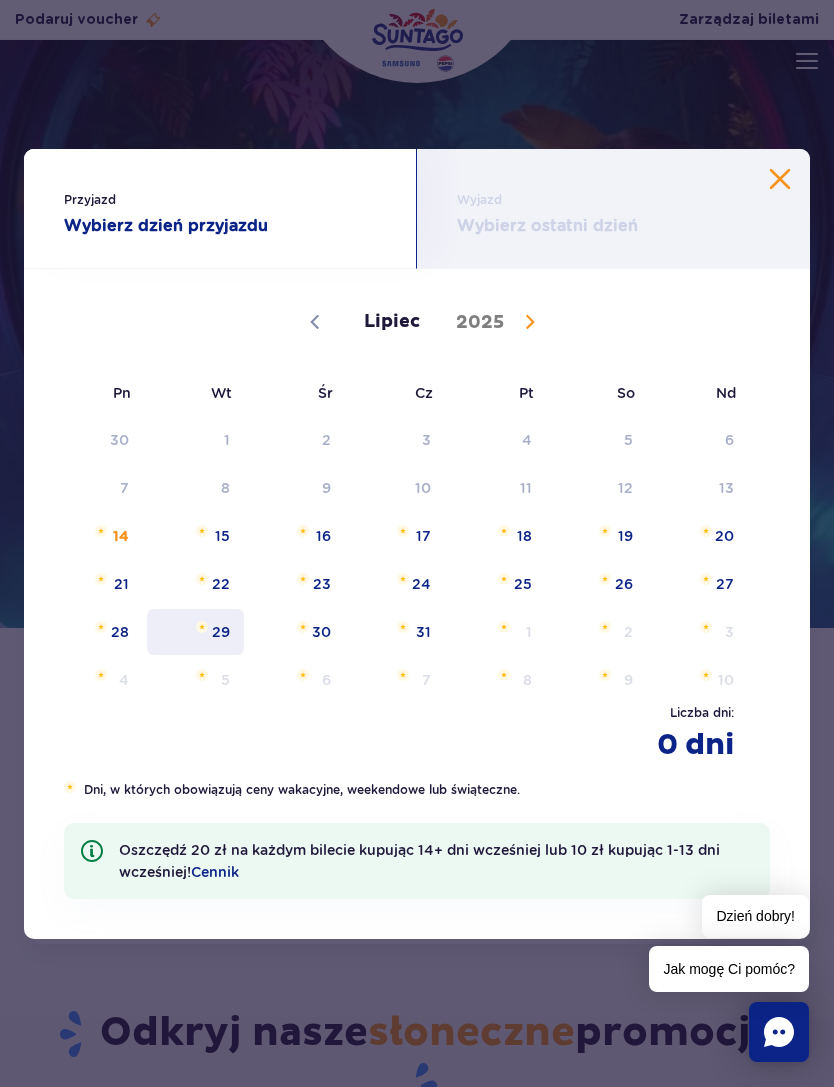 click on "29" at bounding box center (195, 632) 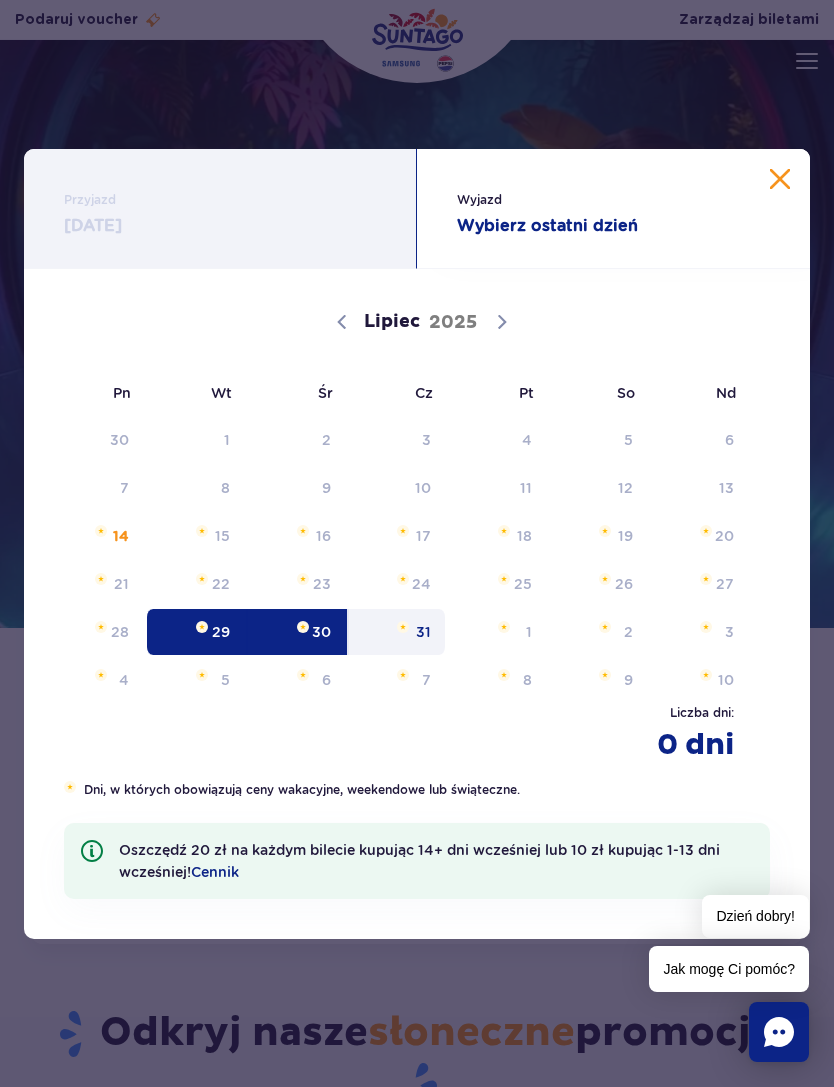 click on "31" at bounding box center (397, 632) 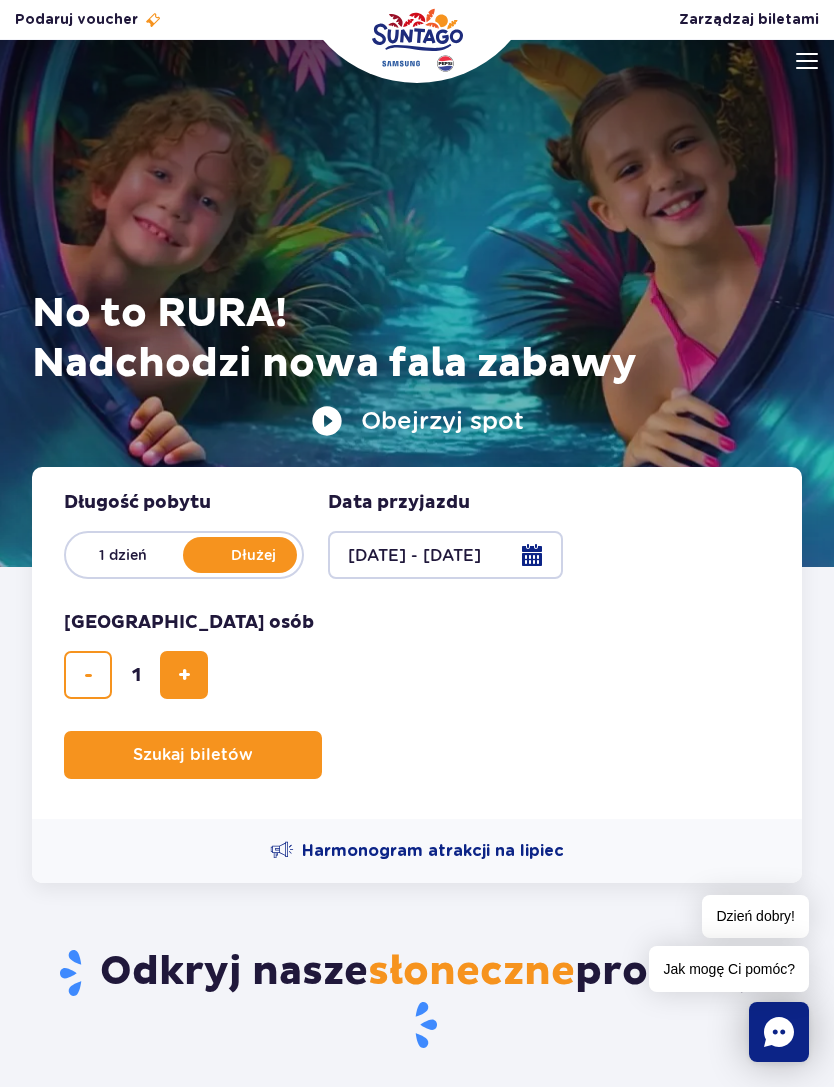 scroll, scrollTop: 83, scrollLeft: 0, axis: vertical 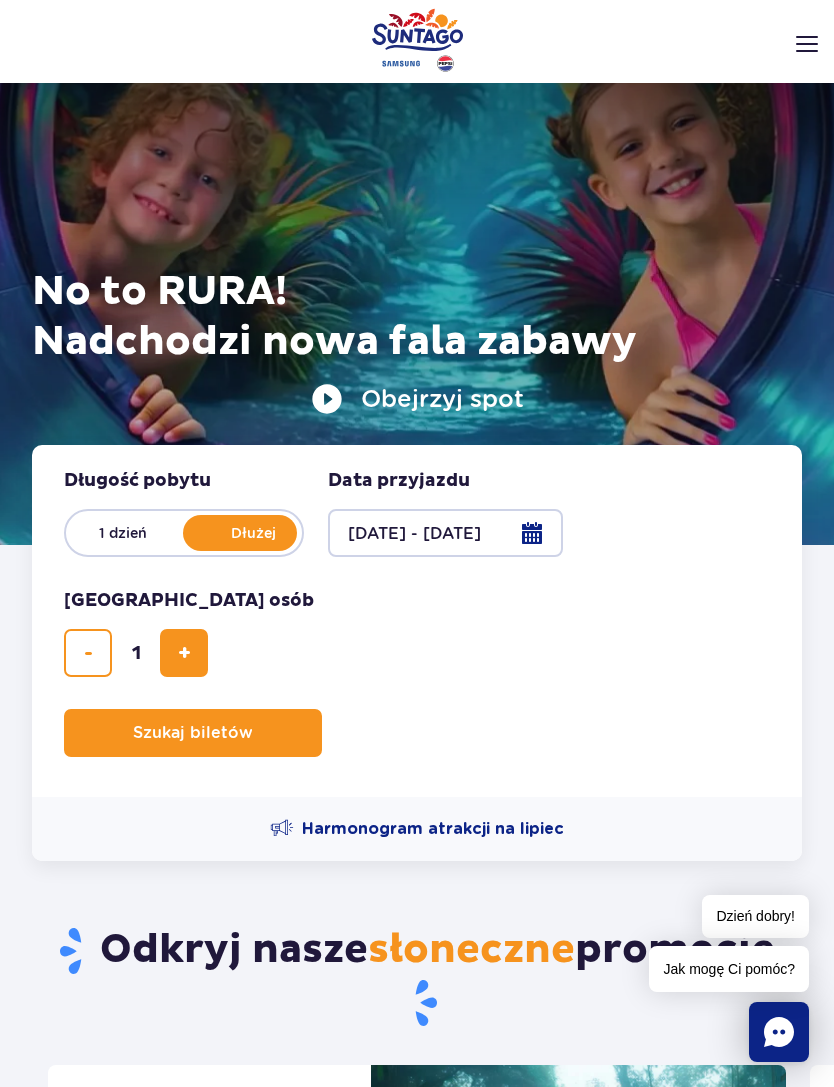 click at bounding box center [184, 653] 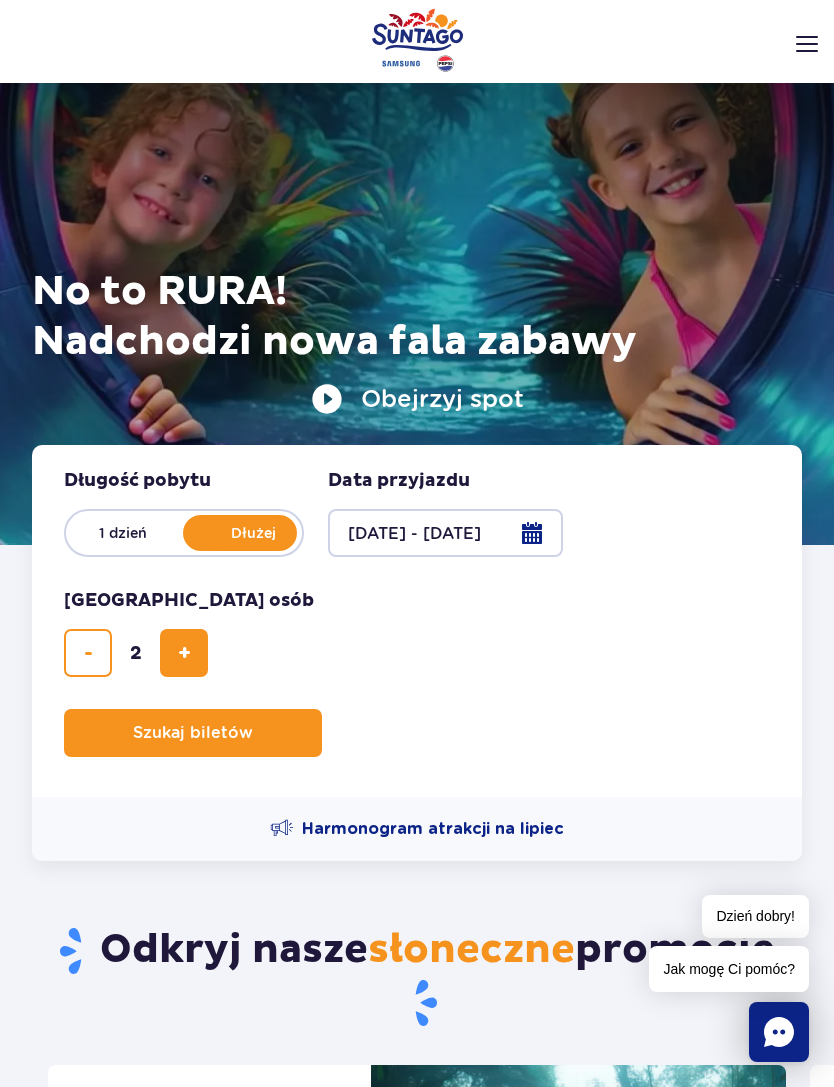 click at bounding box center (184, 653) 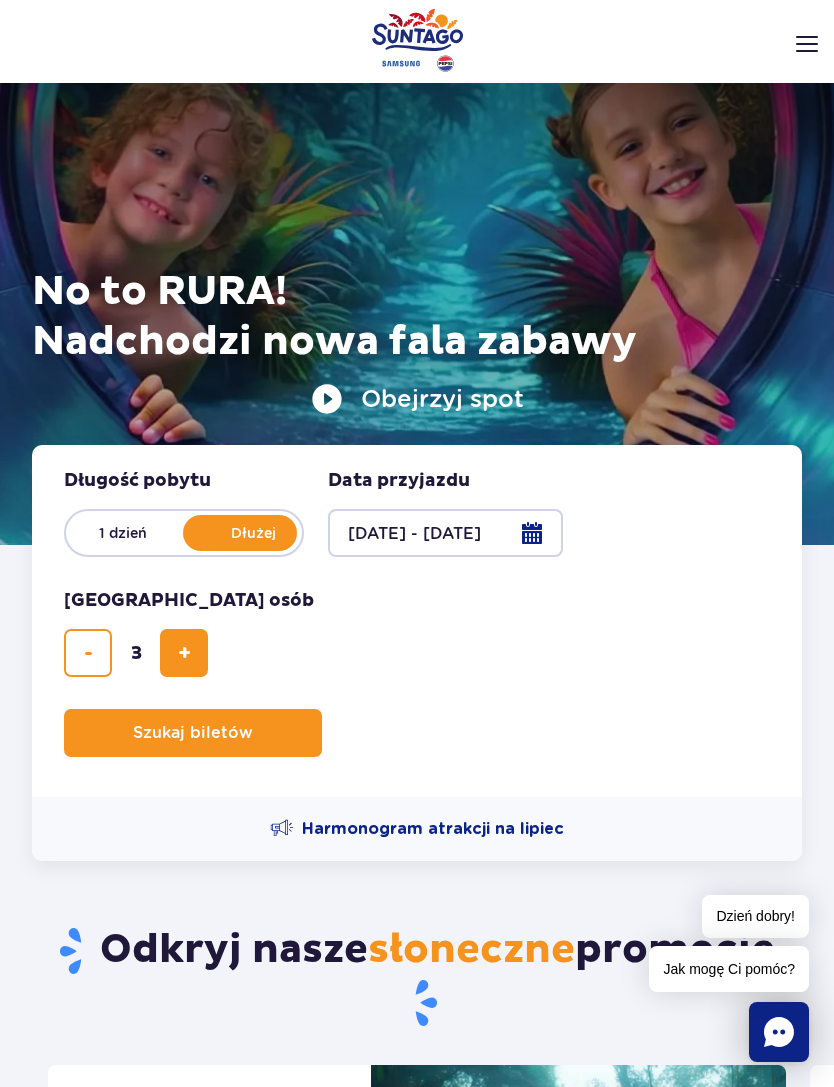 click at bounding box center (184, 653) 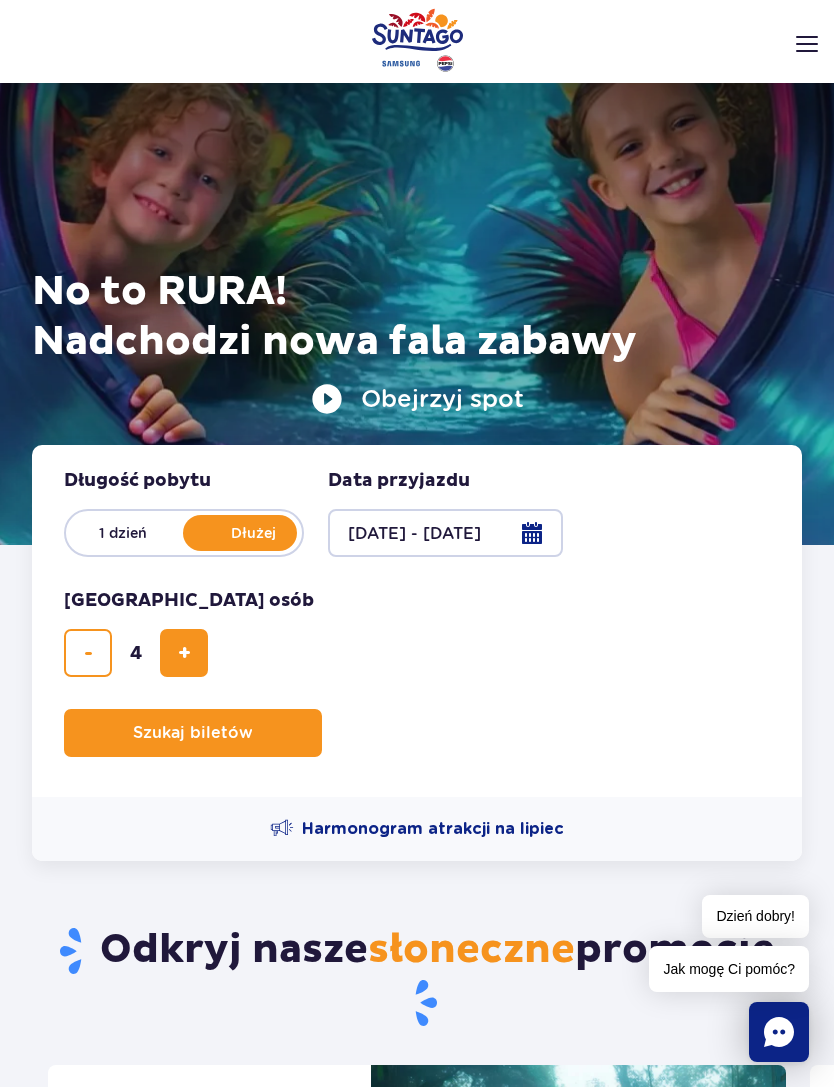 click at bounding box center (184, 653) 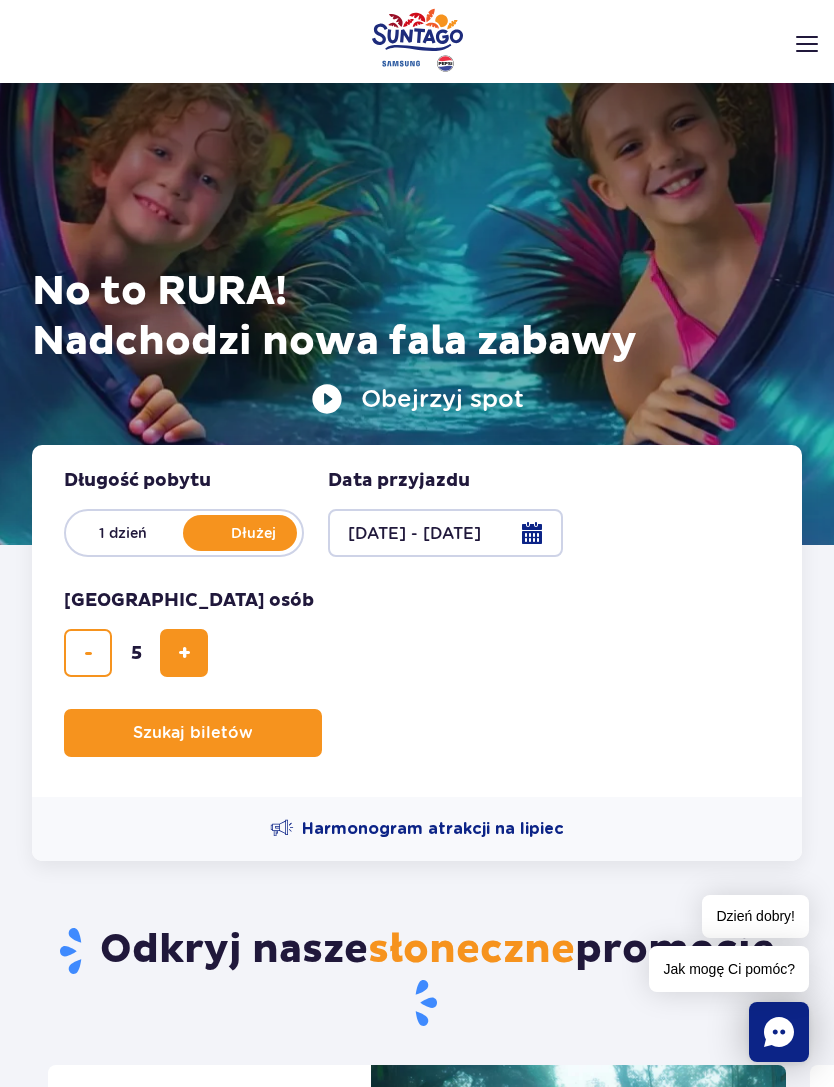 click at bounding box center [184, 653] 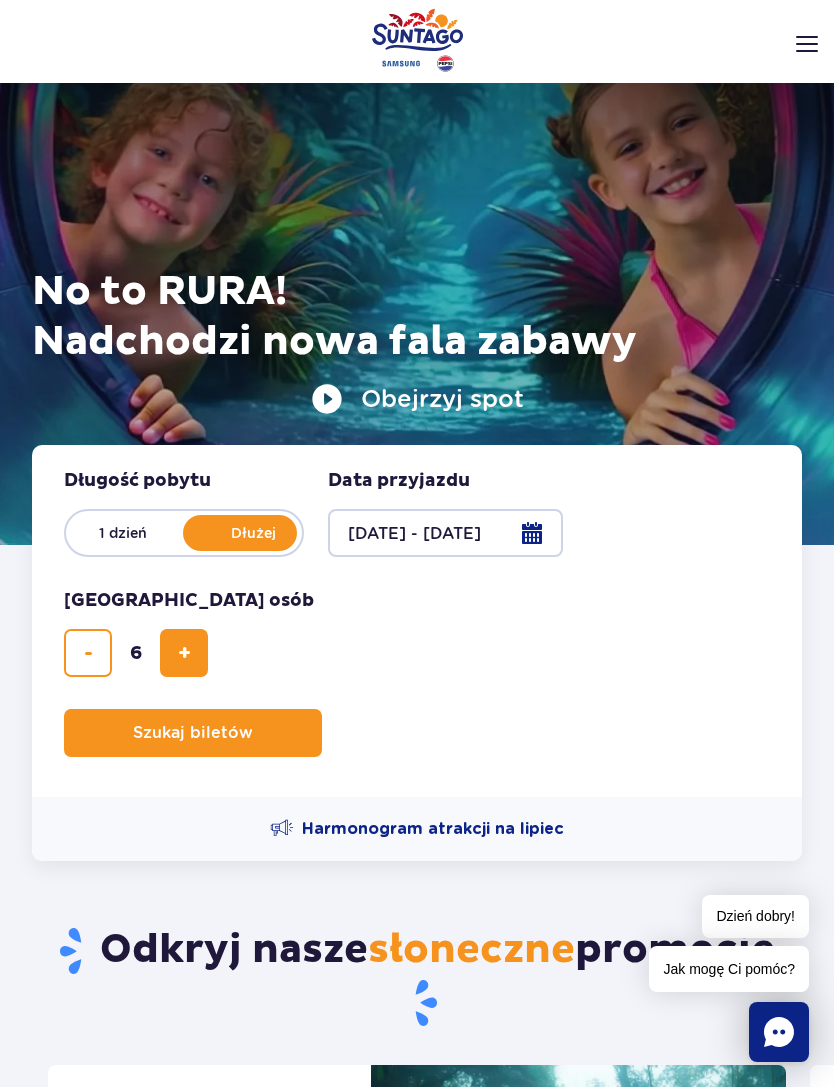 click on "Szukaj biletów" at bounding box center (193, 733) 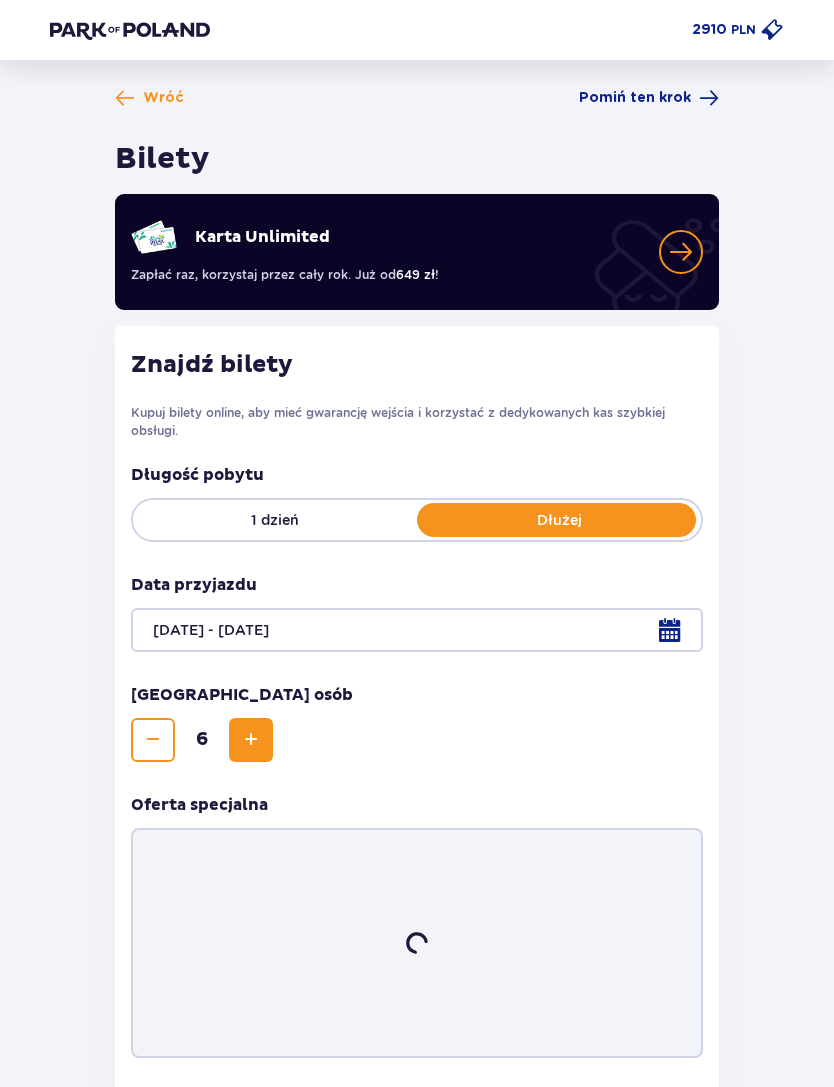 scroll, scrollTop: 97, scrollLeft: 0, axis: vertical 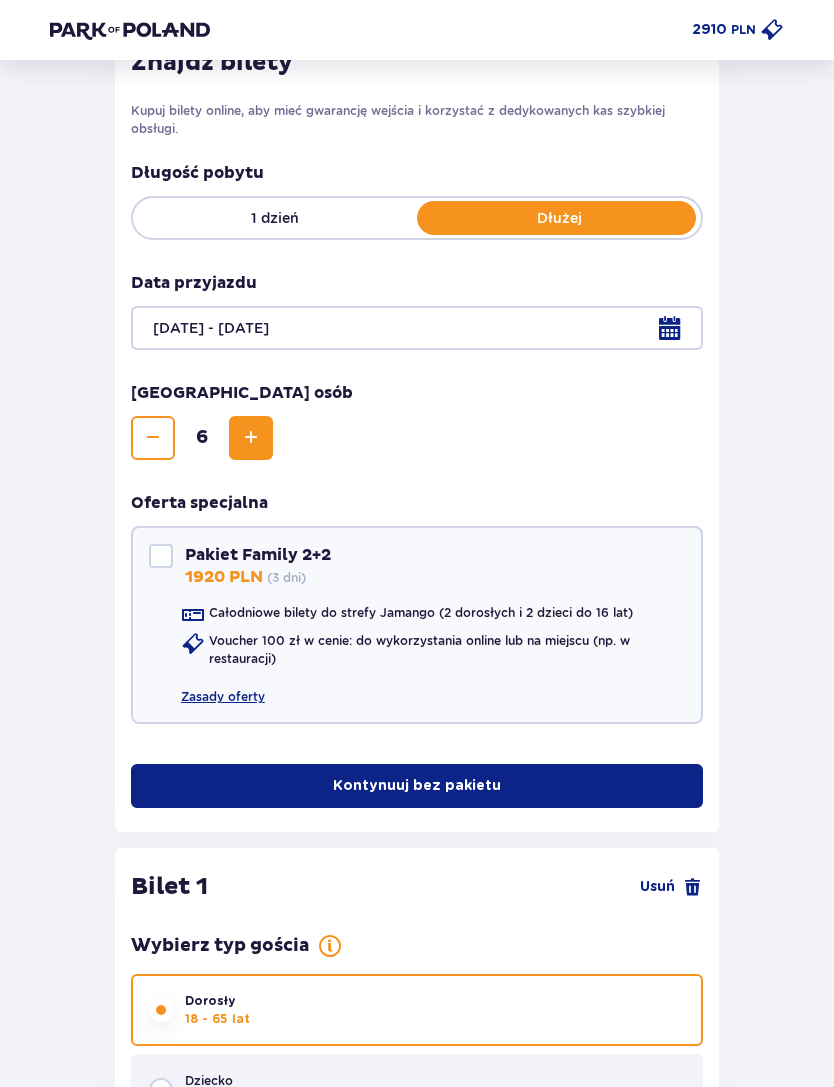 click at bounding box center (161, 556) 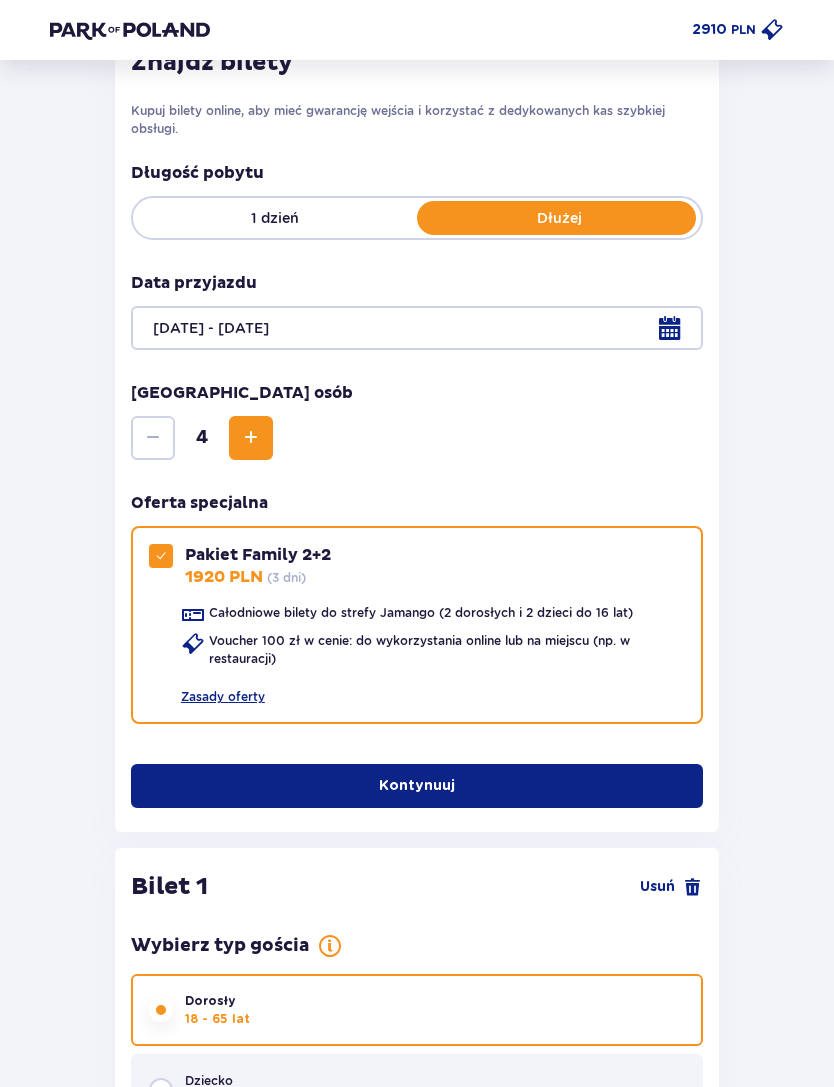 click at bounding box center (161, 556) 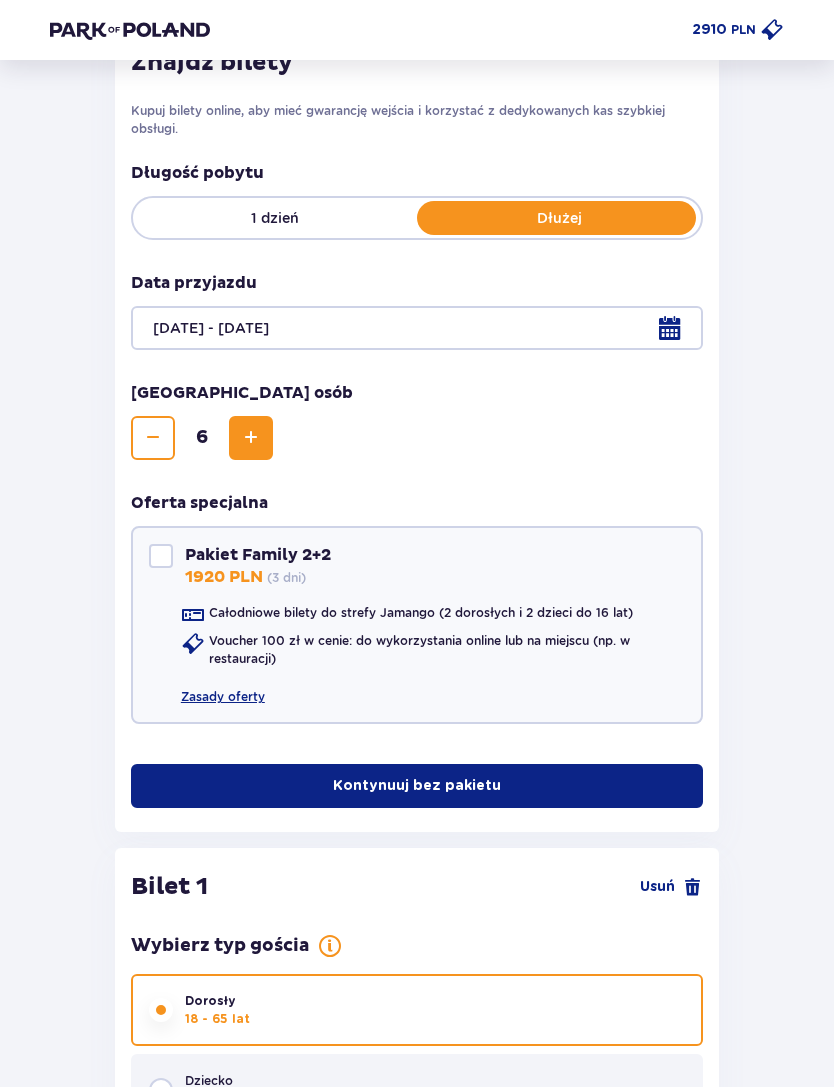 click on "Kontynuuj bez pakietu" at bounding box center [417, 786] 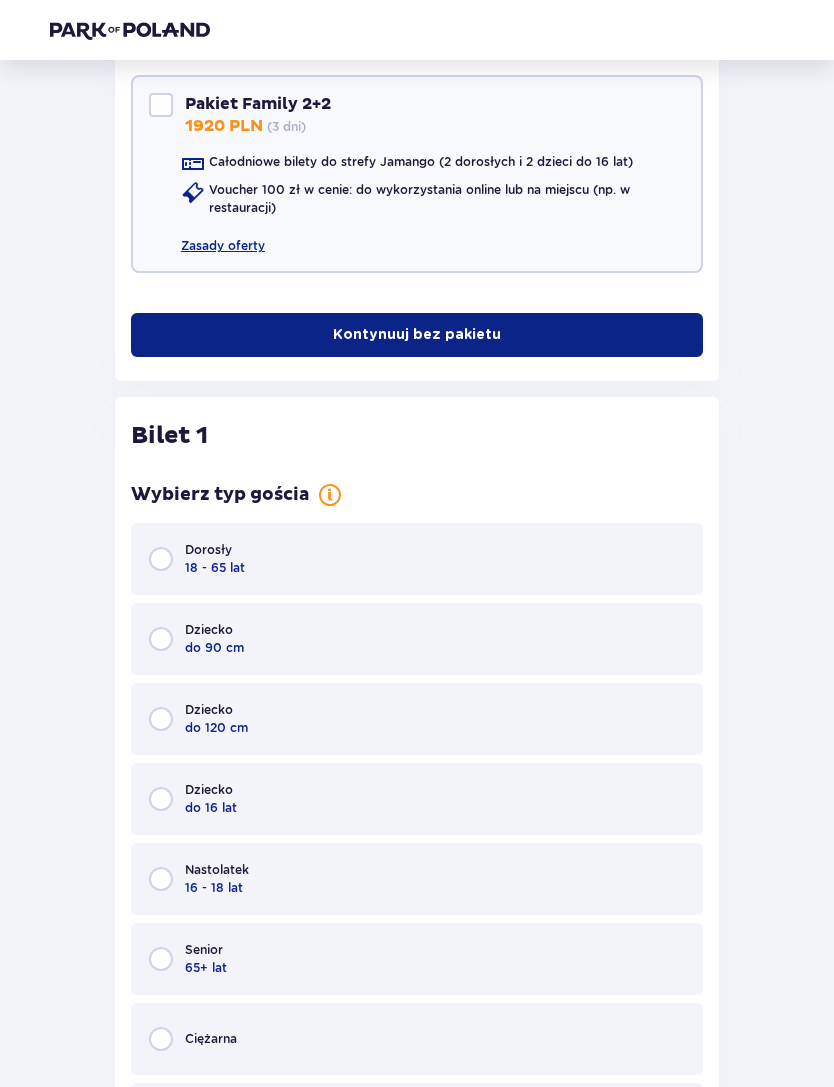 click on "Dorosły 18 - 65 lat" at bounding box center (417, 560) 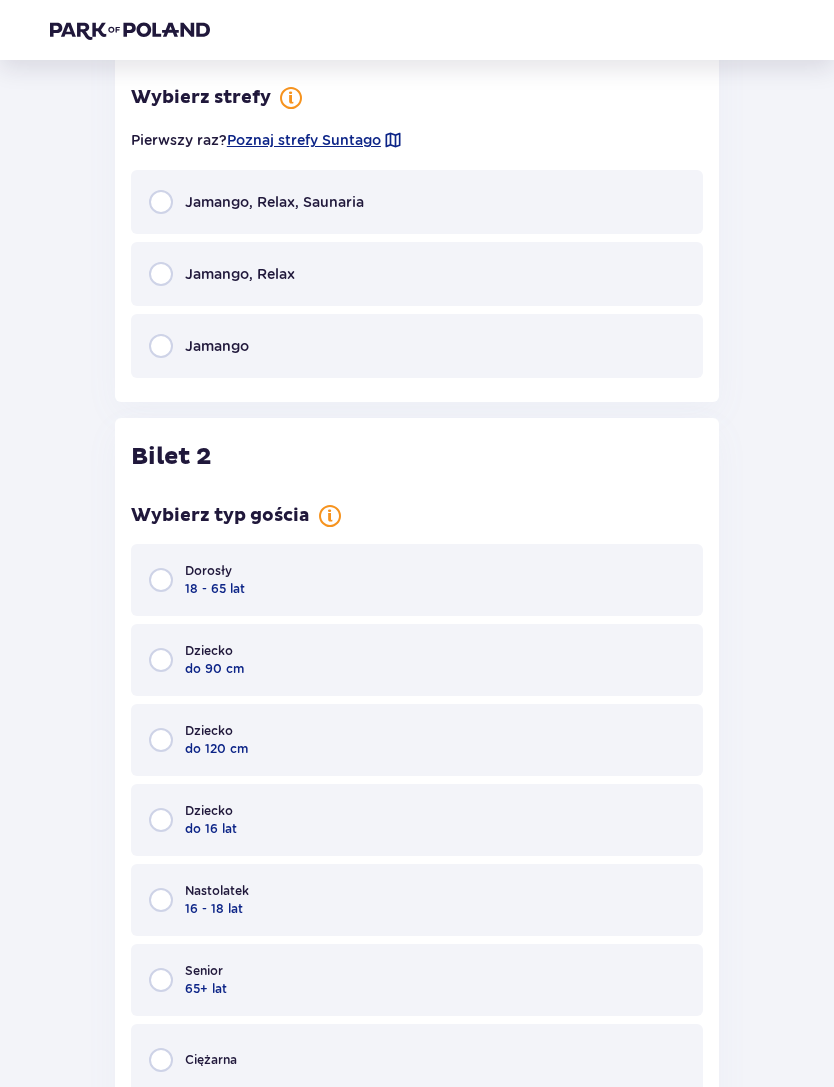 scroll, scrollTop: 1864, scrollLeft: 0, axis: vertical 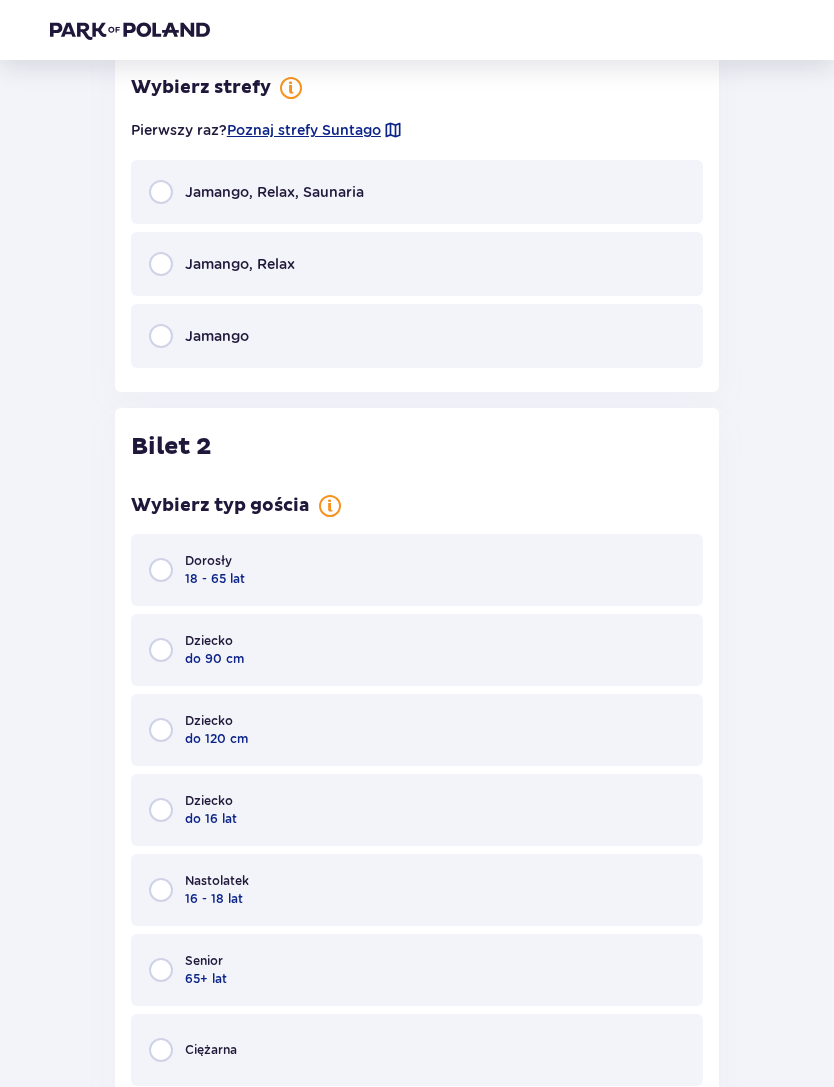 click on "Jamango, Relax" at bounding box center [417, 264] 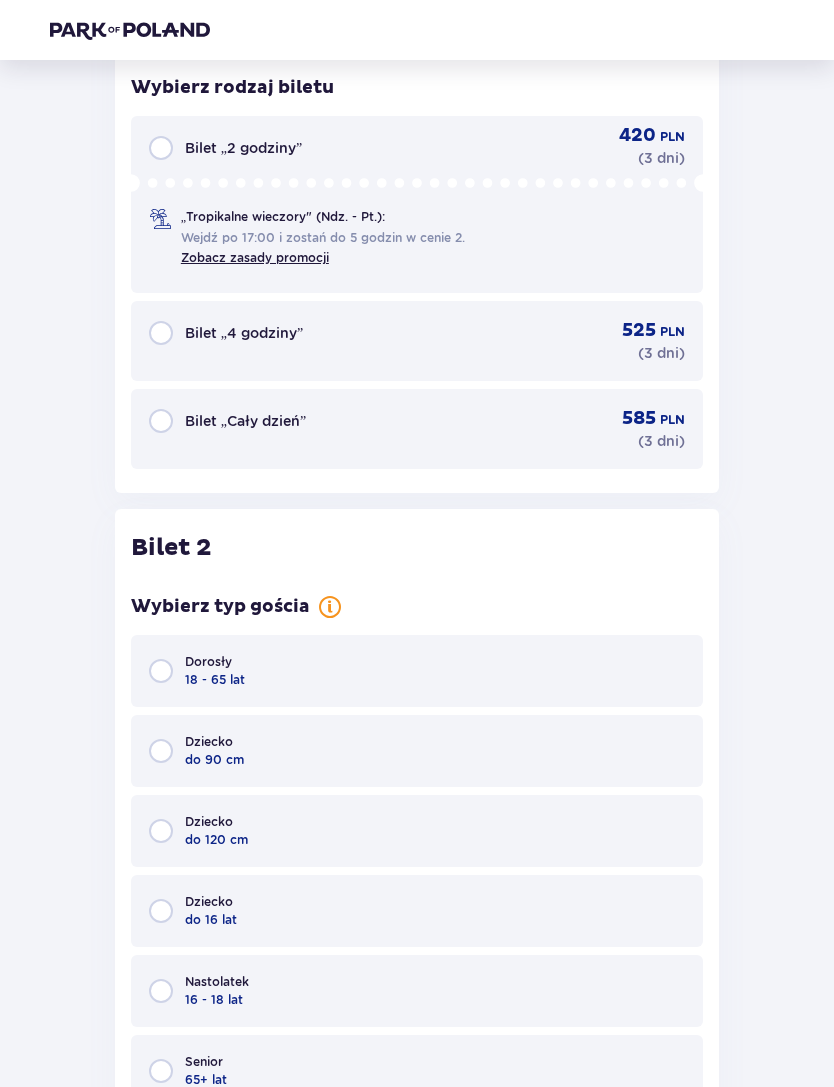 click on "585 PLN ( 3 dni )" at bounding box center [640, 429] 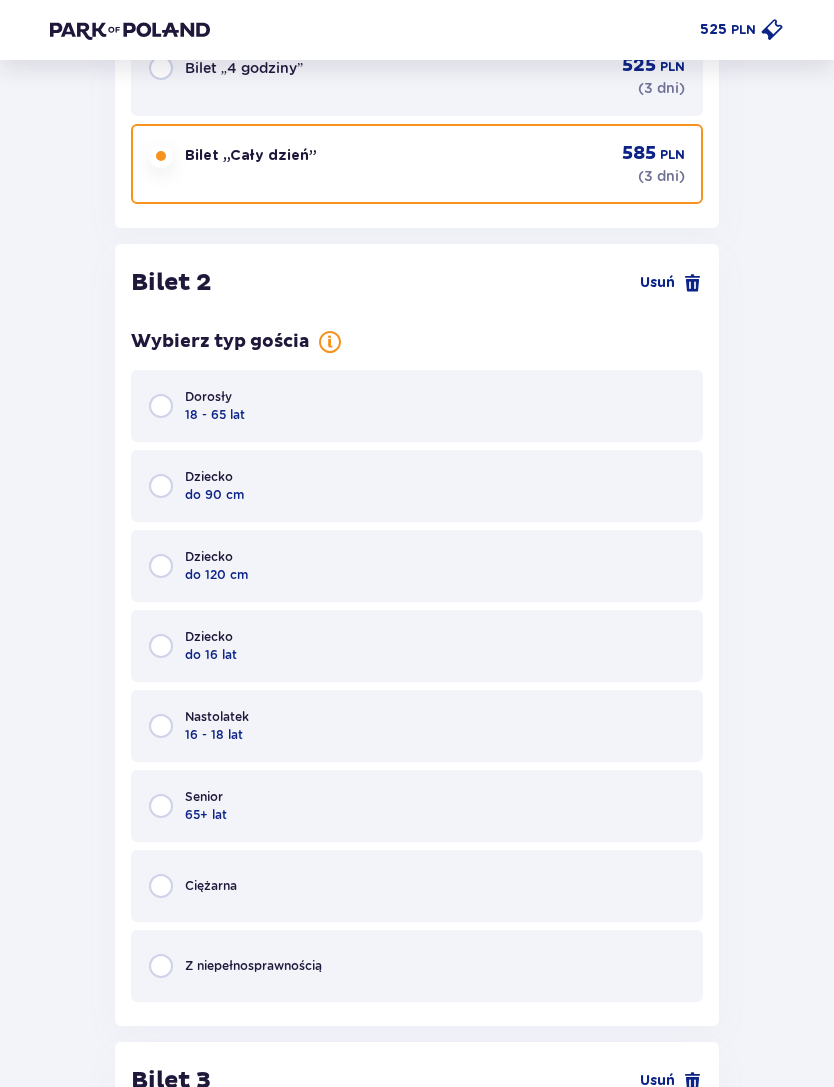 scroll, scrollTop: 2618, scrollLeft: 0, axis: vertical 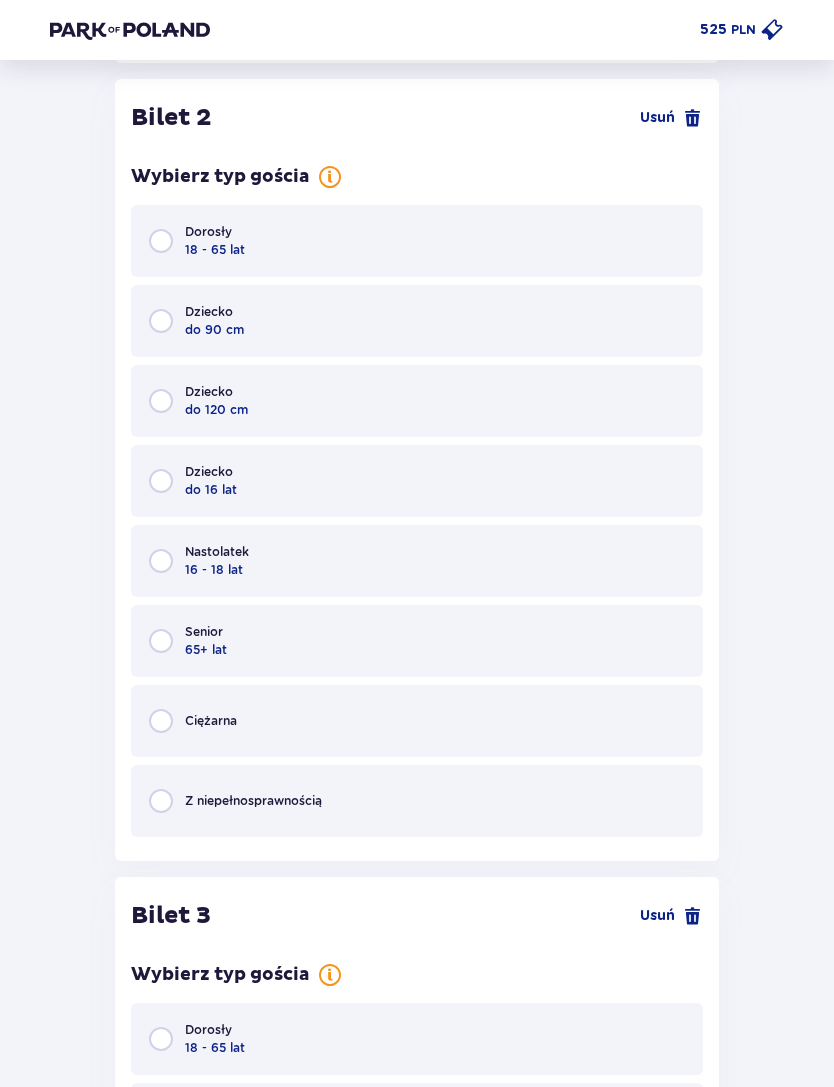 click on "Dorosły 18 - 65 lat" at bounding box center (417, 241) 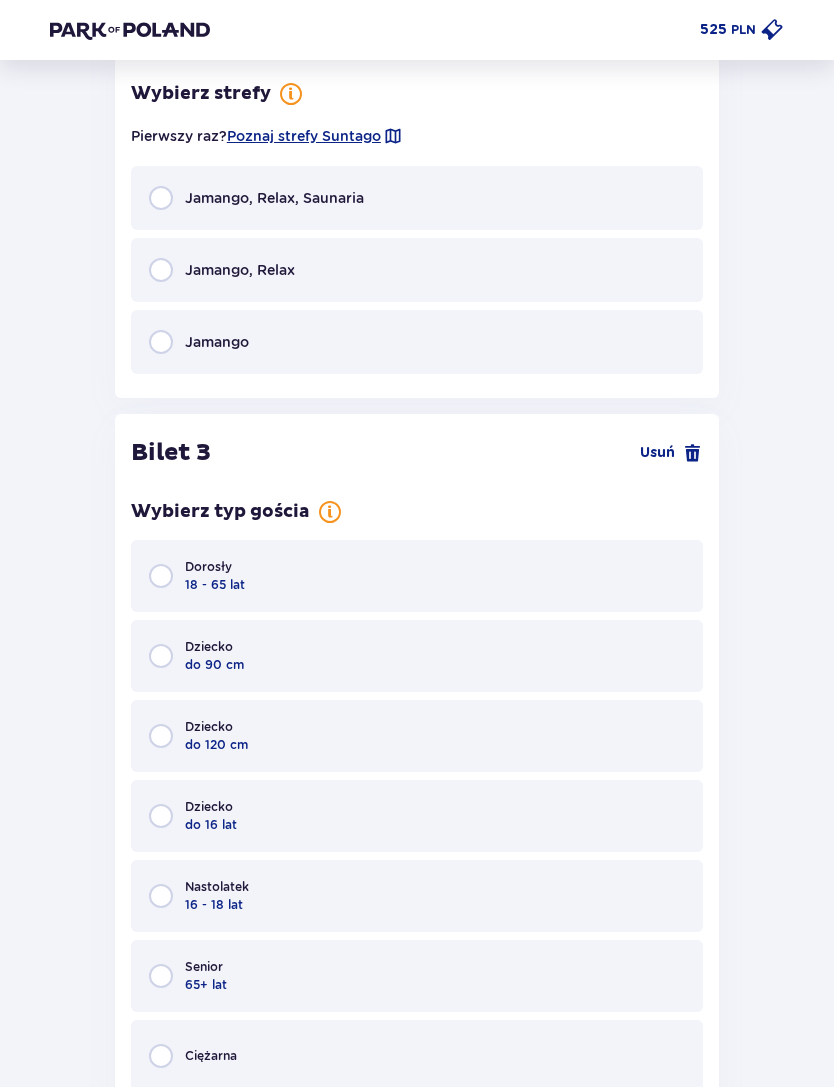 scroll, scrollTop: 3408, scrollLeft: 0, axis: vertical 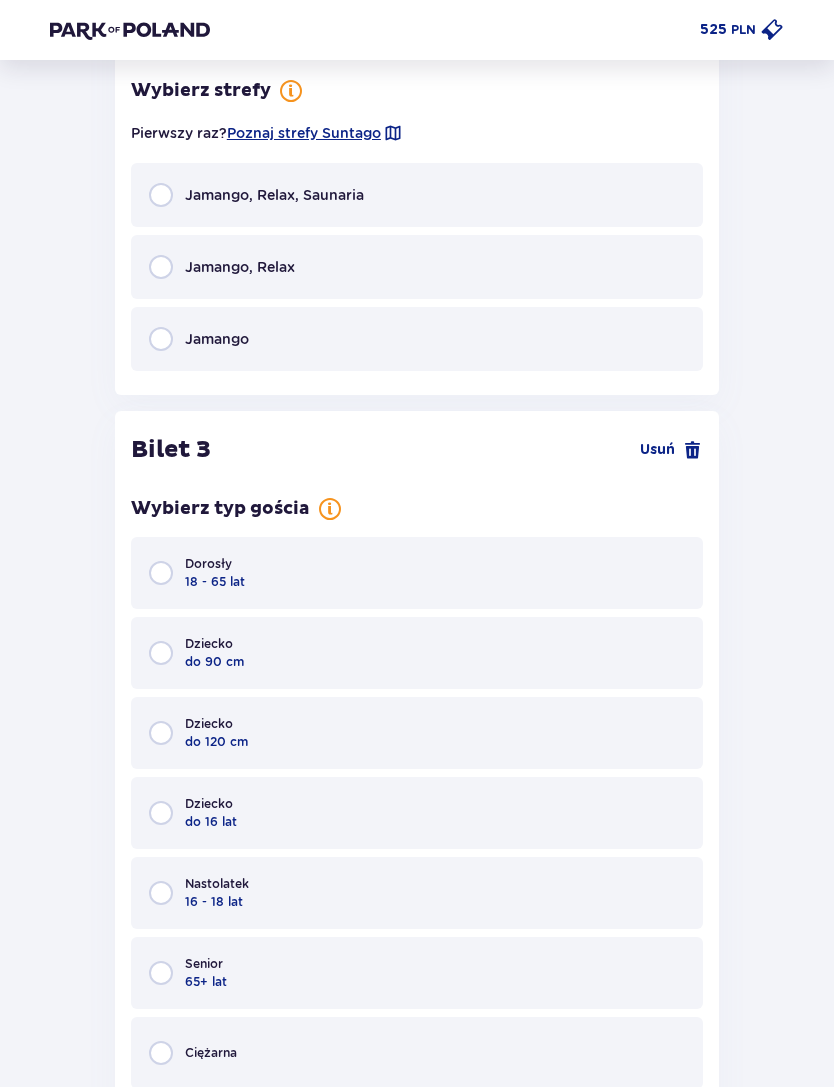 click on "Jamango, Relax" at bounding box center (417, 267) 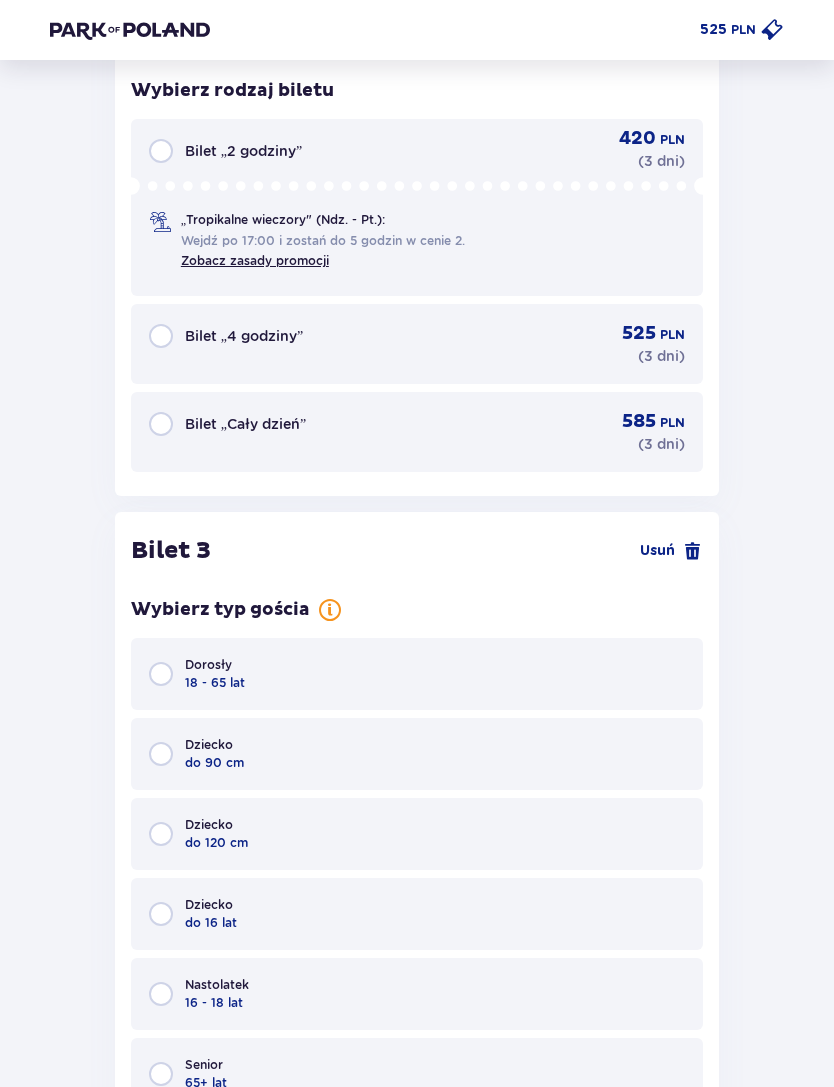 click on "Bilet „Cały dzień” 585 PLN ( 3 dni )" at bounding box center (417, 432) 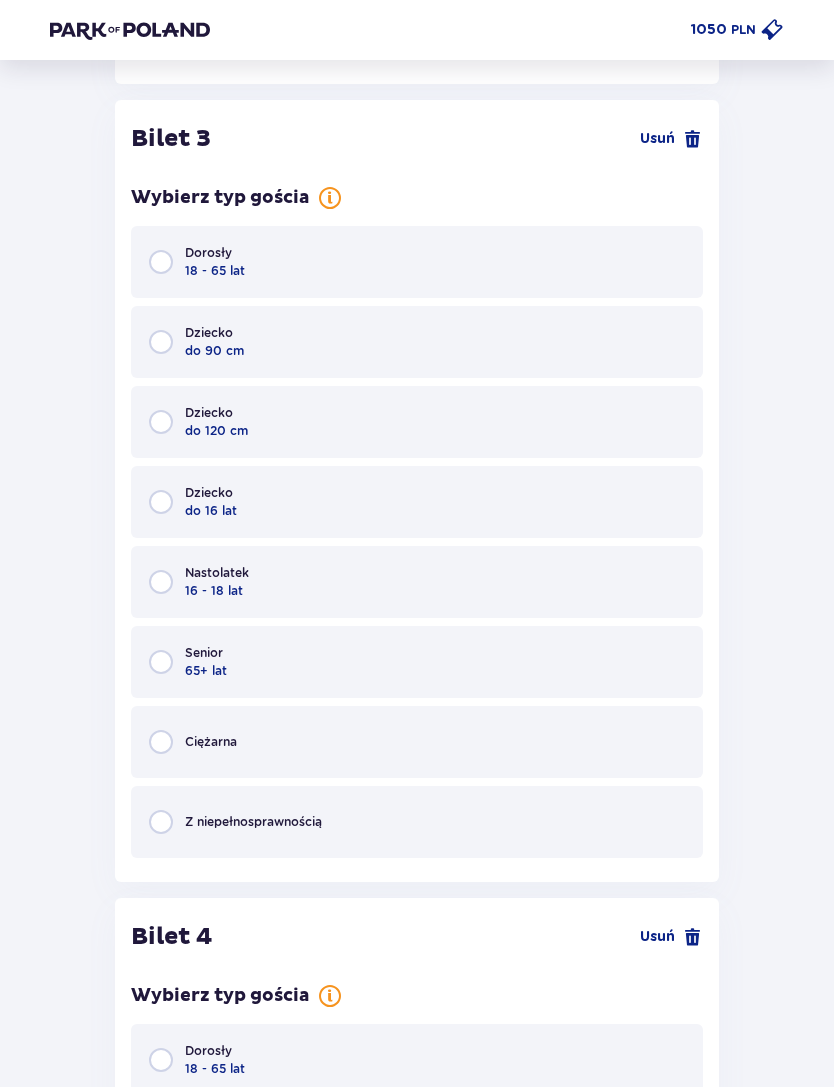 scroll, scrollTop: 4163, scrollLeft: 0, axis: vertical 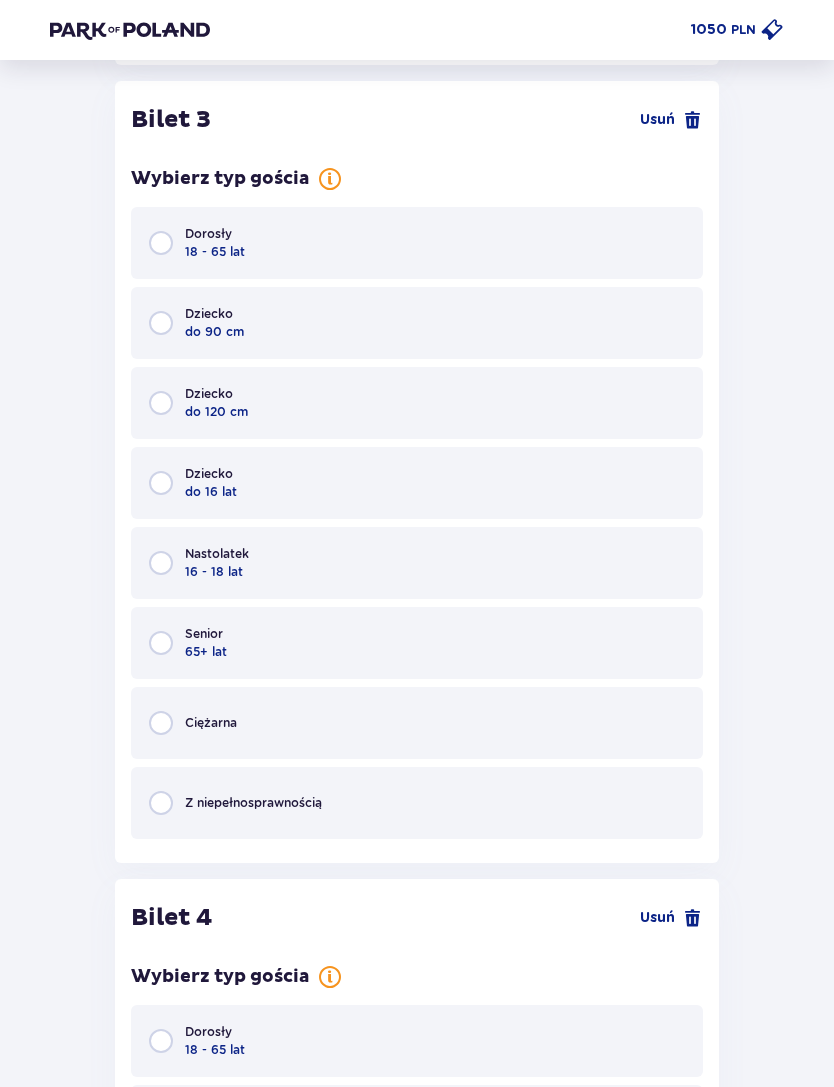 click on "Dorosły 18 - 65 lat" at bounding box center (417, 243) 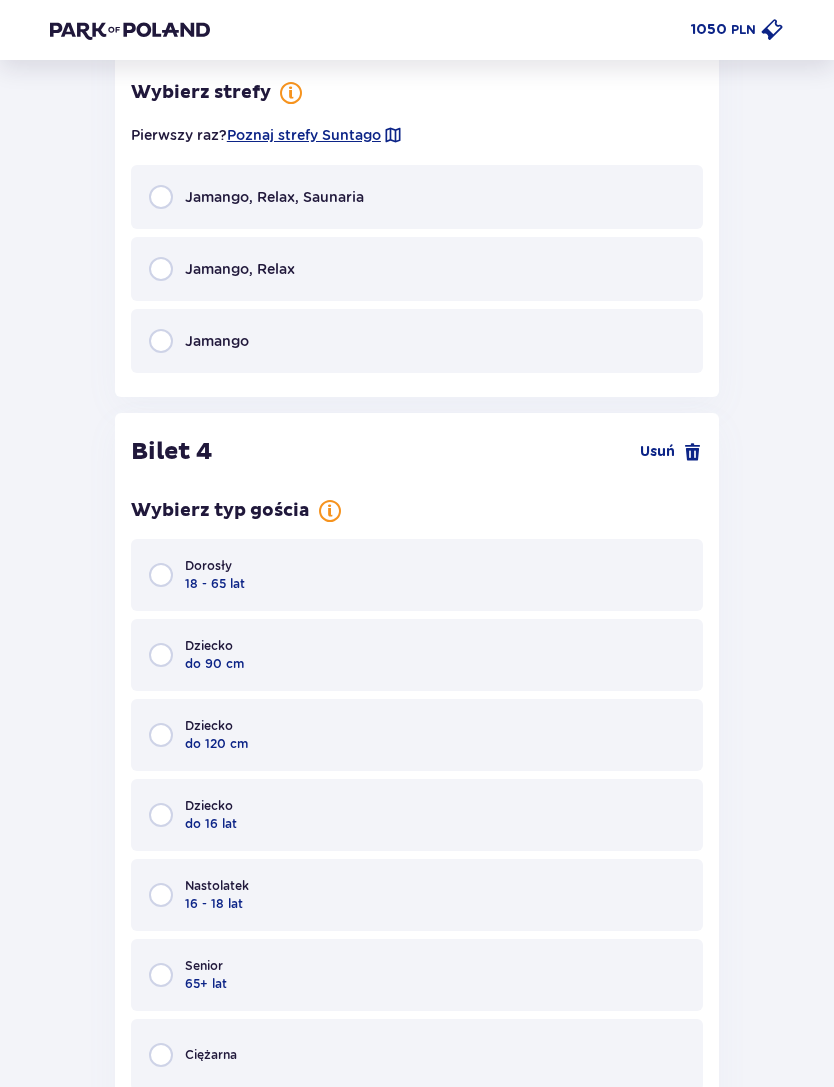 click on "Jamango, Relax" at bounding box center (417, 269) 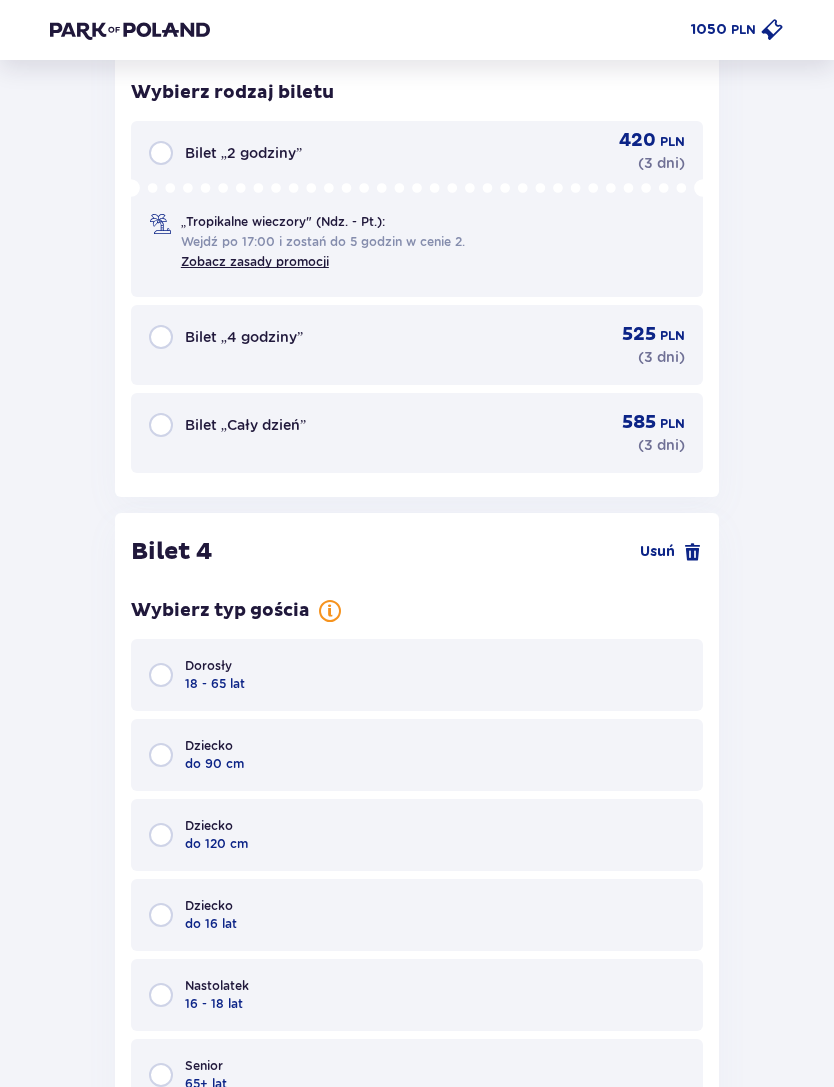 click on "Bilet „Cały dzień” 585 PLN ( 3 dni )" at bounding box center (417, 433) 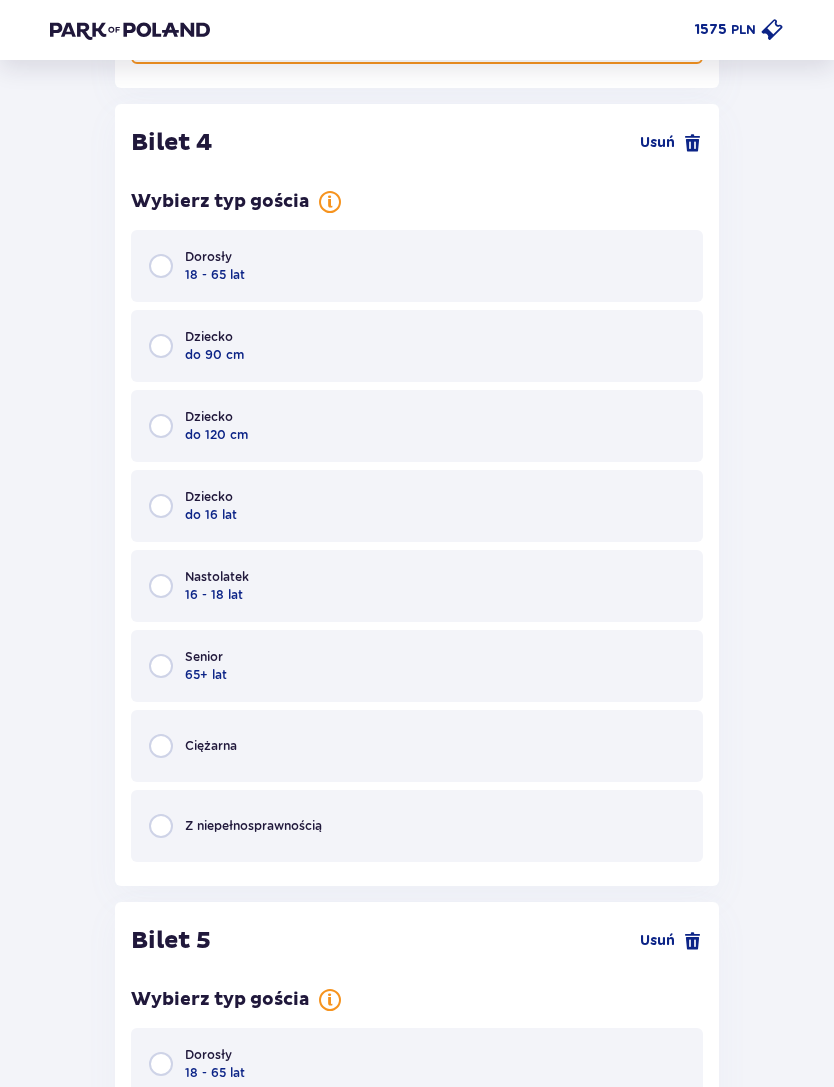 scroll, scrollTop: 5708, scrollLeft: 0, axis: vertical 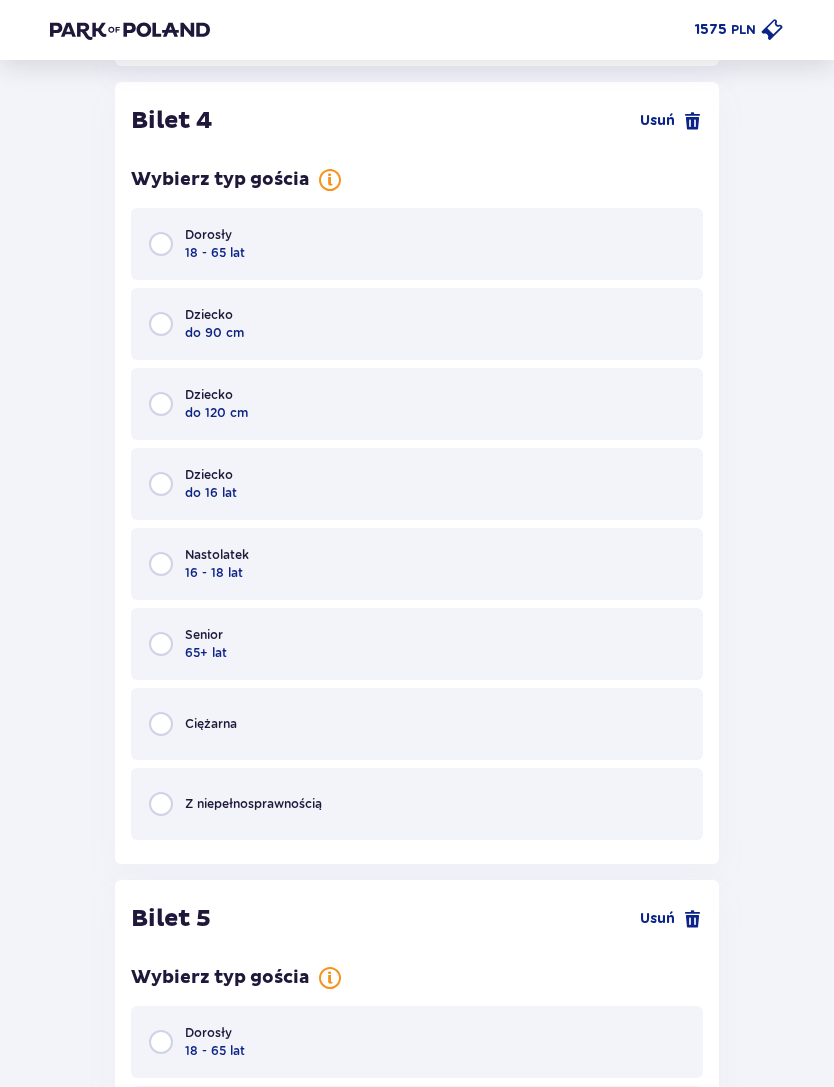 click on "Dorosły 18 - 65 lat" at bounding box center (417, 244) 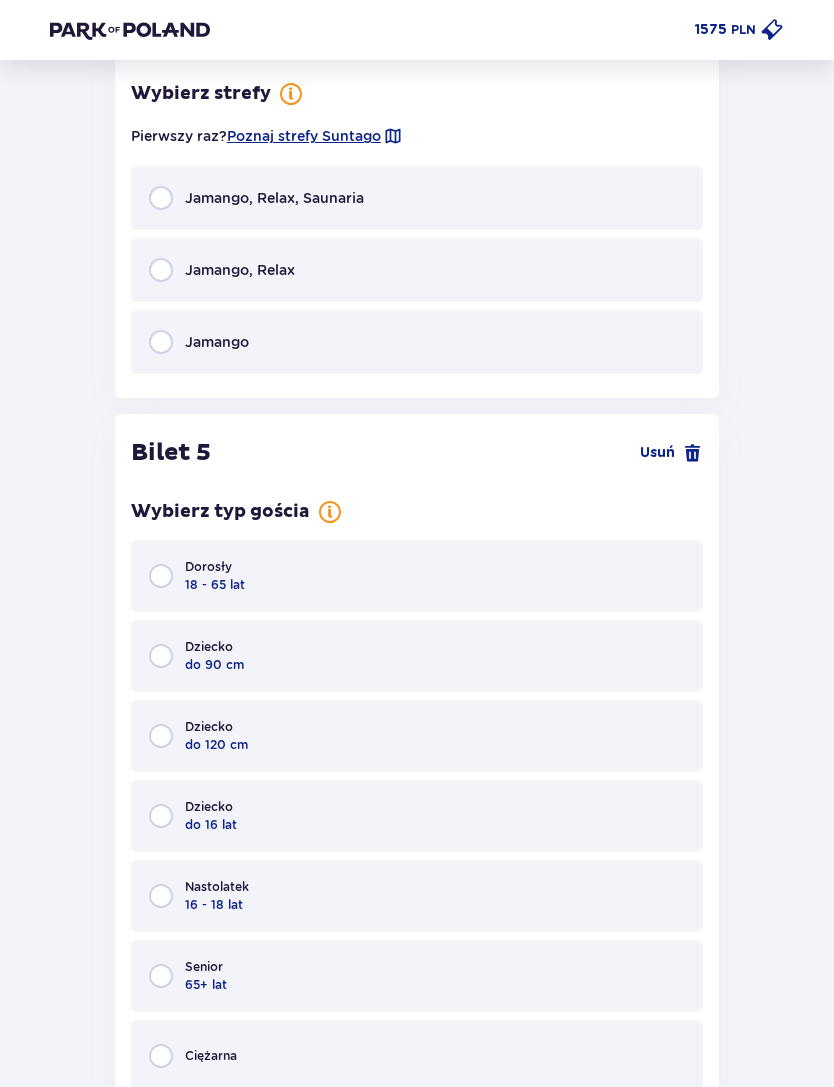 click on "Jamango, Relax" at bounding box center [417, 270] 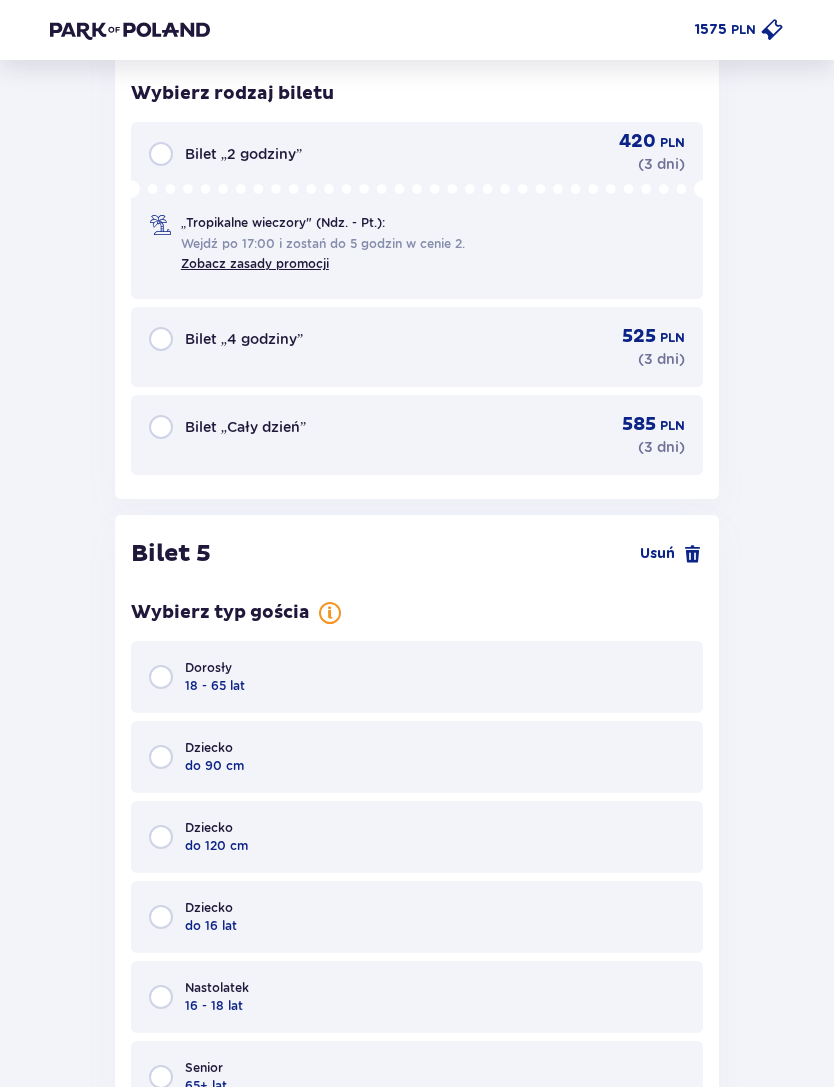 click on "Bilet „Cały dzień” 585 PLN ( 3 dni )" at bounding box center (417, 435) 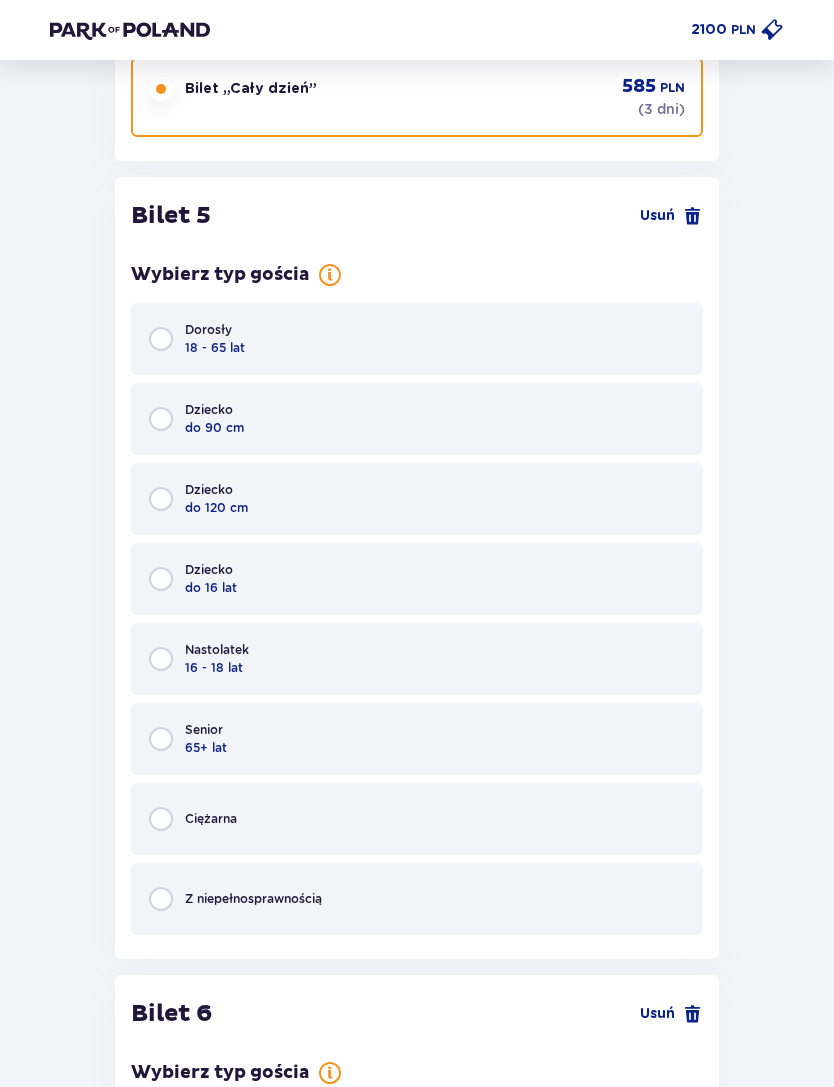 scroll, scrollTop: 7253, scrollLeft: 0, axis: vertical 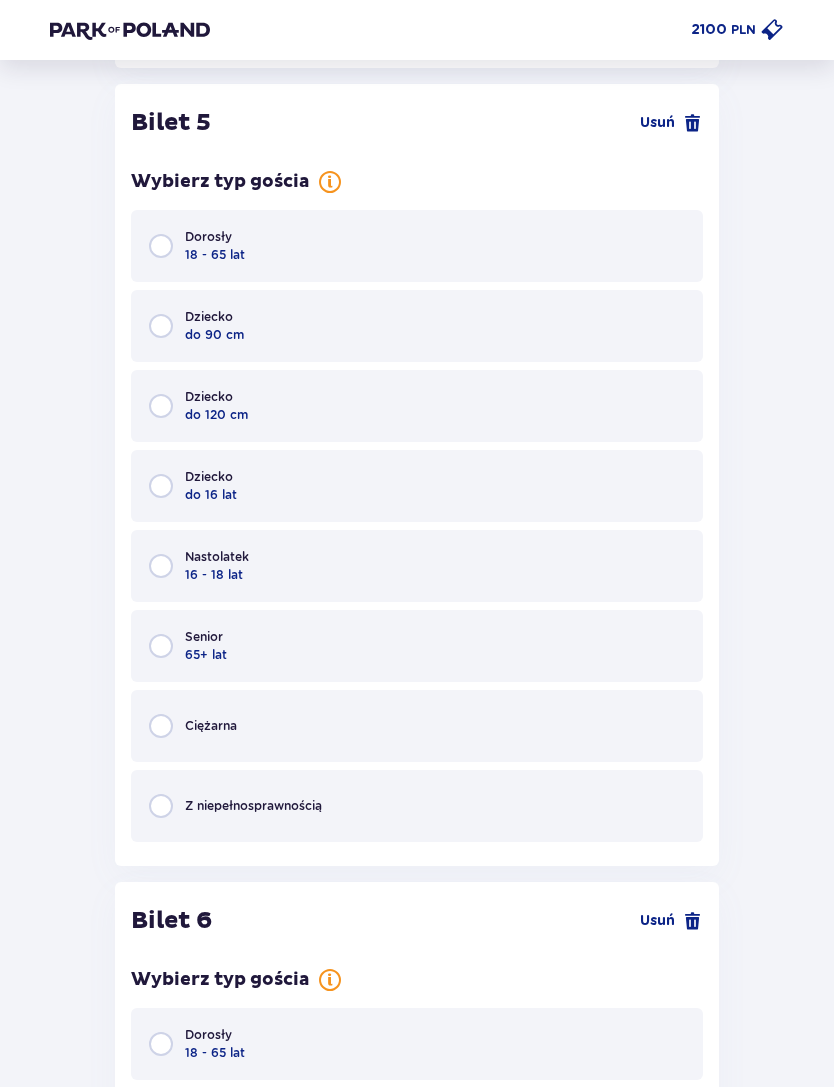 click on "Dziecko do 16 lat" at bounding box center [417, 486] 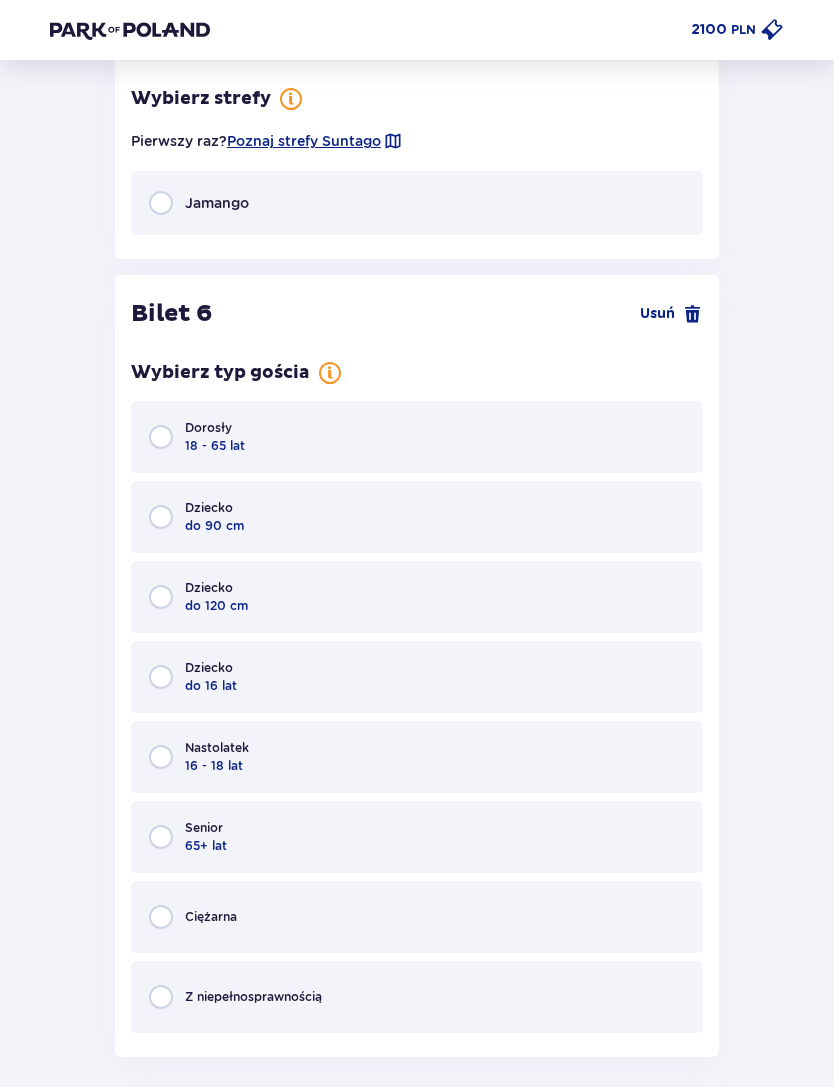 scroll, scrollTop: 8043, scrollLeft: 0, axis: vertical 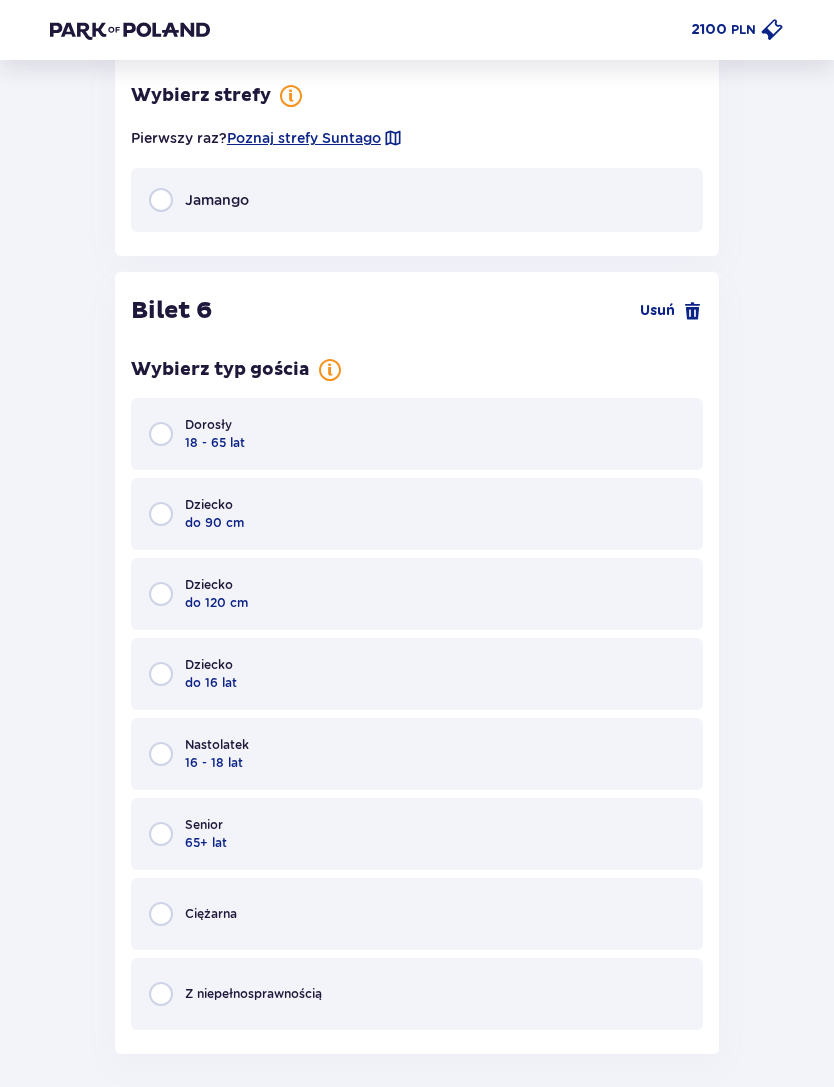 click on "Jamango" at bounding box center [417, 200] 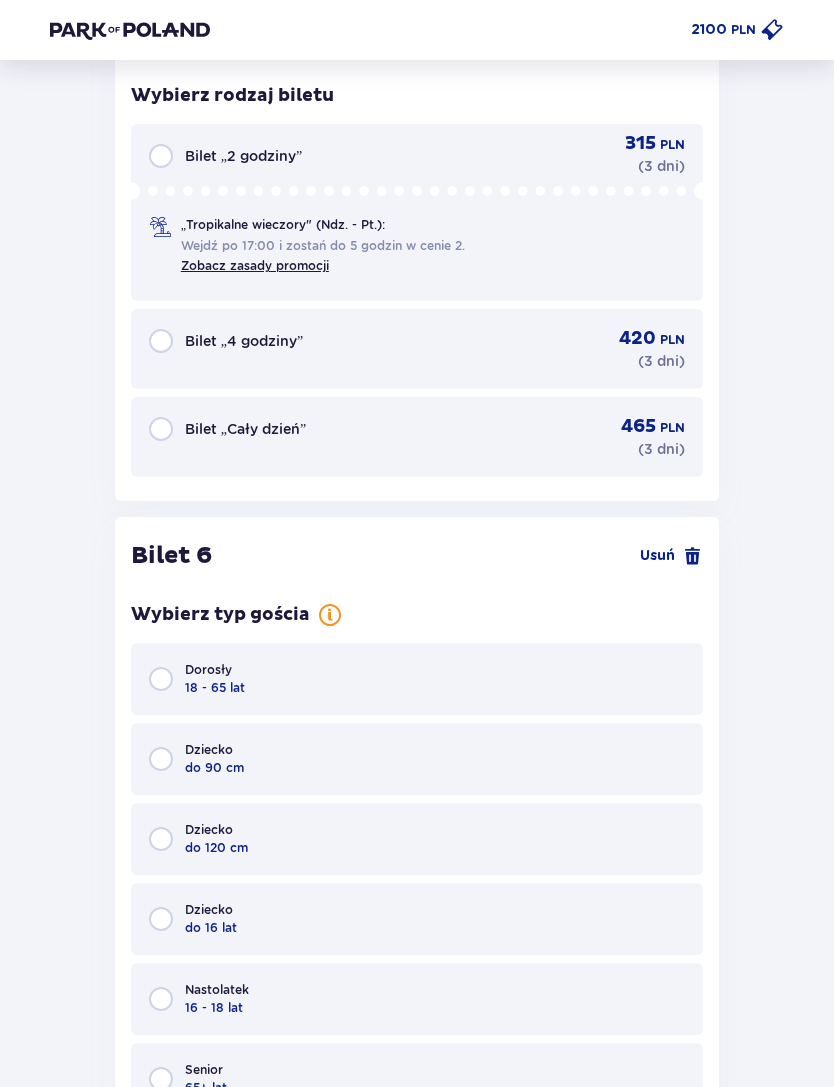 click on "Bilet „Cały dzień” 465 PLN ( 3 dni )" at bounding box center (417, 437) 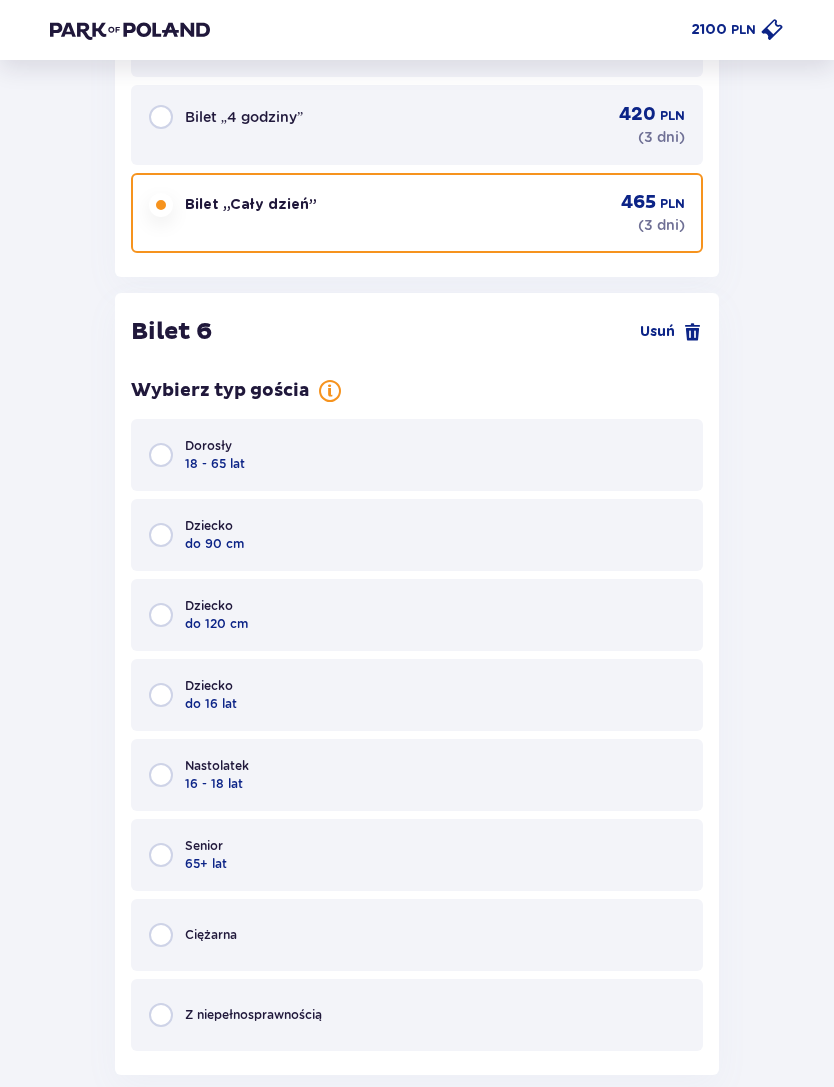 scroll, scrollTop: 8565, scrollLeft: 0, axis: vertical 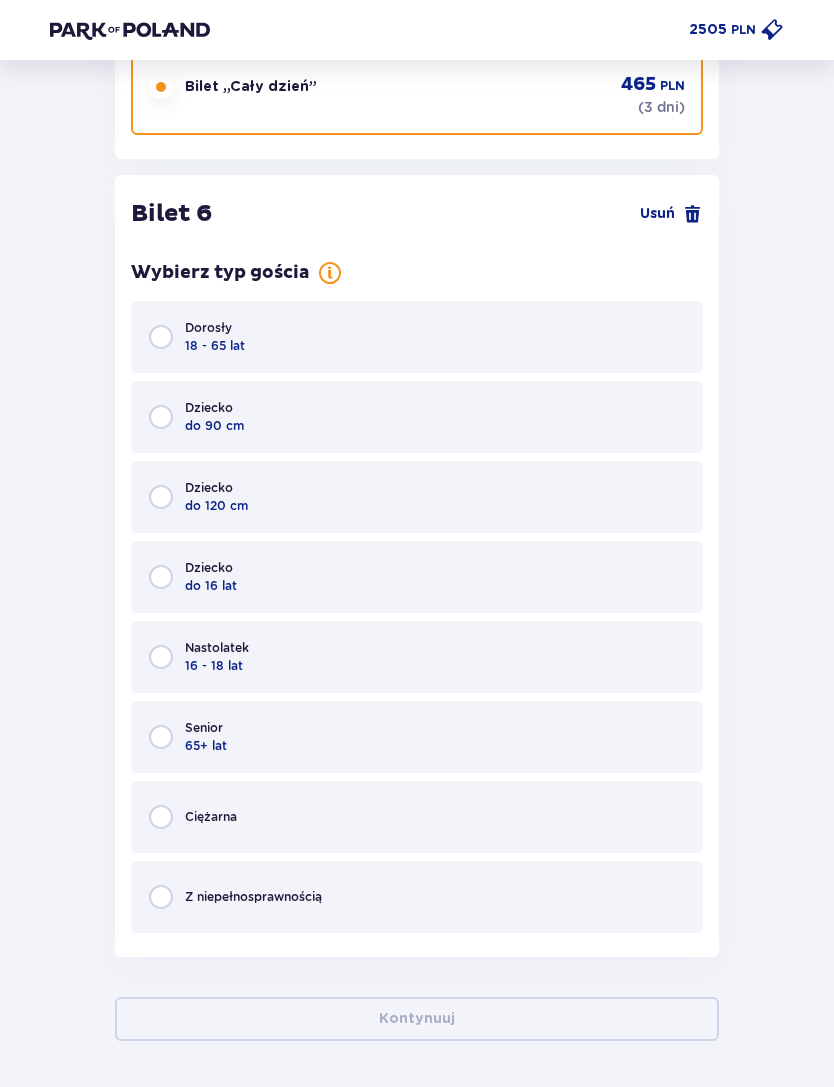 click on "Dziecko do 16 lat" at bounding box center (417, 577) 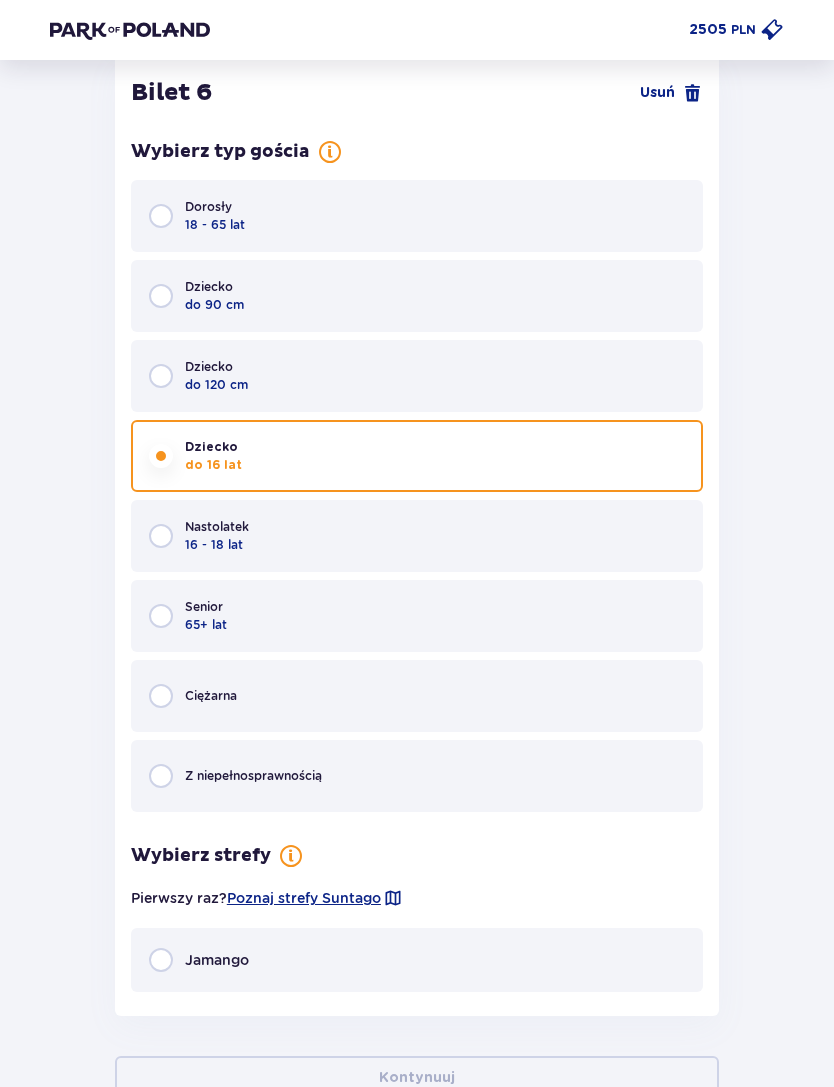 scroll, scrollTop: 8745, scrollLeft: 0, axis: vertical 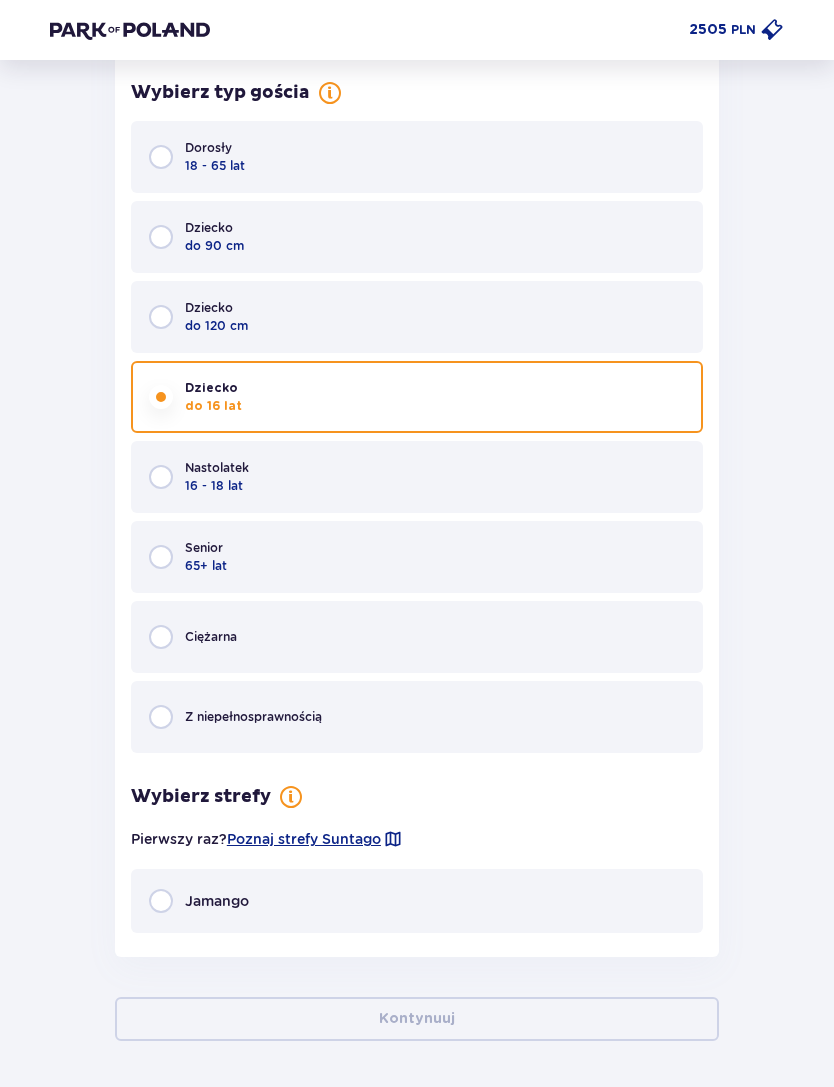 click on "Jamango" at bounding box center [417, 901] 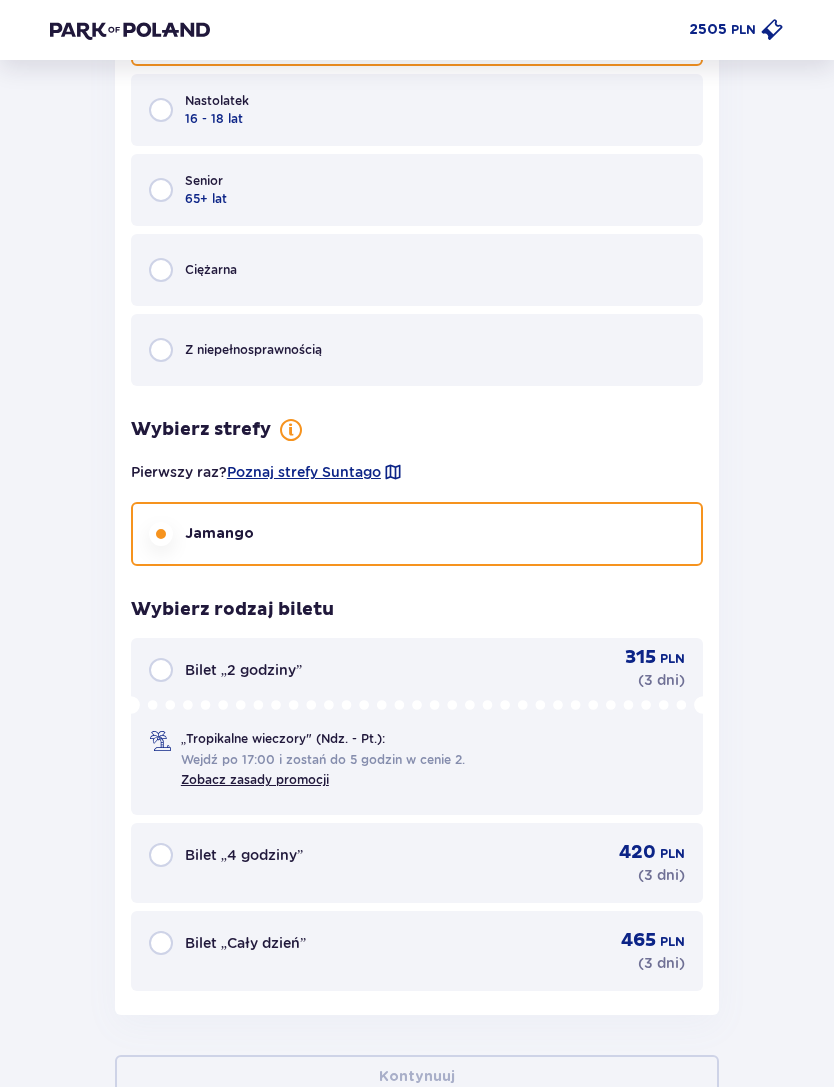 scroll, scrollTop: 9168, scrollLeft: 0, axis: vertical 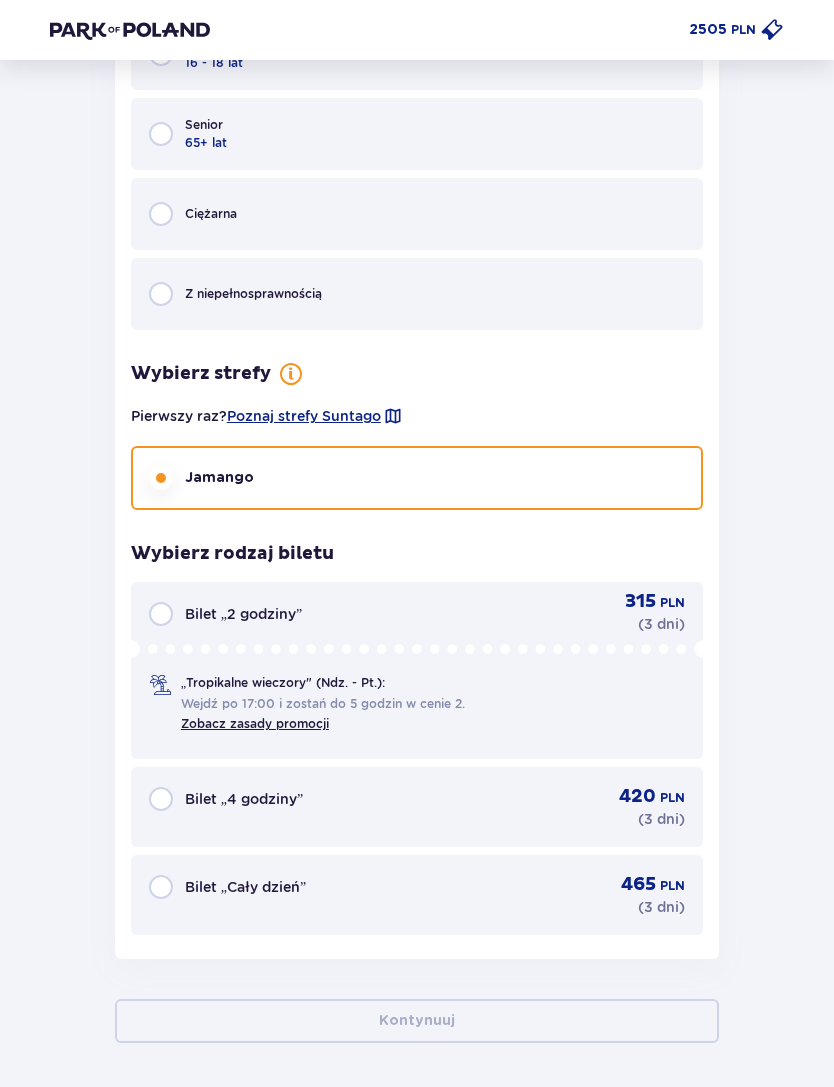 click on "Bilet „Cały dzień” 465 PLN ( 3 dni )" at bounding box center (417, 895) 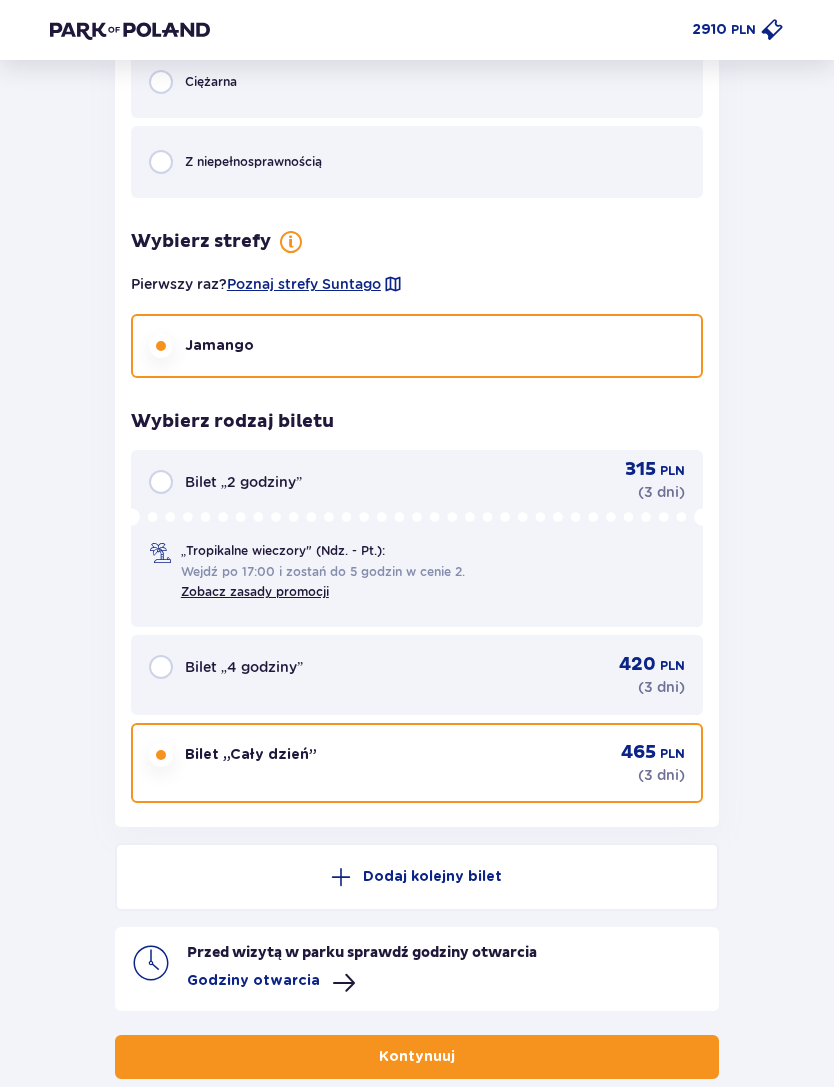 click on "Przed wizytą w parku sprawdź godziny otwarcia" at bounding box center [362, 953] 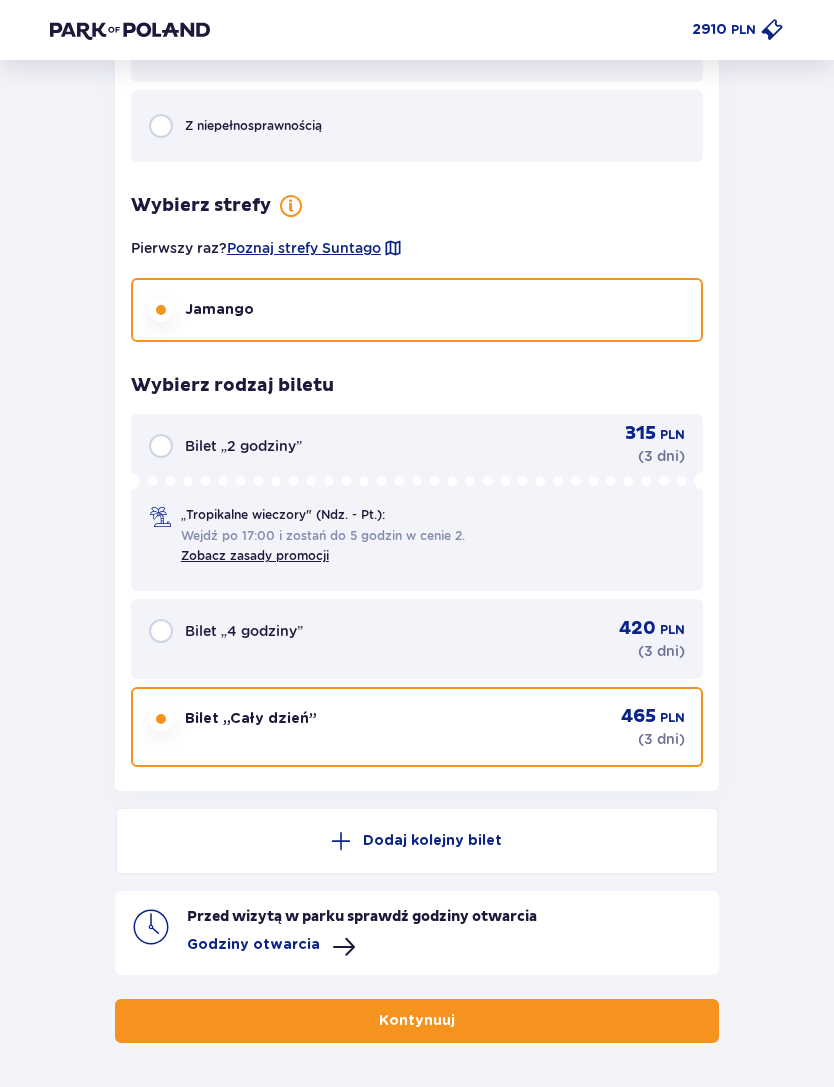 click on "Kontynuuj" at bounding box center [417, 1021] 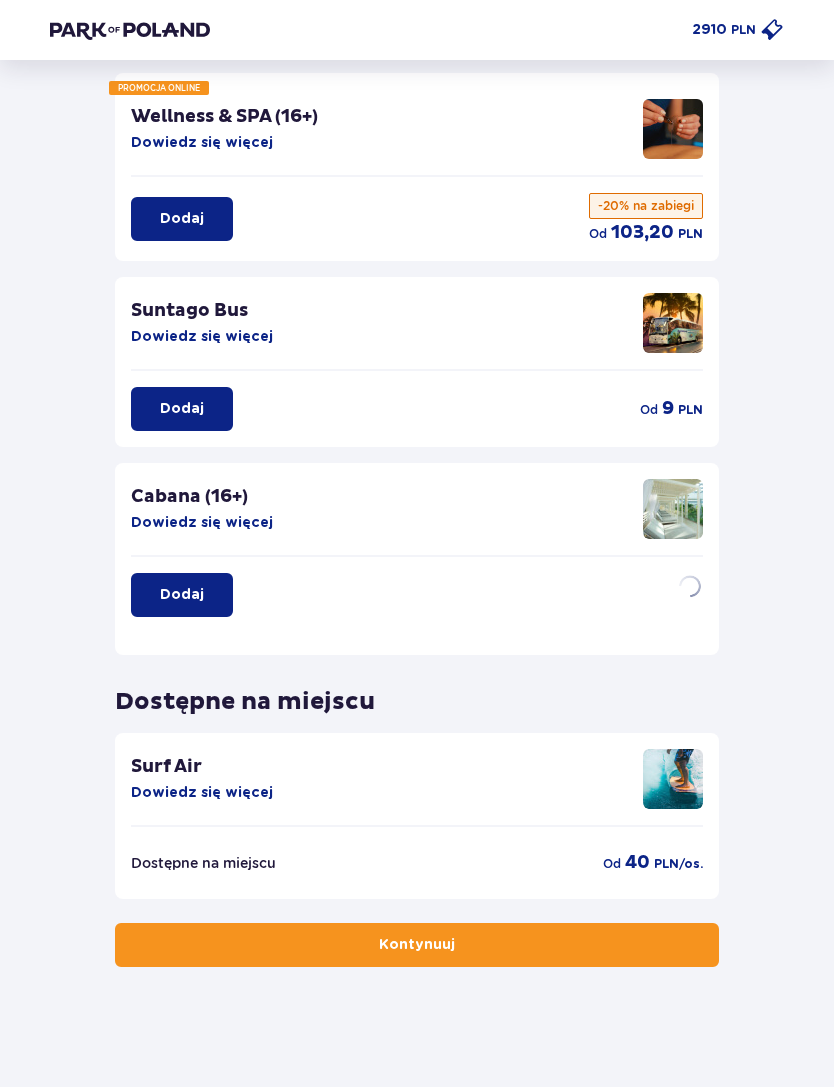 scroll, scrollTop: 0, scrollLeft: 0, axis: both 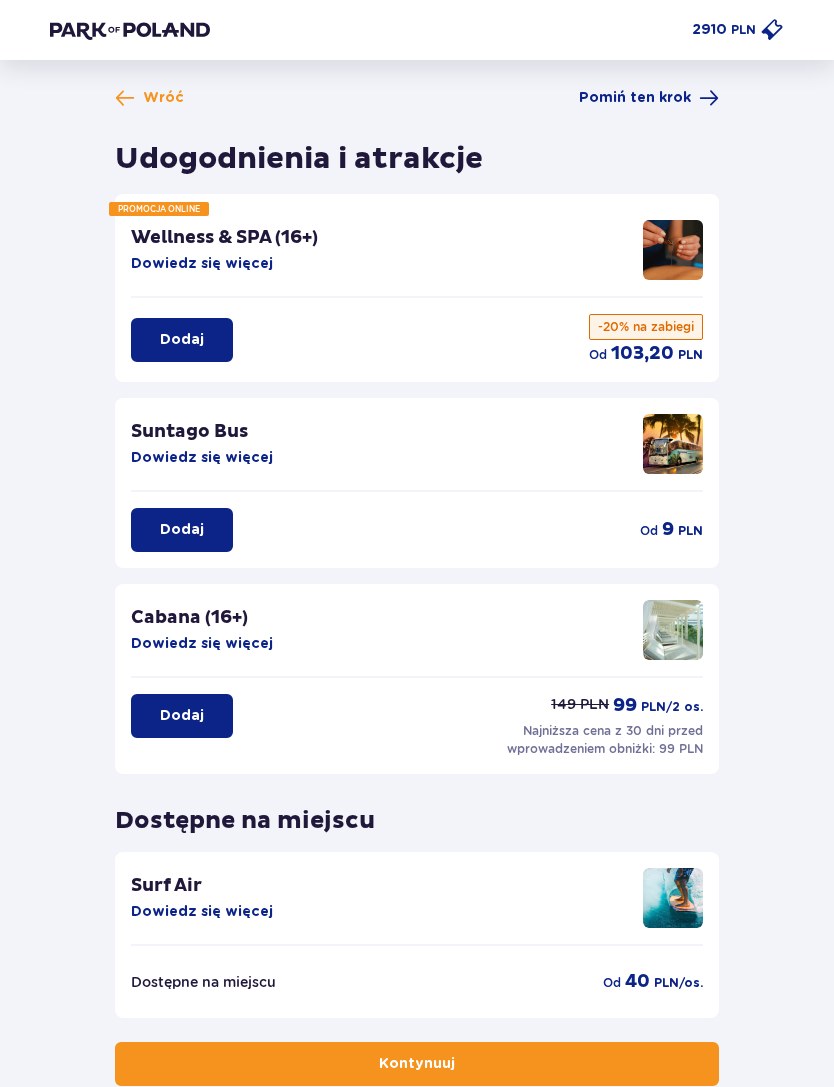 click on "Kontynuuj" at bounding box center (417, 1064) 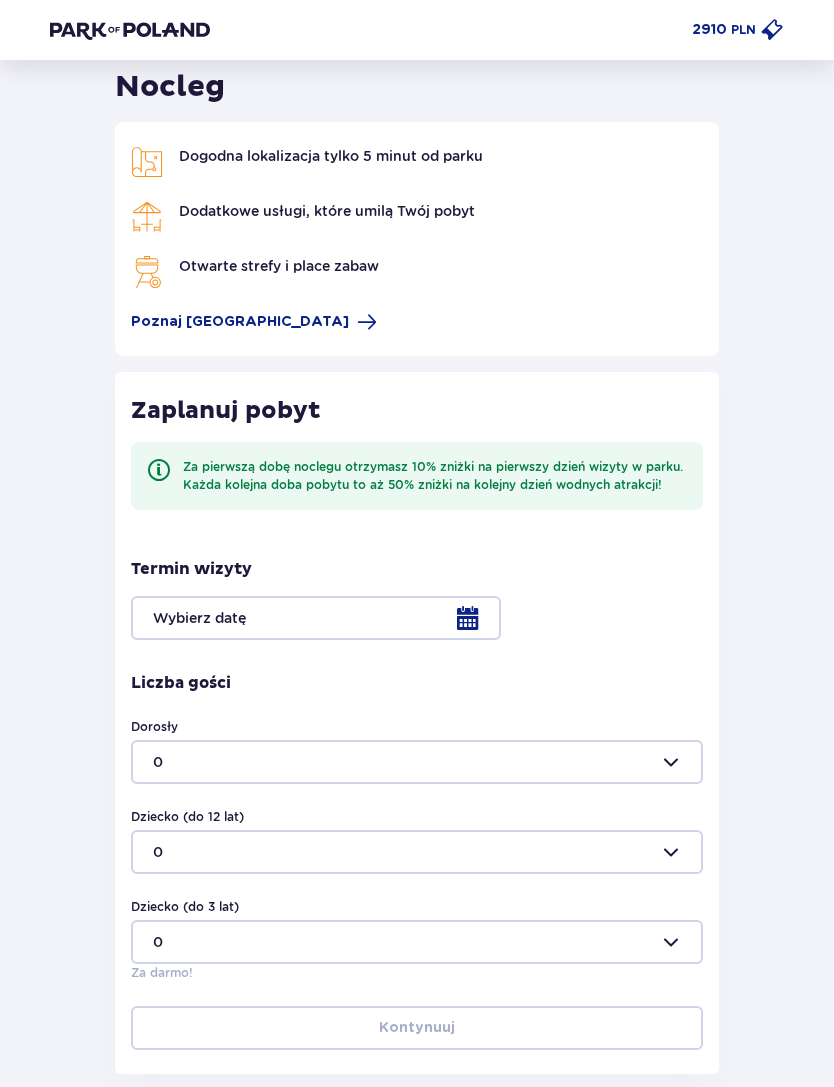 scroll, scrollTop: 183, scrollLeft: 0, axis: vertical 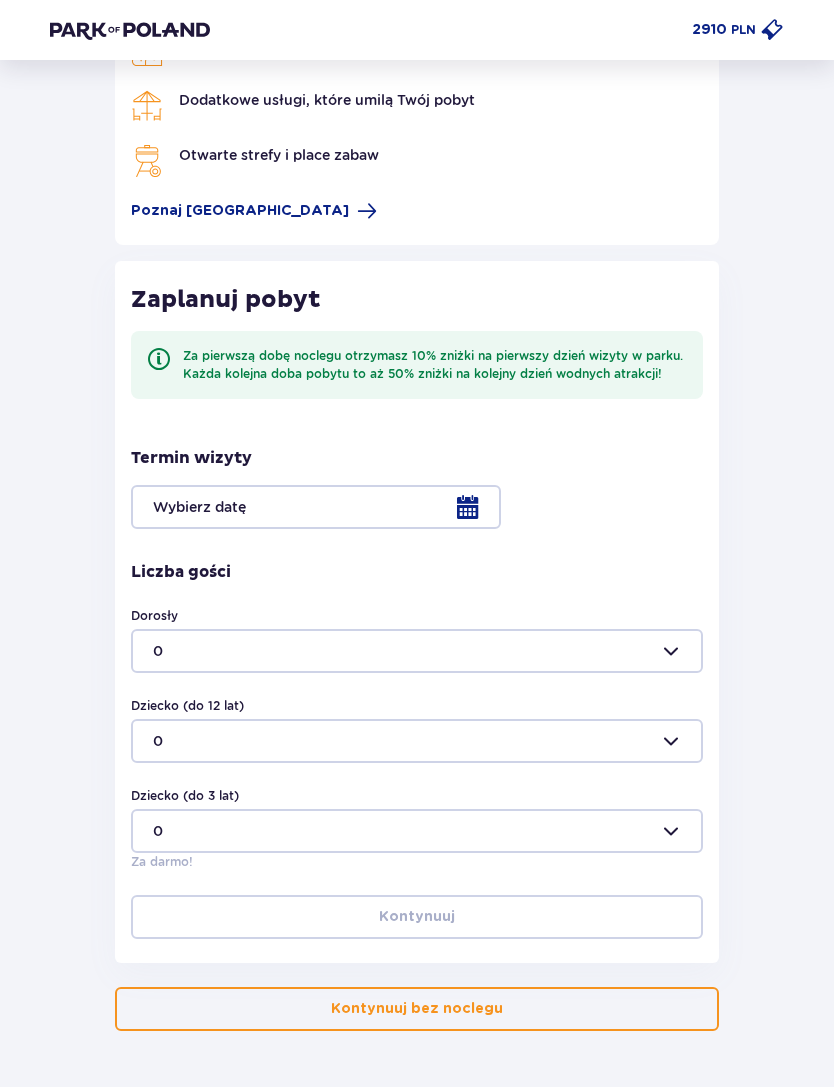 click at bounding box center (417, 507) 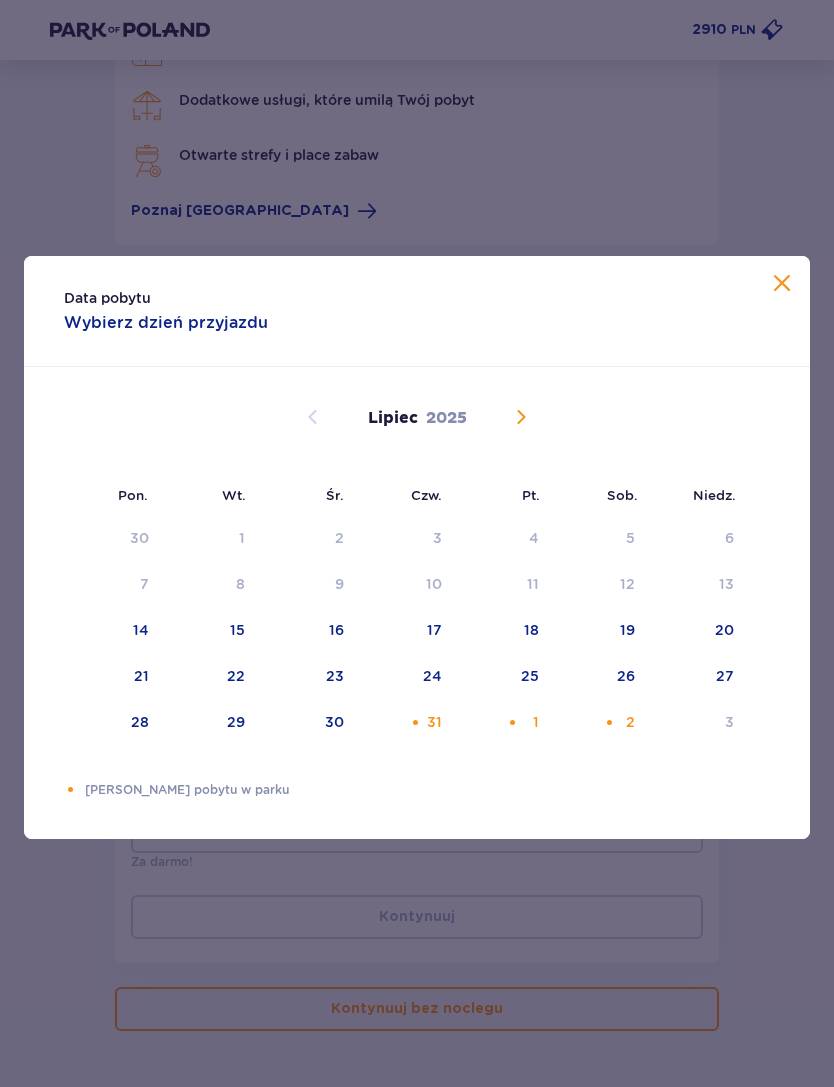 click on "Data pobytu Wybierz dzień przyjazdu" at bounding box center (417, 311) 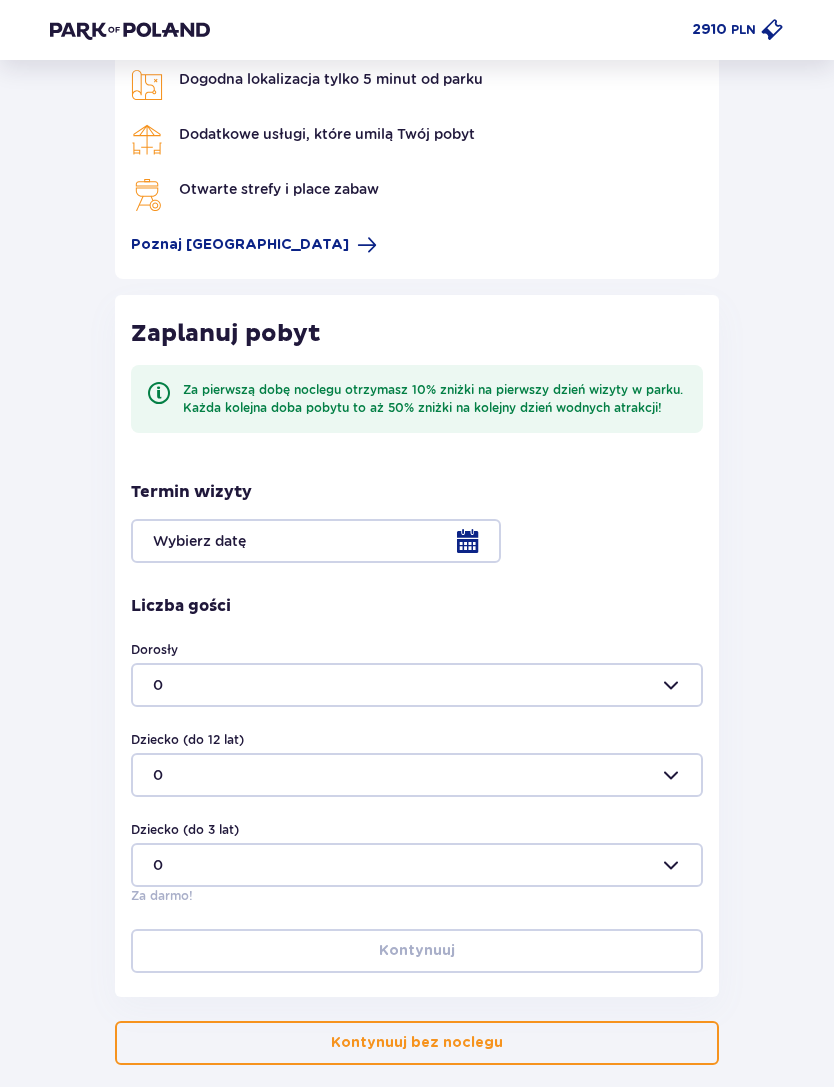 scroll, scrollTop: 0, scrollLeft: 0, axis: both 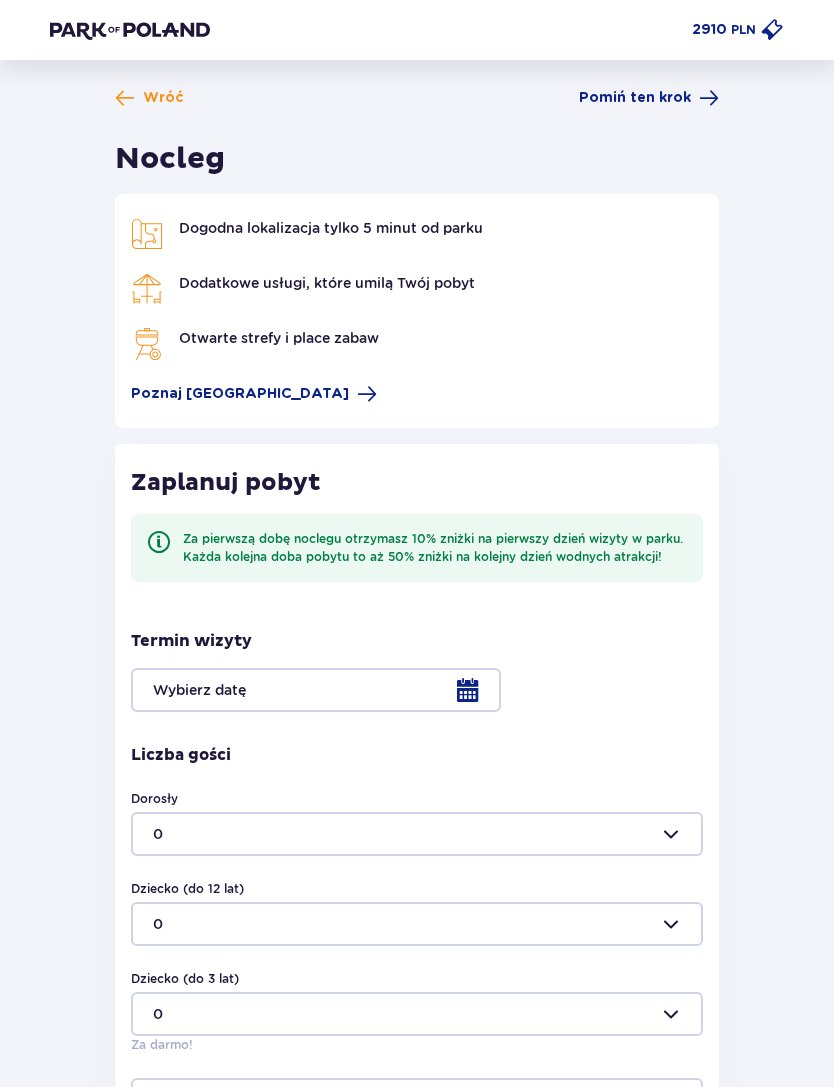 click on "2910 PLN" at bounding box center (738, 30) 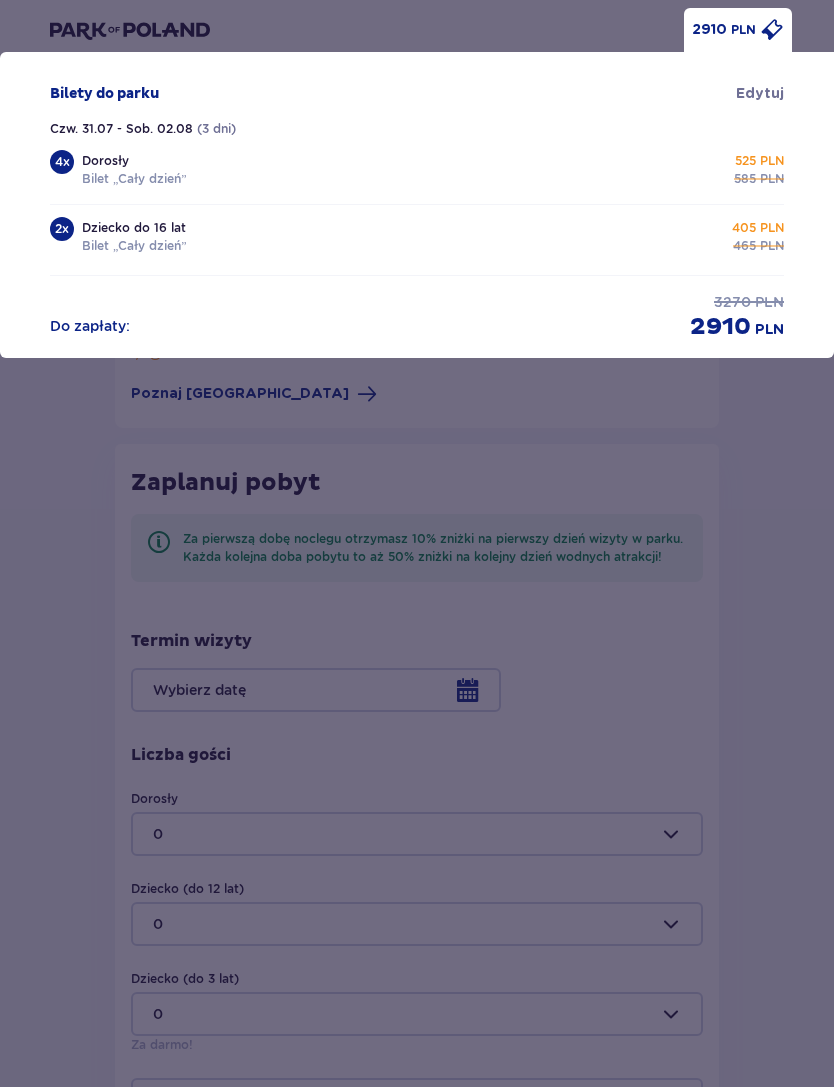click on "2910 PLN Bilety do parku Edytuj Czw. 31.07   - Sob. 02.08 ( 3 dni ) 4 x Dorosły Bilet „Cały dzień” 525 PLN 585 PLN 2 x Dziecko do 16 lat Bilet „Cały dzień” 405 PLN 465 PLN Do zapłaty : 3270 PLN 2910 PLN" at bounding box center [417, 543] 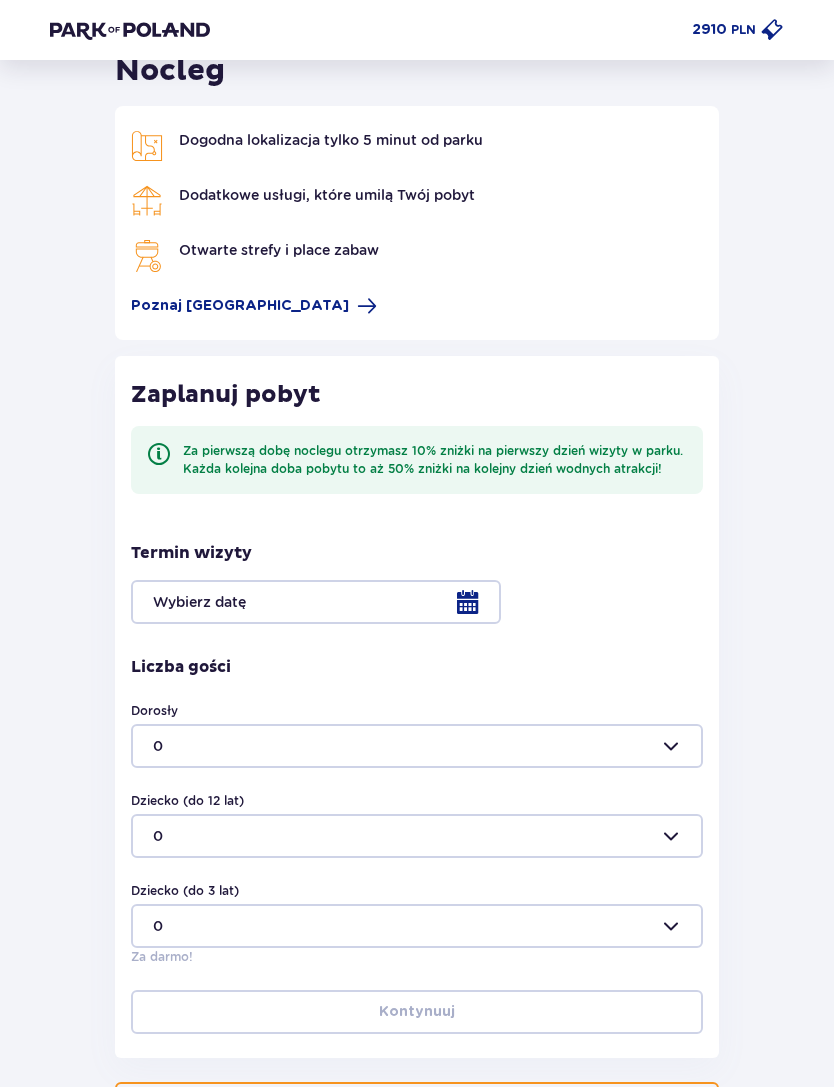 scroll, scrollTop: 183, scrollLeft: 0, axis: vertical 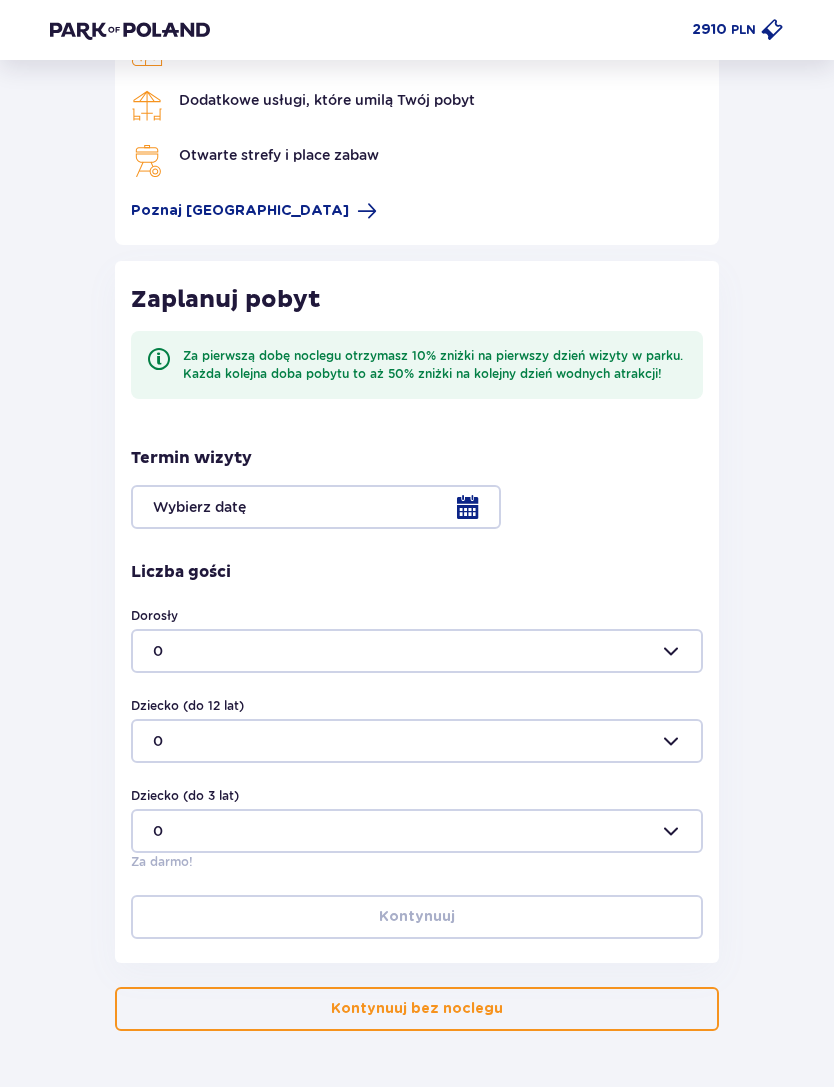 click at bounding box center (417, 507) 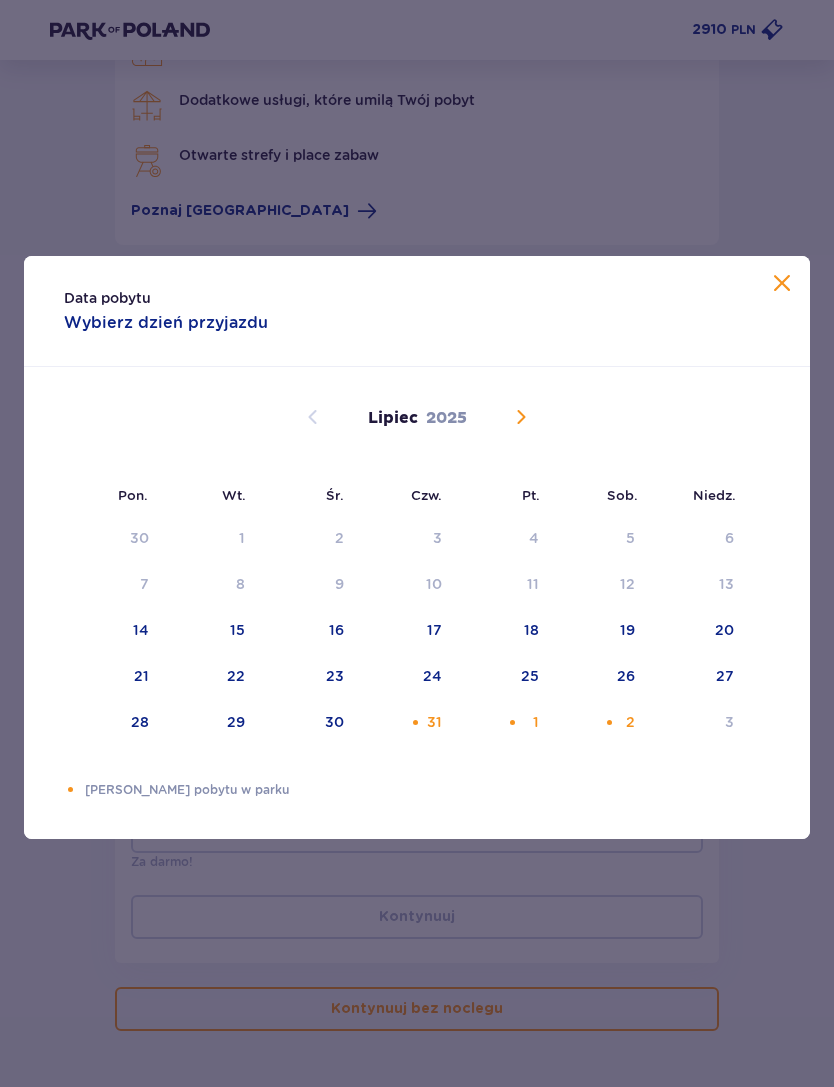 click at bounding box center (782, 284) 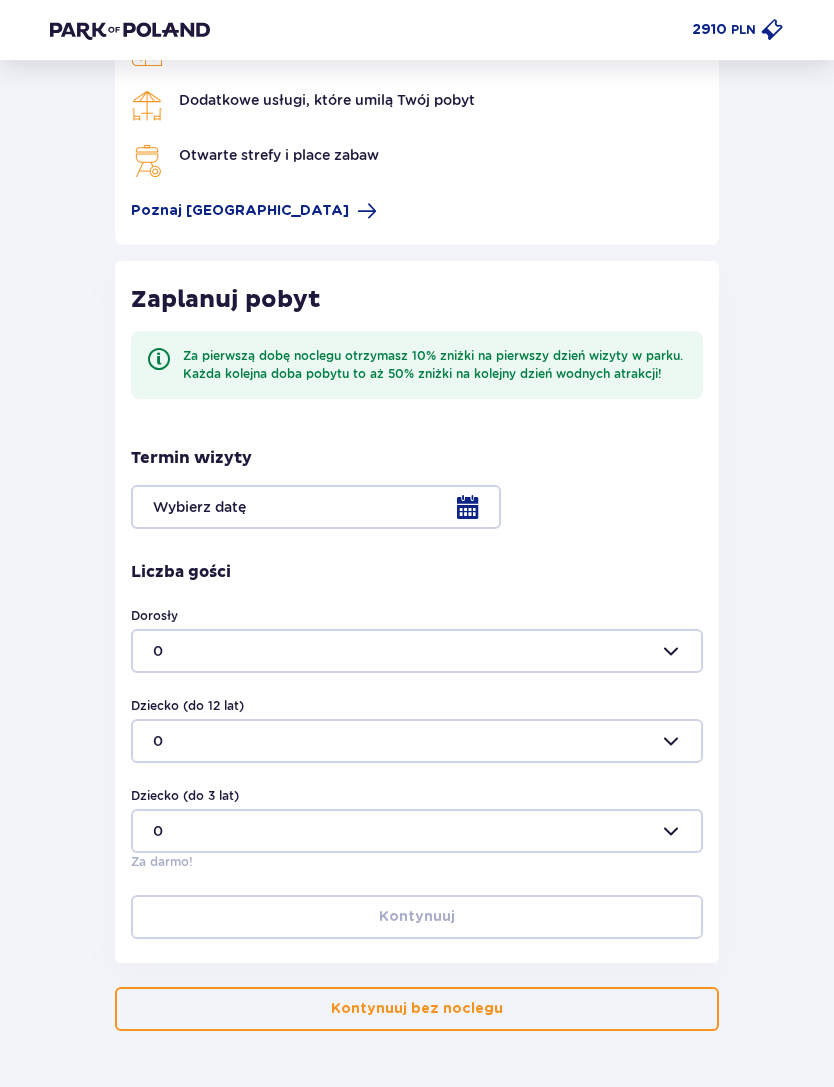 click on "2910" at bounding box center (709, 30) 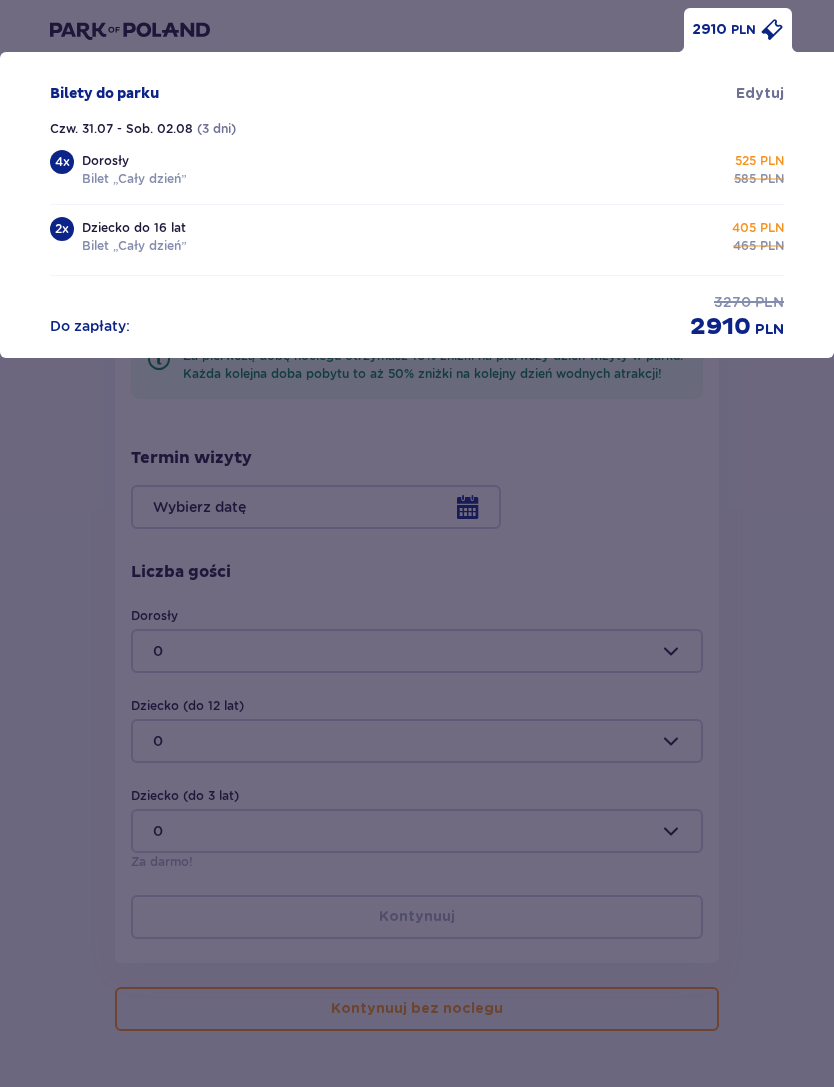 click on "Czw. 31.07   - Sob. 02.08" at bounding box center (121, 129) 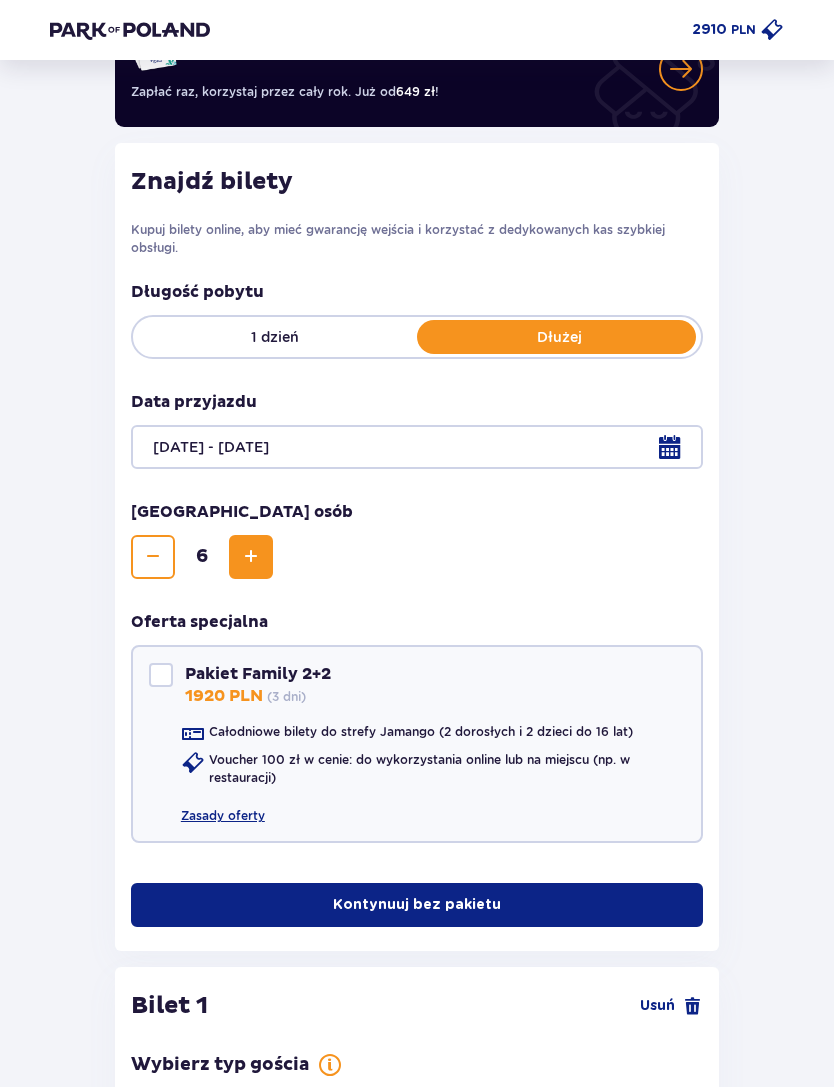 scroll, scrollTop: 0, scrollLeft: 0, axis: both 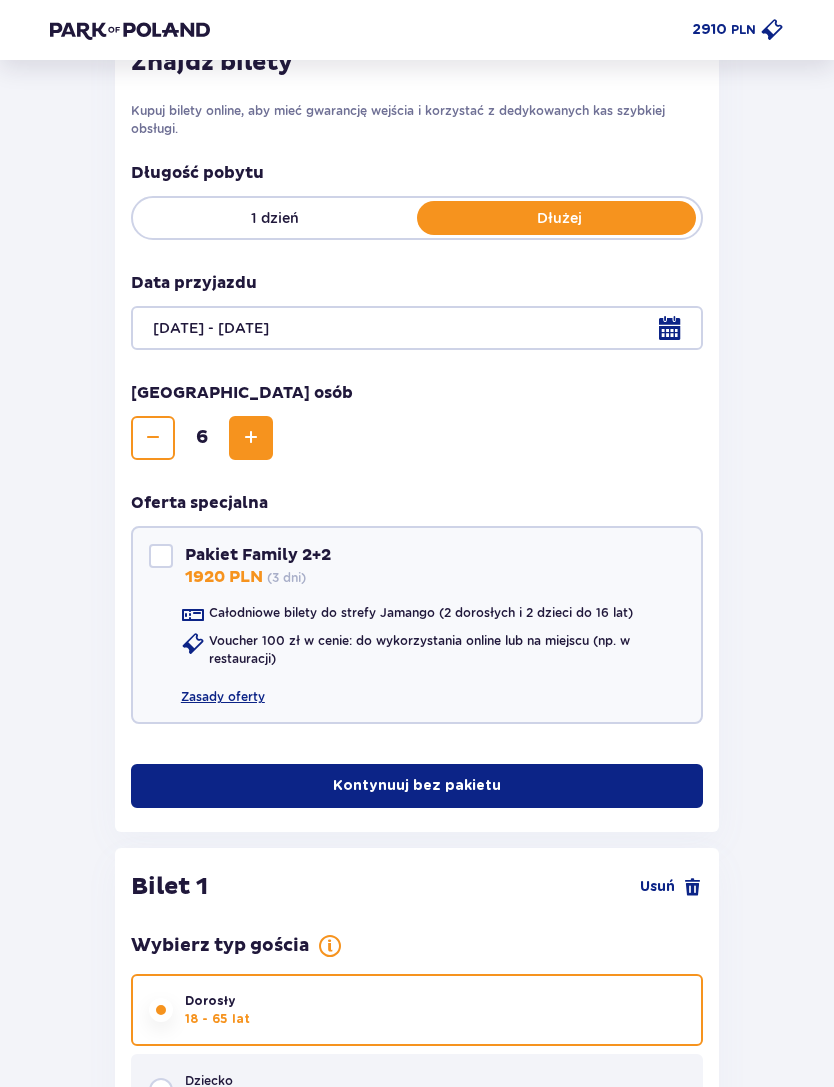 click at bounding box center (417, 329) 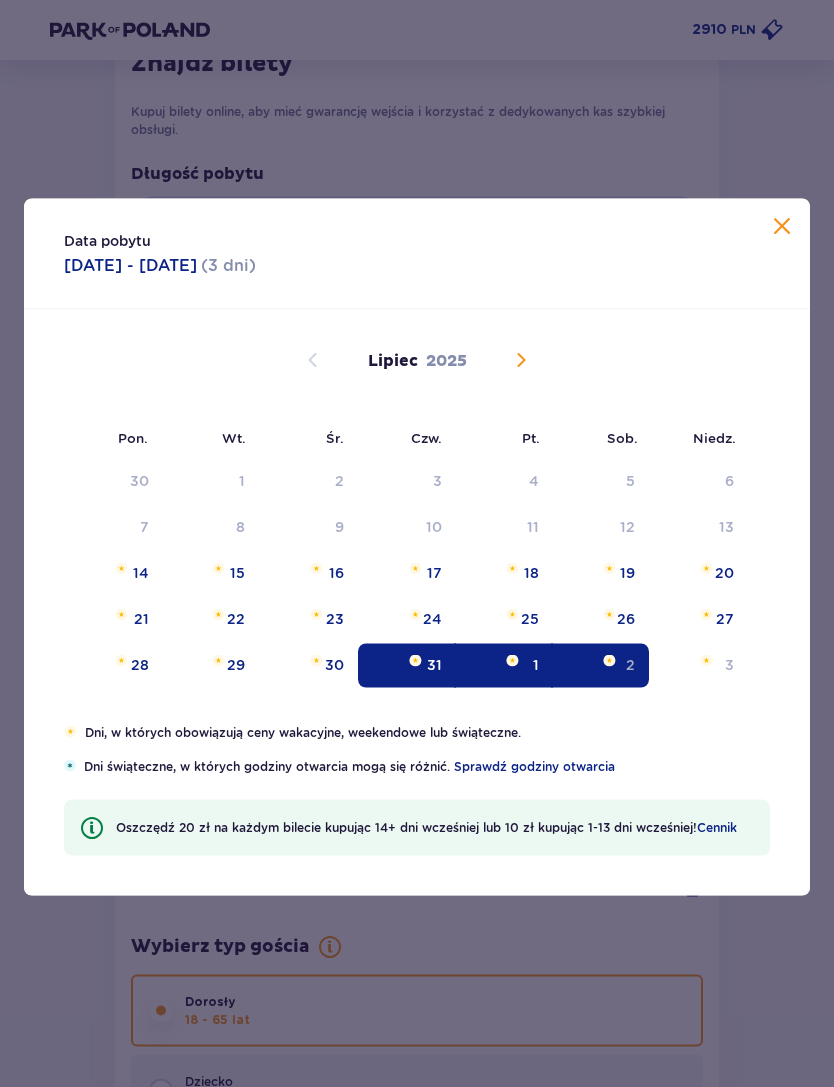 scroll, scrollTop: 302, scrollLeft: 0, axis: vertical 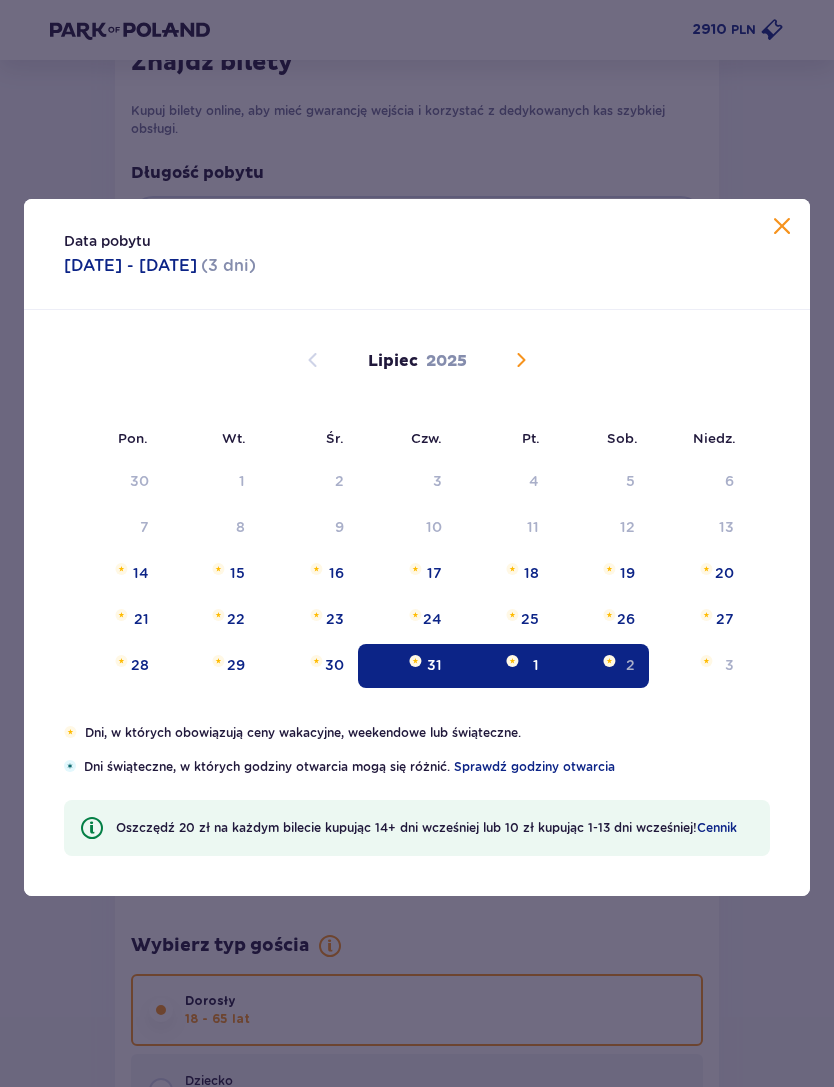 click on "29" at bounding box center (236, 665) 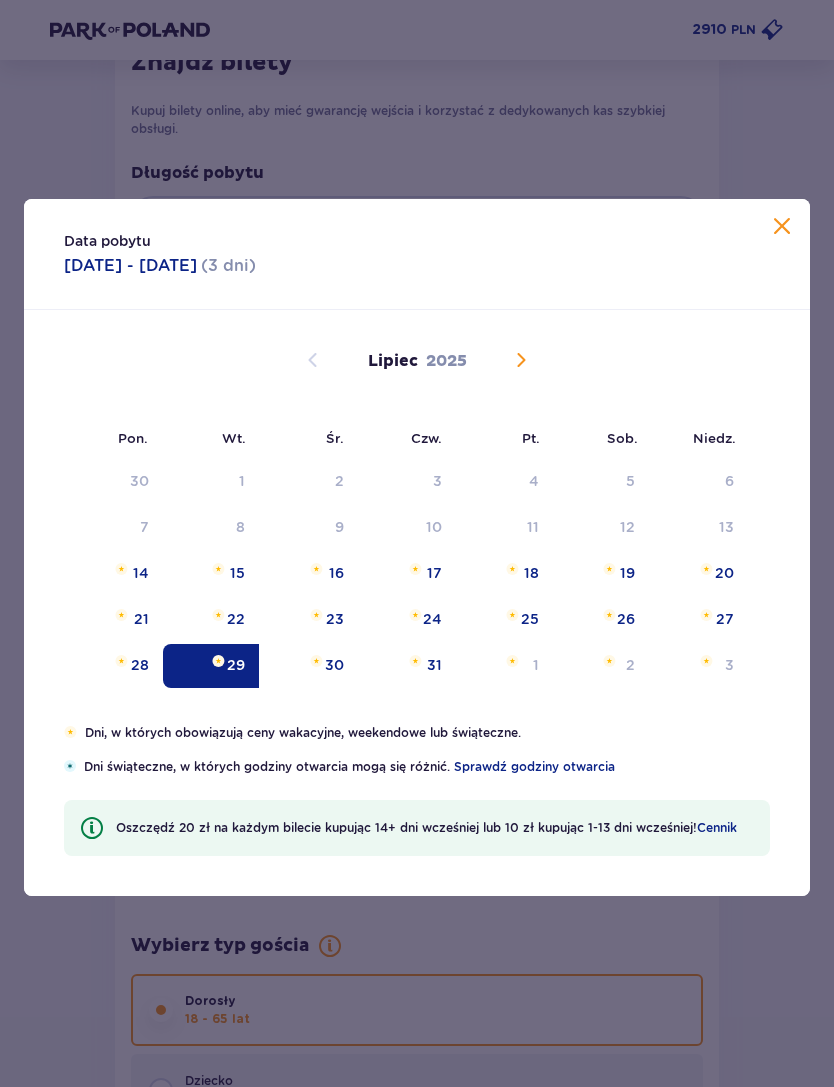 click on "31" at bounding box center (434, 665) 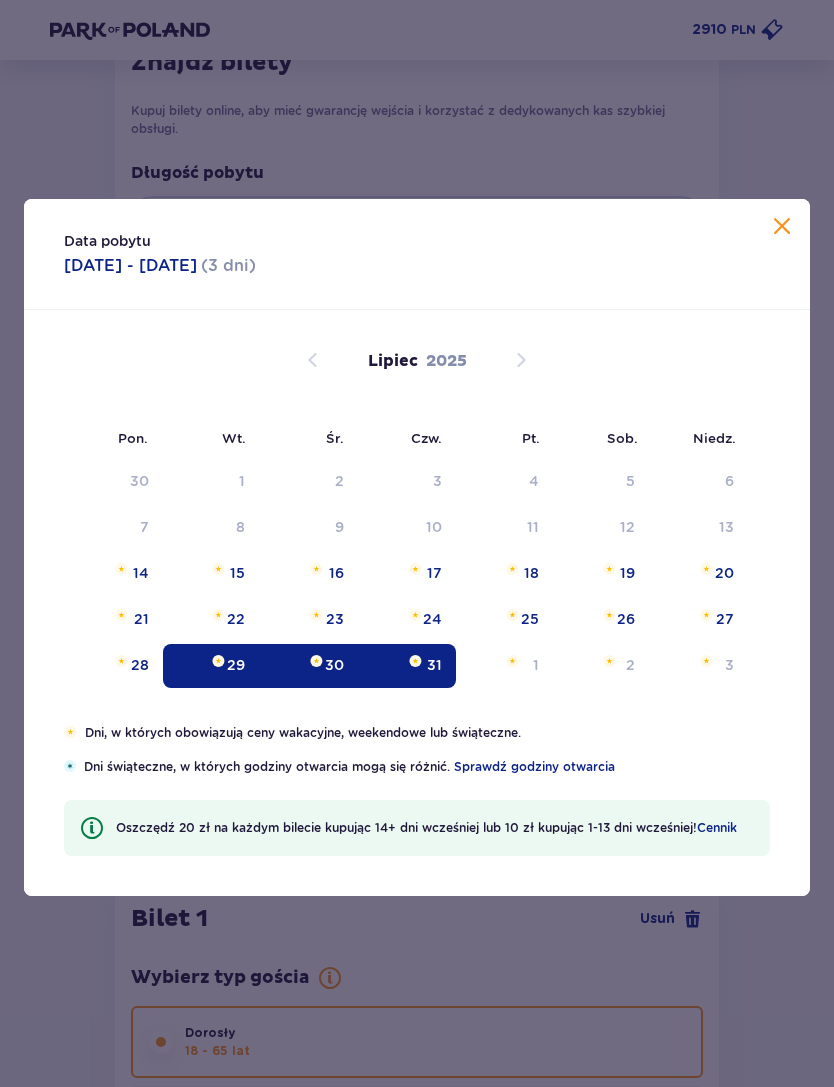 type on "[DATE] - [DATE]" 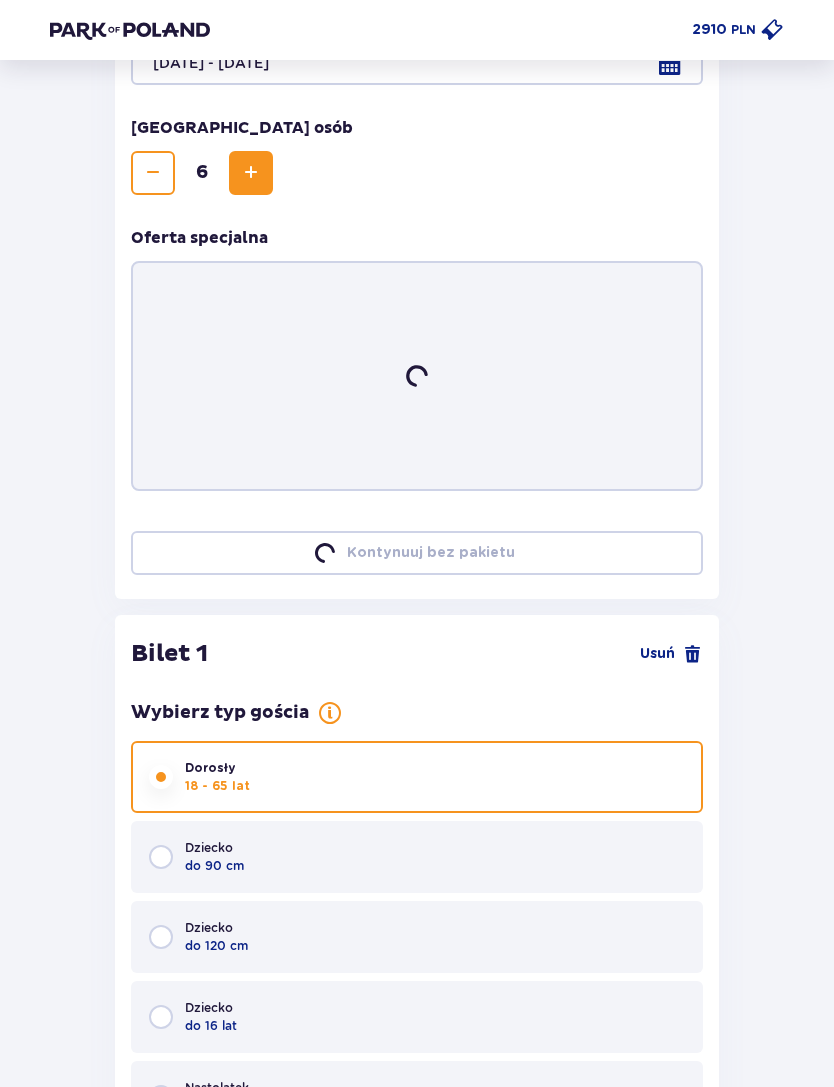 scroll, scrollTop: 565, scrollLeft: 0, axis: vertical 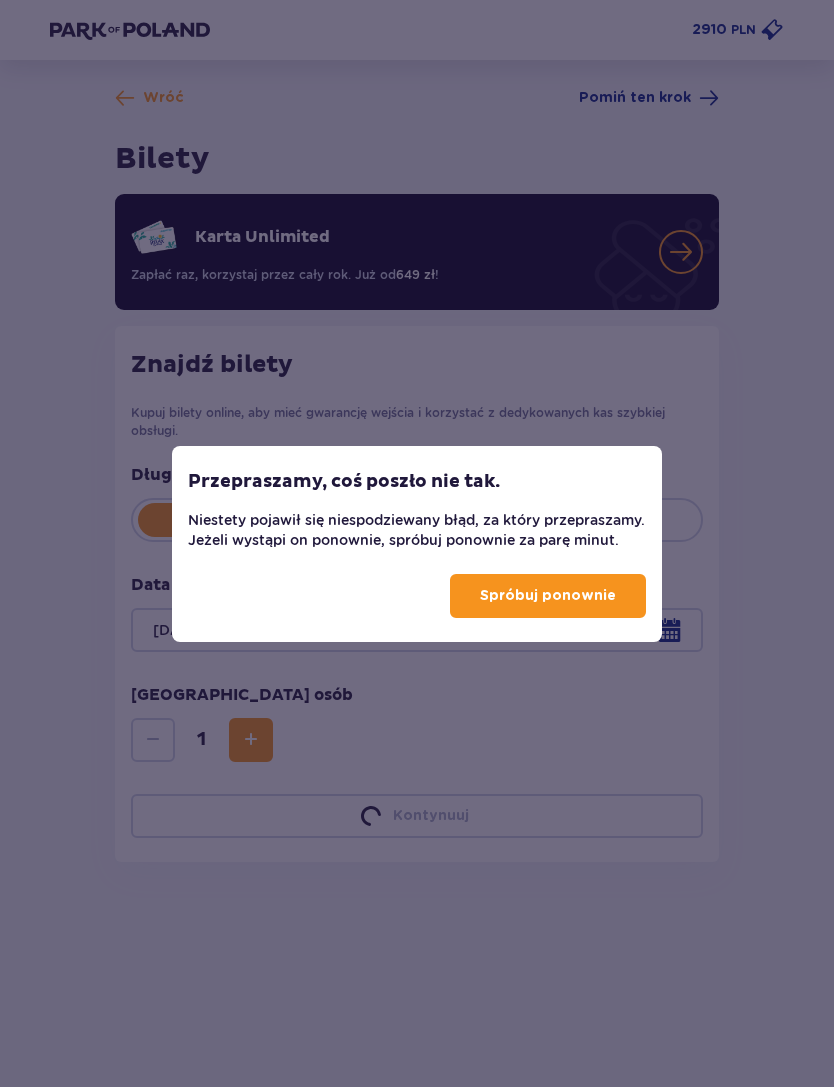 type 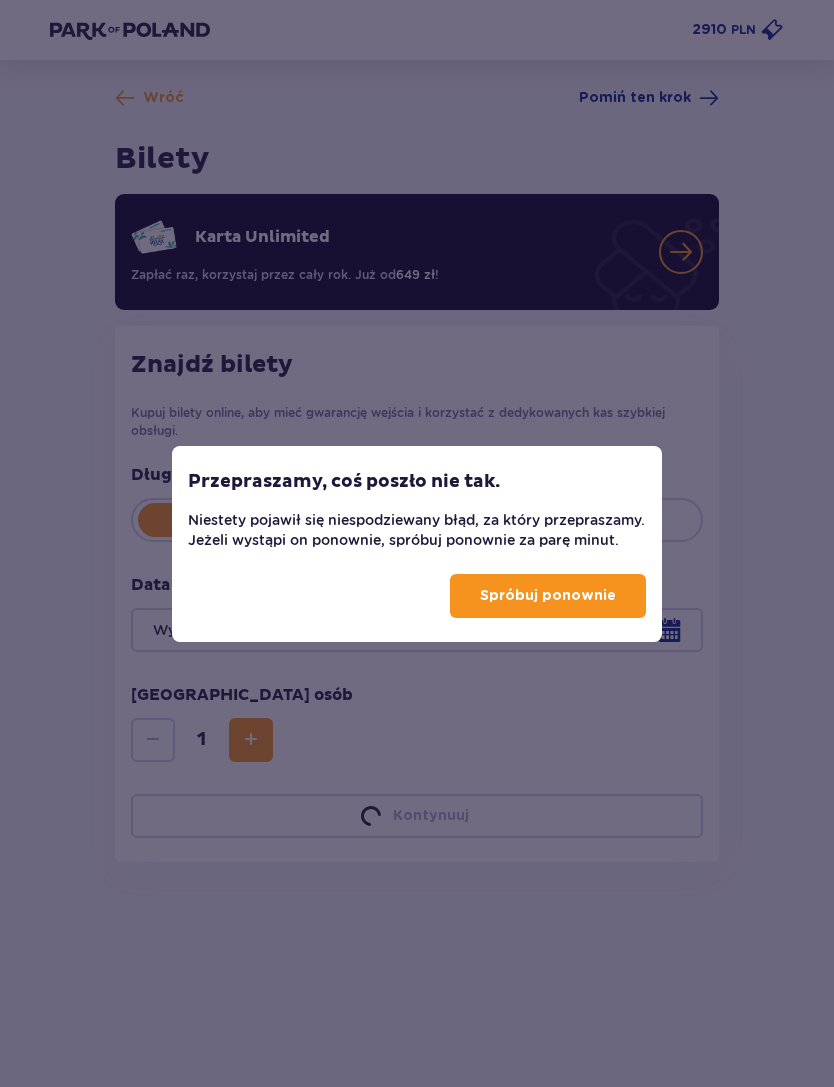 scroll, scrollTop: 64, scrollLeft: 0, axis: vertical 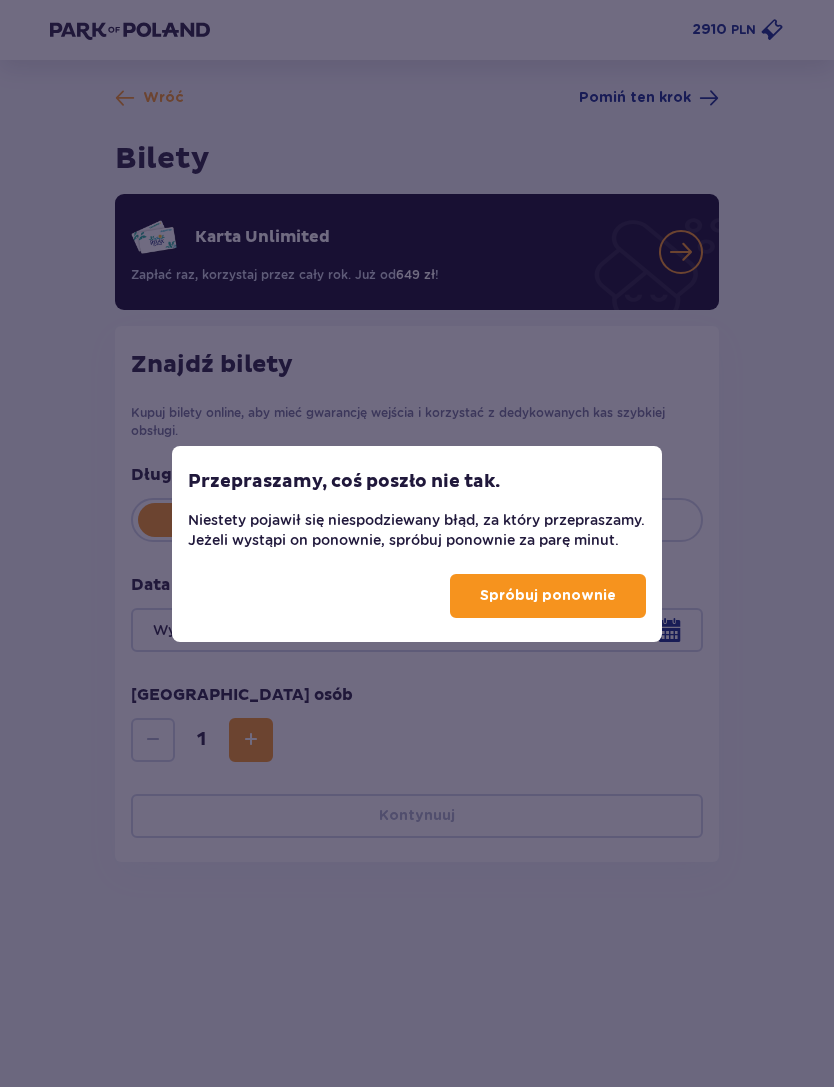 click on "Spróbuj ponownie" at bounding box center [548, 596] 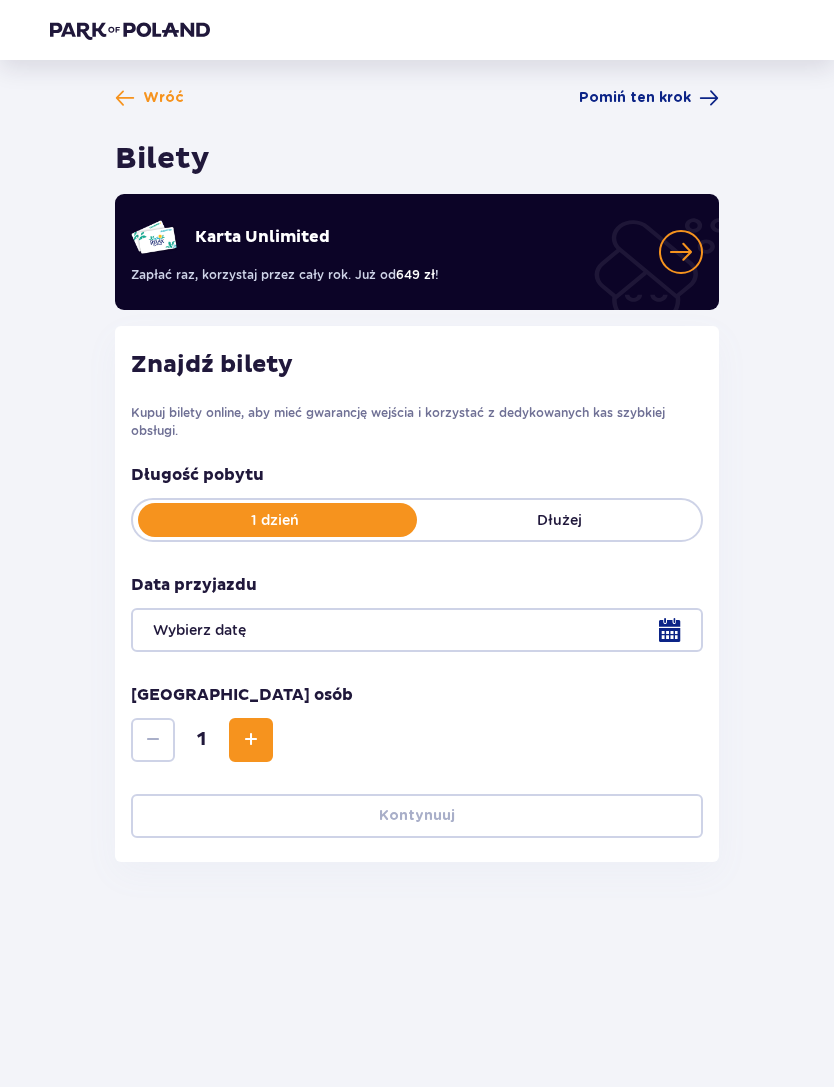 scroll, scrollTop: 0, scrollLeft: 0, axis: both 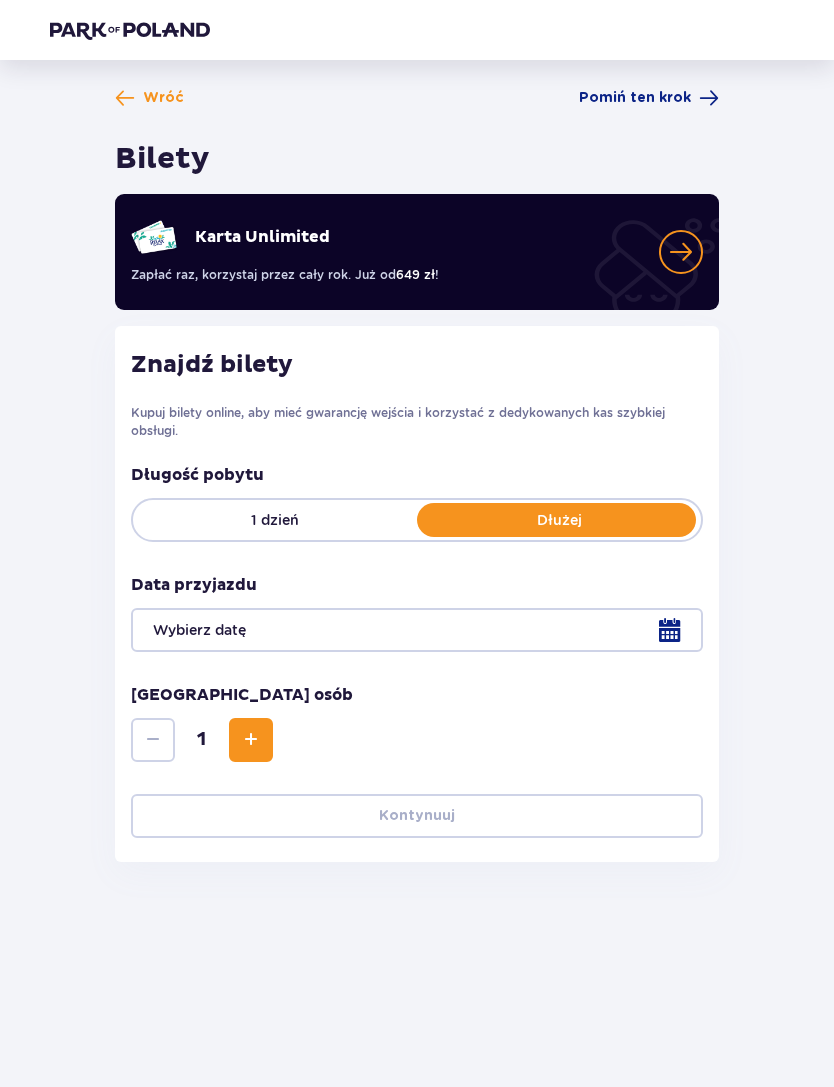 click at bounding box center (417, 630) 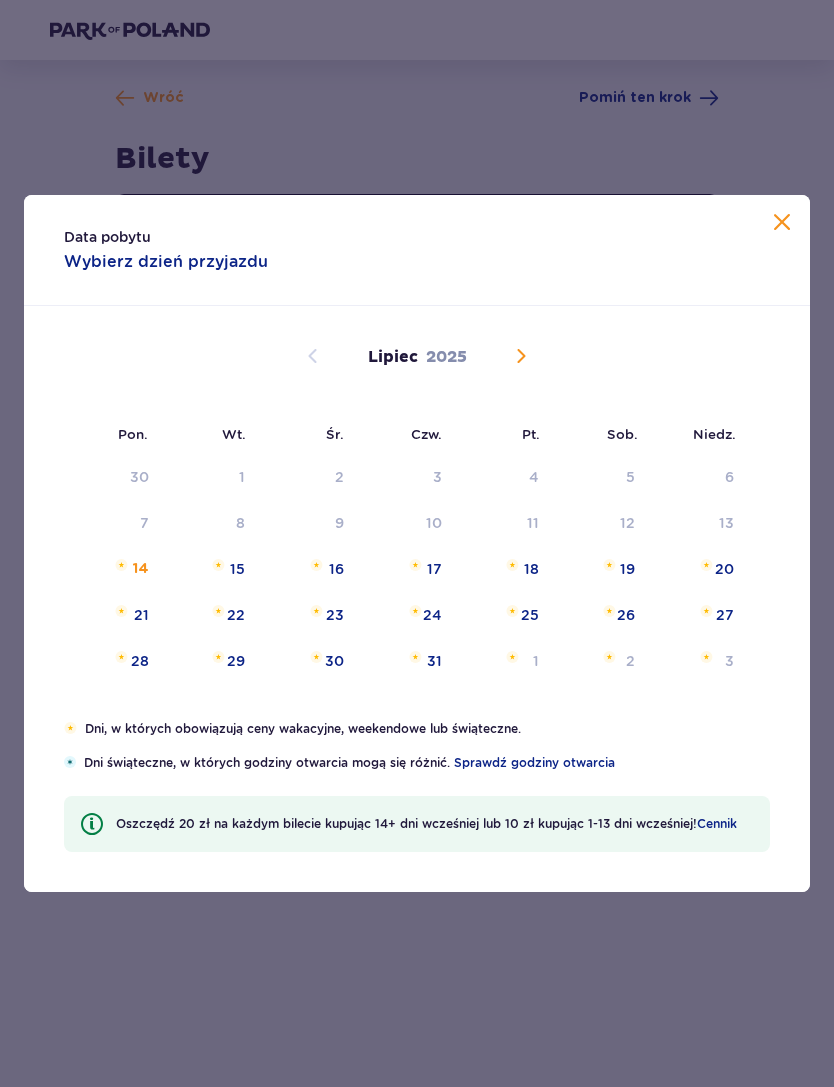 click on "29" at bounding box center [236, 661] 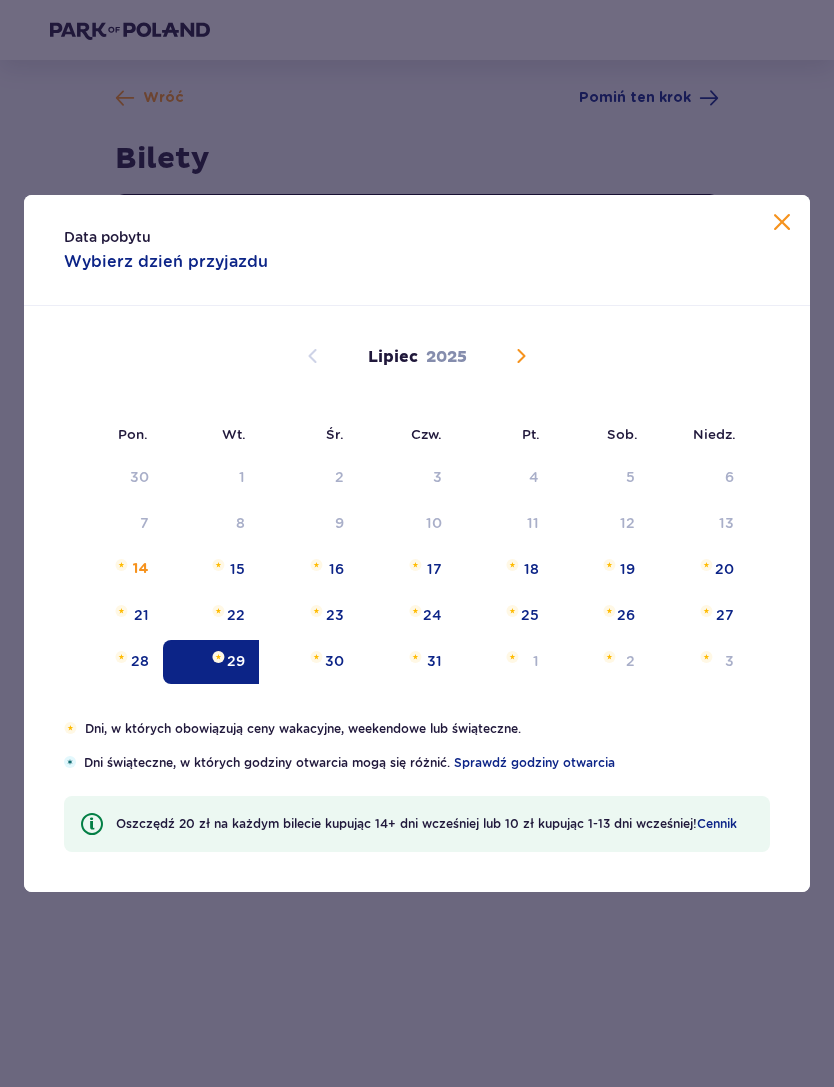 click on "31" at bounding box center (407, 662) 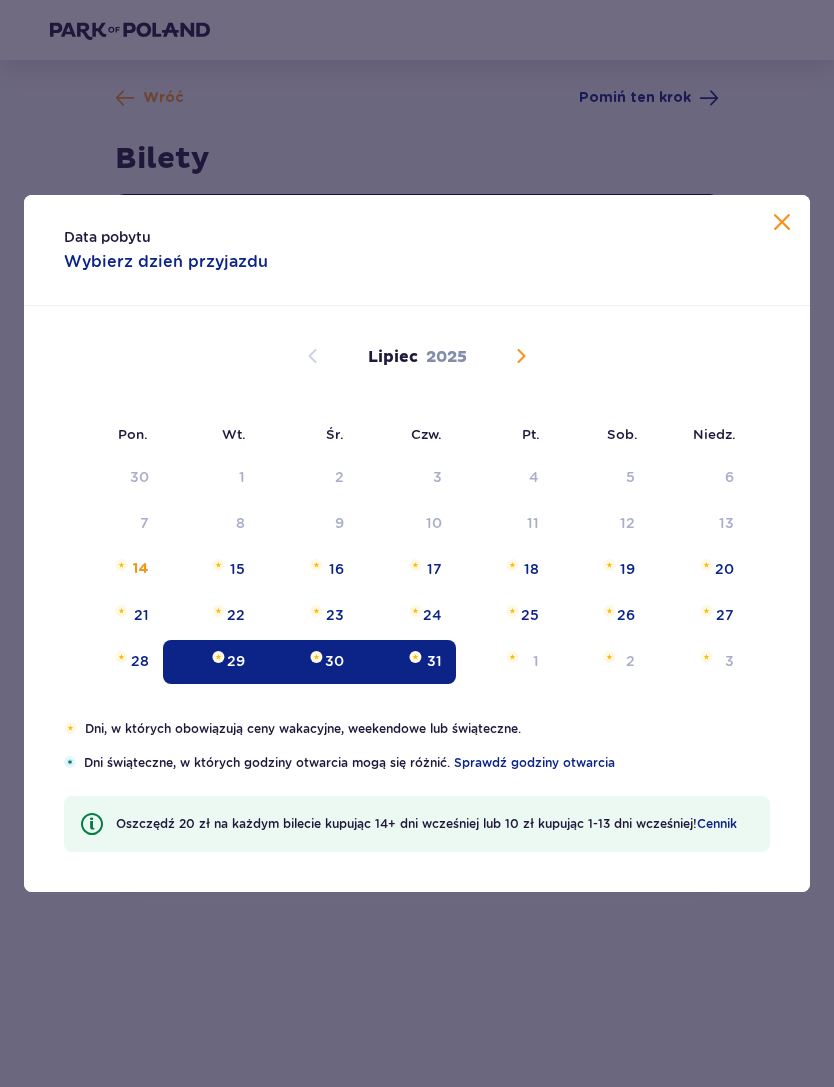 type on "[DATE] - [DATE]" 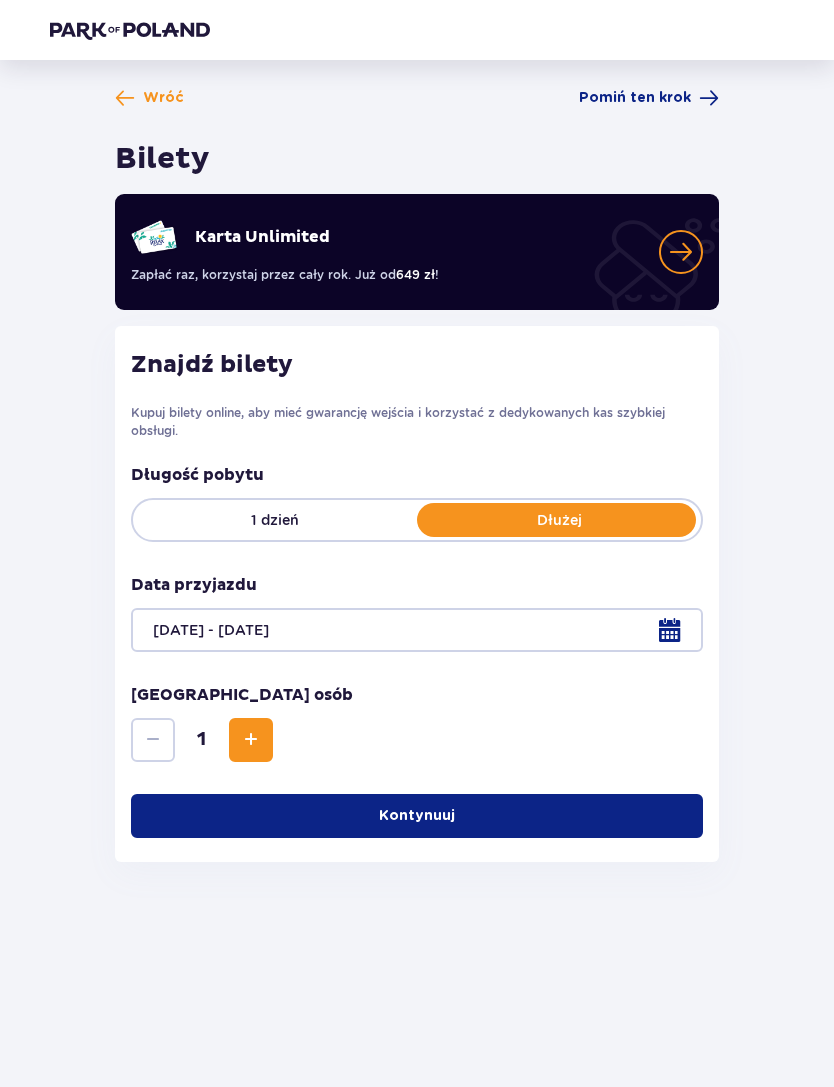 scroll, scrollTop: 64, scrollLeft: 0, axis: vertical 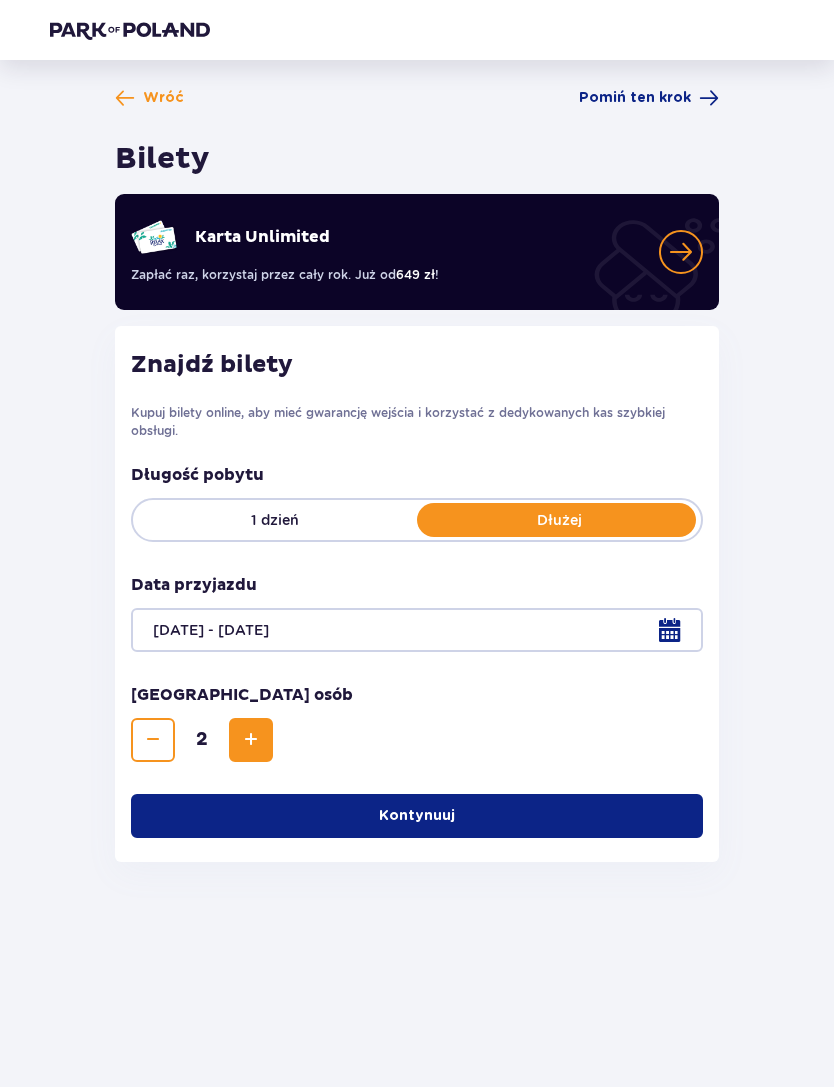 click at bounding box center (251, 740) 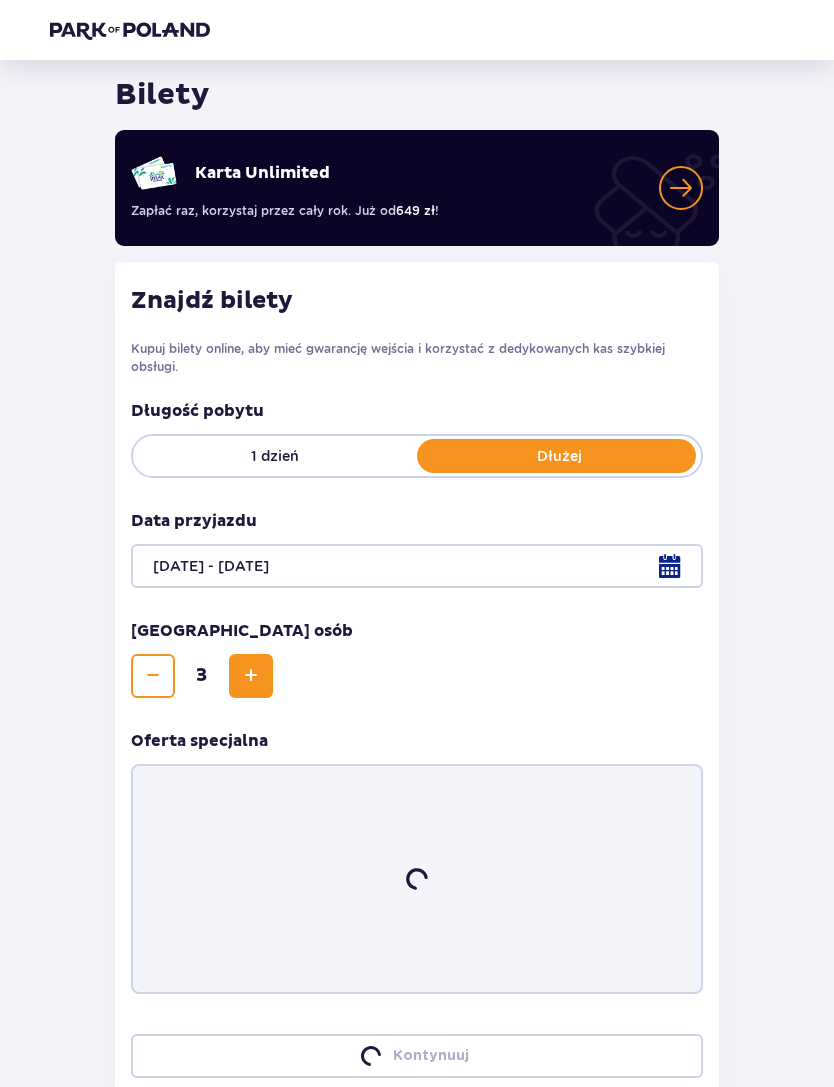click at bounding box center [251, 676] 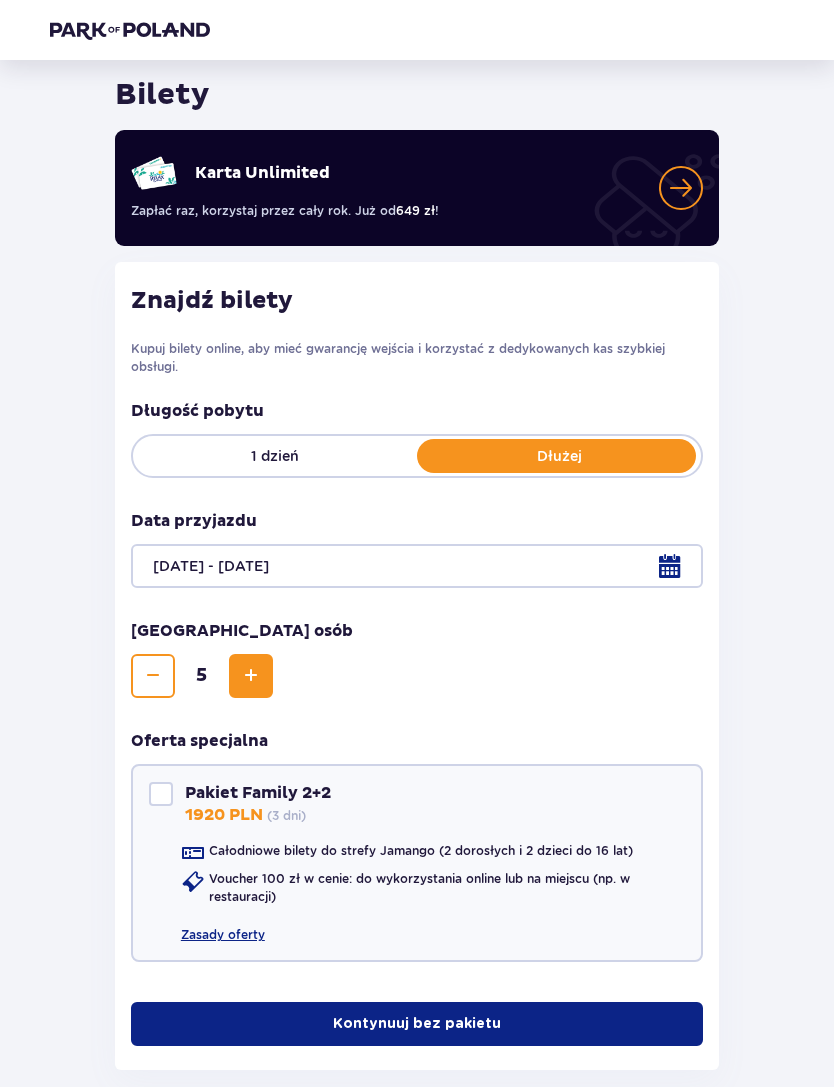 click at bounding box center [251, 676] 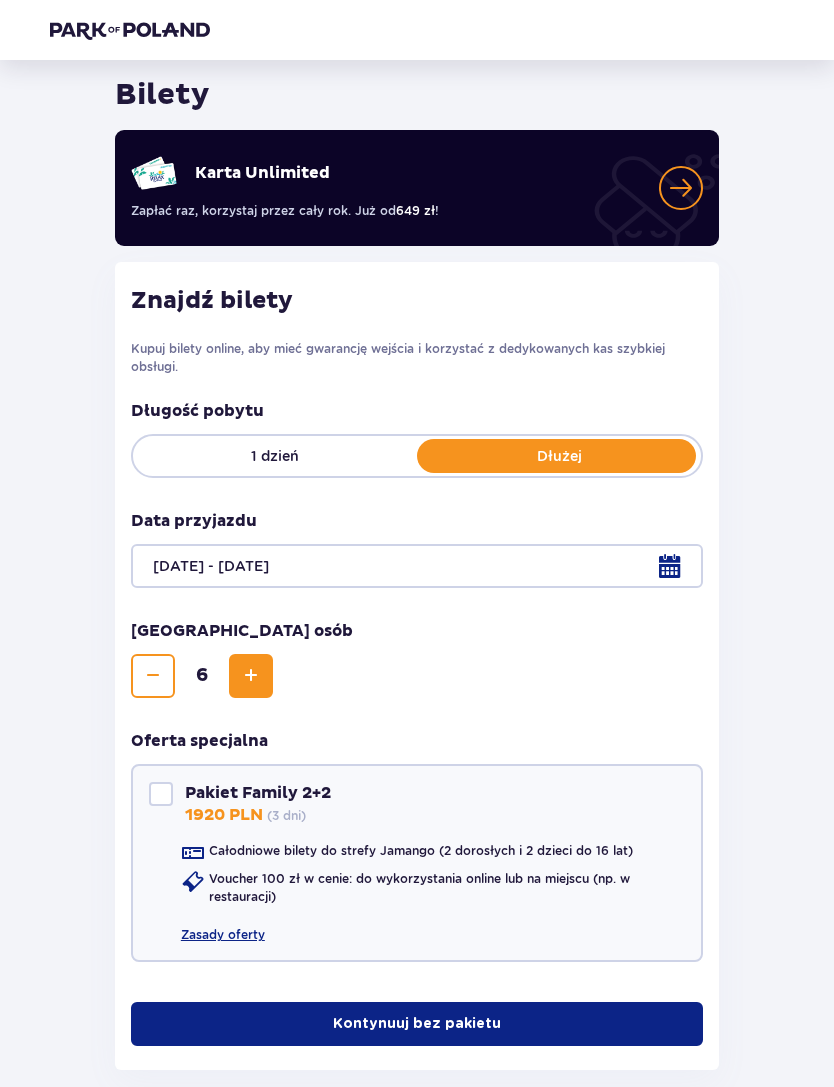 scroll, scrollTop: 103, scrollLeft: 0, axis: vertical 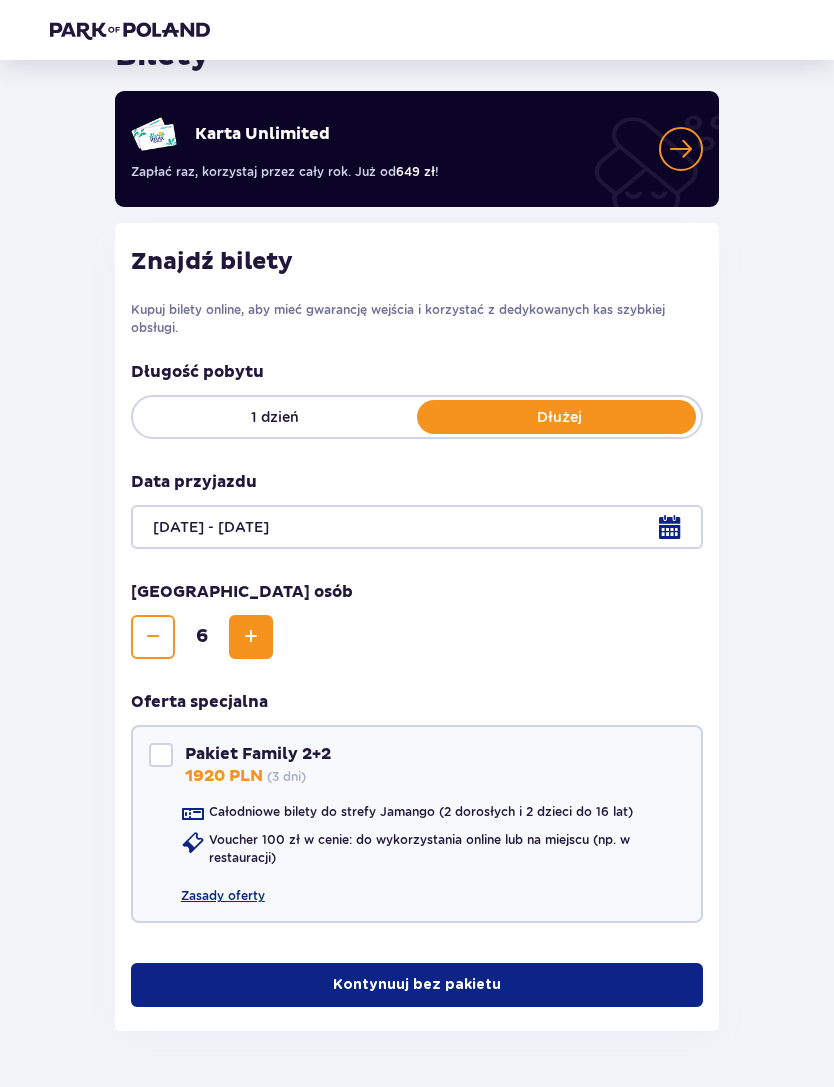 click on "Kontynuuj bez pakietu" at bounding box center [417, 985] 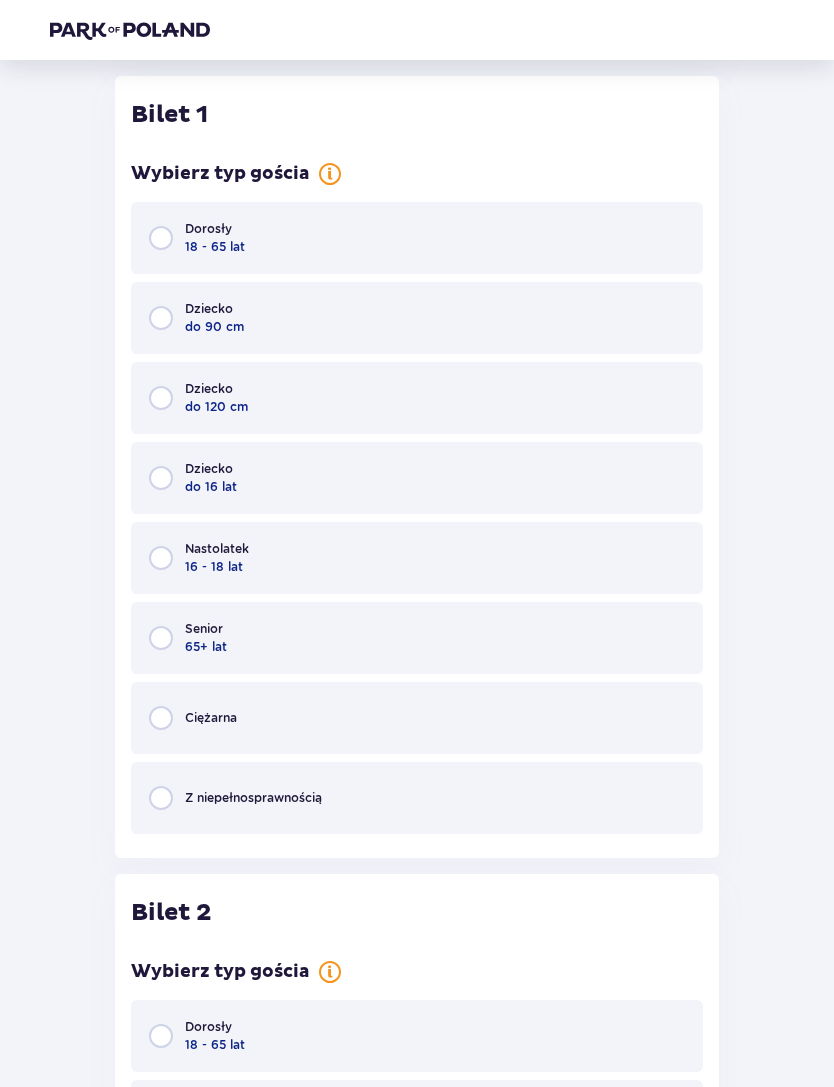 click on "Dorosły 18 - 65 lat" at bounding box center (417, 238) 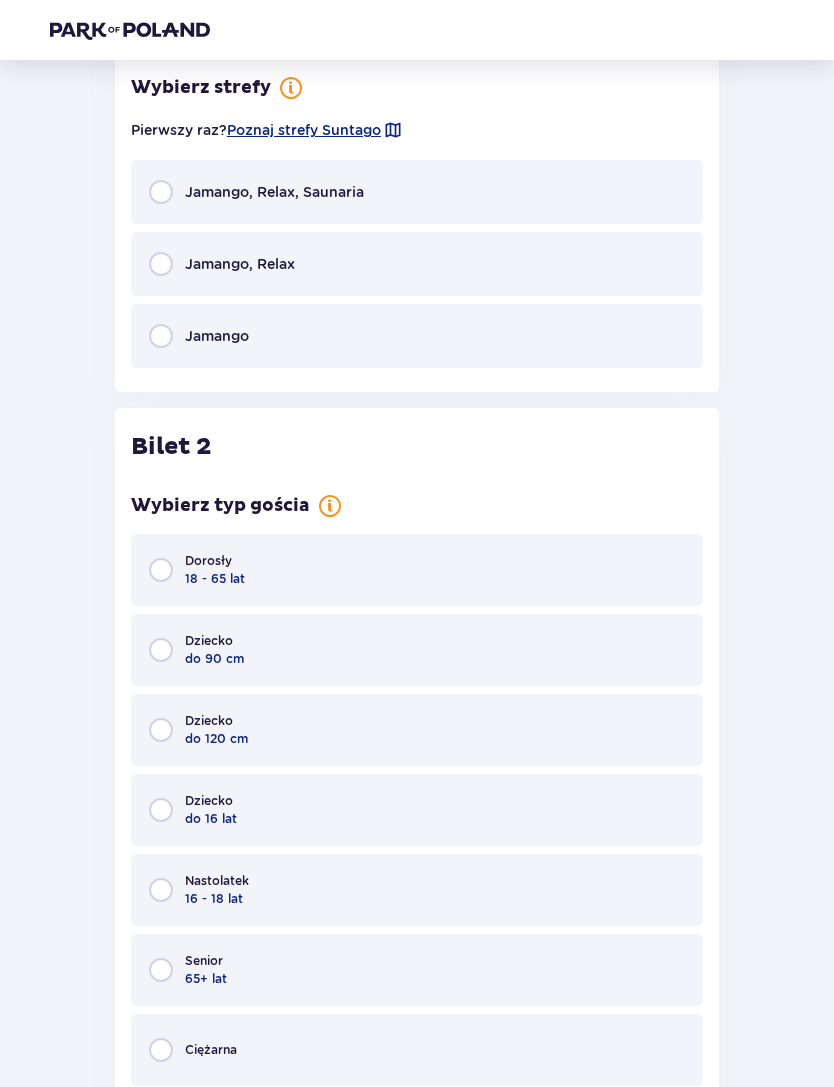 click on "Jamango, Relax" at bounding box center (417, 264) 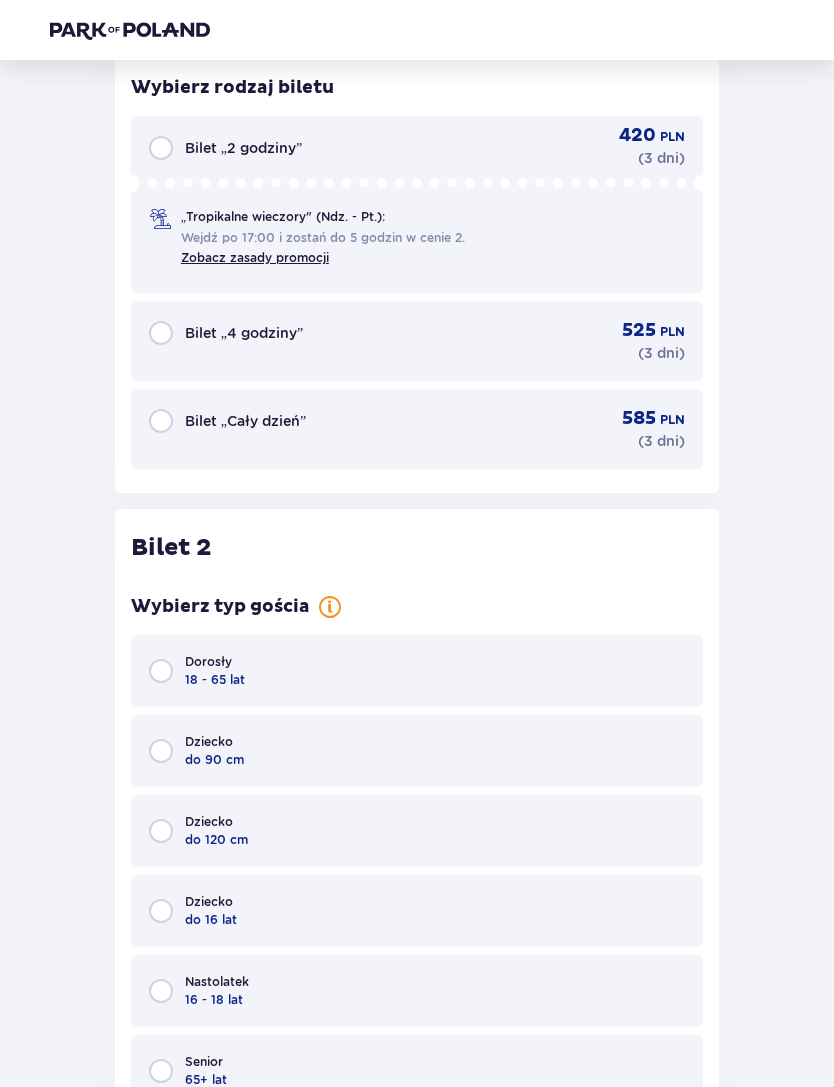 click on "Bilet „Cały dzień” 585 PLN ( 3 dni )" at bounding box center (417, 429) 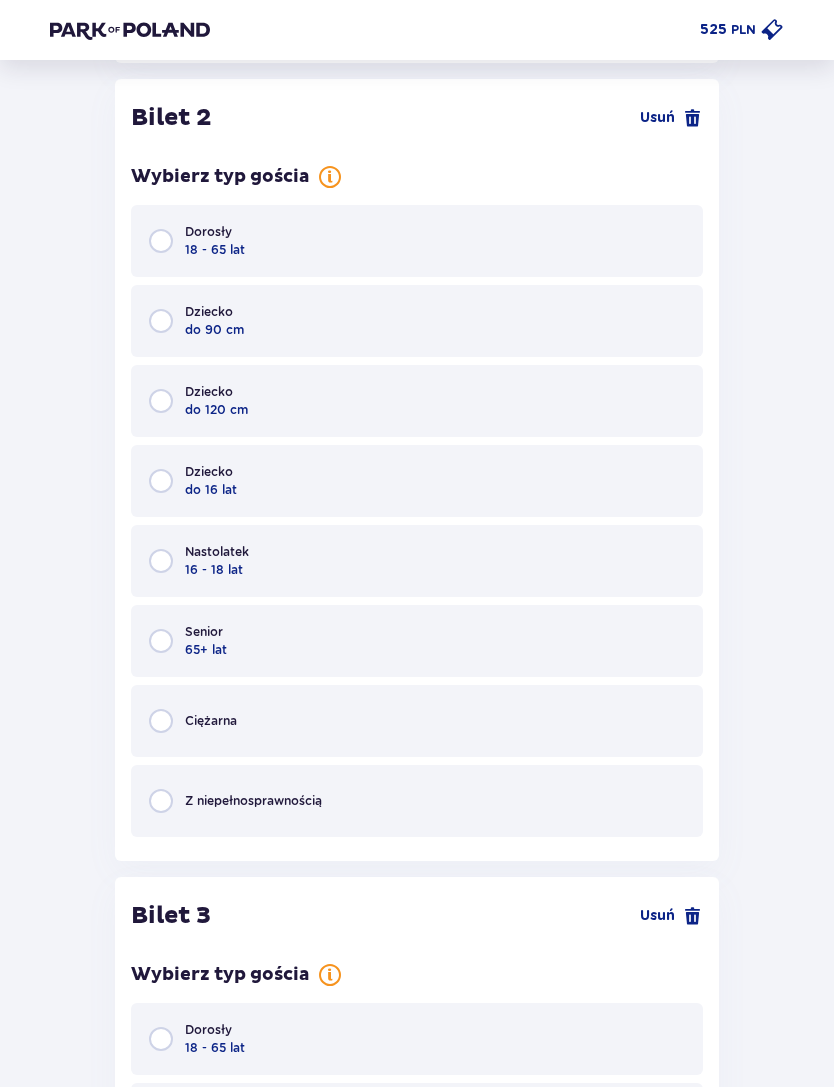 click on "Dorosły 18 - 65 lat" at bounding box center [417, 241] 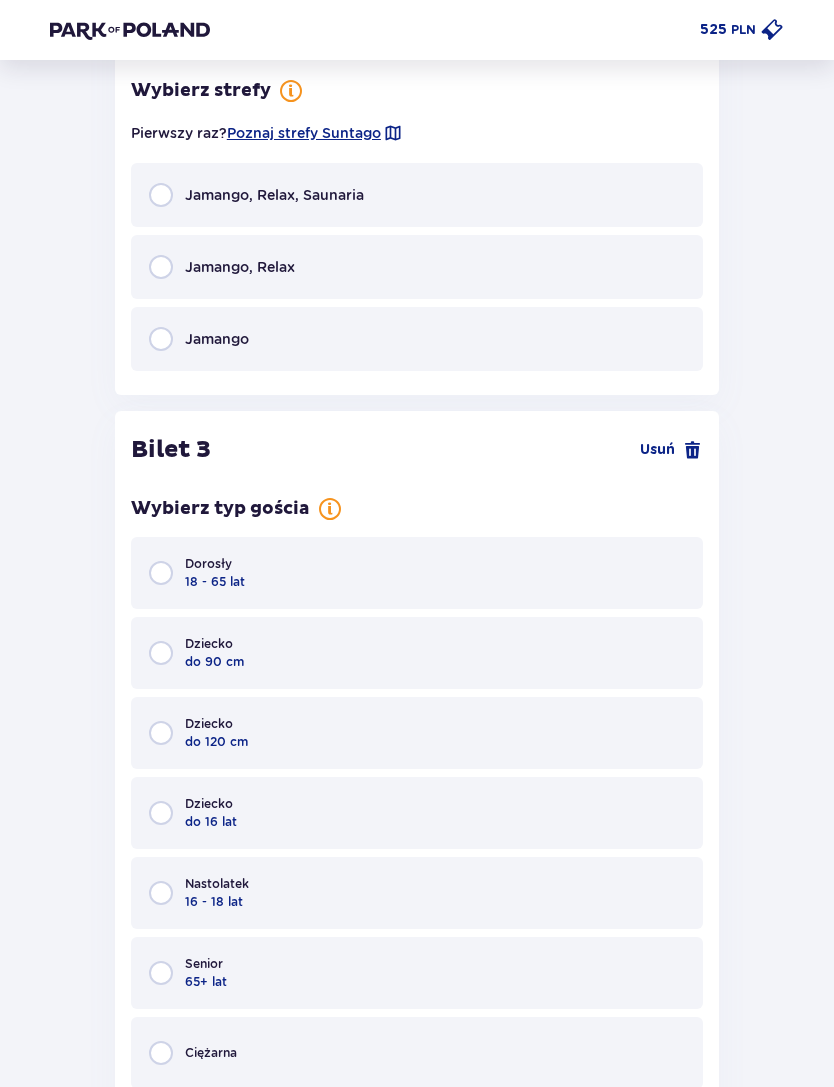 click on "Jamango, Relax" at bounding box center (417, 267) 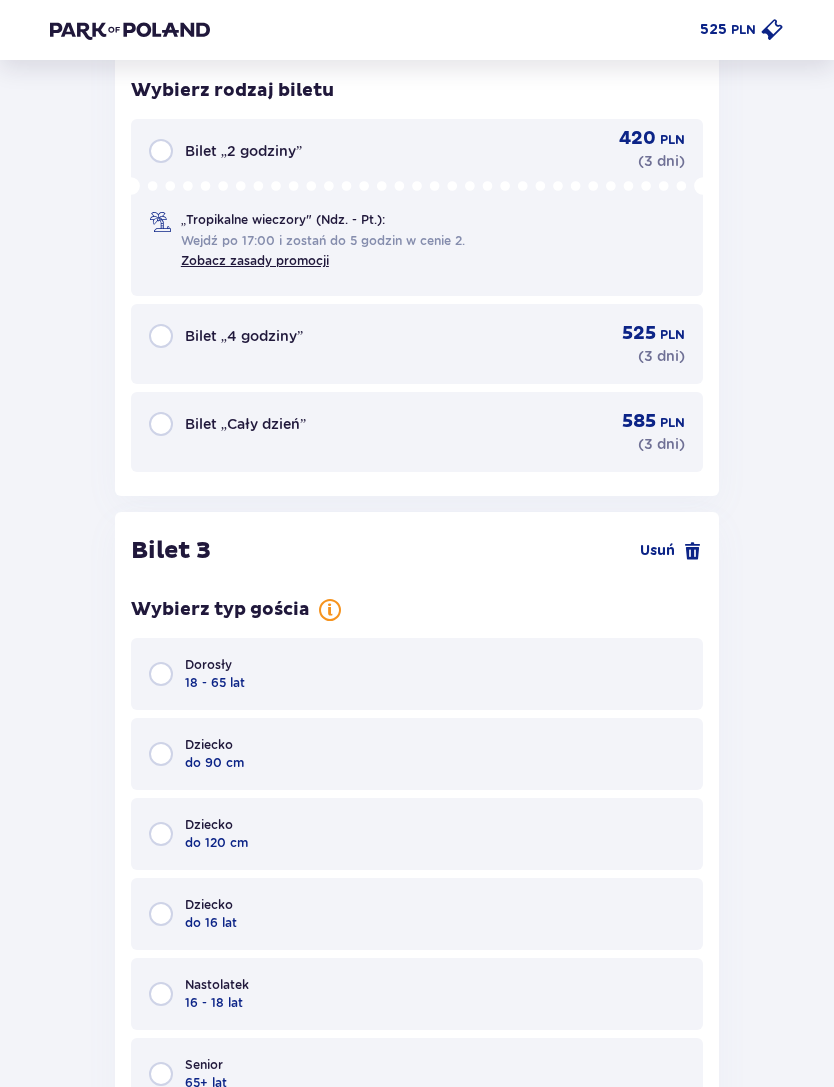click on "Bilet „Cały dzień” 585 PLN ( 3 dni )" at bounding box center [417, 432] 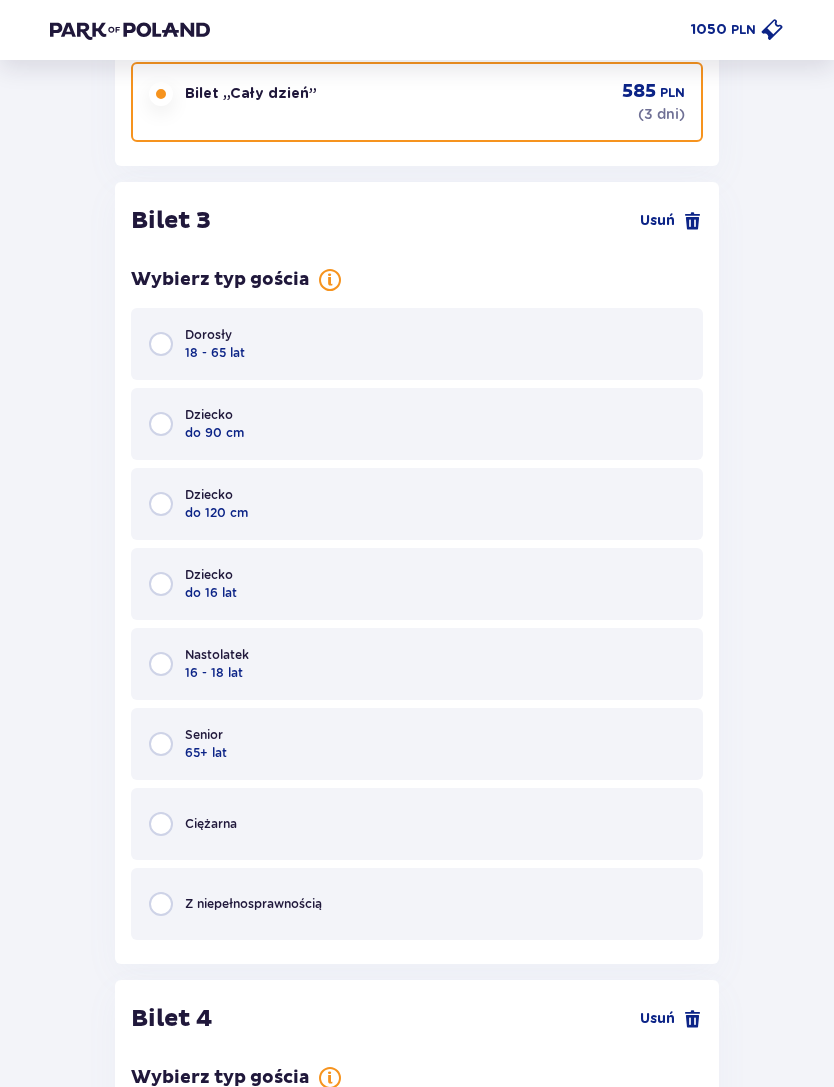 scroll, scrollTop: 4163, scrollLeft: 0, axis: vertical 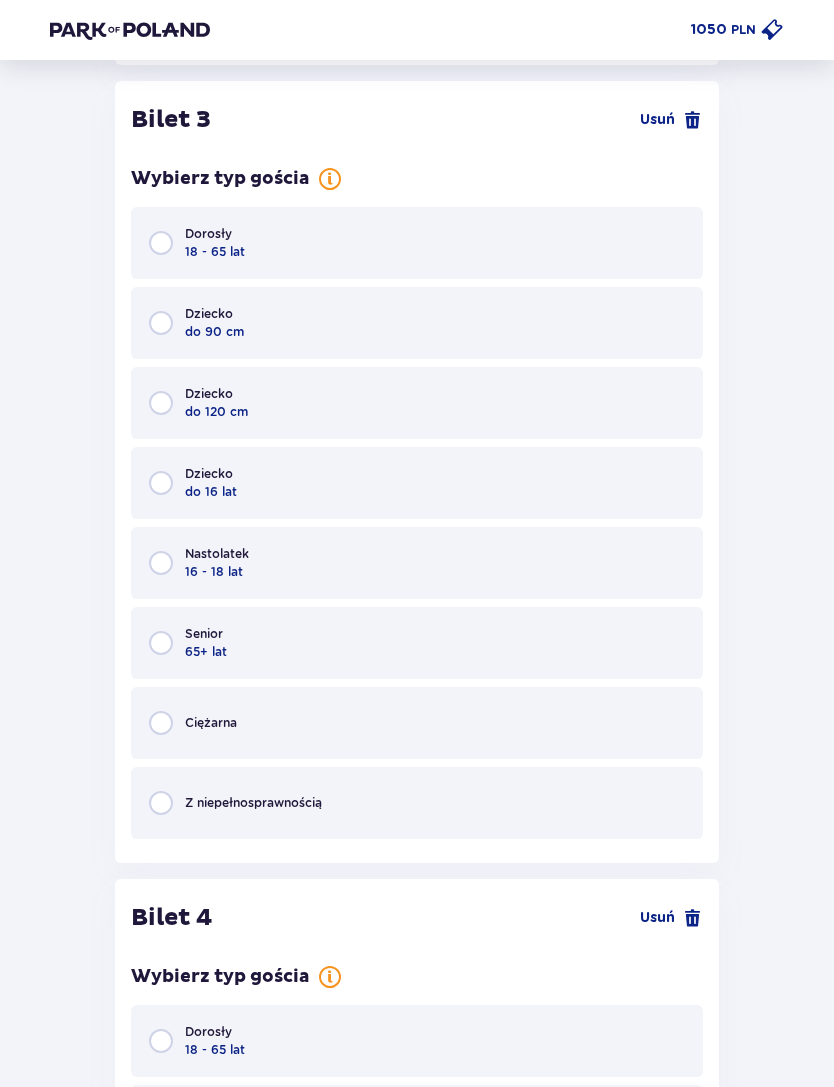 click on "Dorosły 18 - 65 lat" at bounding box center (417, 243) 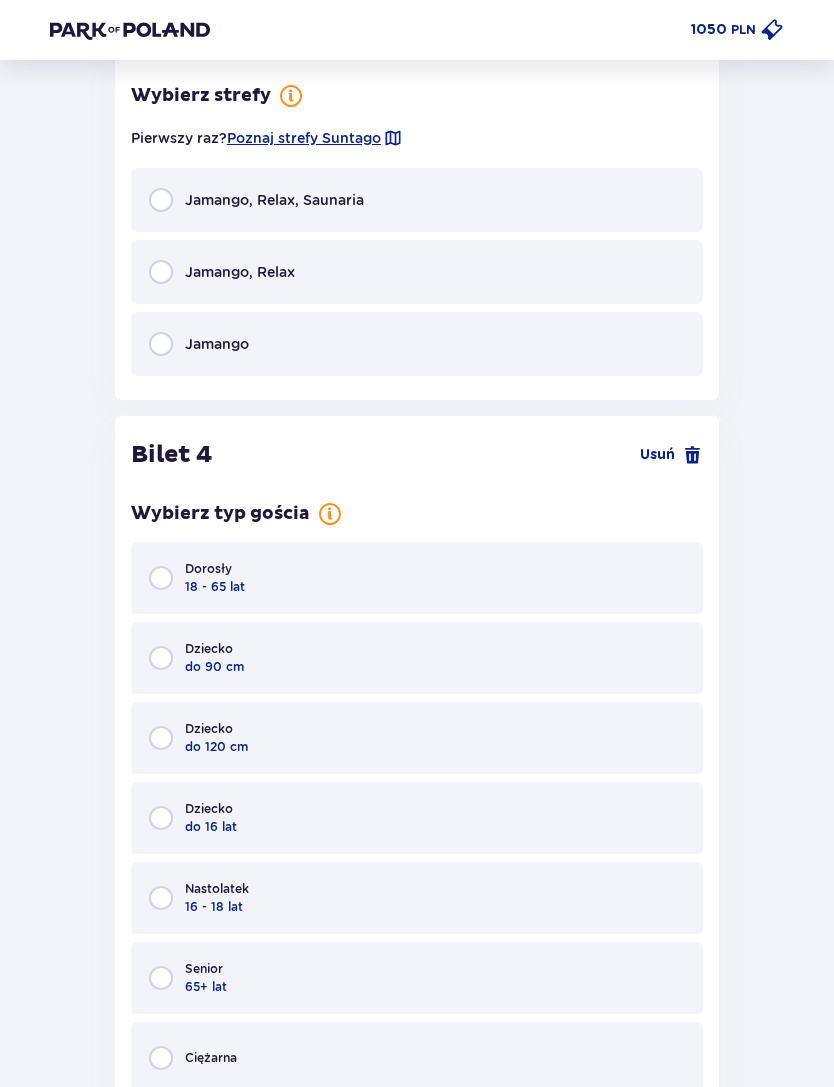 scroll, scrollTop: 4953, scrollLeft: 0, axis: vertical 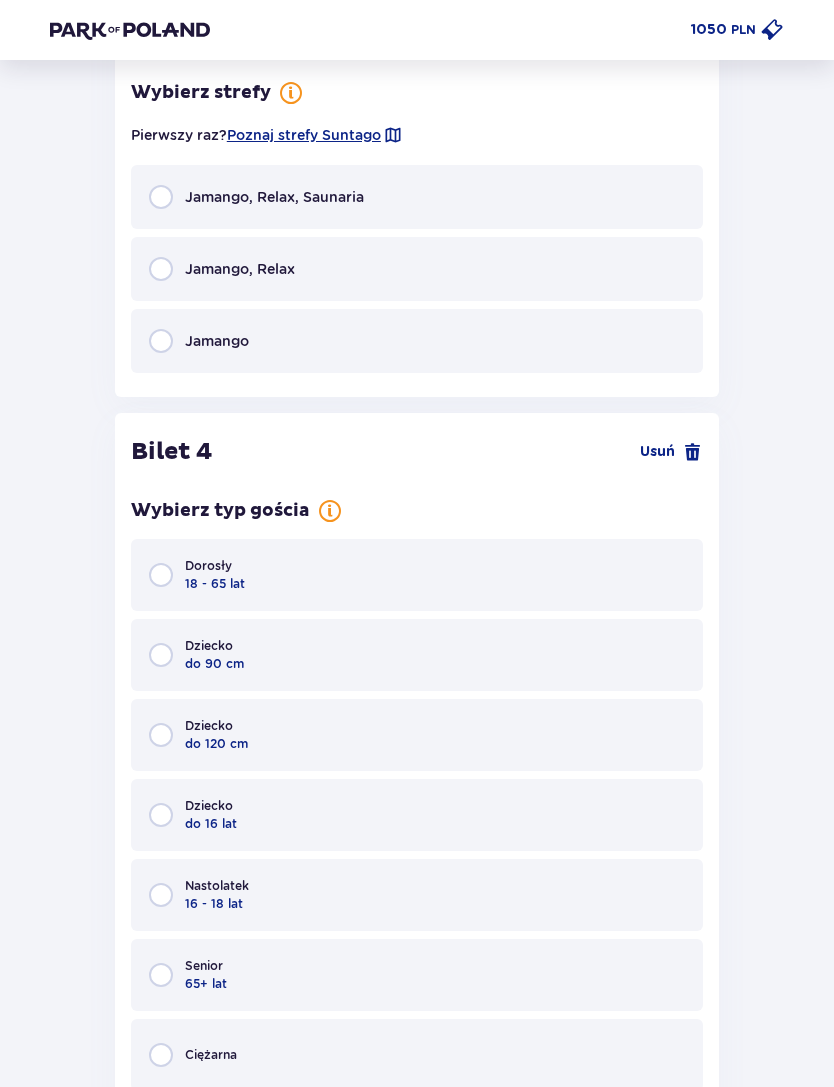 click on "Jamango, Relax" at bounding box center (417, 269) 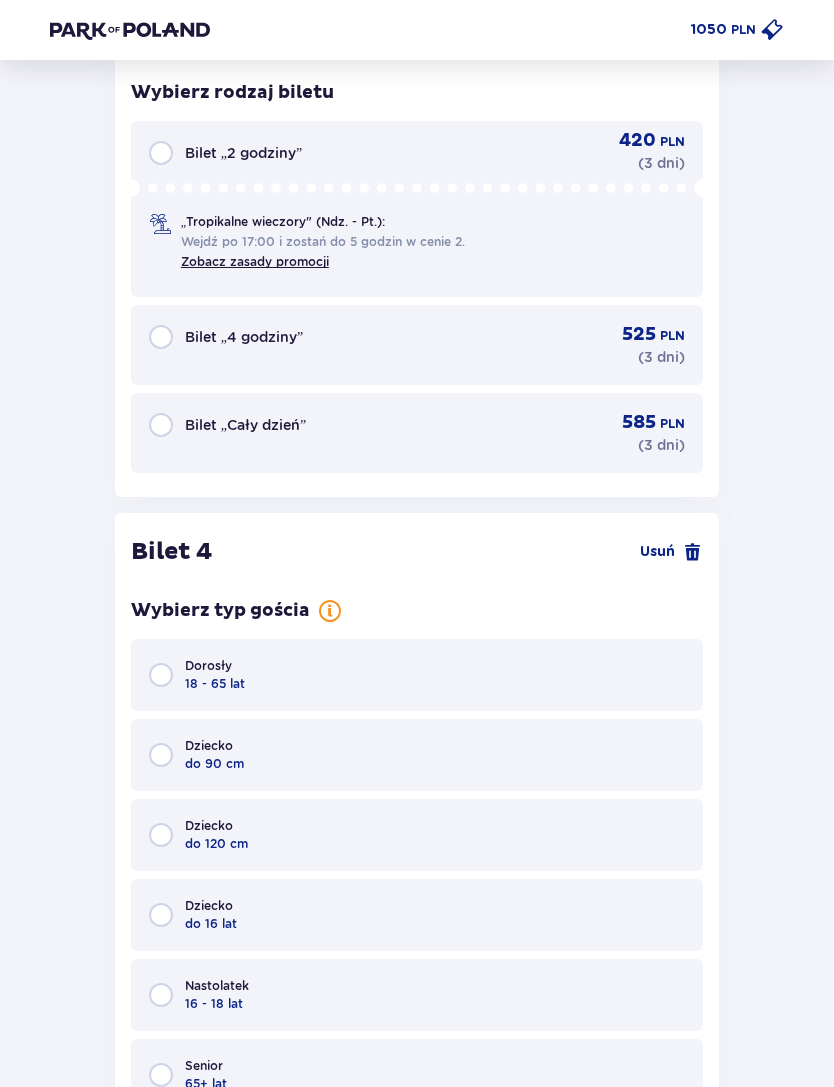 click on "Bilet „Cały dzień” 585 PLN ( 3 dni )" at bounding box center (417, 433) 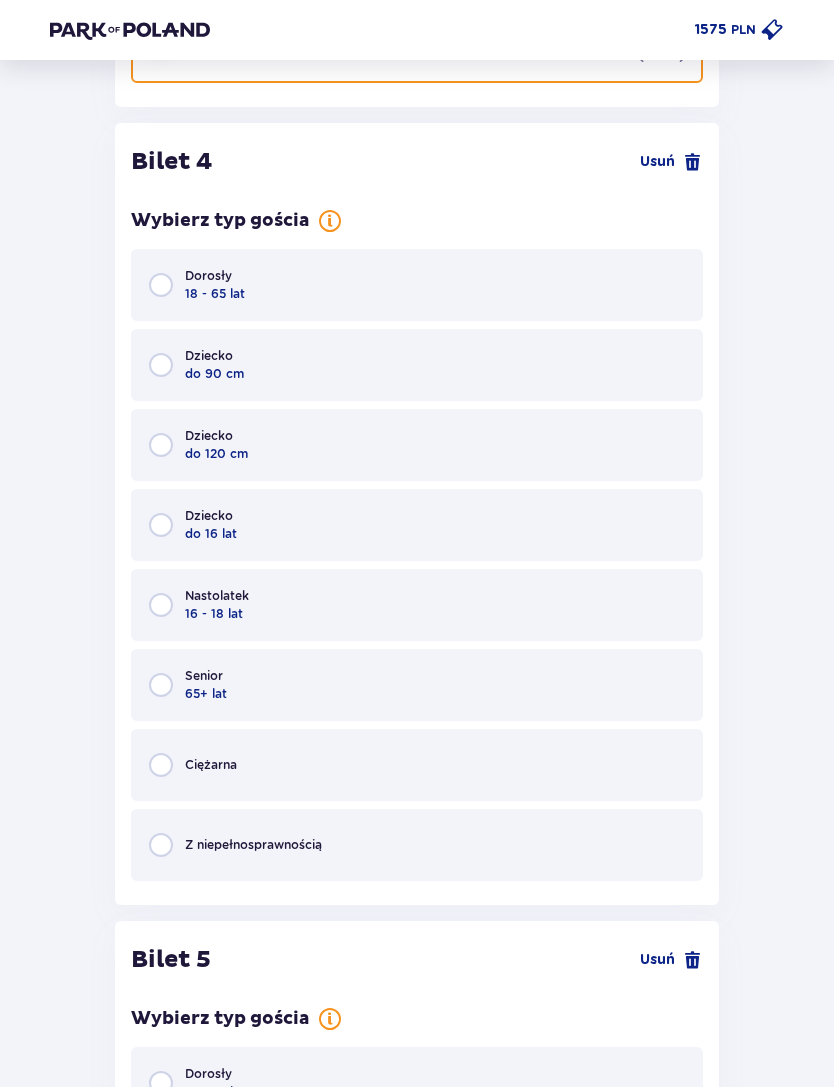 scroll, scrollTop: 5708, scrollLeft: 0, axis: vertical 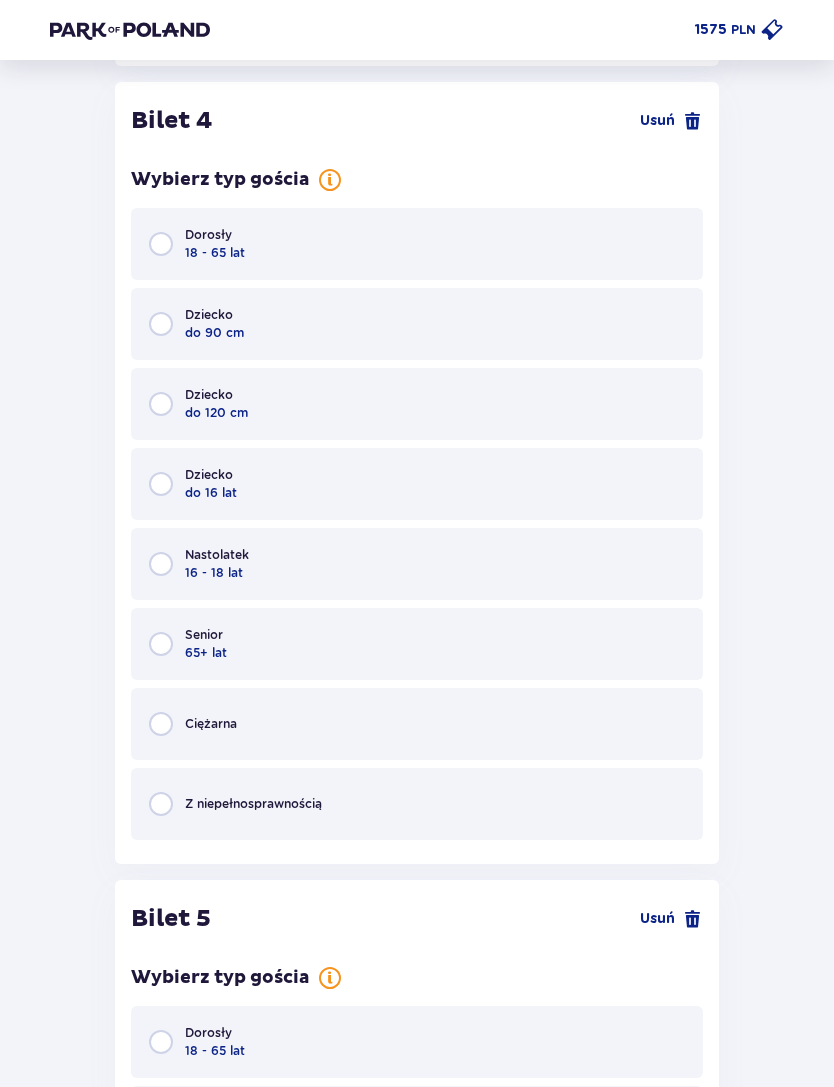 click on "Dorosły 18 - 65 lat" at bounding box center (417, 244) 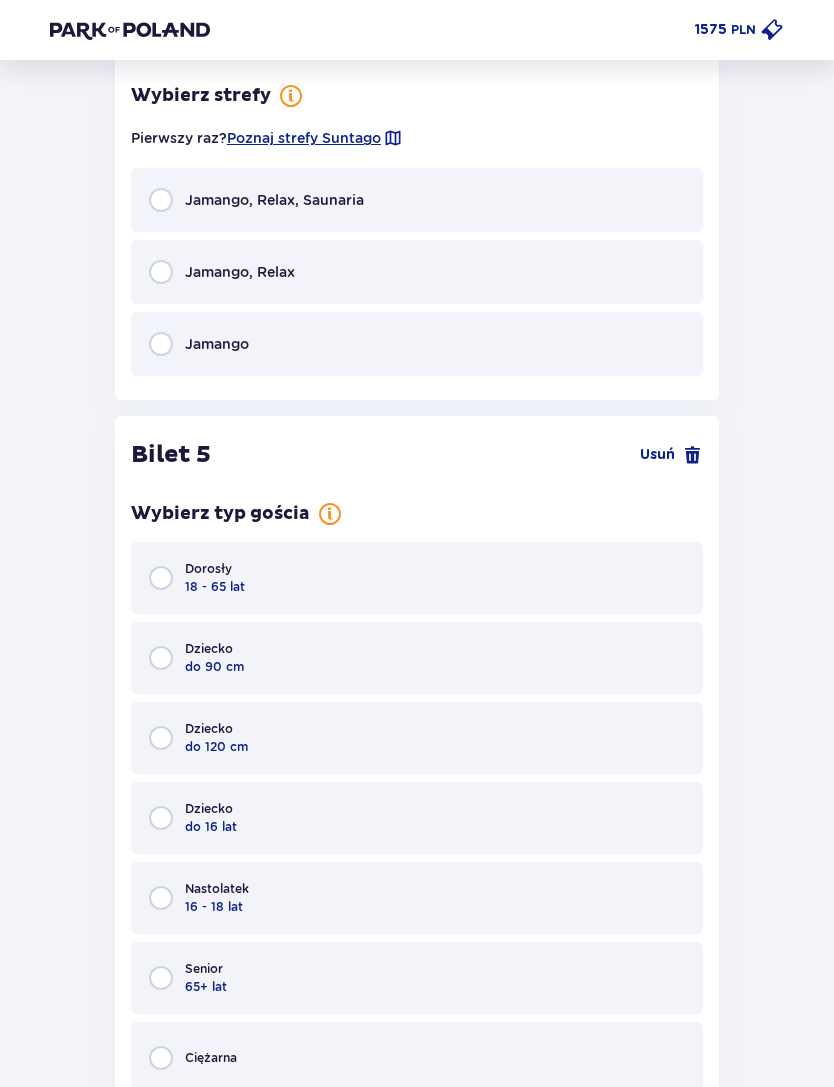 scroll, scrollTop: 6498, scrollLeft: 0, axis: vertical 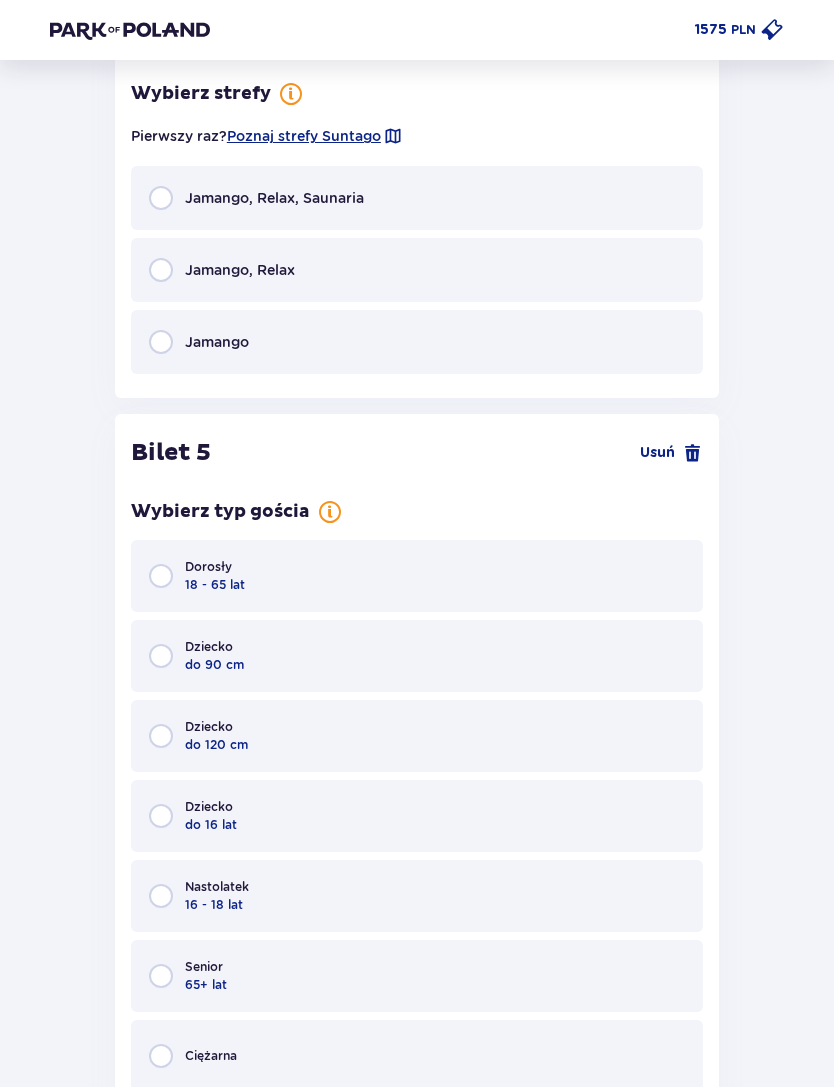 click on "Jamango, Relax" at bounding box center (417, 270) 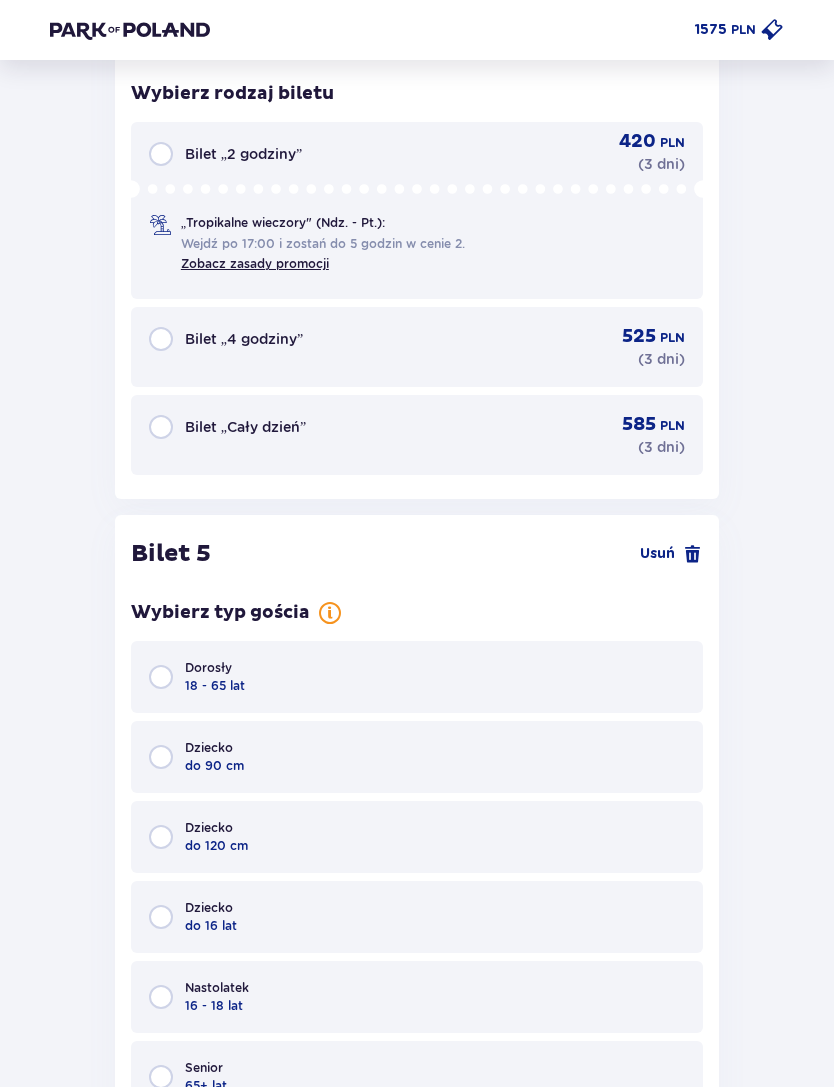 click on "Bilet „Cały dzień” 585 PLN ( 3 dni )" at bounding box center (417, 435) 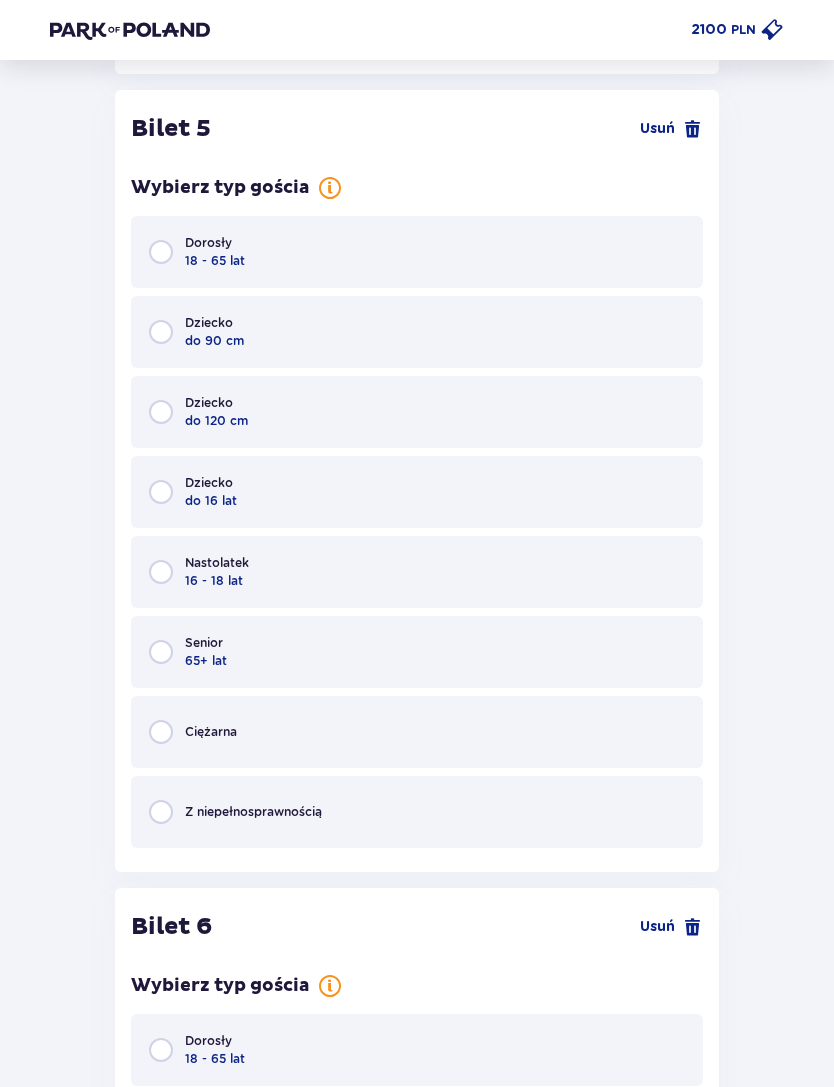 scroll, scrollTop: 7253, scrollLeft: 0, axis: vertical 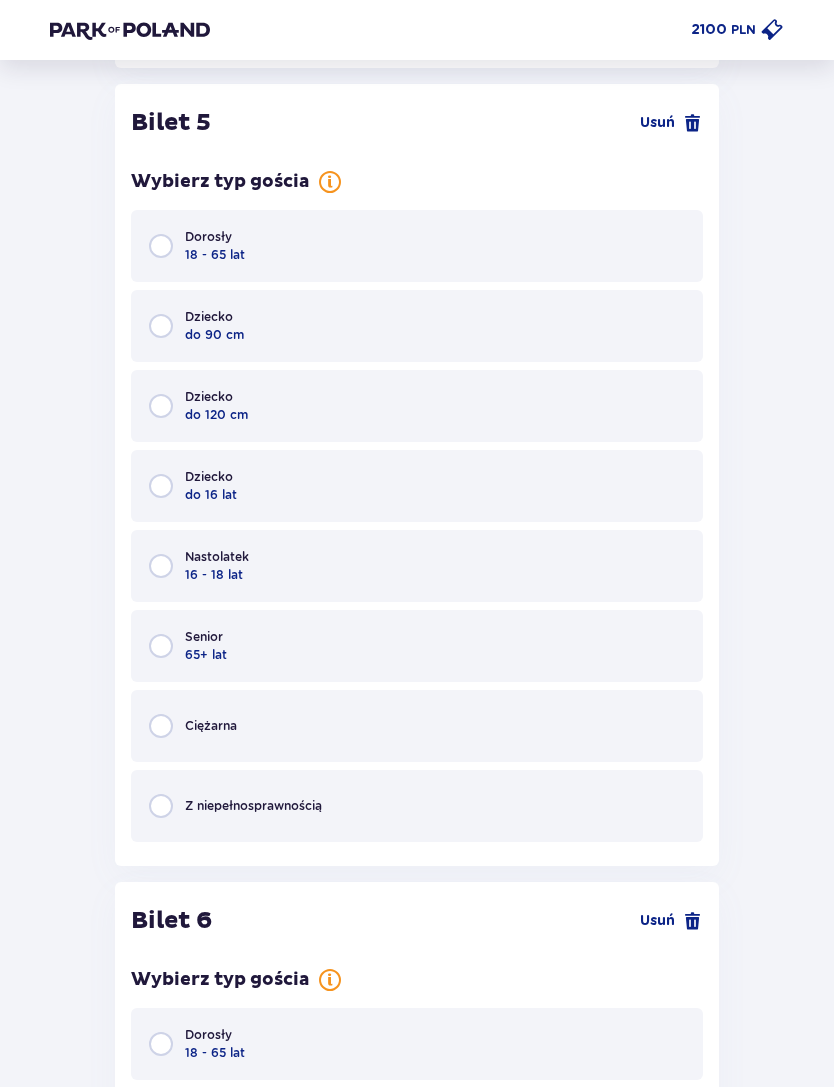 click on "Dziecko do 16 lat" at bounding box center (417, 486) 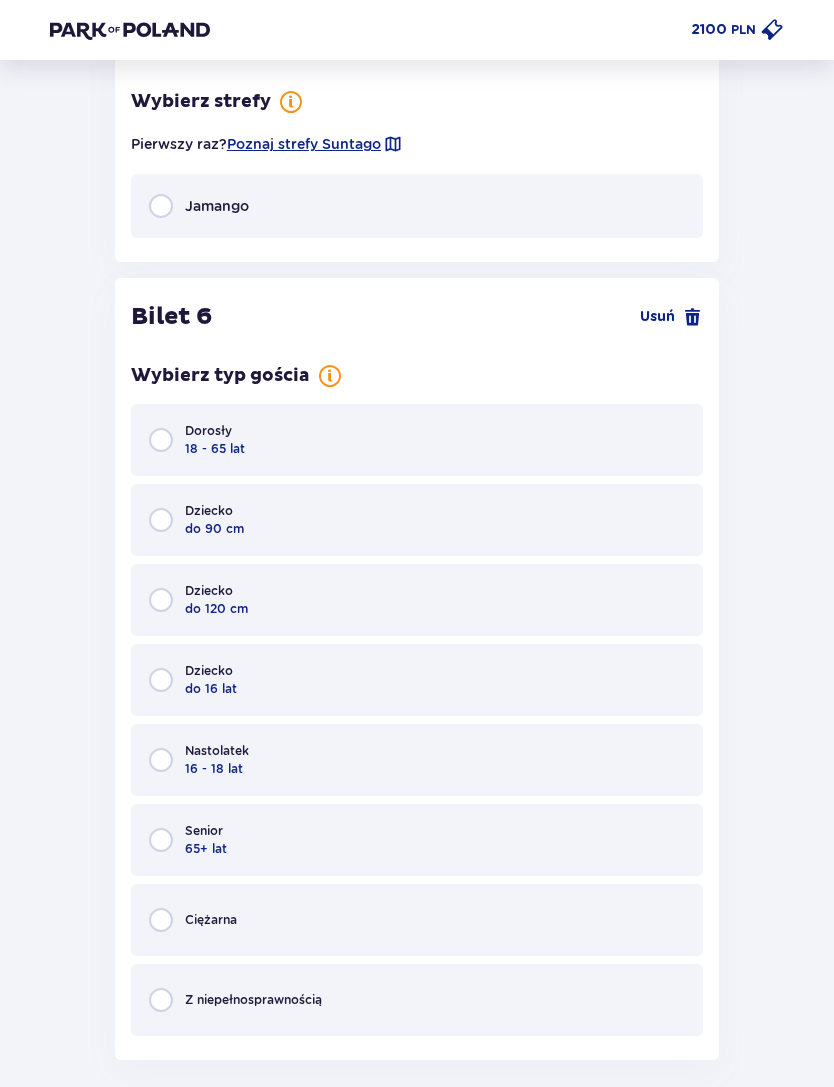 scroll, scrollTop: 8043, scrollLeft: 0, axis: vertical 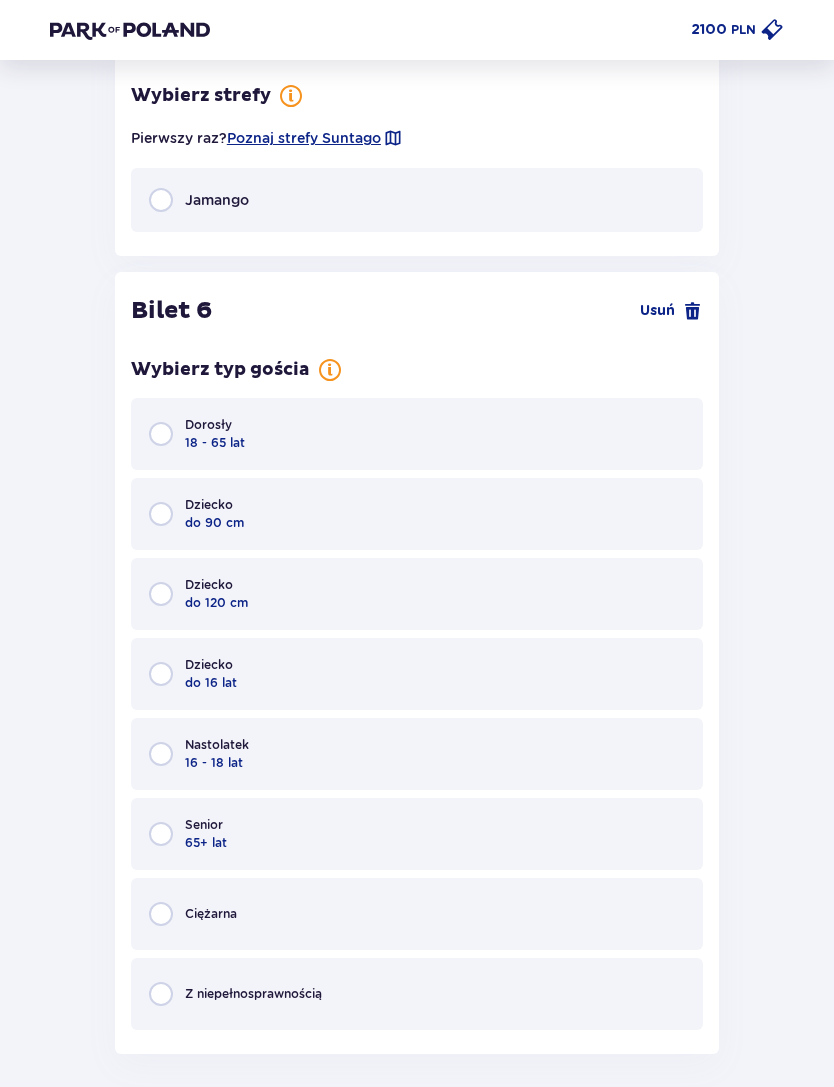 click on "Jamango" at bounding box center (417, 200) 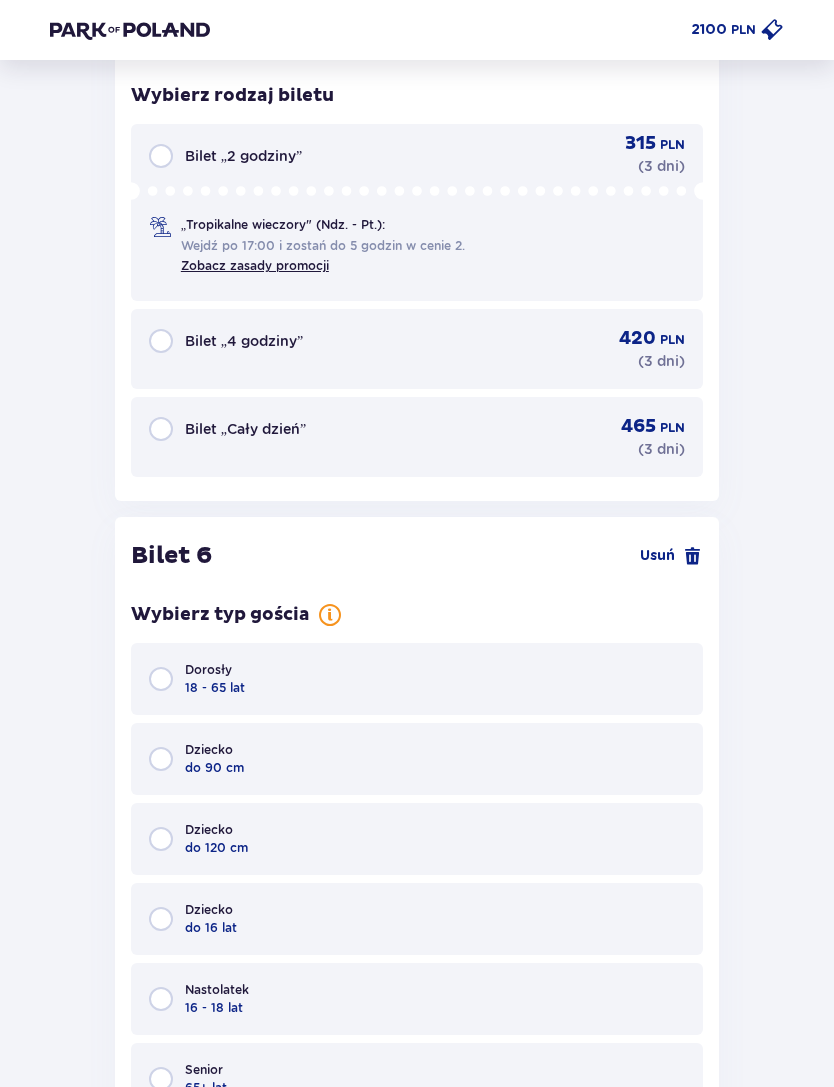 click on "Bilet „Cały dzień” 465 PLN ( 3 dni )" at bounding box center [417, 437] 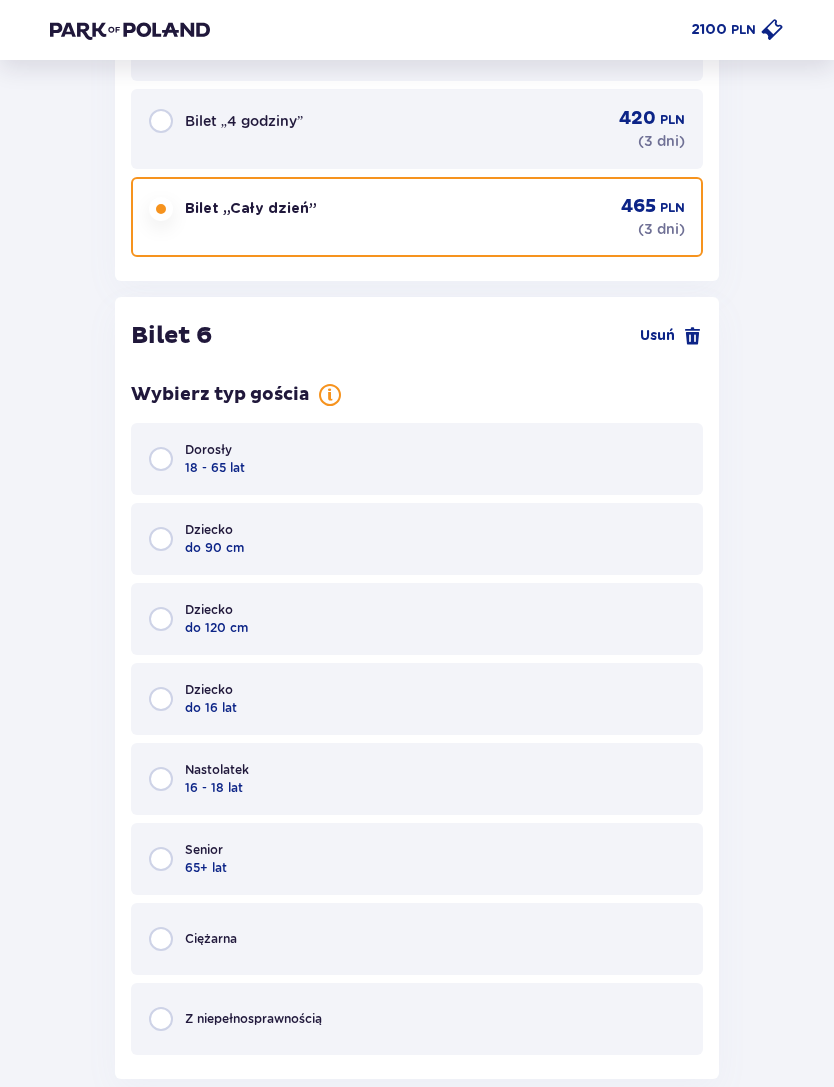 scroll, scrollTop: 8565, scrollLeft: 0, axis: vertical 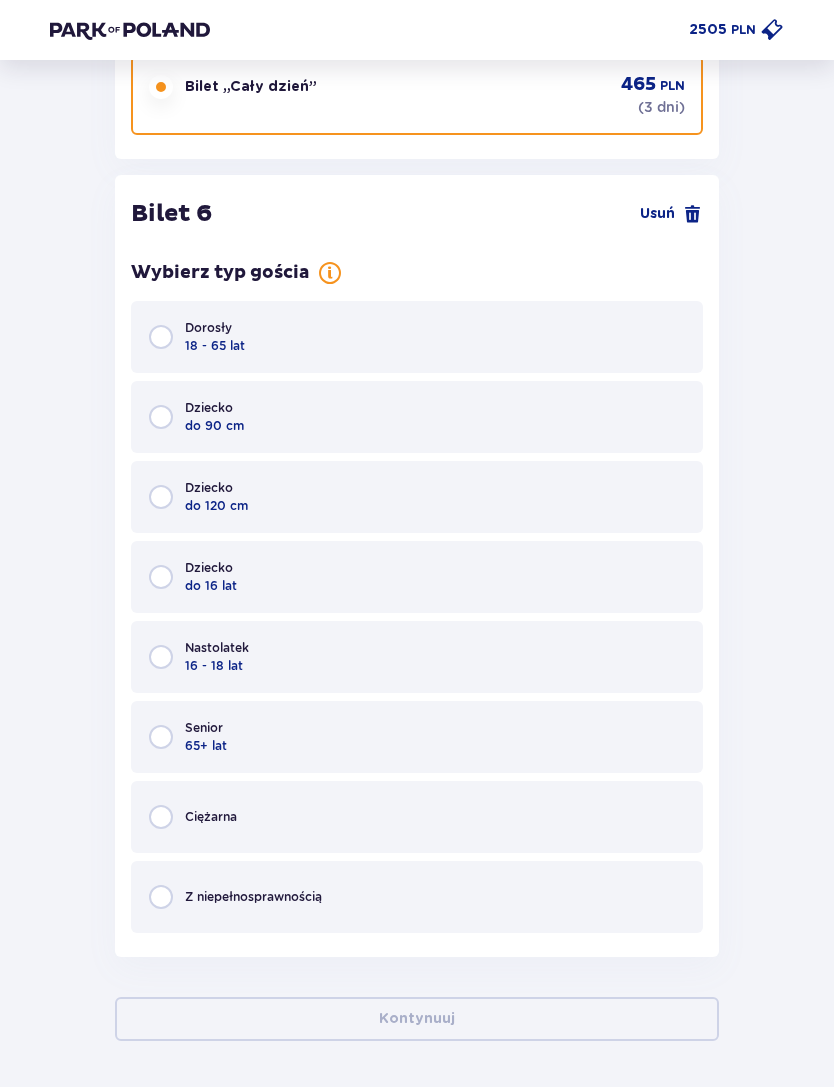 click on "Dziecko do 16 lat" at bounding box center (417, 577) 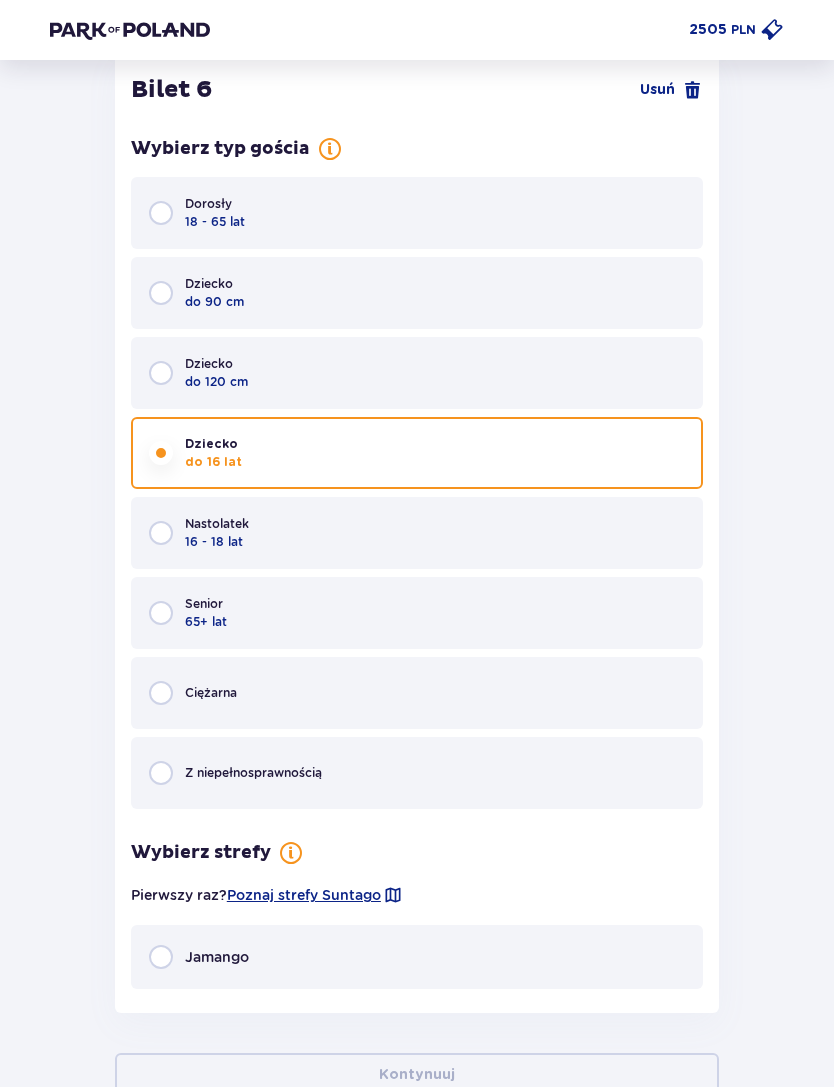 scroll, scrollTop: 8745, scrollLeft: 0, axis: vertical 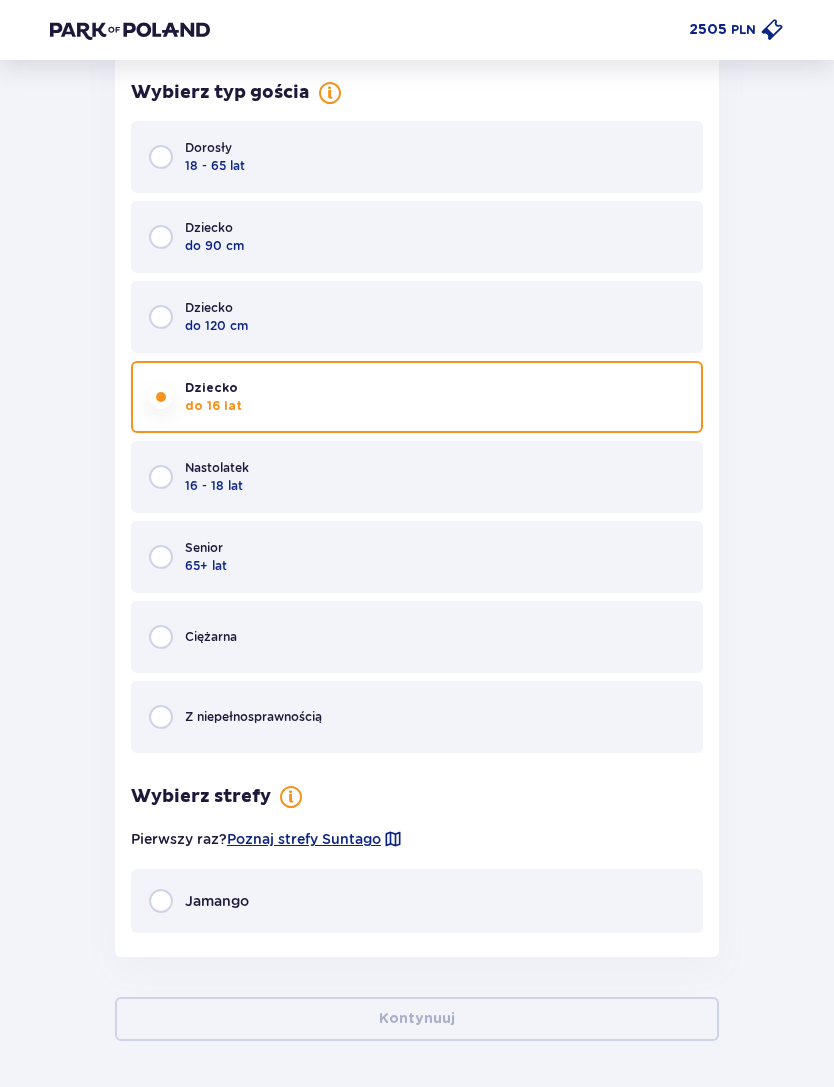 click on "Jamango" at bounding box center (417, 901) 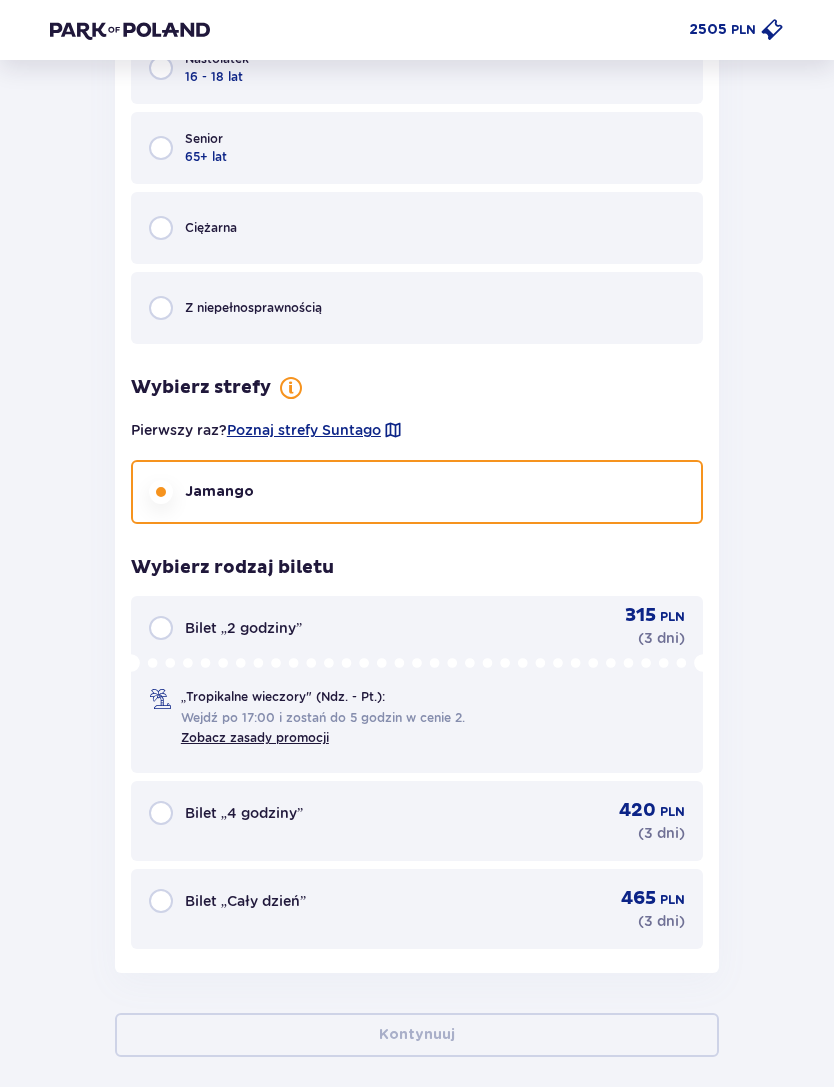 scroll, scrollTop: 9168, scrollLeft: 0, axis: vertical 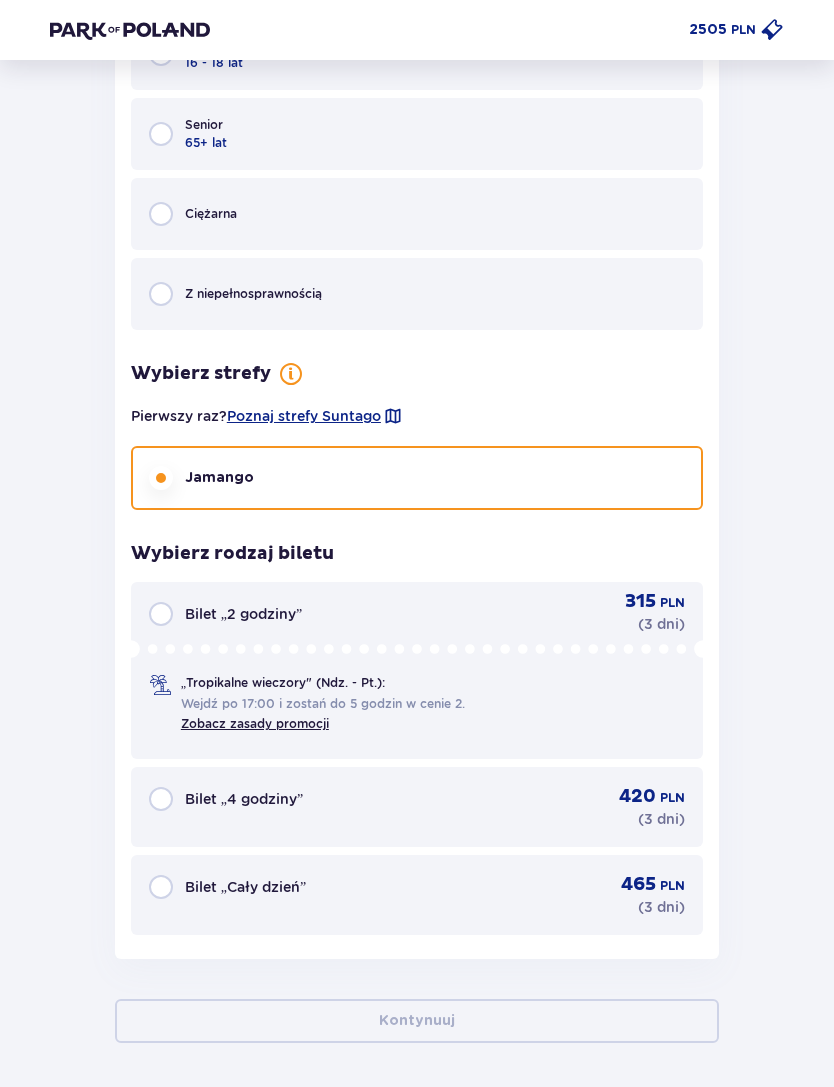 click on "Bilet „Cały dzień” 465 PLN ( 3 dni )" at bounding box center [417, 895] 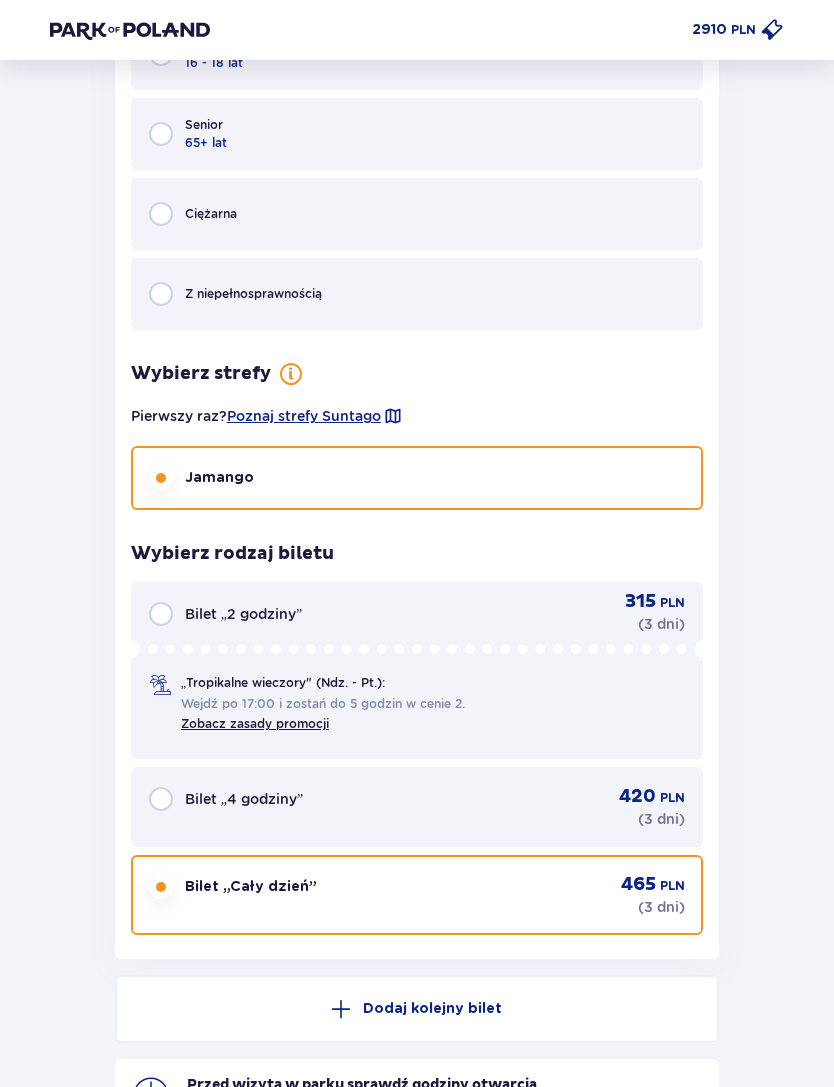 scroll, scrollTop: 9336, scrollLeft: 0, axis: vertical 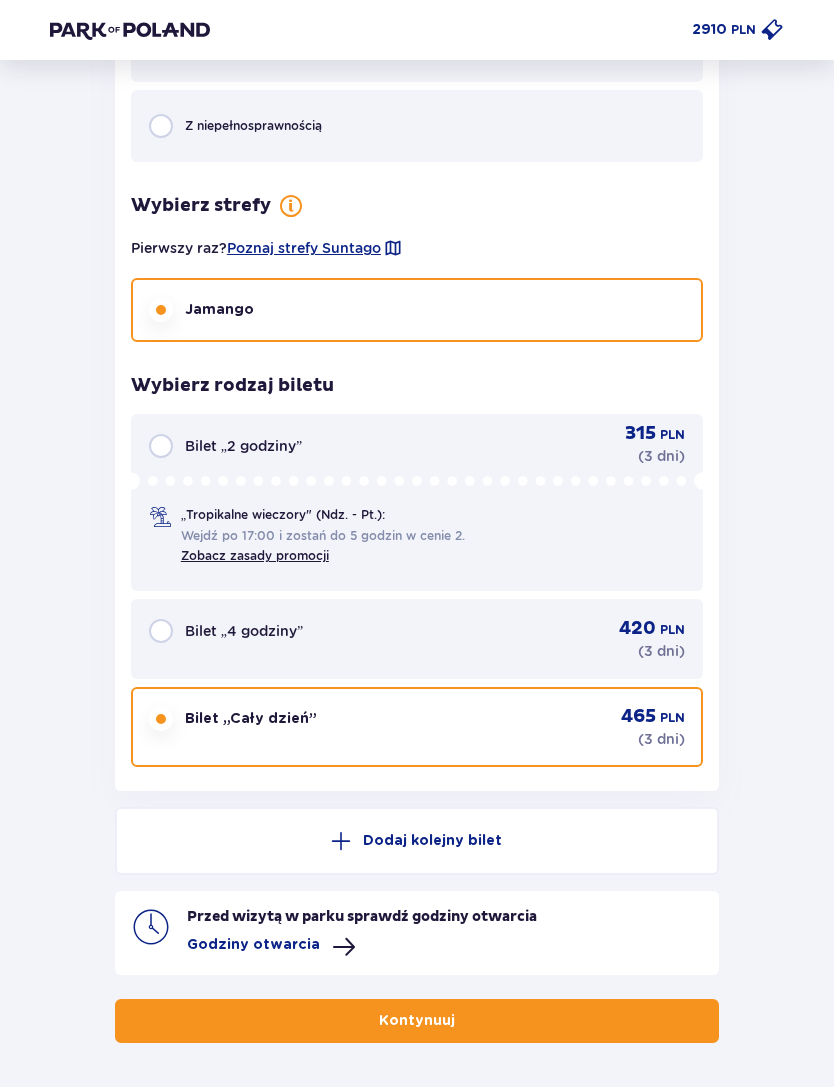 click on "Kontynuuj" at bounding box center [417, 1021] 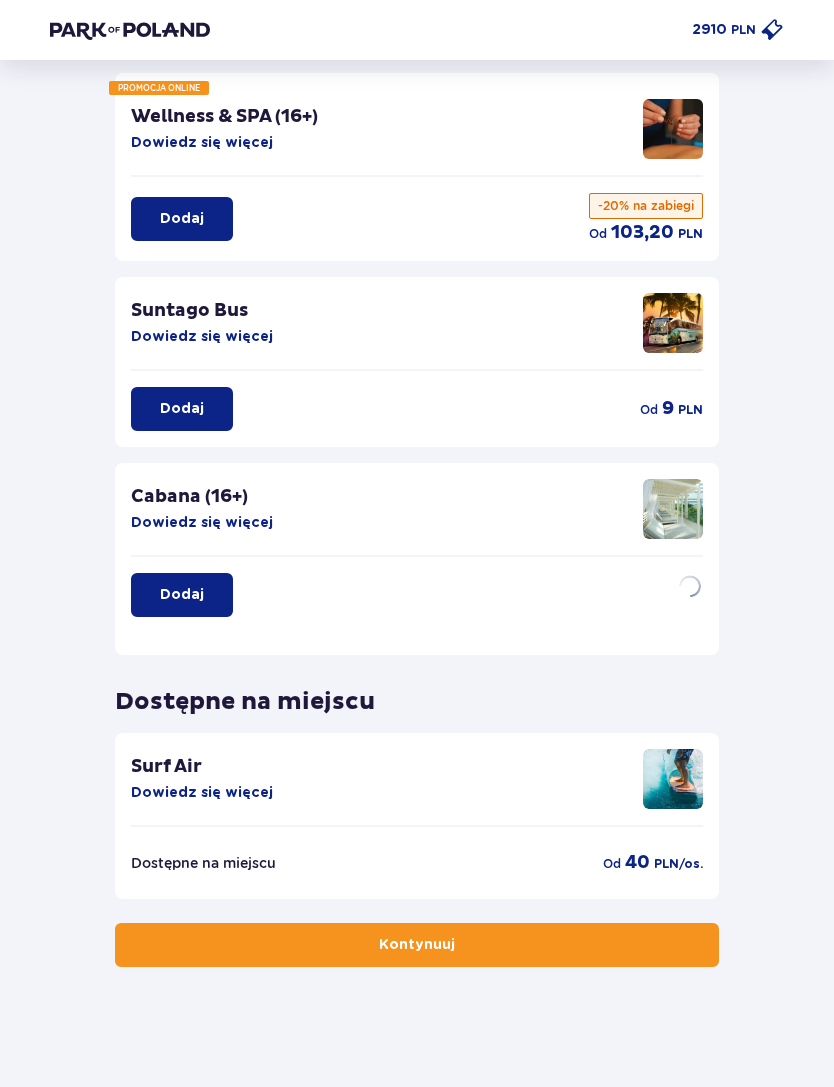 scroll, scrollTop: 0, scrollLeft: 0, axis: both 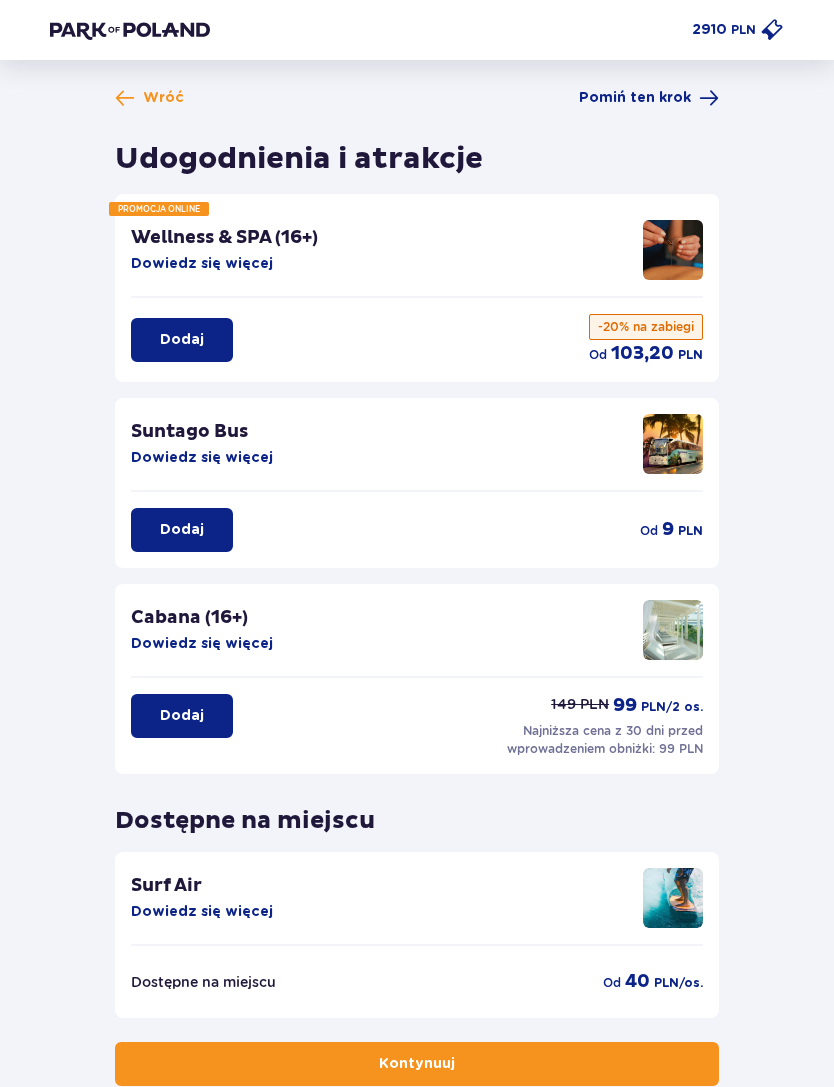click on "Kontynuuj" at bounding box center [417, 1064] 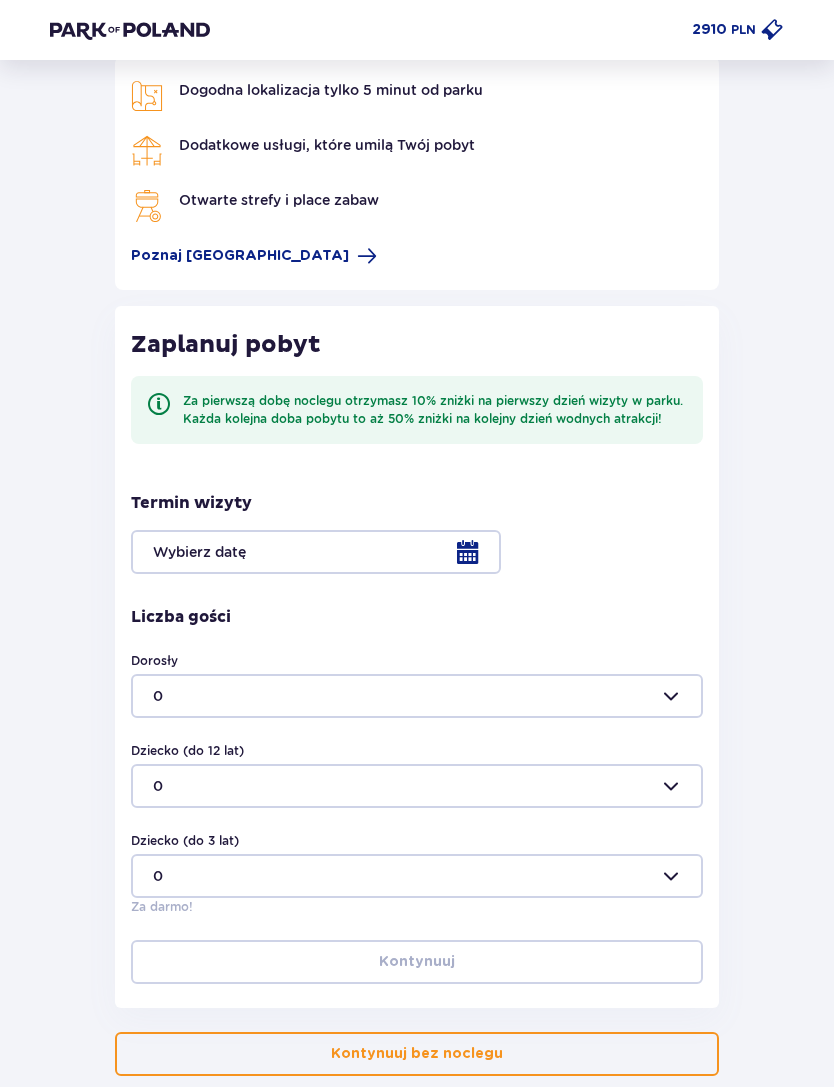 scroll, scrollTop: 154, scrollLeft: 0, axis: vertical 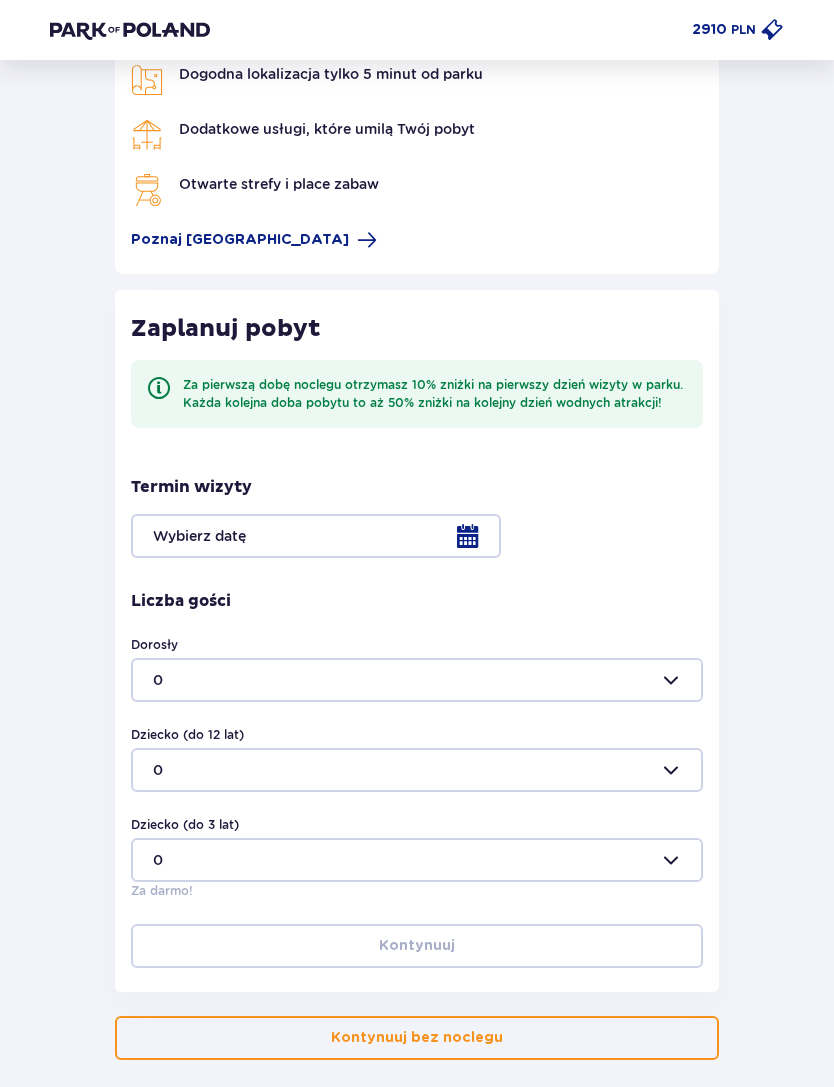 click at bounding box center [417, 536] 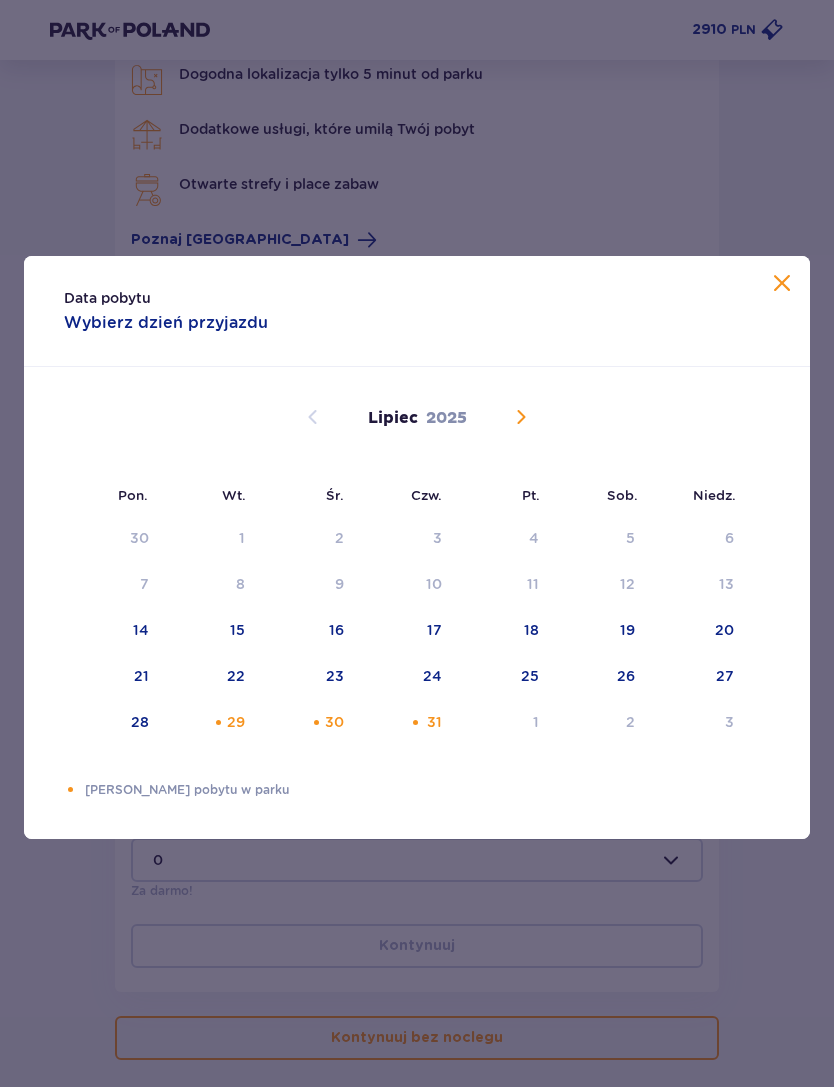 click on "29" at bounding box center (236, 722) 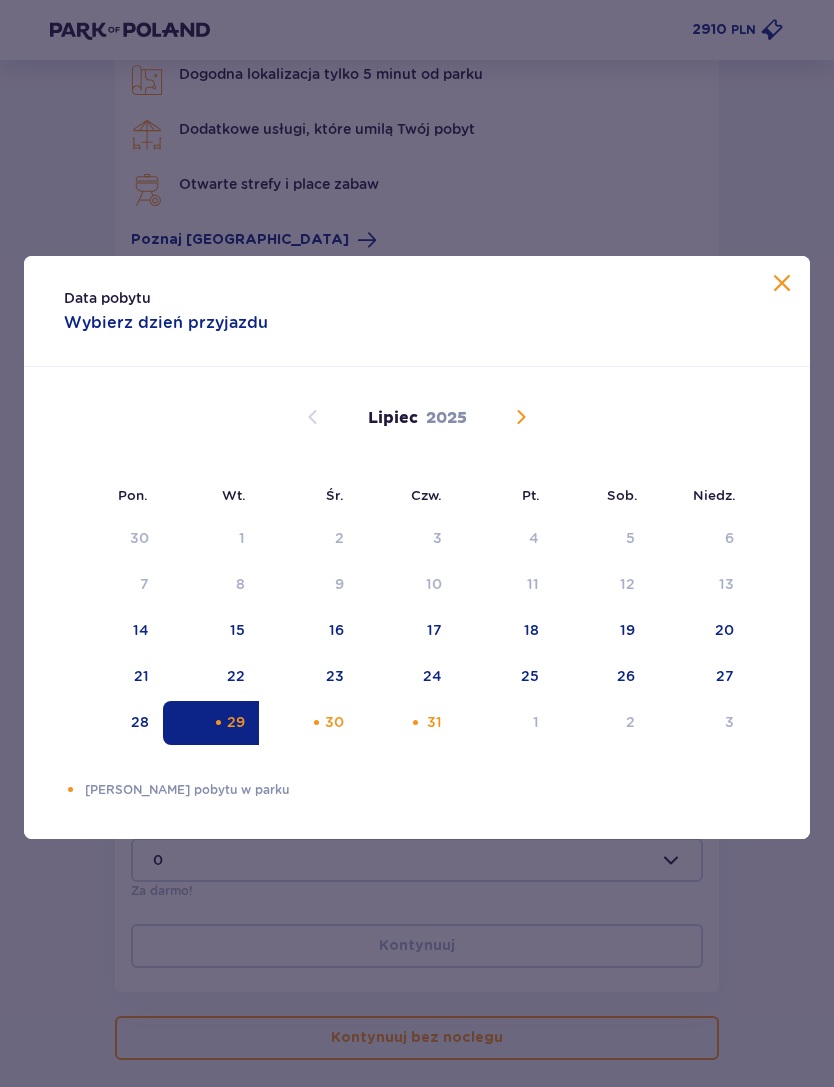 click on "31" at bounding box center [434, 722] 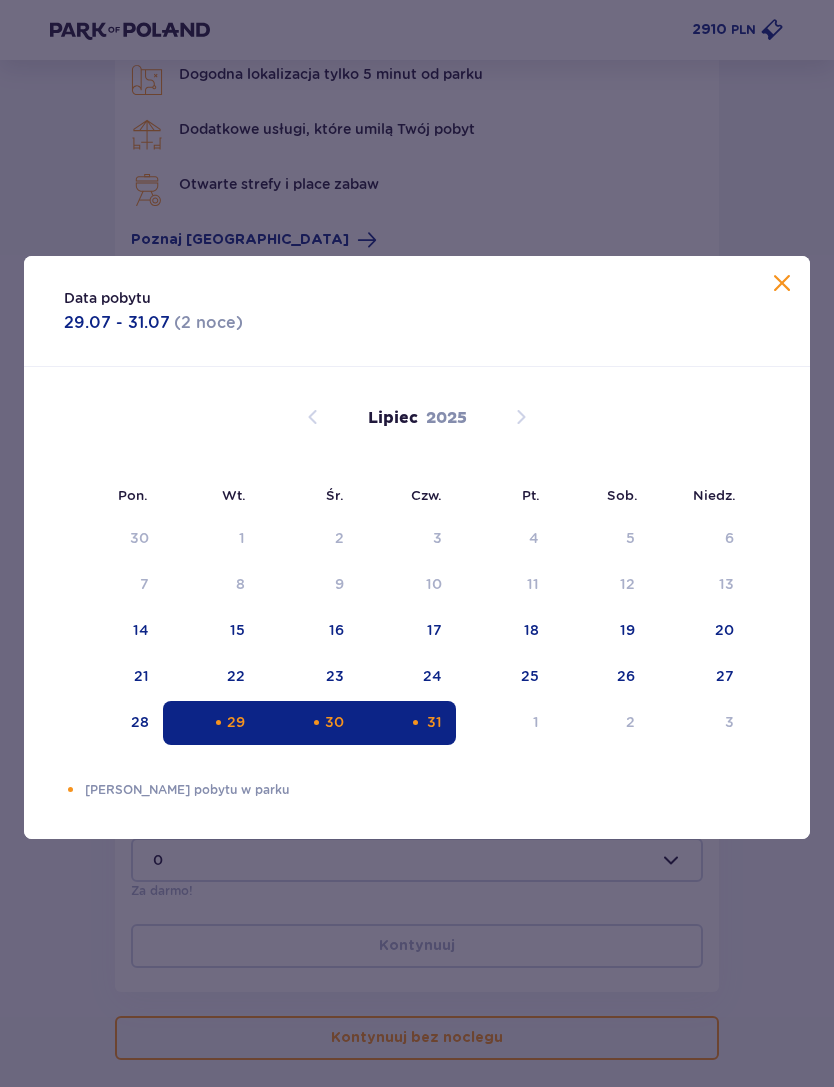 type on "[DATE] - [DATE]" 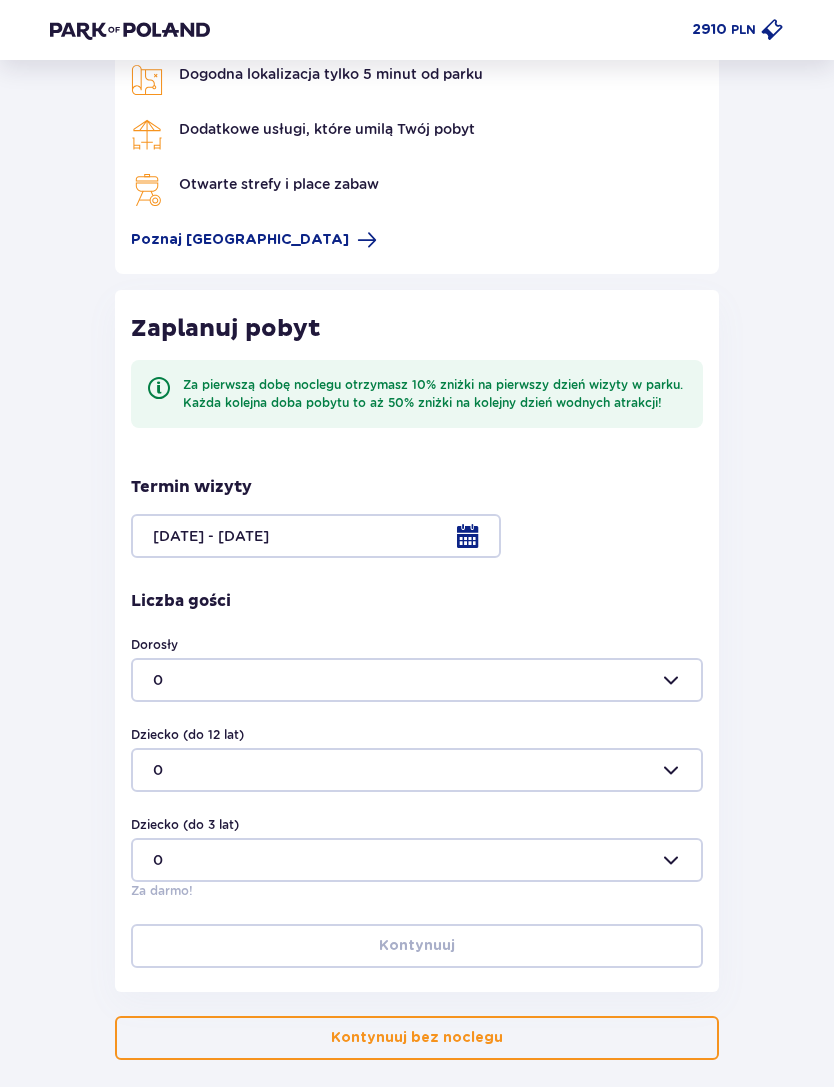 click at bounding box center (417, 680) 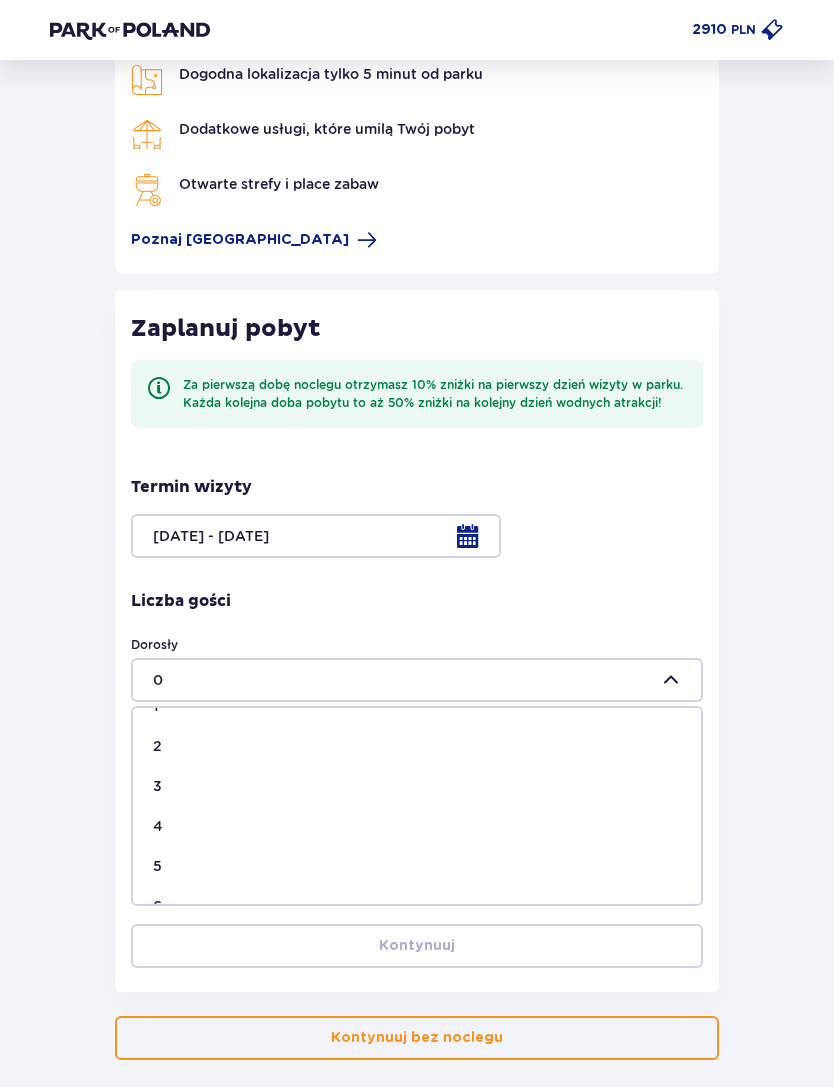 scroll, scrollTop: 74, scrollLeft: 0, axis: vertical 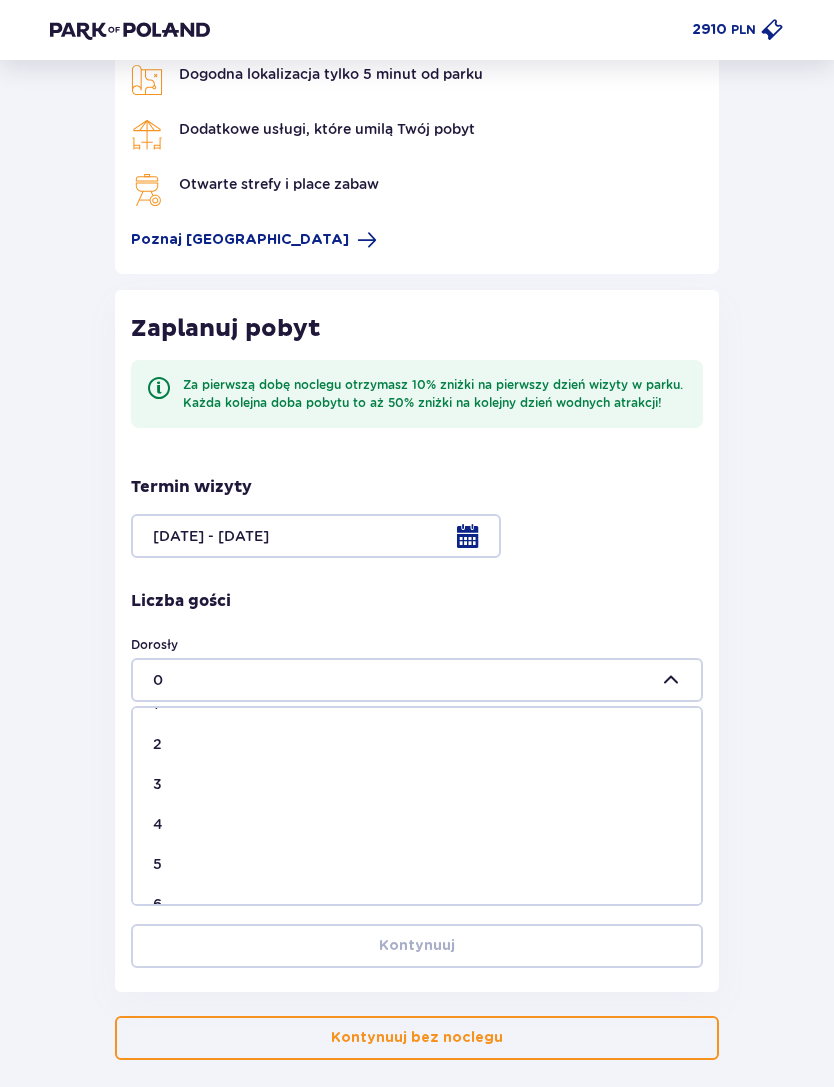 click on "5" at bounding box center (417, 864) 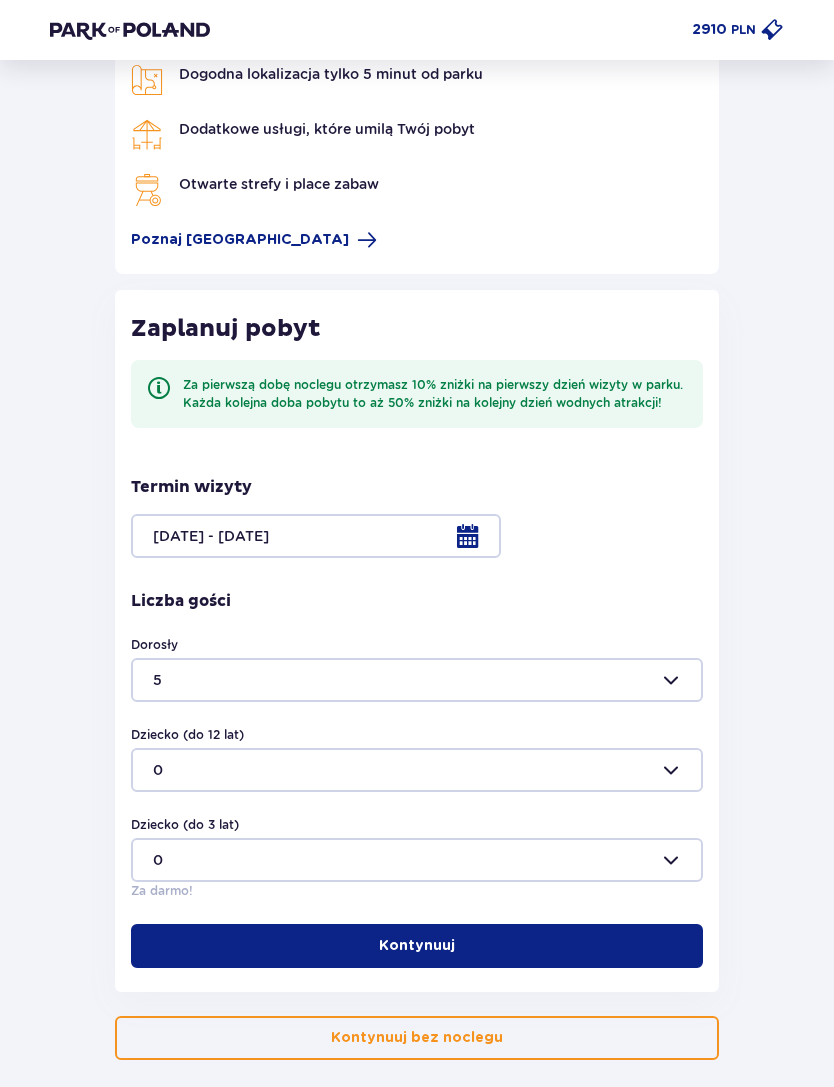 click at bounding box center [417, 770] 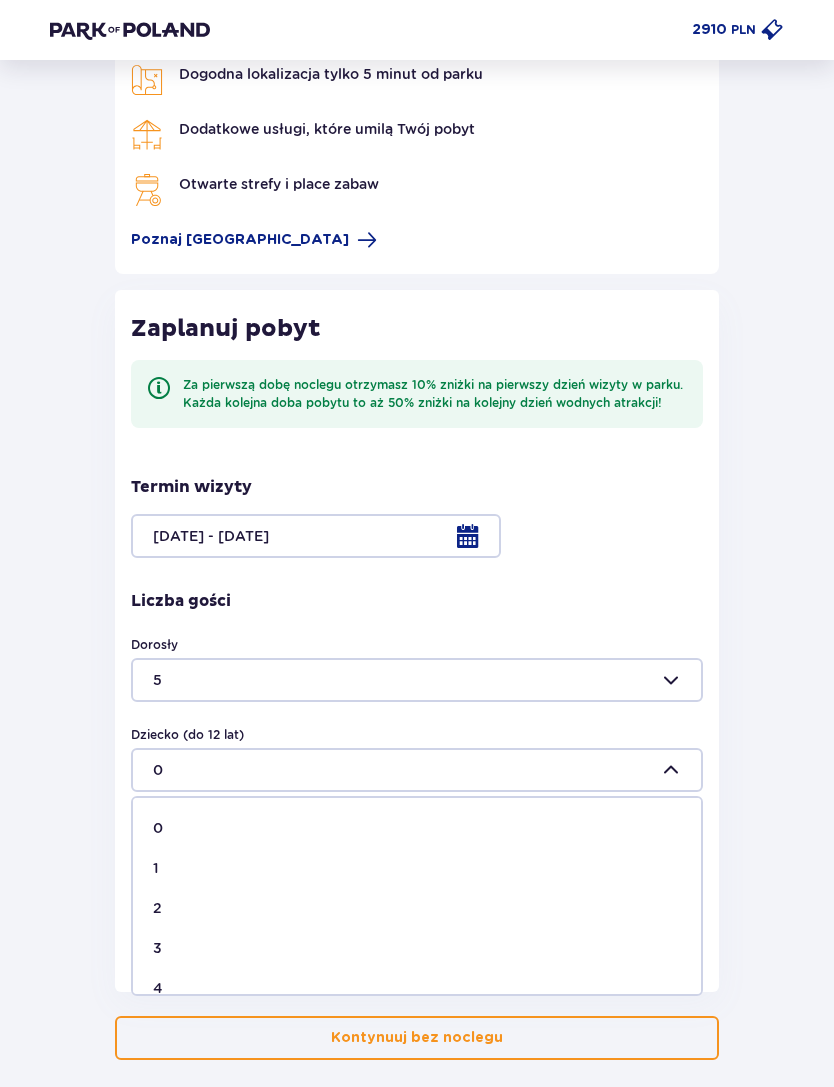 click on "1" at bounding box center [417, 868] 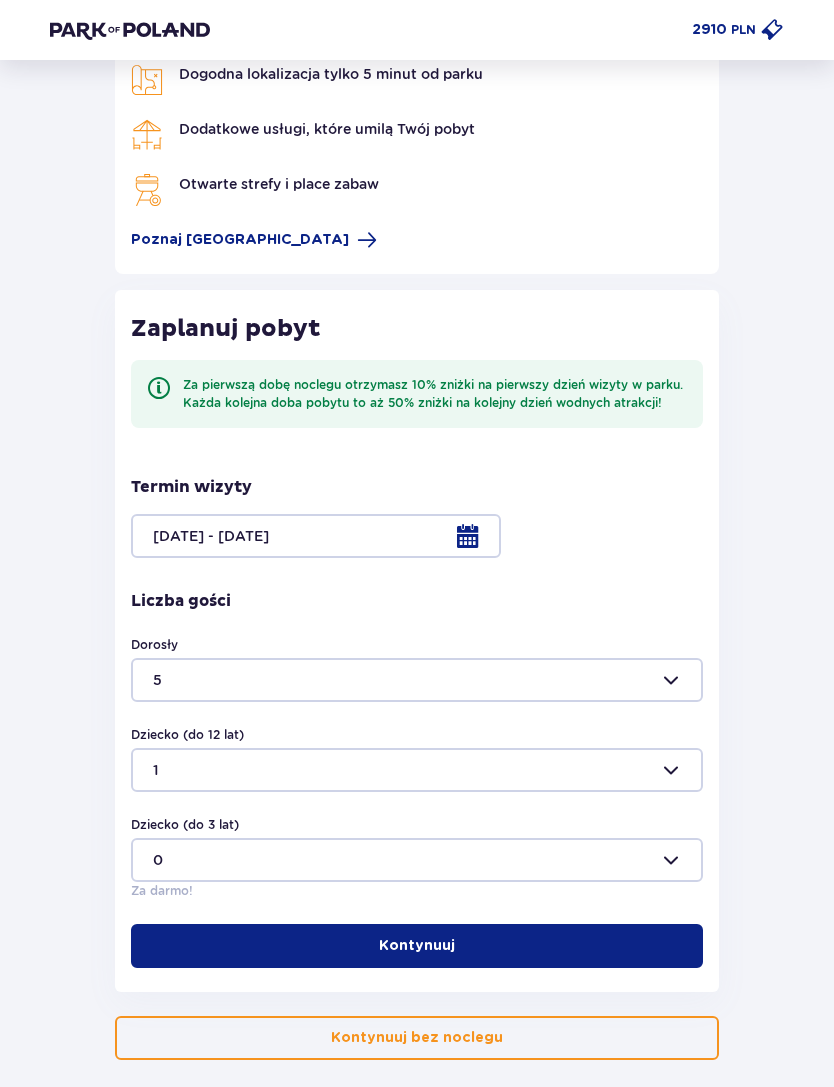 click on "Kontynuuj" at bounding box center [417, 946] 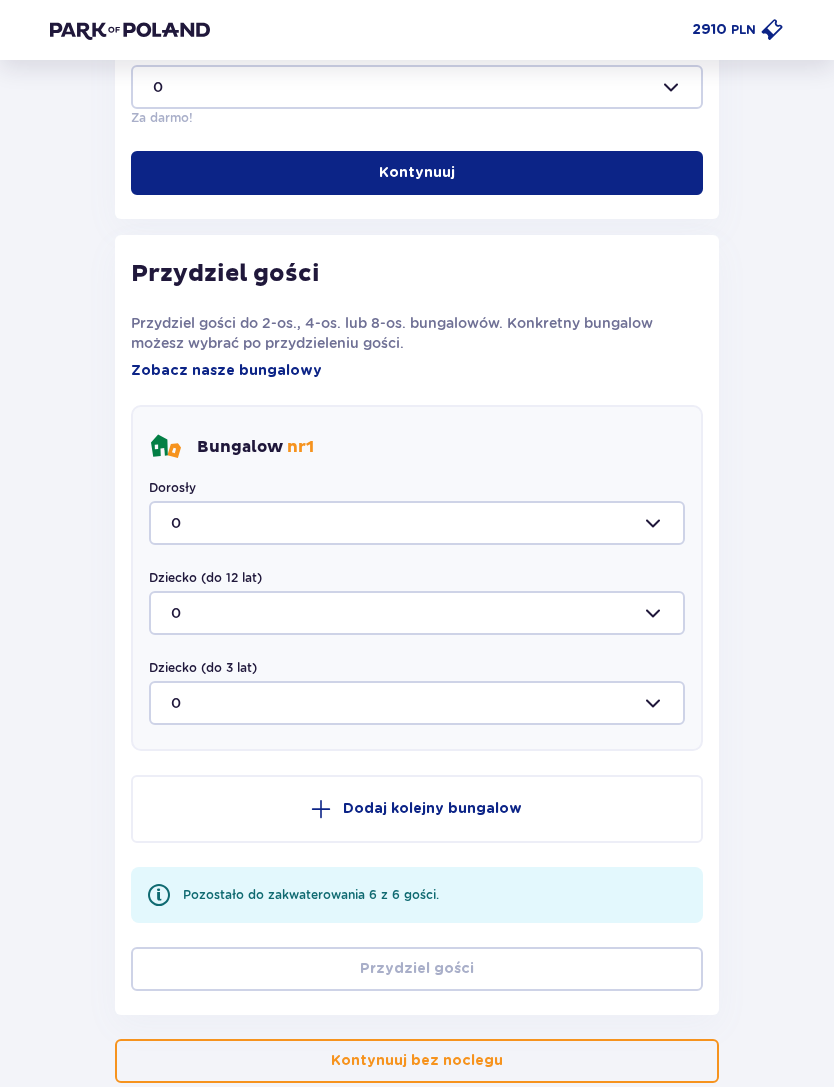 scroll, scrollTop: 979, scrollLeft: 0, axis: vertical 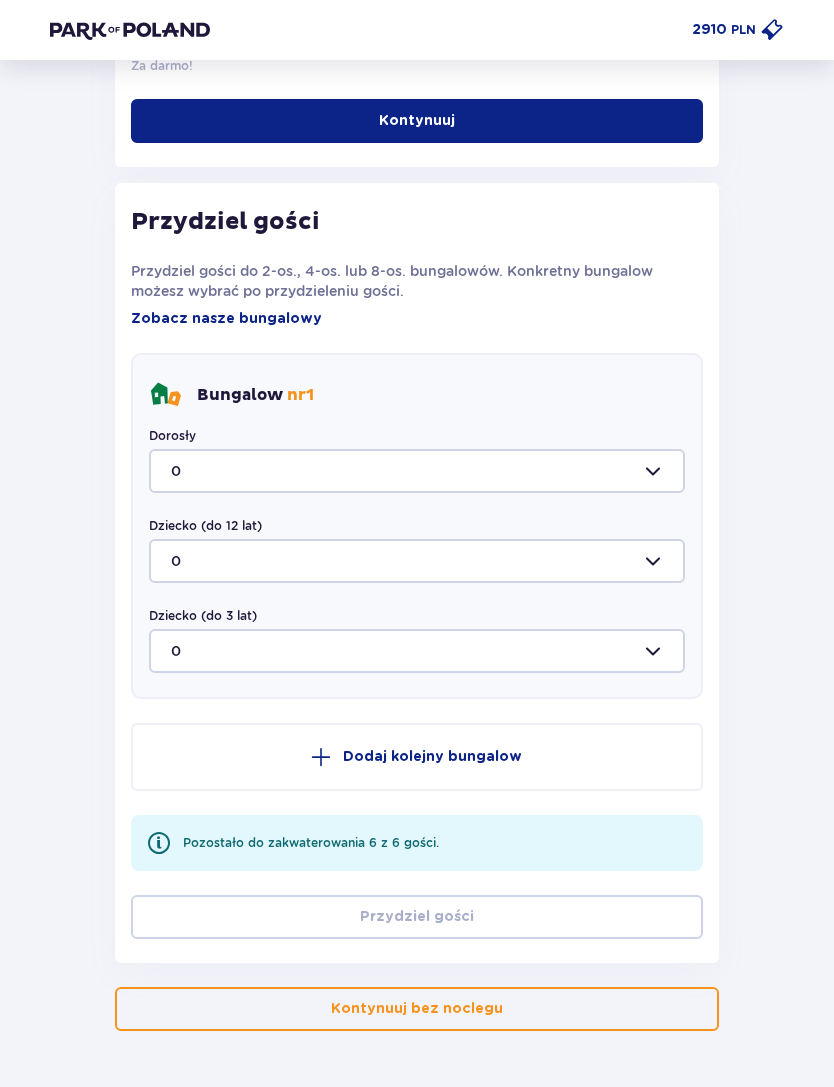 click at bounding box center (417, 471) 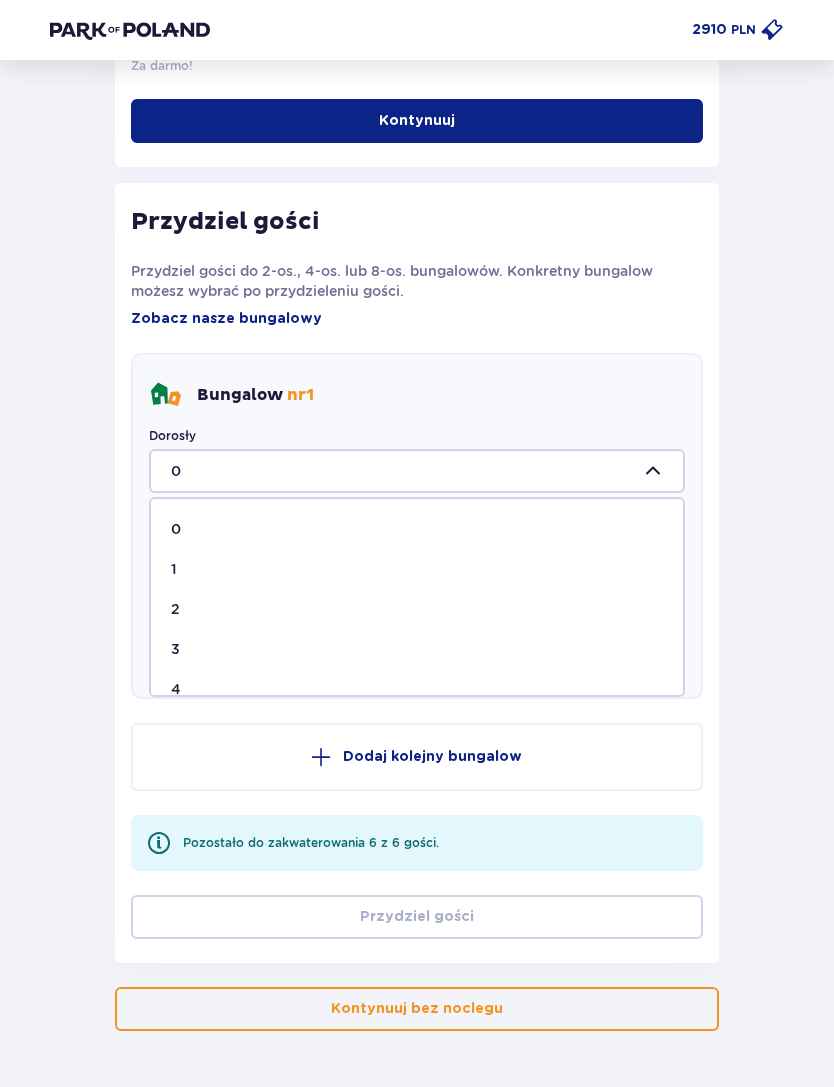 click on "3" at bounding box center (417, 649) 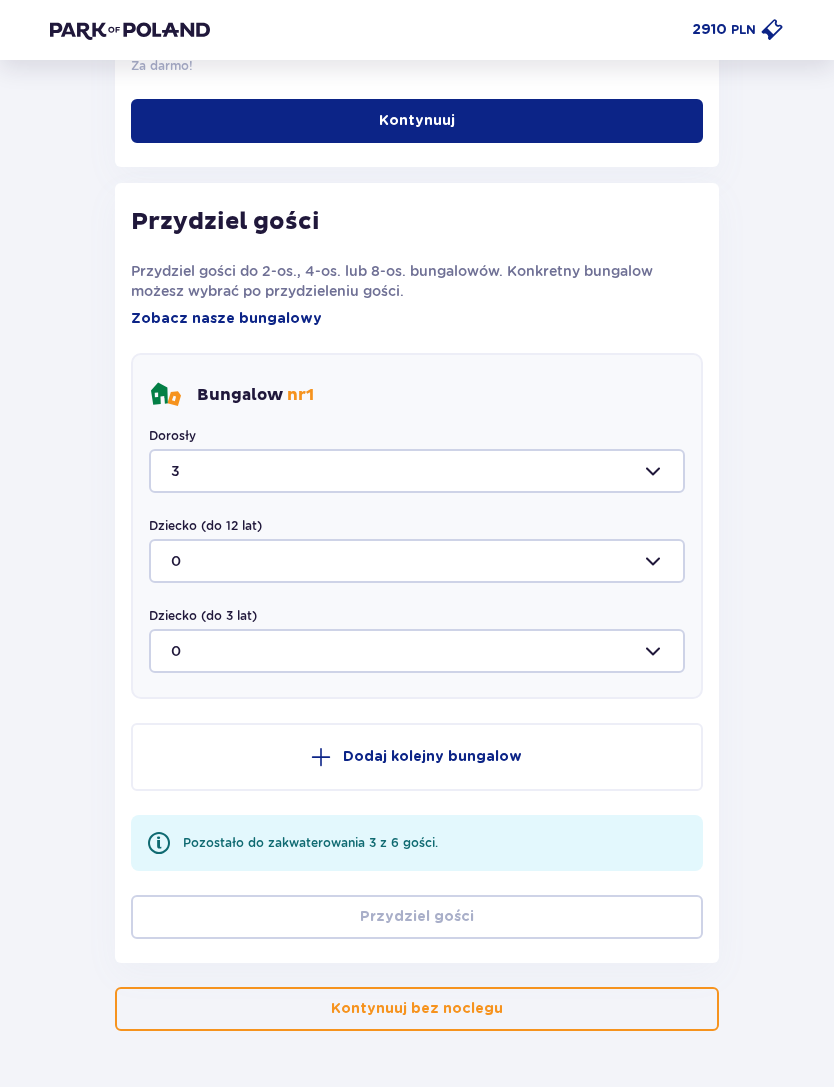 click on "Dodaj kolejny bungalow" at bounding box center [432, 757] 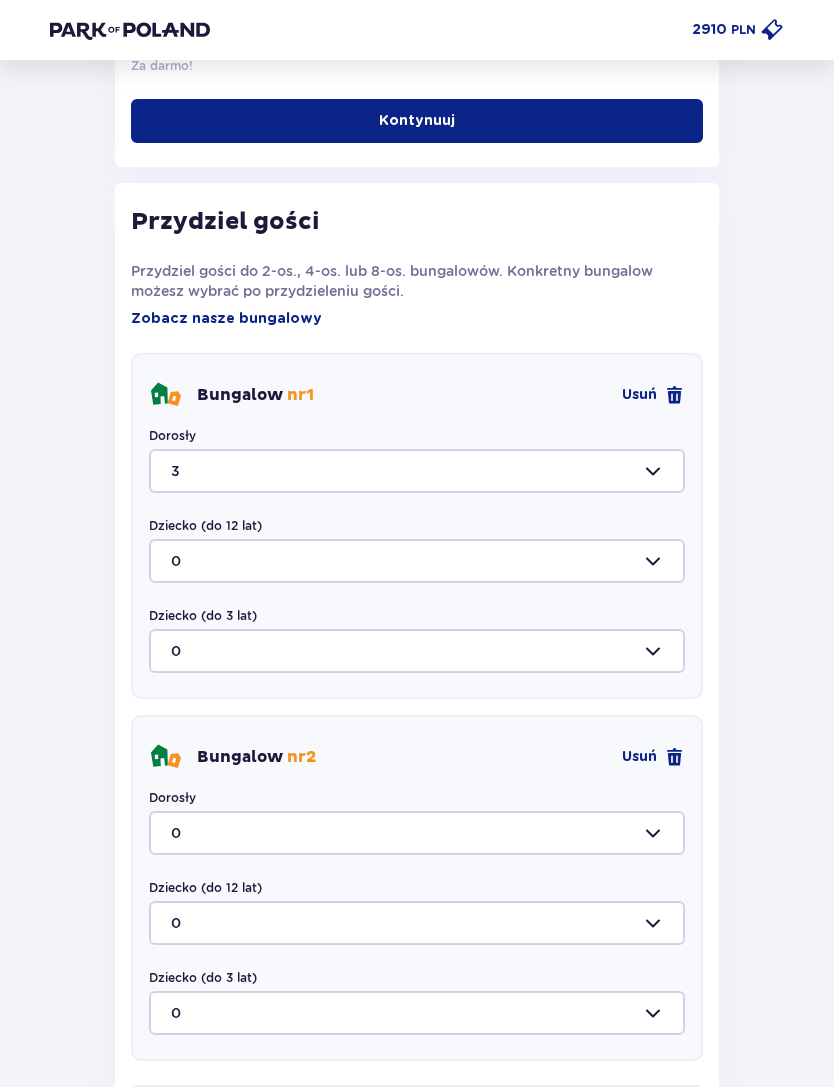 click at bounding box center [417, 833] 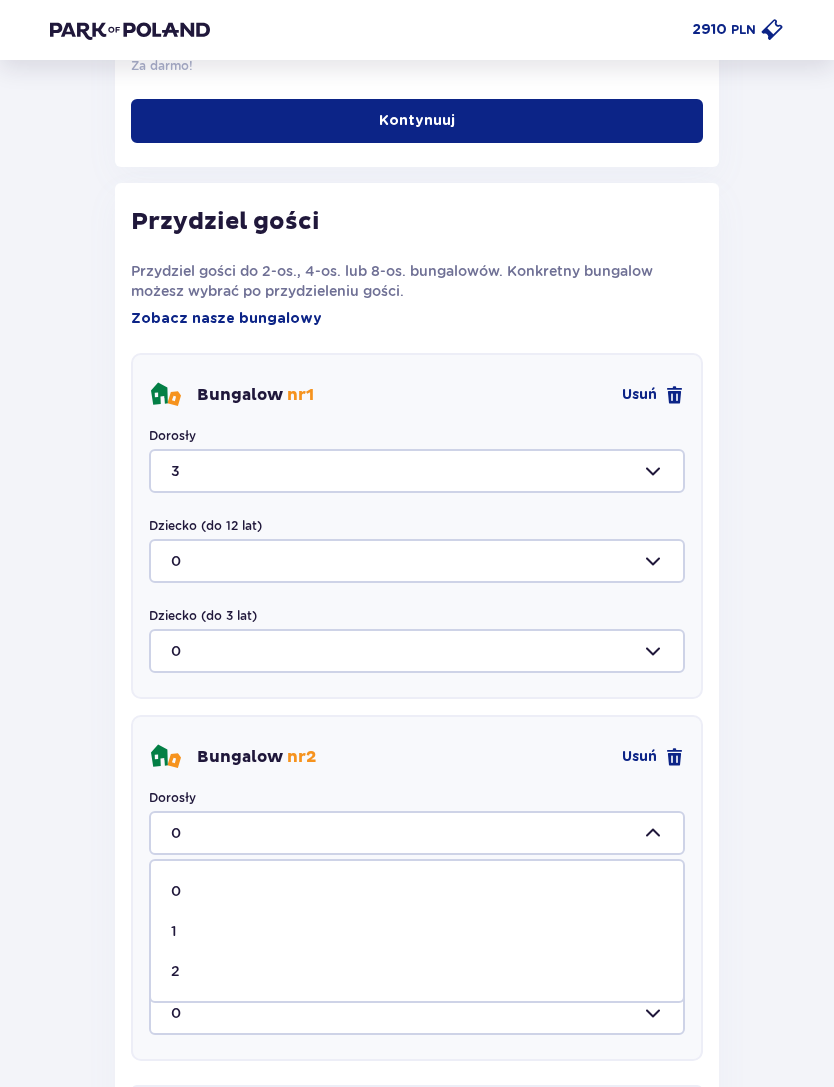 click on "2" at bounding box center (417, 971) 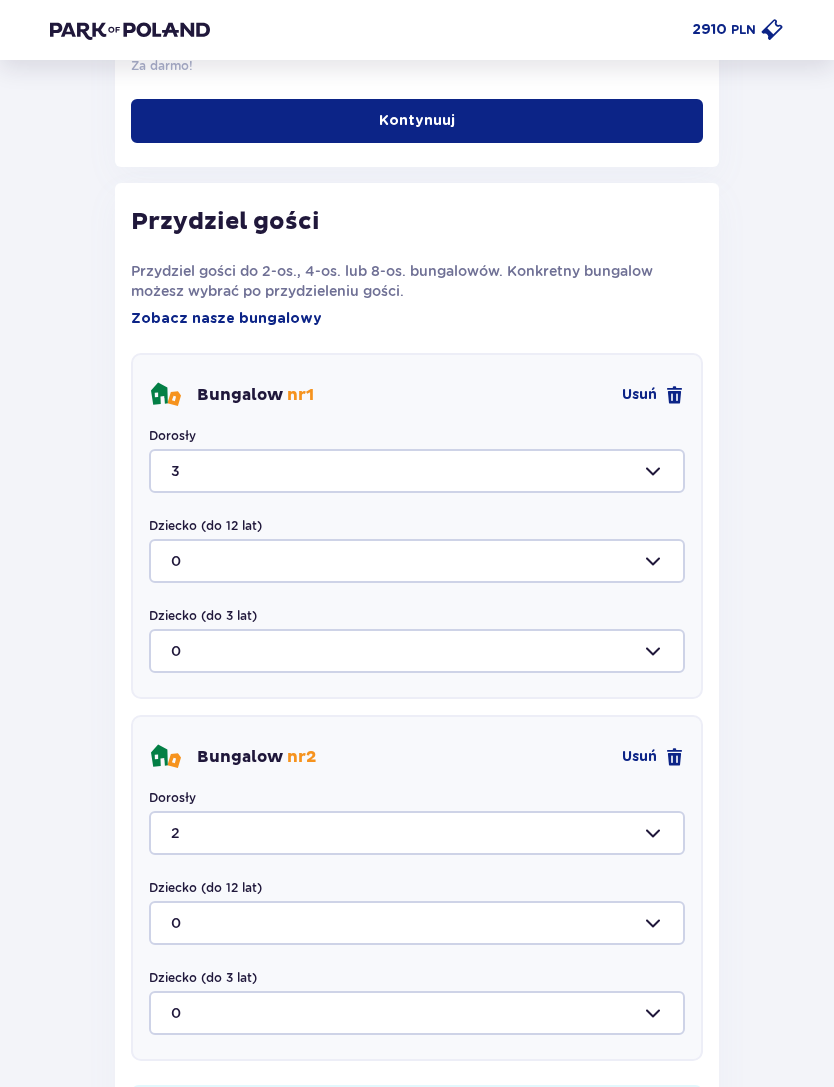 click at bounding box center (417, 923) 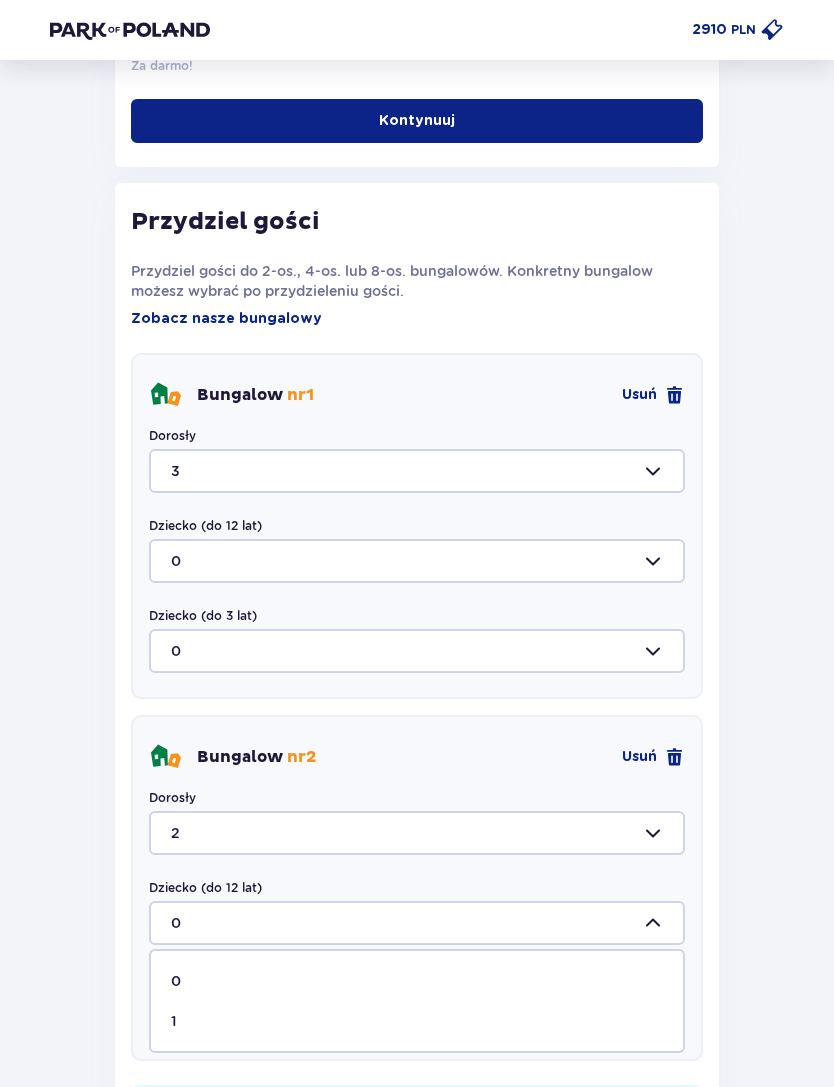 click on "1" at bounding box center (417, 1021) 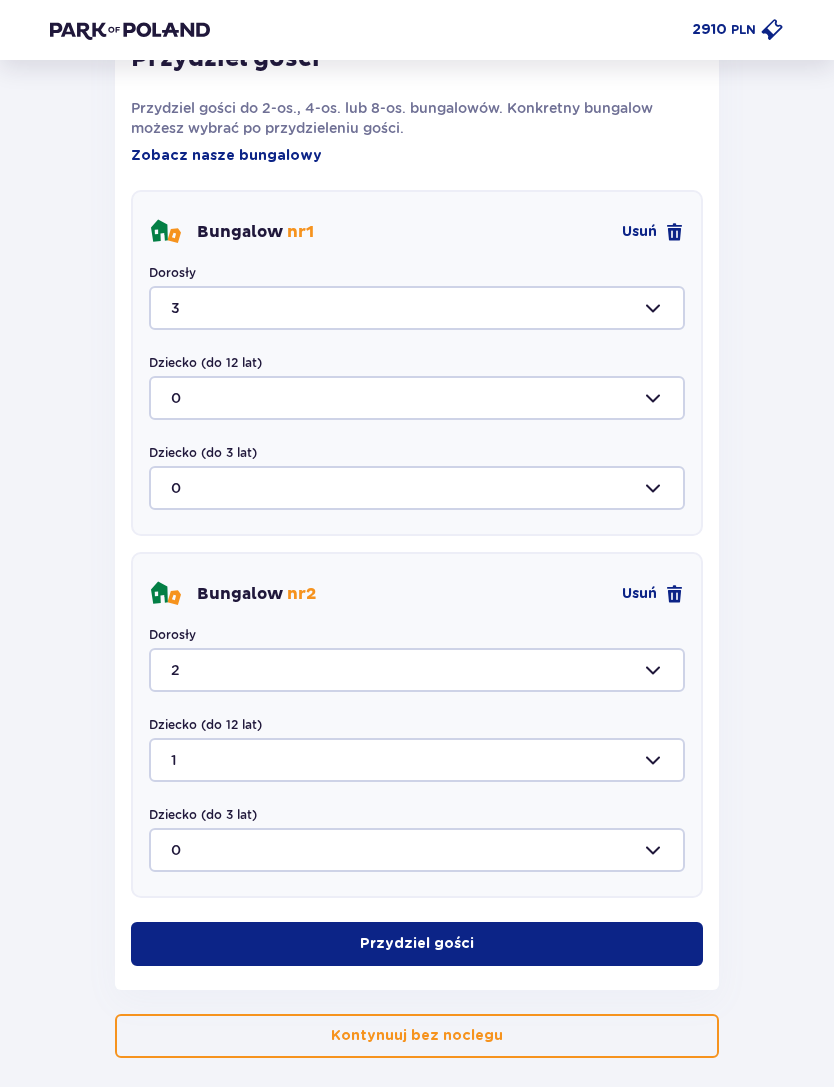 scroll, scrollTop: 1149, scrollLeft: 0, axis: vertical 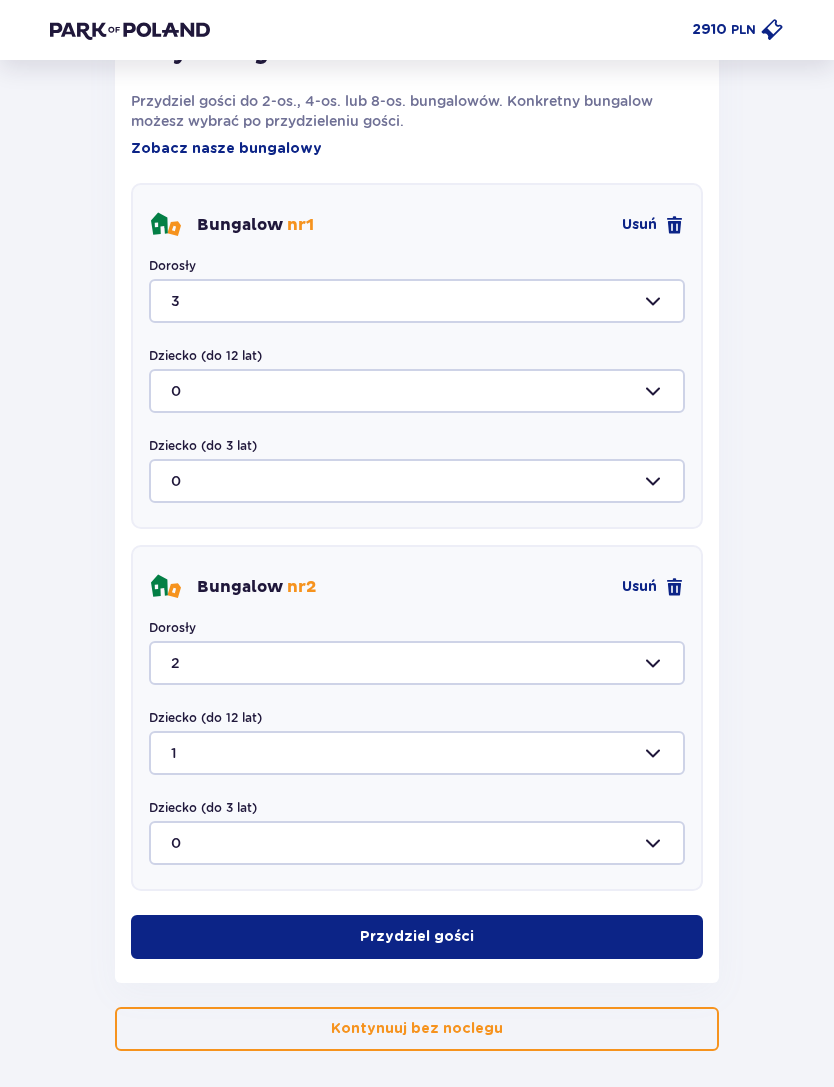 click on "Przydziel gości" at bounding box center [417, 937] 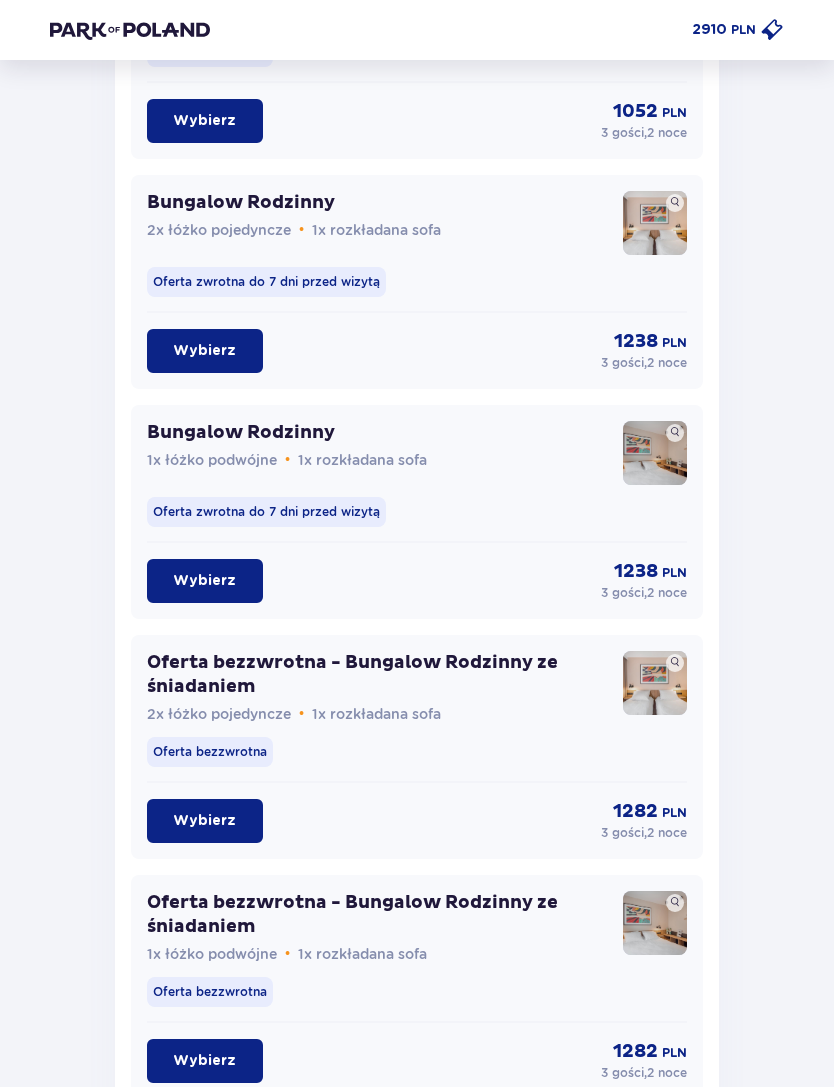 scroll, scrollTop: 2405, scrollLeft: 0, axis: vertical 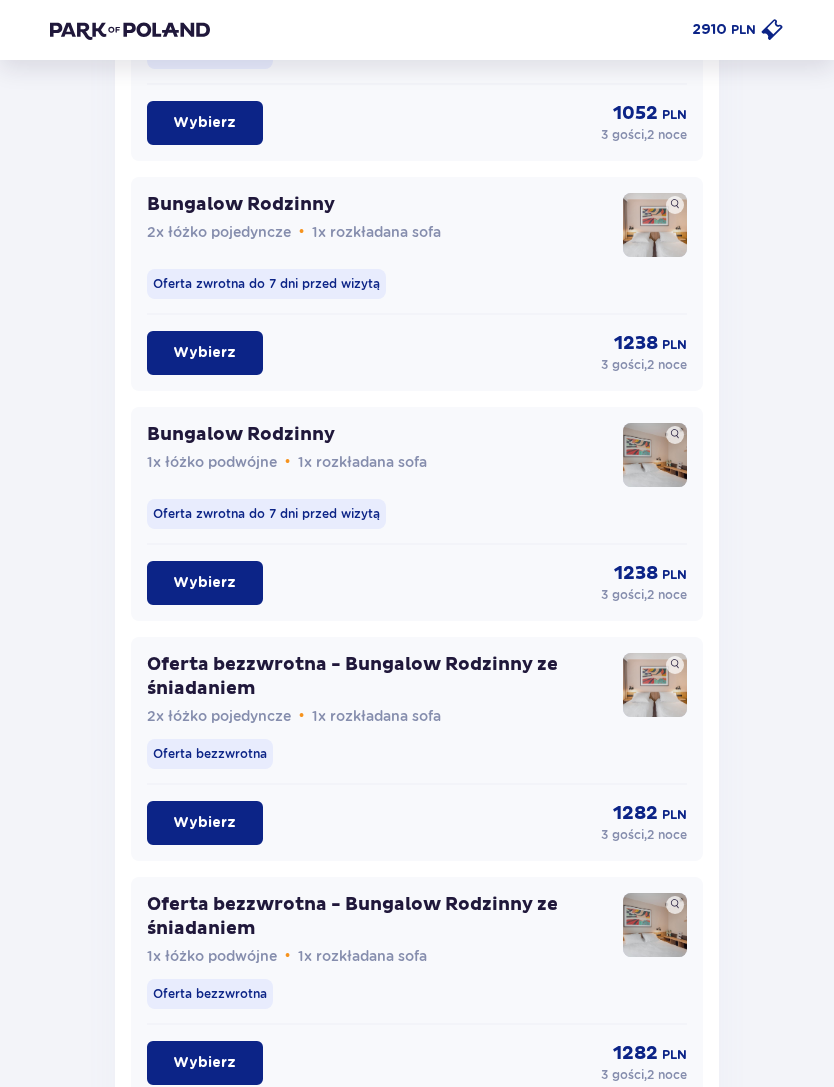 click on "Wybierz" at bounding box center [204, 823] 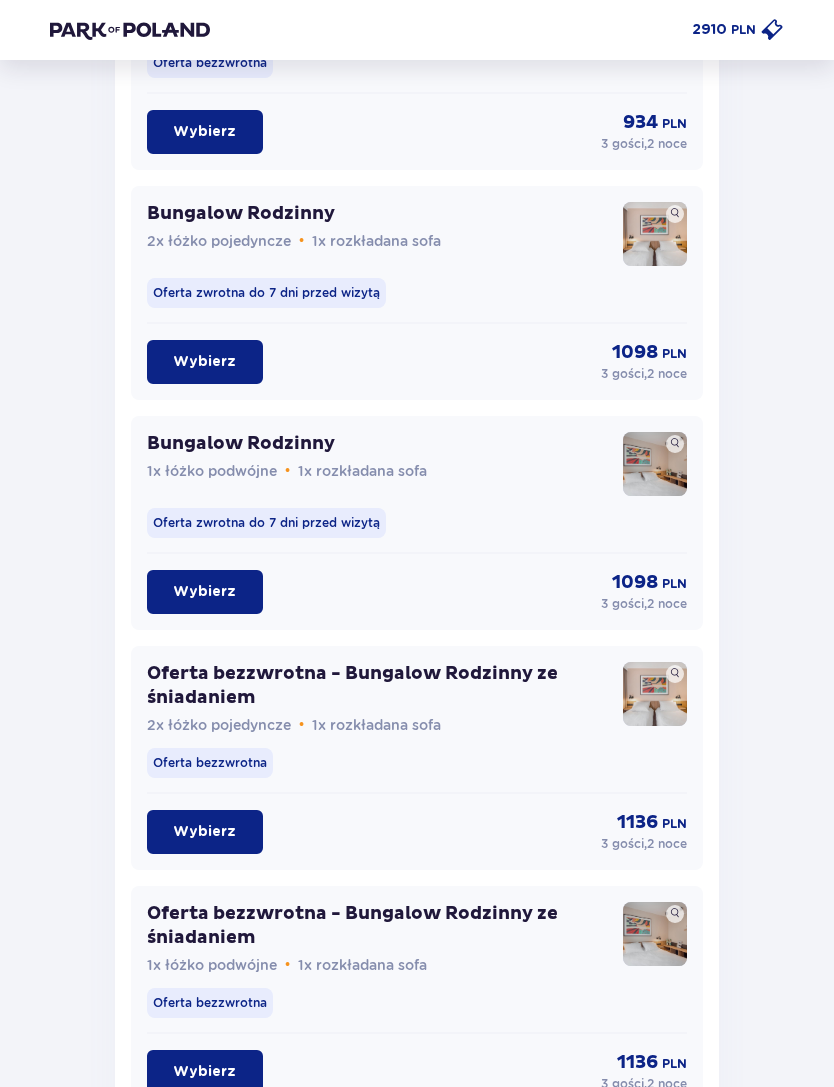 scroll, scrollTop: 4572, scrollLeft: 0, axis: vertical 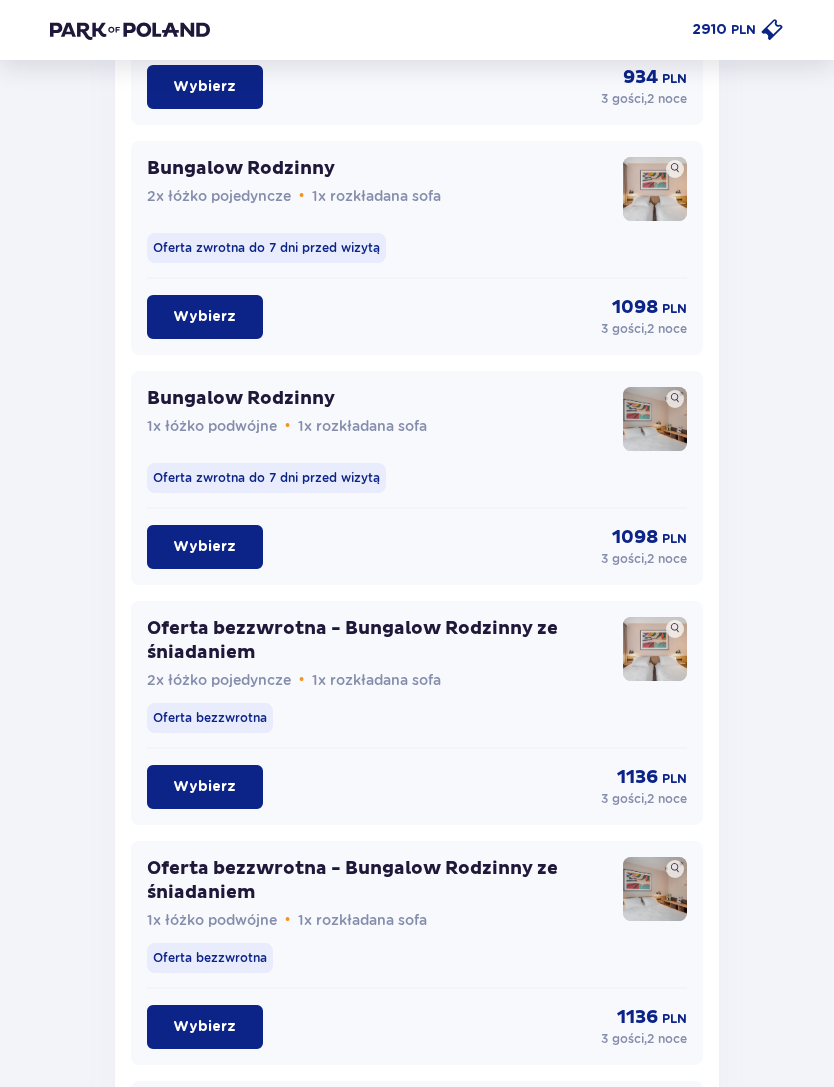click on "Wybierz" at bounding box center [204, 788] 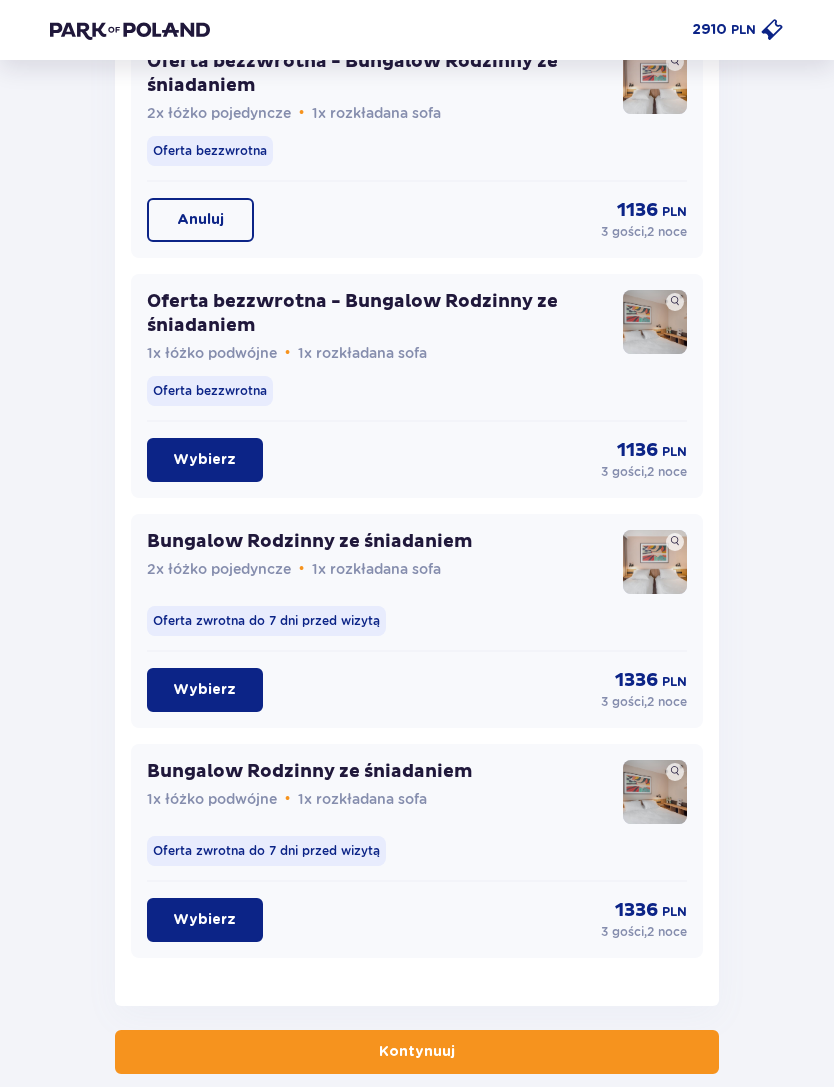 scroll, scrollTop: 5183, scrollLeft: 0, axis: vertical 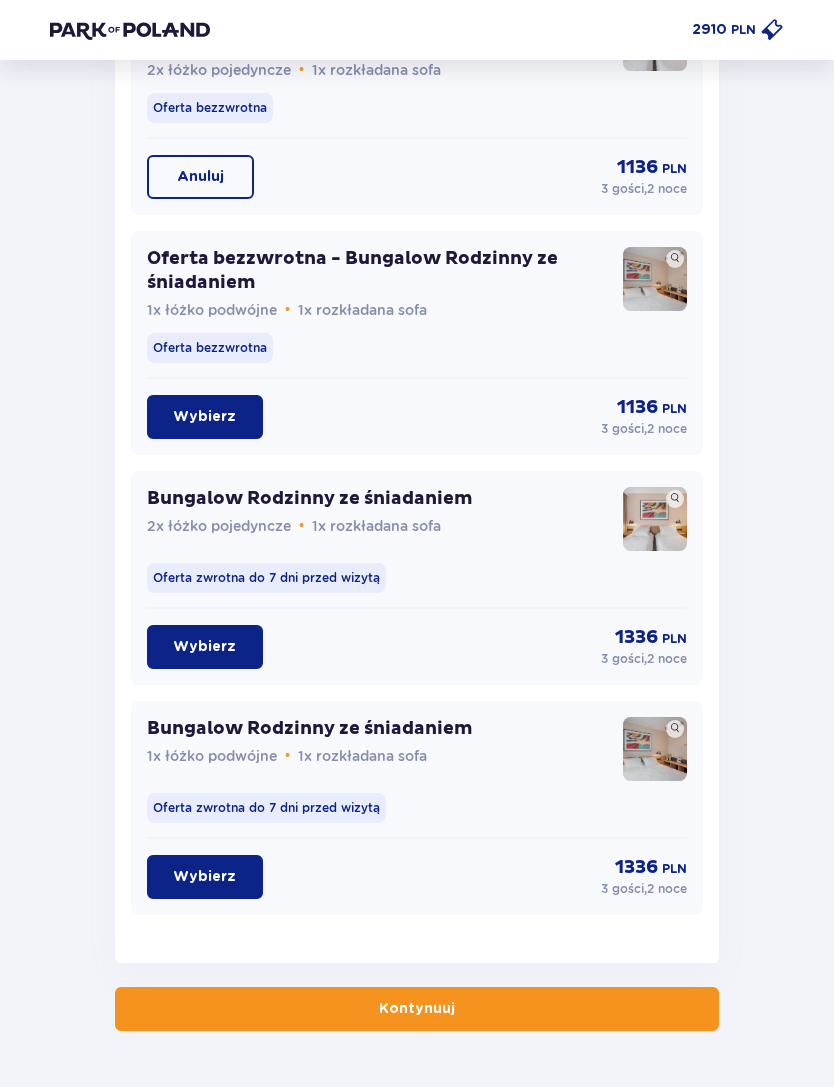 click on "Kontynuuj" at bounding box center (417, 1009) 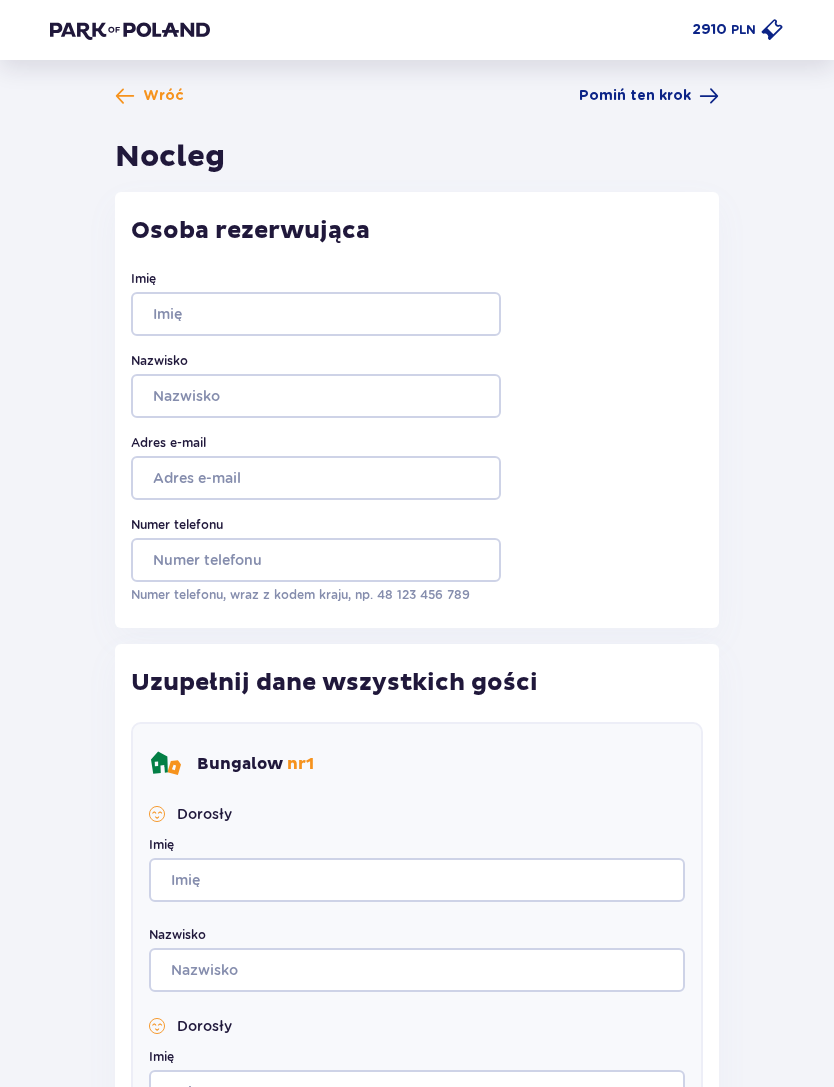 scroll, scrollTop: 0, scrollLeft: 0, axis: both 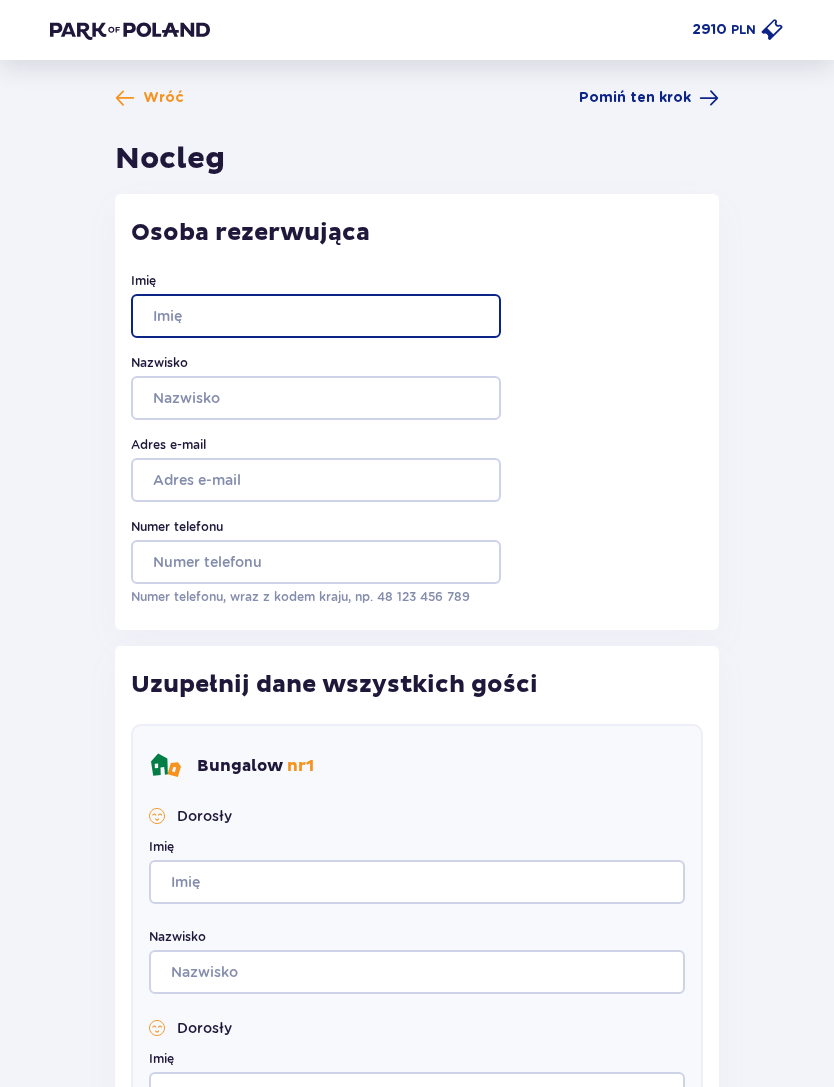 click on "Imię" at bounding box center (316, 316) 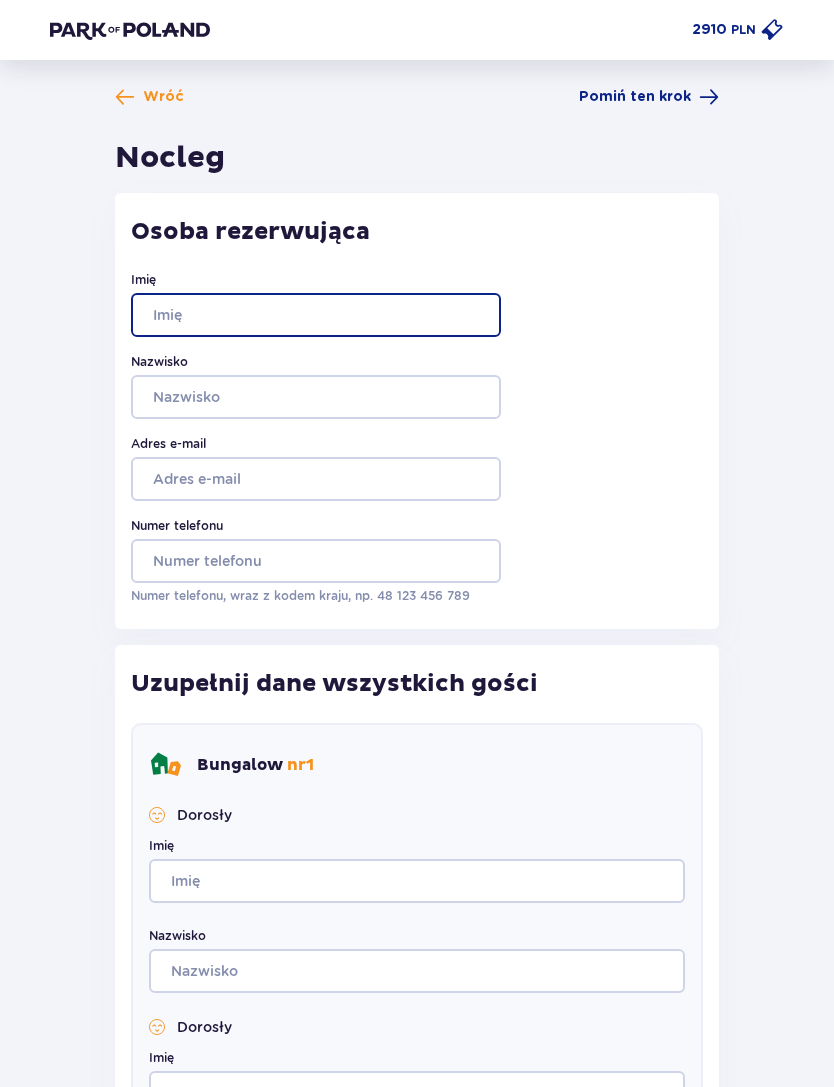 type on "[PERSON_NAME]" 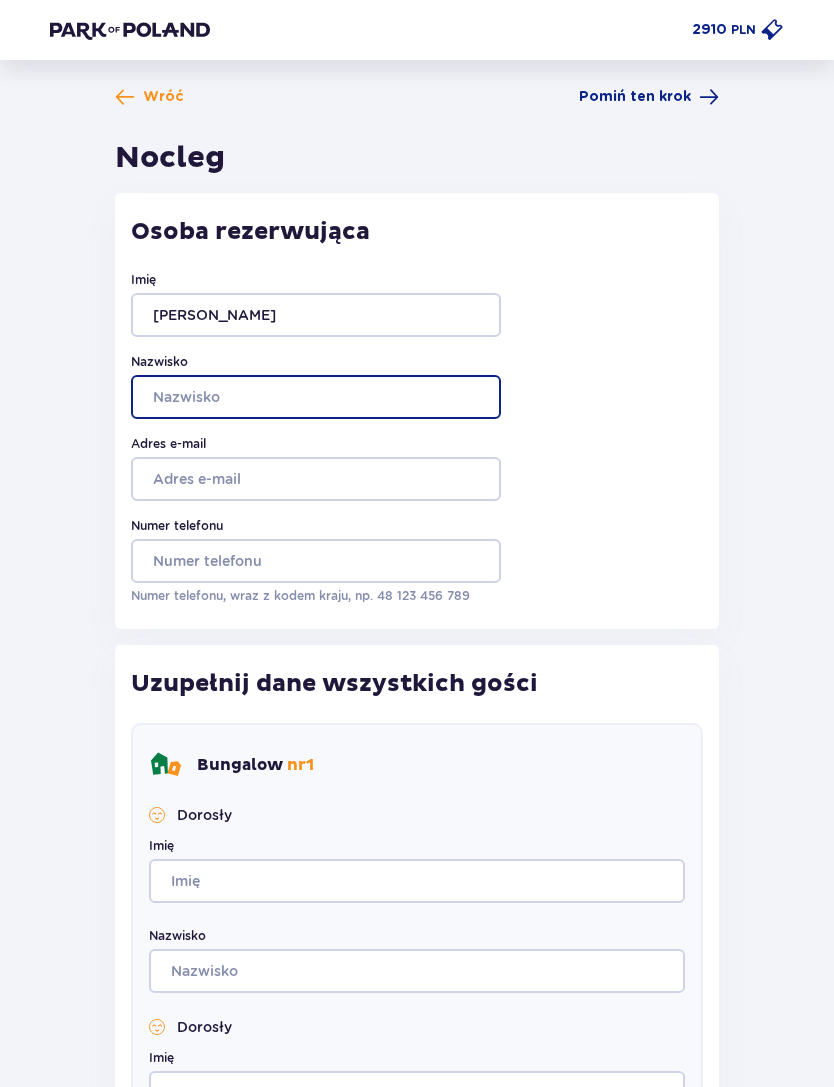 type on "Książkiewicz" 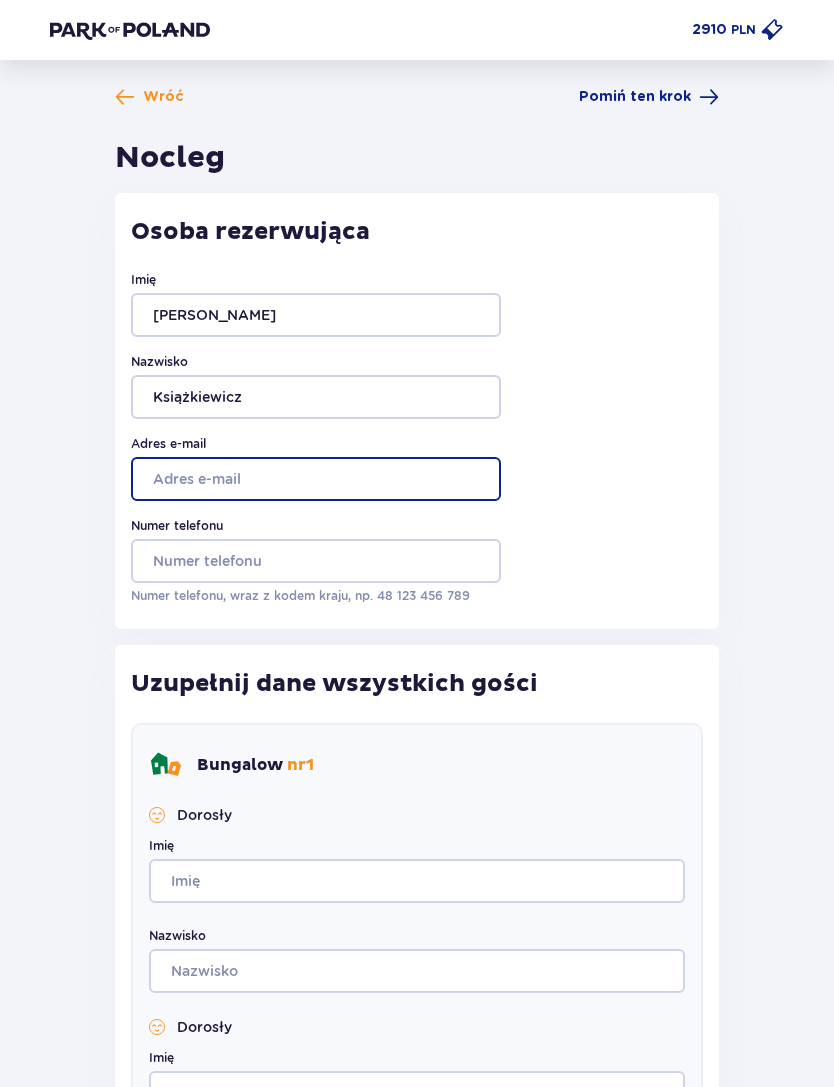 type on "[EMAIL_ADDRESS][DOMAIN_NAME]" 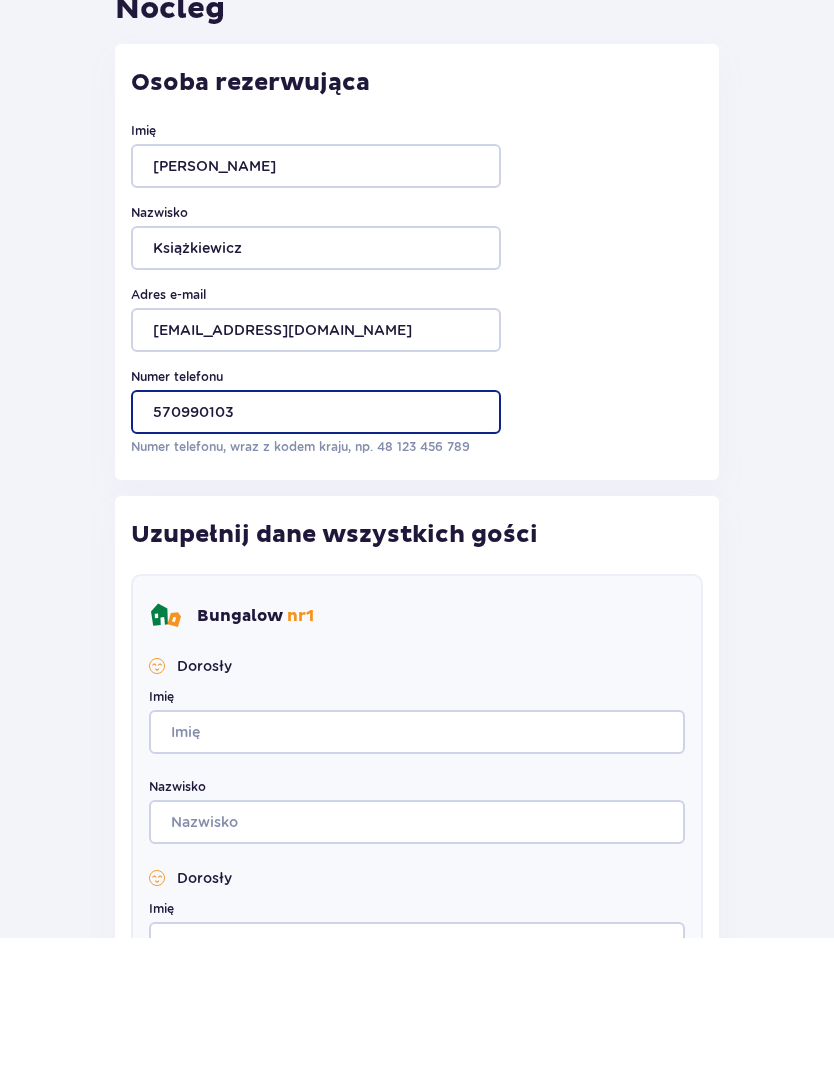 type on "570990103" 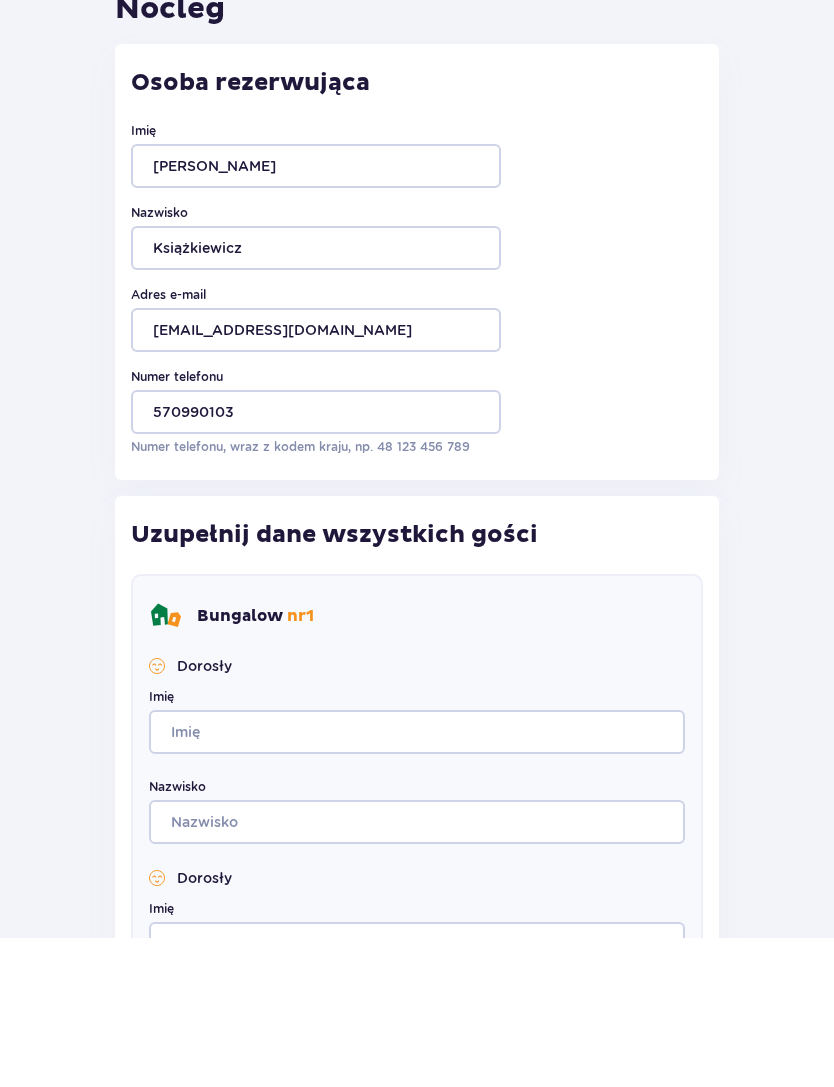 click on "Bungalow   nr  1 Dorosły Imię Nazwisko Dorosły Imię Nazwisko Dorosły Imię Nazwisko" at bounding box center (417, 1083) 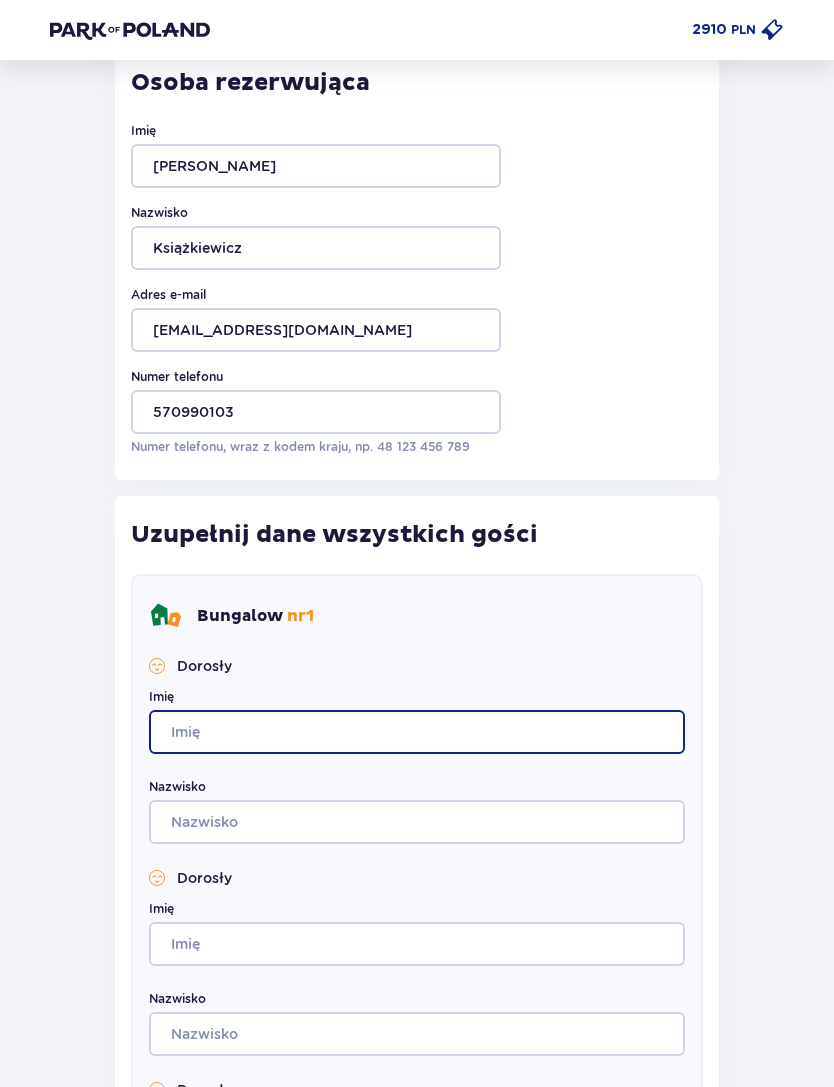 click on "Imię" at bounding box center (417, 732) 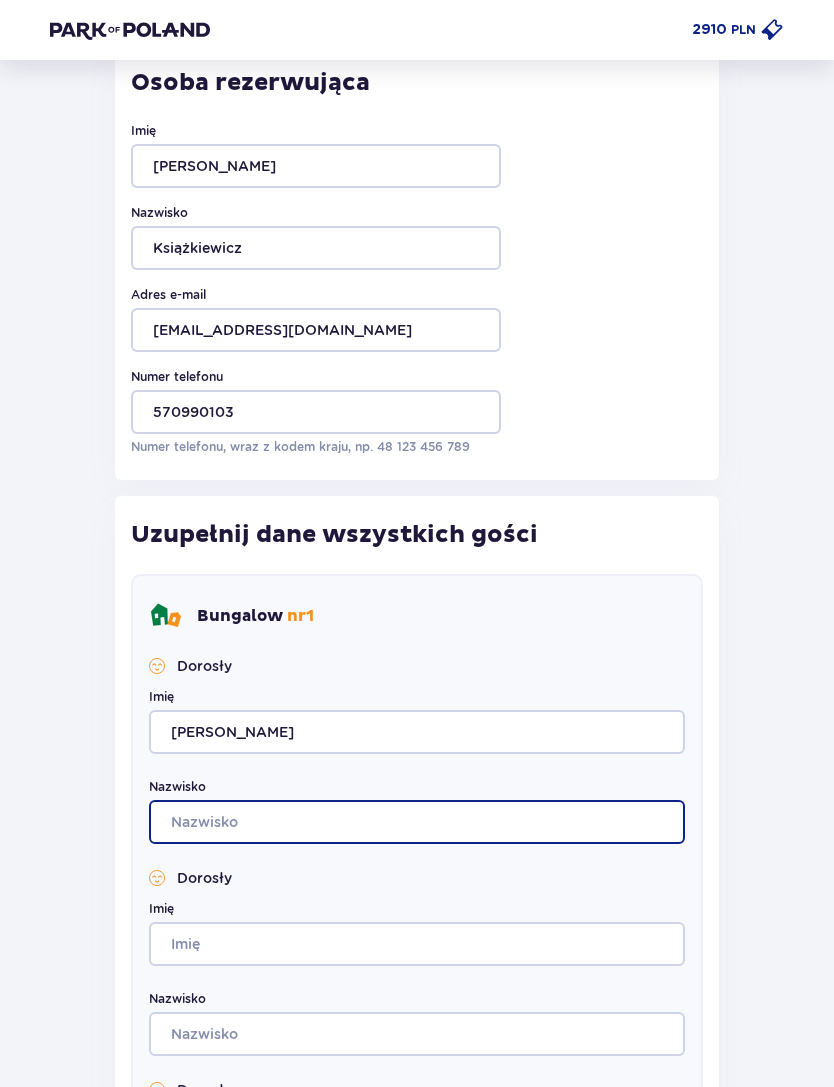 scroll, scrollTop: 226, scrollLeft: 0, axis: vertical 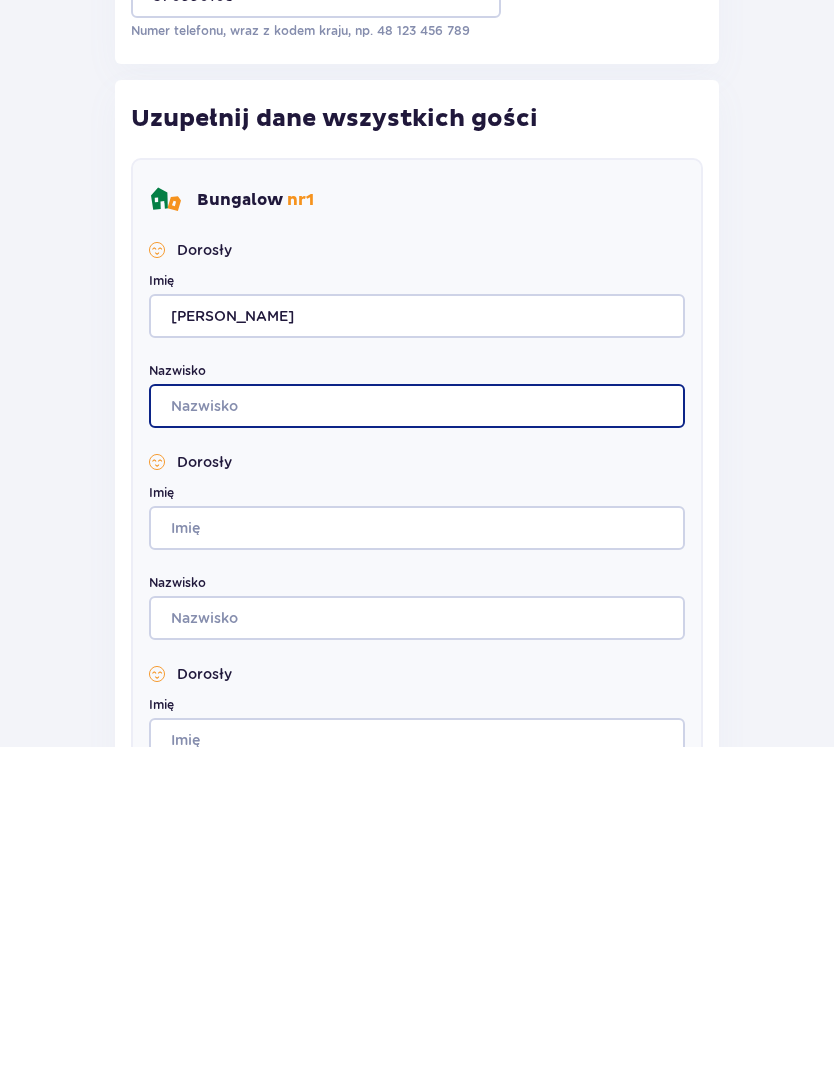 type on "Książkiewicz" 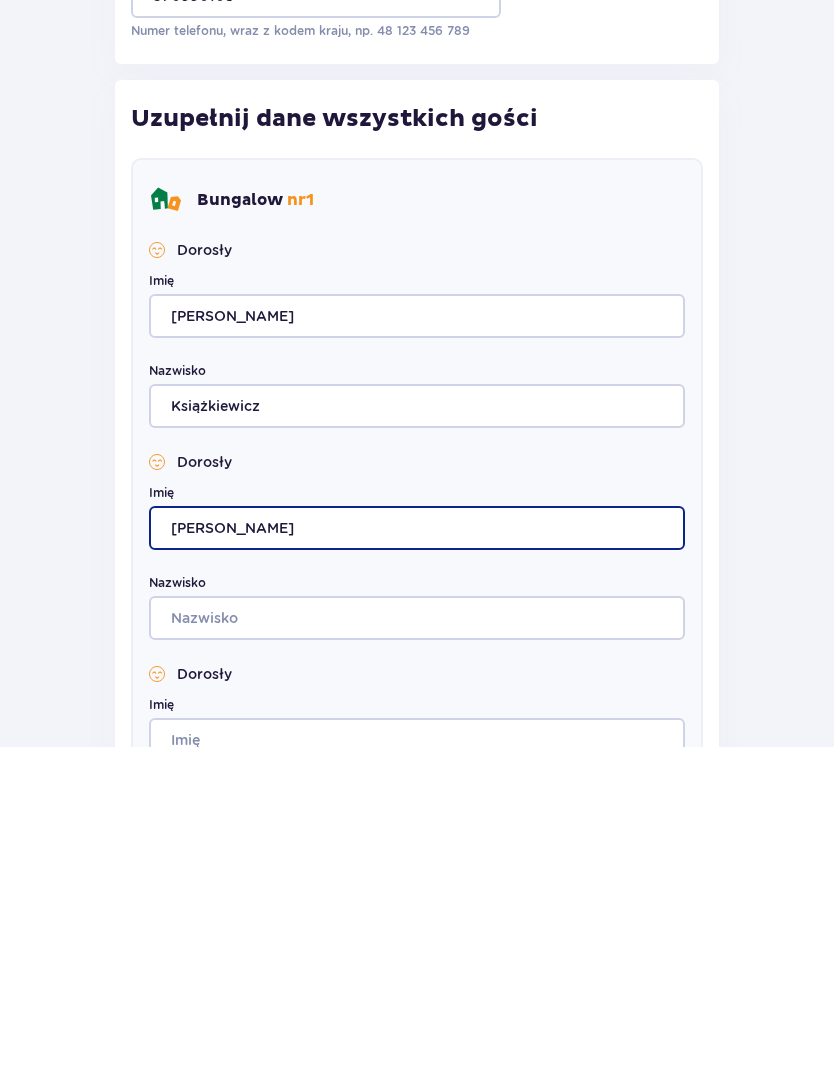 type on "[PERSON_NAME]" 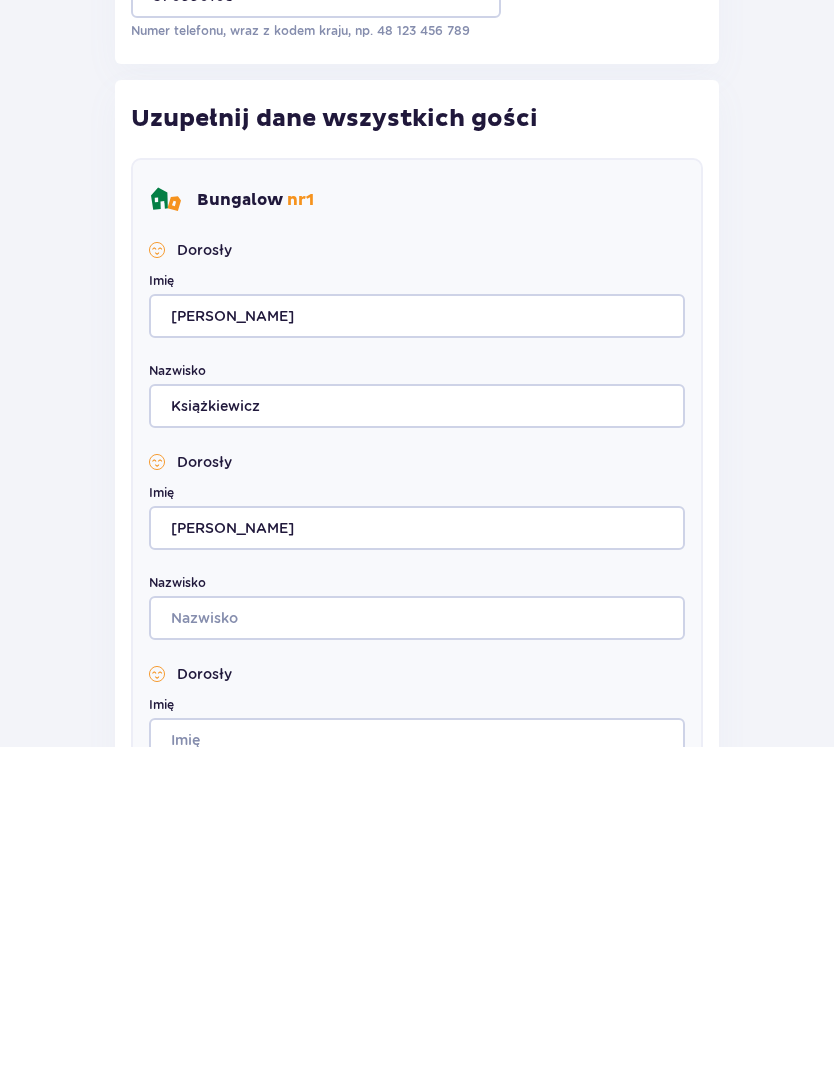 click on "Nazwisko" at bounding box center (417, 958) 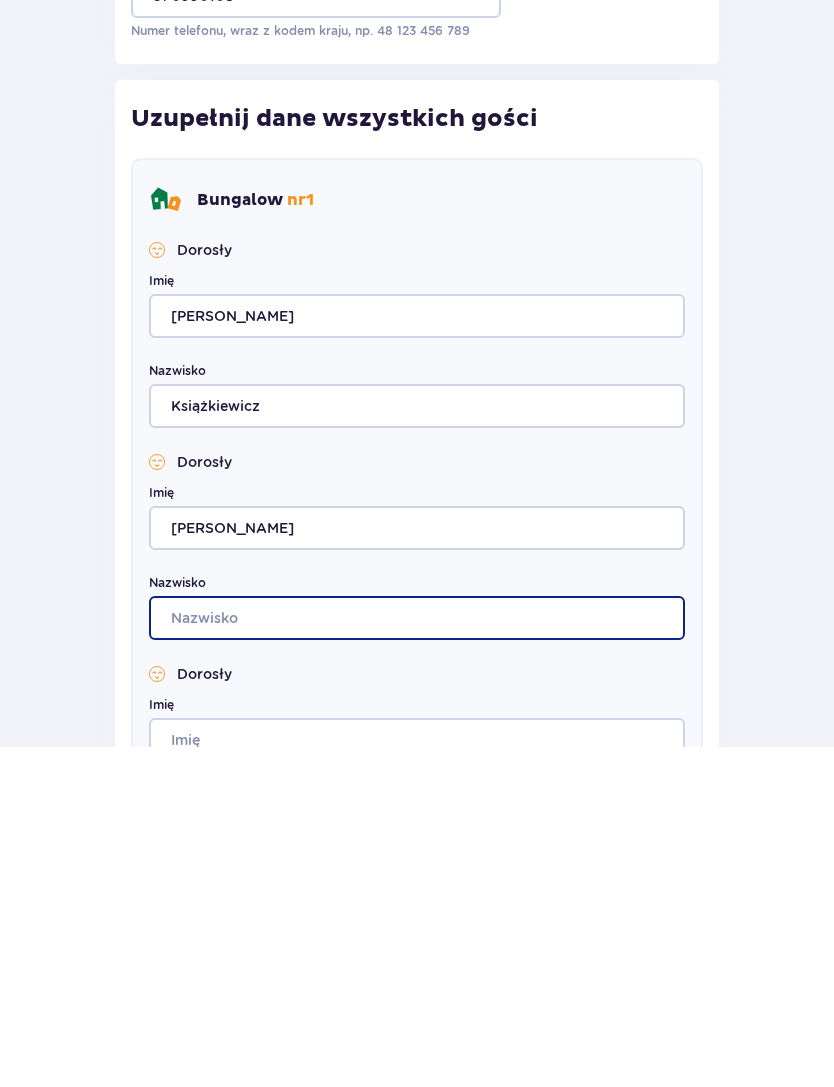 type on "Książkiewicz" 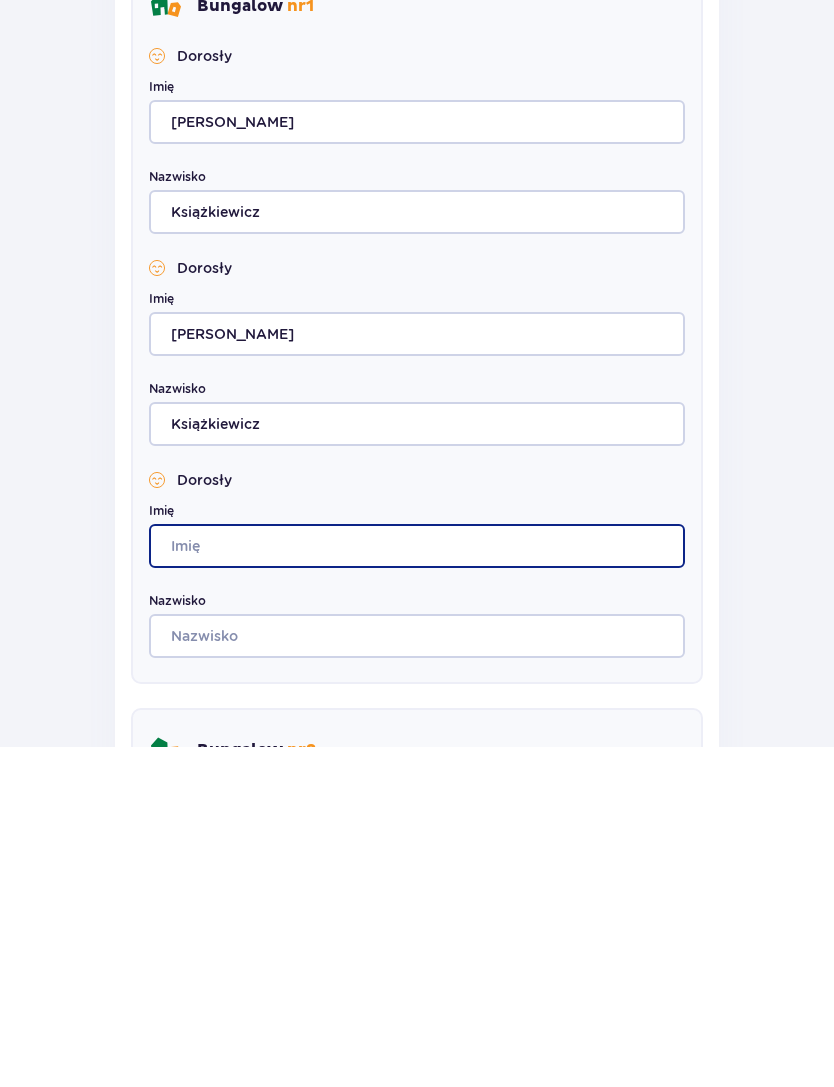 scroll, scrollTop: 453, scrollLeft: 0, axis: vertical 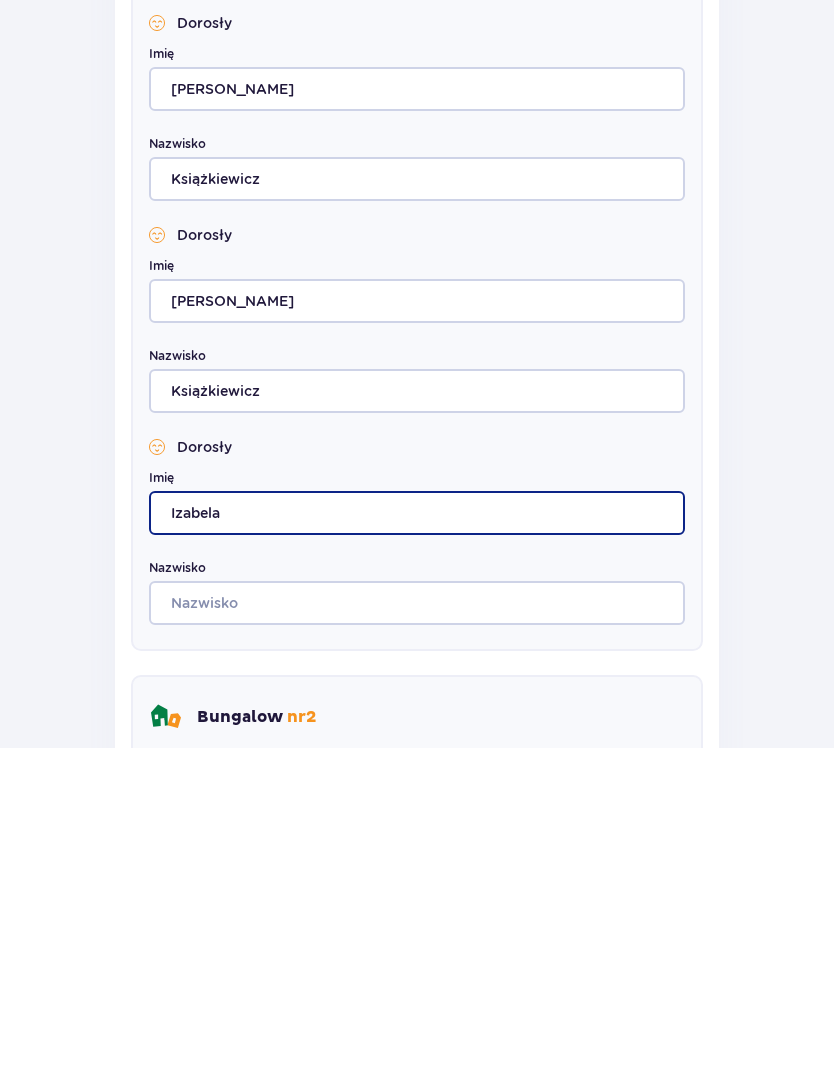 type on "Izabela" 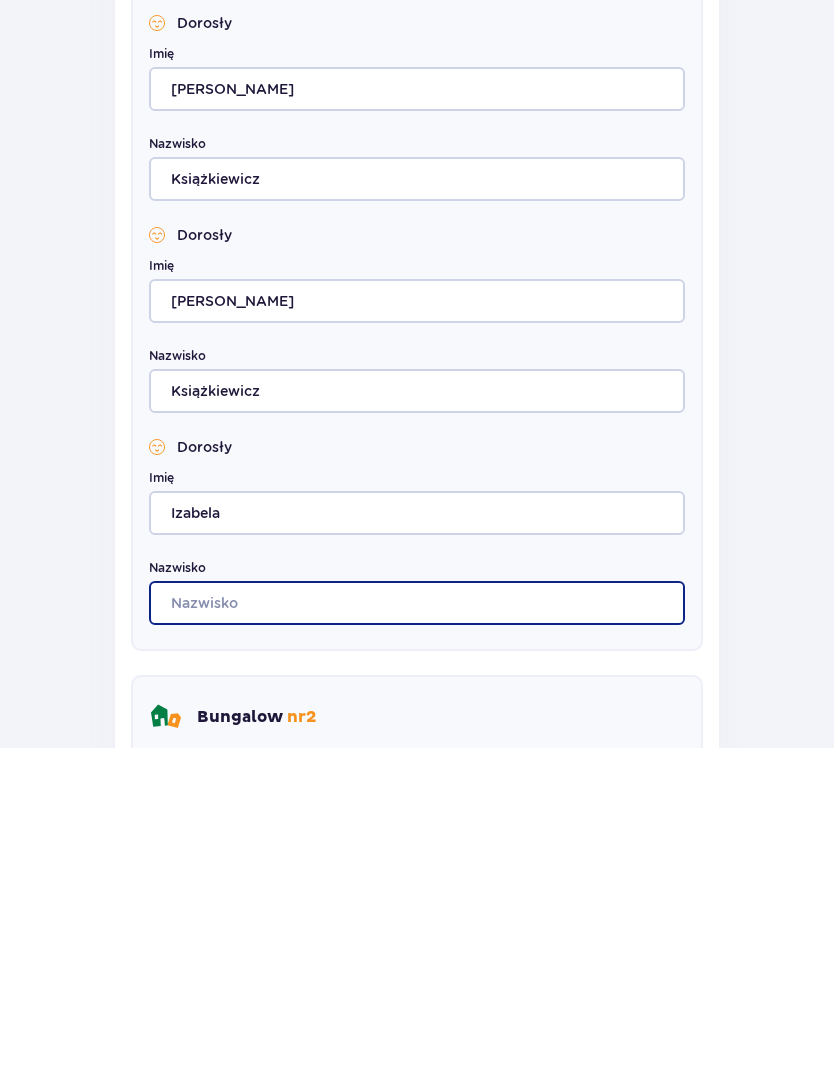 click on "Nazwisko" at bounding box center [417, 943] 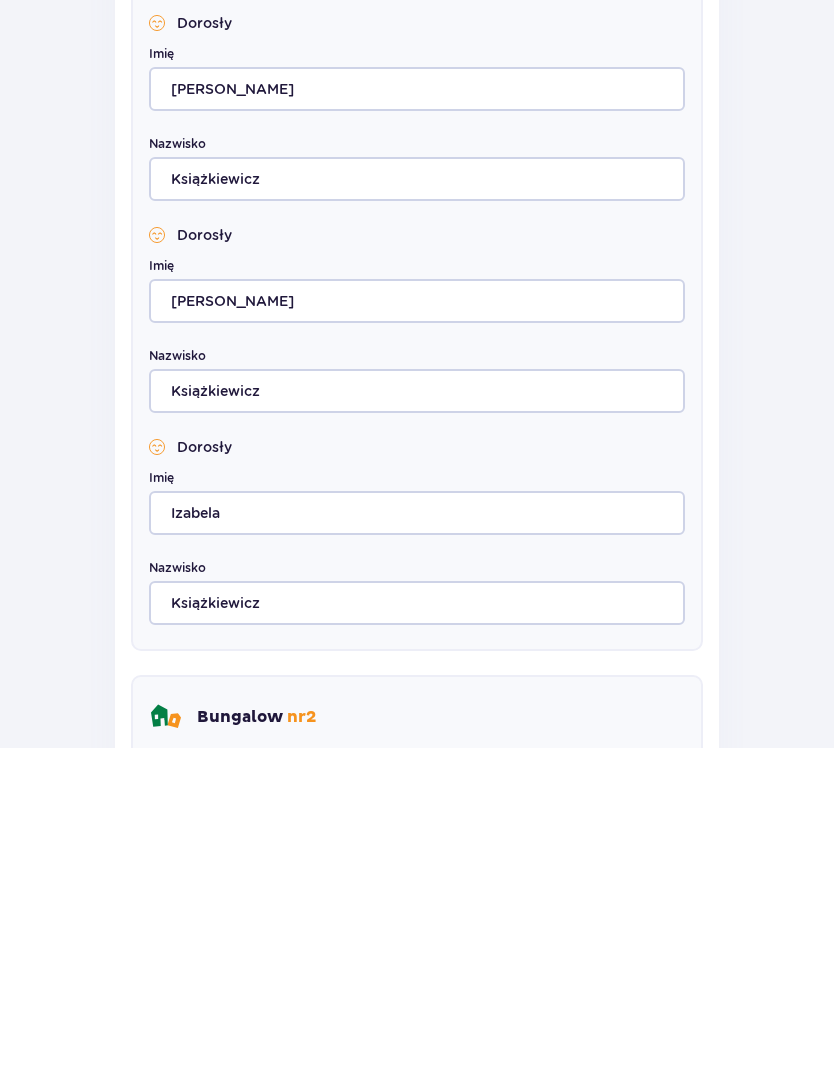 scroll, scrollTop: 880, scrollLeft: 0, axis: vertical 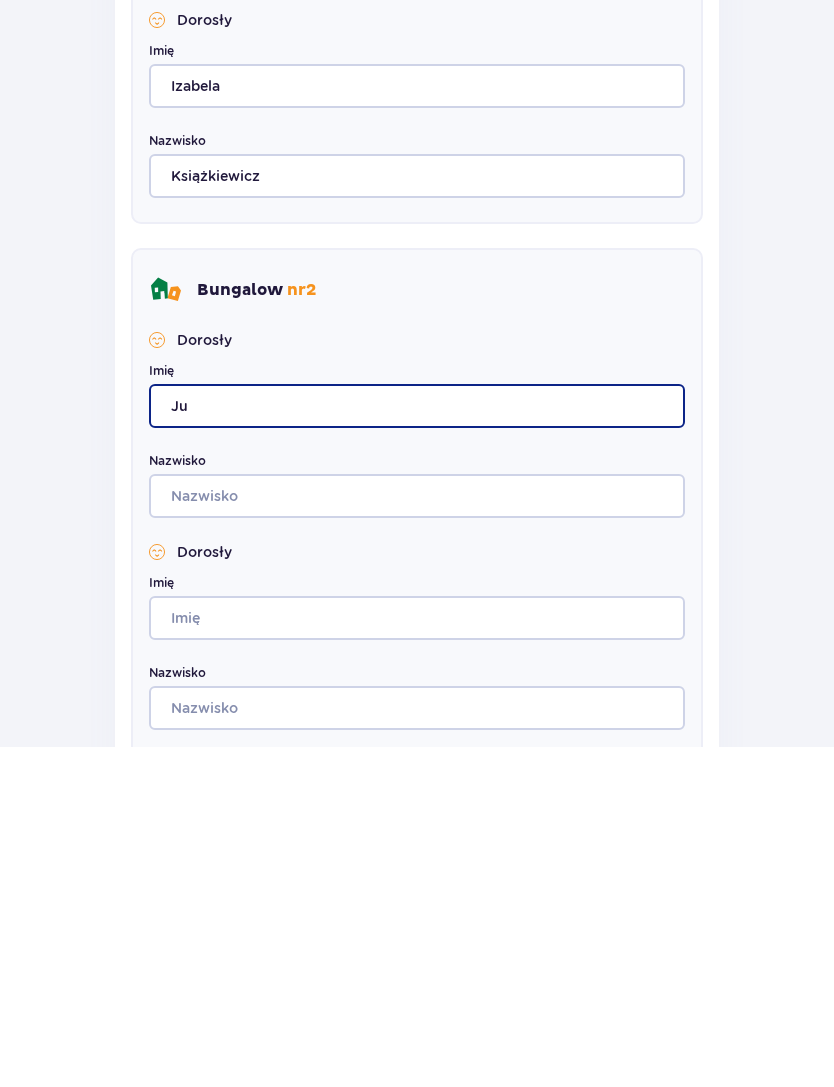 type on "J" 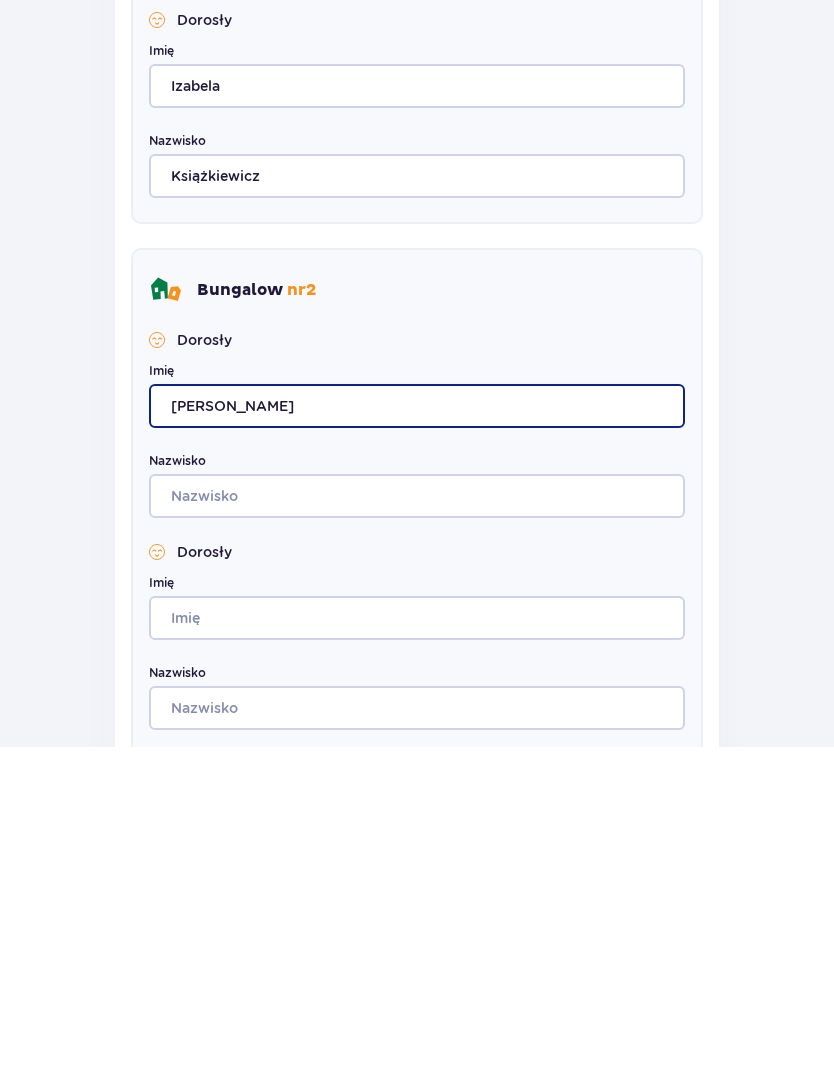 type on "[PERSON_NAME]" 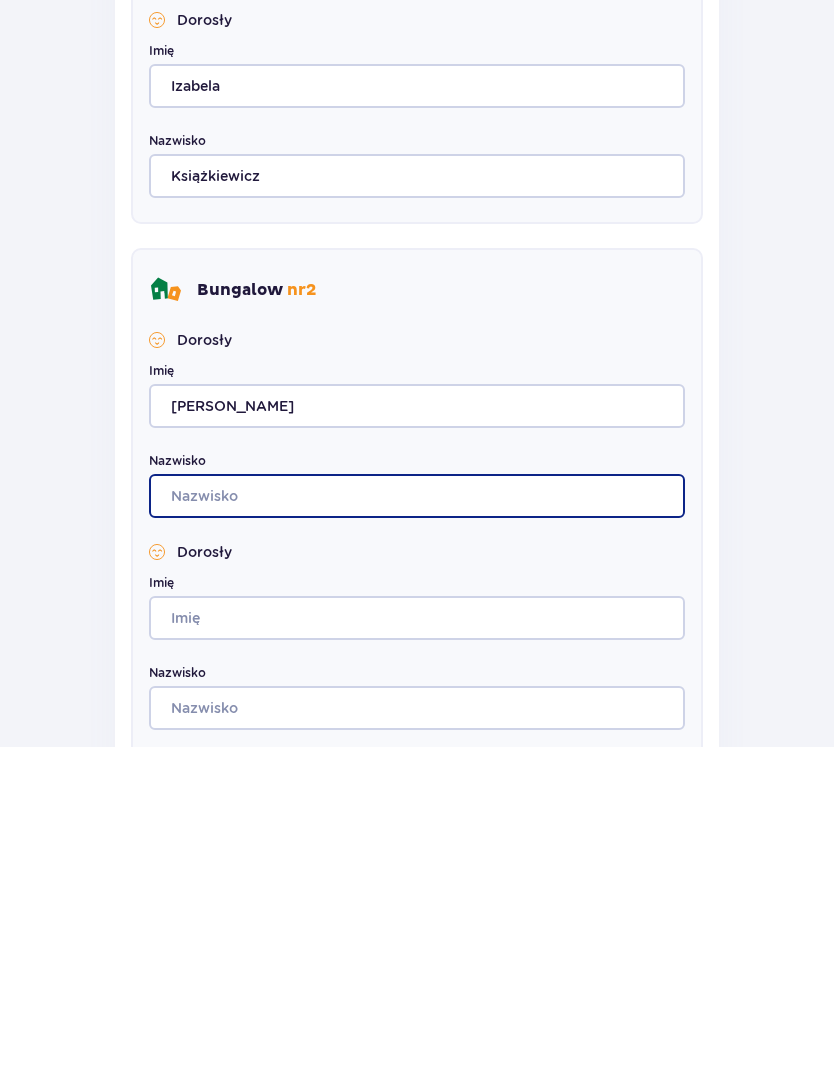 click on "Nazwisko" at bounding box center (417, 836) 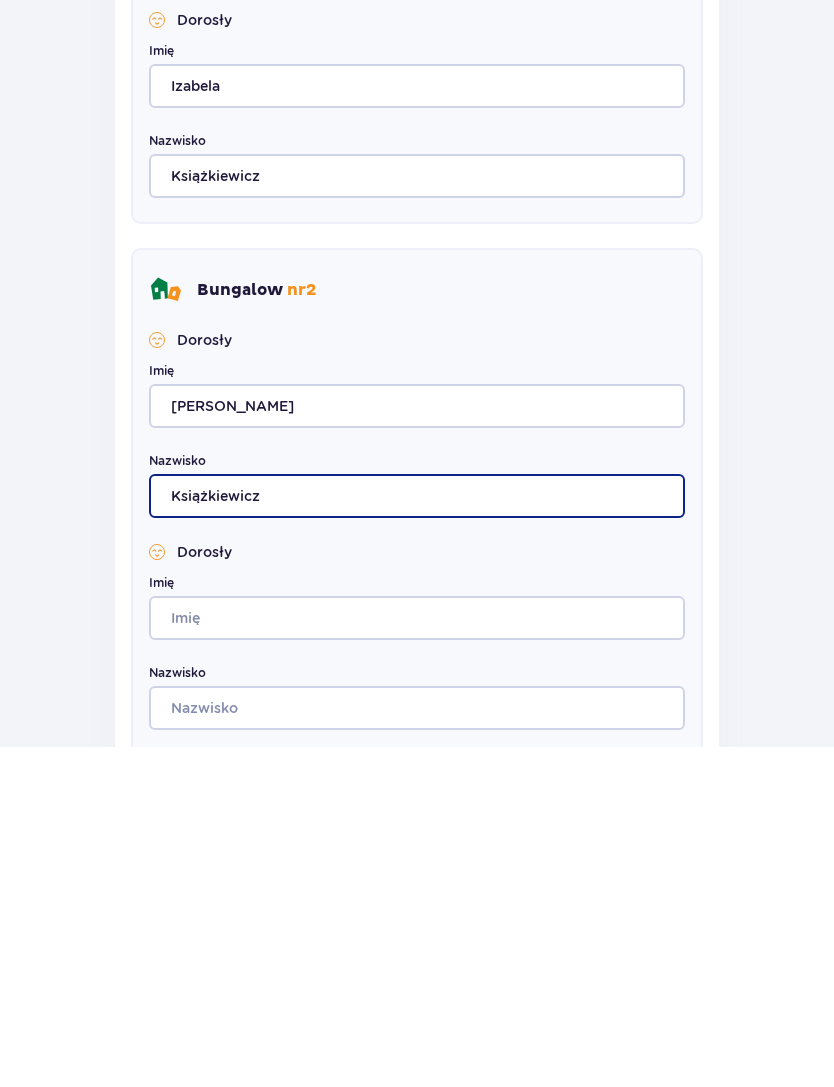 click on "Książkiewicz" at bounding box center [417, 836] 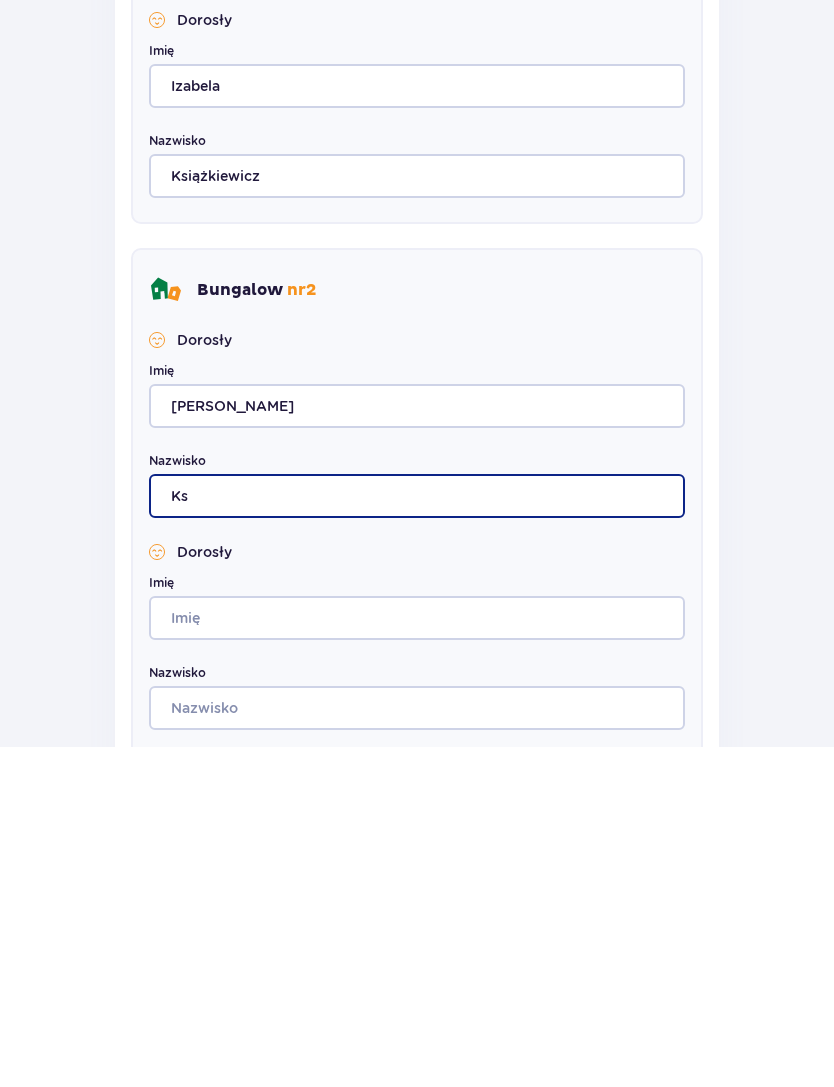 type on "K" 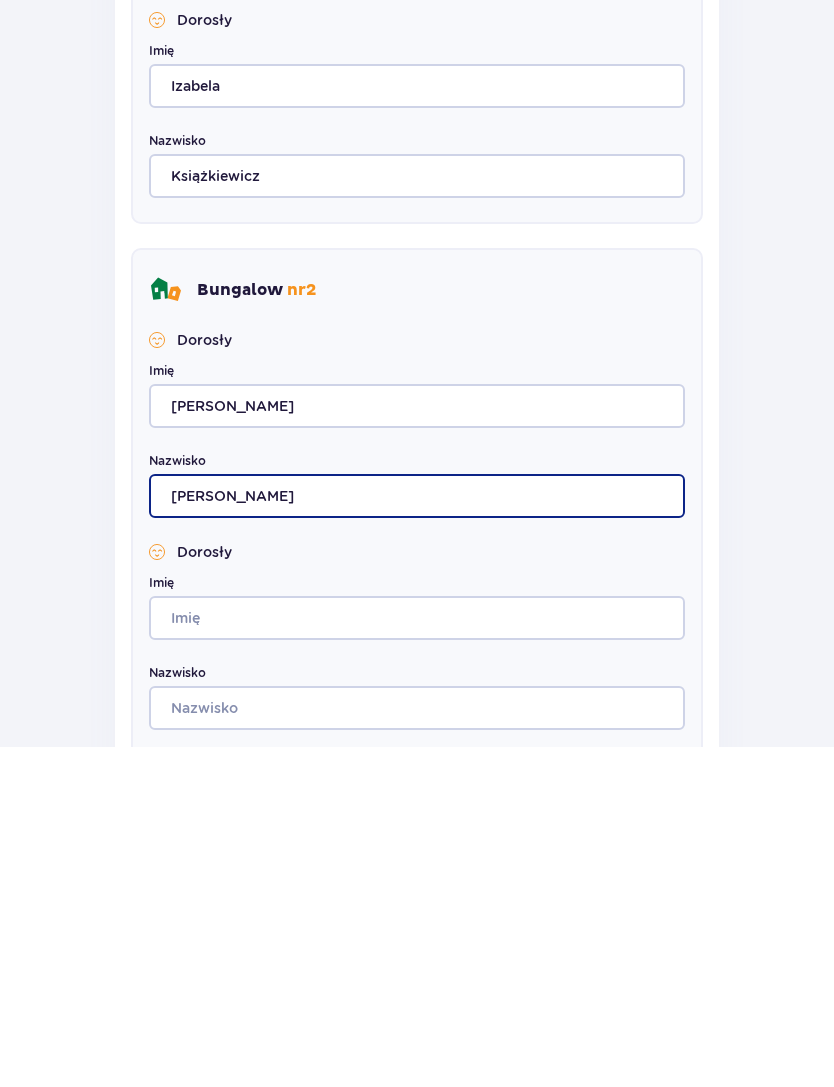 type on "[PERSON_NAME]" 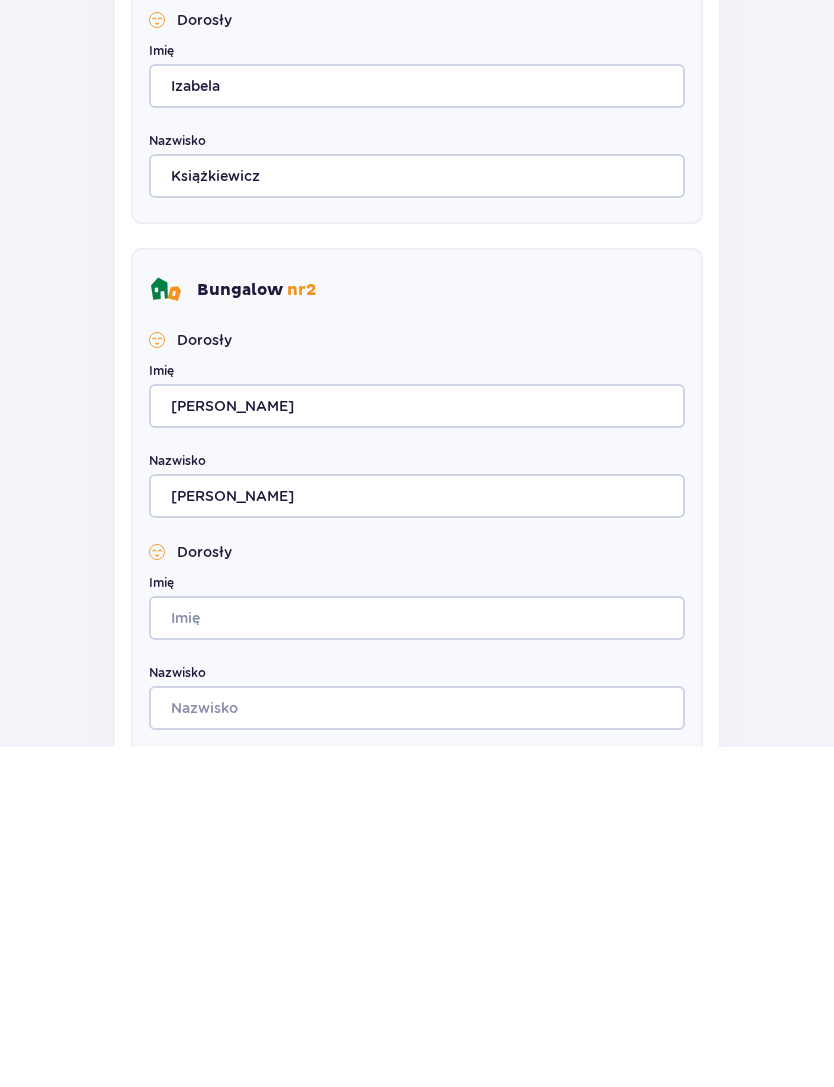 click on "Imię" at bounding box center [417, 958] 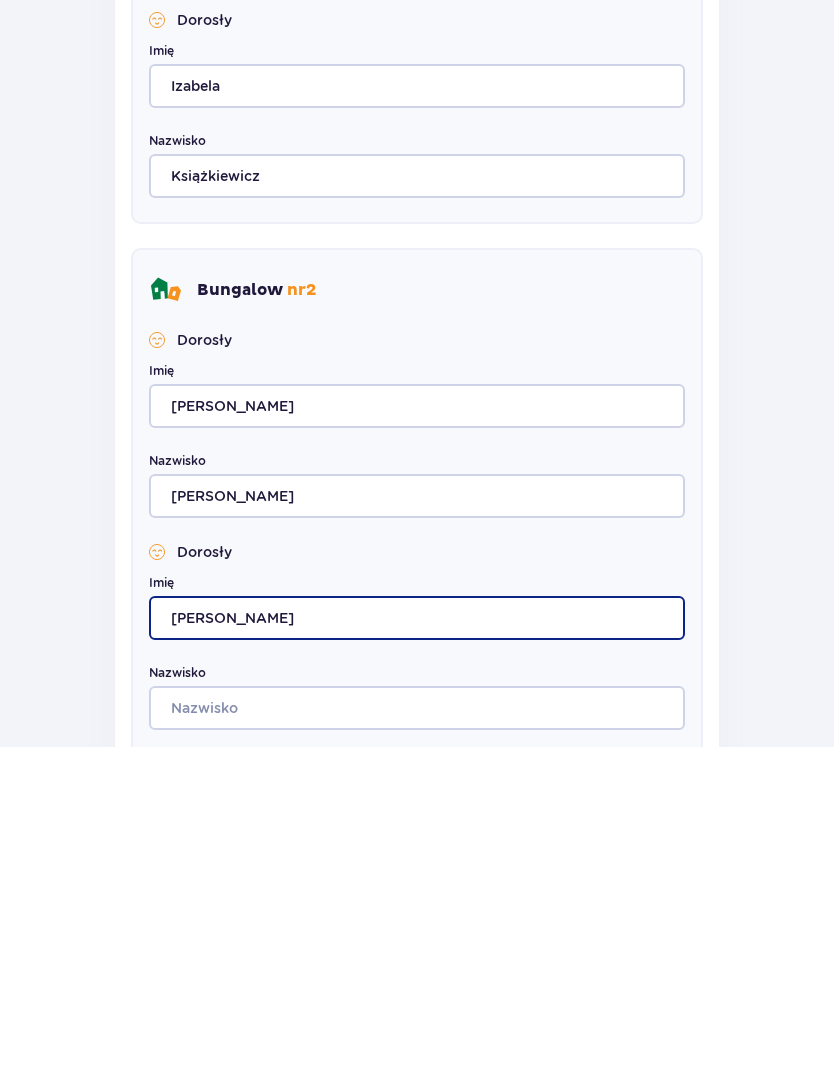 type on "[PERSON_NAME]" 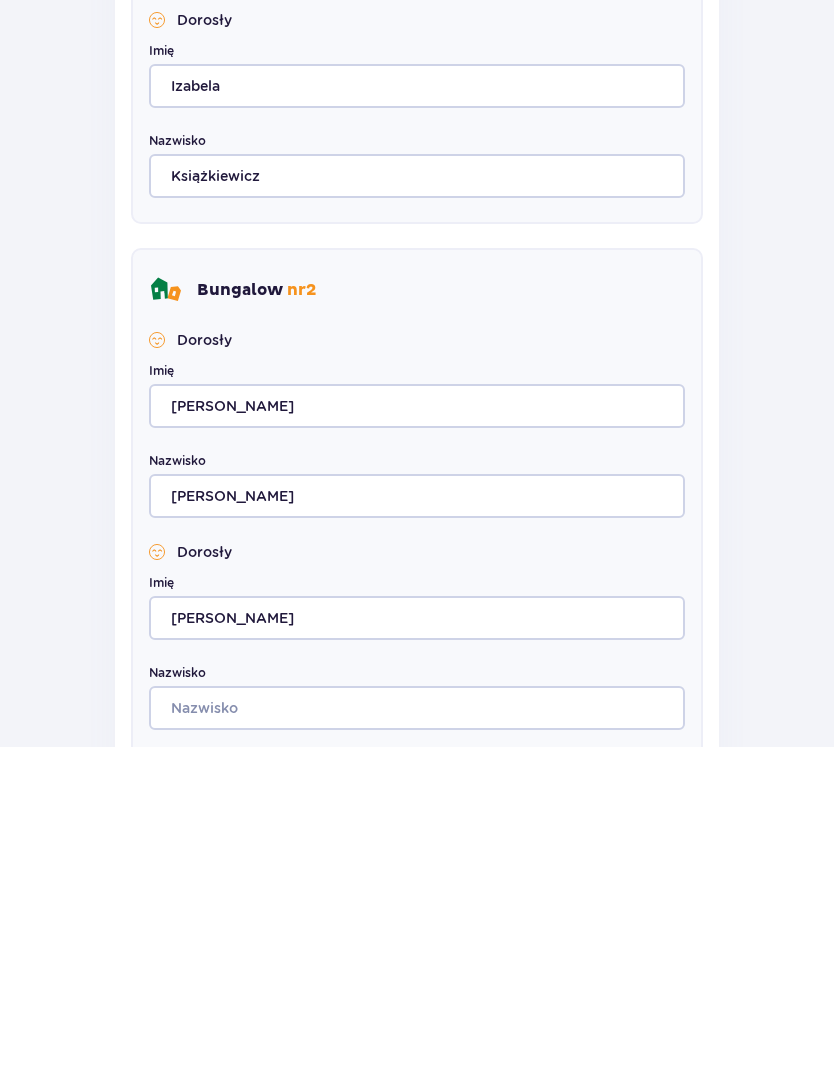 click on "Nazwisko" at bounding box center [417, 1048] 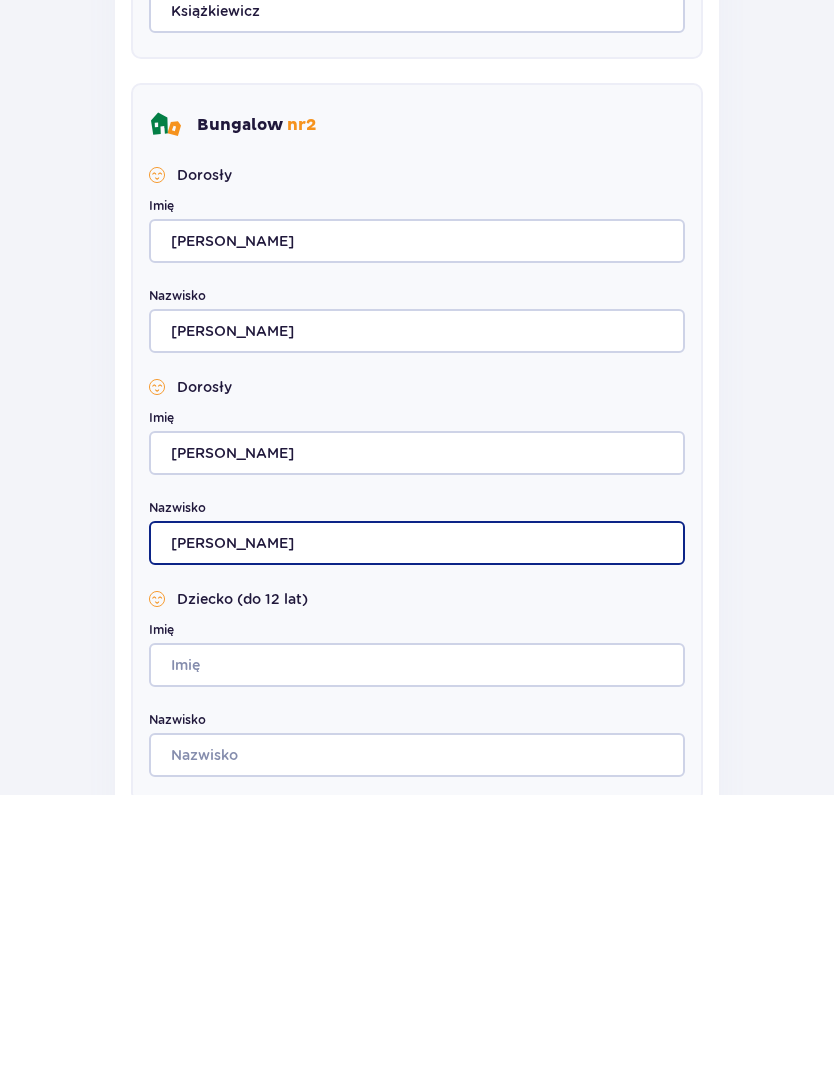 scroll, scrollTop: 1138, scrollLeft: 0, axis: vertical 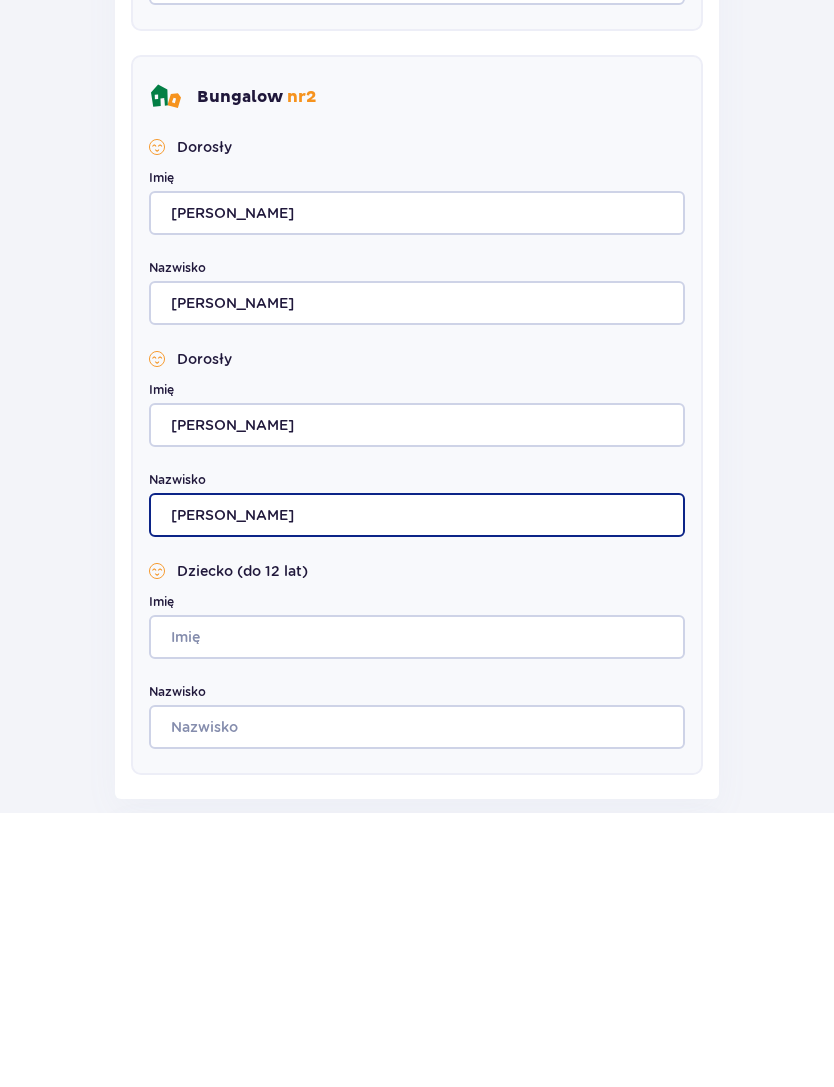 type on "[PERSON_NAME]" 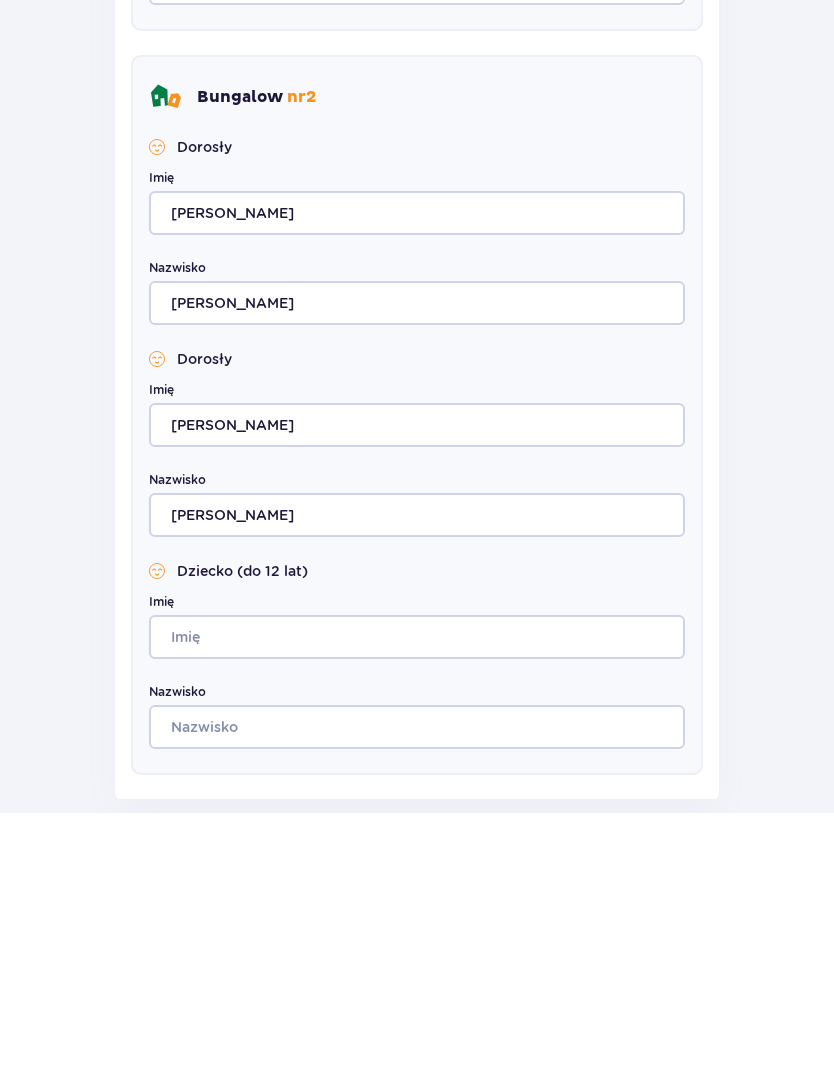 click on "Imię" at bounding box center (417, 912) 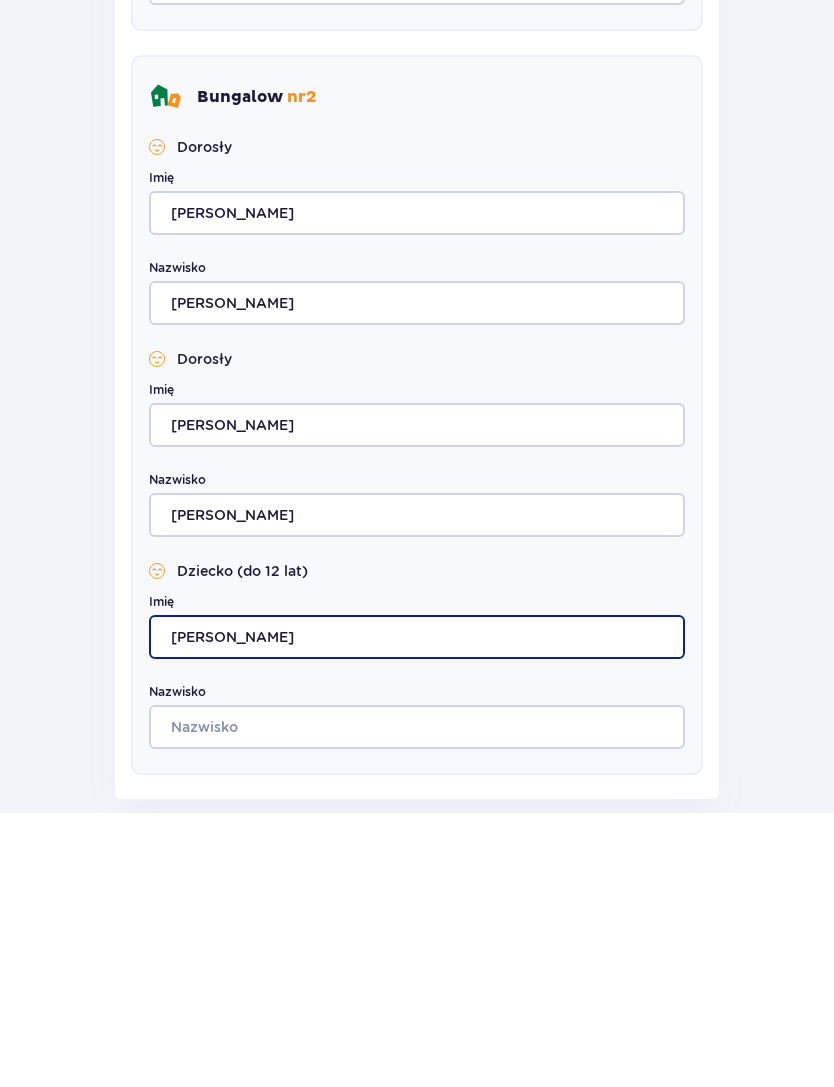 type on "[PERSON_NAME]" 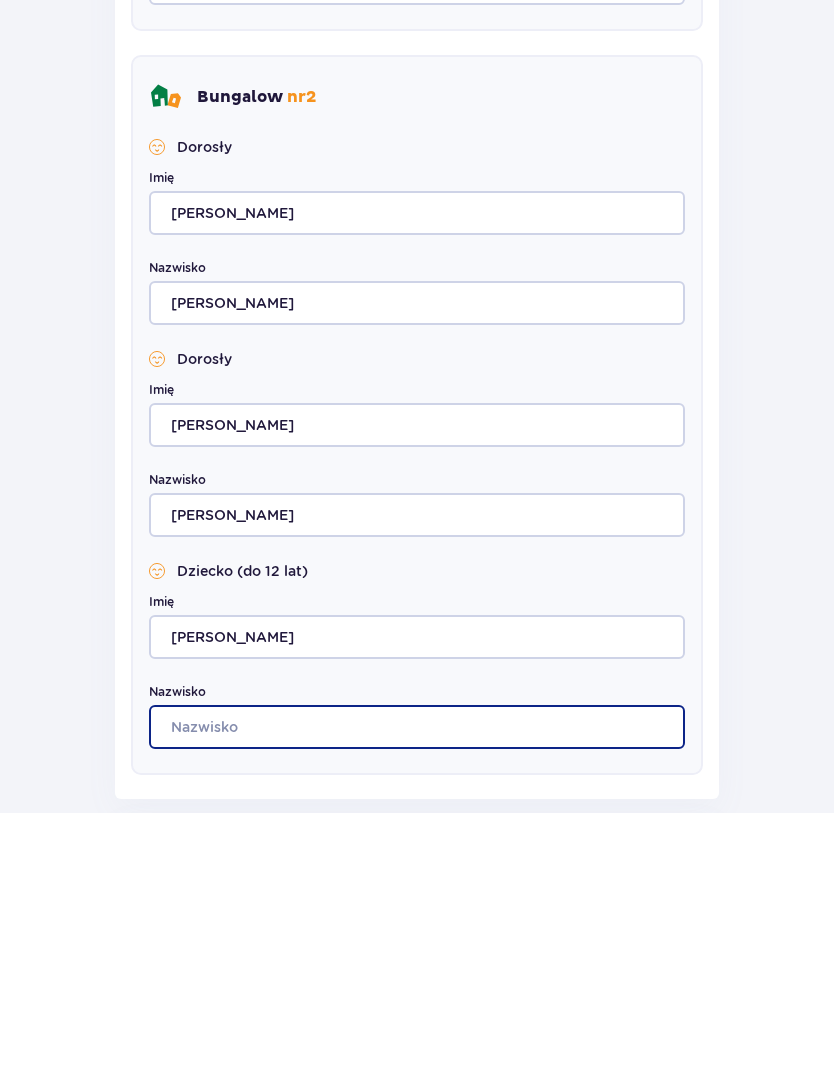 click on "Nazwisko" at bounding box center (417, 1002) 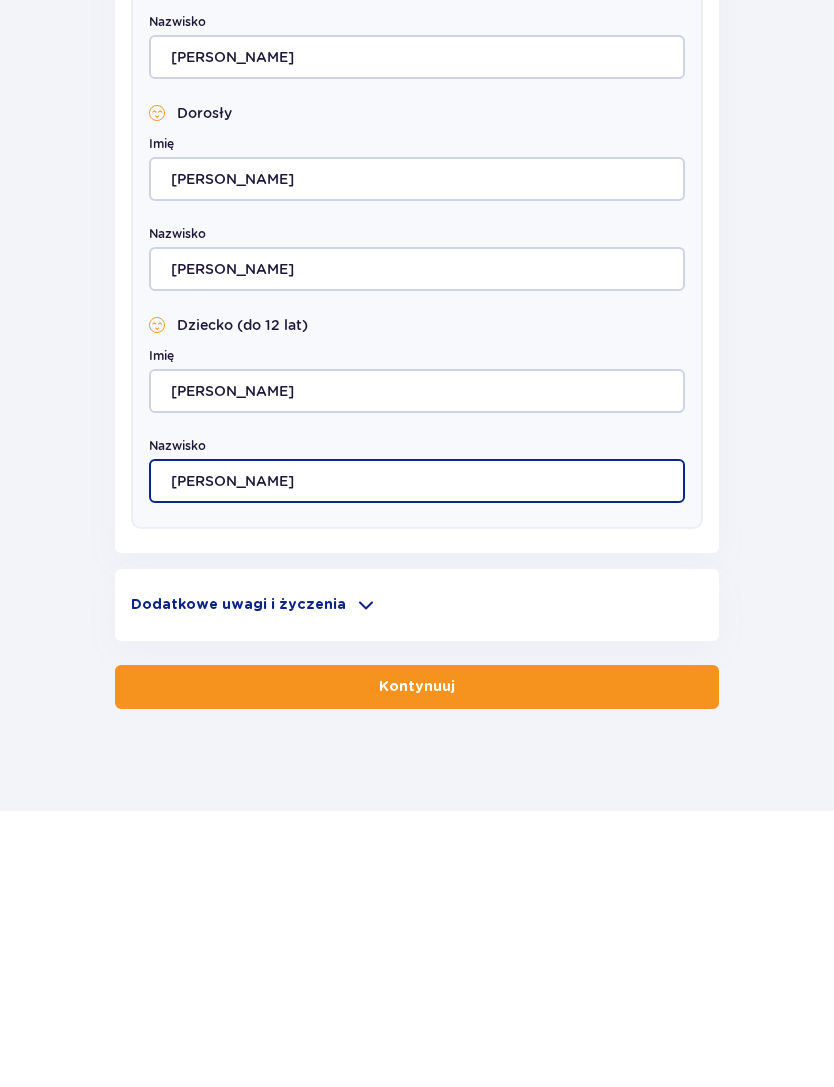 type on "[PERSON_NAME]" 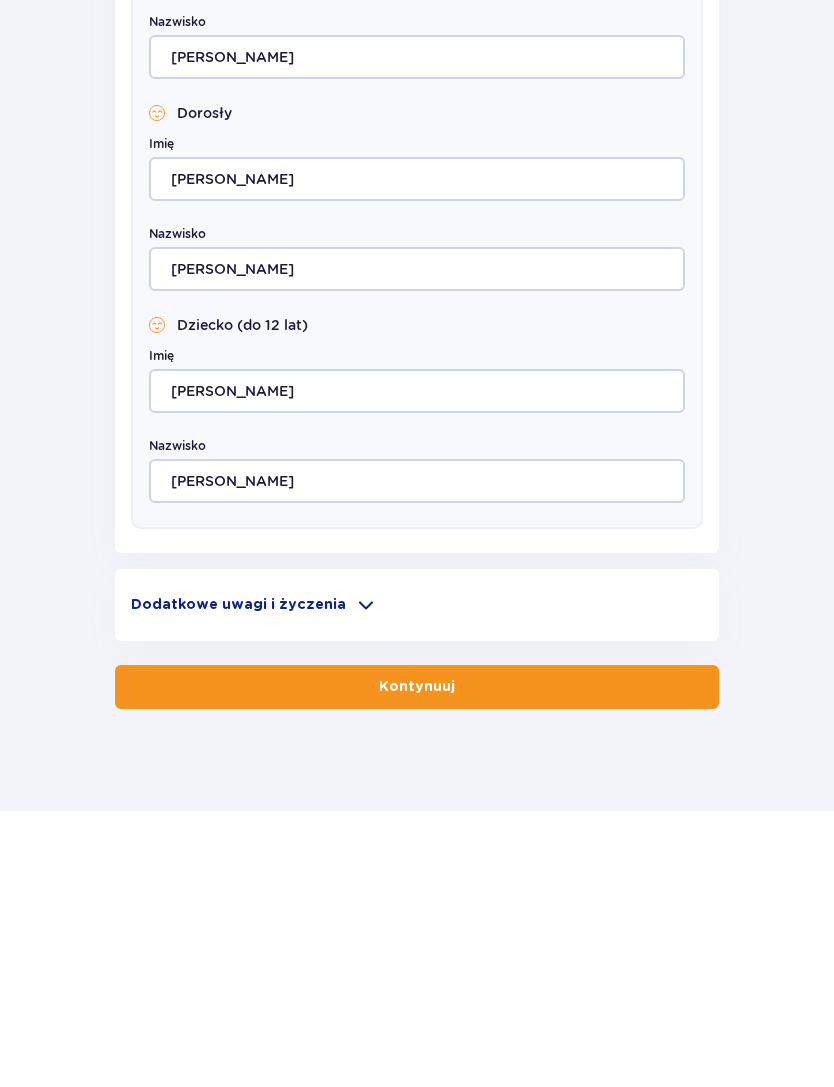 click on "Kontynuuj" at bounding box center (417, 963) 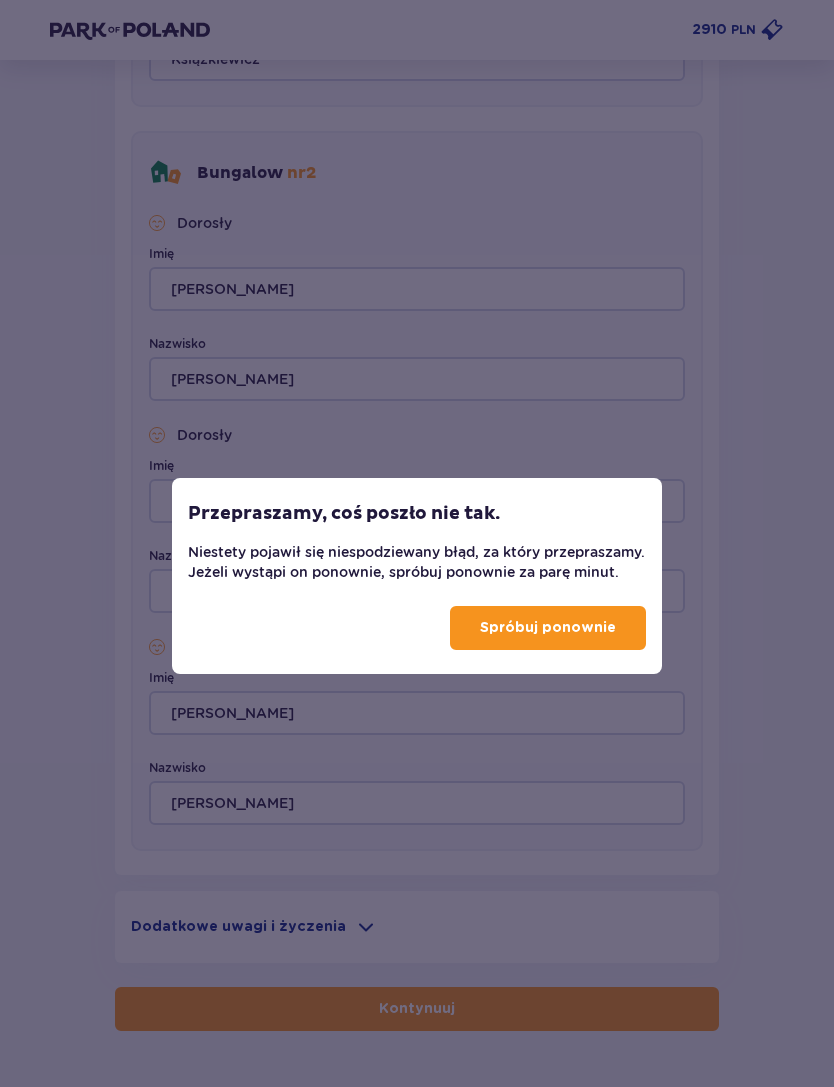 click on "Spróbuj ponownie" at bounding box center (548, 628) 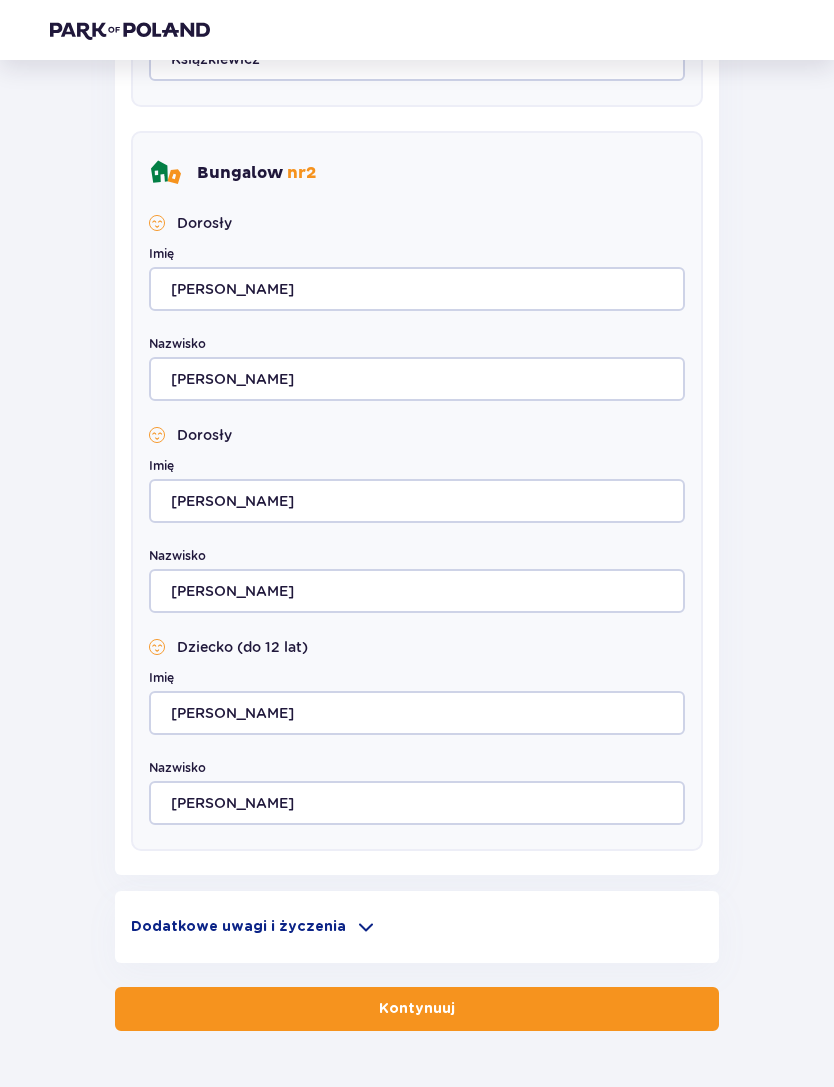 click at bounding box center [459, 1009] 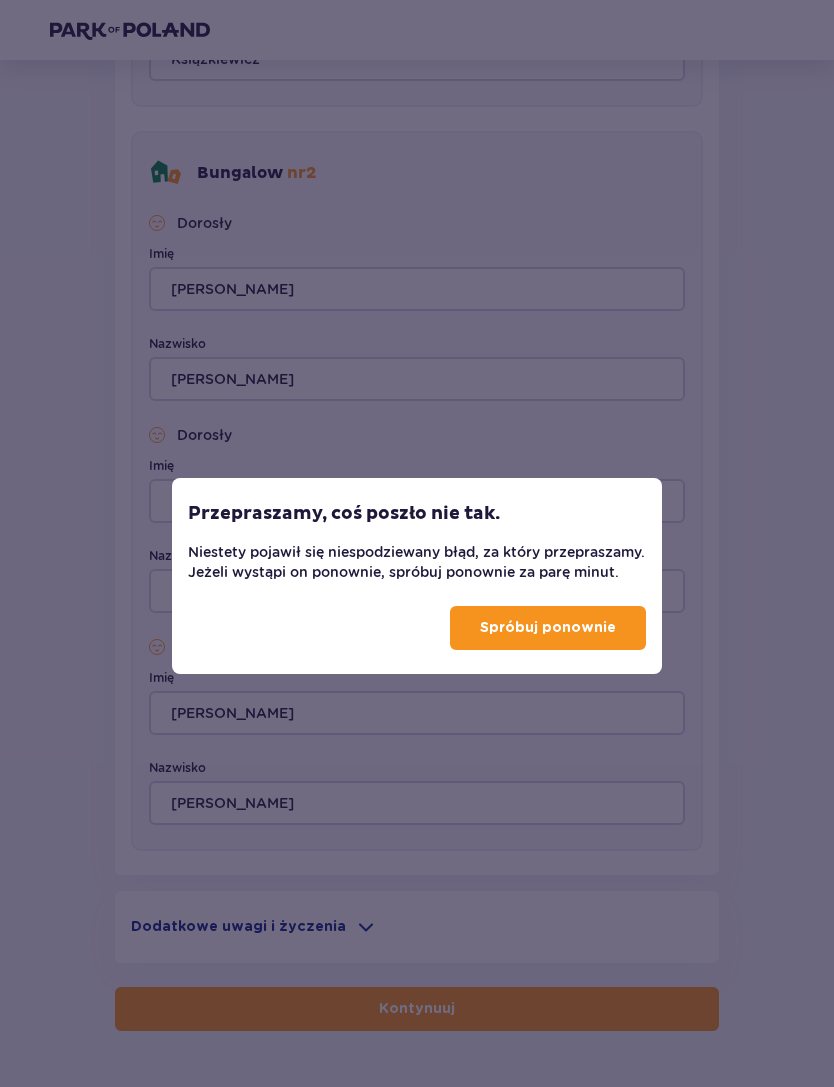 click on "Przepraszamy, coś poszło nie tak. Niestety pojawił się niespodziewany błąd, za który przepraszamy. Jeżeli wystąpi on ponownie, spróbuj ponownie za parę minut. Spróbuj ponownie" at bounding box center [417, 575] 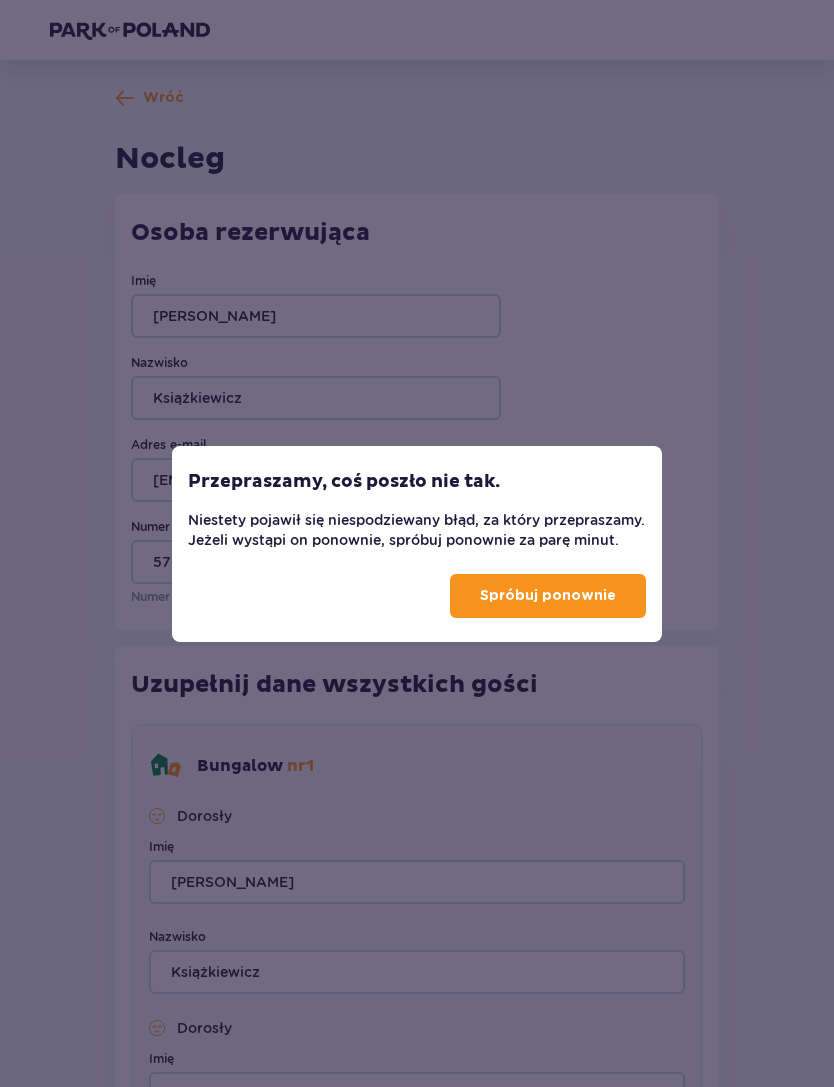 click on "Spróbuj ponownie" at bounding box center [548, 596] 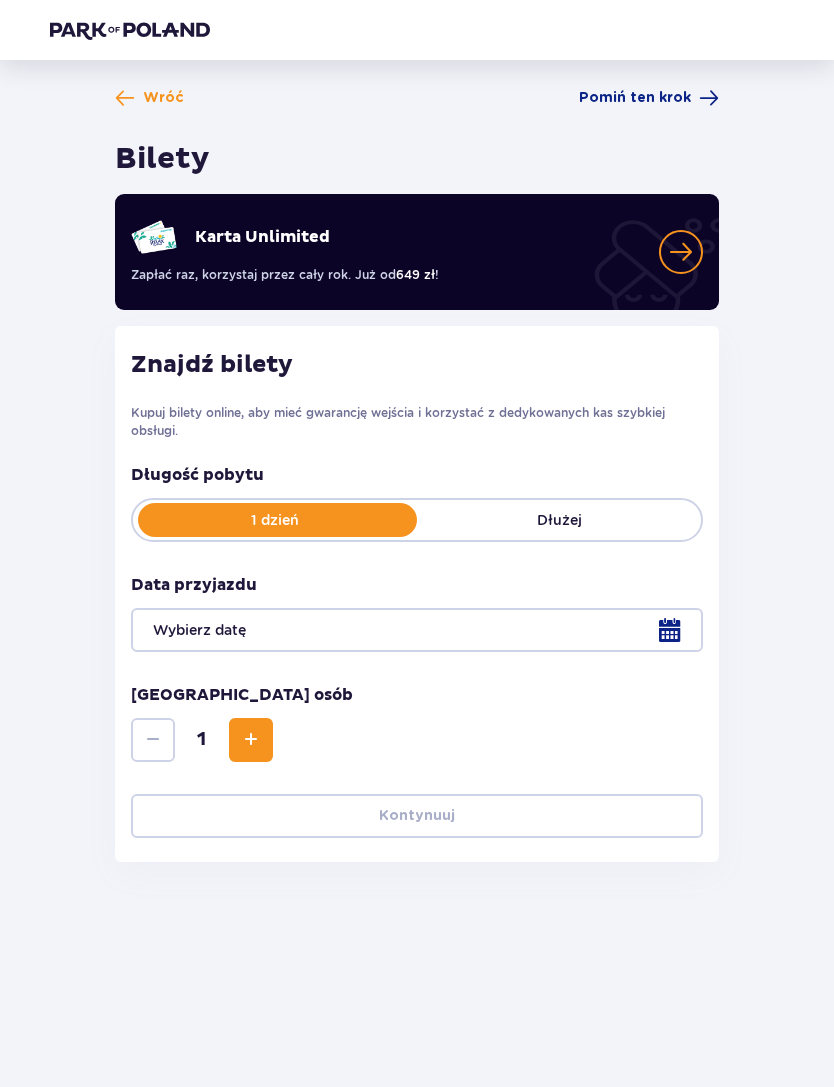 scroll, scrollTop: 0, scrollLeft: 0, axis: both 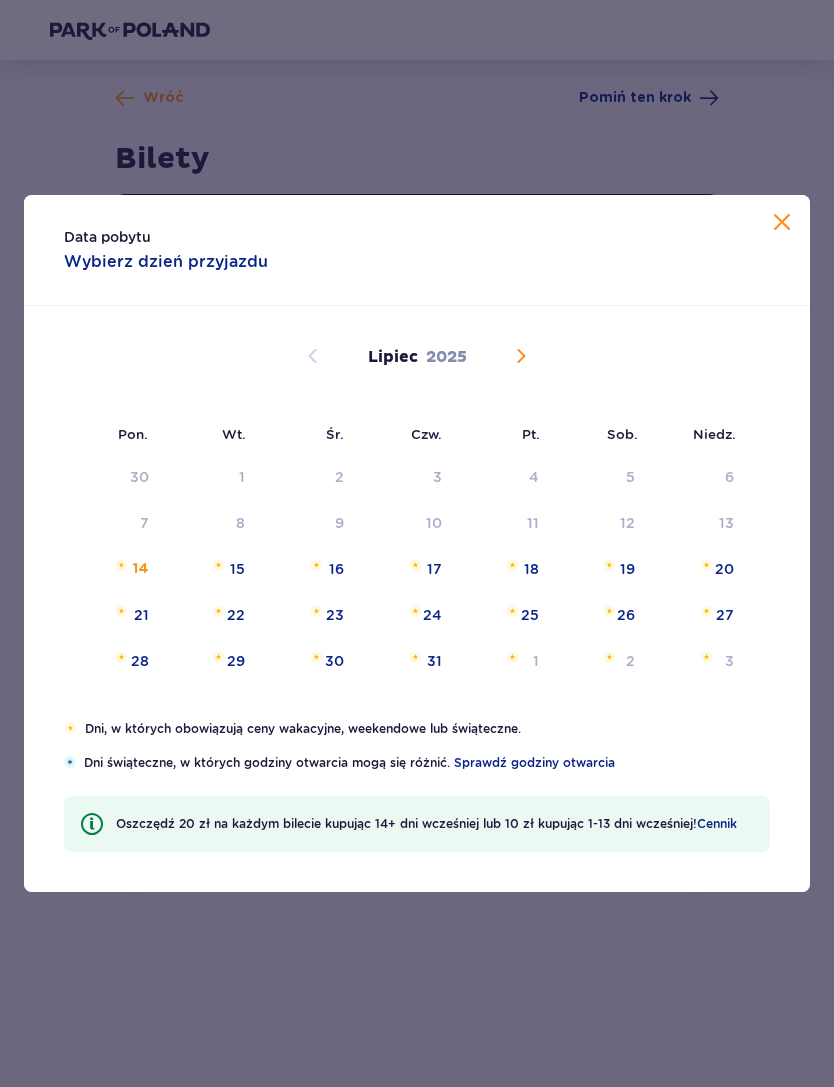 click on "29" at bounding box center [211, 662] 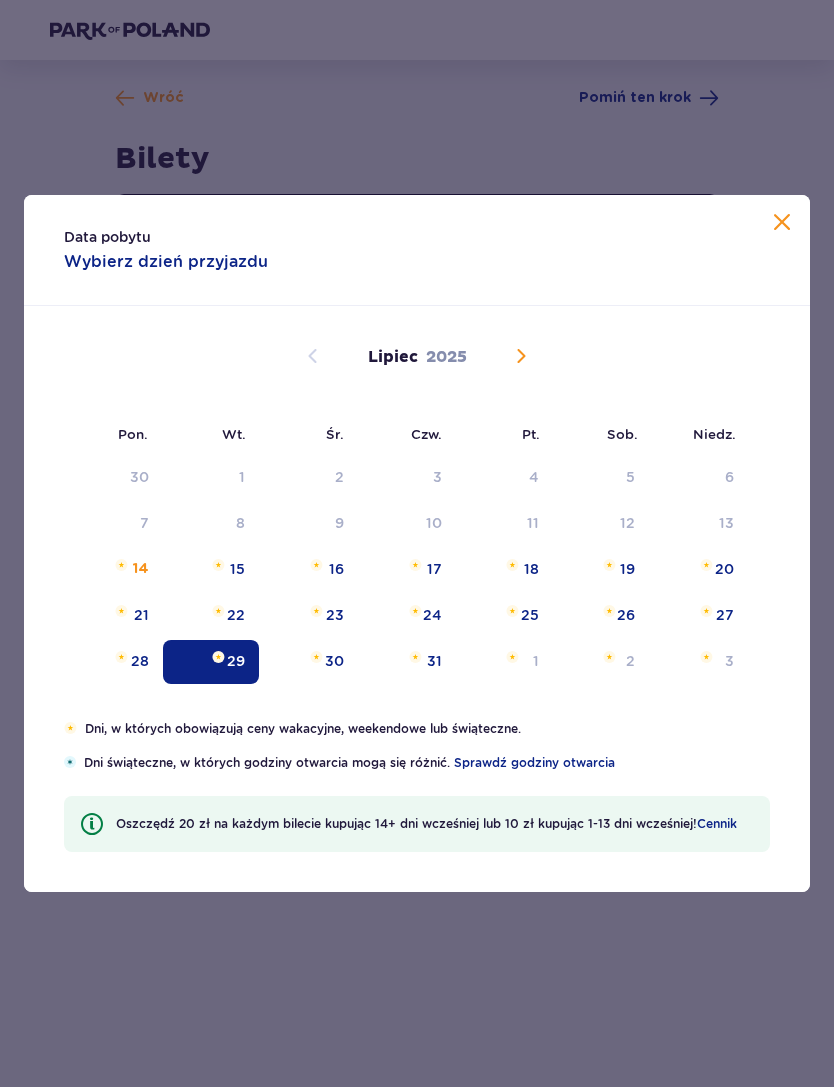 type on "[DATE]" 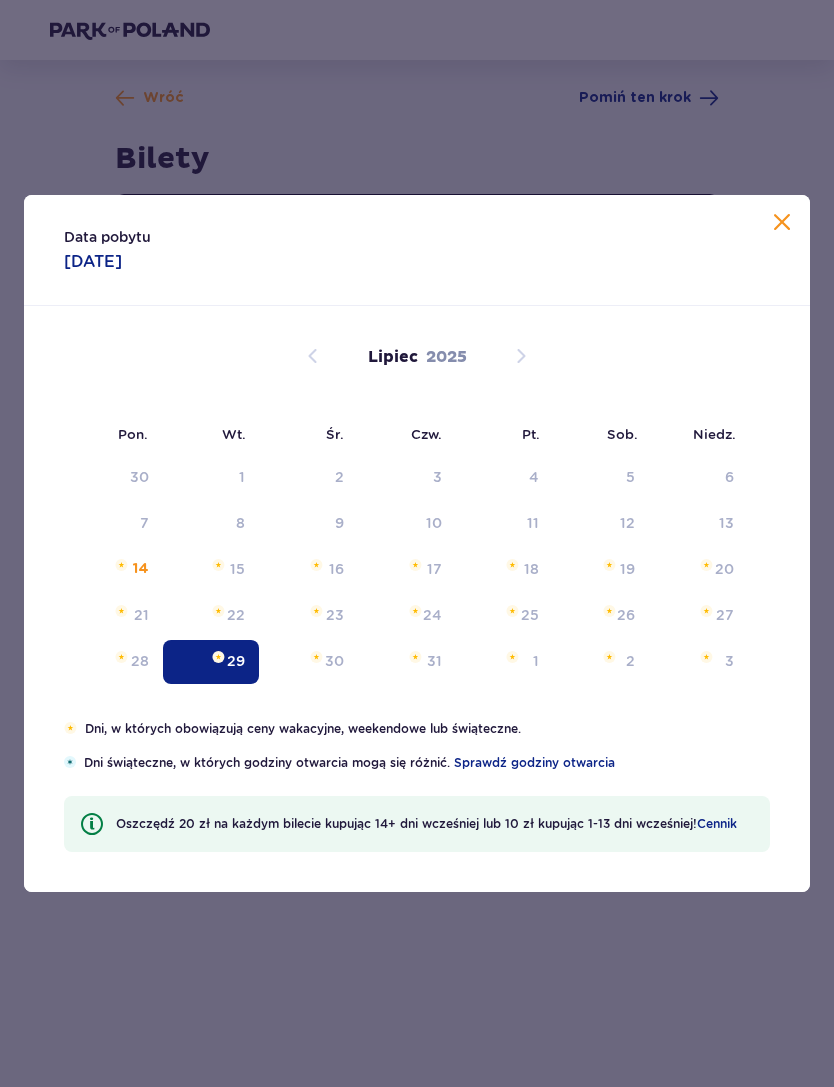 click on "31" at bounding box center (407, 662) 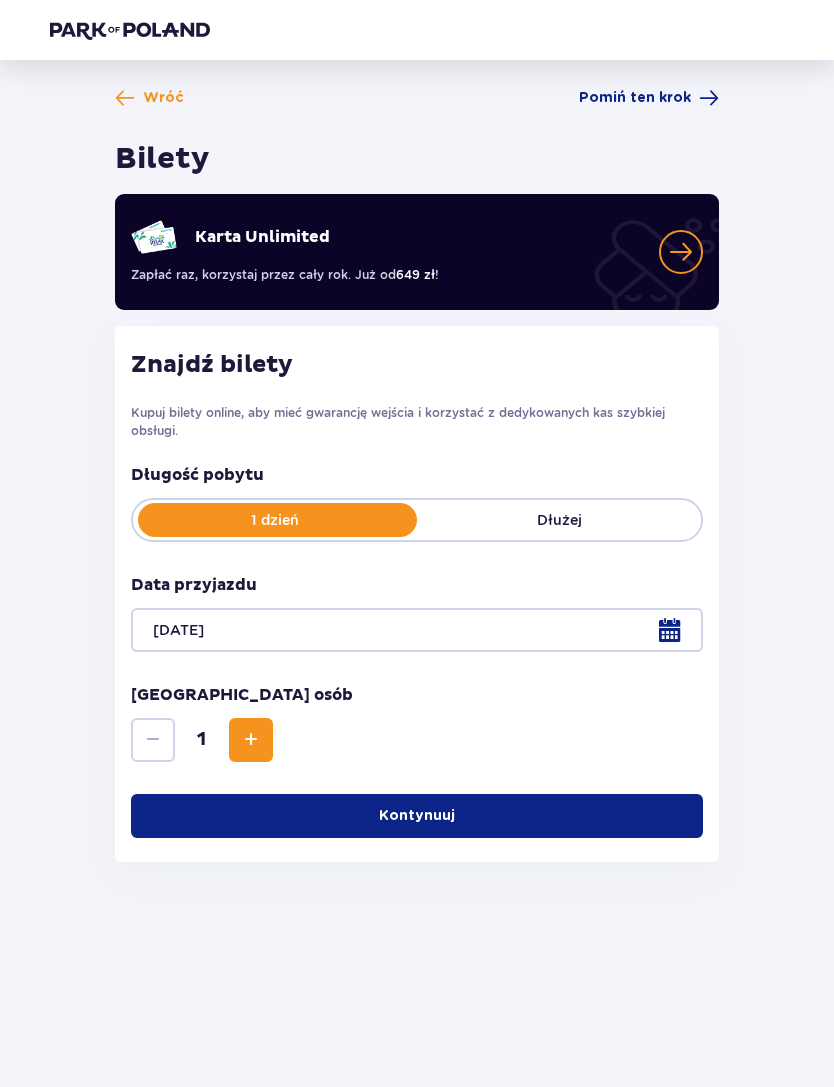 scroll, scrollTop: 64, scrollLeft: 0, axis: vertical 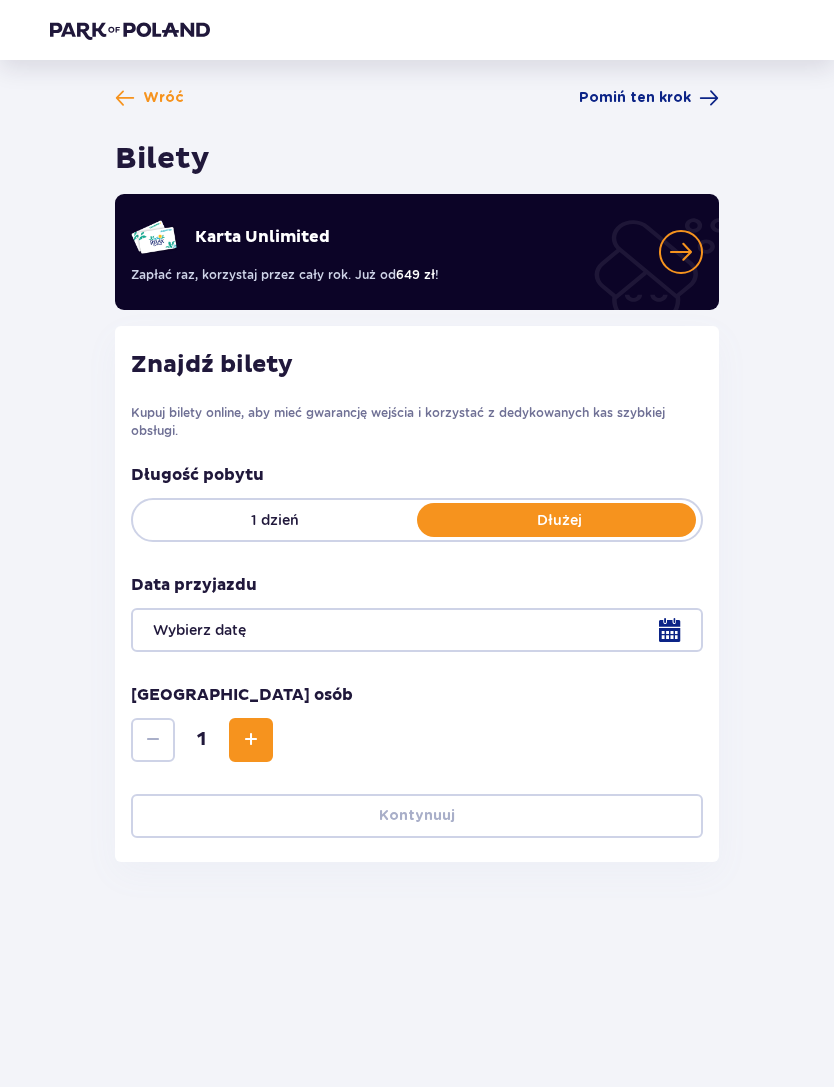click at bounding box center [417, 630] 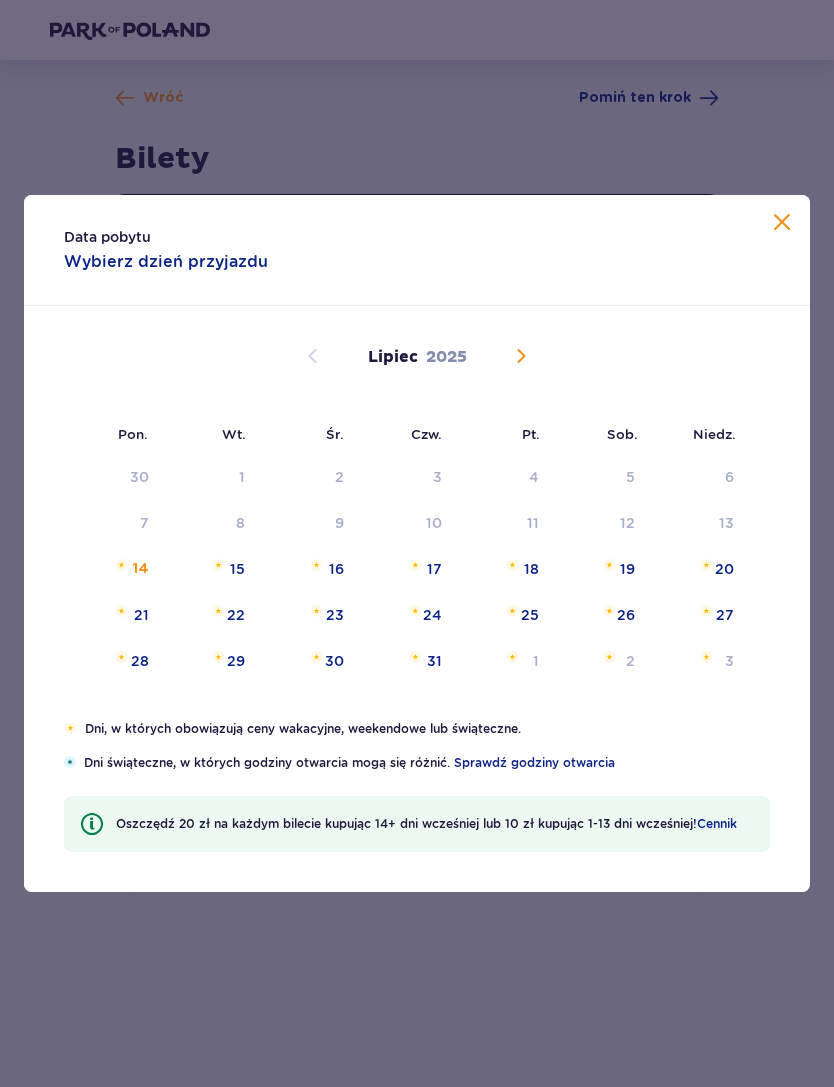 click at bounding box center (218, 657) 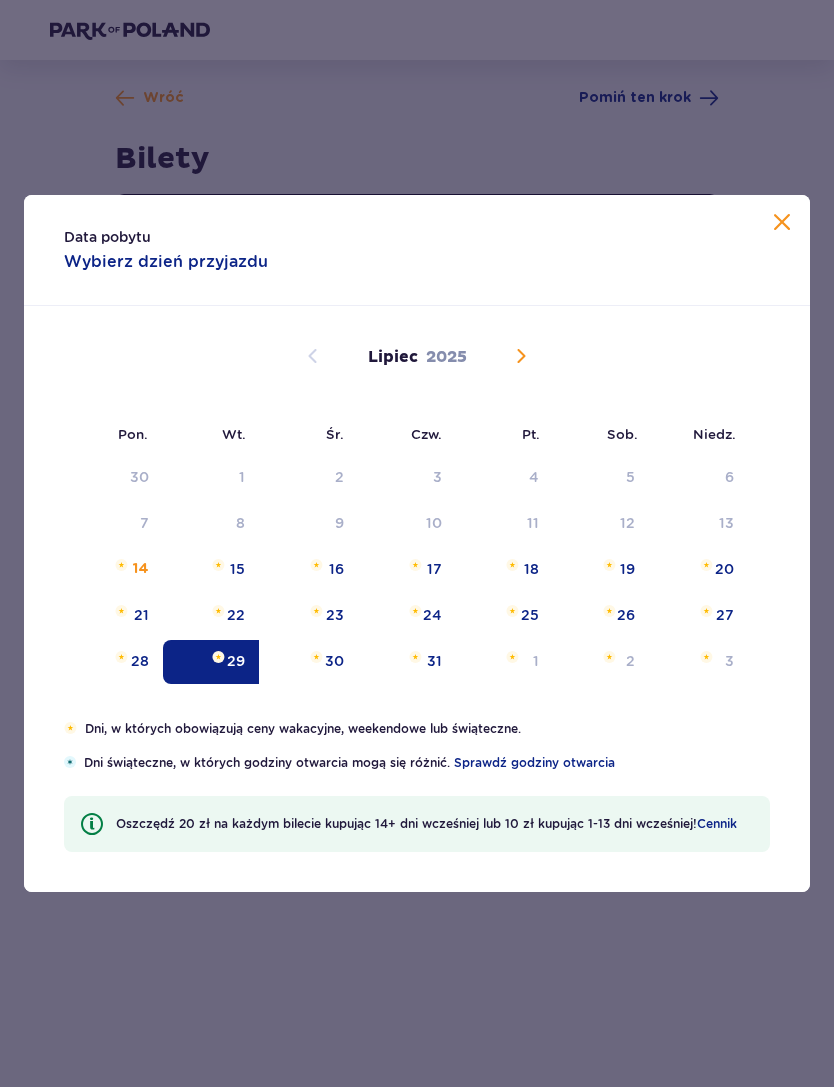 click on "1" at bounding box center [504, 662] 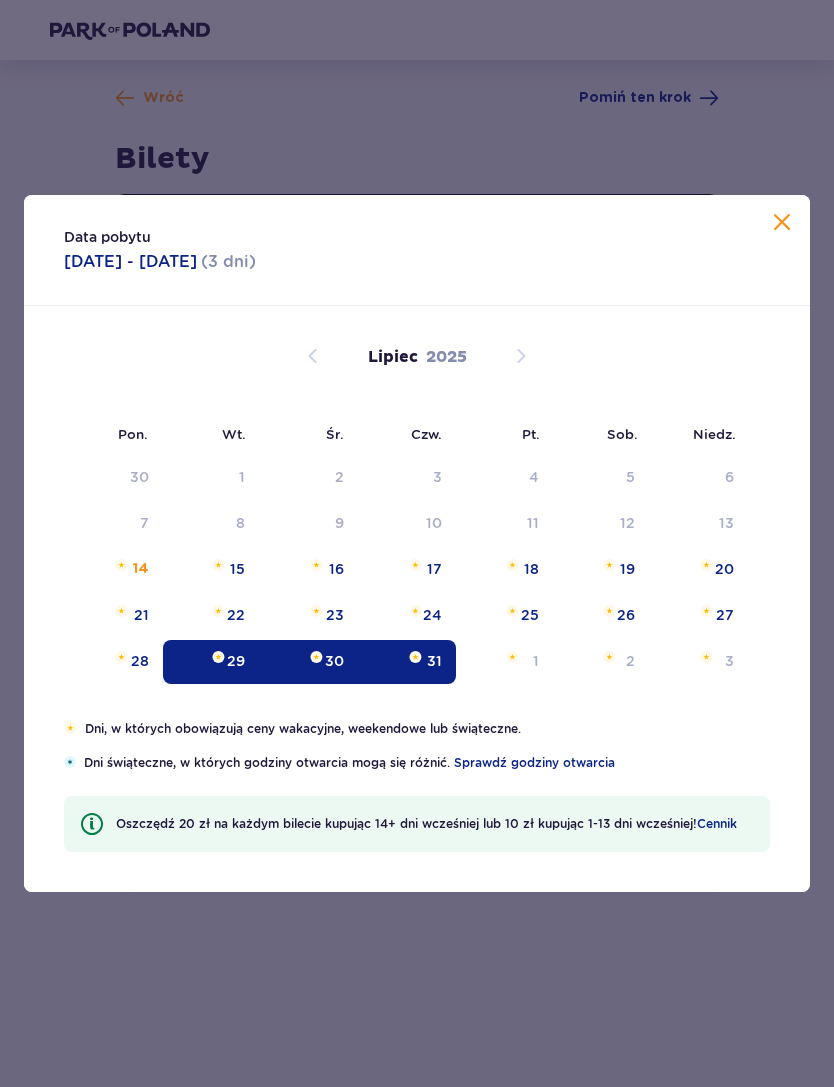 type on "[DATE] - [DATE]" 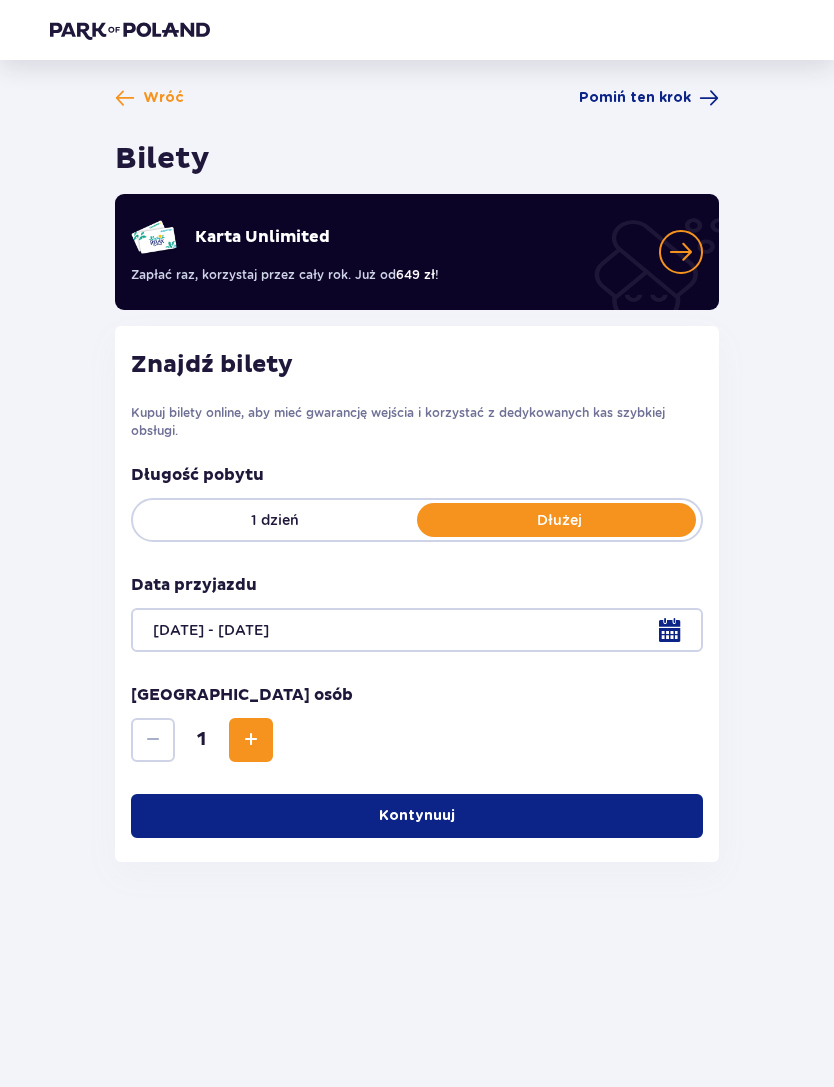 click at bounding box center [251, 740] 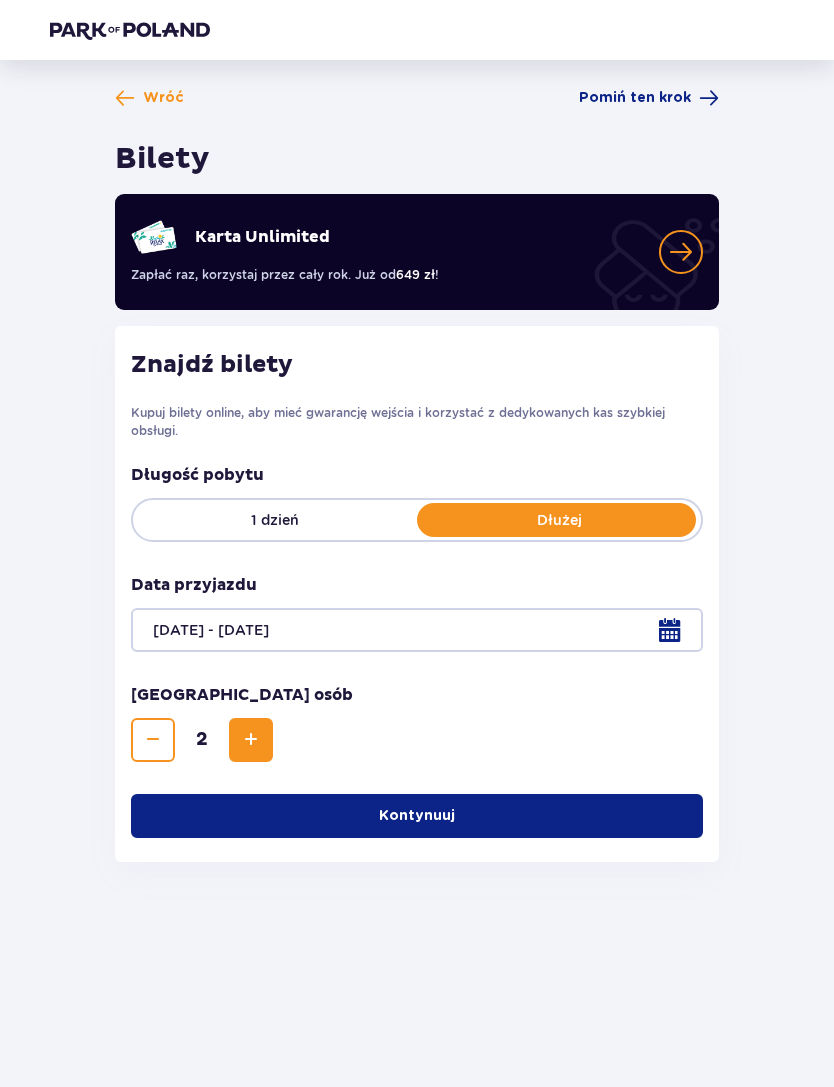 click at bounding box center (251, 740) 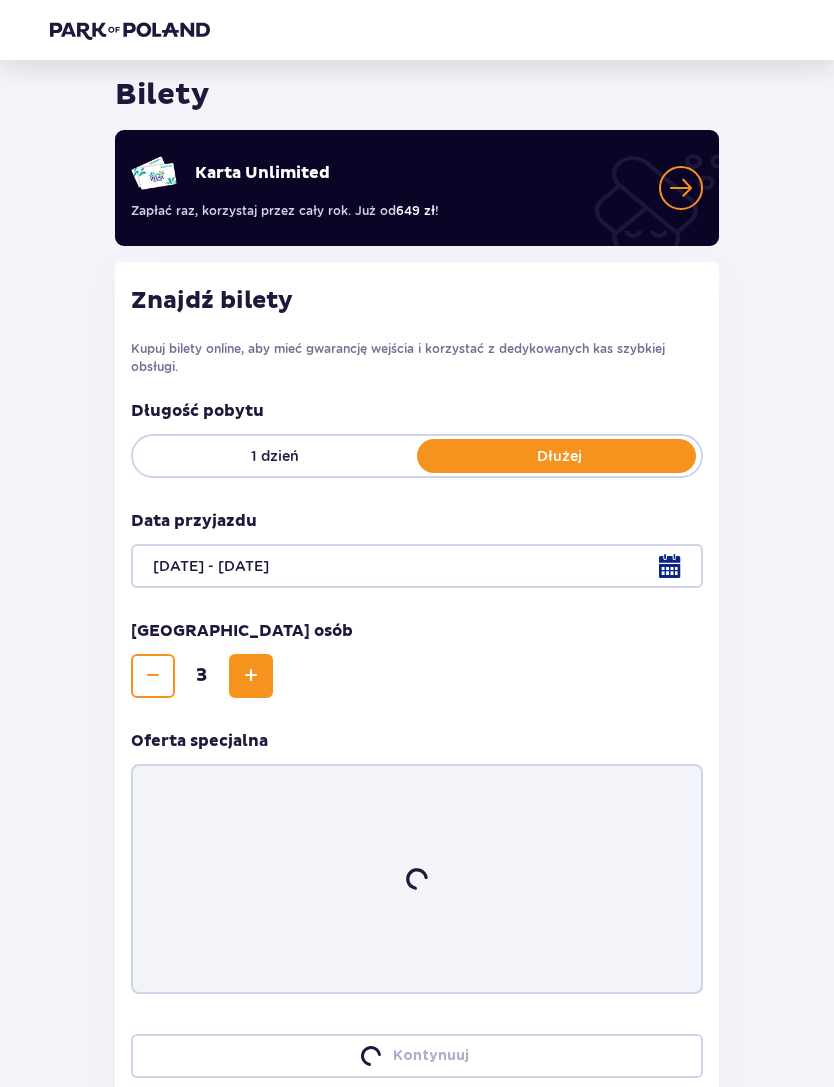 click at bounding box center (251, 676) 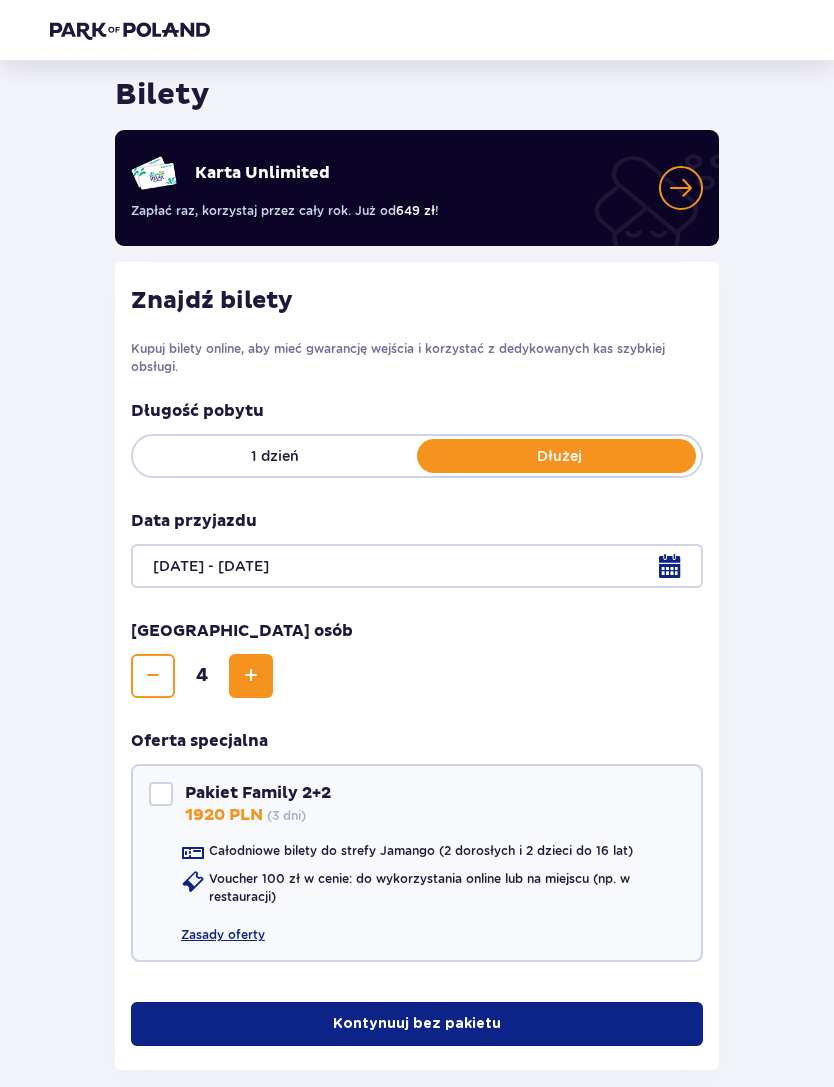 click at bounding box center (251, 676) 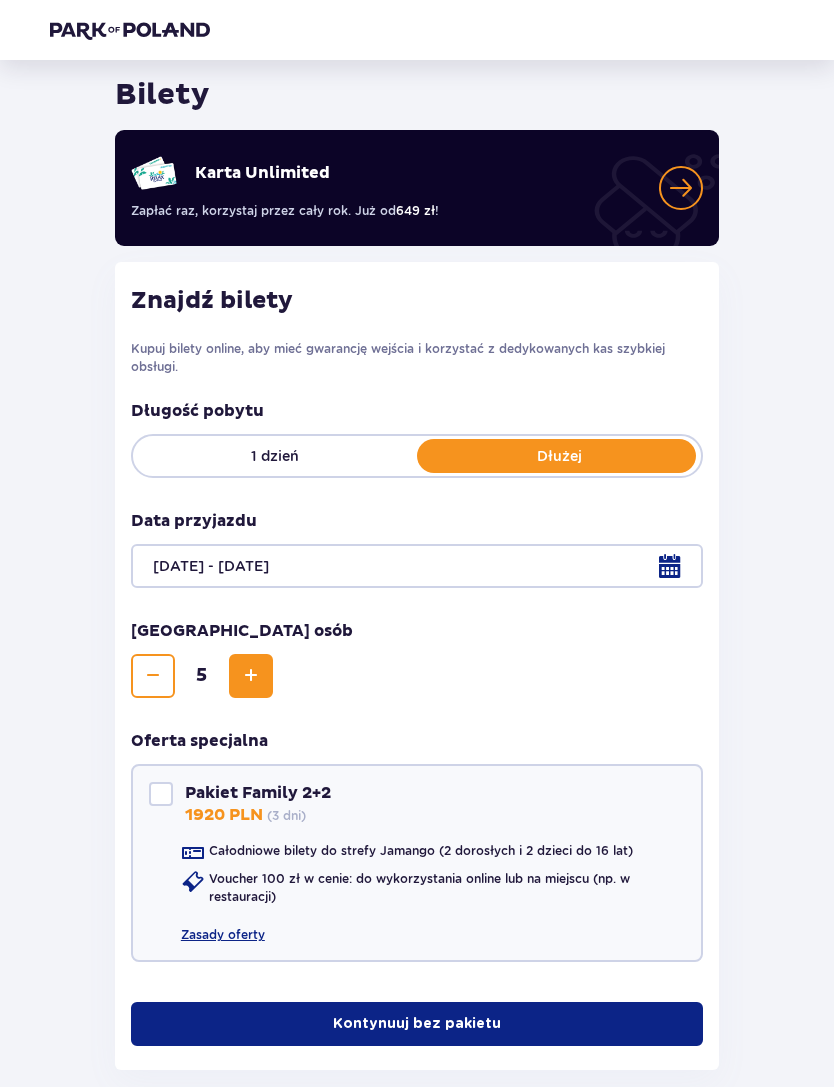 click at bounding box center (251, 676) 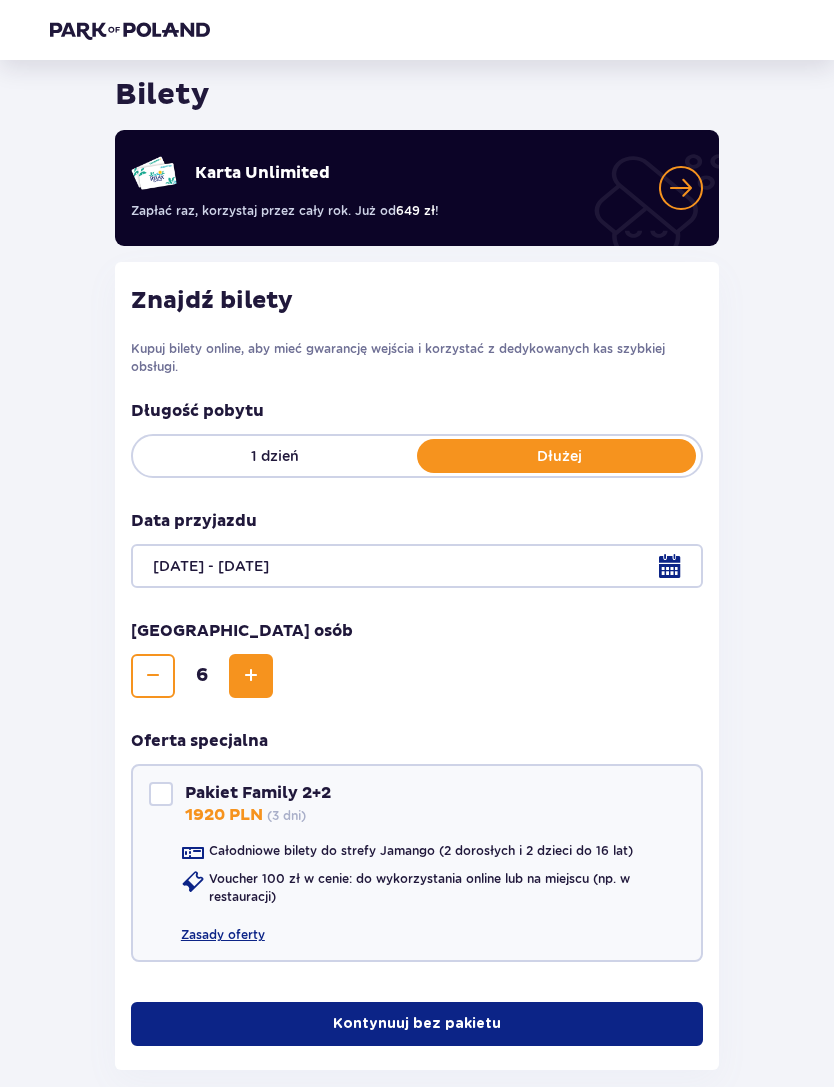 scroll, scrollTop: 103, scrollLeft: 0, axis: vertical 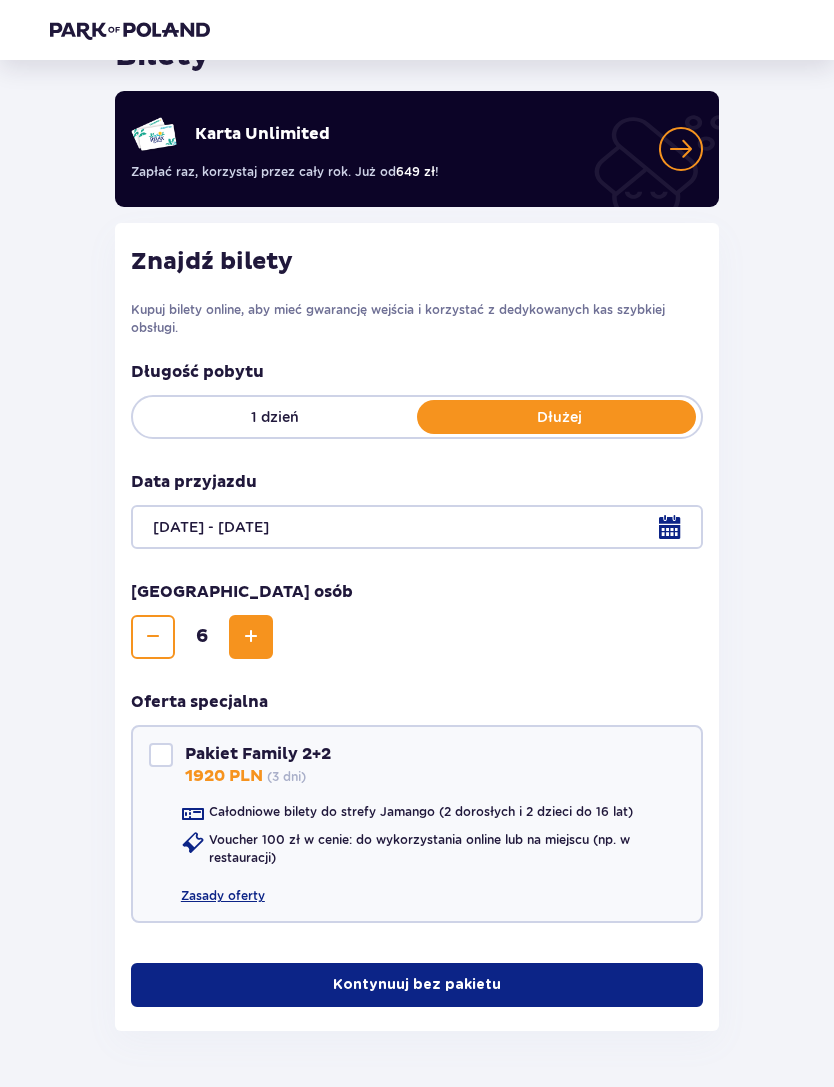 click on "Kontynuuj bez pakietu" at bounding box center [417, 985] 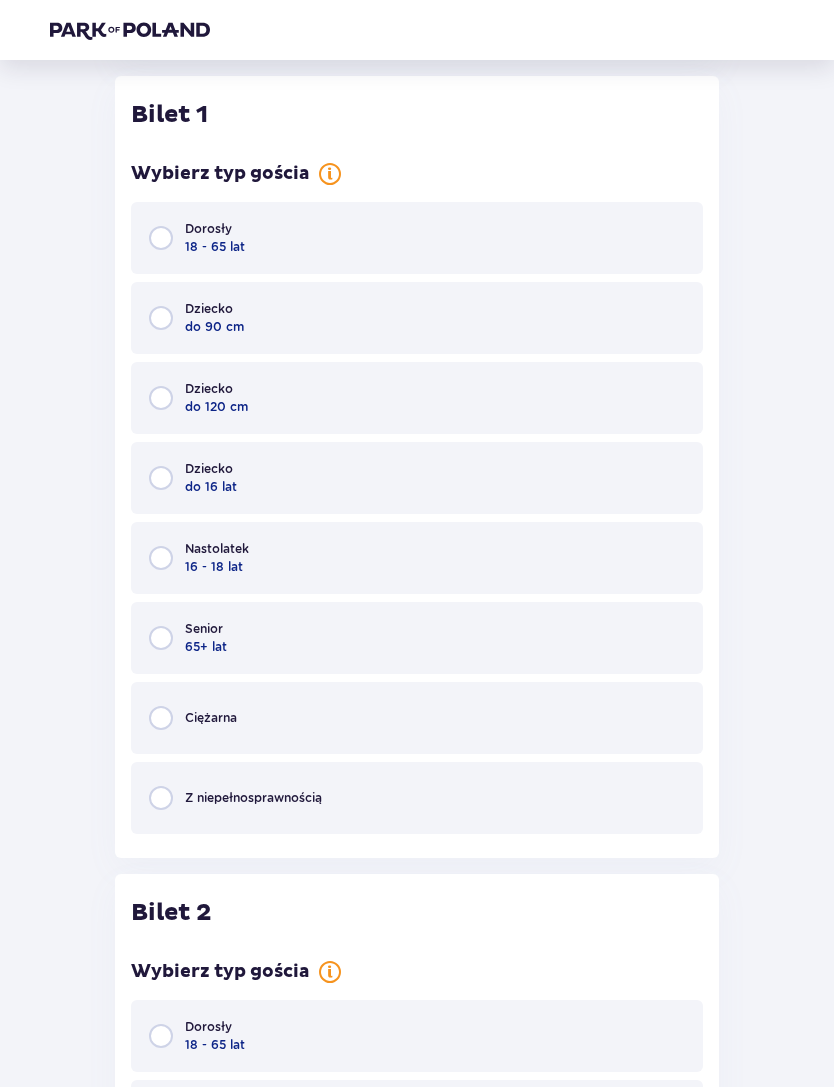 click on "Dorosły 18 - 65 lat" at bounding box center [417, 238] 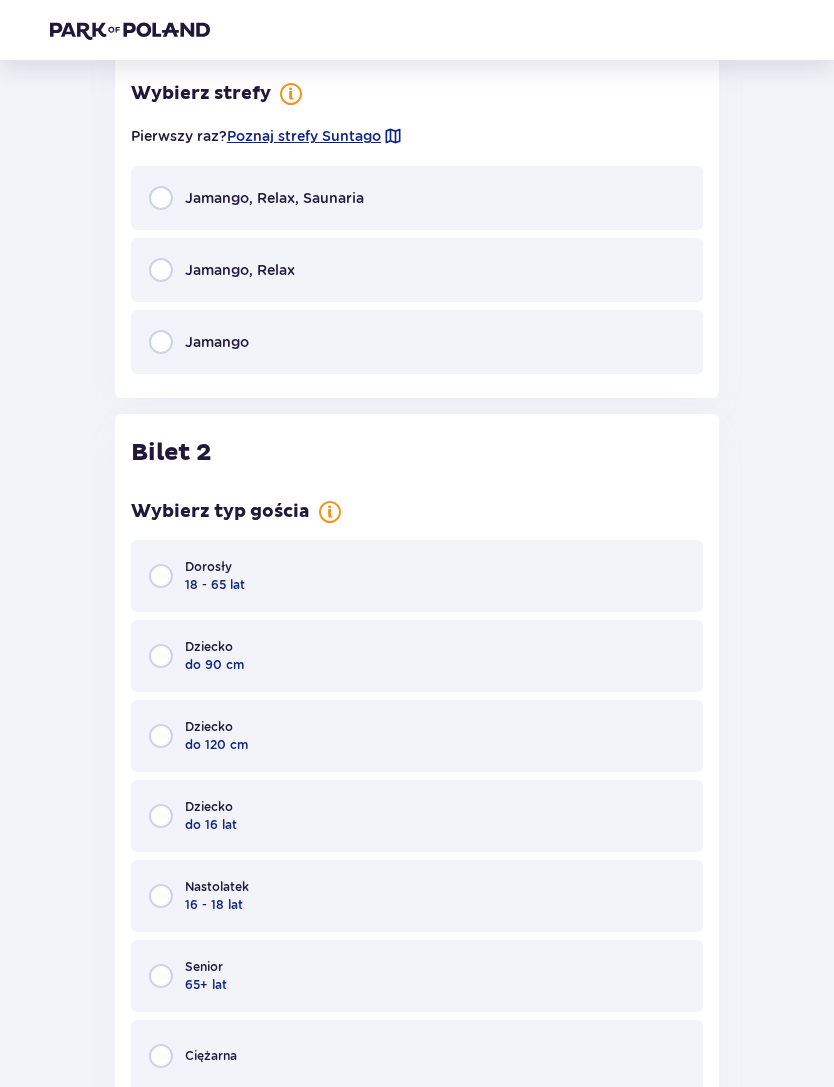 scroll, scrollTop: 1864, scrollLeft: 0, axis: vertical 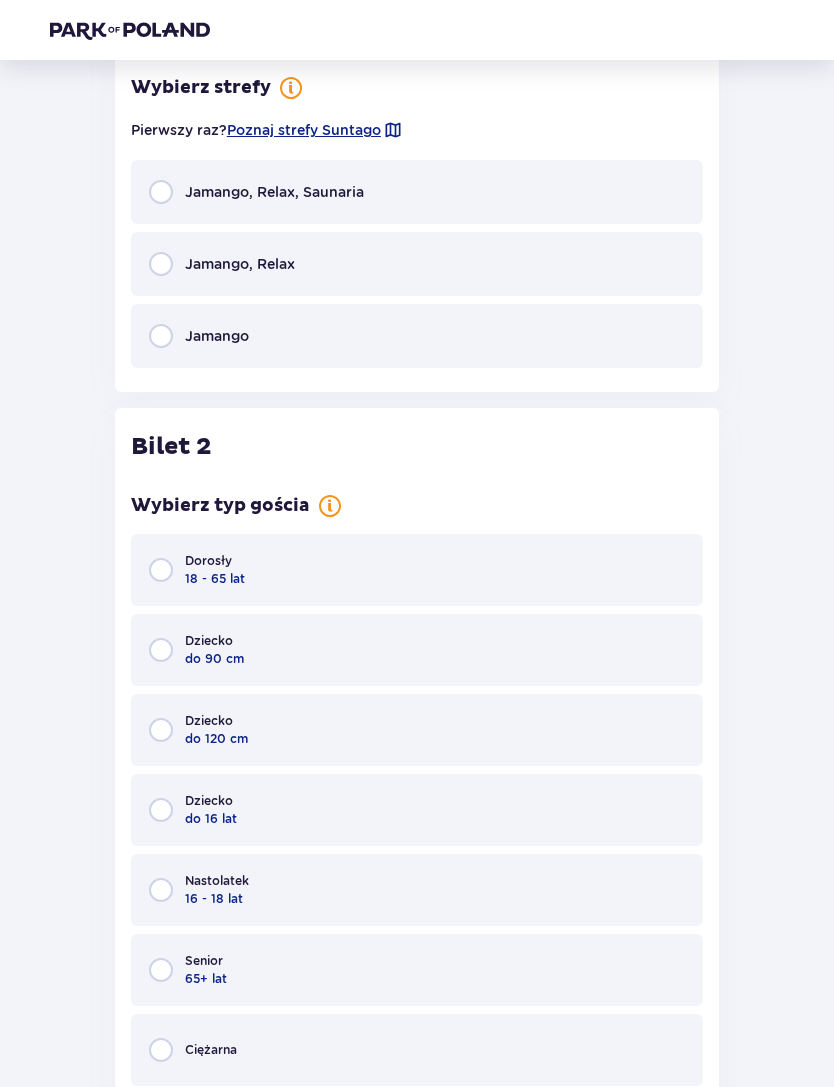 click on "Jamango, Relax" at bounding box center [417, 264] 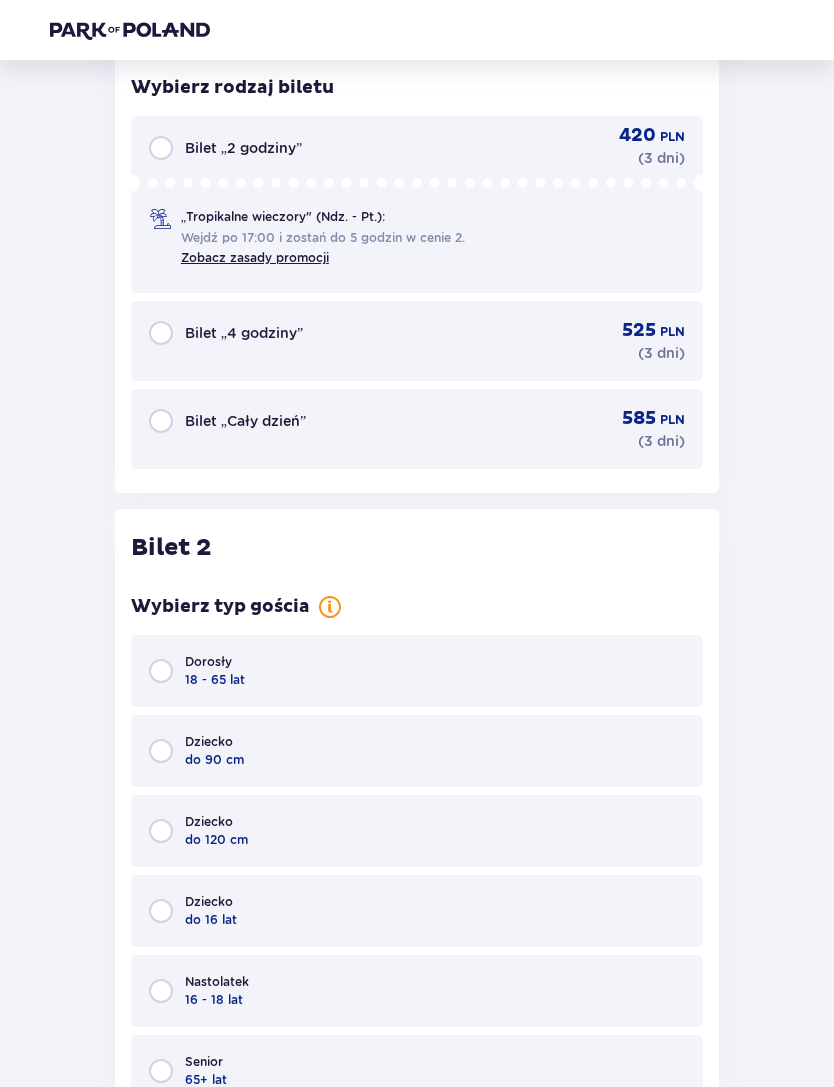 click on "Bilet „Cały dzień” 585 PLN ( 3 dni )" at bounding box center (417, 429) 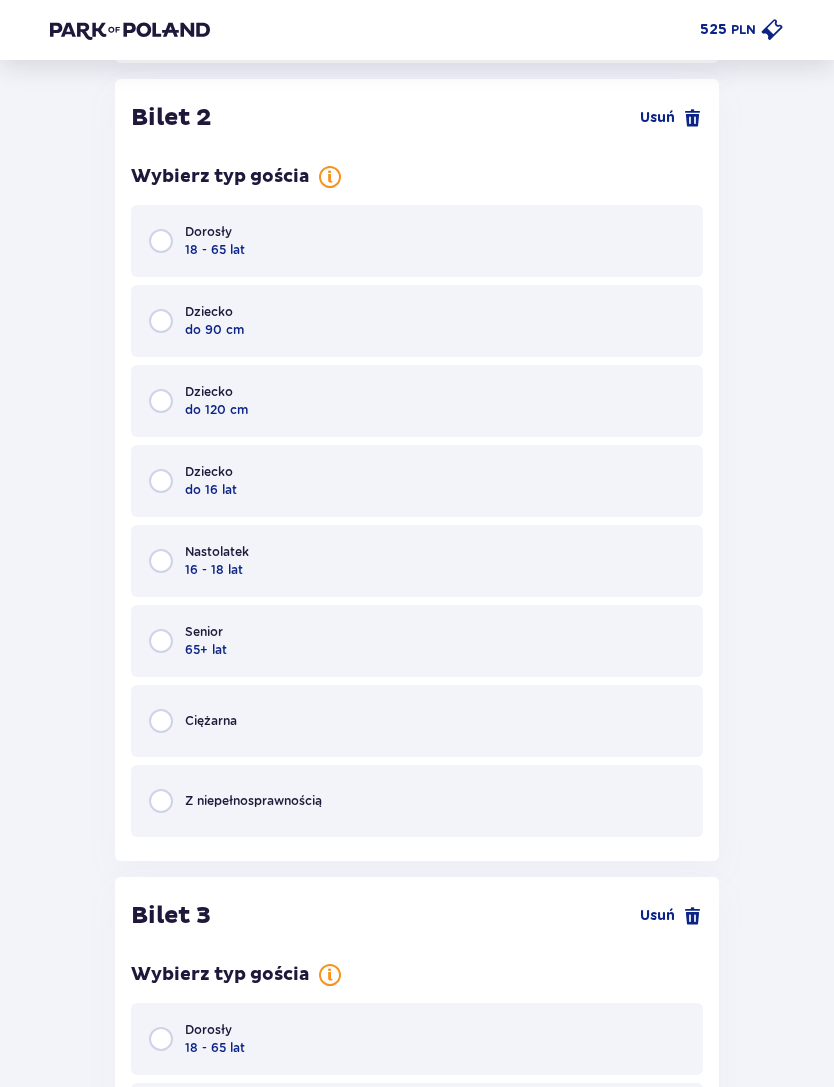 click on "Dorosły 18 - 65 lat" at bounding box center [417, 241] 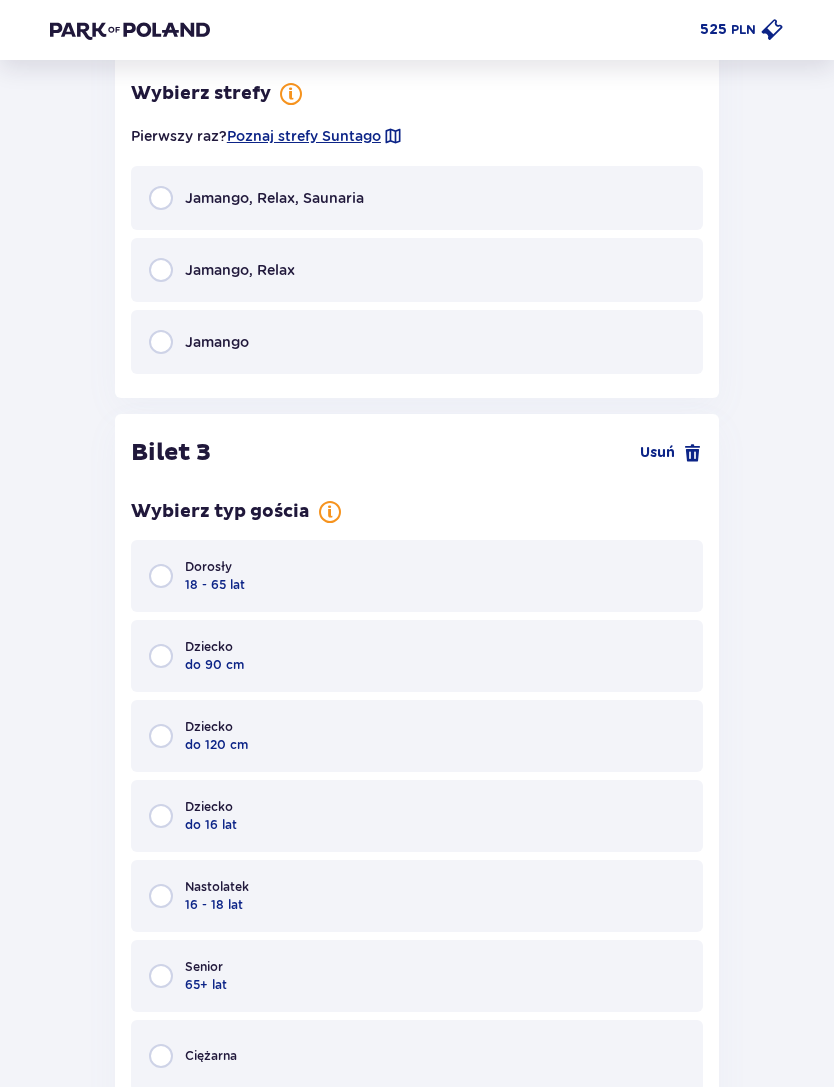 scroll, scrollTop: 3408, scrollLeft: 0, axis: vertical 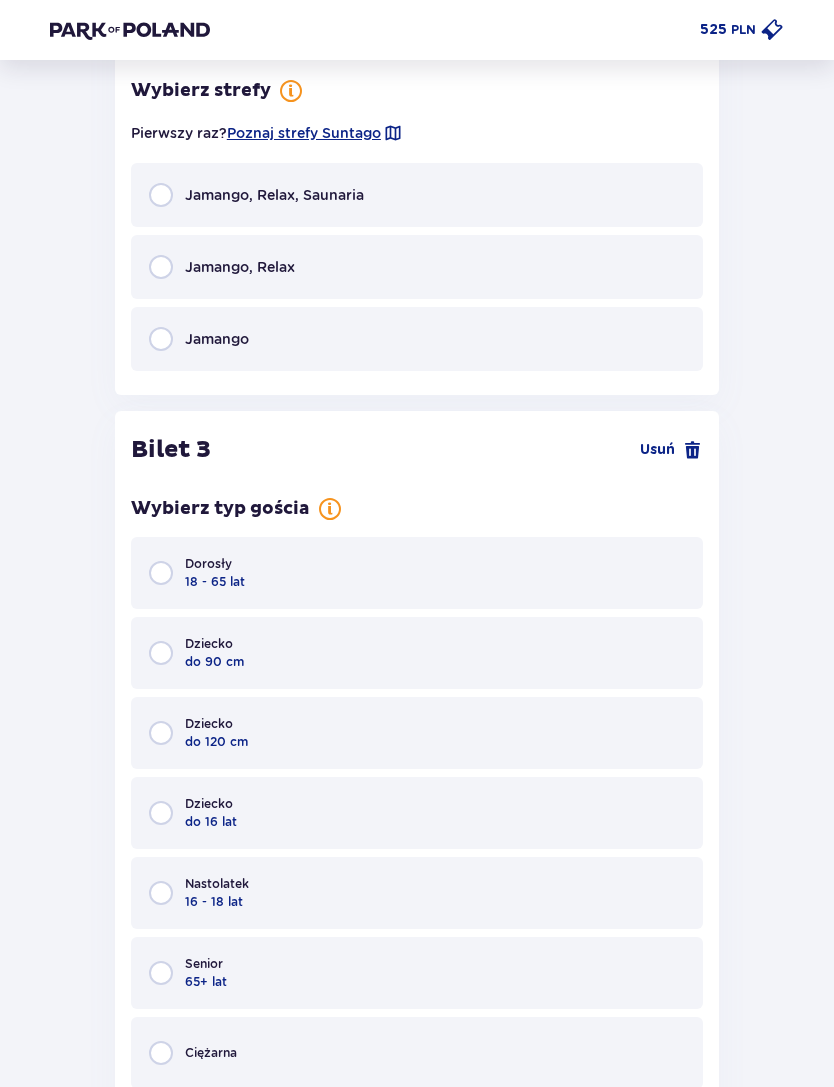 click on "Jamango, Relax" at bounding box center (417, 267) 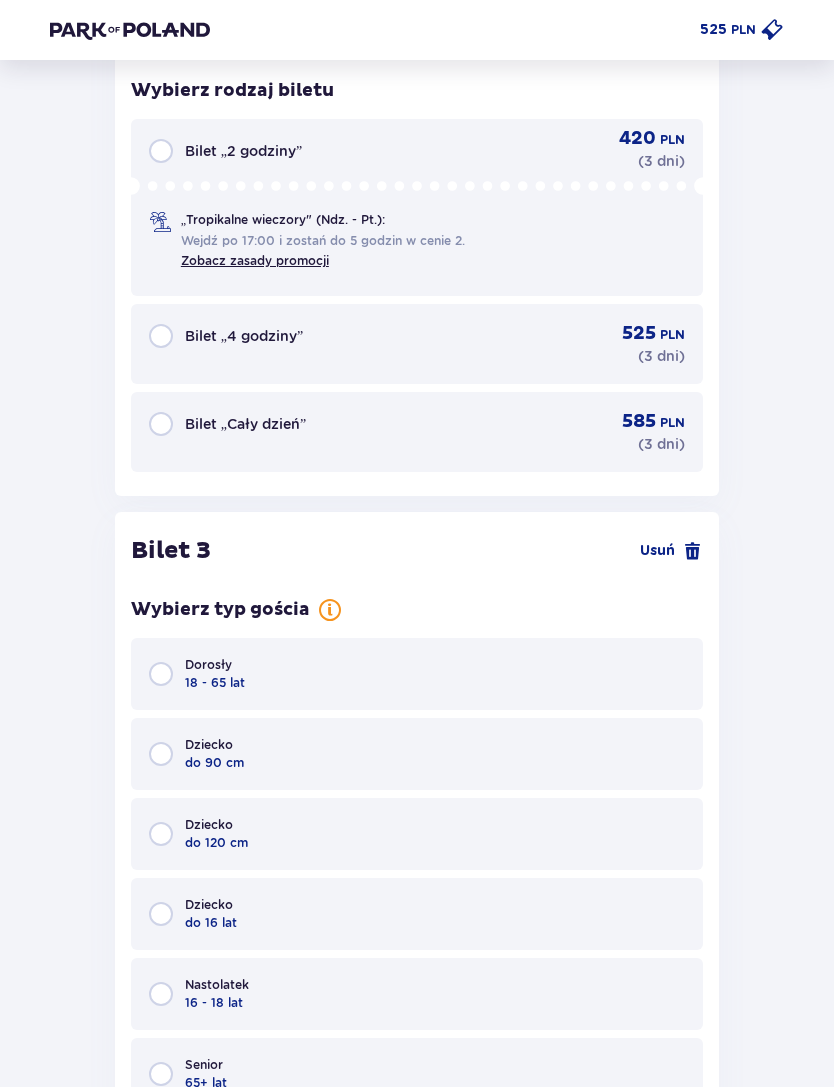 click on "Bilet „Cały dzień” 585 PLN ( 3 dni )" at bounding box center [417, 432] 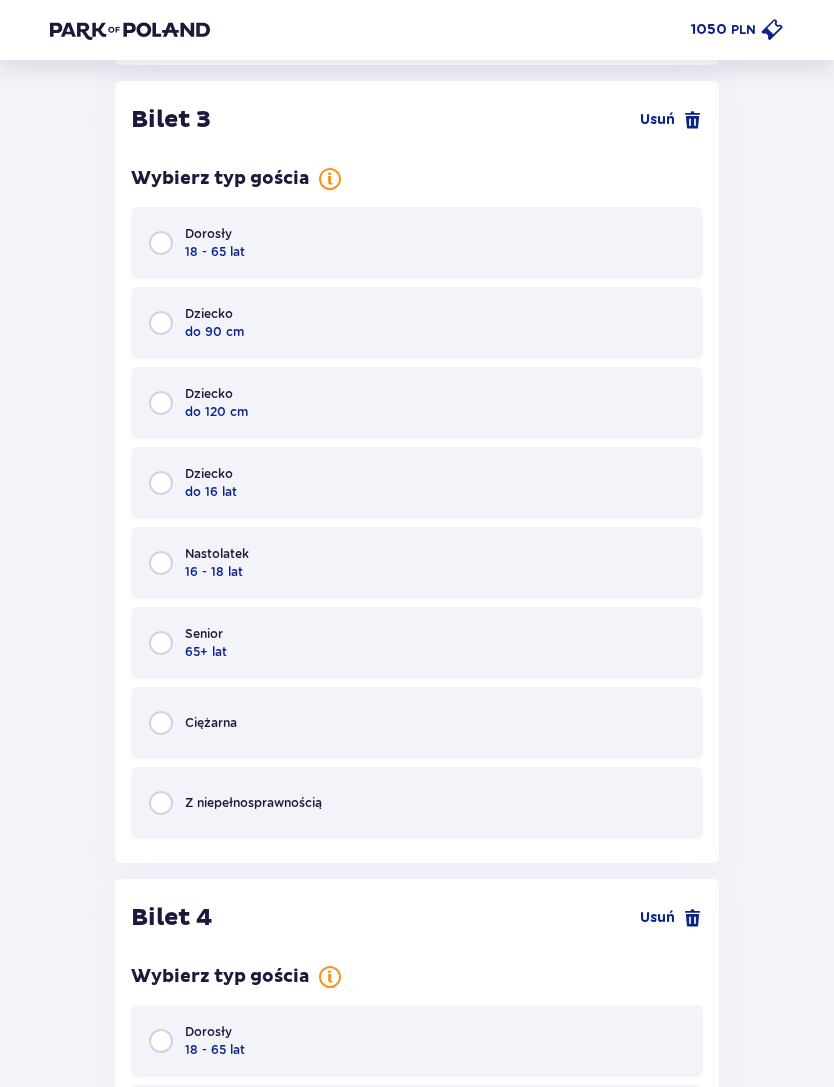 click on "Dorosły 18 - 65 lat" at bounding box center [417, 243] 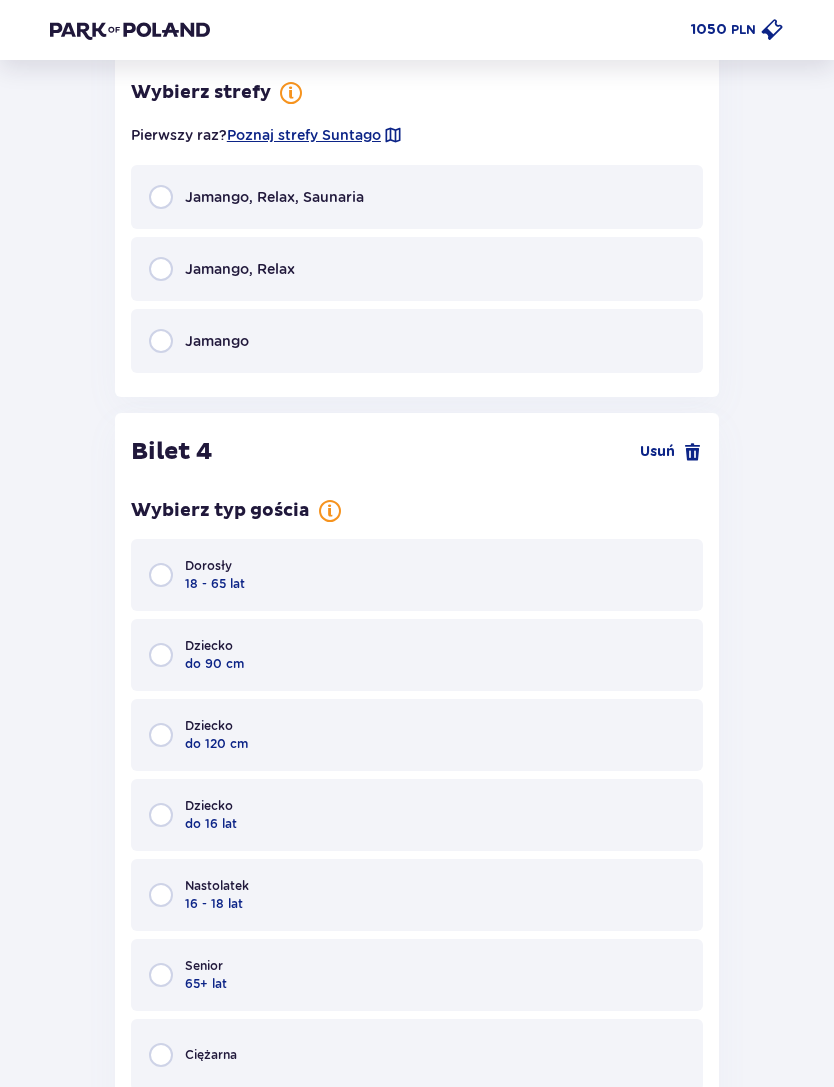 click on "Jamango, Relax" at bounding box center [417, 269] 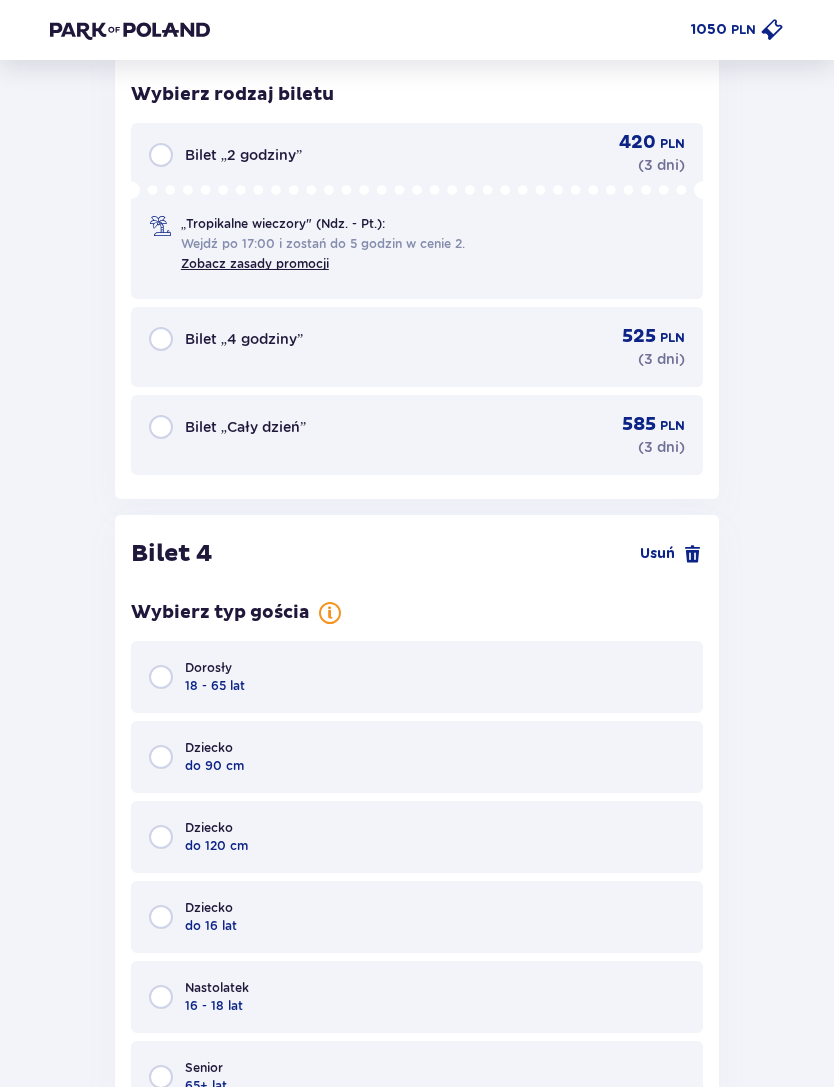 scroll, scrollTop: 5277, scrollLeft: 0, axis: vertical 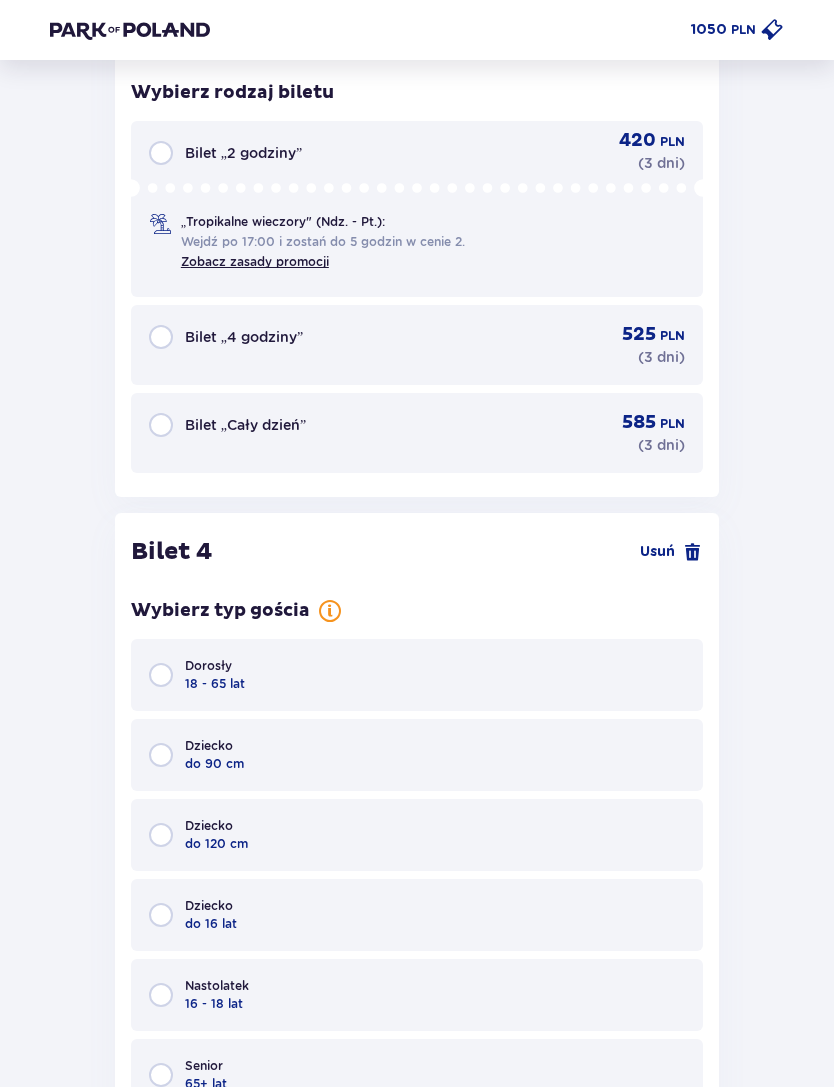 click on "Bilet „Cały dzień” 585 PLN ( 3 dni )" at bounding box center (417, 433) 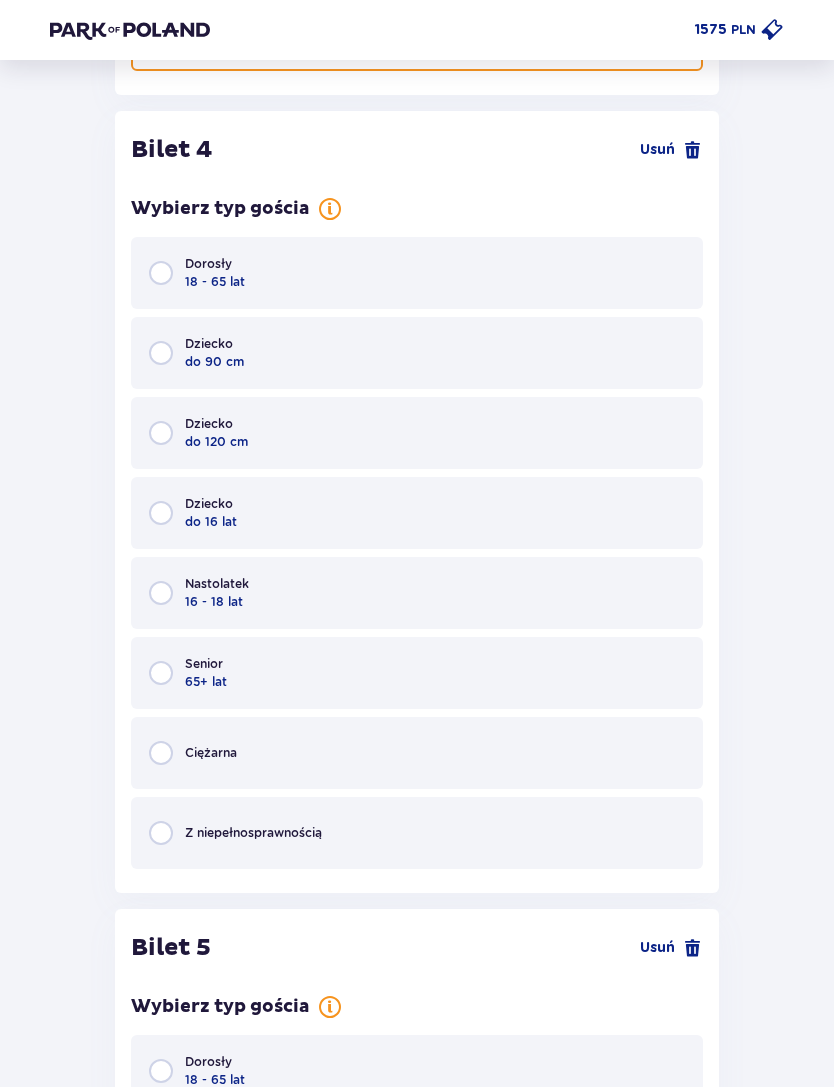 scroll, scrollTop: 5708, scrollLeft: 0, axis: vertical 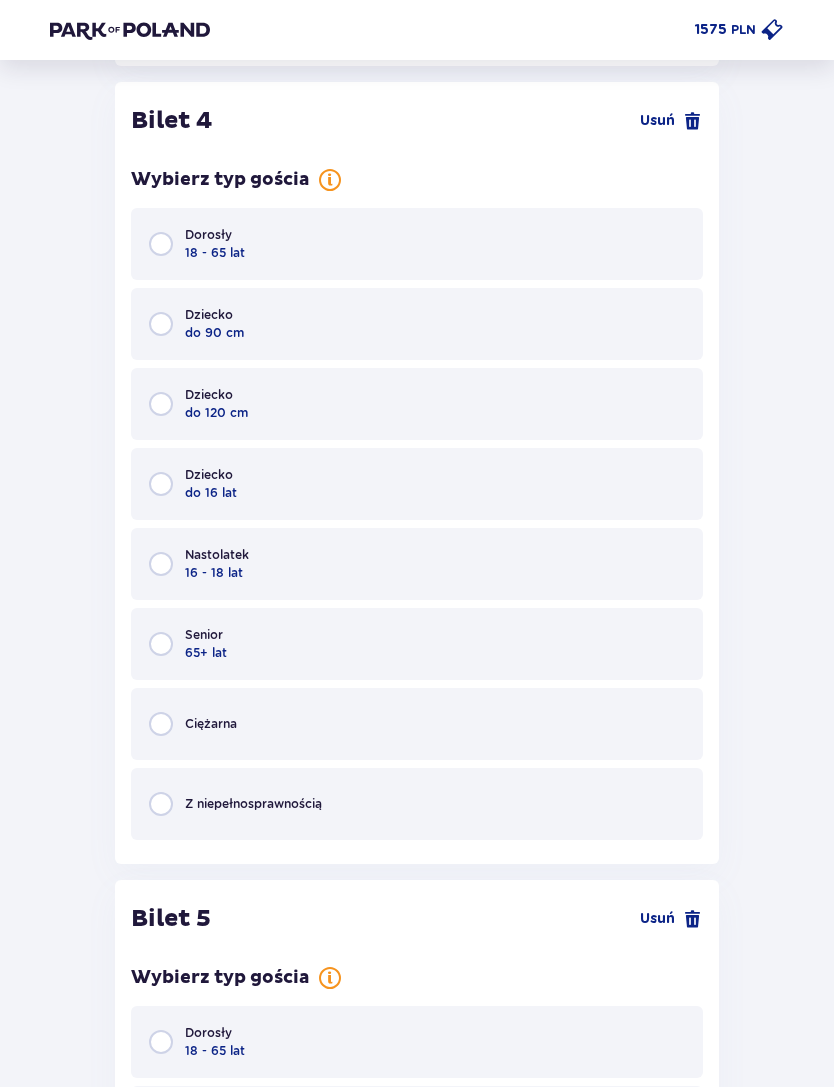 click on "Dziecko do 16 lat" at bounding box center (417, 484) 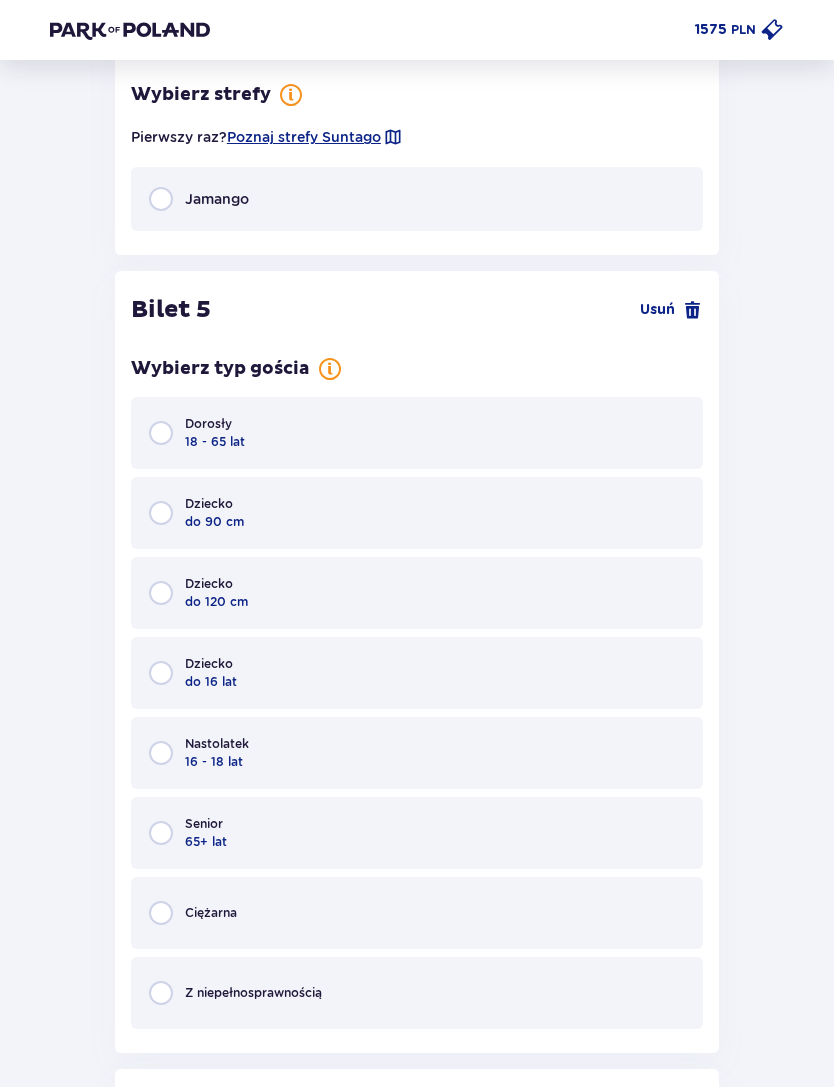 scroll, scrollTop: 6498, scrollLeft: 0, axis: vertical 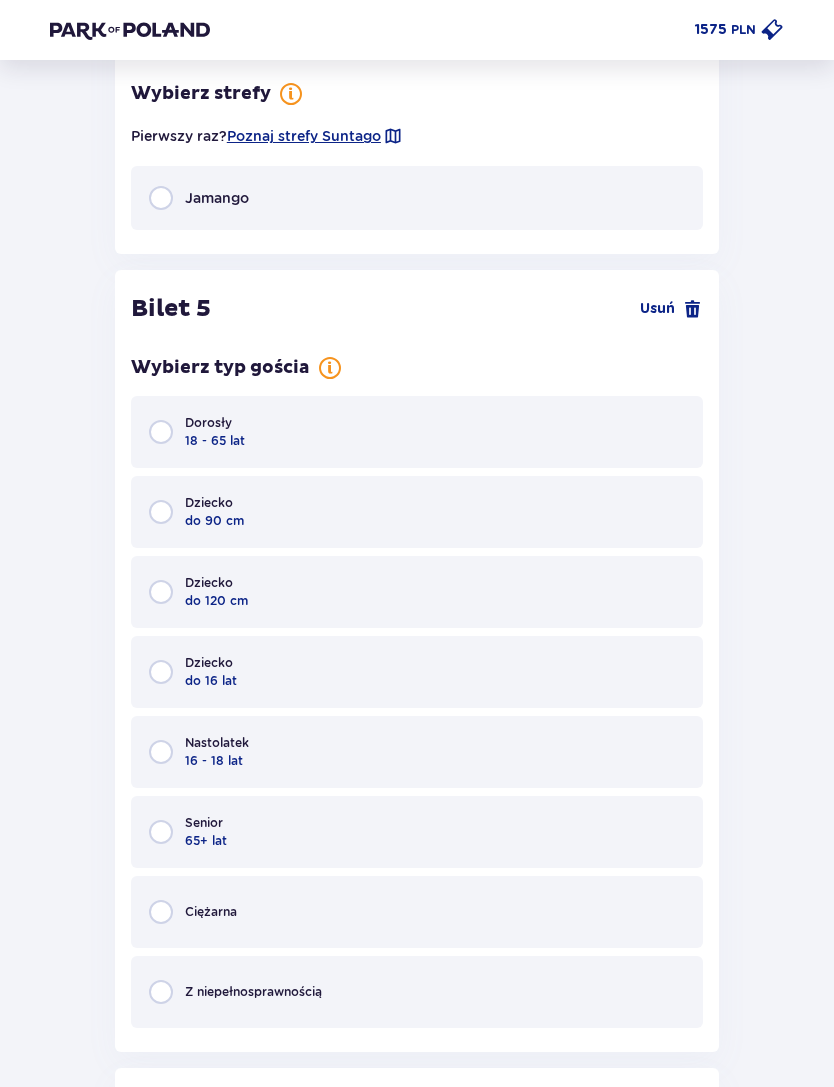 click on "Jamango" at bounding box center (417, 198) 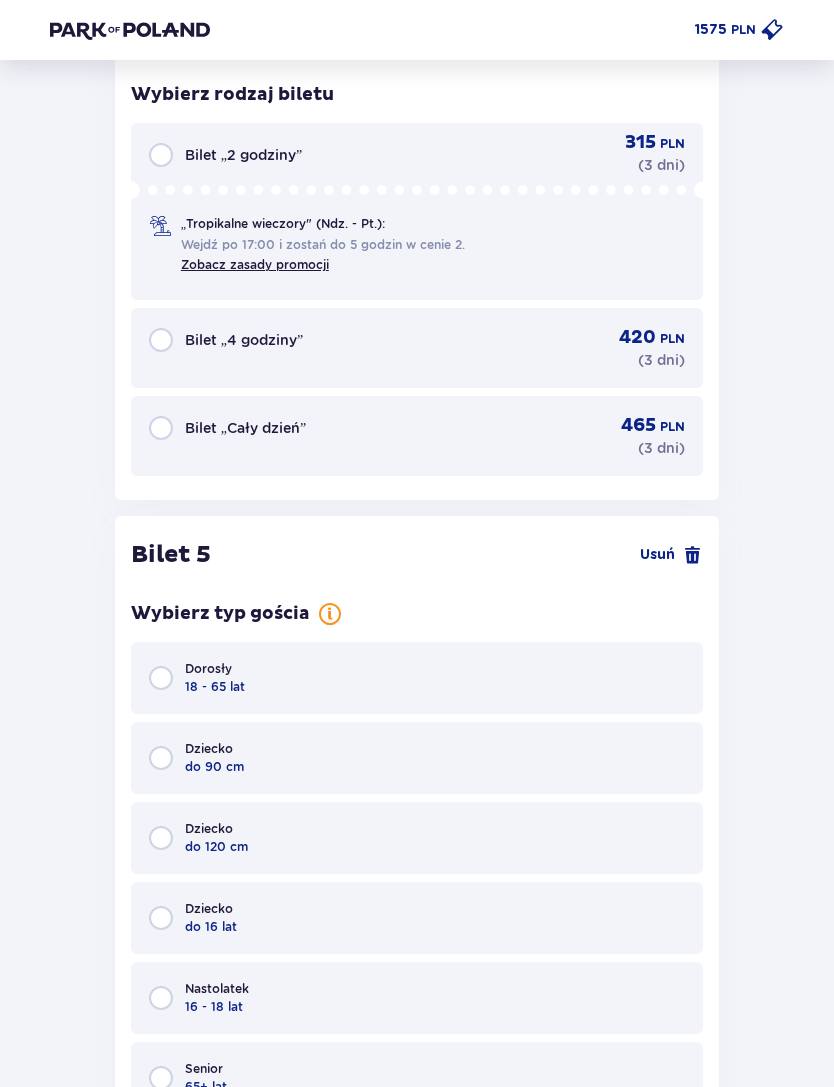 scroll, scrollTop: 6678, scrollLeft: 0, axis: vertical 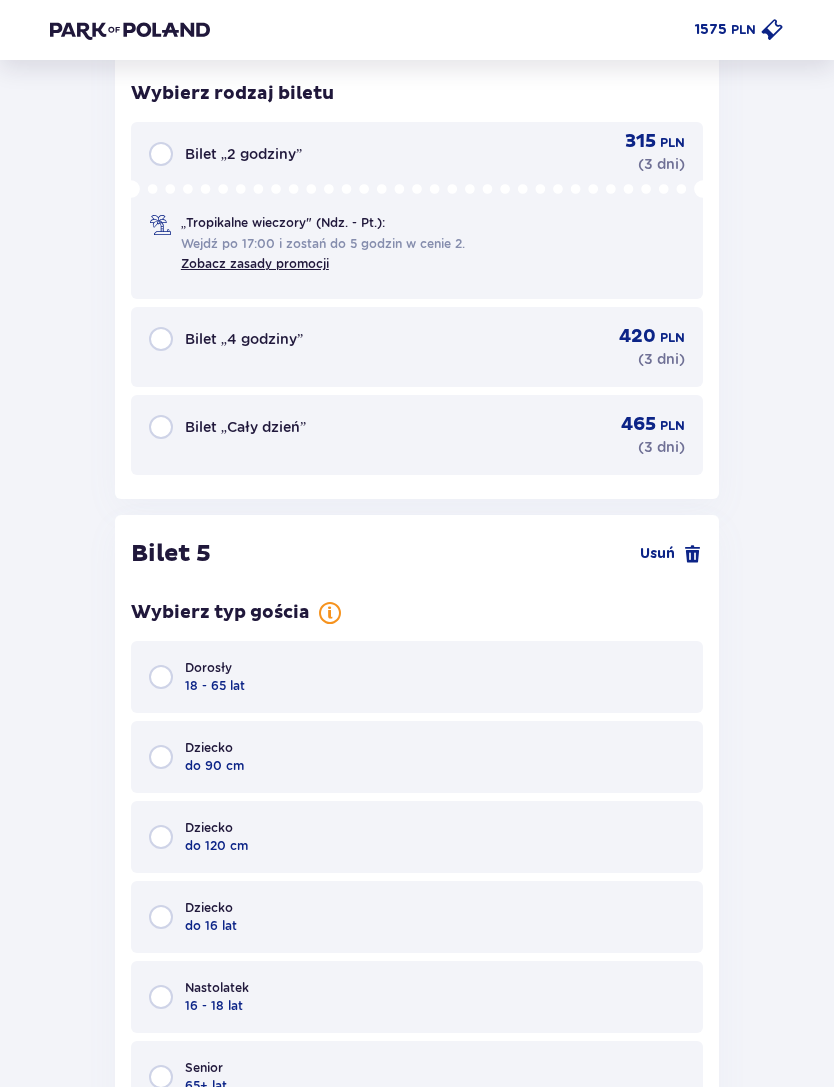 click on "Bilet „Cały dzień” 465 PLN ( 3 dni )" at bounding box center (417, 435) 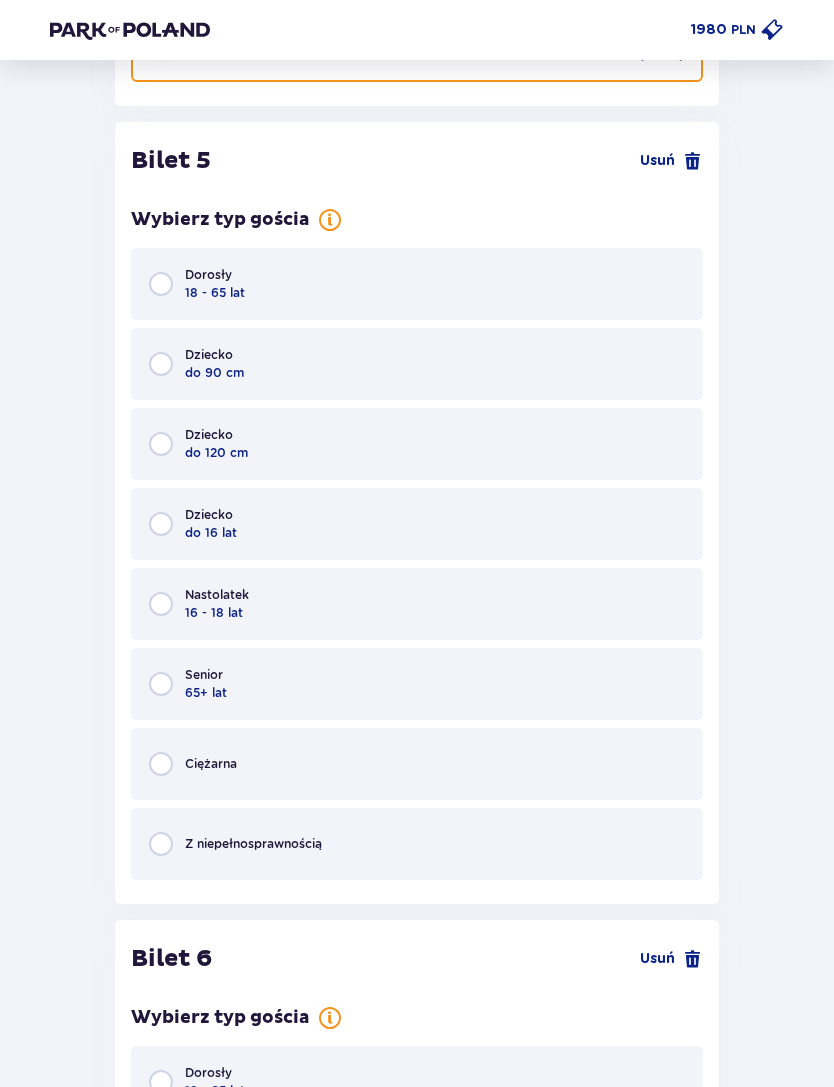scroll, scrollTop: 7109, scrollLeft: 0, axis: vertical 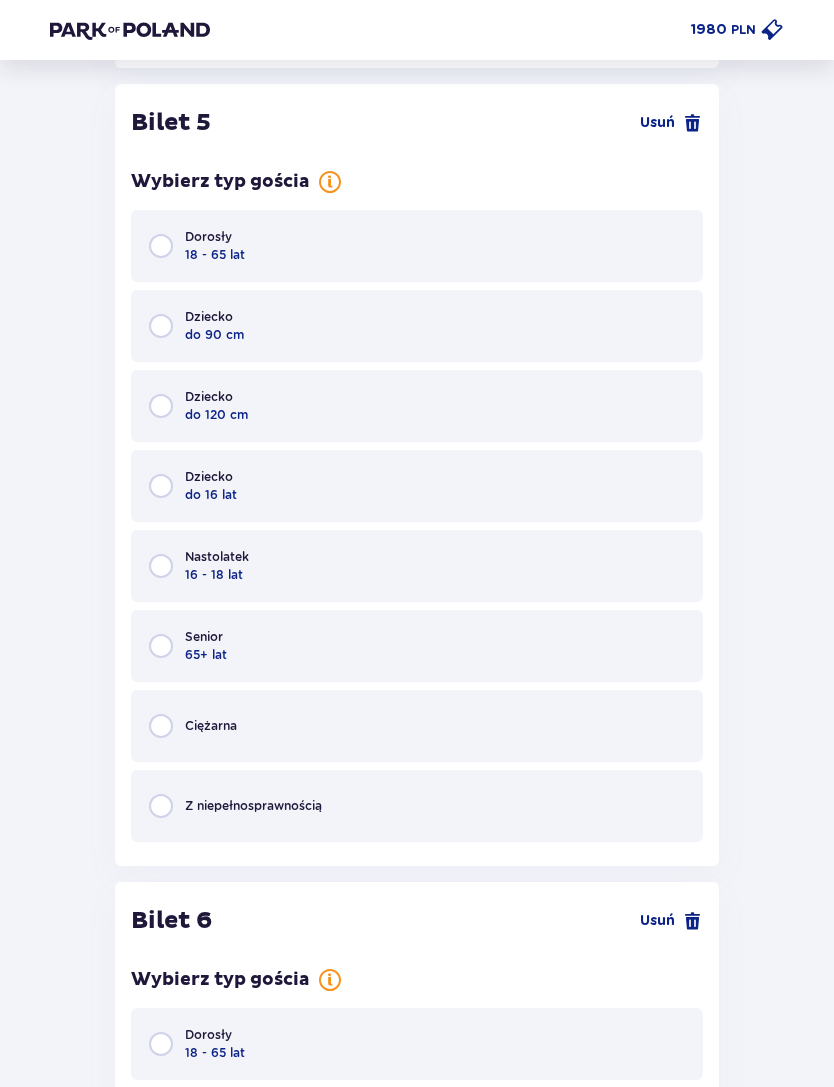 click on "Dziecko do 16 lat" at bounding box center (417, 486) 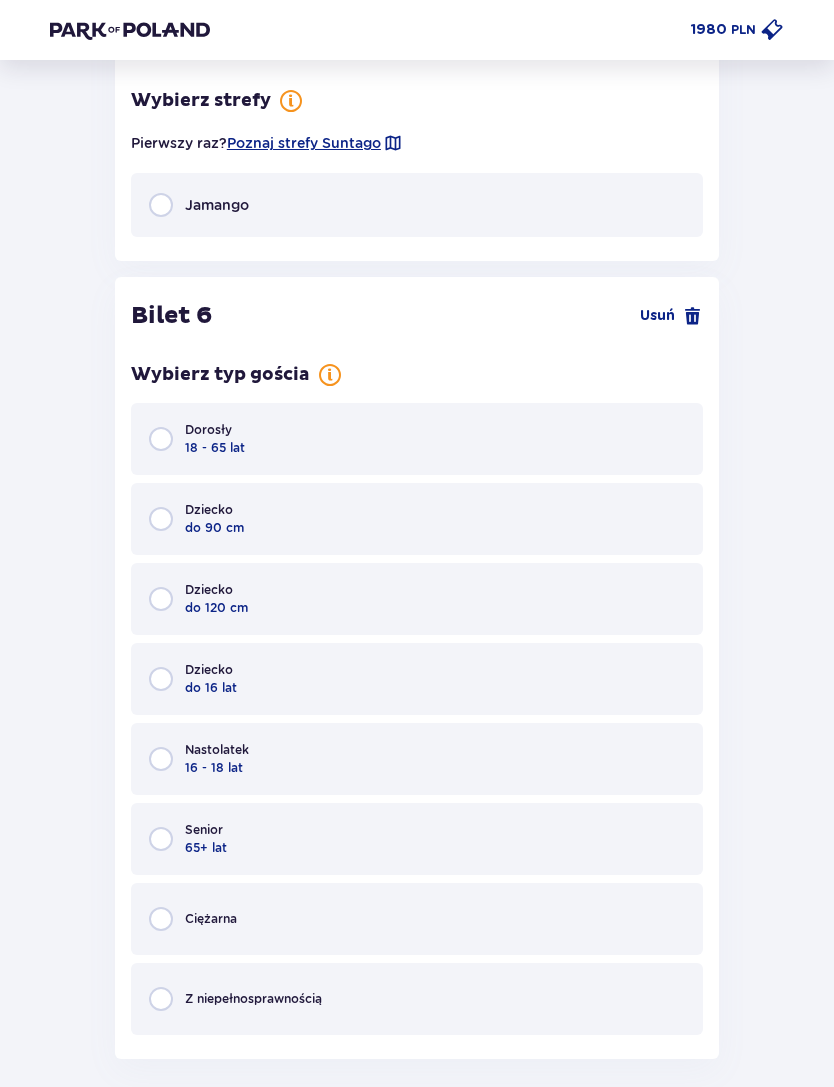scroll, scrollTop: 7899, scrollLeft: 0, axis: vertical 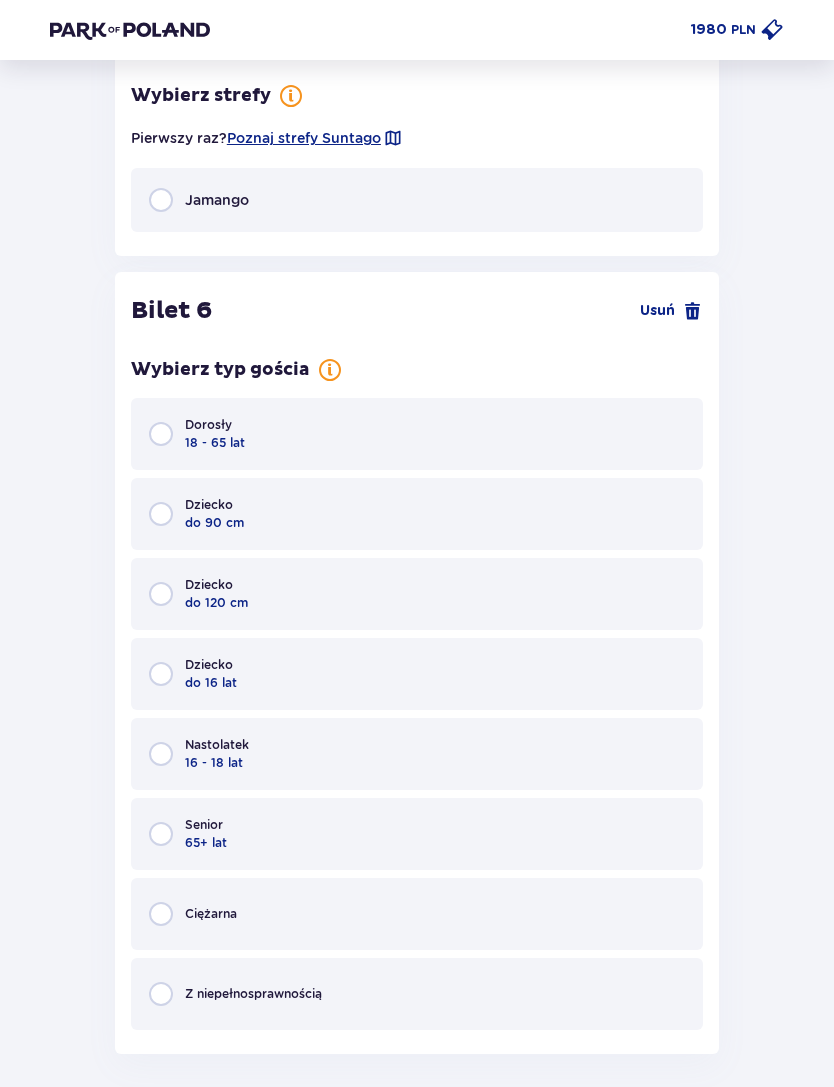 click on "Jamango" at bounding box center [417, 200] 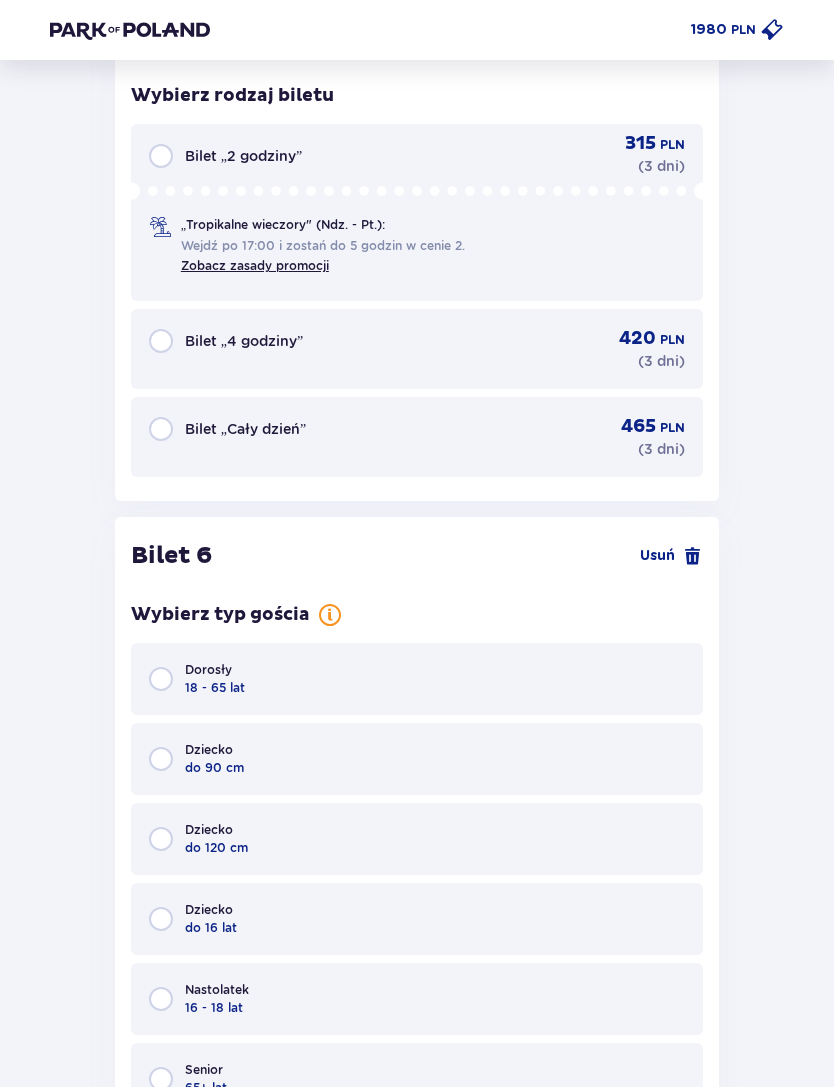 click on "Bilet „Cały dzień” 465 PLN ( 3 dni )" at bounding box center [417, 437] 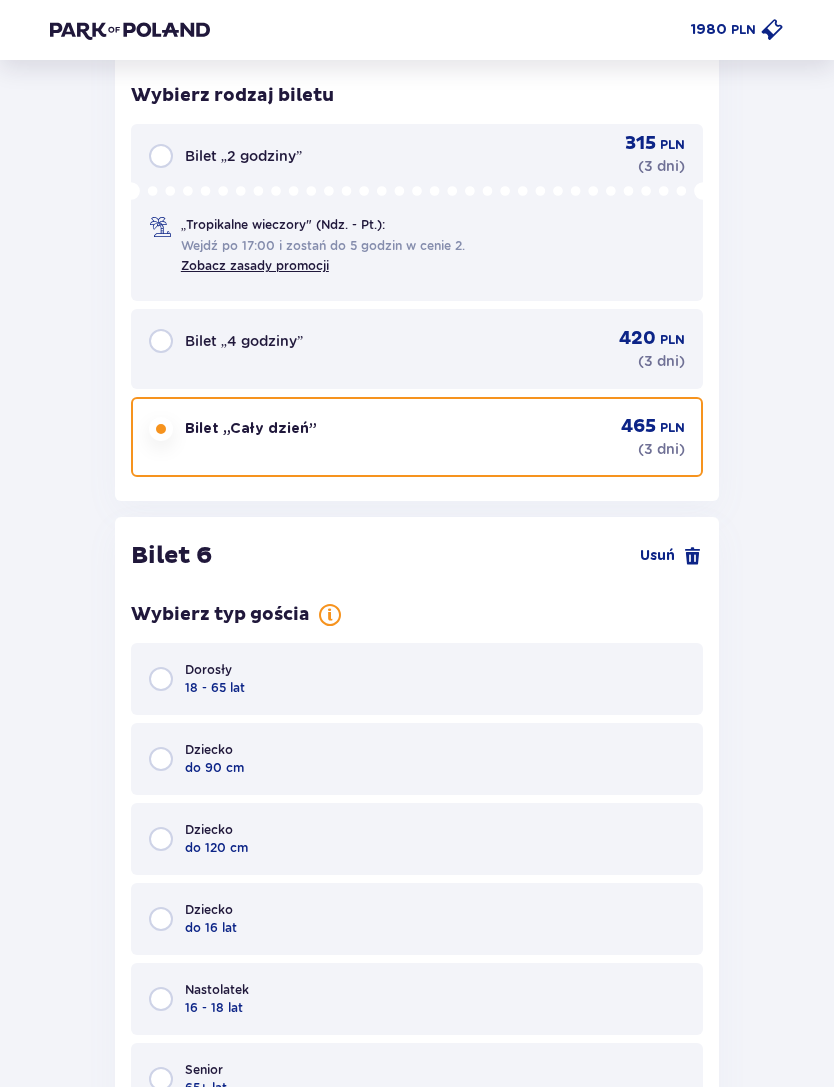 scroll, scrollTop: 8421, scrollLeft: 0, axis: vertical 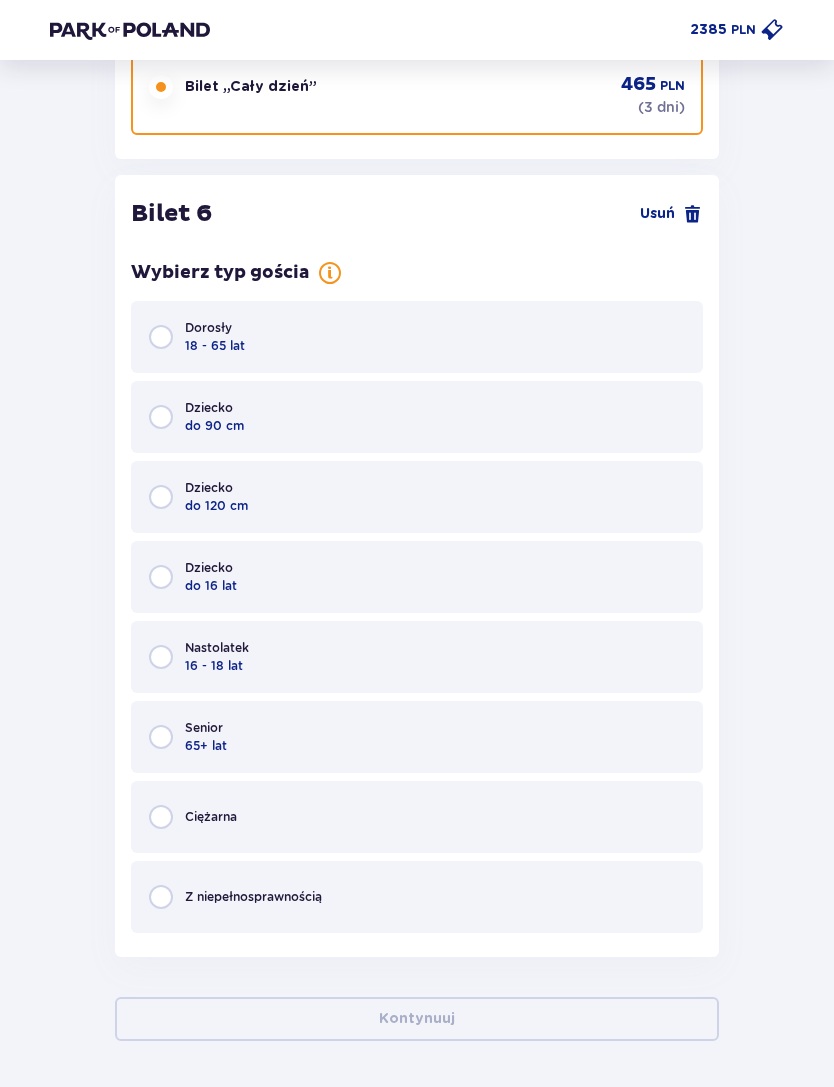 click on "Dorosły 18 - 65 lat" at bounding box center (417, 337) 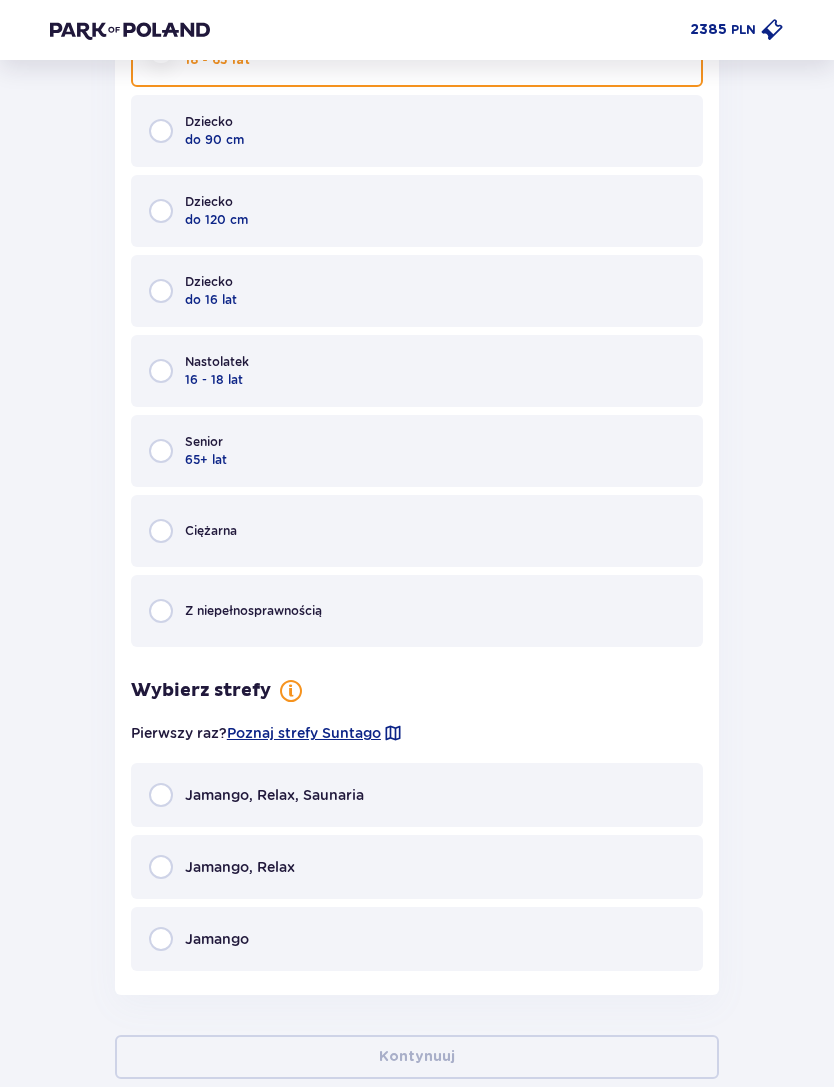 scroll, scrollTop: 8745, scrollLeft: 0, axis: vertical 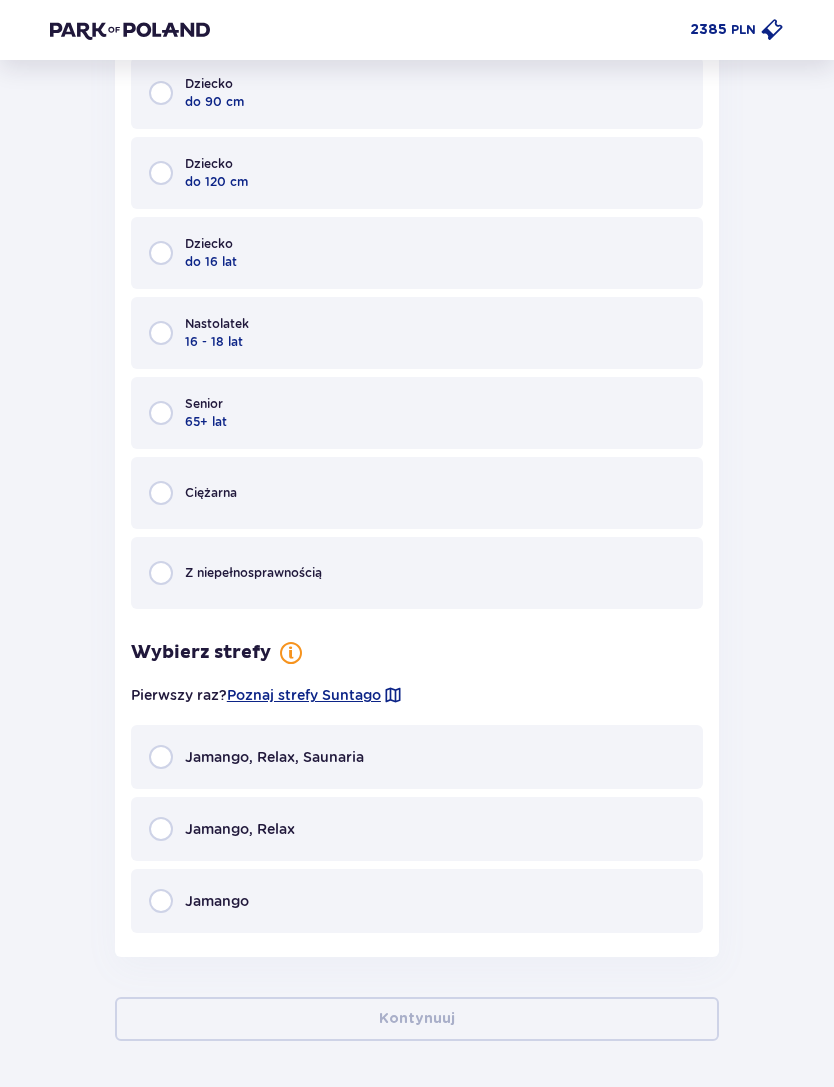 click on "Jamango, Relax" at bounding box center (417, 829) 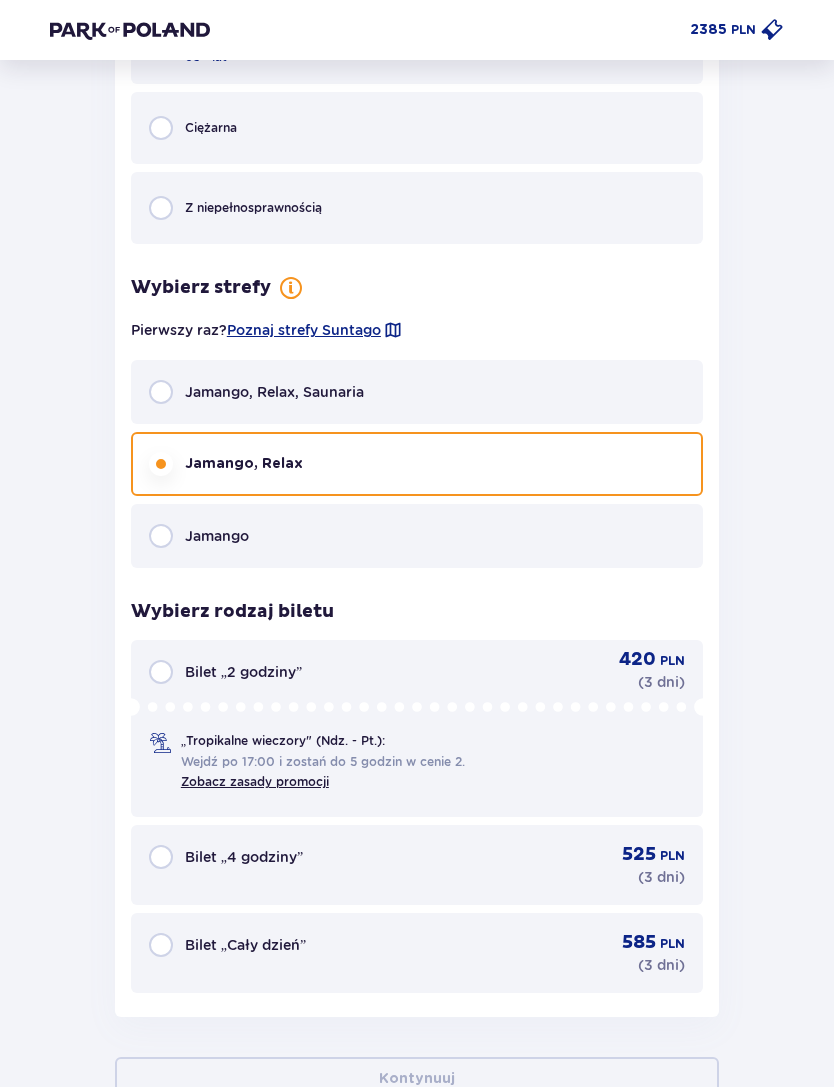 scroll, scrollTop: 9168, scrollLeft: 0, axis: vertical 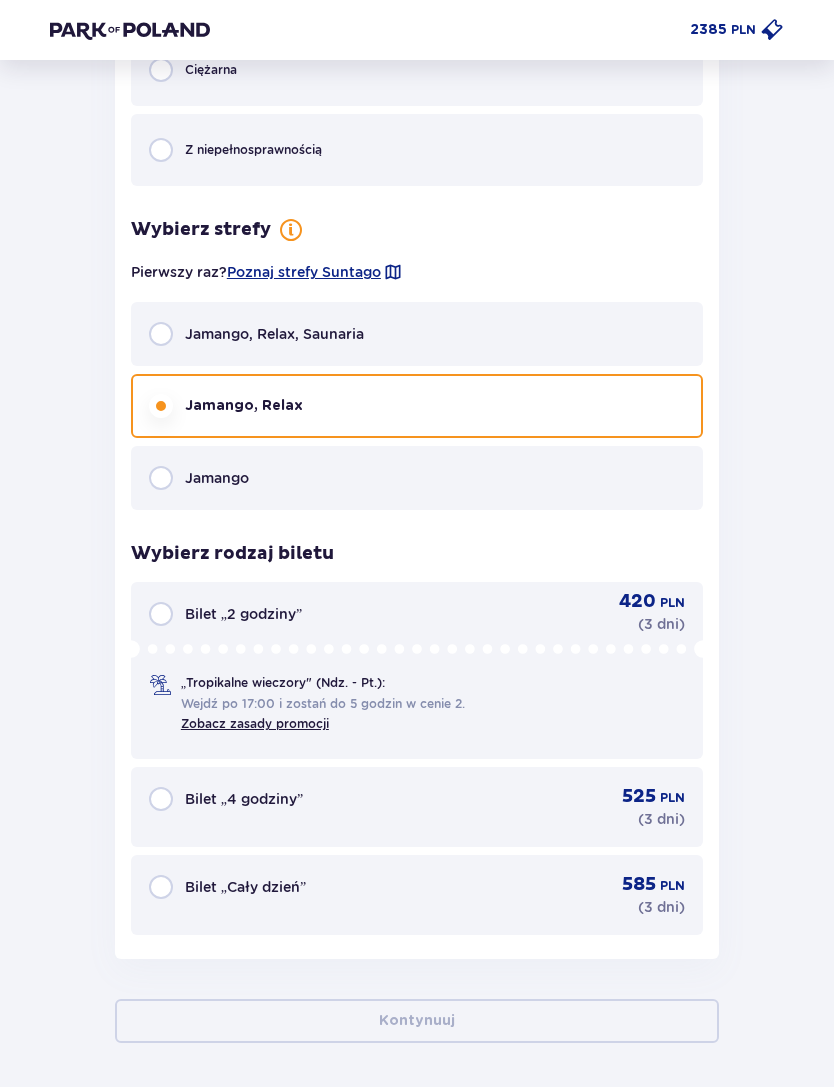 click on "Bilet „Cały dzień” 585 PLN ( 3 dni )" at bounding box center [417, 895] 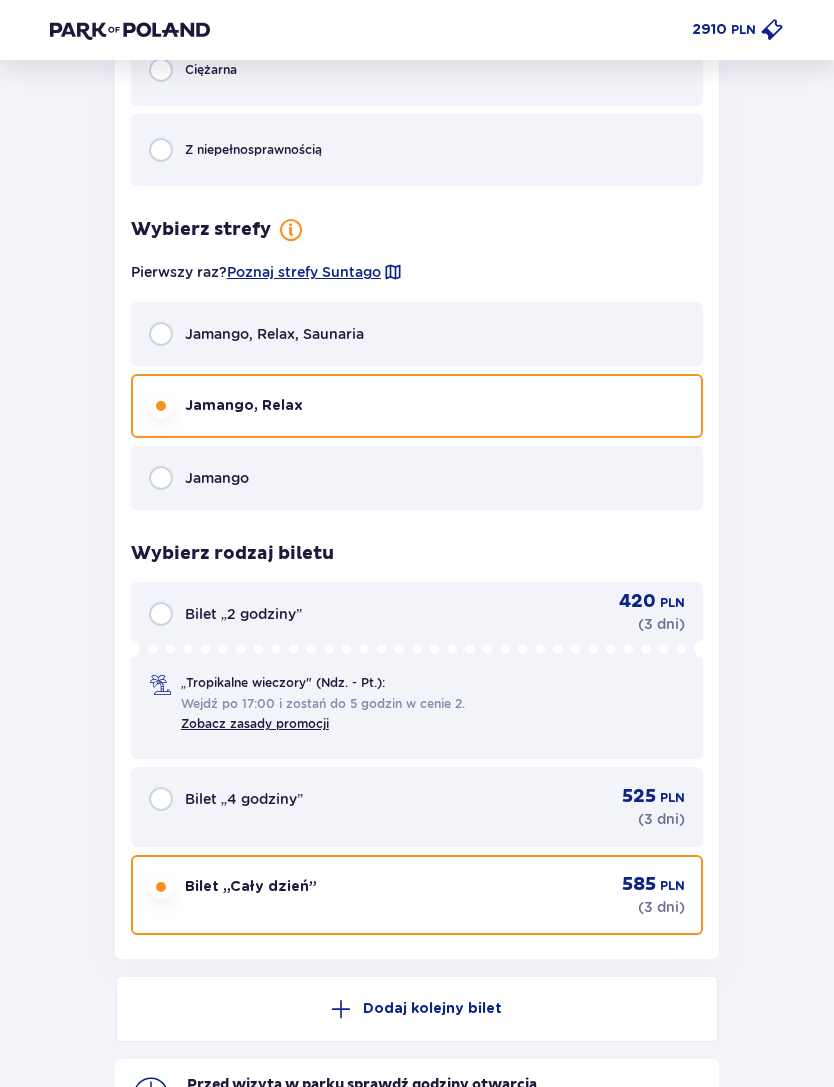 scroll, scrollTop: 9336, scrollLeft: 0, axis: vertical 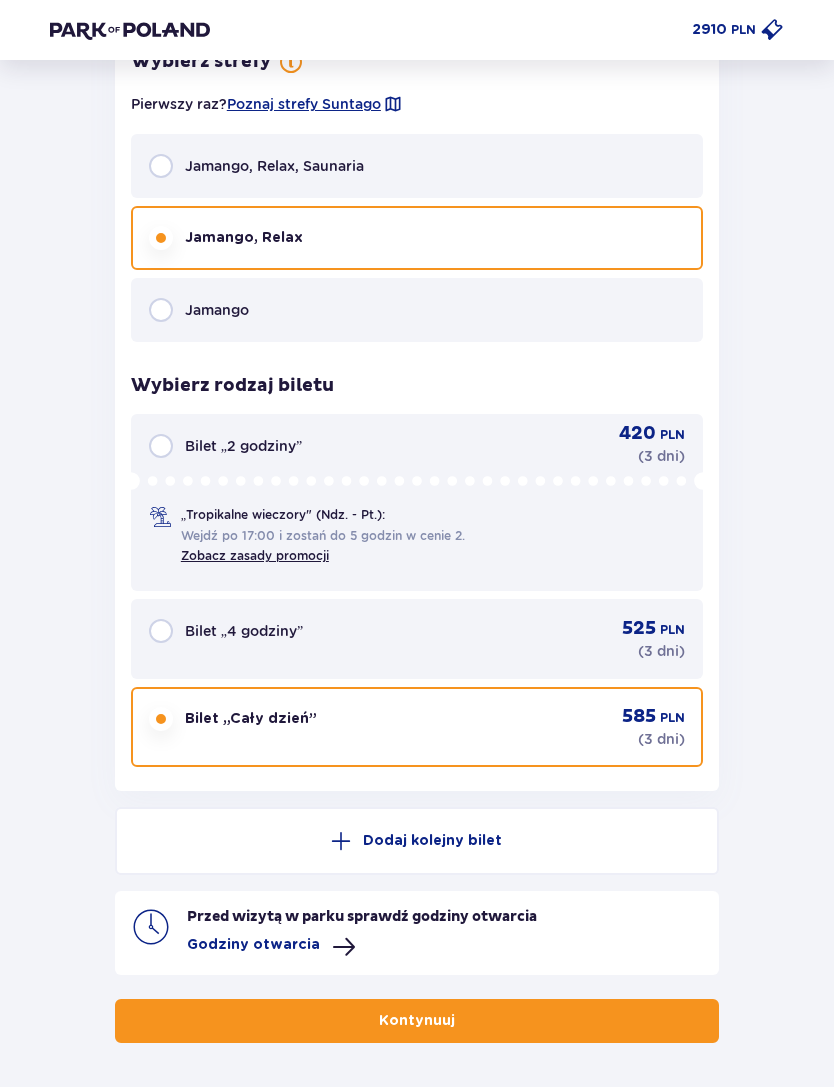 click on "Kontynuuj" at bounding box center [417, 1021] 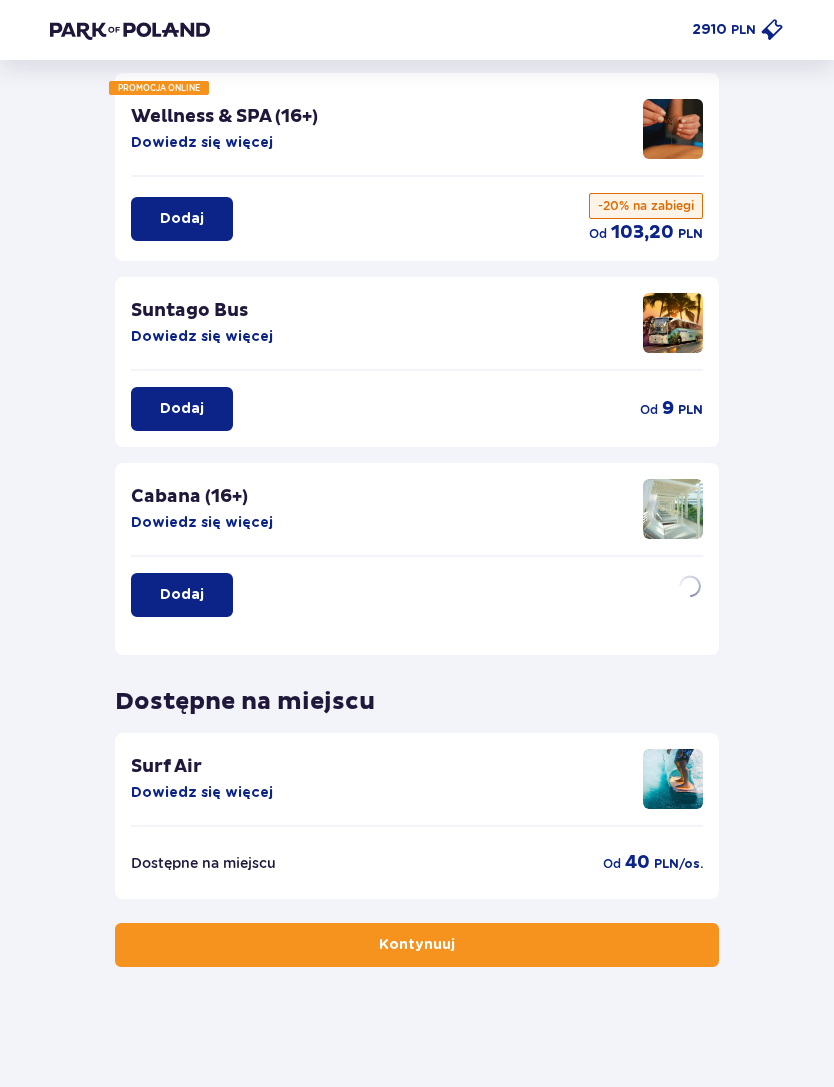 scroll, scrollTop: 0, scrollLeft: 0, axis: both 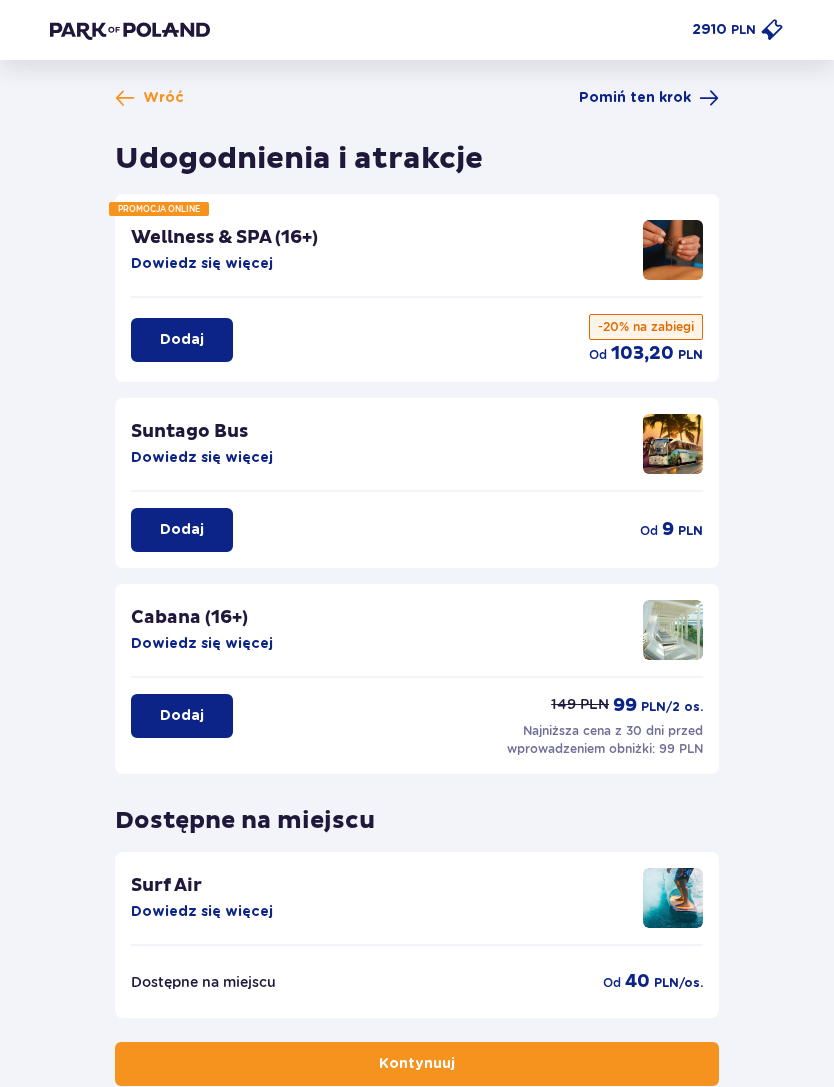 click on "Kontynuuj" at bounding box center (417, 1064) 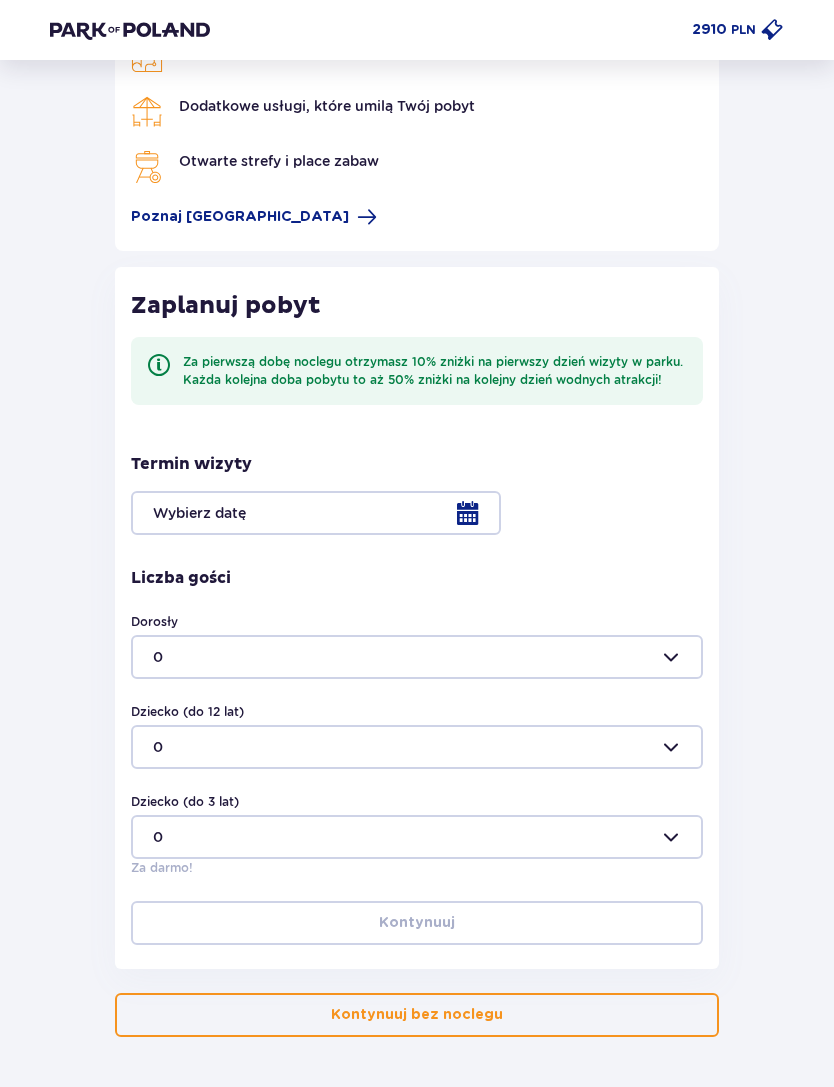 scroll, scrollTop: 183, scrollLeft: 0, axis: vertical 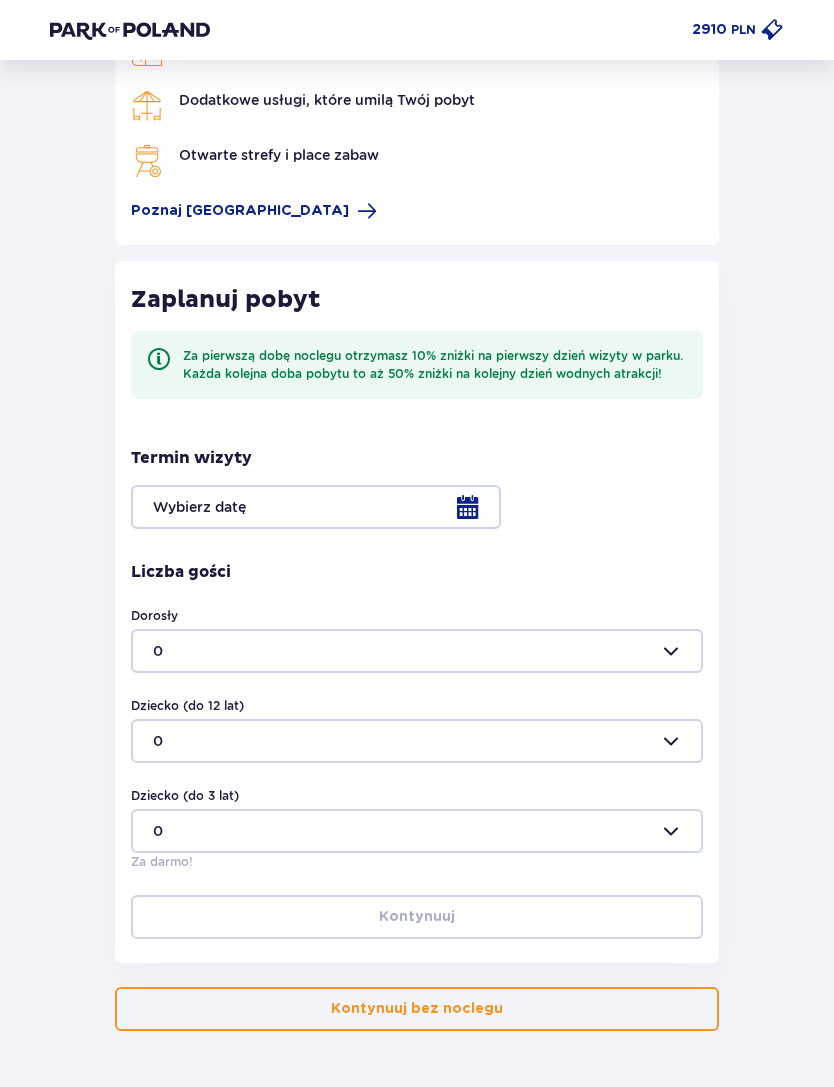 click at bounding box center (417, 507) 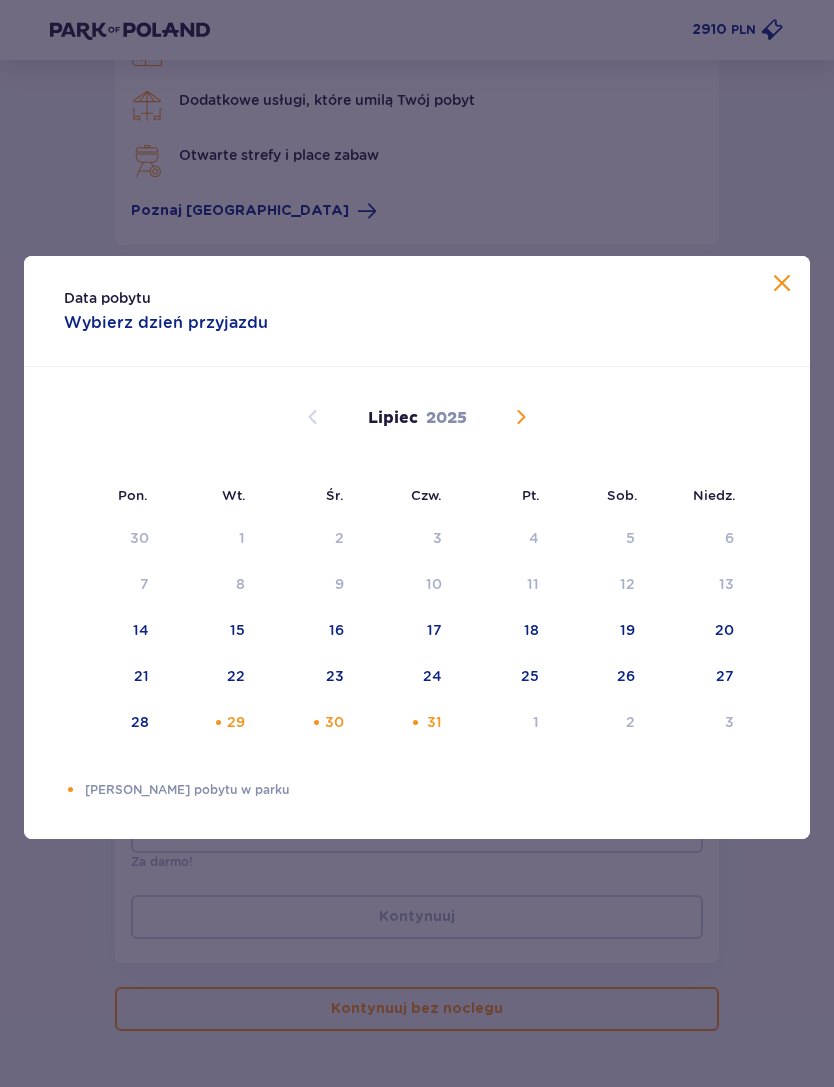 click at bounding box center (218, 722) 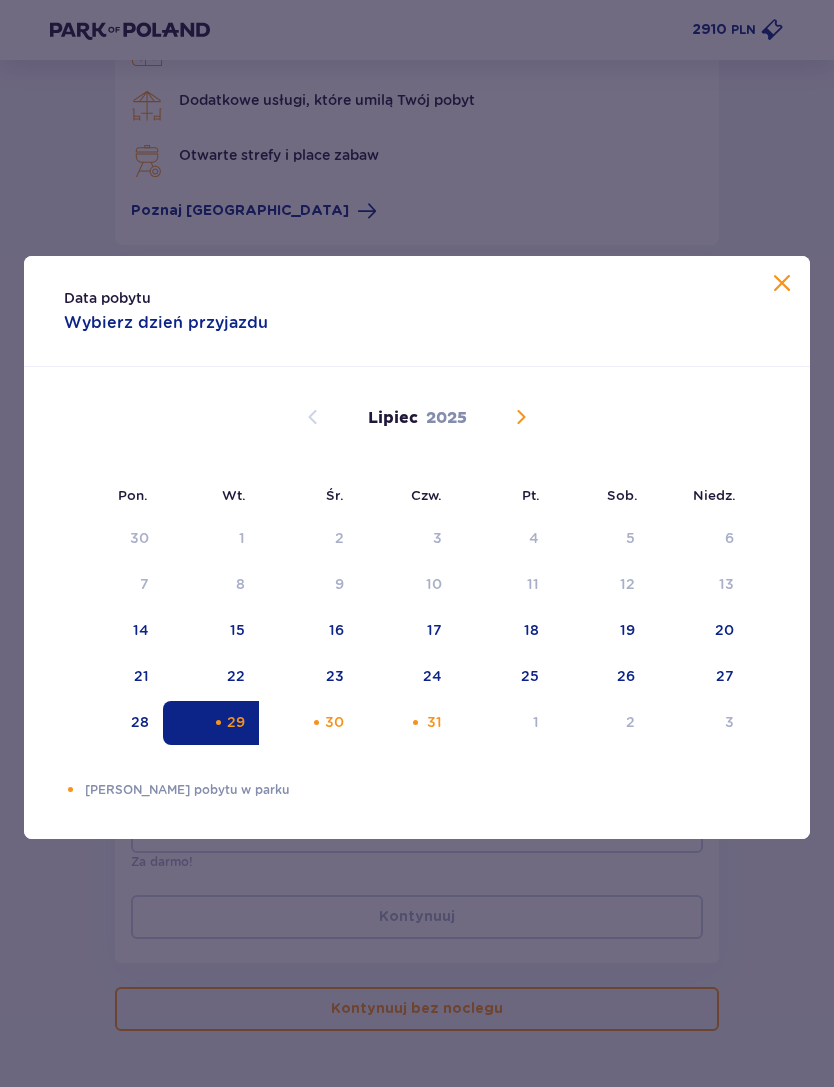 click on "31" at bounding box center [434, 722] 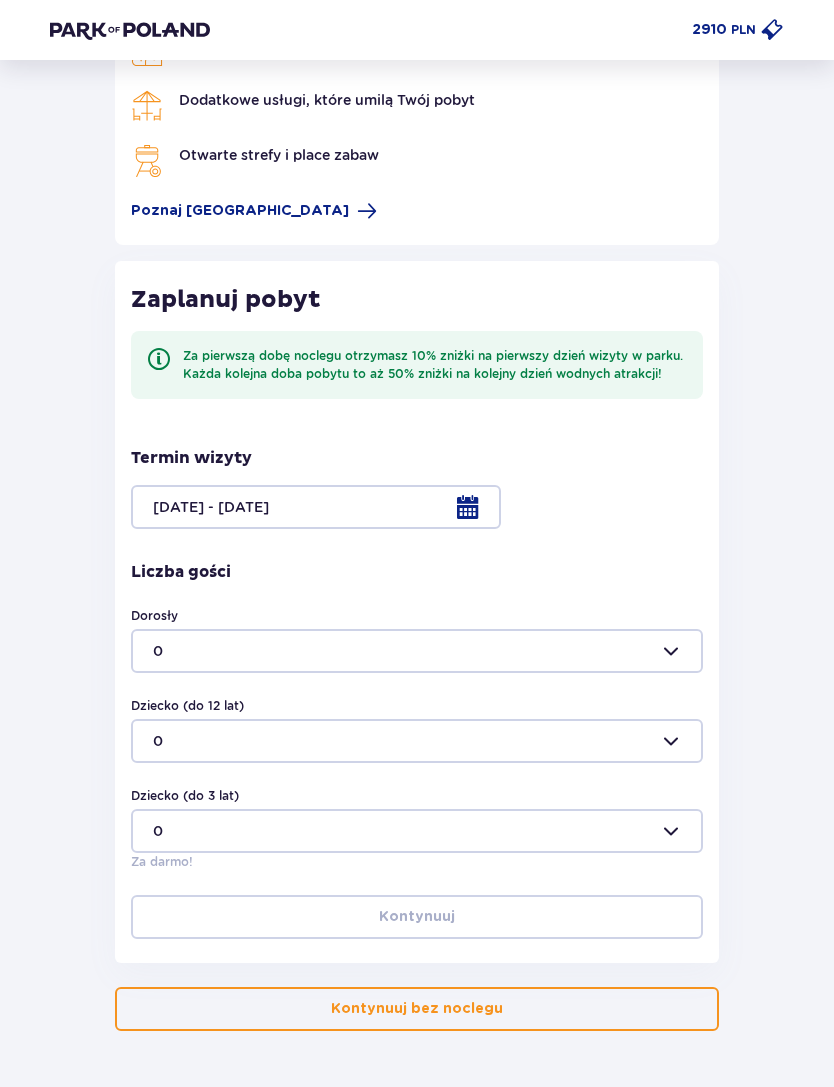 click at bounding box center (417, 651) 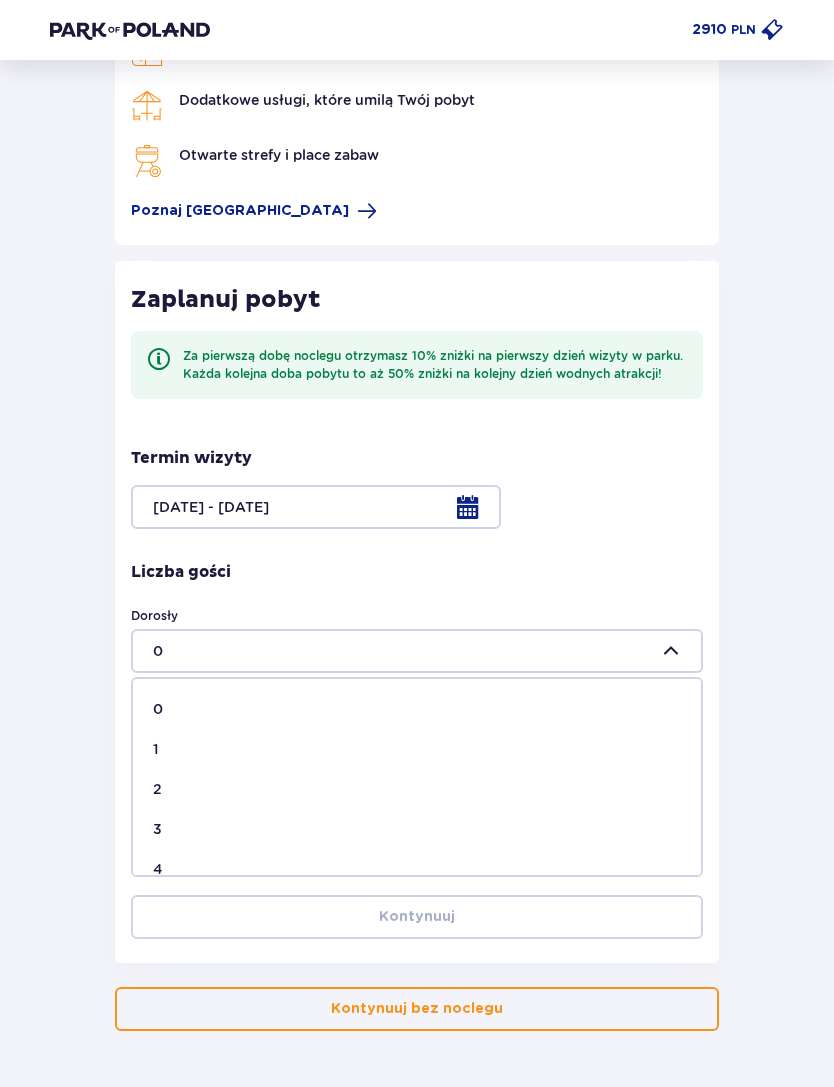 click on "3" at bounding box center [417, 829] 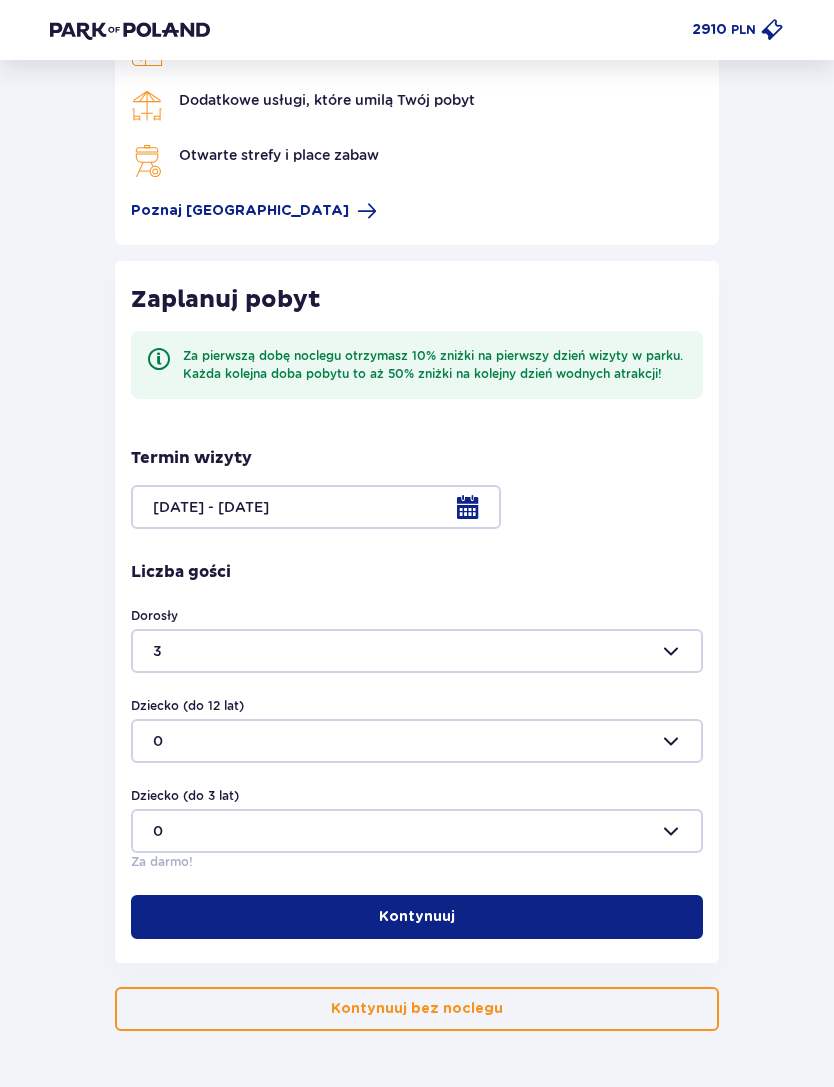 click at bounding box center [417, 651] 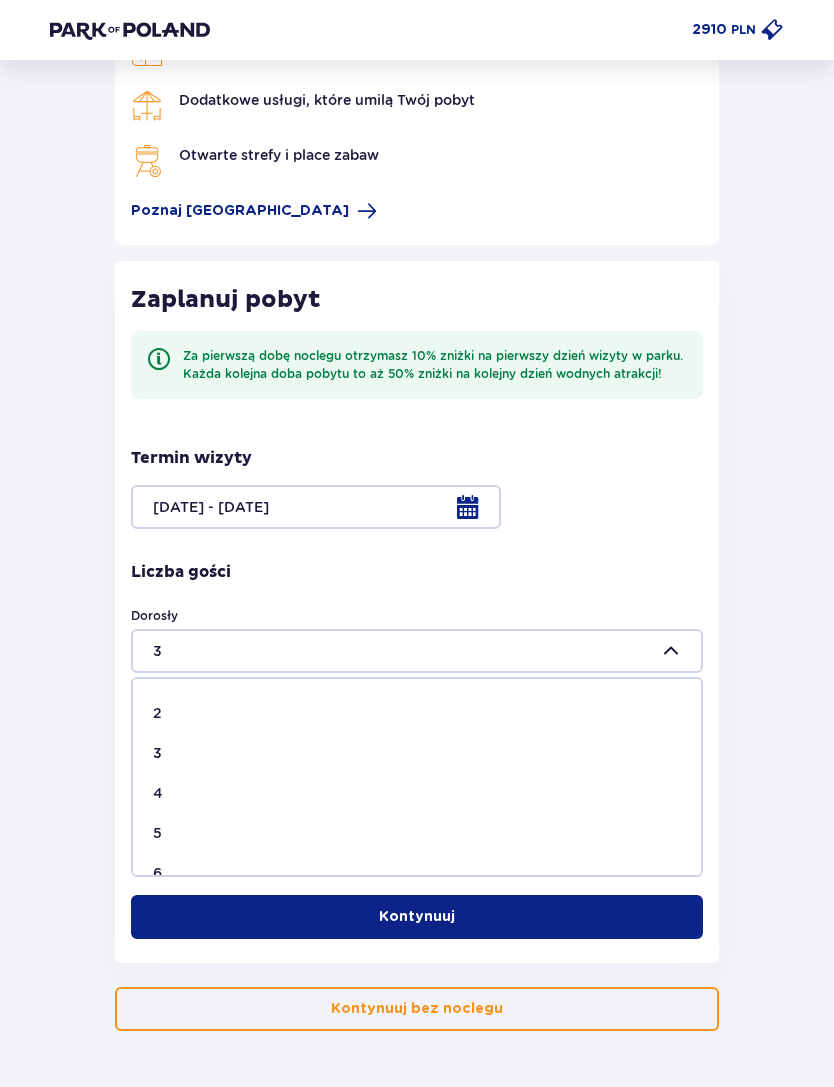 scroll, scrollTop: 77, scrollLeft: 0, axis: vertical 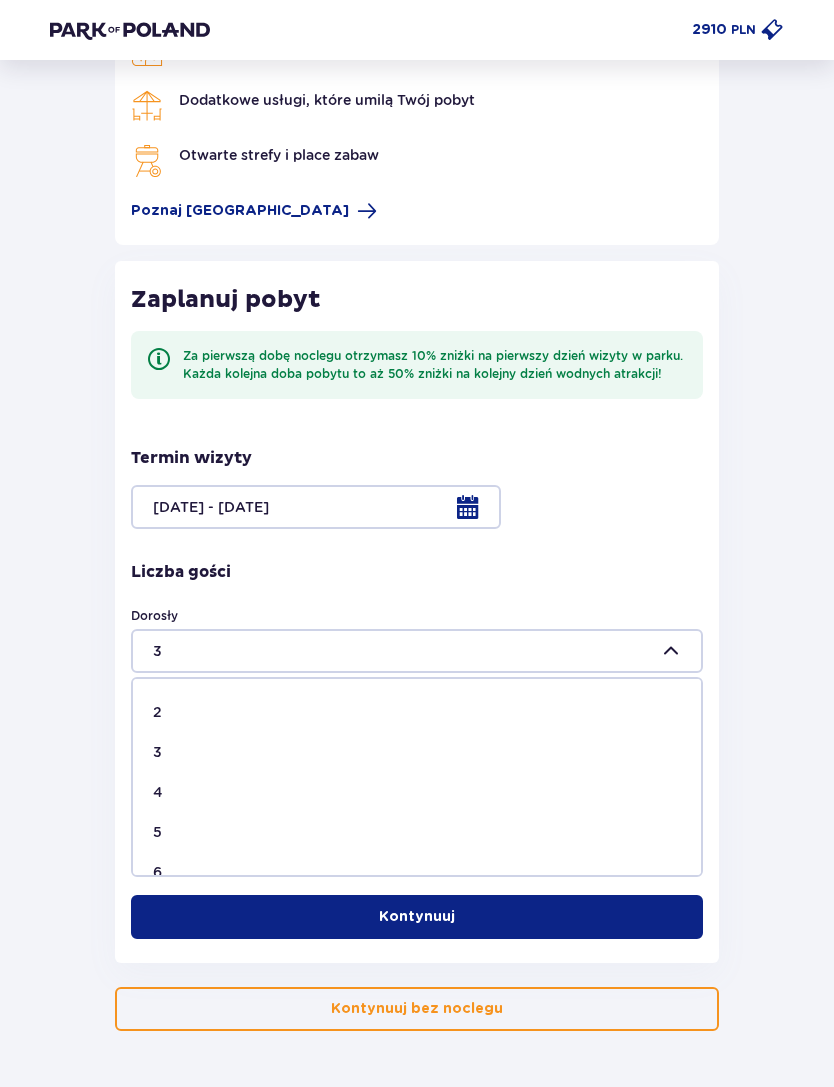 click on "5" at bounding box center (417, 832) 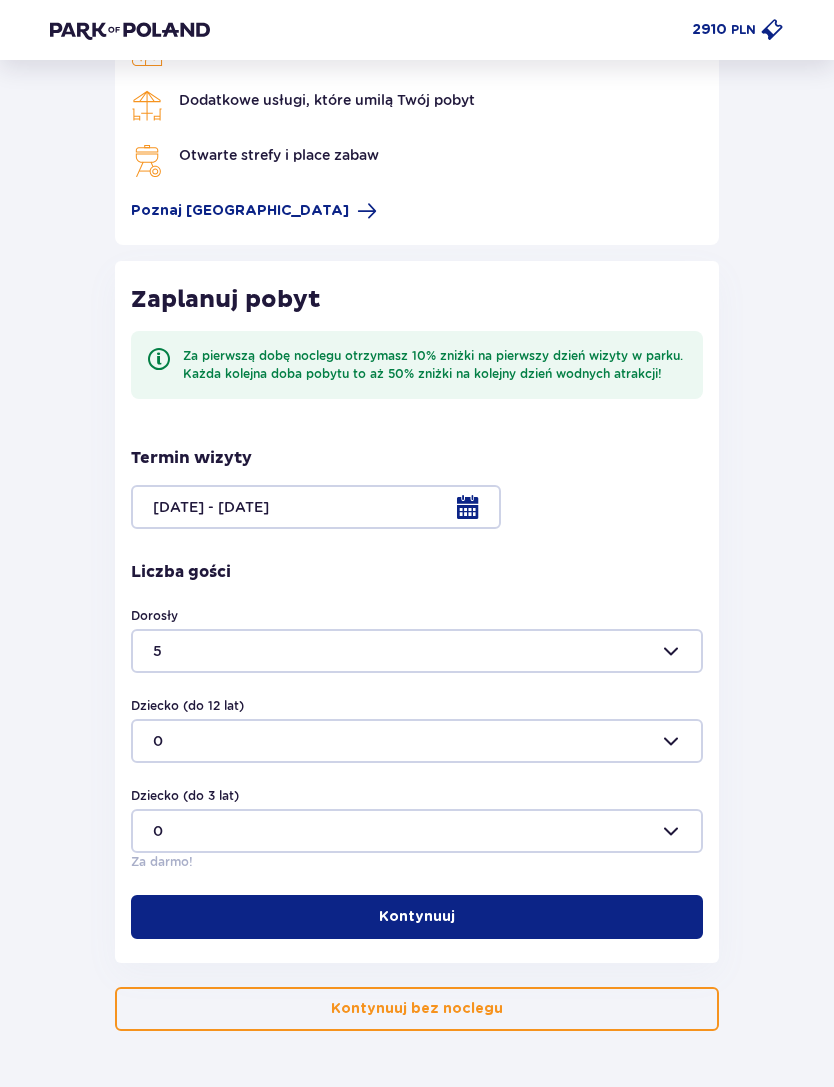 click at bounding box center (417, 741) 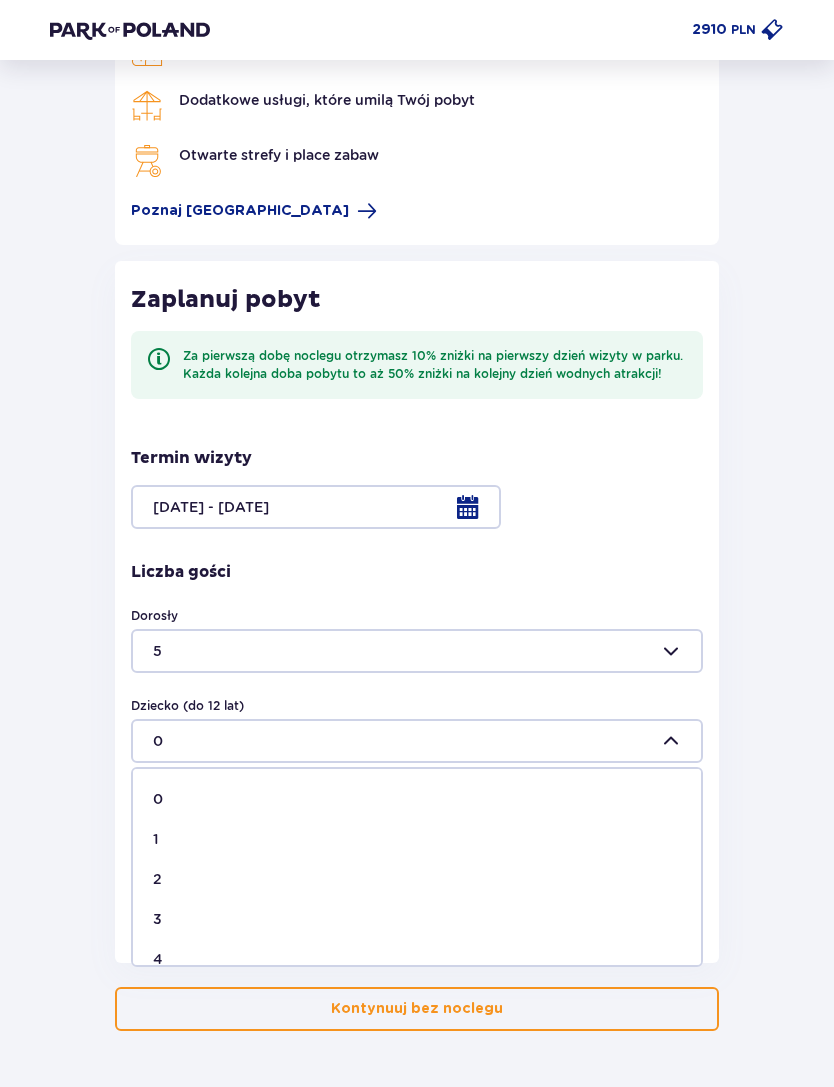 click on "1" at bounding box center [417, 839] 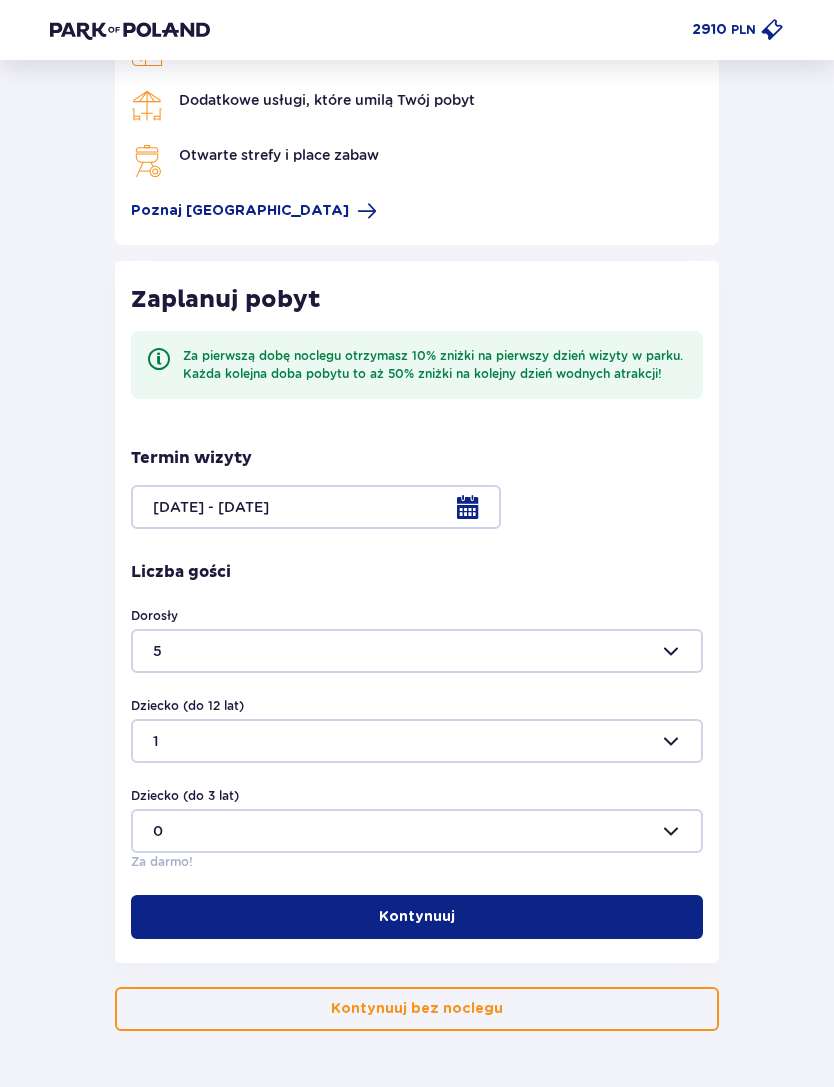 click on "Kontynuuj" at bounding box center [417, 917] 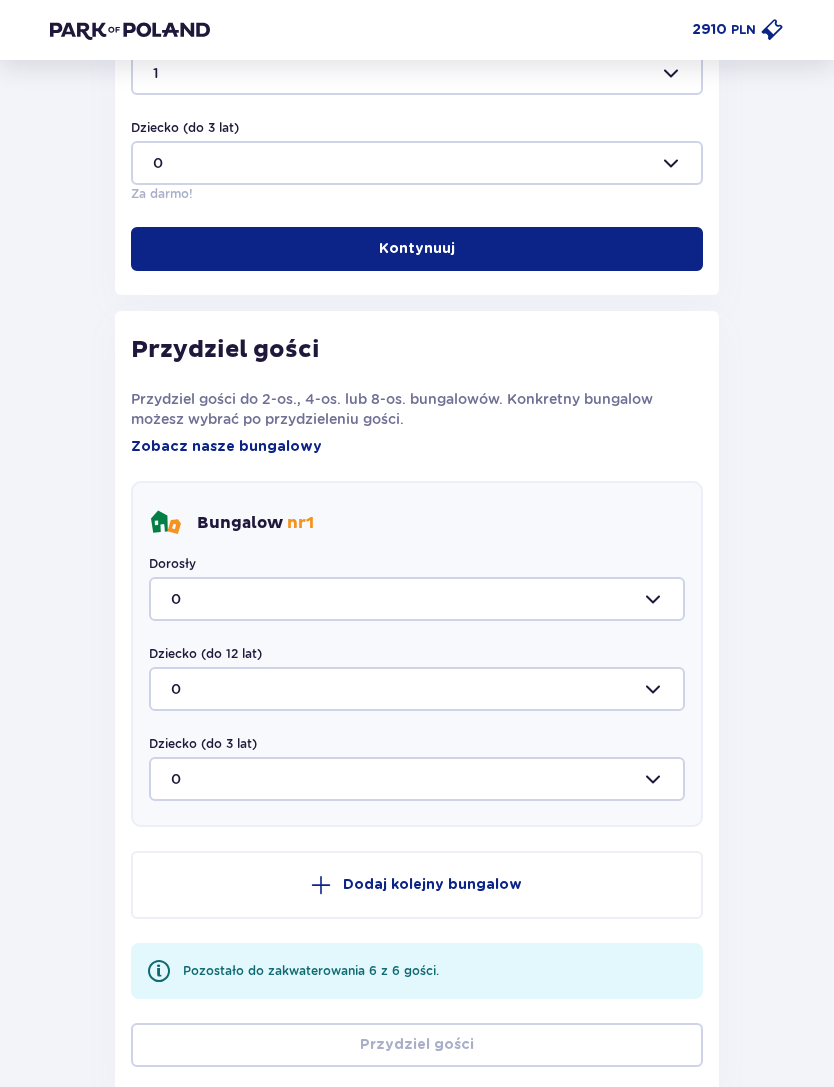 scroll, scrollTop: 979, scrollLeft: 0, axis: vertical 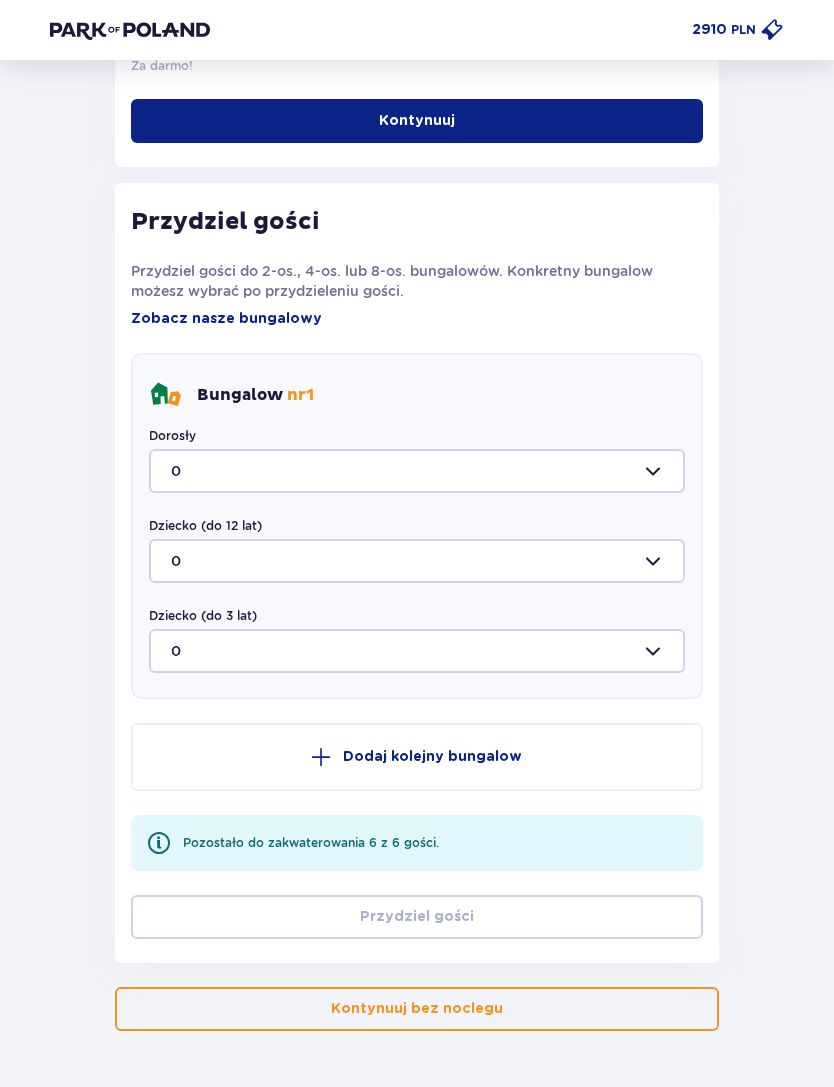 click on "Dorosły   0" at bounding box center [417, 460] 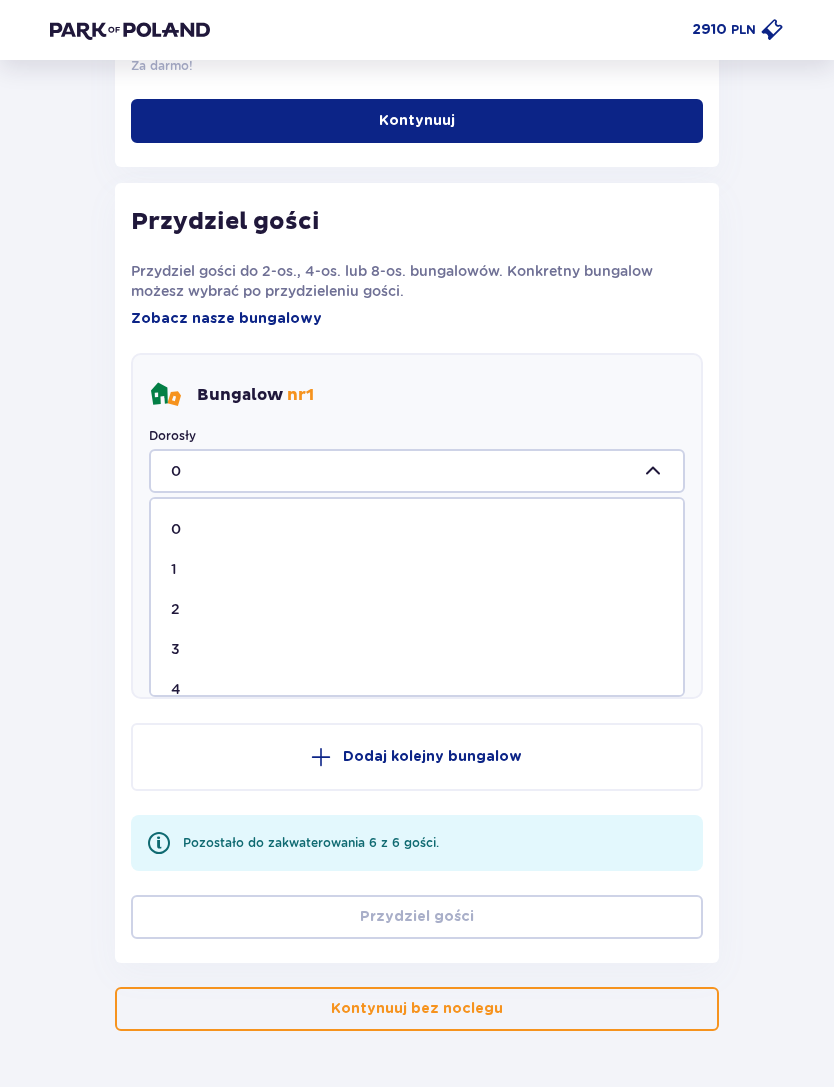 click on "3" at bounding box center (417, 649) 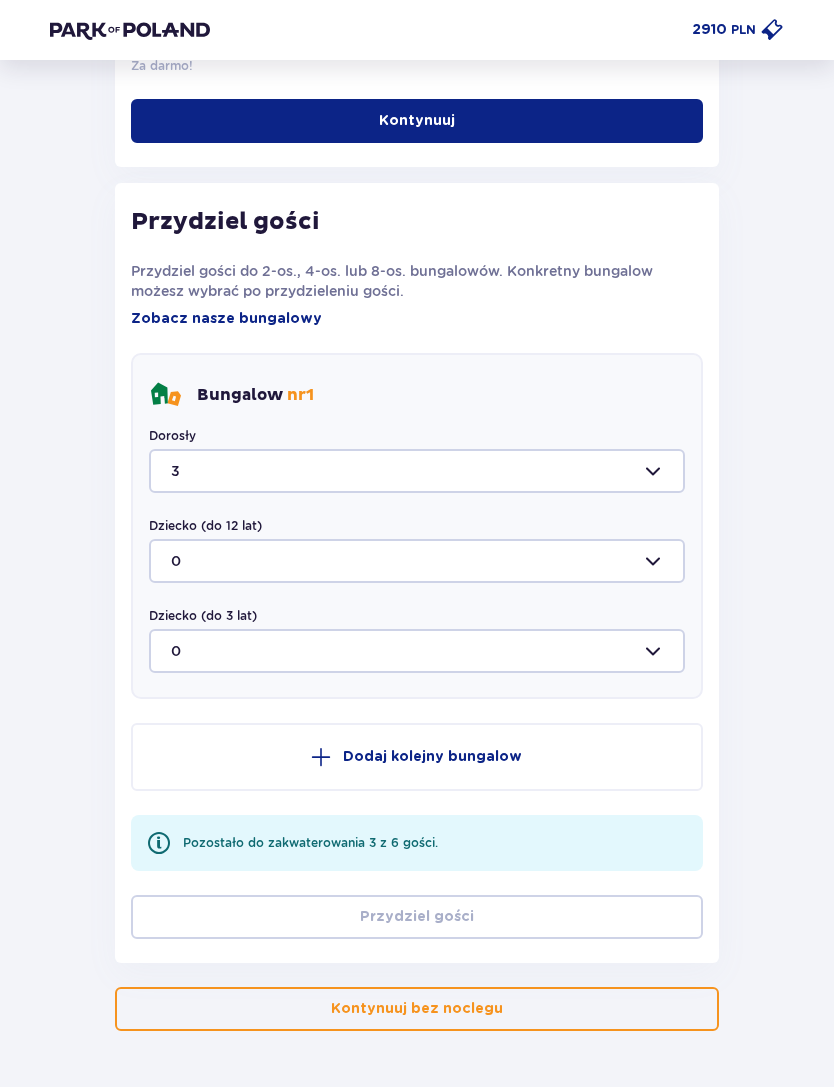 click on "Dodaj kolejny bungalow" at bounding box center [432, 757] 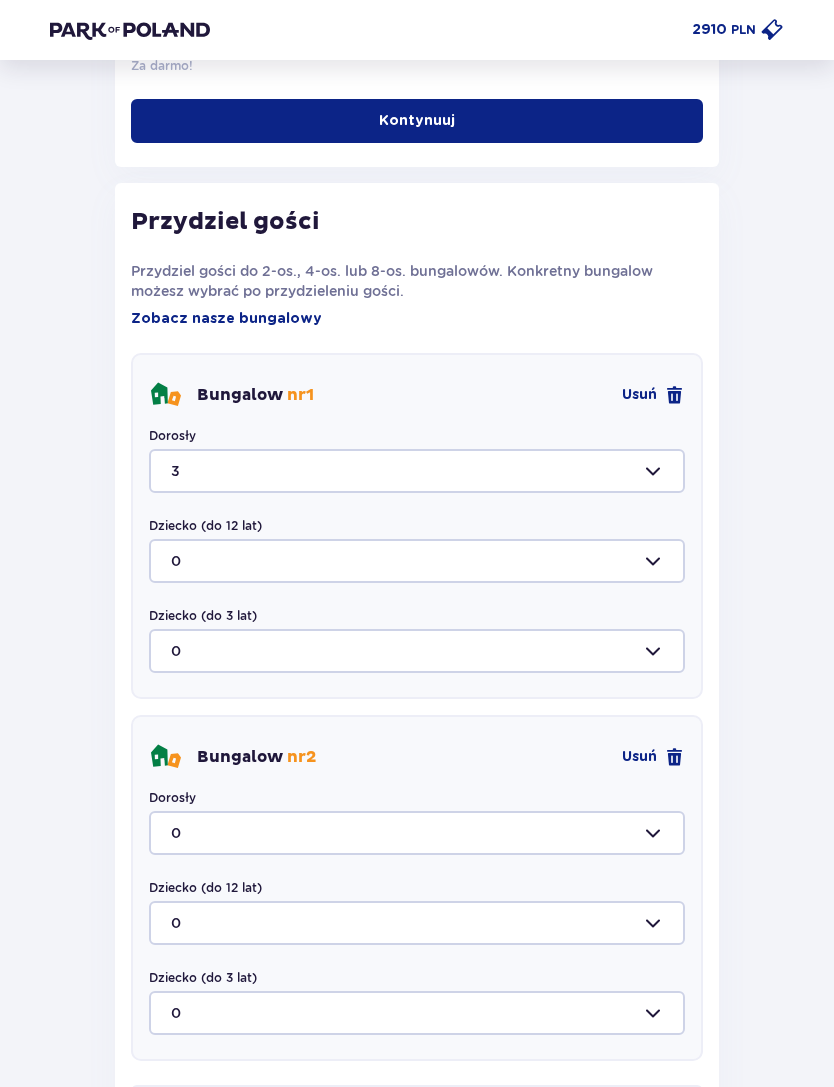 click at bounding box center (417, 833) 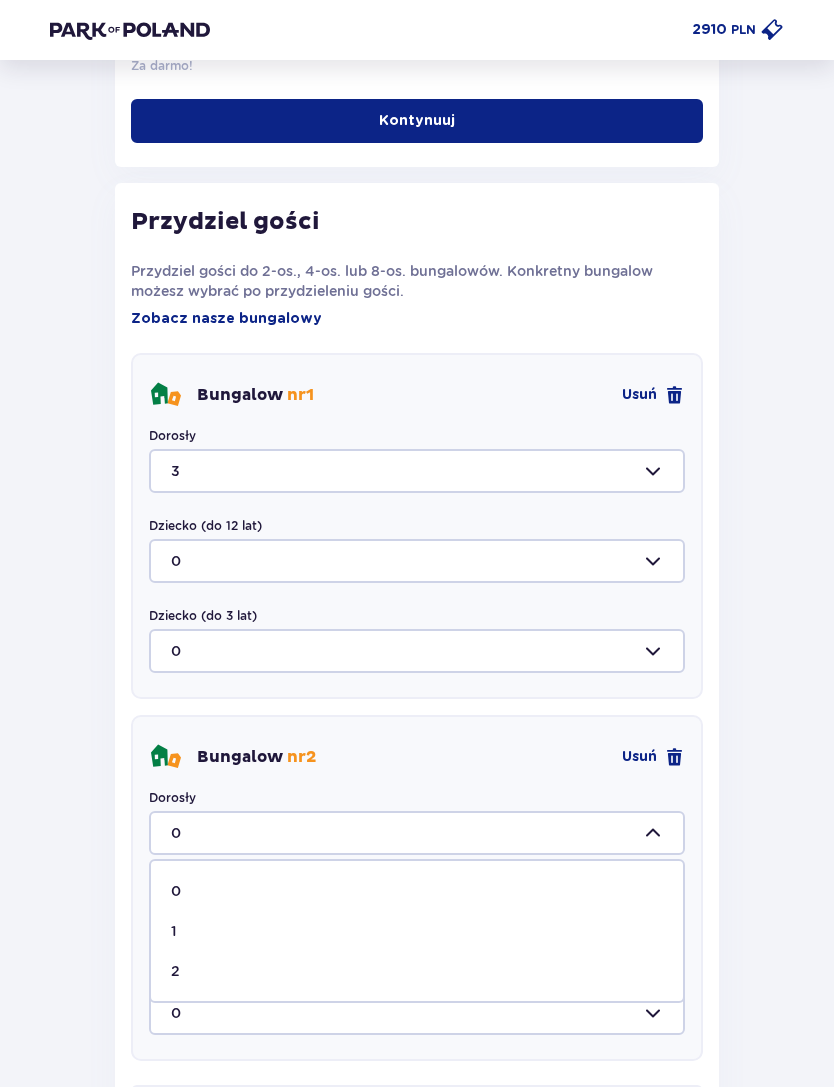 click on "2" at bounding box center (417, 971) 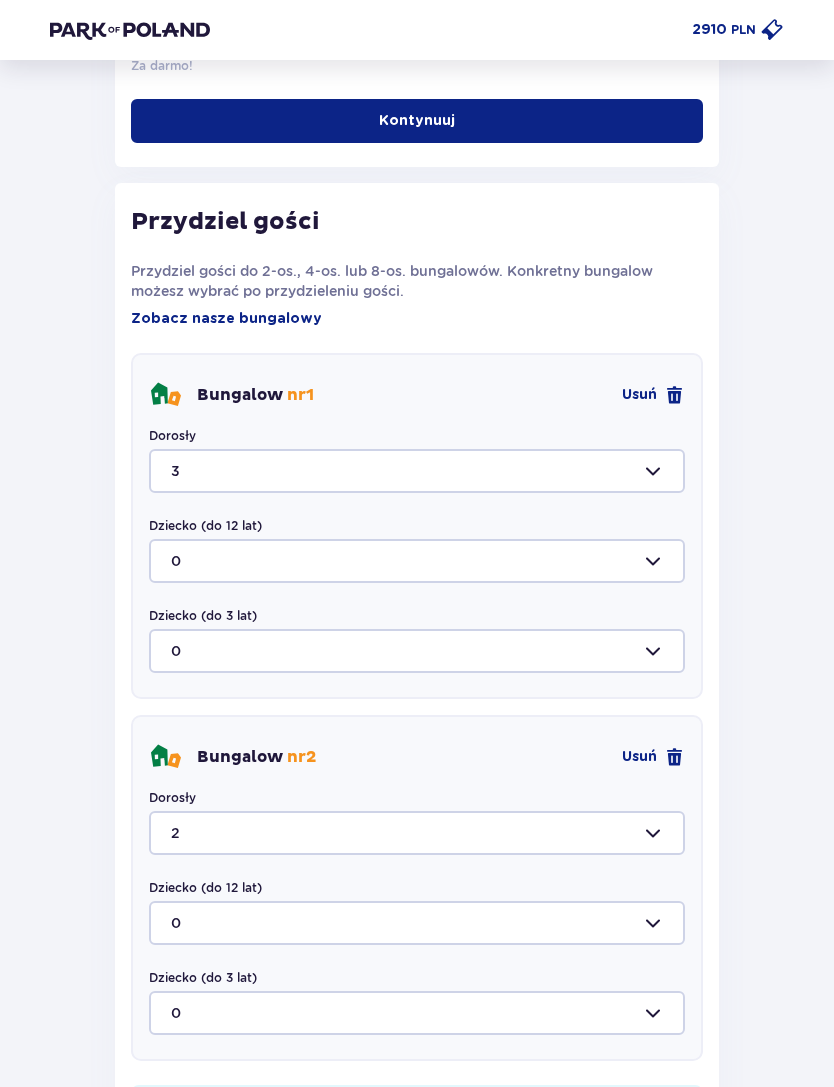 click at bounding box center [417, 923] 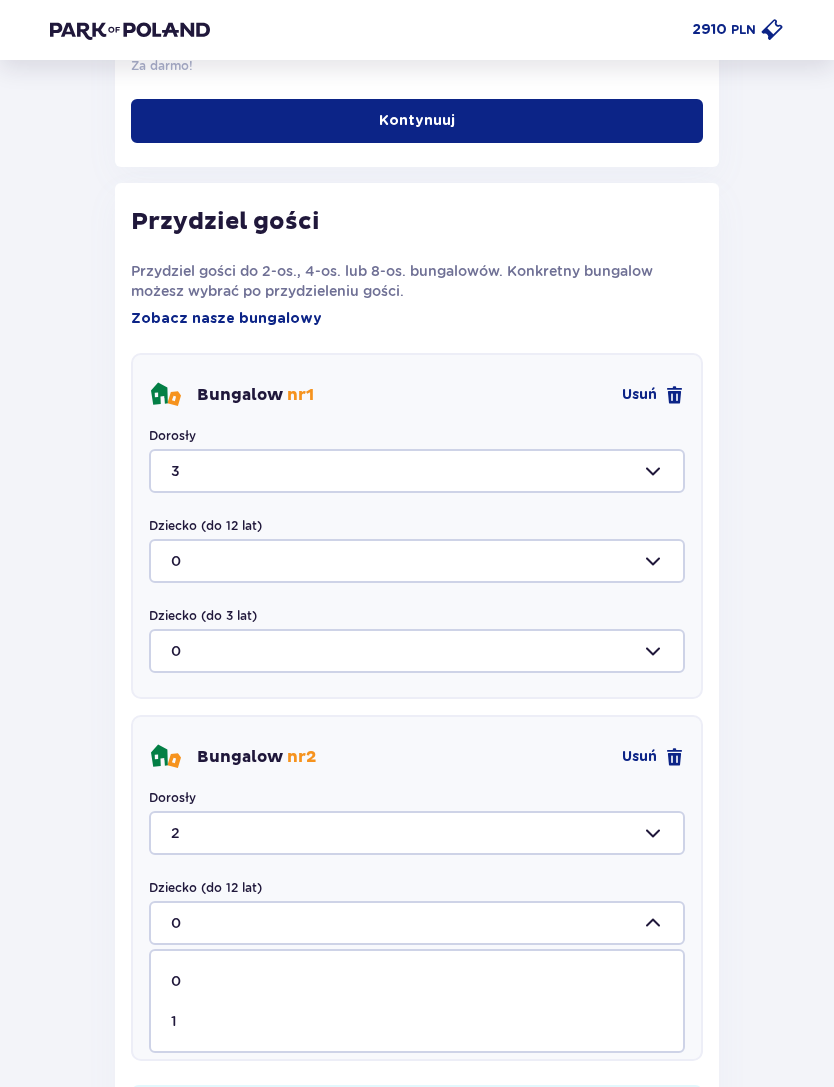 click on "1" at bounding box center [417, 1021] 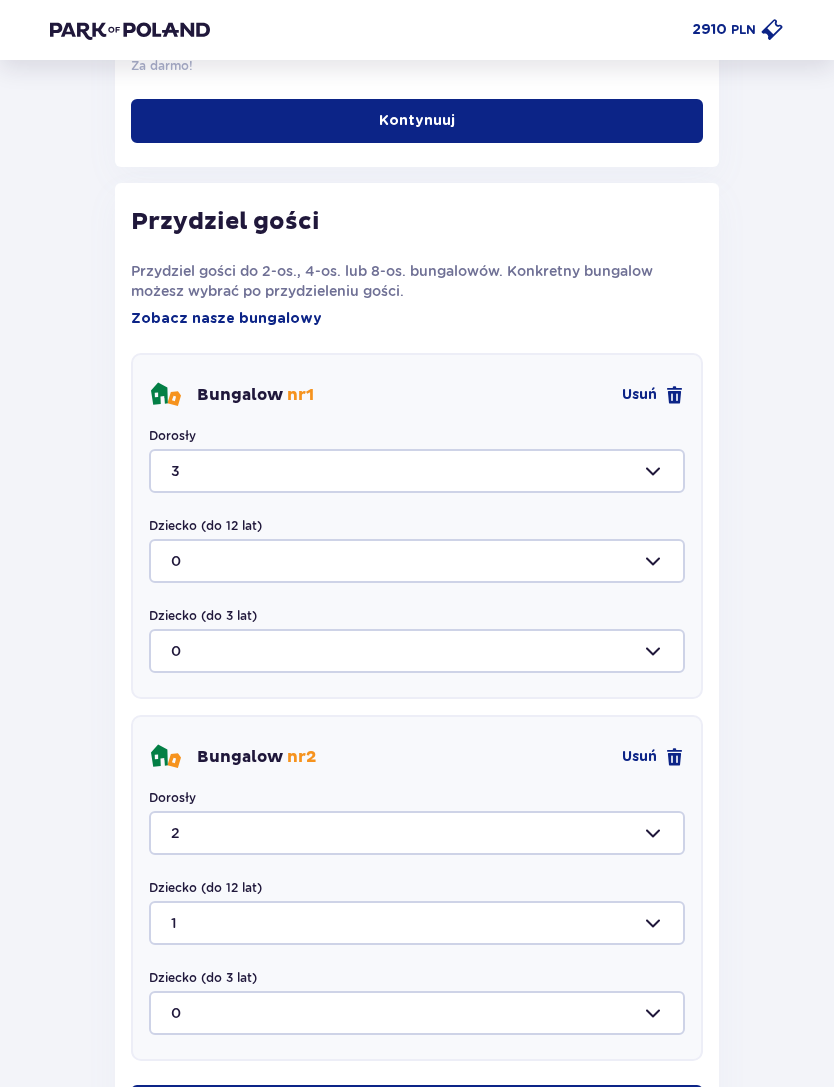 click on "Przydziel gości" at bounding box center (417, 1107) 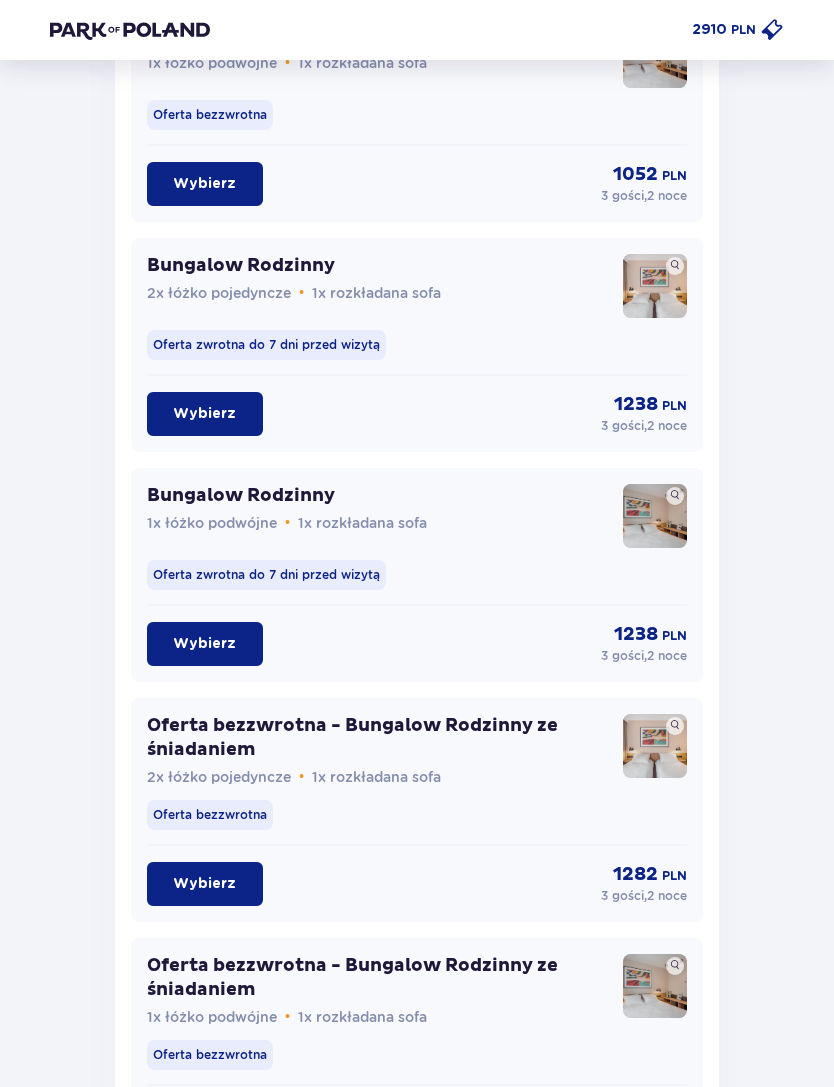 click on "Wybierz" at bounding box center [204, 885] 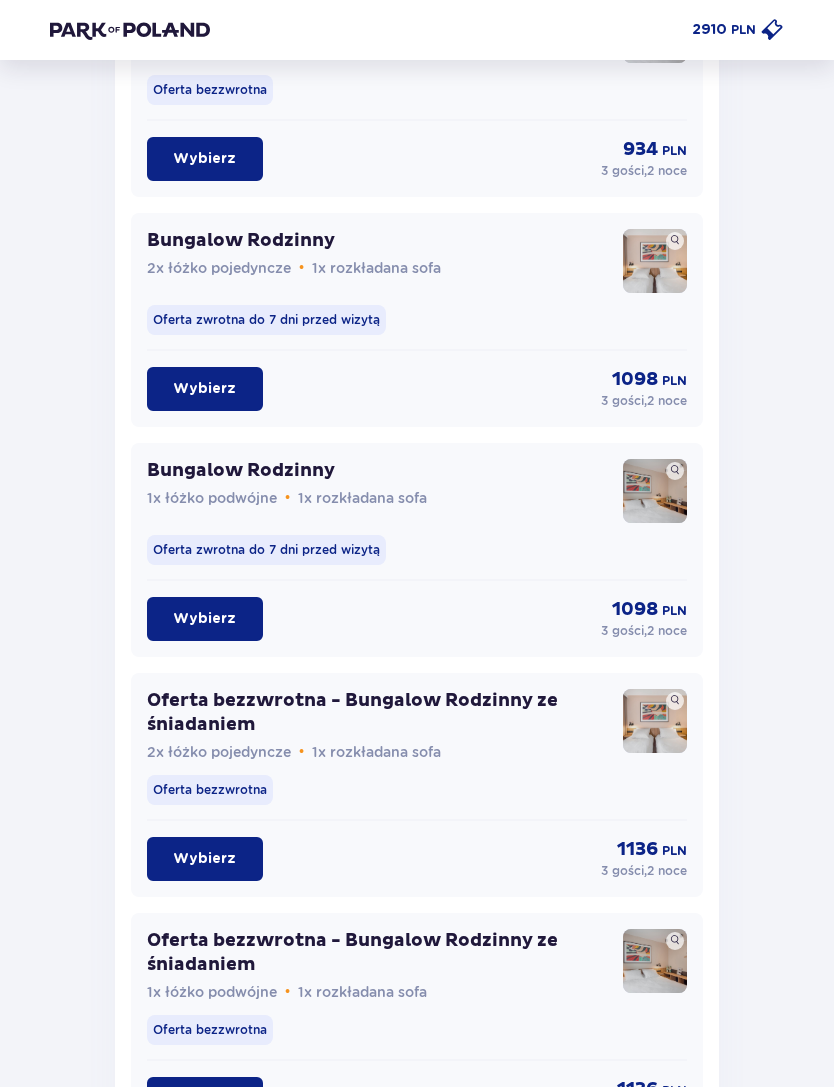 scroll, scrollTop: 4522, scrollLeft: 0, axis: vertical 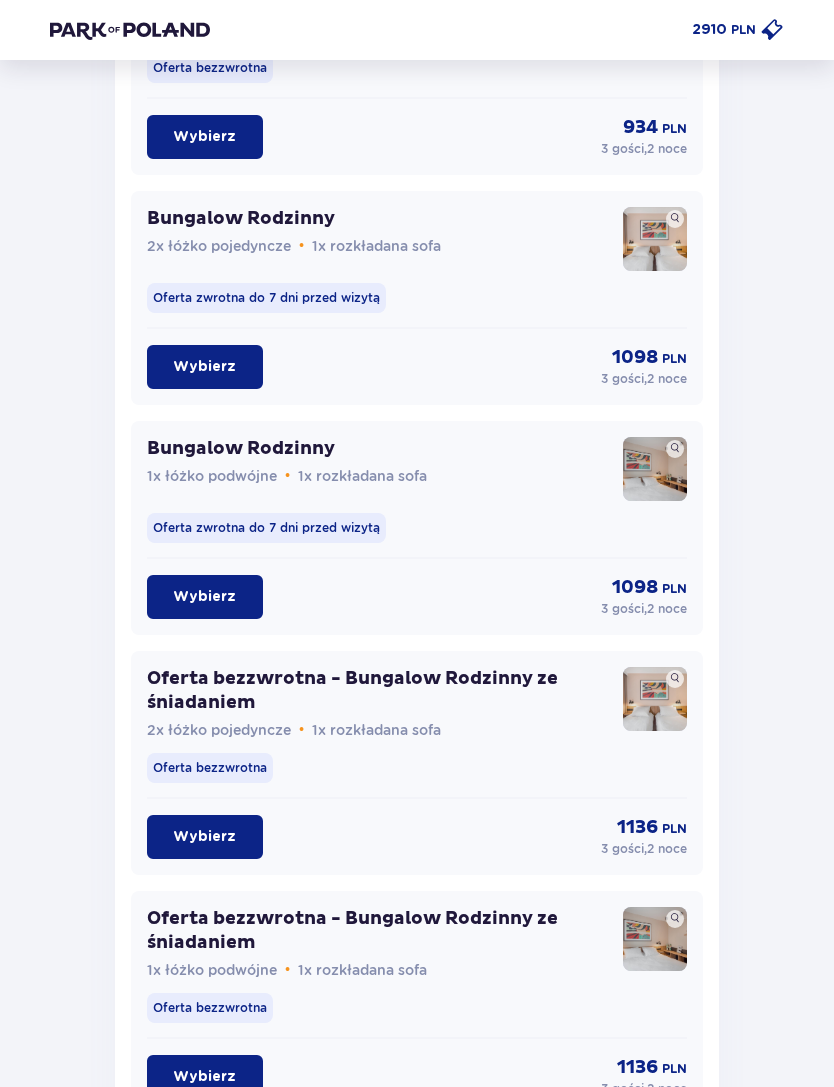 click on "Wybierz" at bounding box center (204, 838) 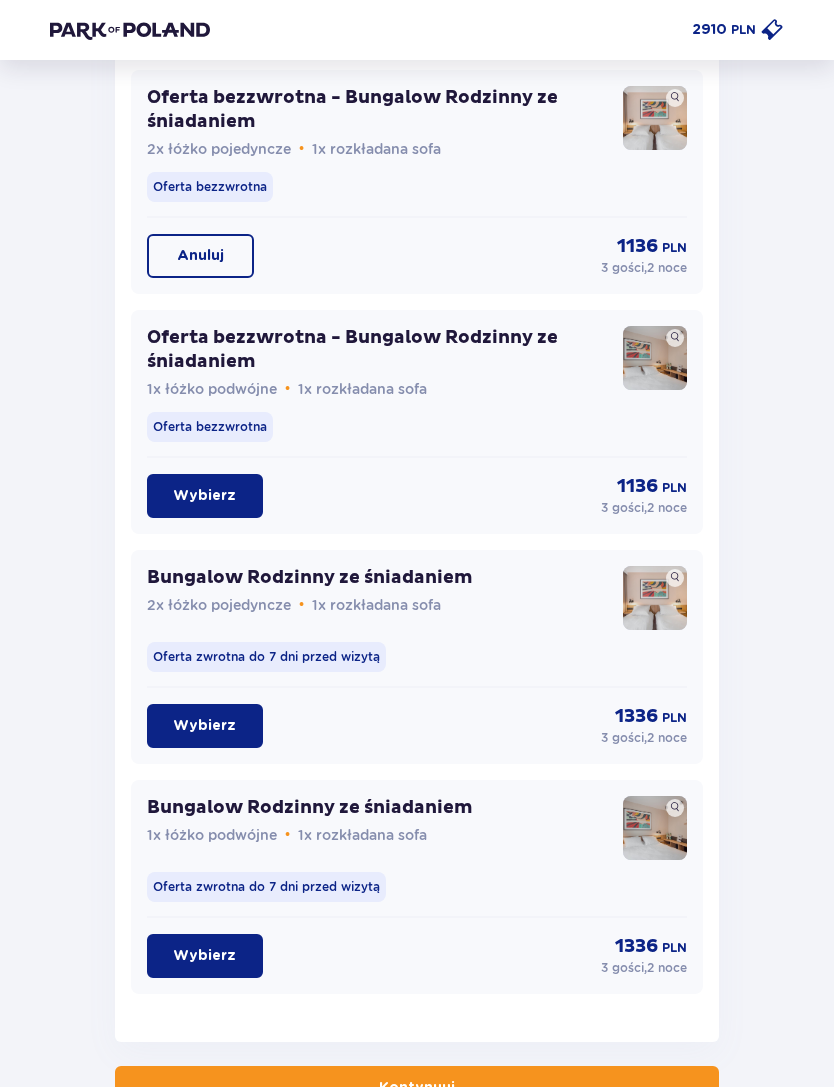 scroll, scrollTop: 5183, scrollLeft: 0, axis: vertical 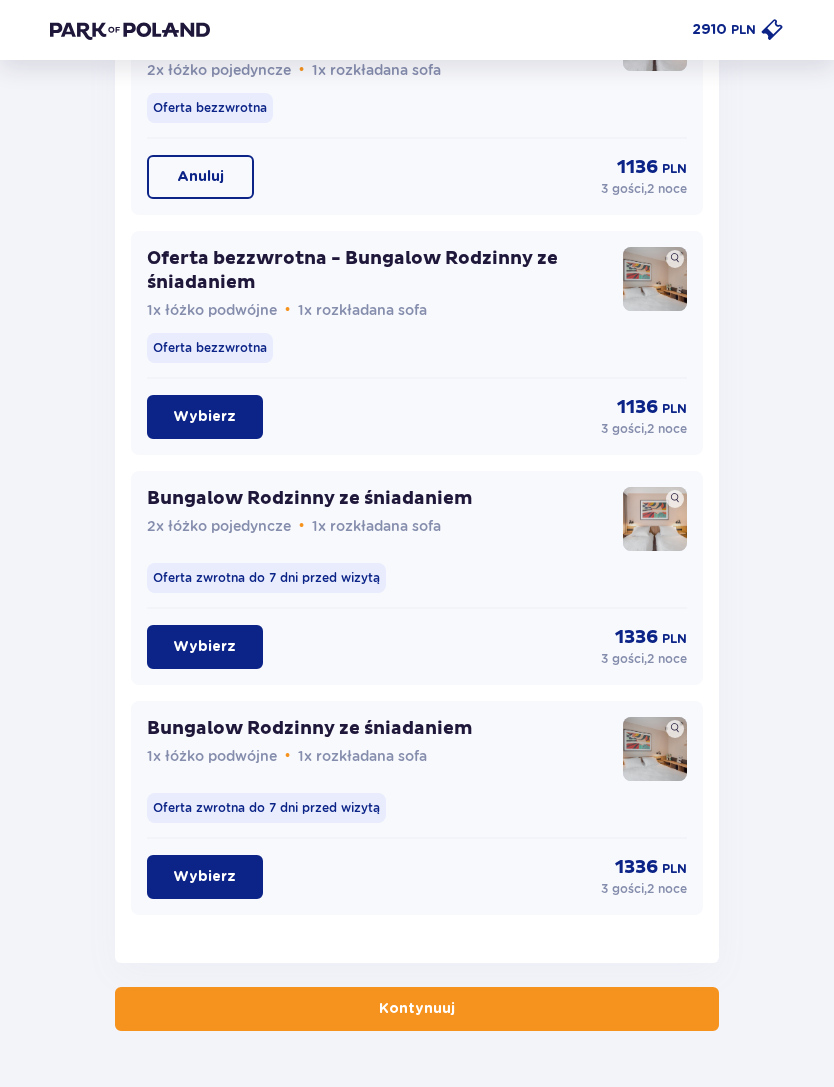 click on "Kontynuuj" at bounding box center [417, 1009] 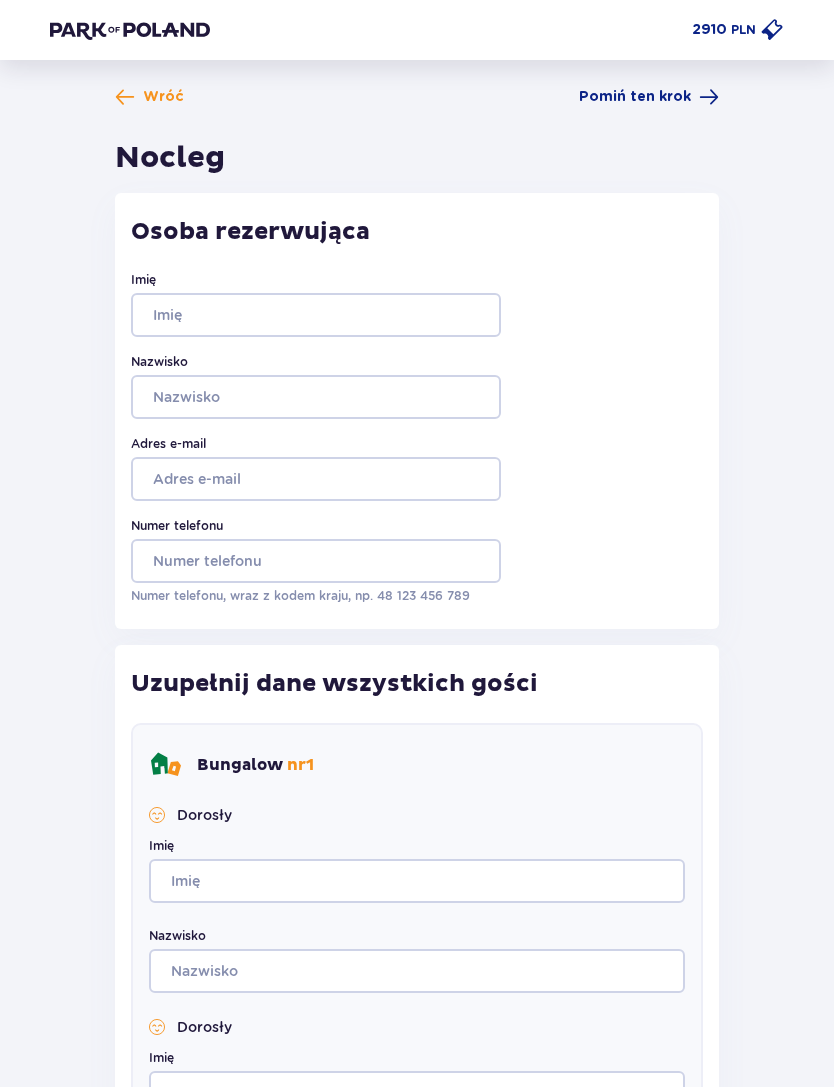 scroll, scrollTop: 0, scrollLeft: 0, axis: both 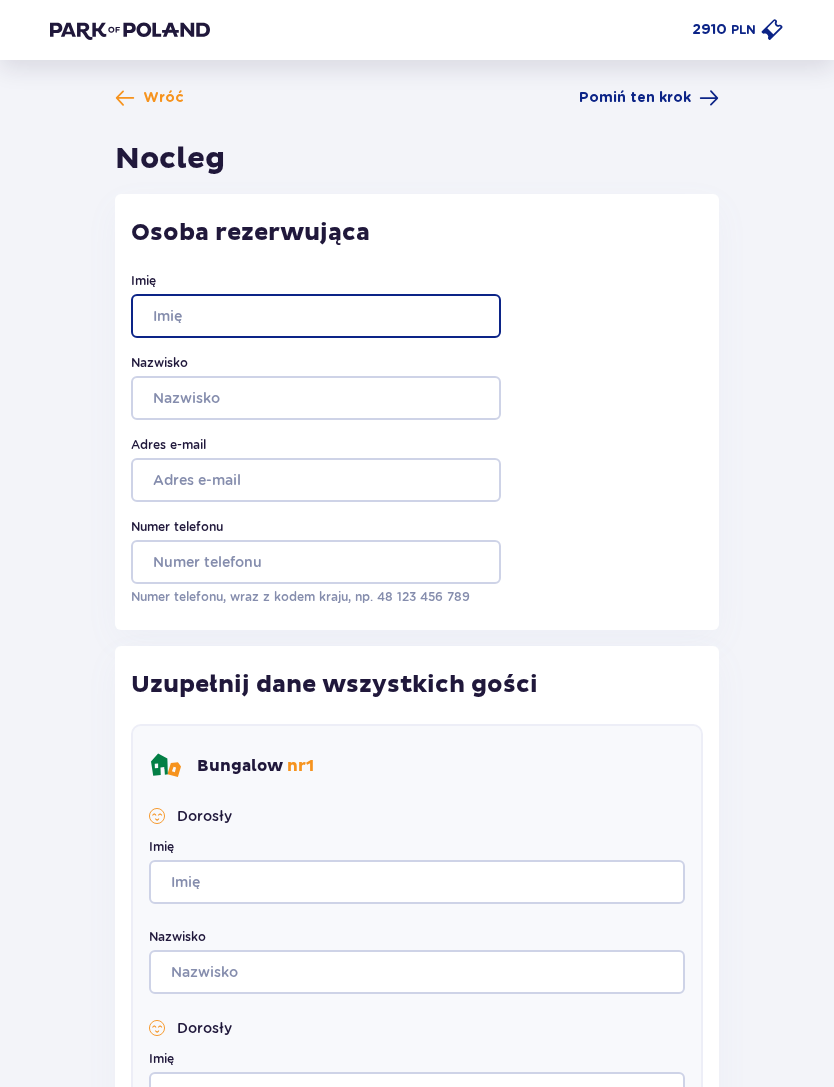 click on "Imię" at bounding box center [316, 316] 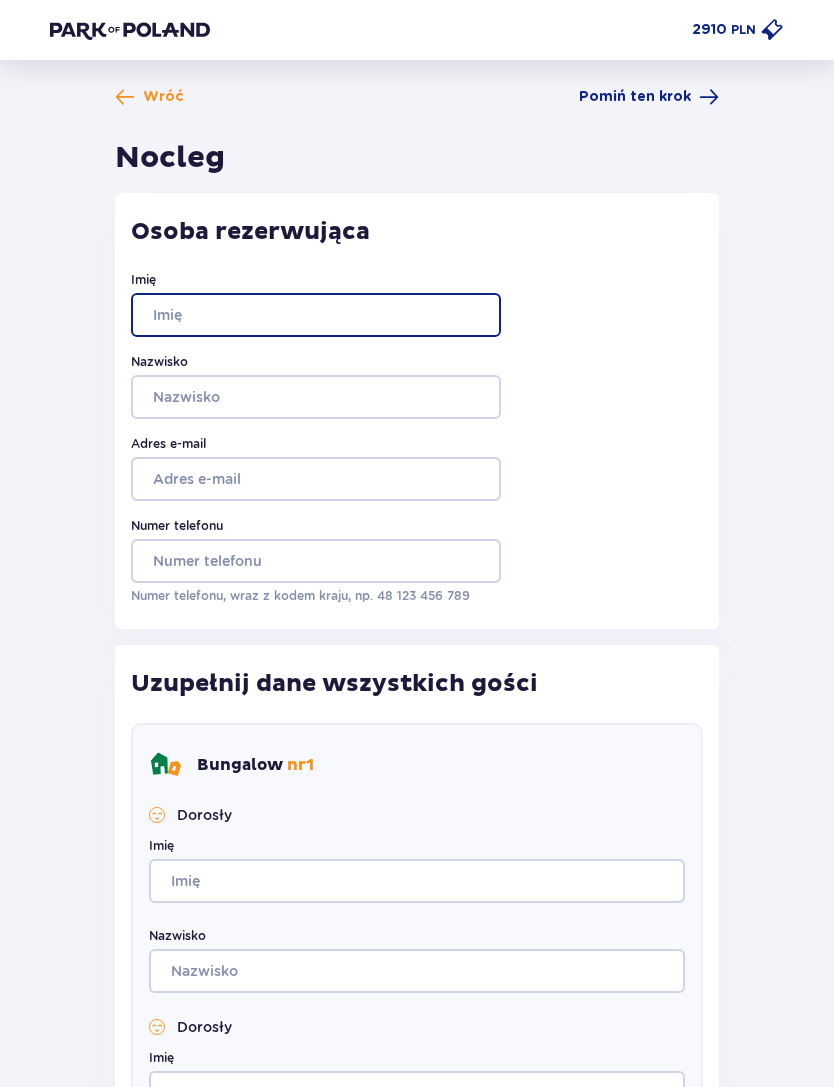 type on "[PERSON_NAME]" 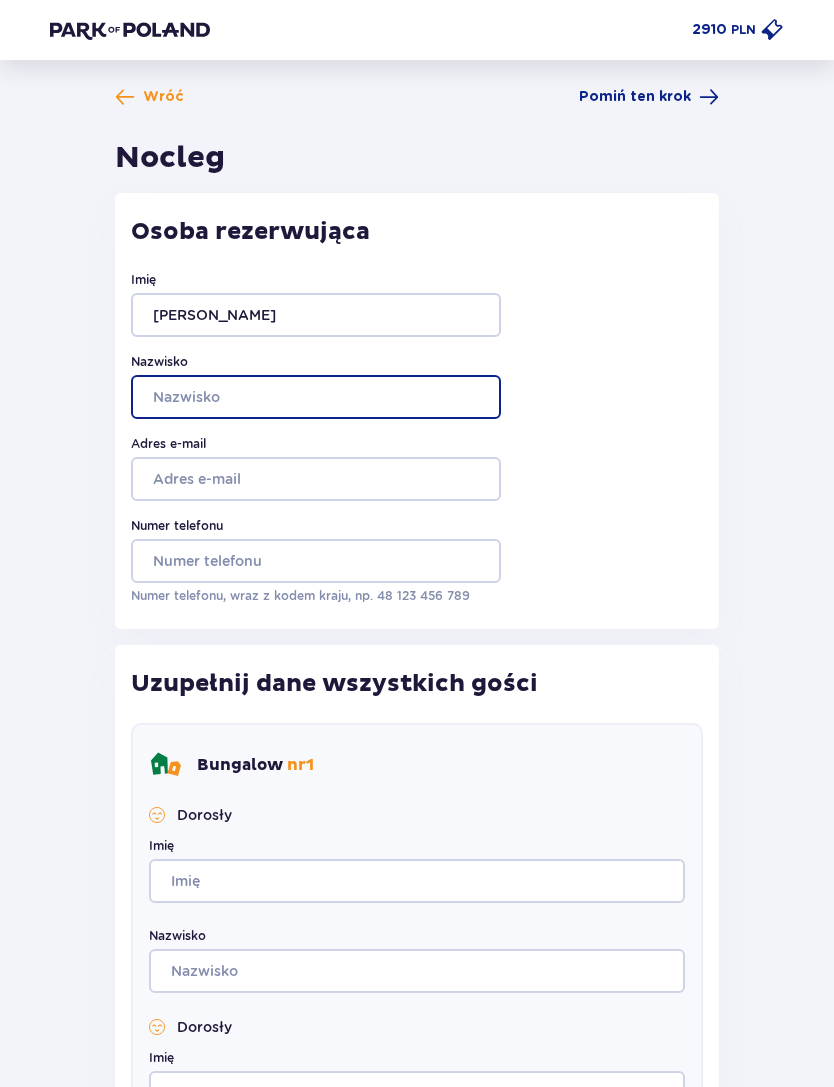 type on "Książkiewicz" 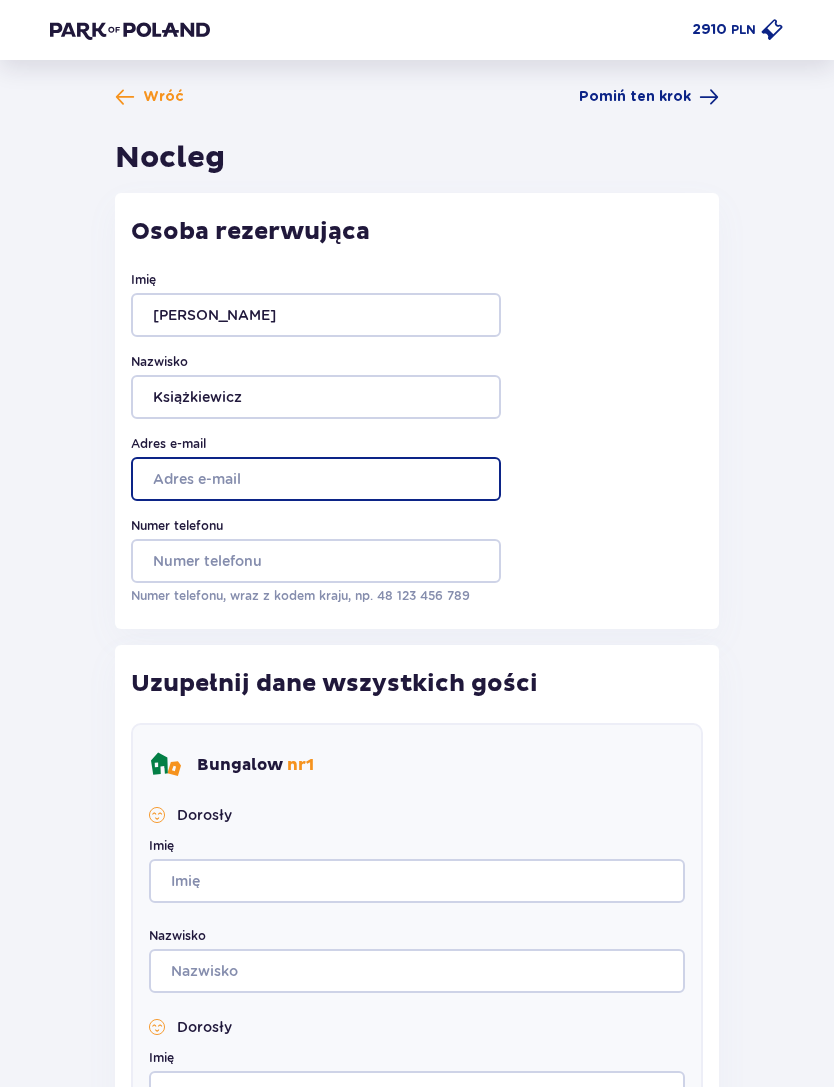 type on "[EMAIL_ADDRESS][DOMAIN_NAME]" 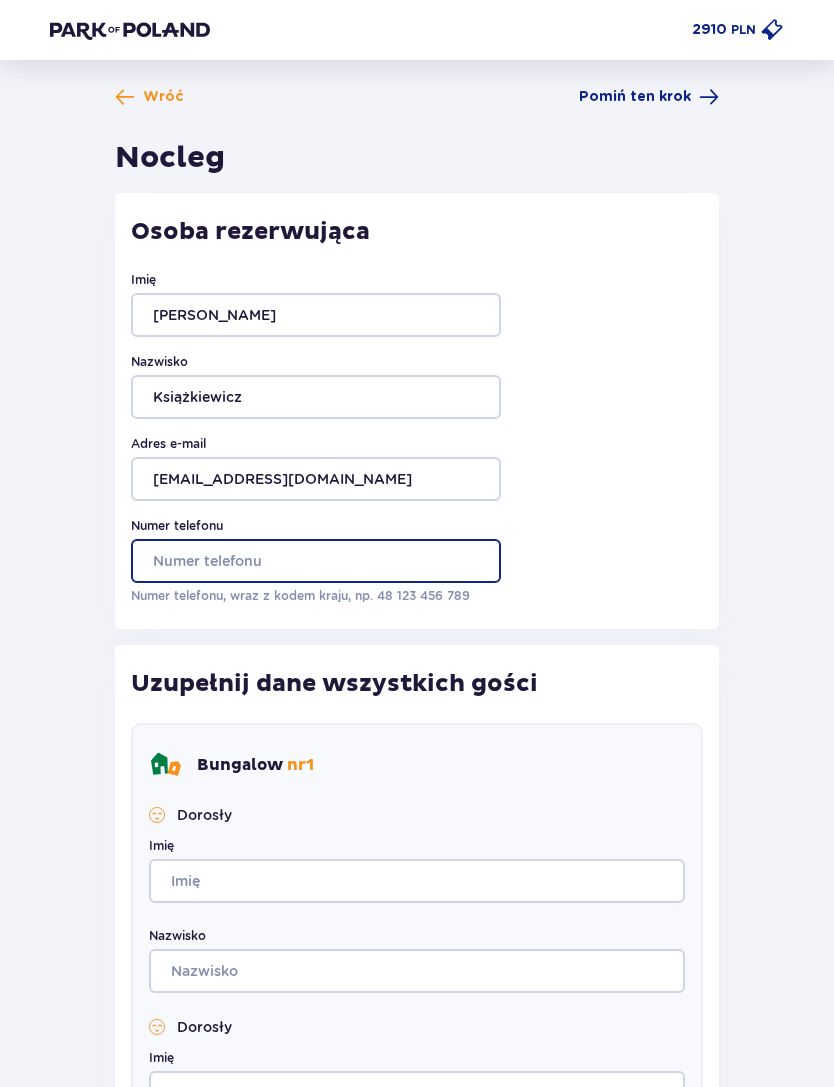 click on "Numer telefonu" at bounding box center (316, 561) 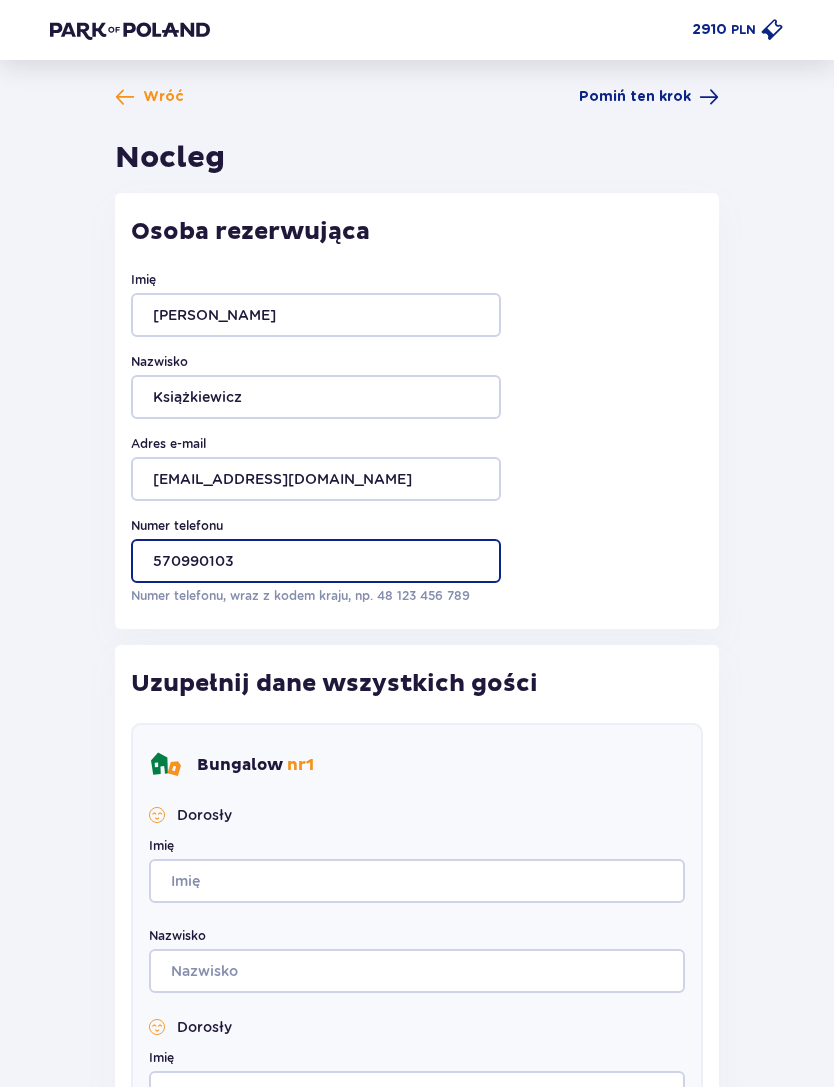 type on "570990103" 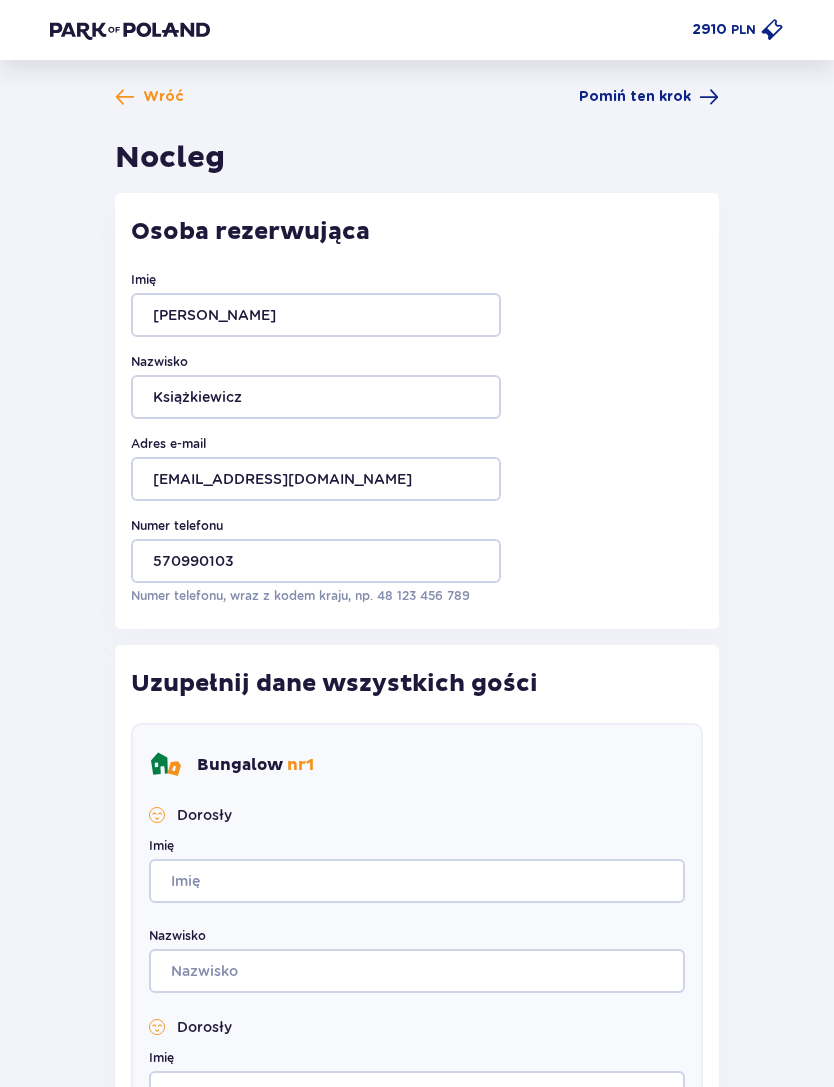 click on "Numer telefonu 570990103 Numer telefonu, wraz z kodem kraju, np. 48 ​123 ​456 ​789" at bounding box center [417, 561] 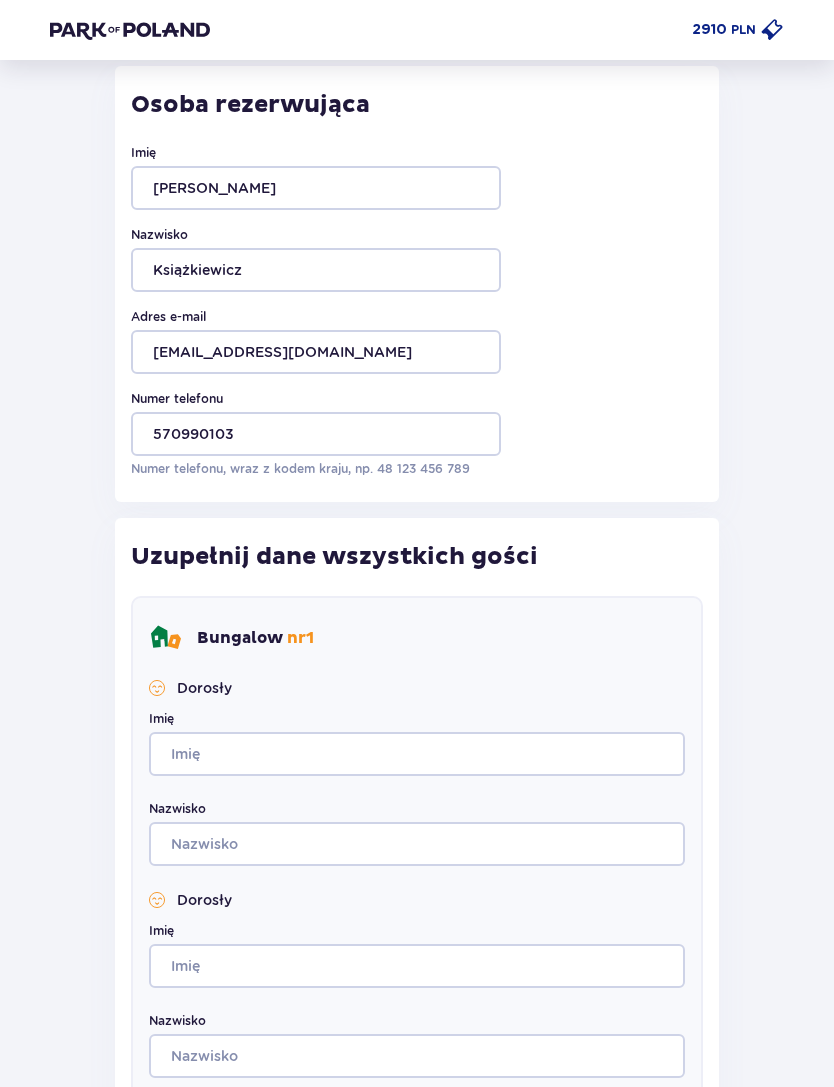 scroll, scrollTop: 128, scrollLeft: 0, axis: vertical 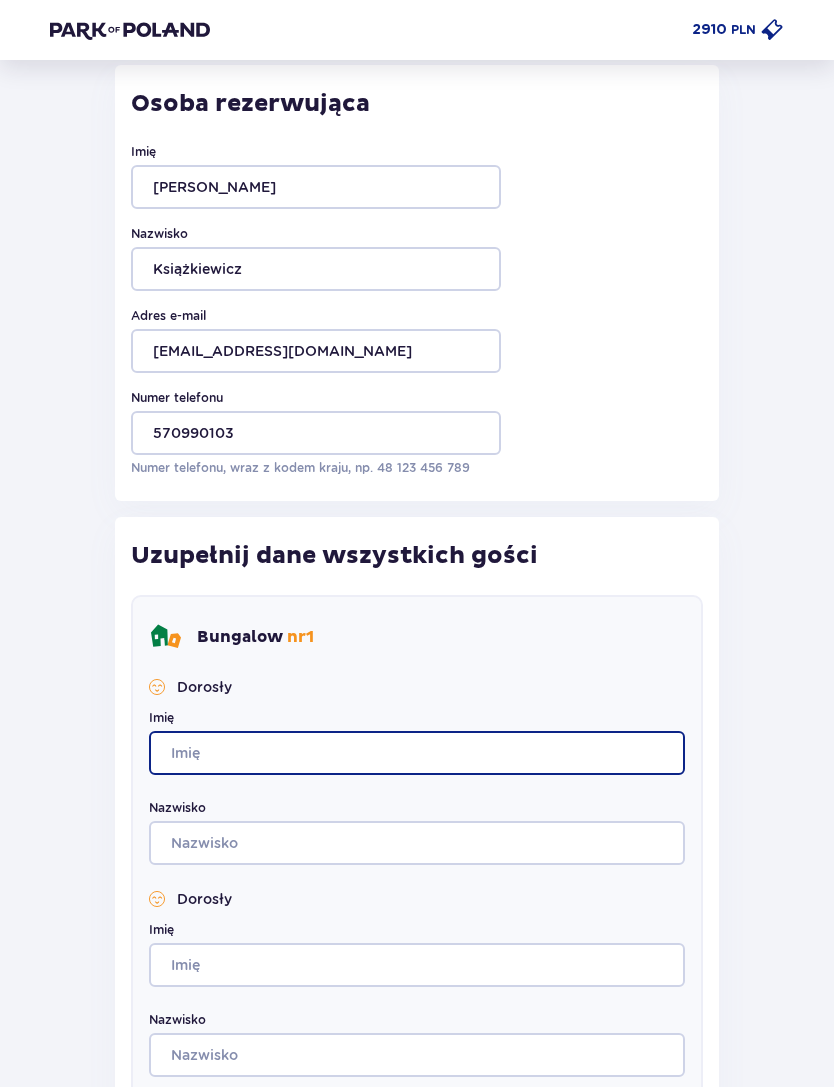 click on "Imię" at bounding box center (417, 754) 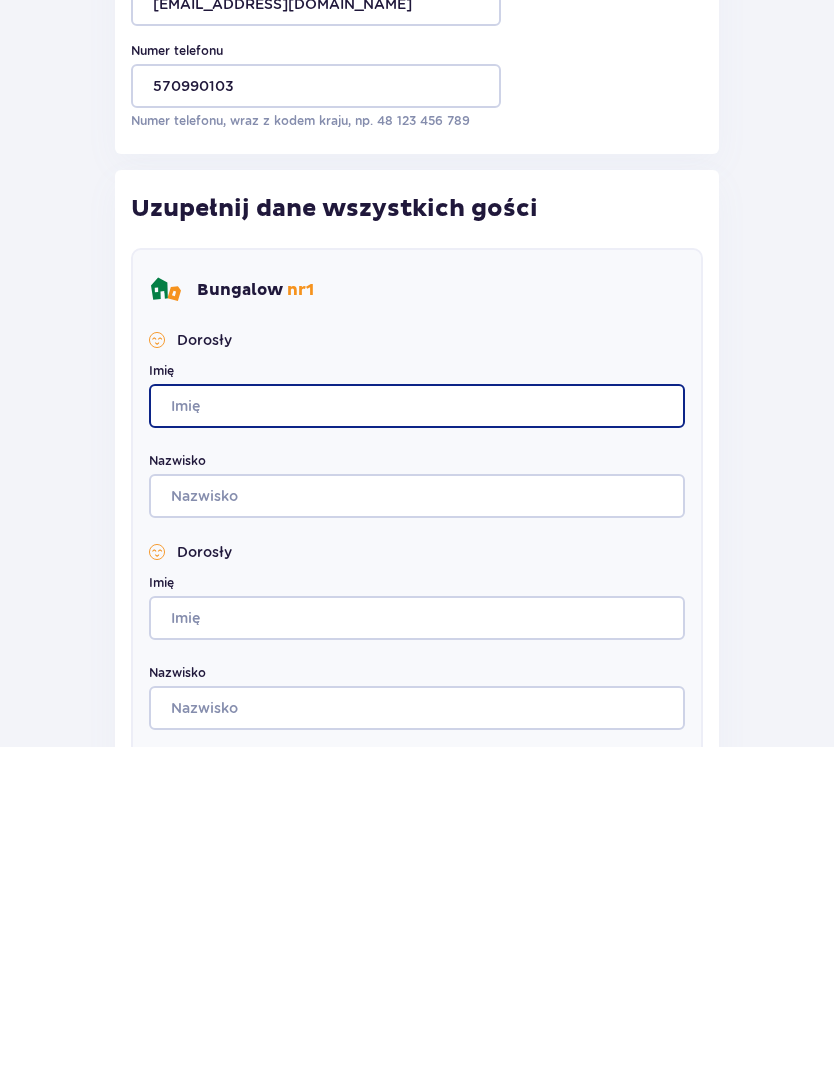 type on "[PERSON_NAME]" 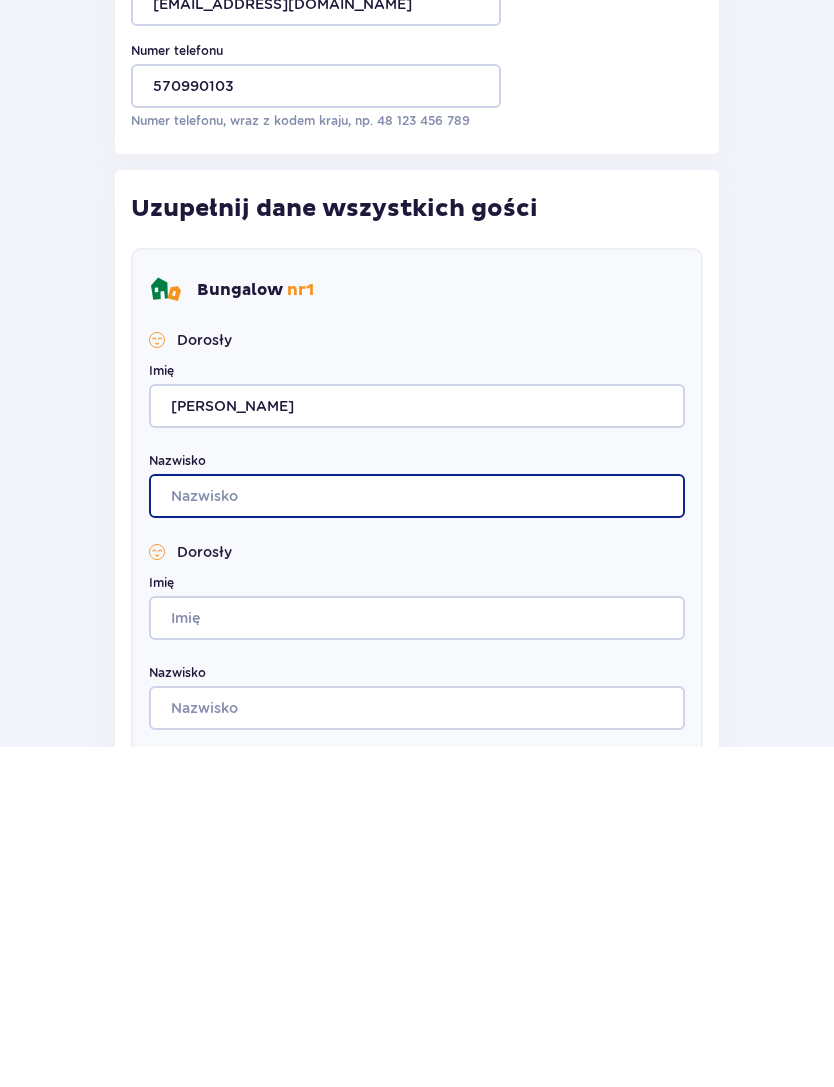 type on "Książkiewicz" 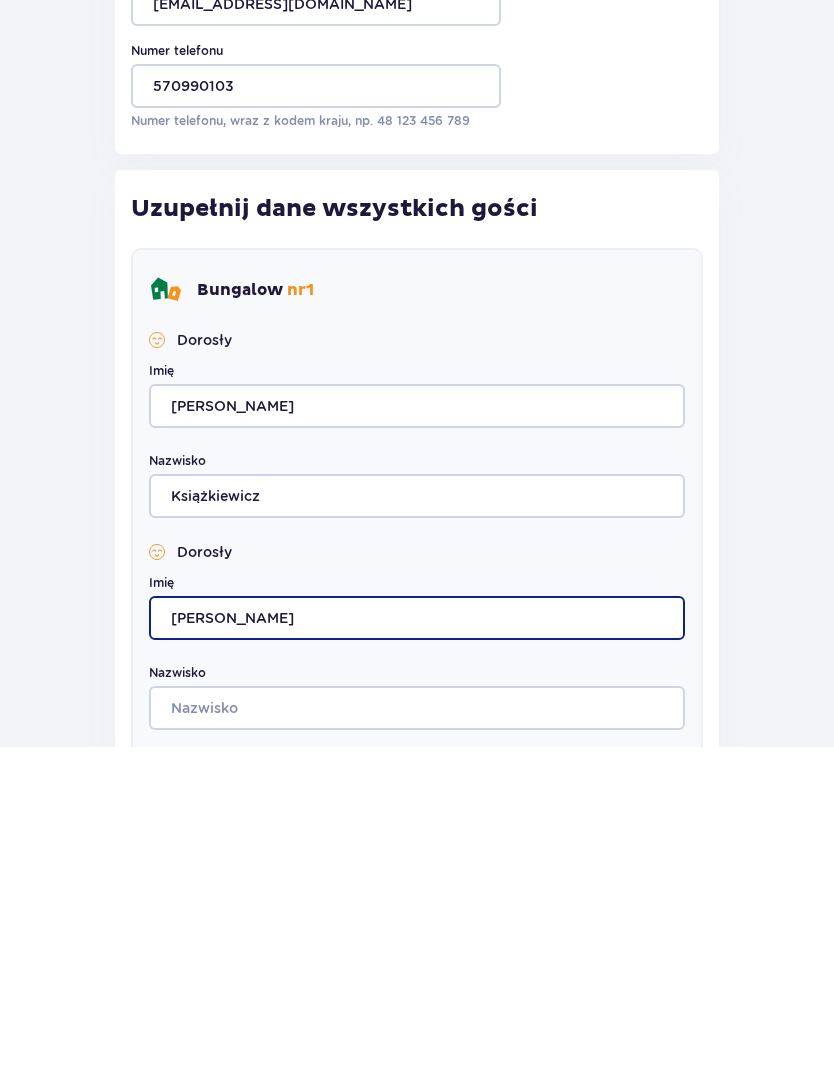 type on "[PERSON_NAME]" 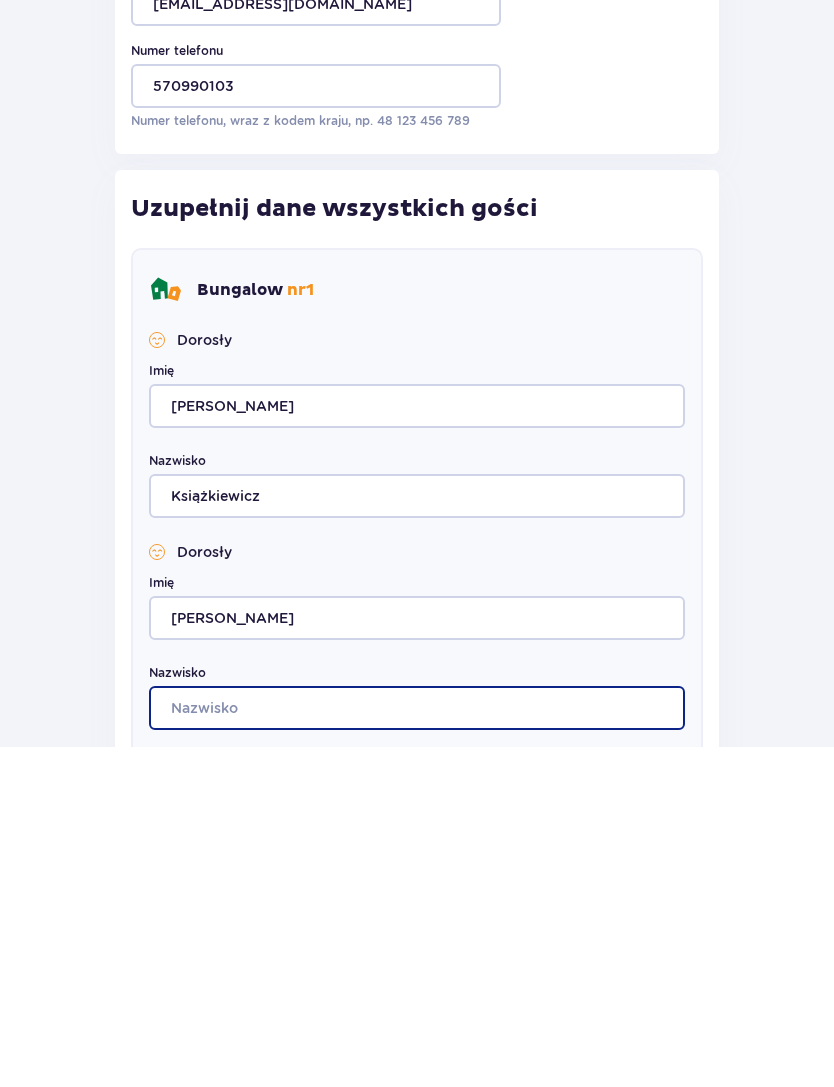 click on "Nazwisko" at bounding box center [417, 1048] 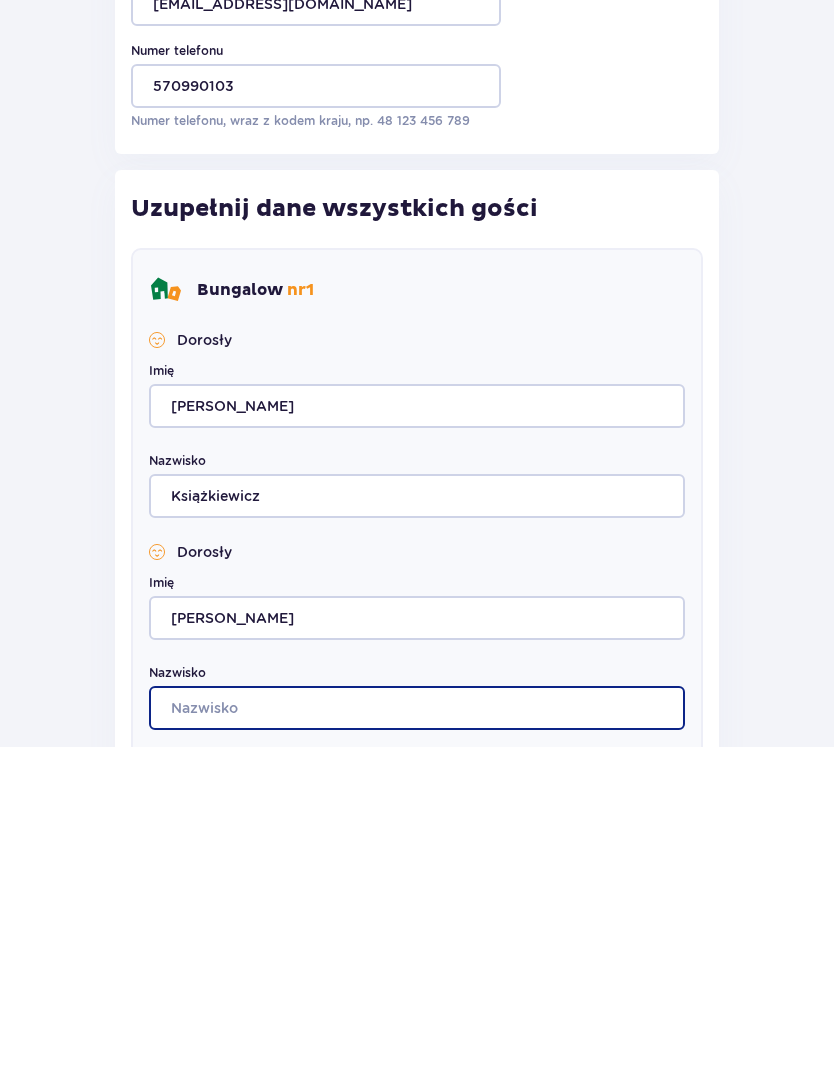 type on "Książkiewicz" 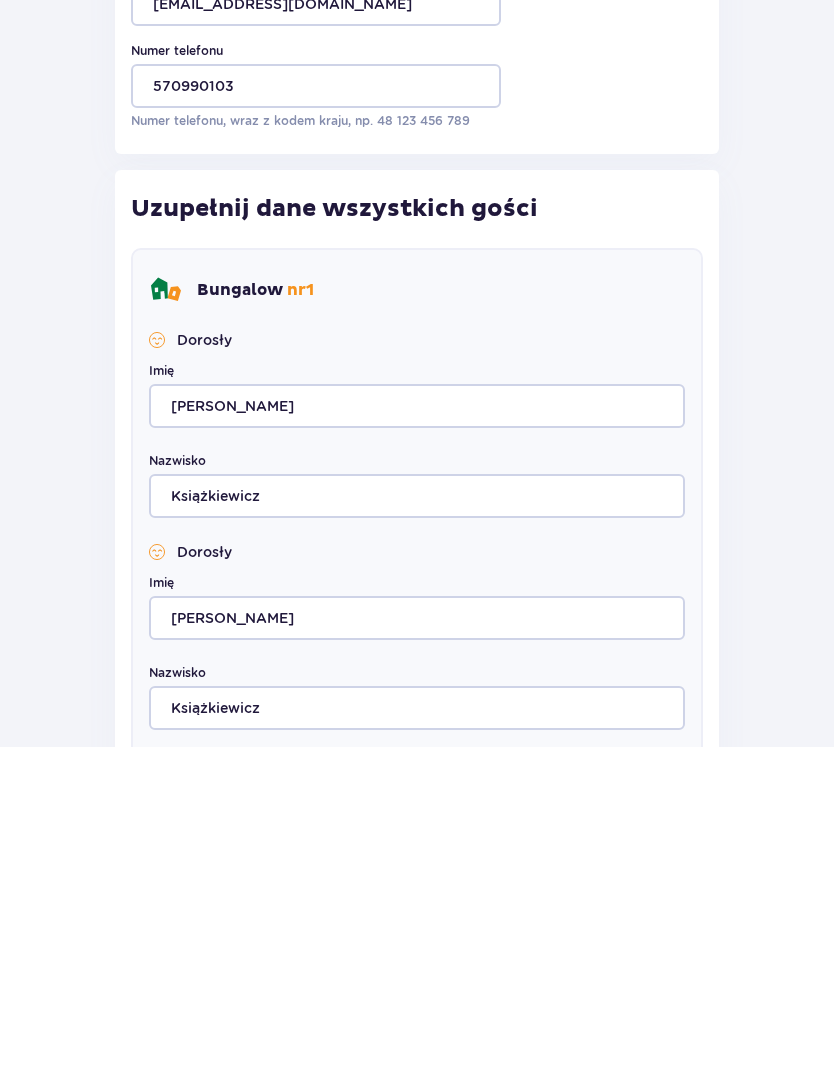 scroll, scrollTop: 560, scrollLeft: 0, axis: vertical 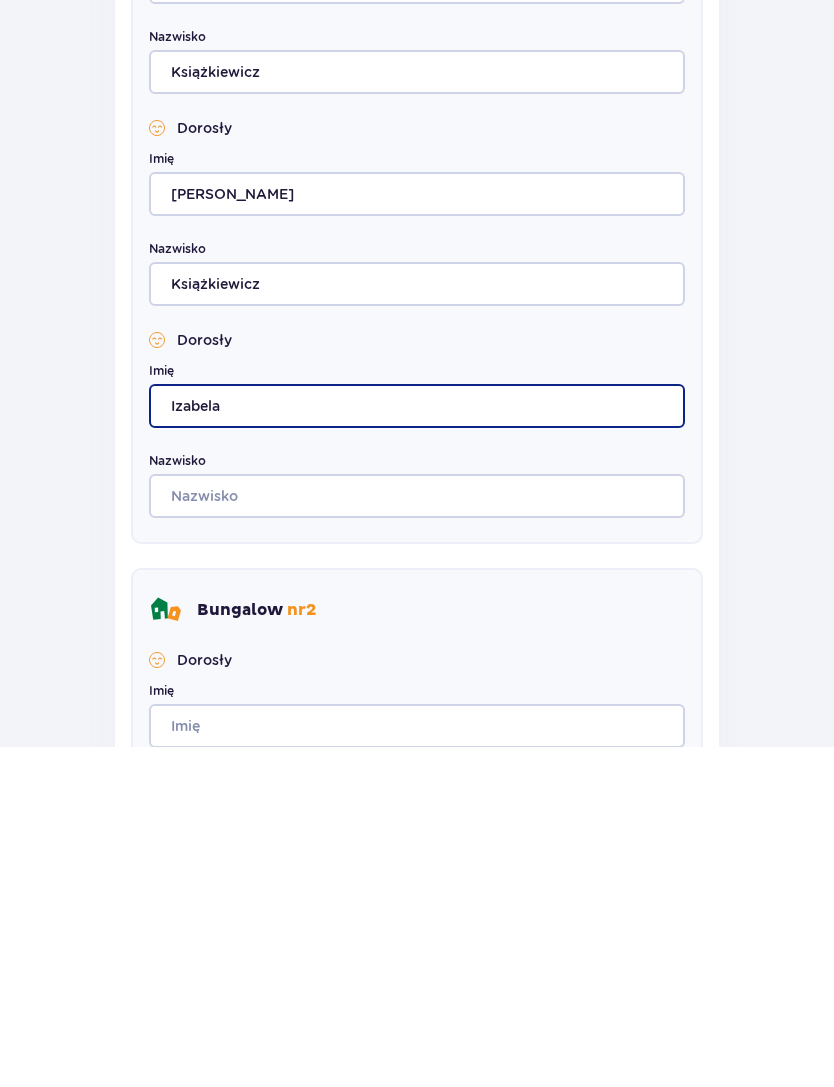 type on "Izabela" 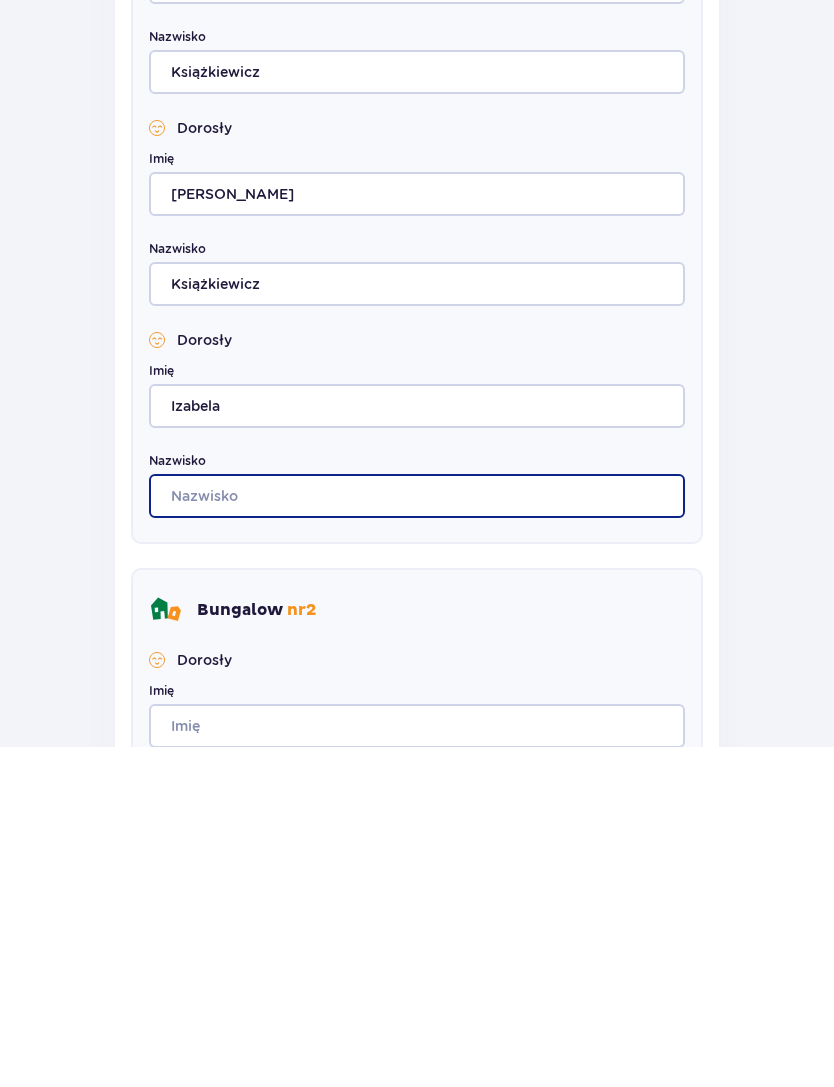 click on "Nazwisko" at bounding box center [417, 836] 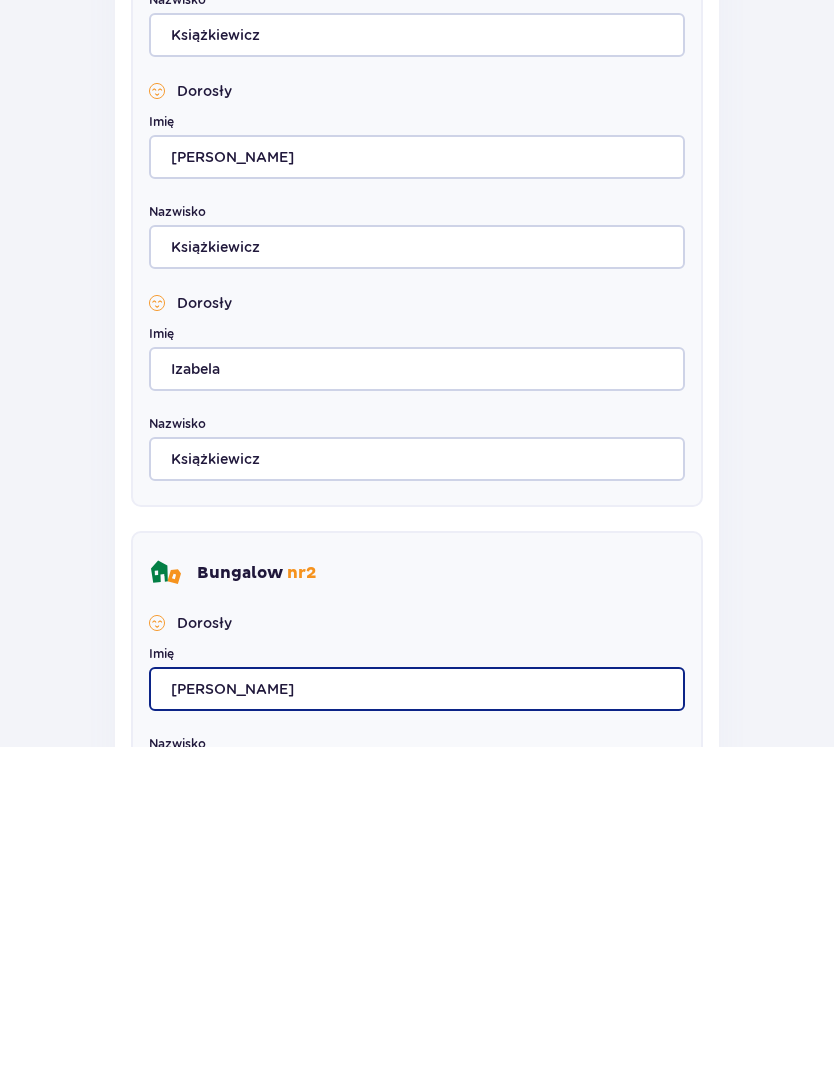 scroll, scrollTop: 669, scrollLeft: 0, axis: vertical 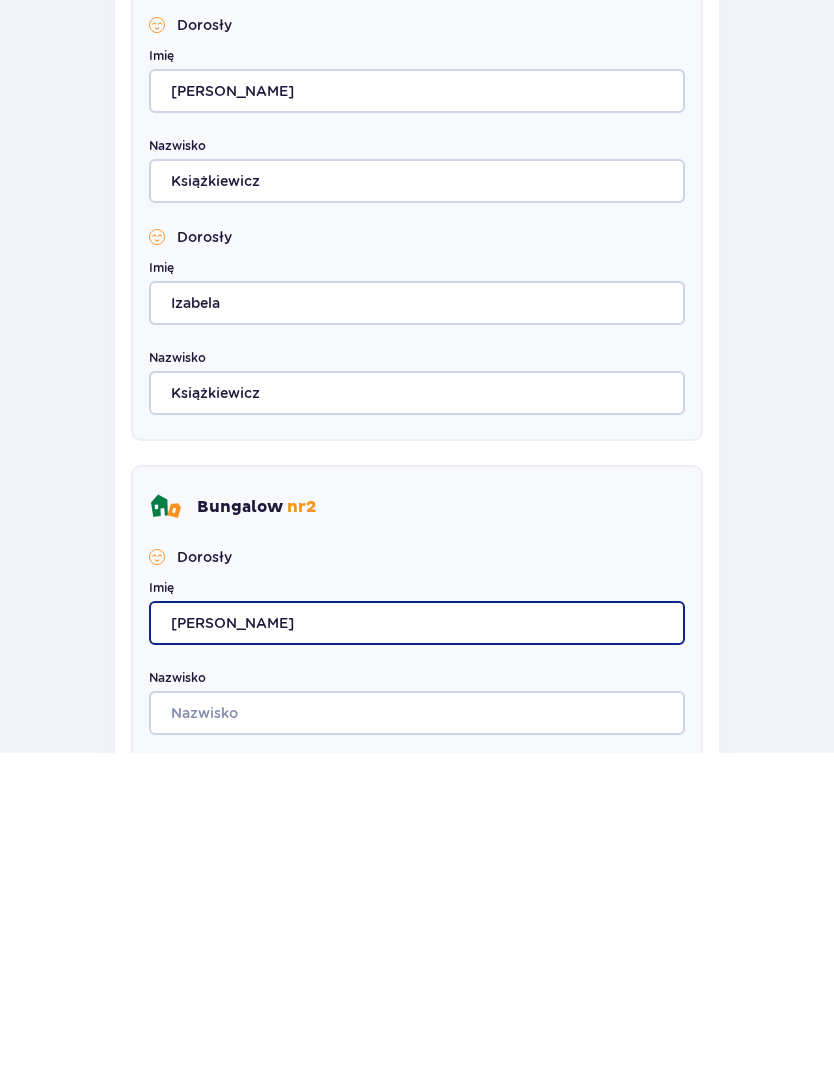 type on "[PERSON_NAME]" 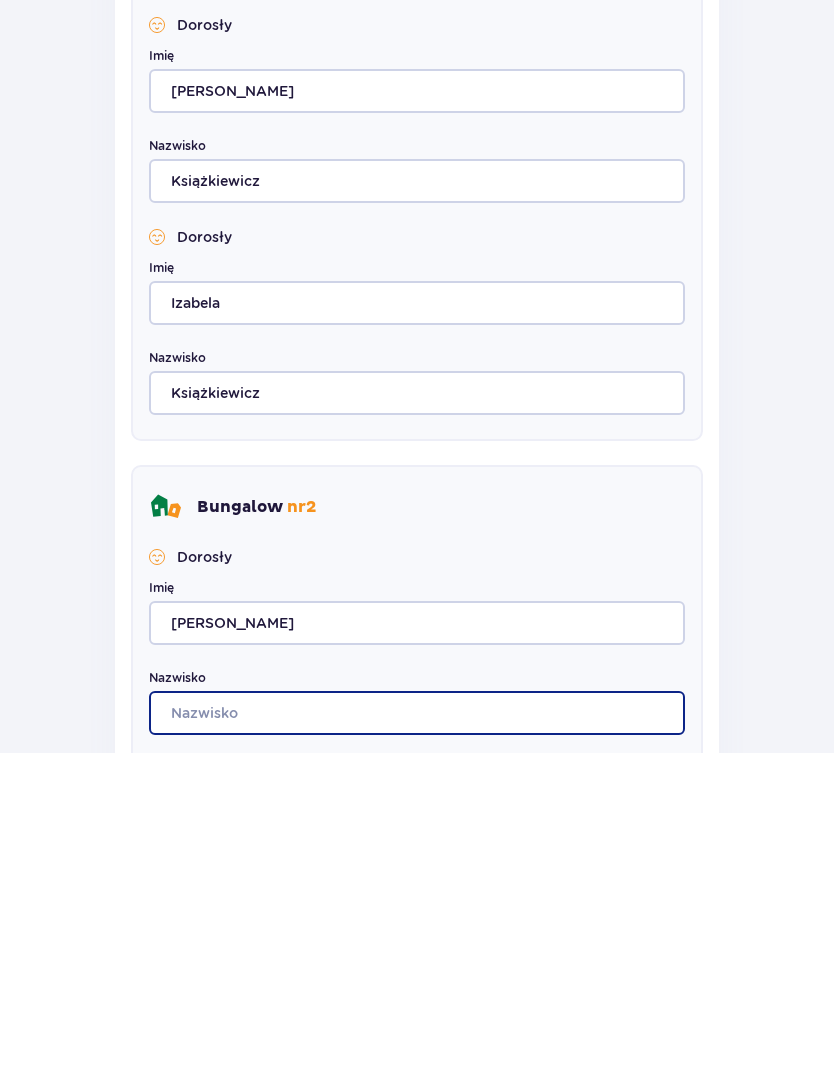 click on "Nazwisko" at bounding box center [417, 1047] 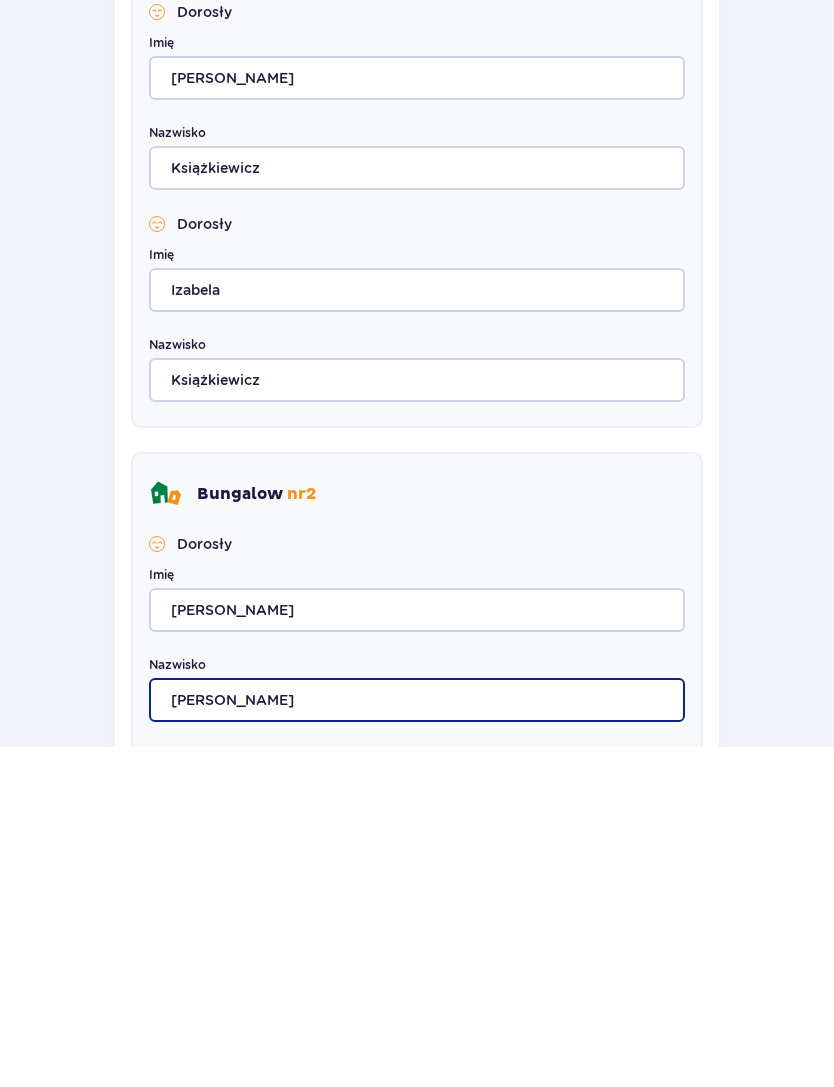 scroll, scrollTop: 789, scrollLeft: 0, axis: vertical 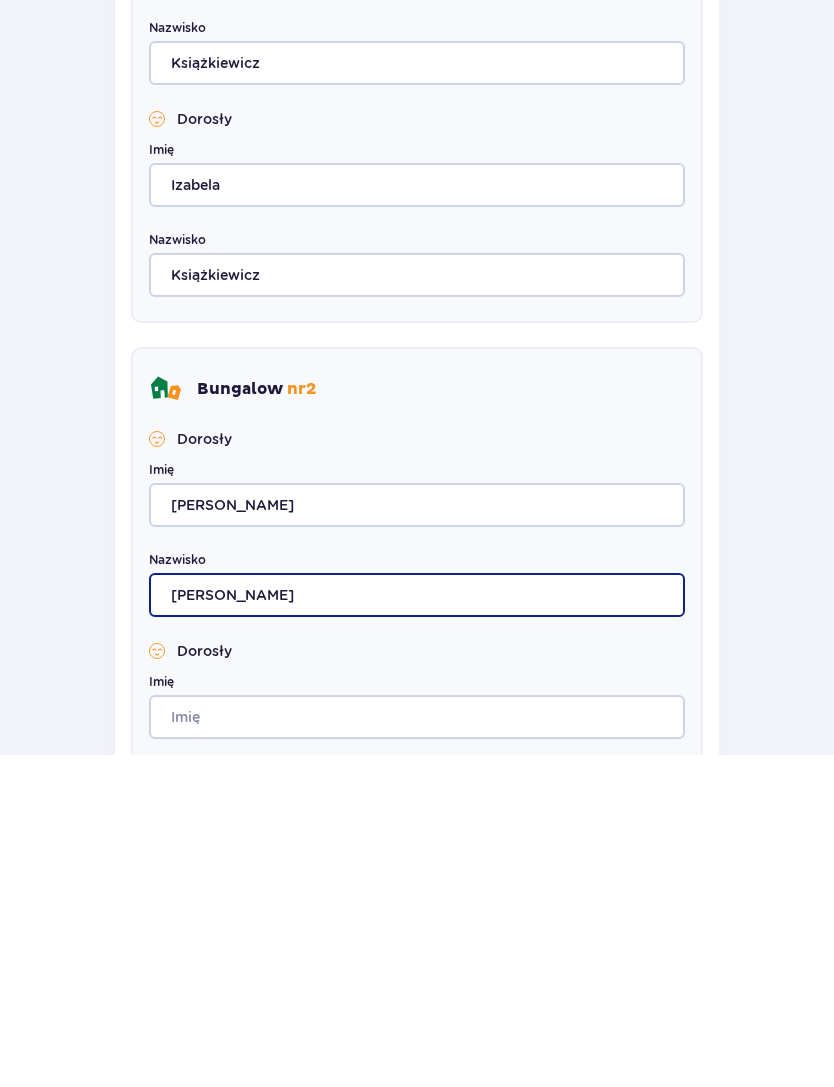 type on "[PERSON_NAME]" 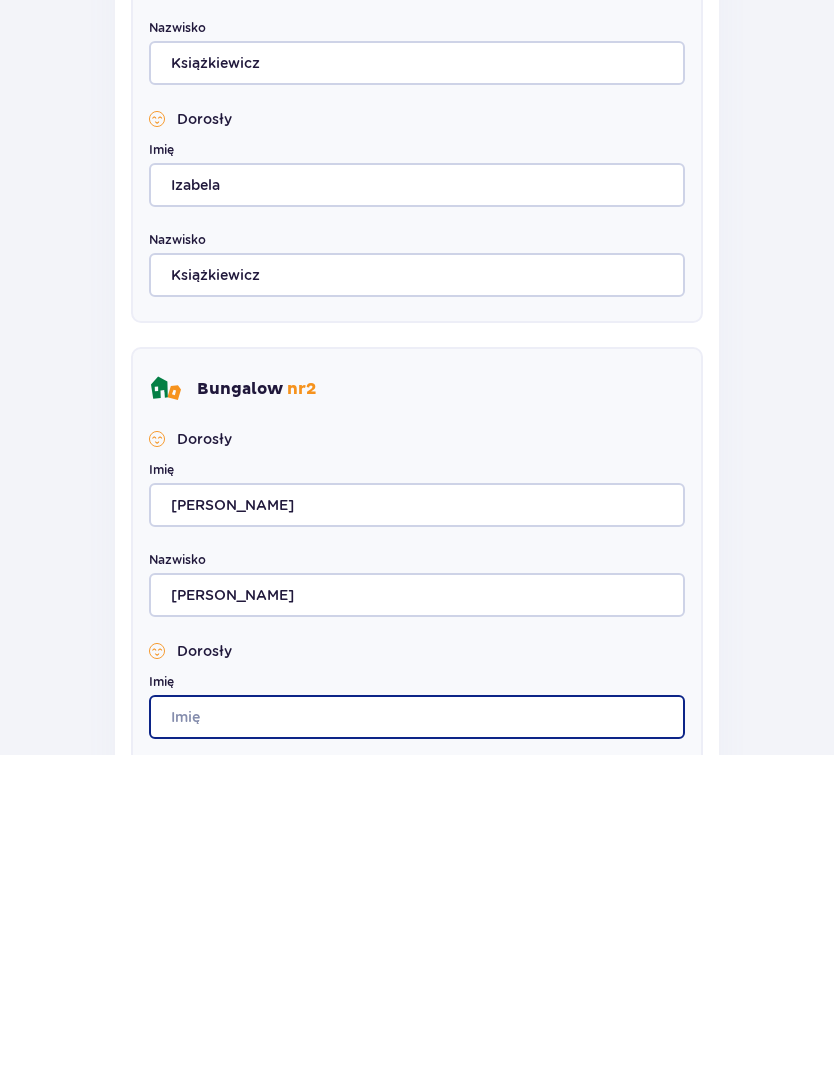 click on "Imię" at bounding box center [417, 1049] 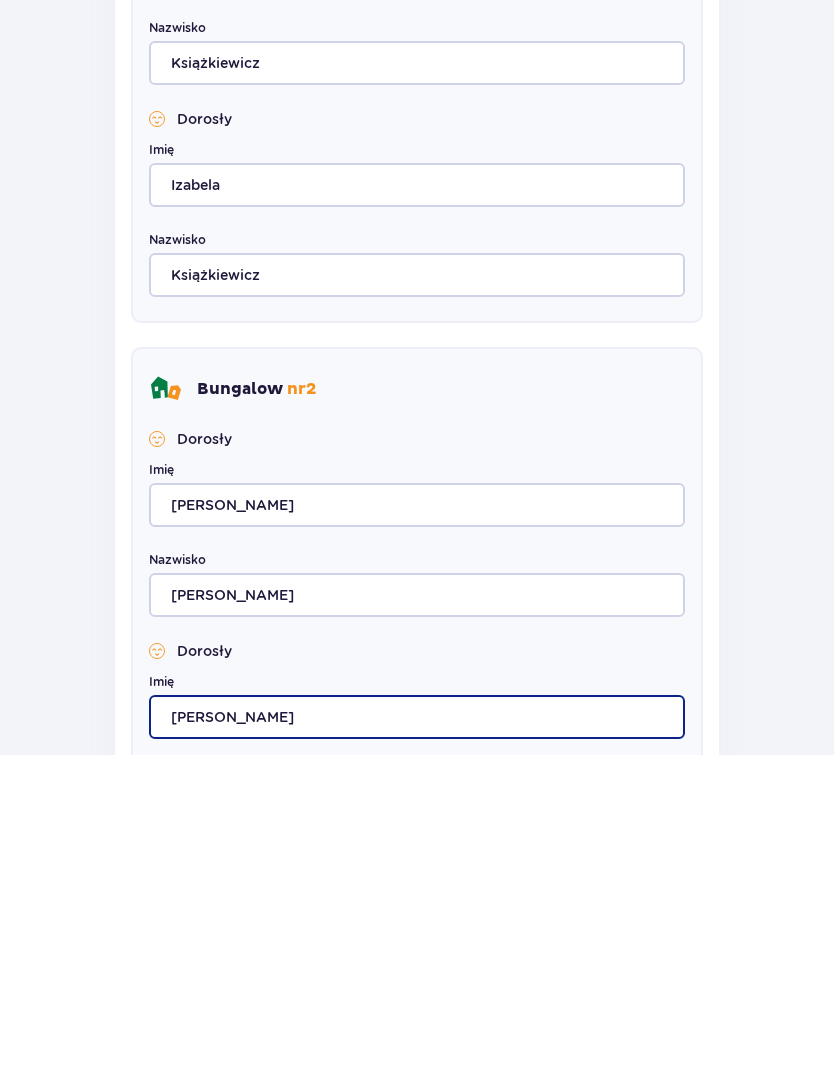 type on "[PERSON_NAME]" 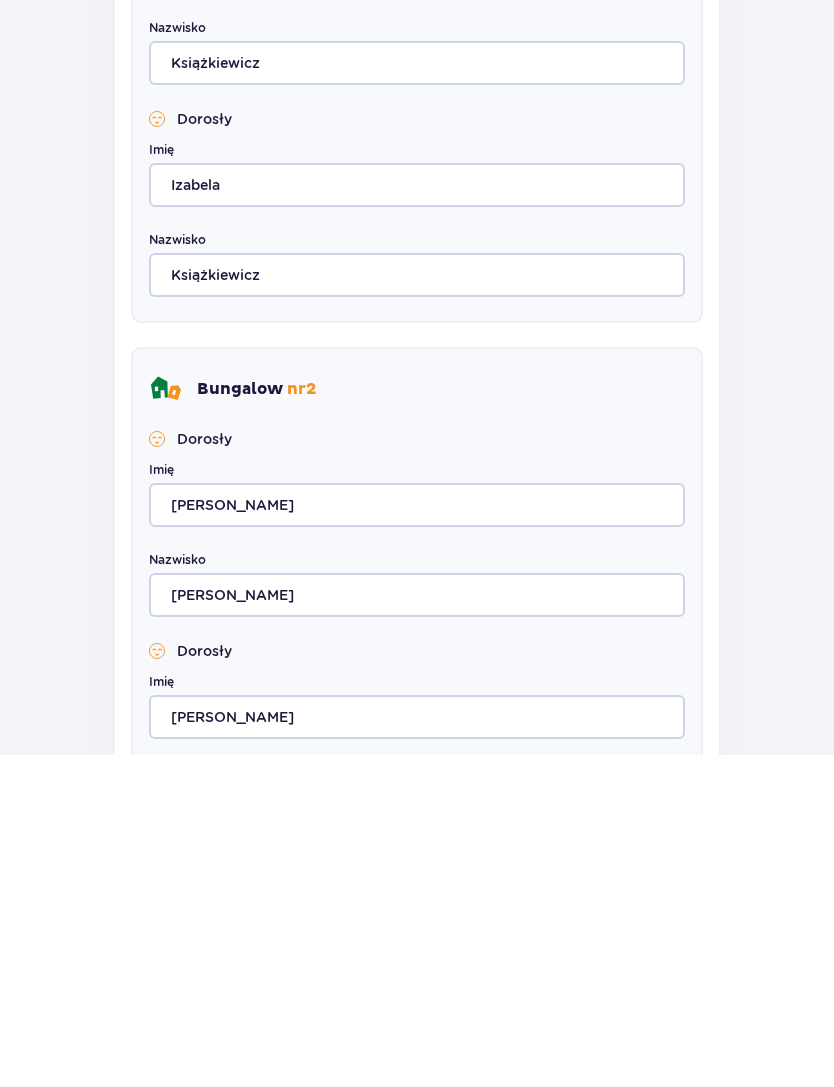 click on "Nazwisko" at bounding box center (417, 1128) 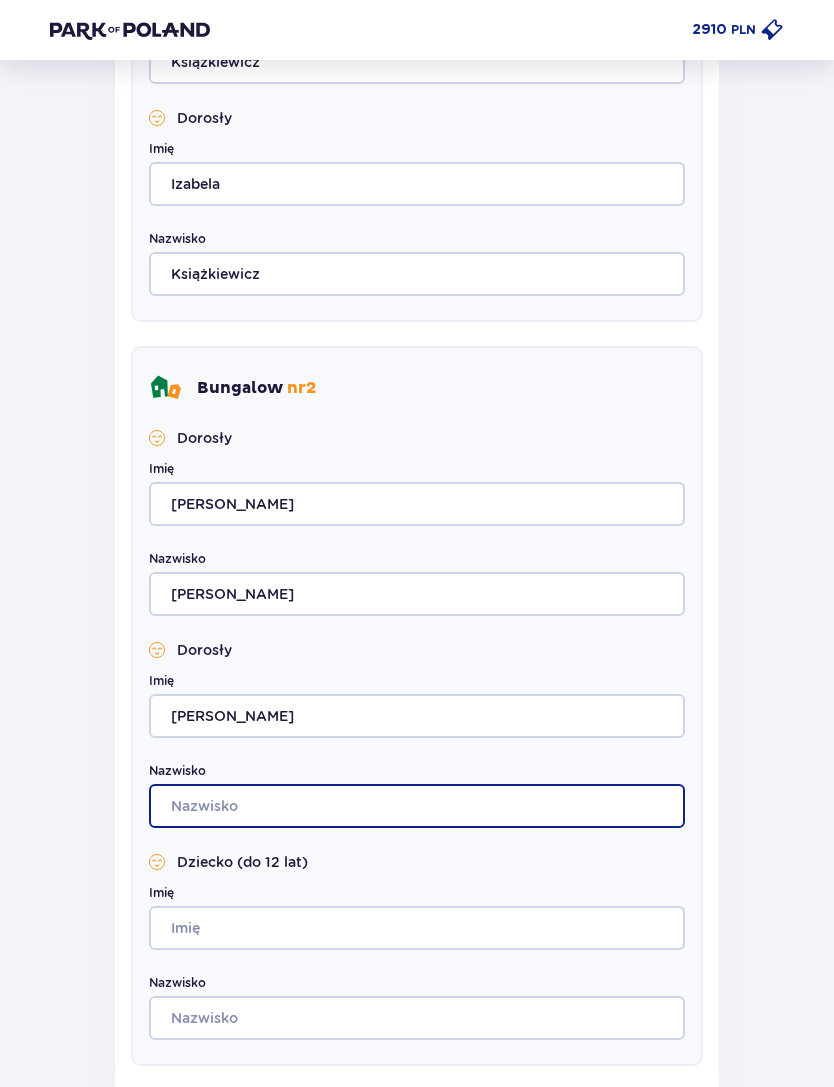 click on "Nazwisko" at bounding box center [417, 806] 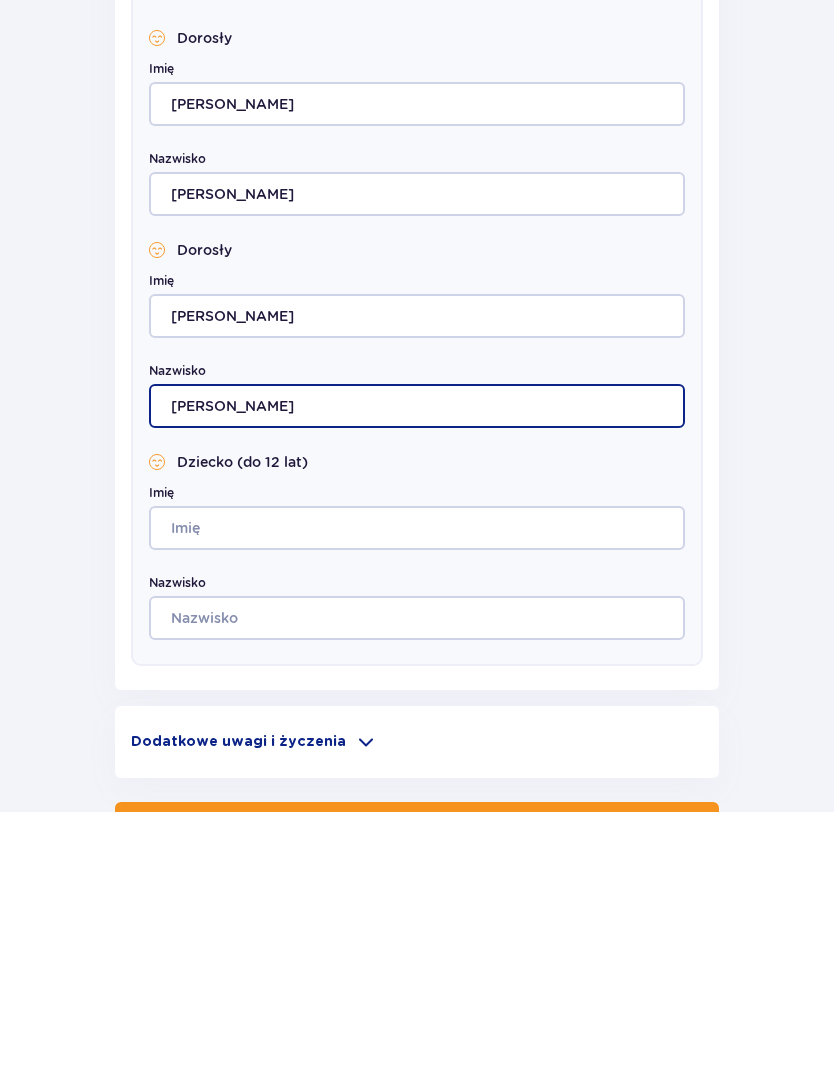 type on "[PERSON_NAME]" 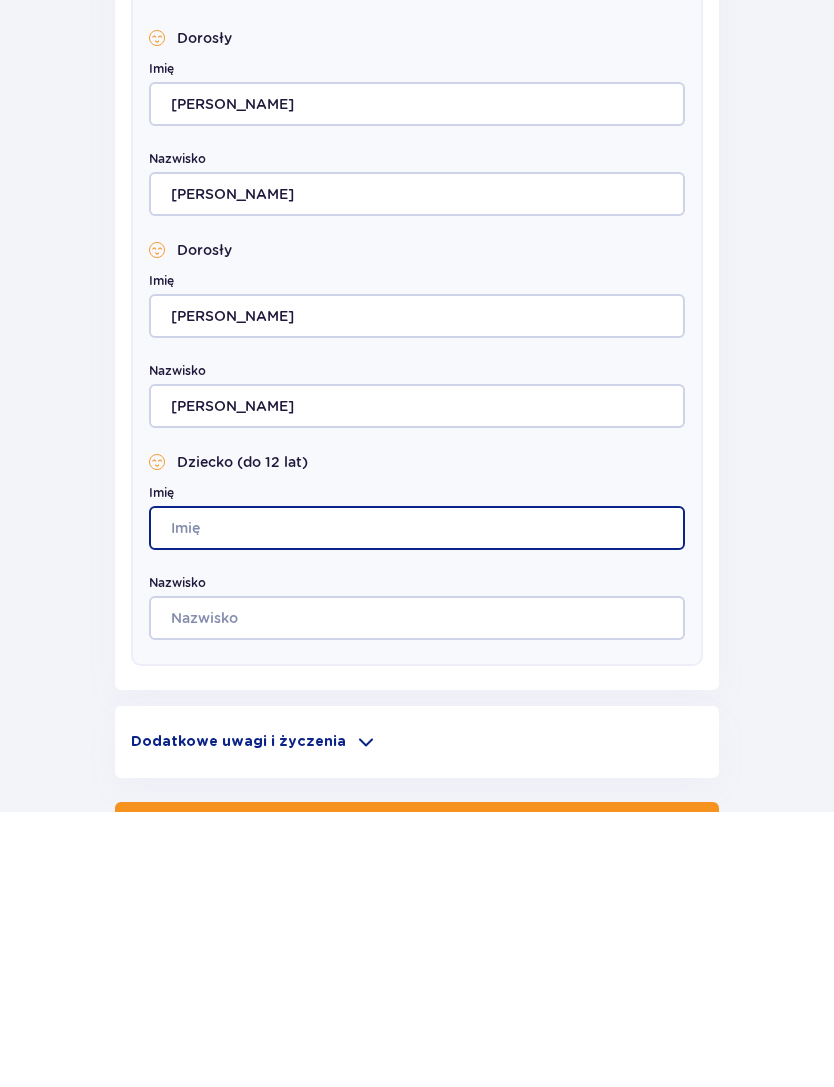 click on "Imię" at bounding box center (417, 804) 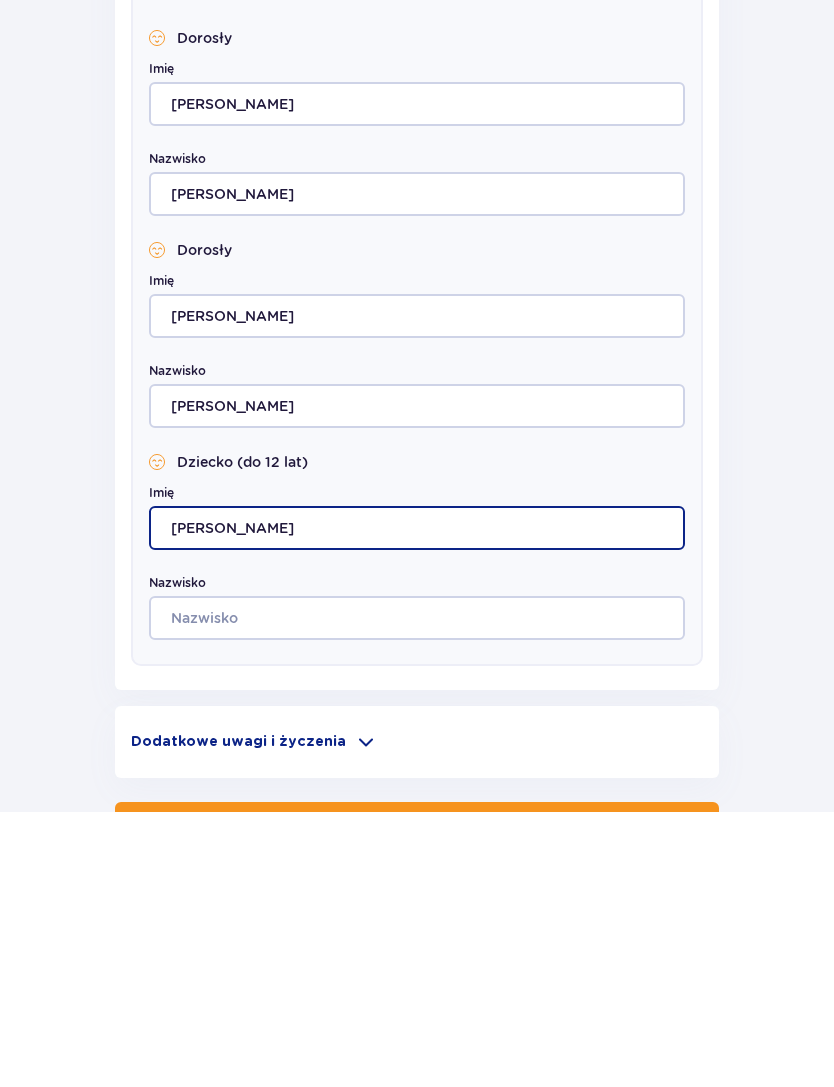 type on "[PERSON_NAME]" 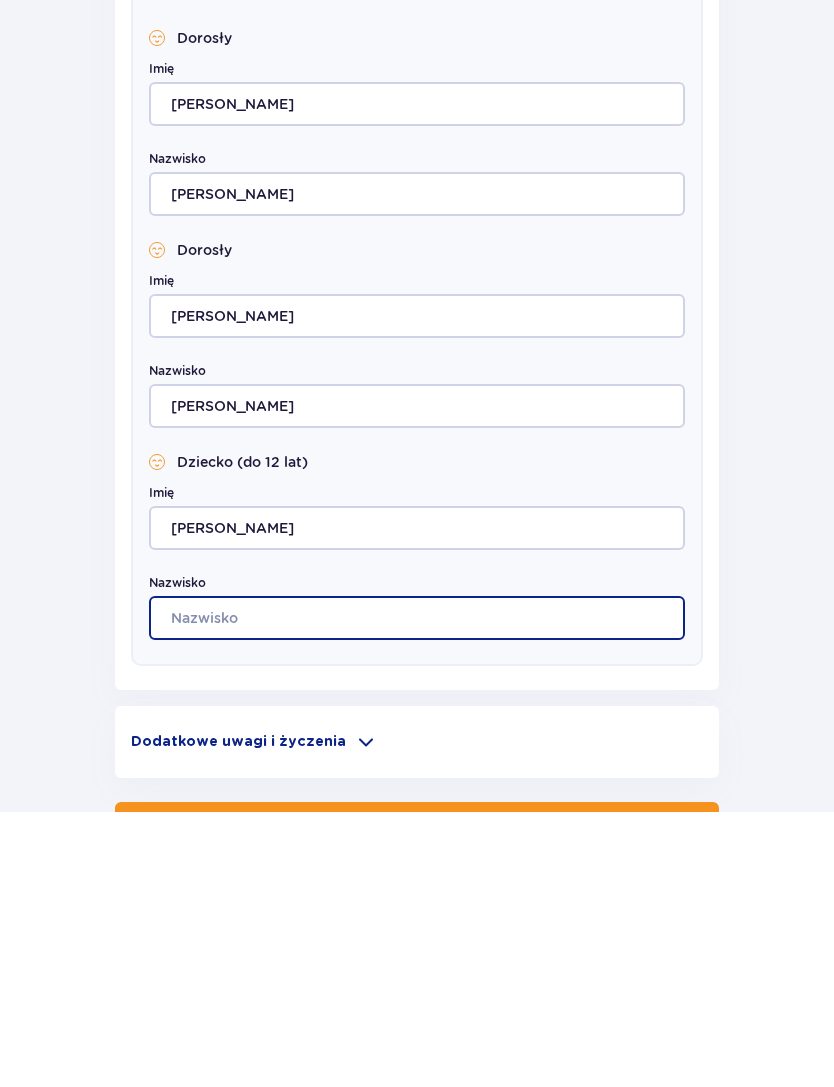 click on "Nazwisko" at bounding box center (417, 894) 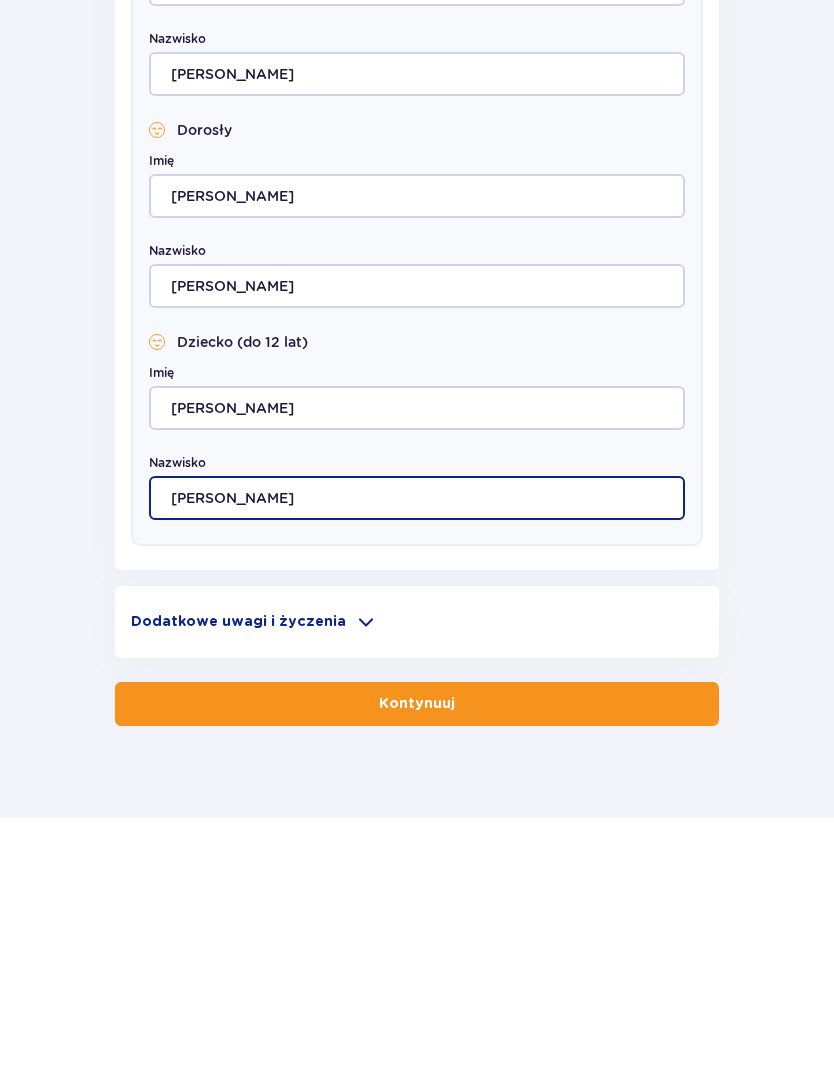 type on "[PERSON_NAME]" 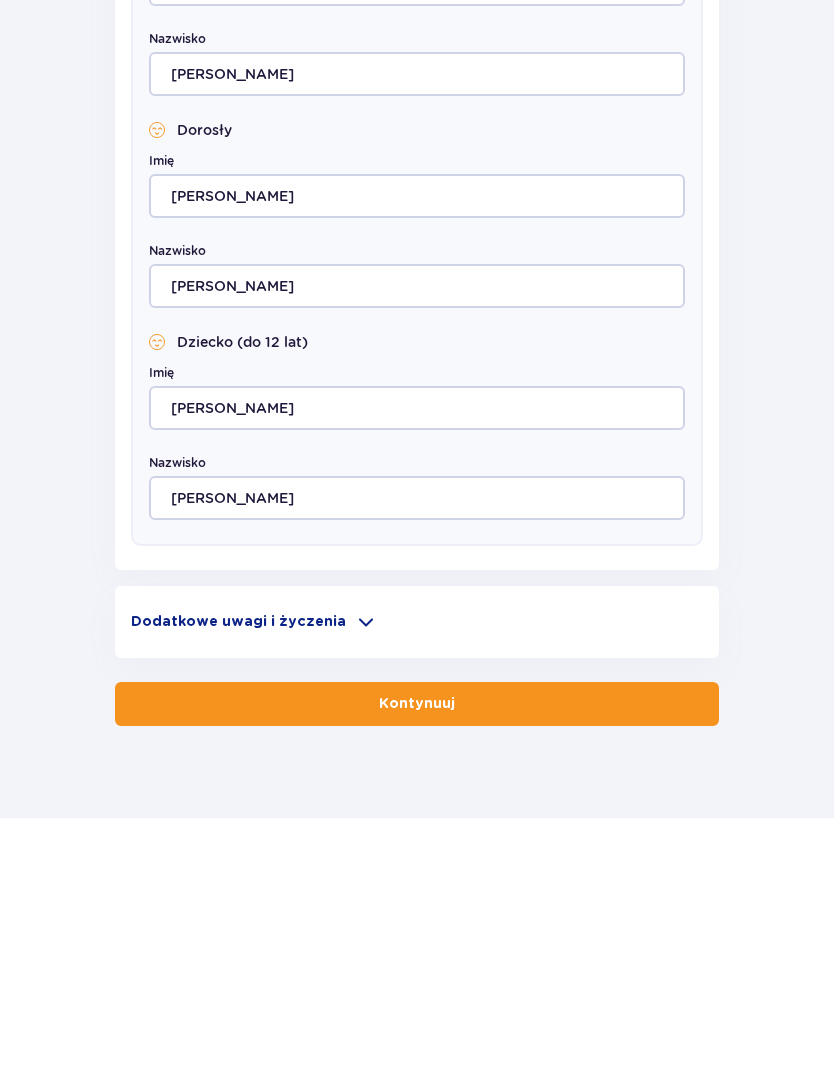 click on "Kontynuuj" at bounding box center (417, 973) 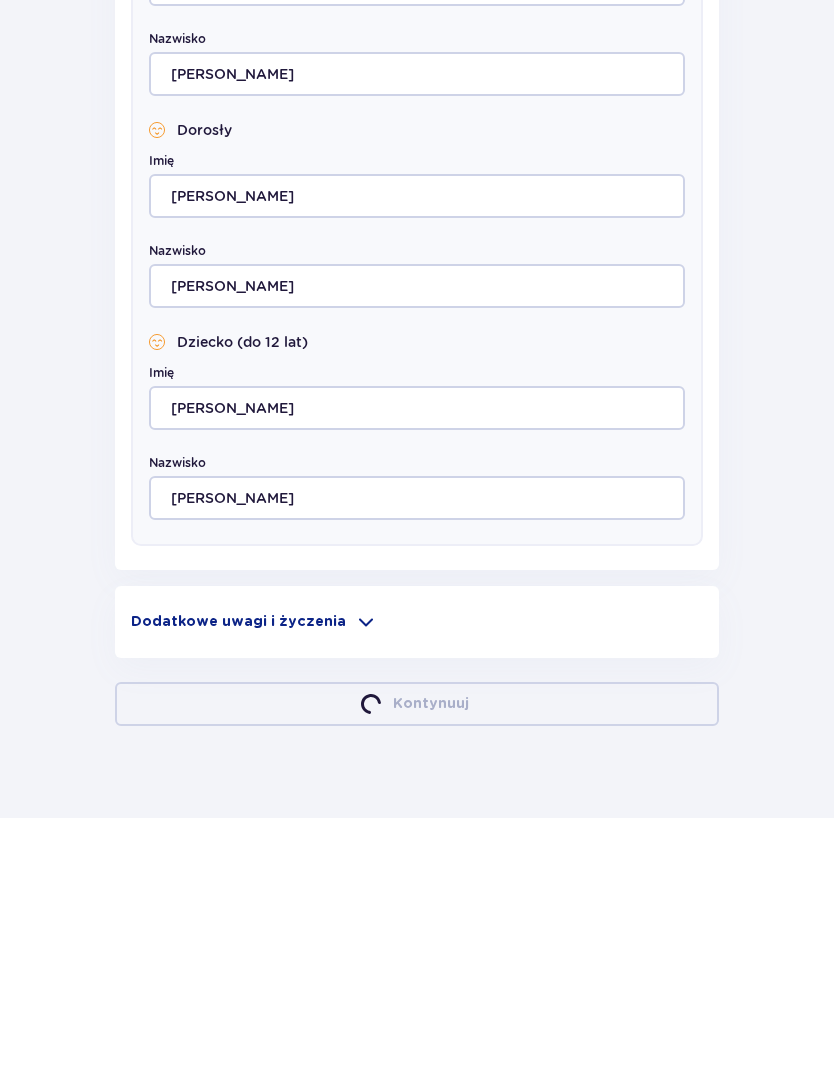 scroll, scrollTop: 1337, scrollLeft: 0, axis: vertical 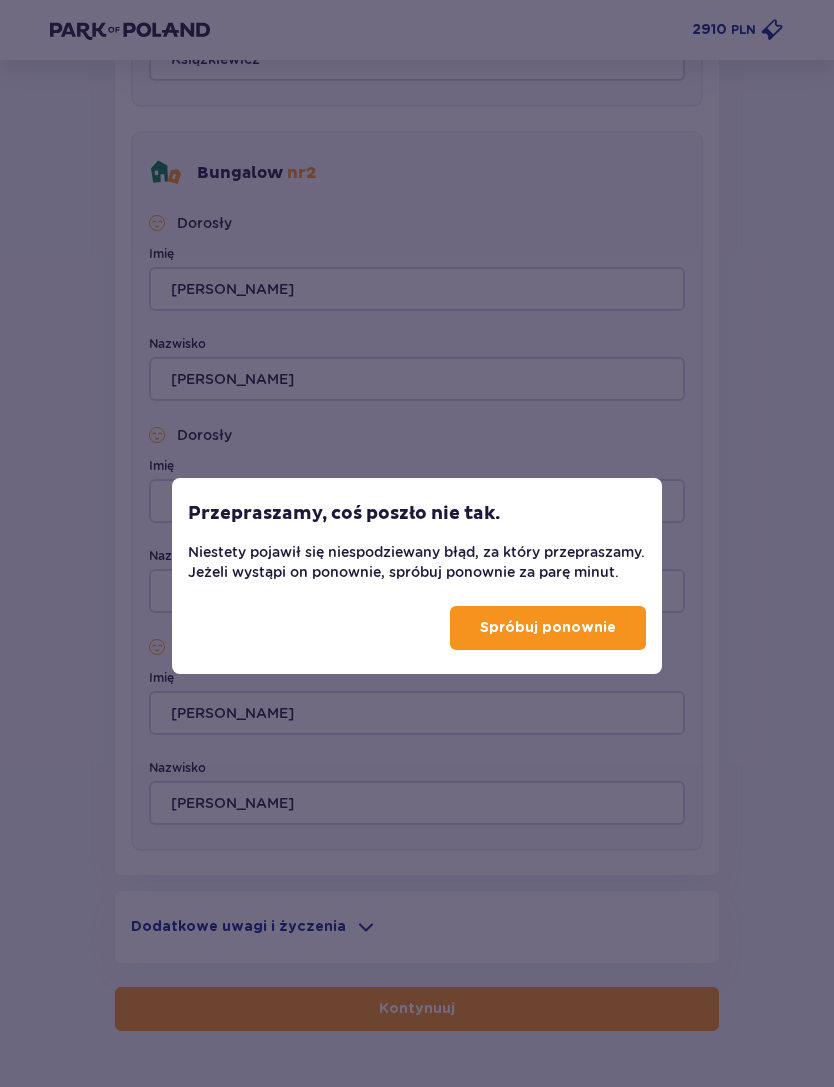 click on "Spróbuj ponownie" at bounding box center (548, 628) 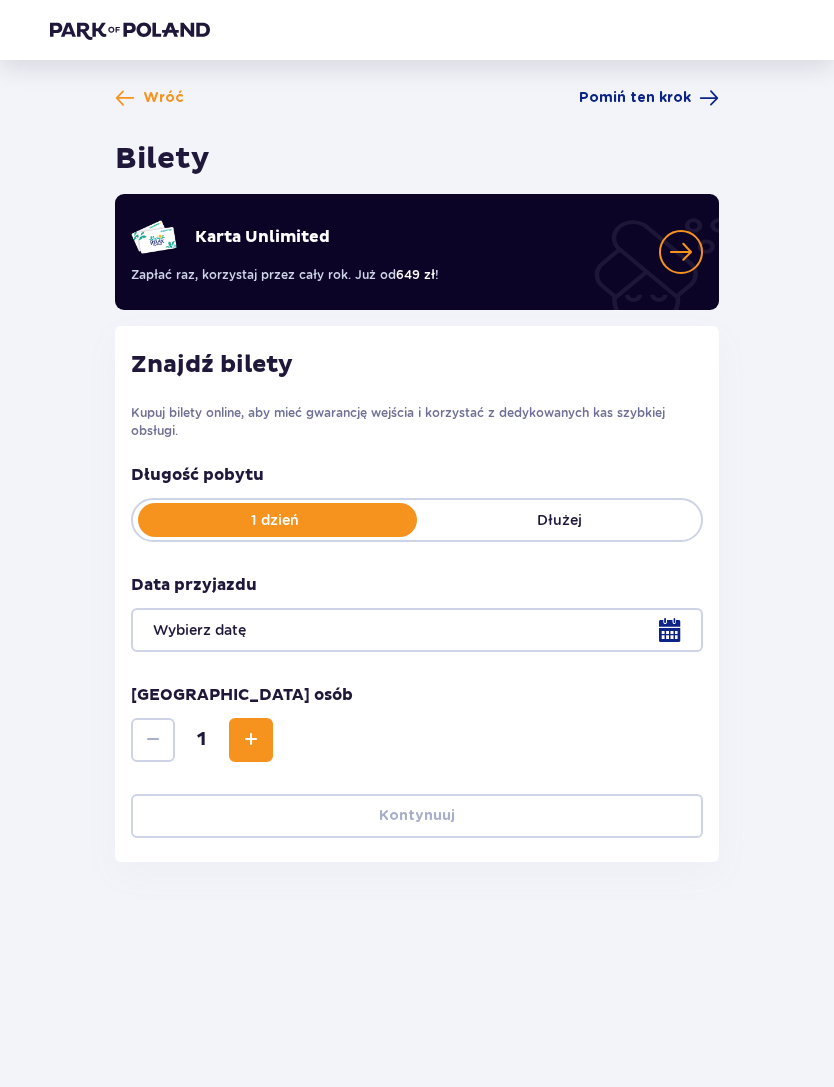 scroll, scrollTop: 0, scrollLeft: 0, axis: both 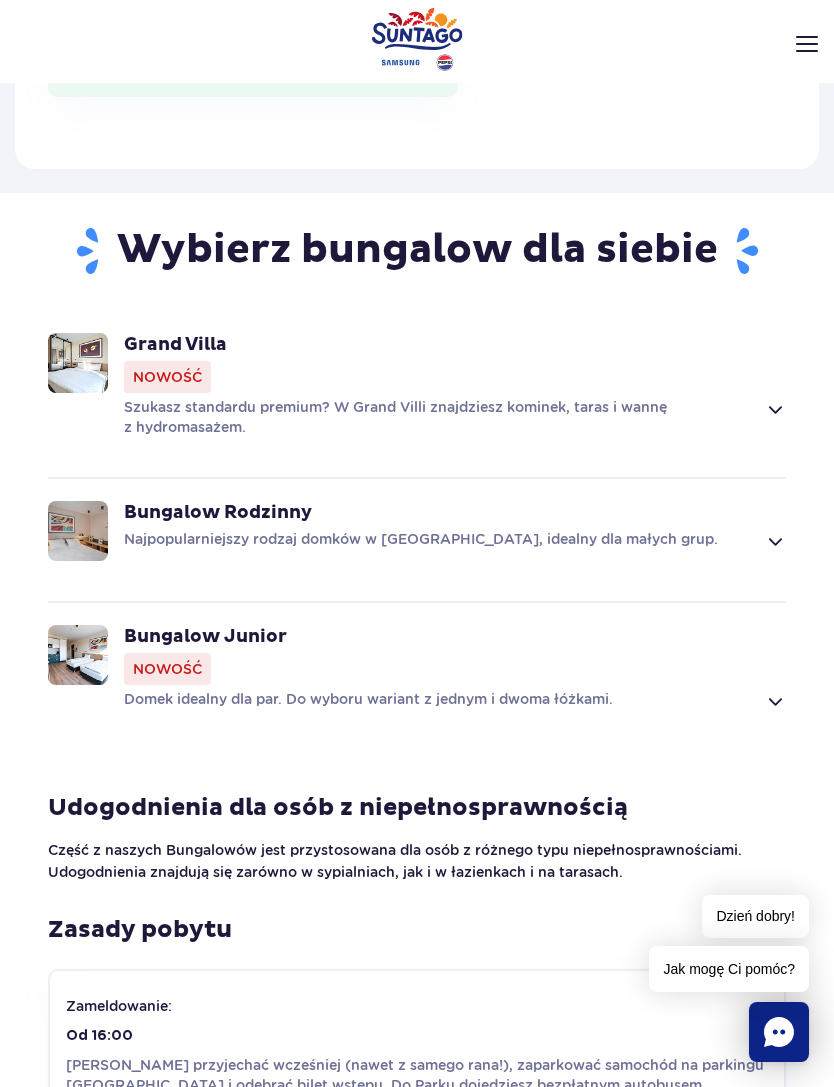 click on "Szukasz standardu premium? W Grand Villi znajdziesz kominek, taras i wannę z hydromasażem." at bounding box center (439, 417) 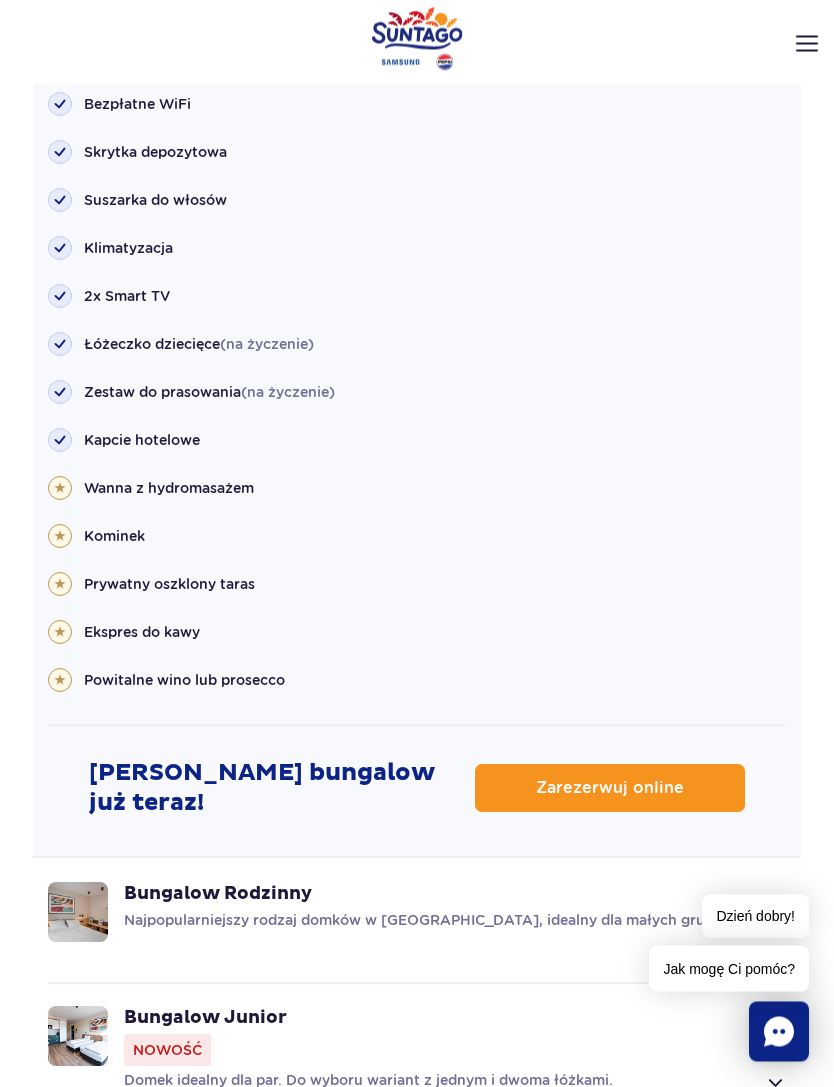 scroll, scrollTop: 2444, scrollLeft: 0, axis: vertical 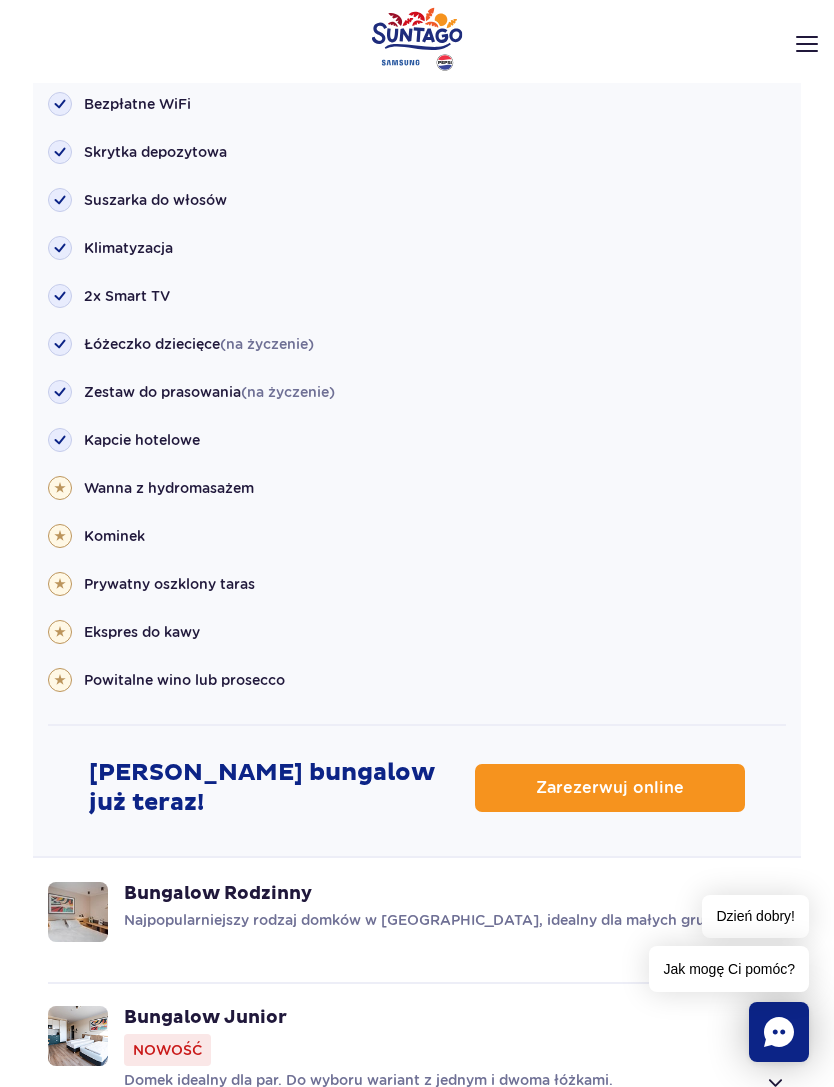 click on "Zarezerwuj online" at bounding box center (610, 788) 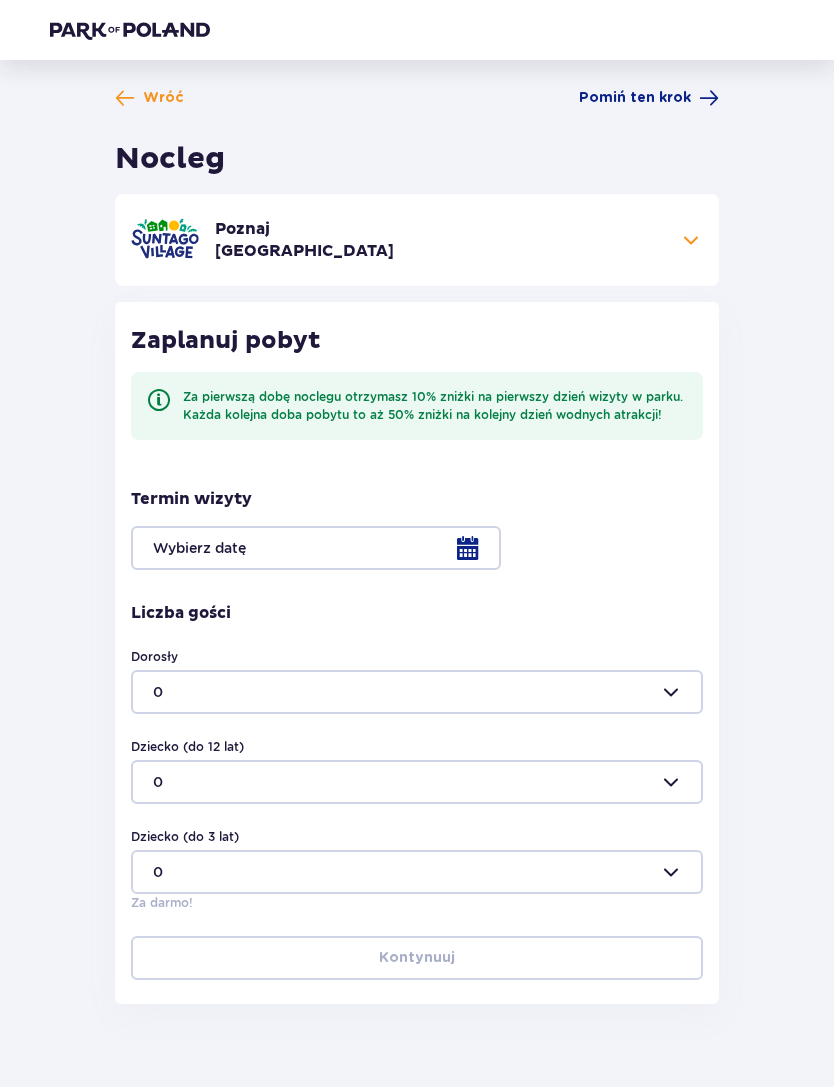 scroll, scrollTop: 0, scrollLeft: 0, axis: both 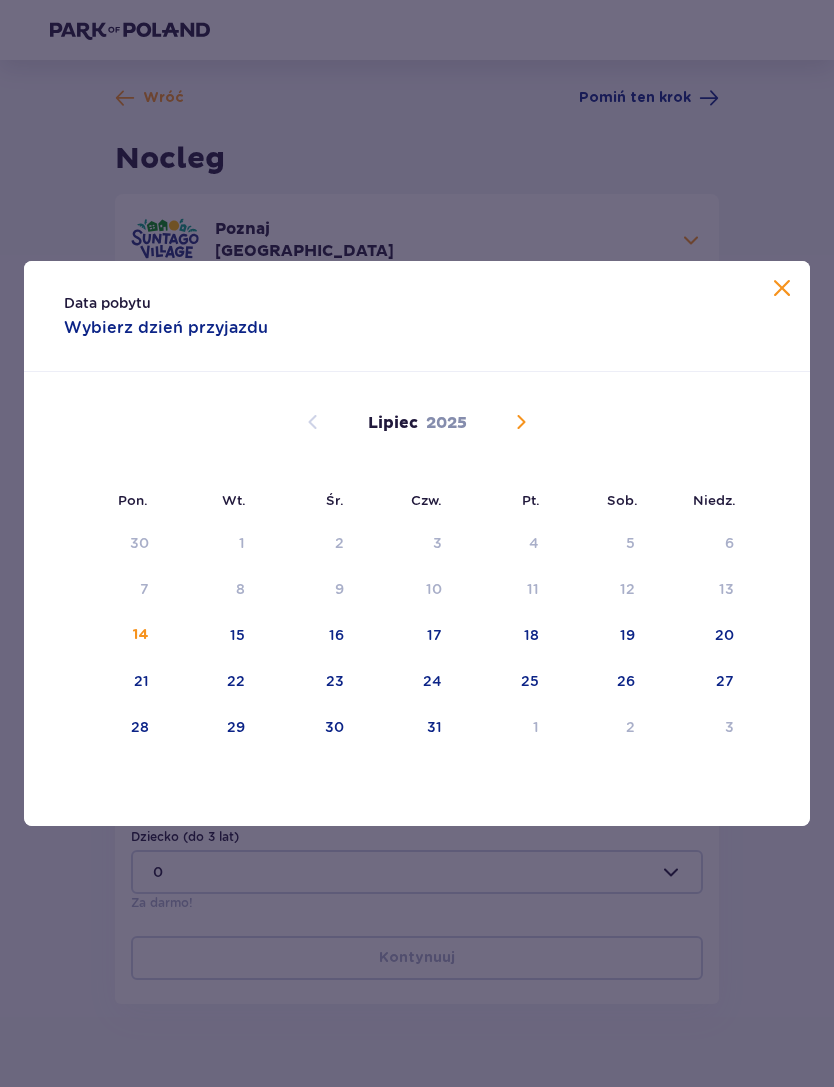 click on "[DATE]" at bounding box center [417, 423] 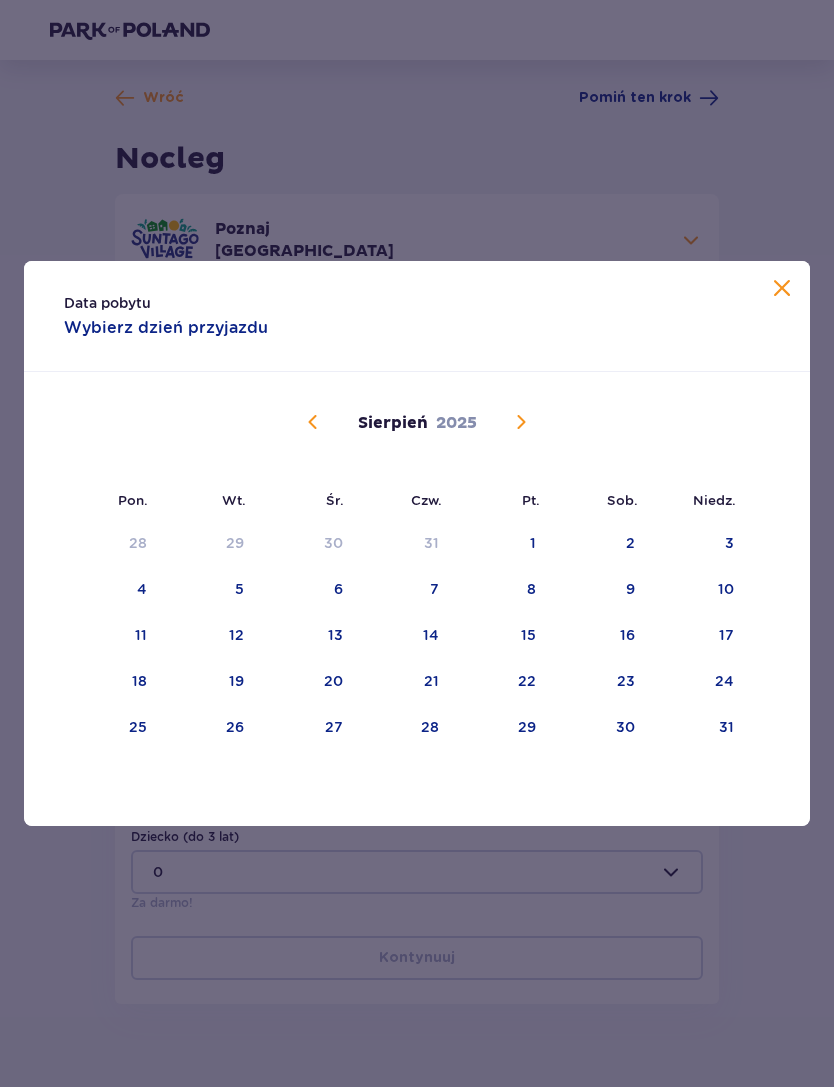 click on "[DATE]" at bounding box center [417, 423] 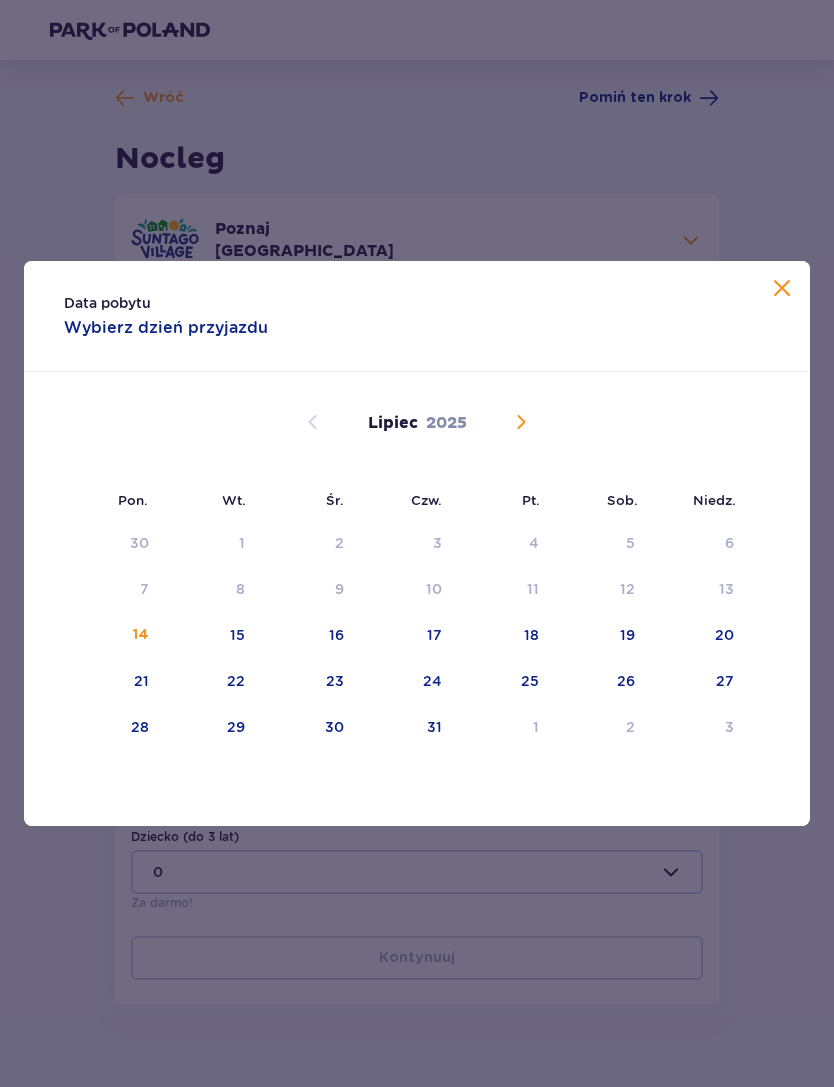 click on "31" at bounding box center (407, 728) 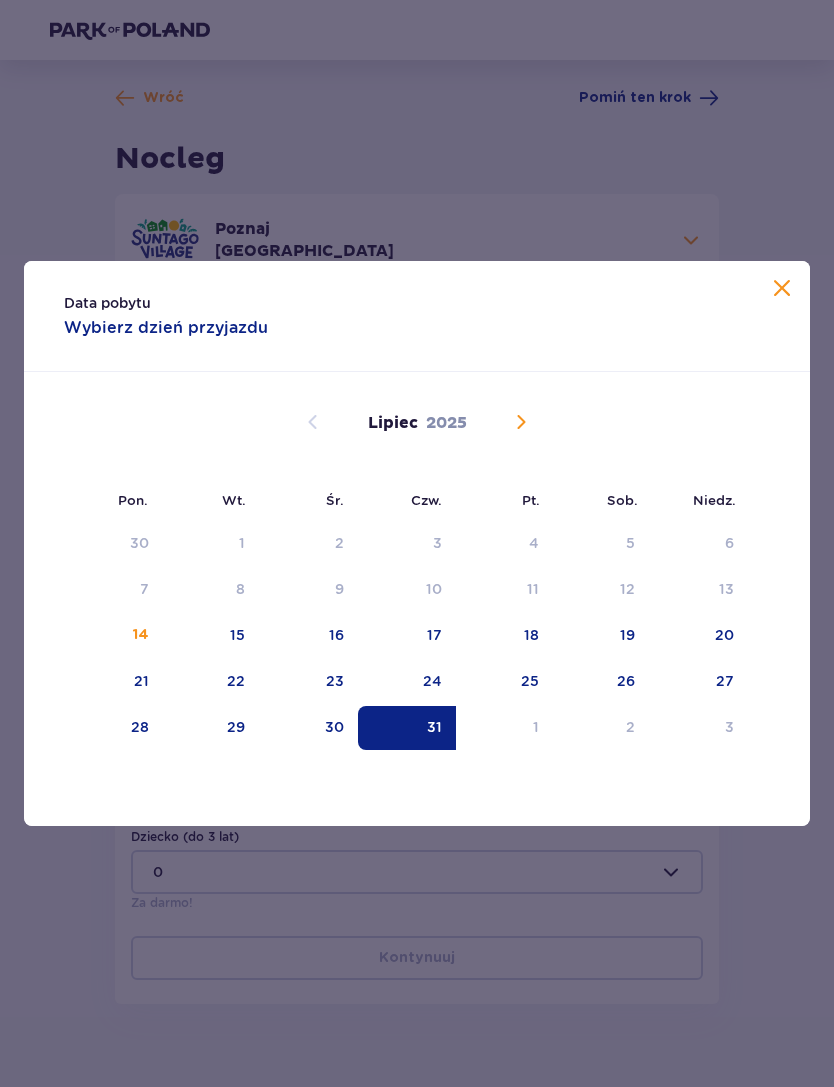 click on "2" at bounding box center (601, 728) 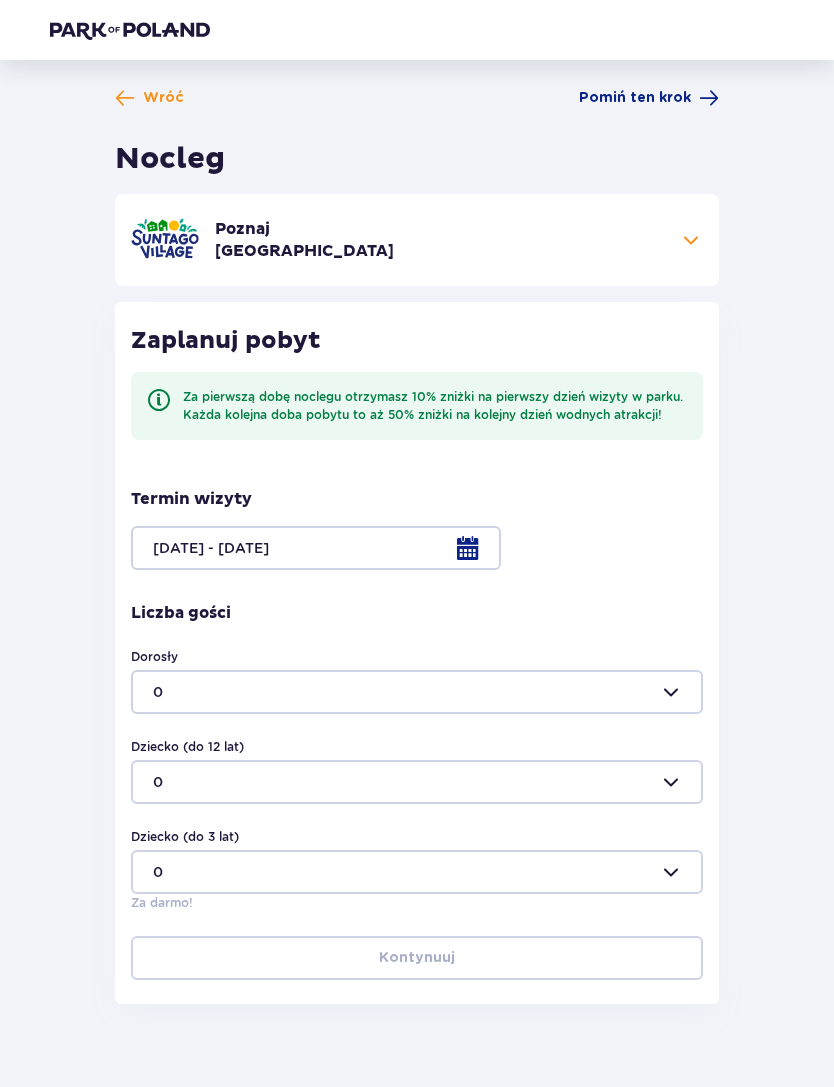 scroll, scrollTop: 64, scrollLeft: 0, axis: vertical 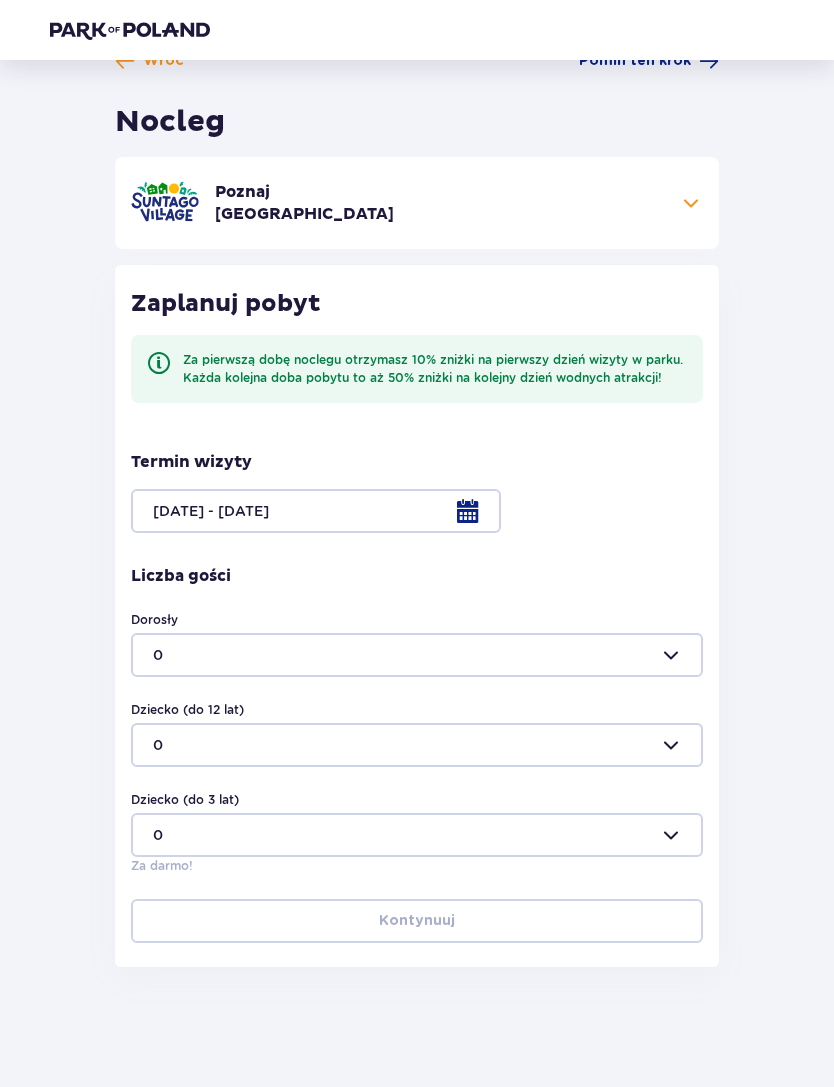 click at bounding box center [417, 655] 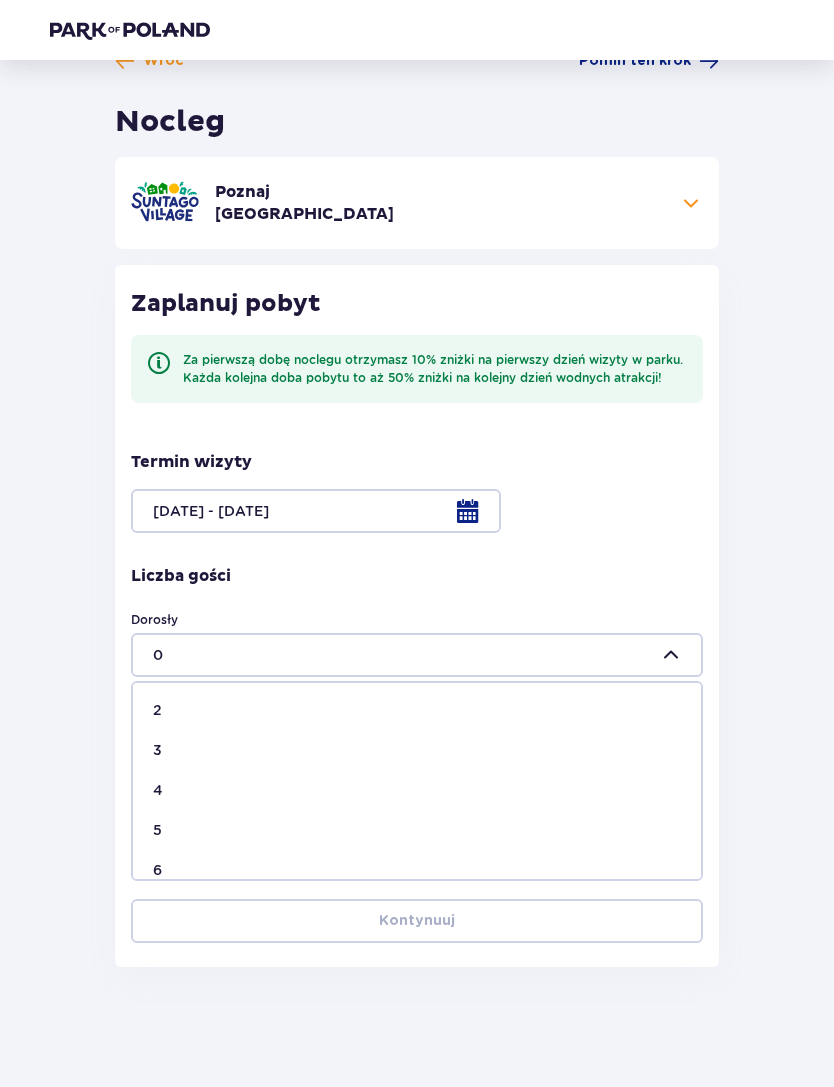 scroll, scrollTop: 90, scrollLeft: 0, axis: vertical 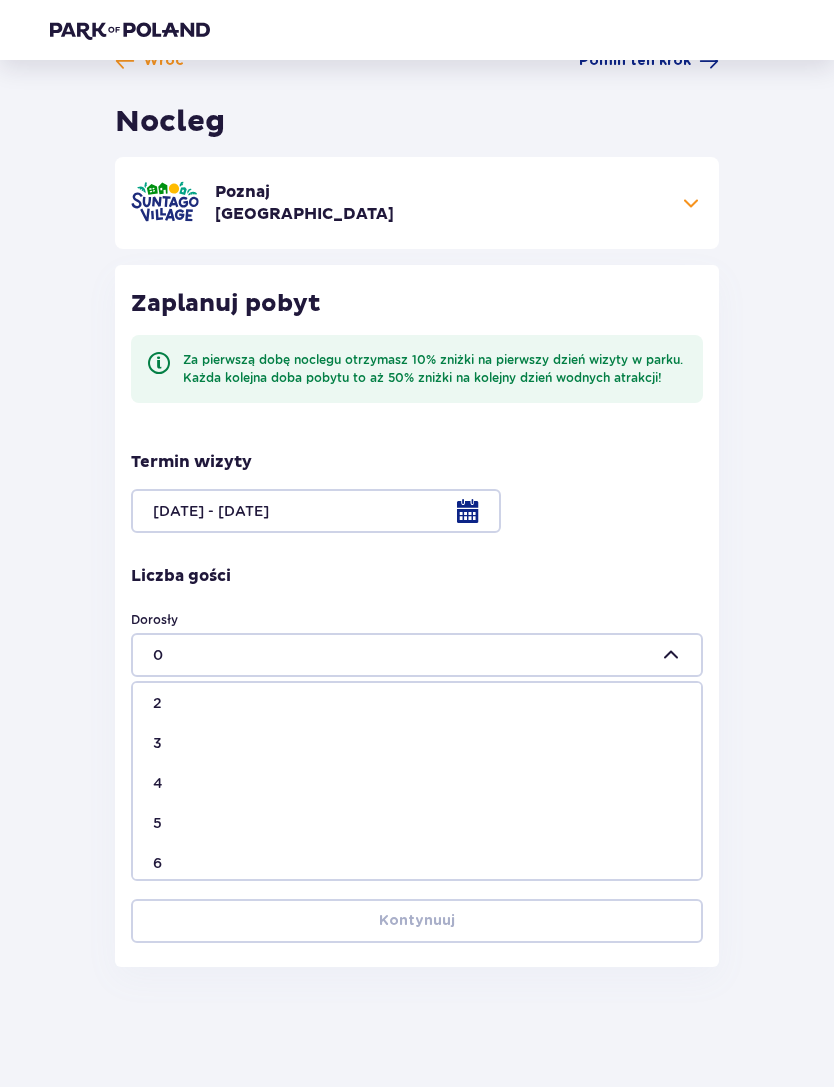 click on "5" at bounding box center (417, 823) 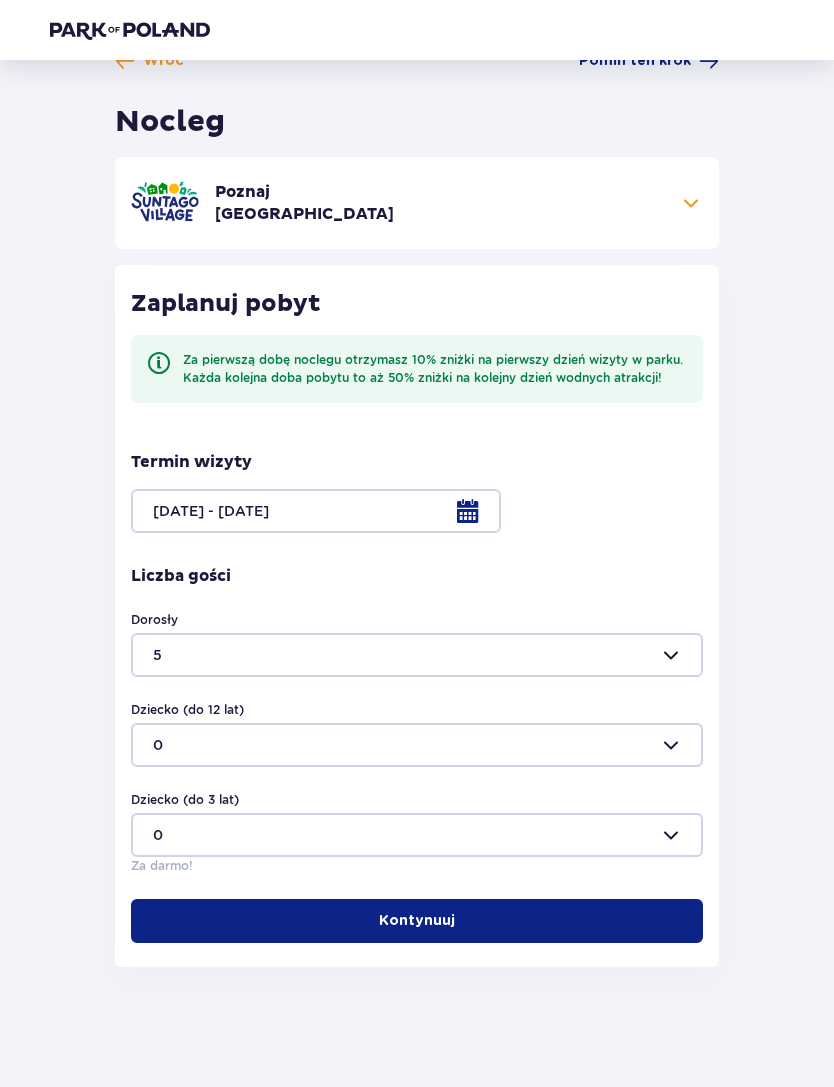 type on "5" 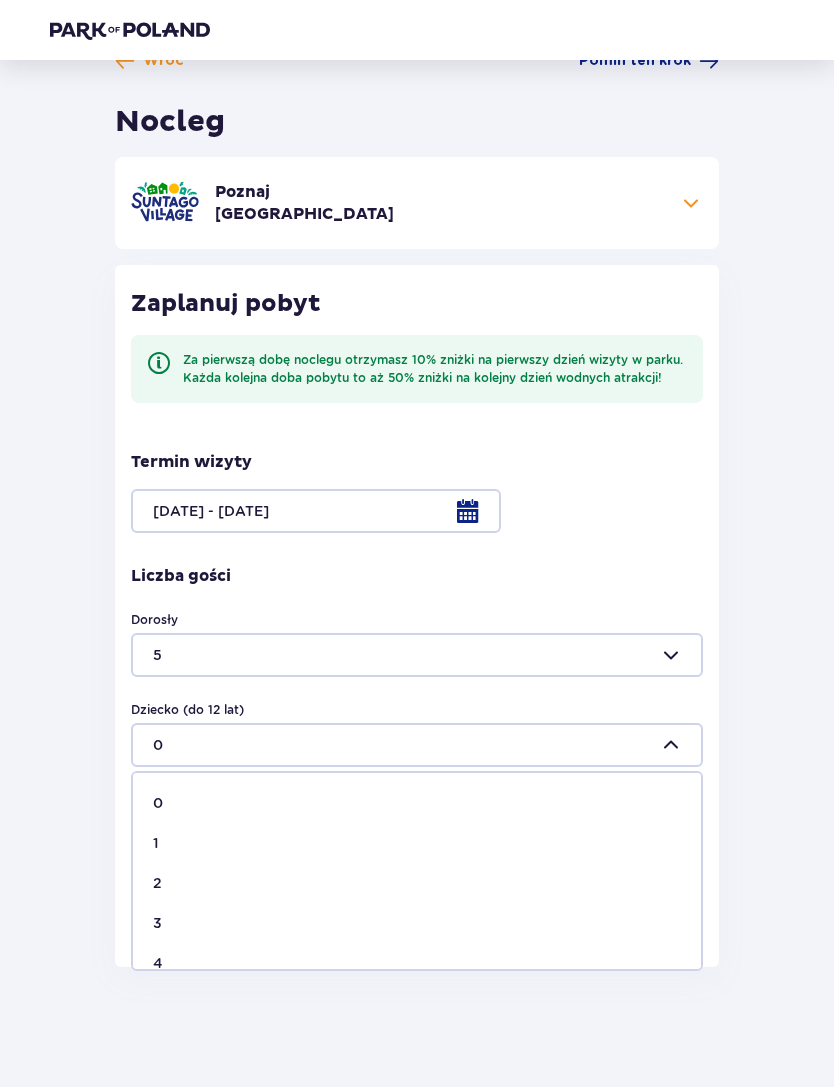 click on "1" at bounding box center [417, 843] 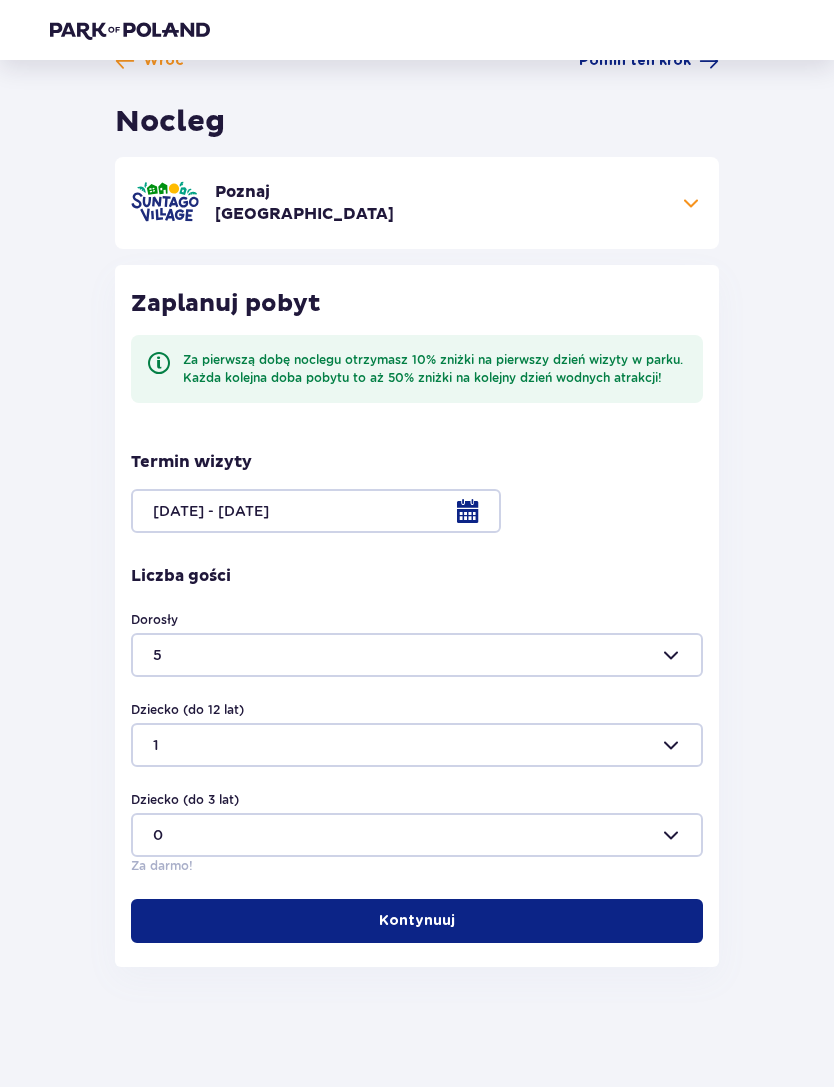 click on "Kontynuuj" at bounding box center [417, 921] 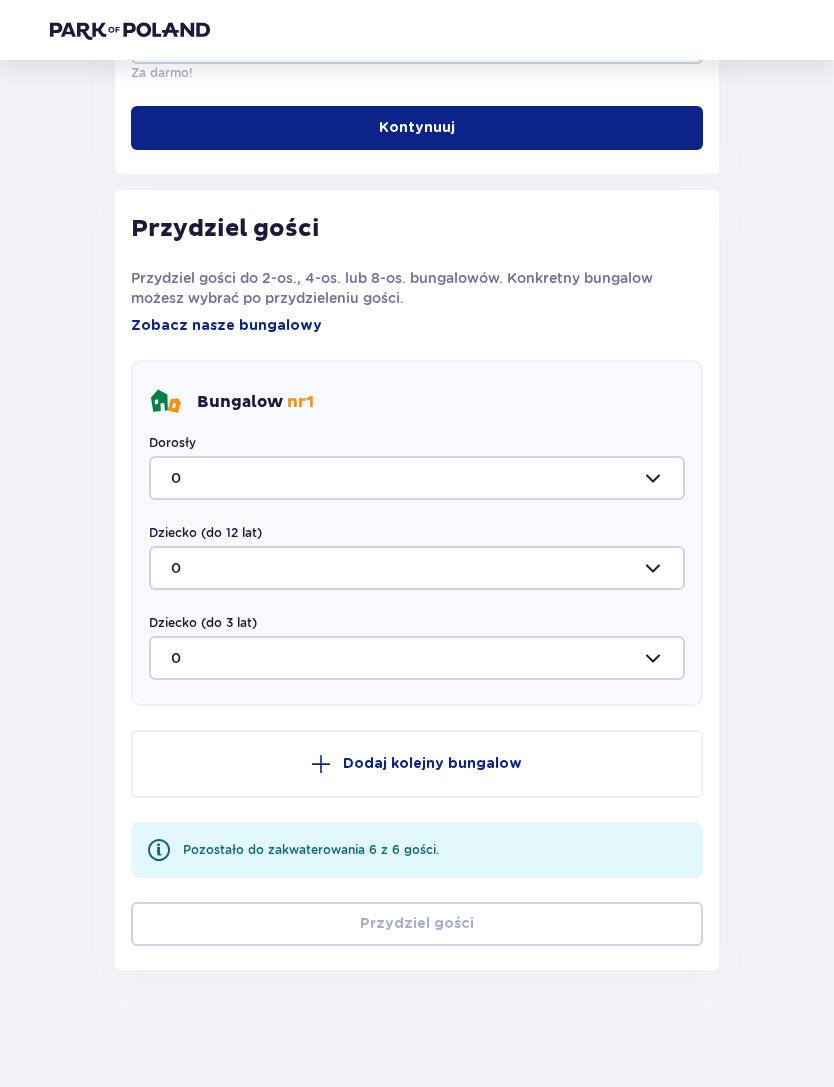 scroll, scrollTop: 833, scrollLeft: 0, axis: vertical 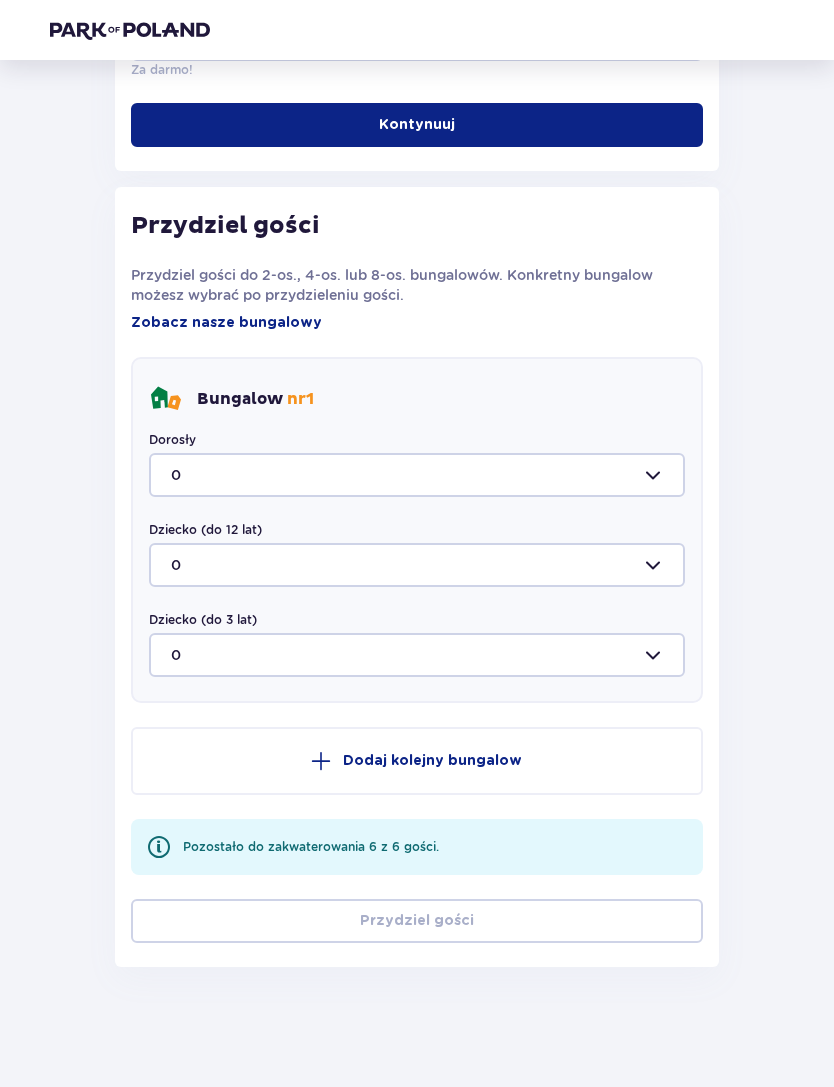 click at bounding box center (417, 475) 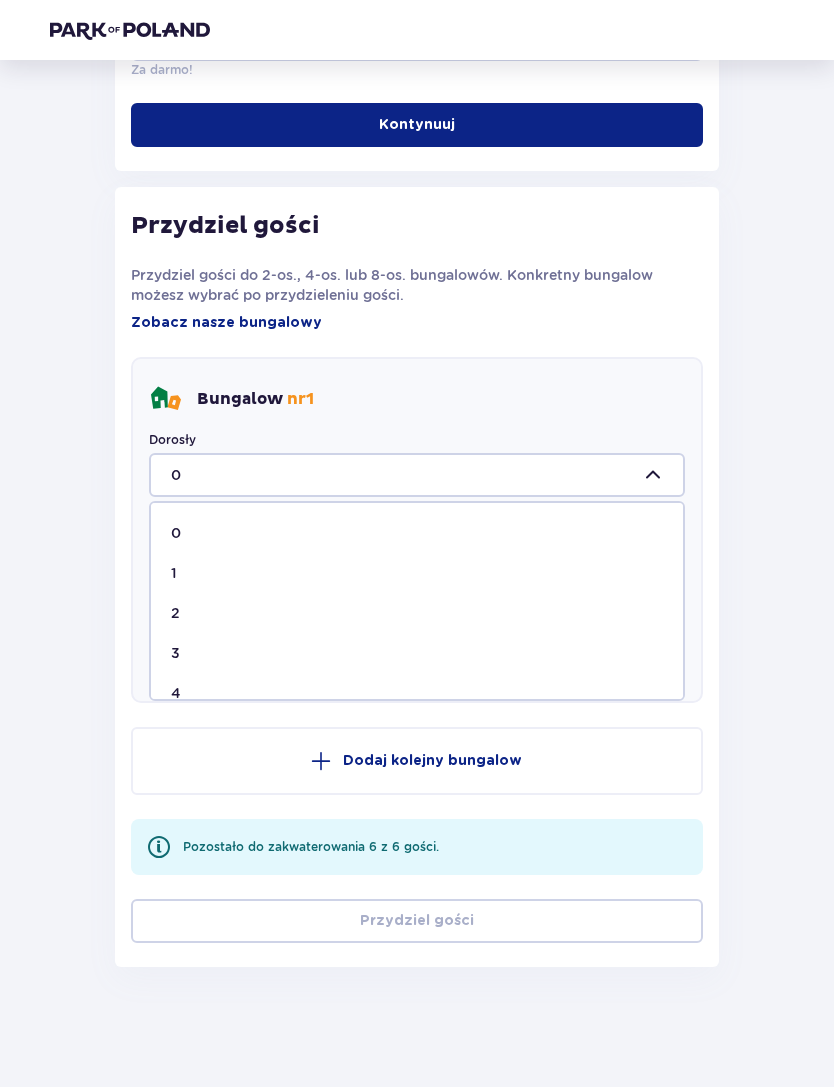 click on "3" at bounding box center (417, 653) 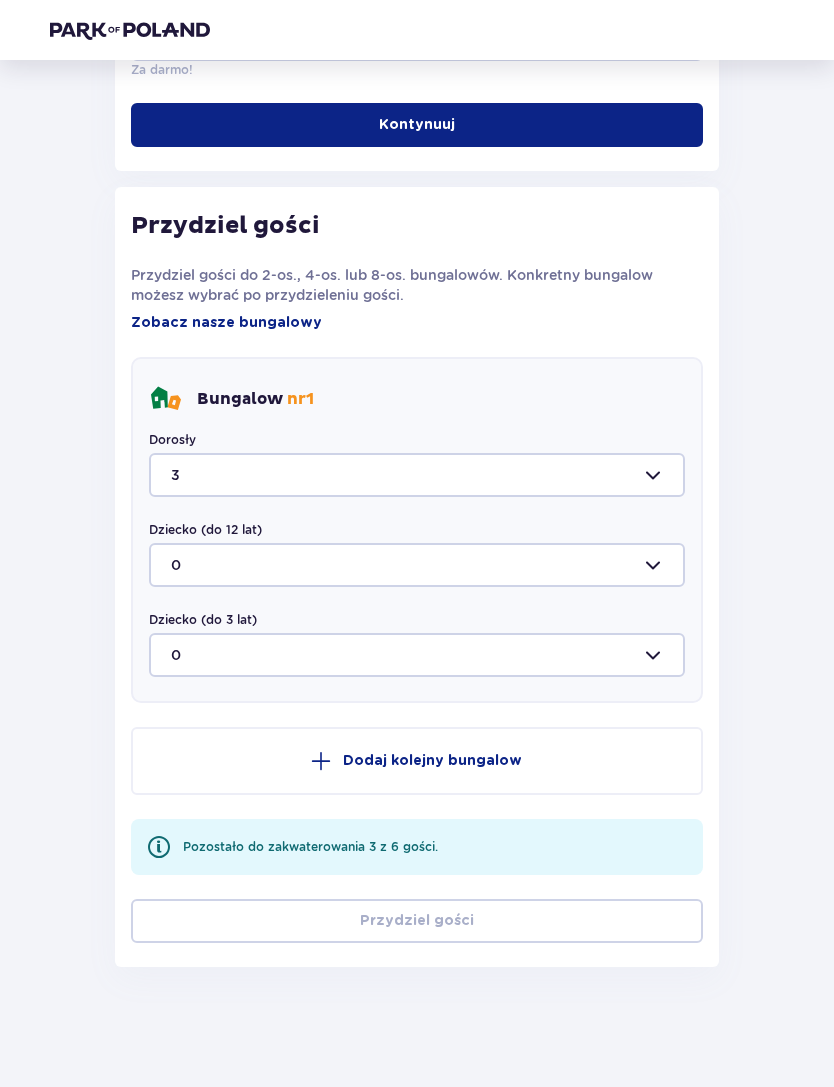 click at bounding box center (417, 565) 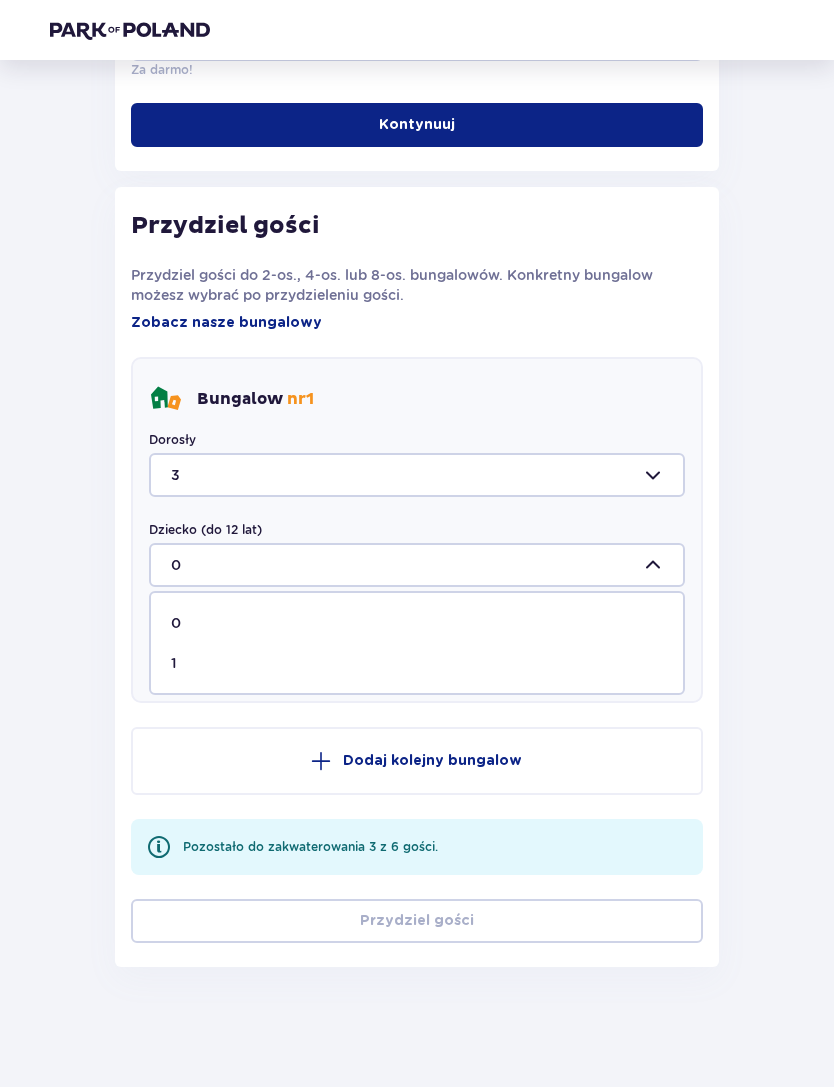 click on "1" at bounding box center (417, 663) 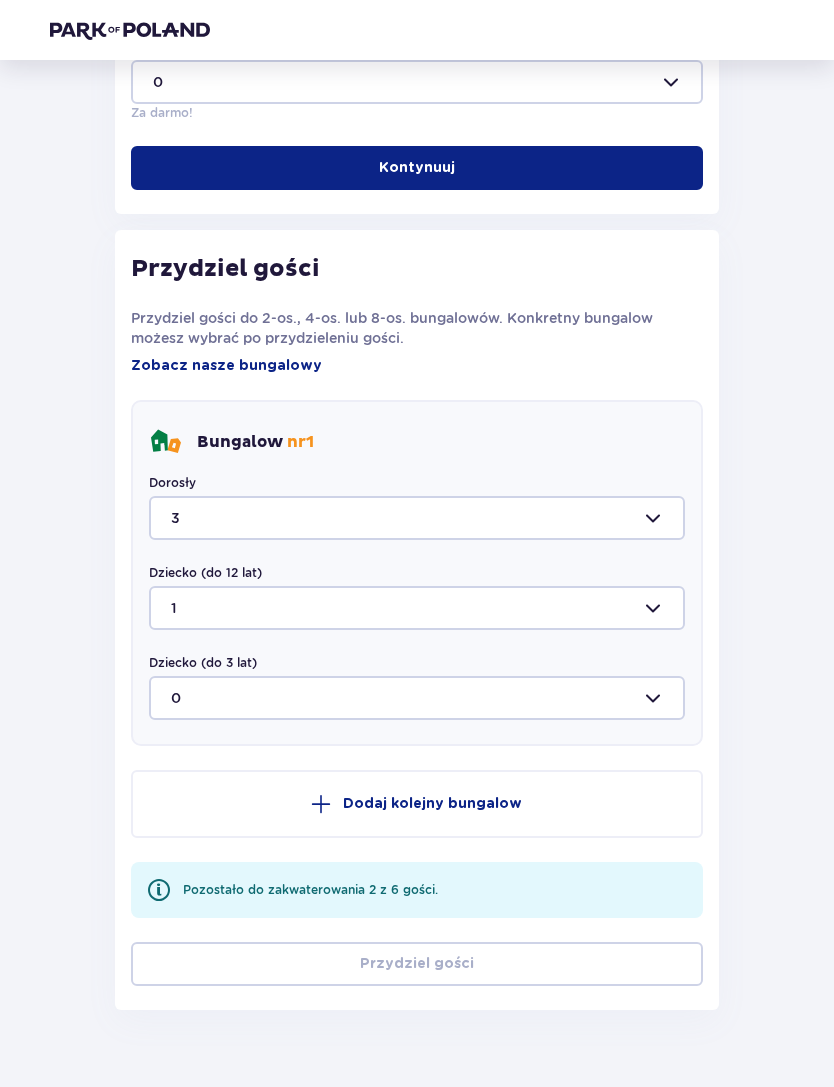 scroll, scrollTop: 791, scrollLeft: 0, axis: vertical 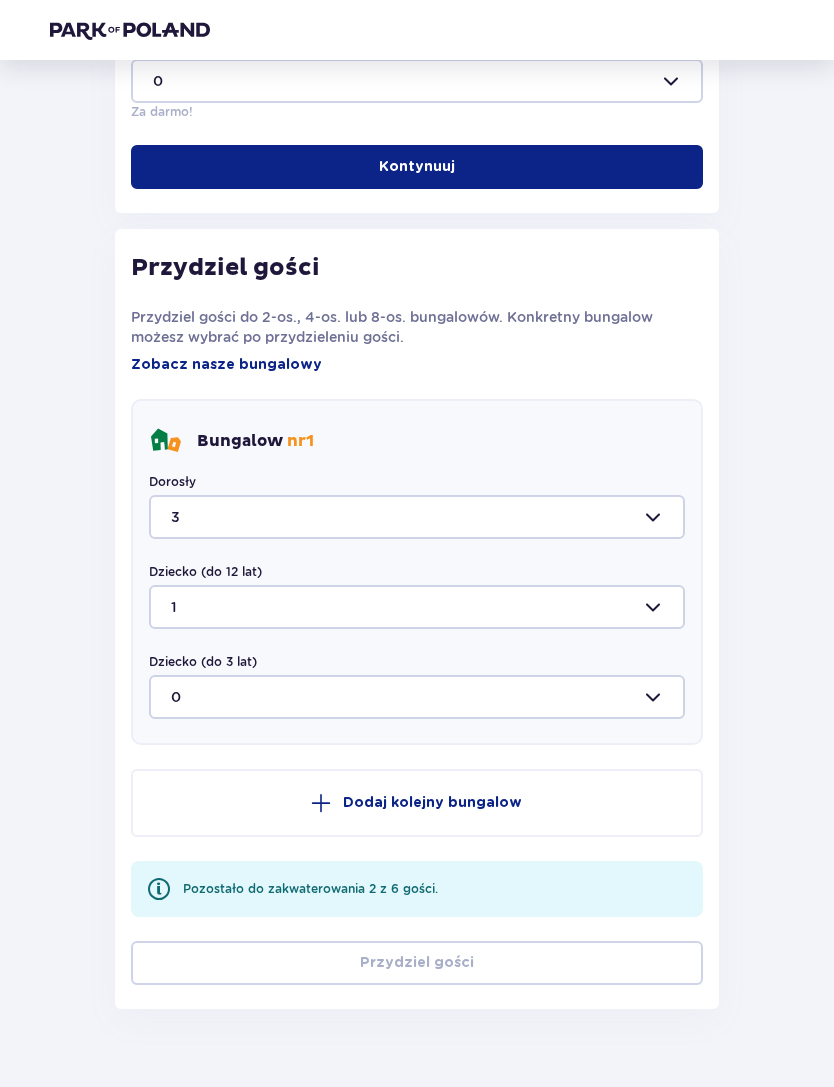 click at bounding box center [417, 607] 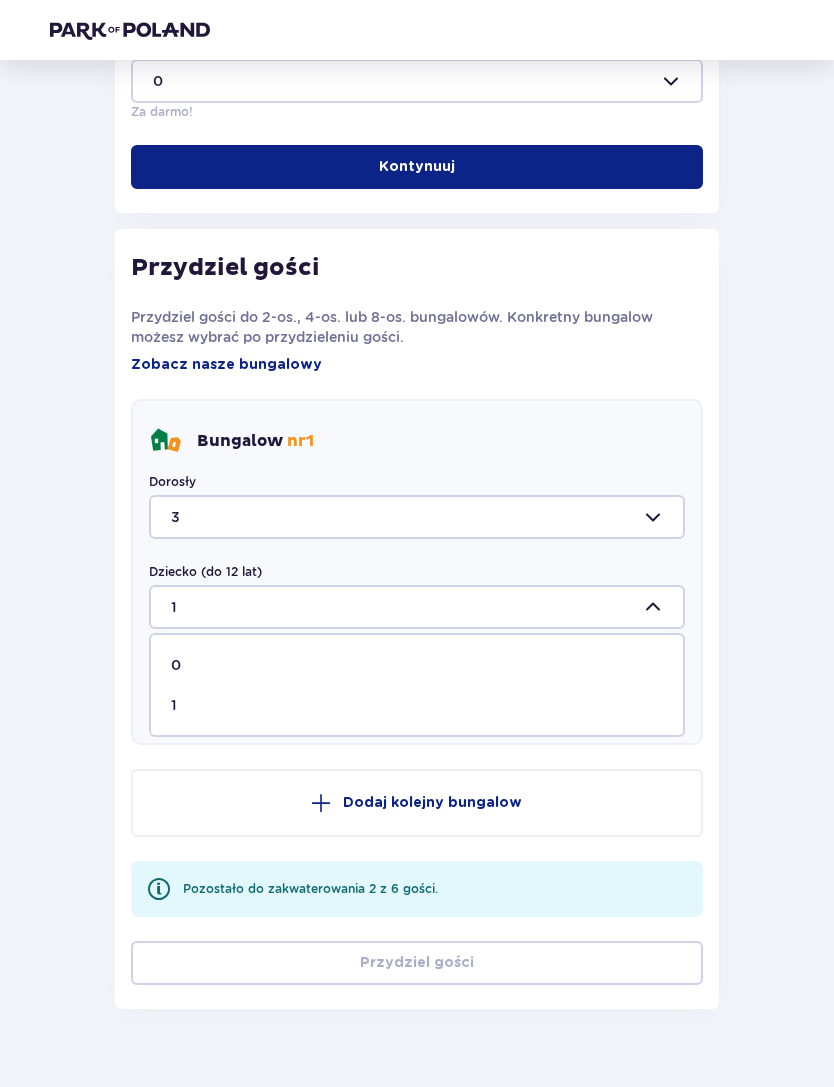 click on "0" at bounding box center [417, 665] 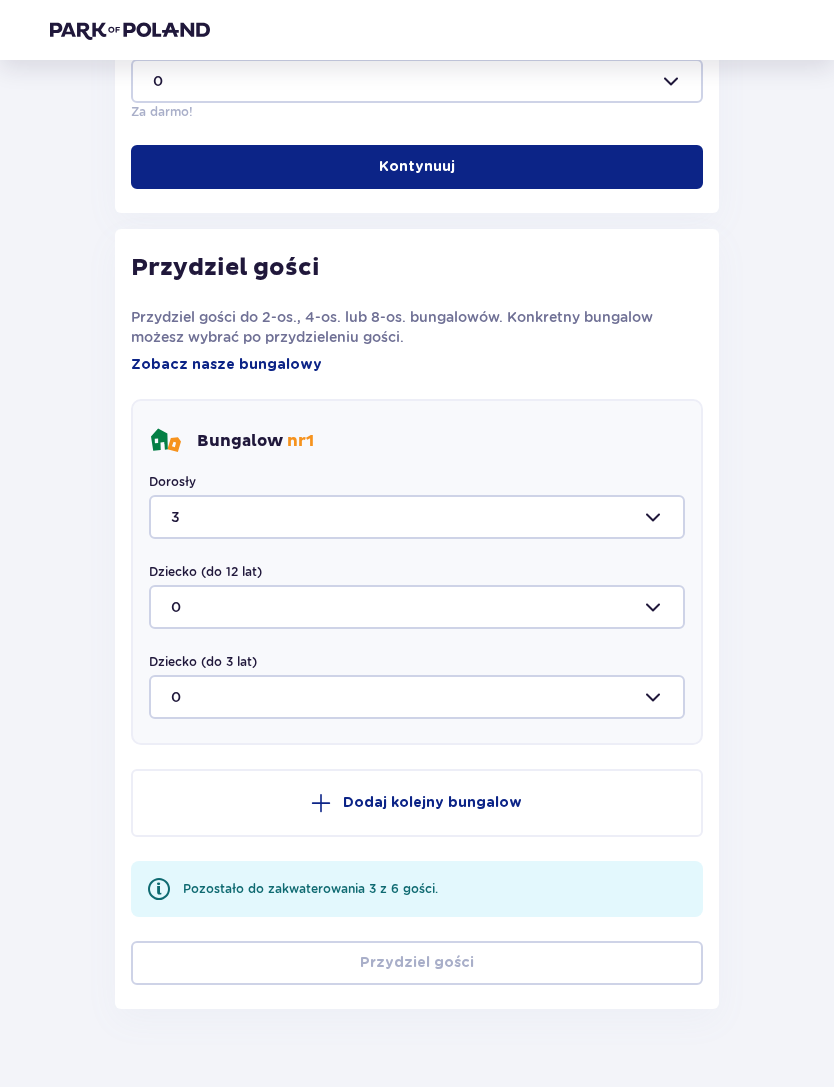 click on "Dodaj kolejny bungalow" at bounding box center (432, 803) 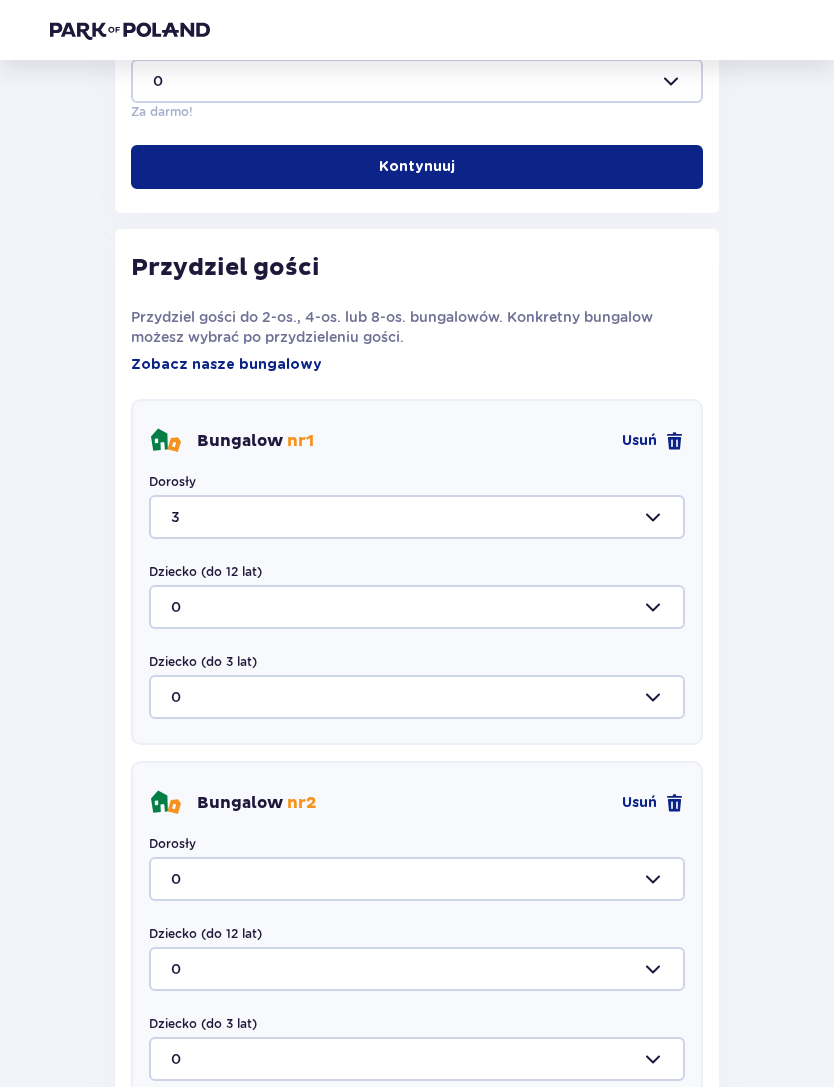 click at bounding box center [417, 879] 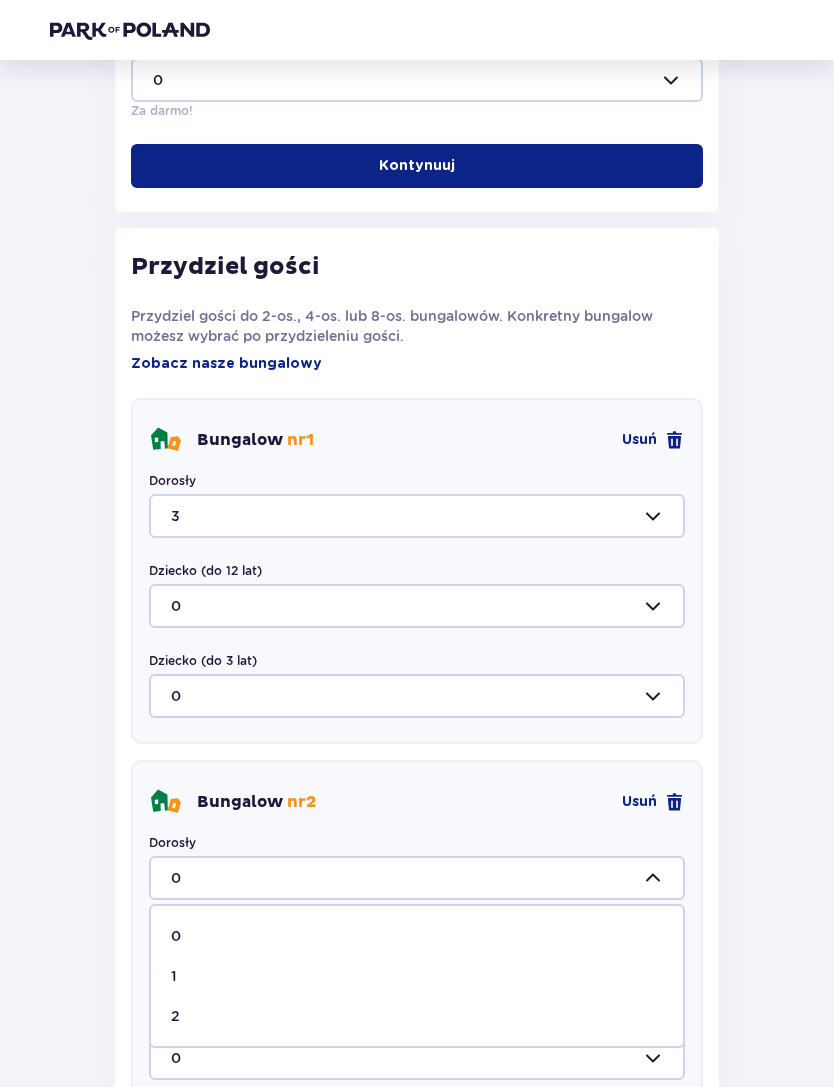 scroll, scrollTop: 791, scrollLeft: 0, axis: vertical 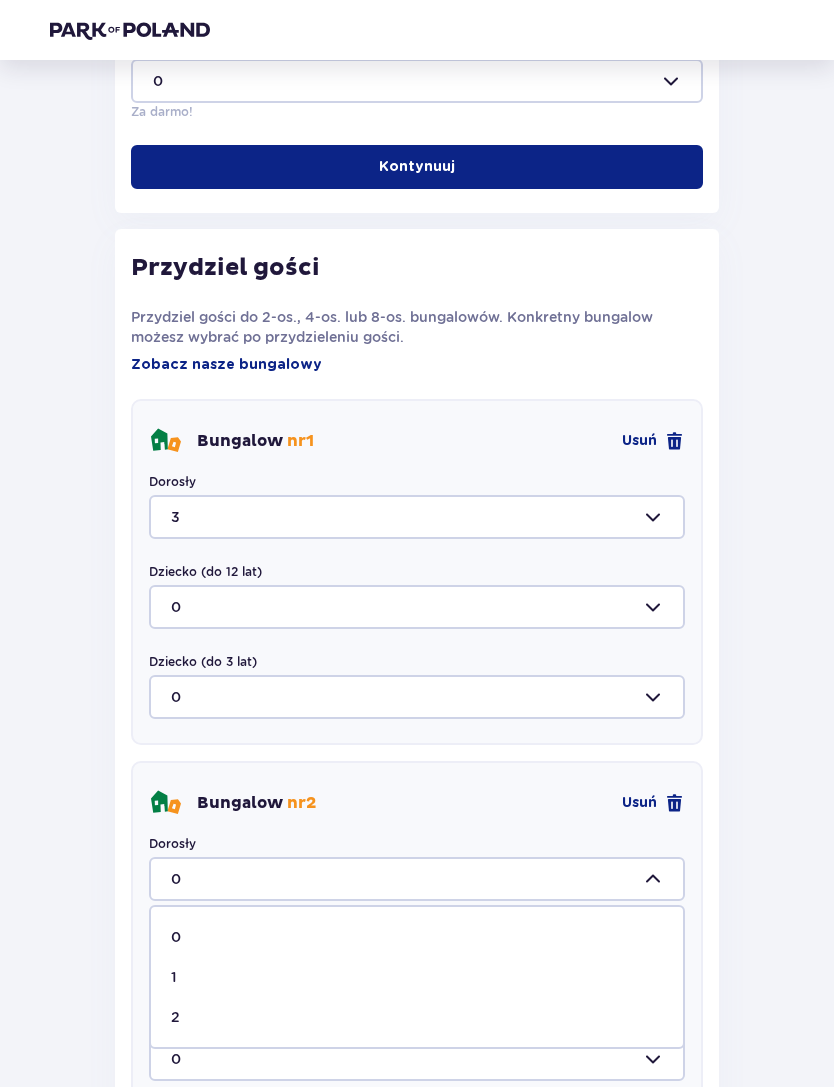 click on "2" at bounding box center [417, 1017] 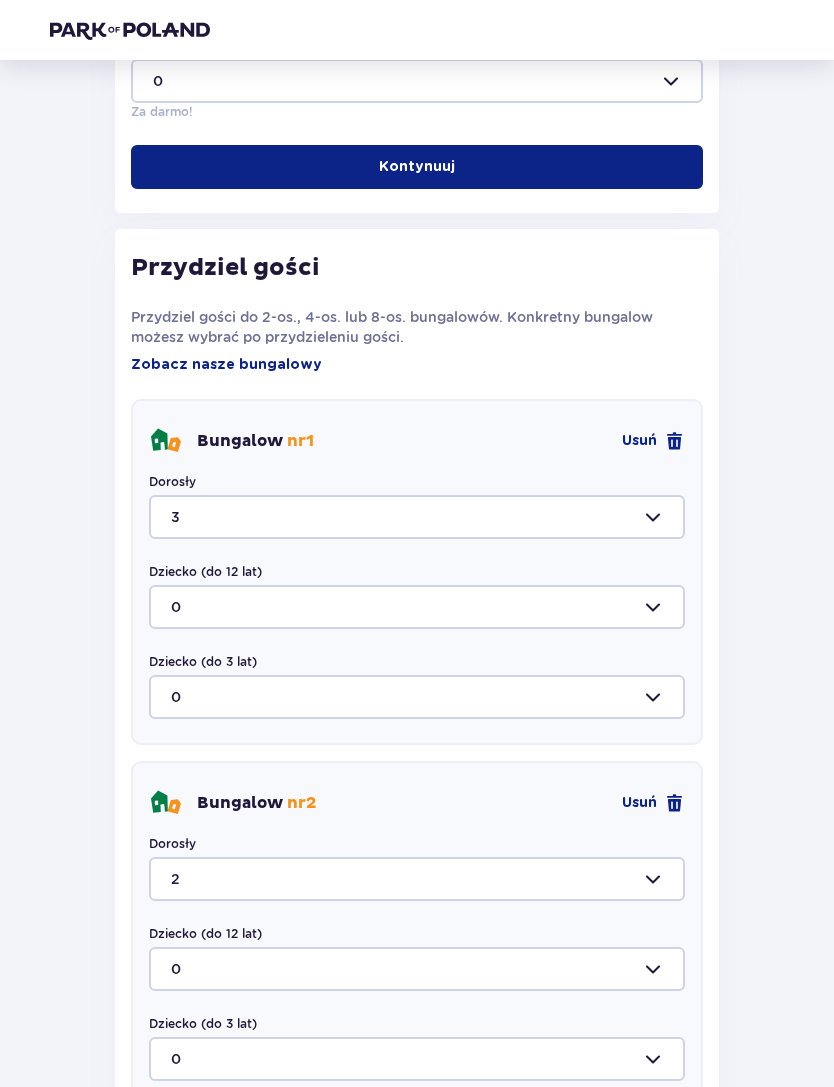 click at bounding box center (417, 969) 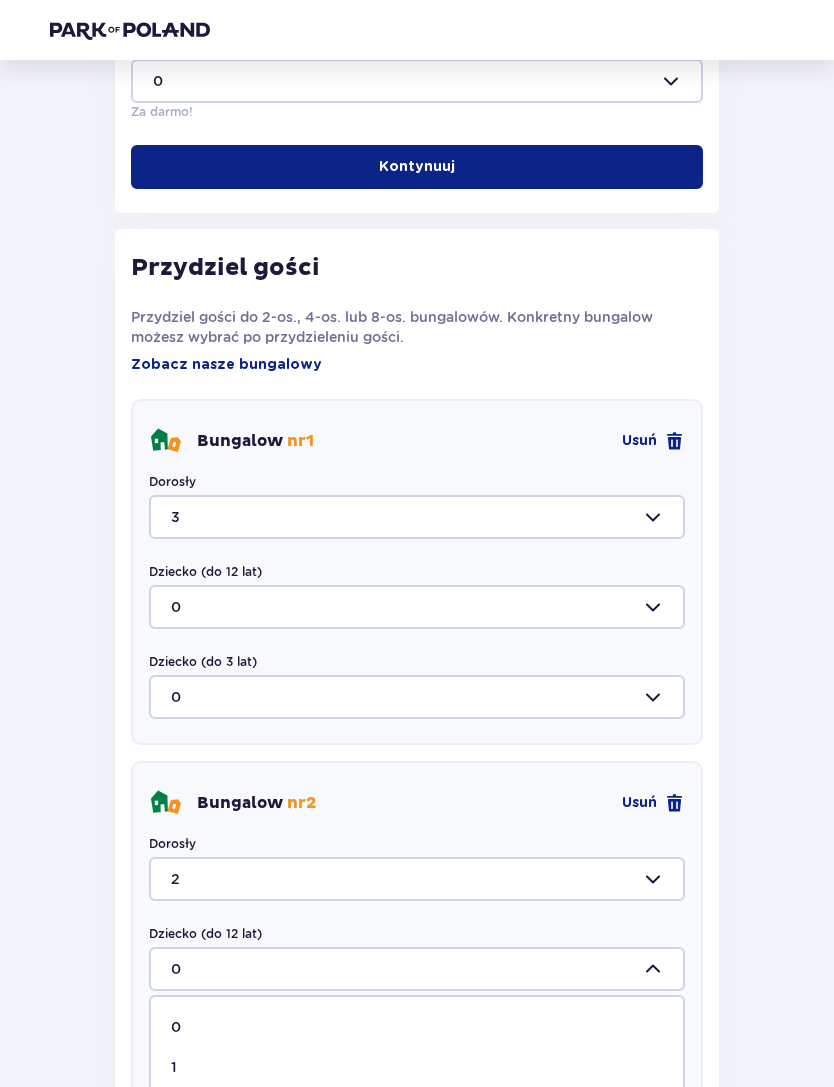 click on "0" at bounding box center (417, 1027) 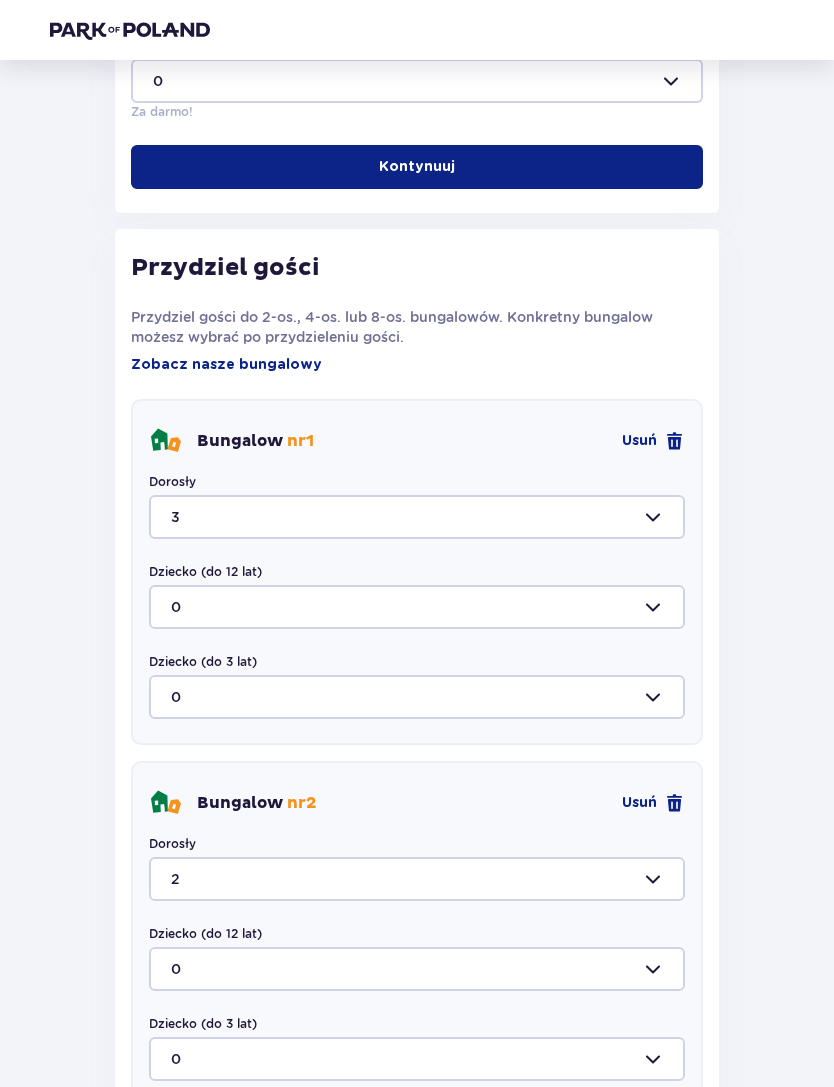 click at bounding box center [417, 969] 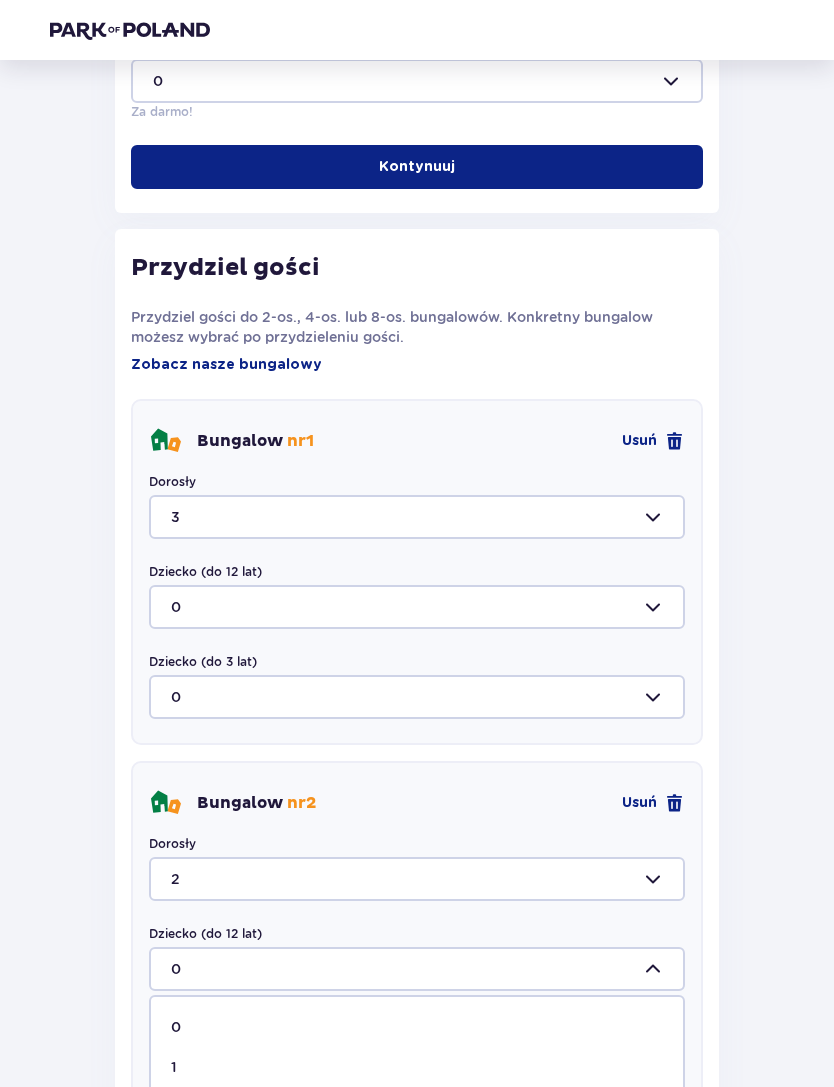 click on "1" at bounding box center (417, 1067) 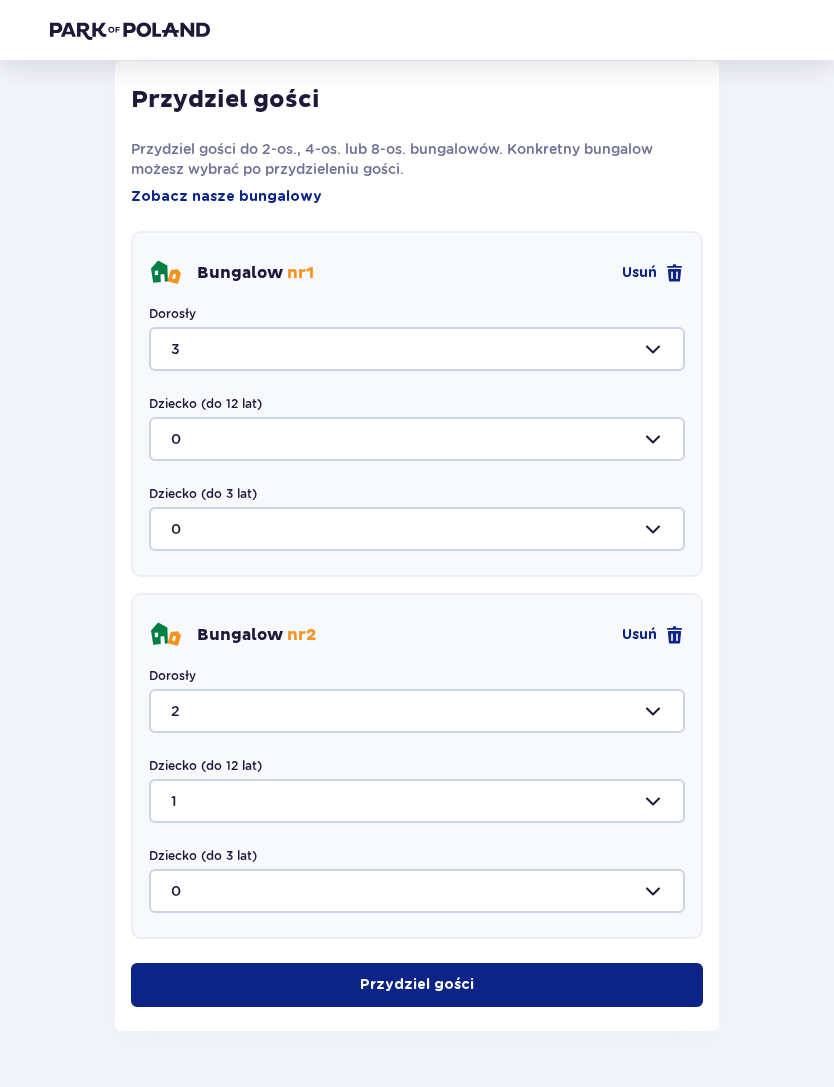 scroll, scrollTop: 959, scrollLeft: 0, axis: vertical 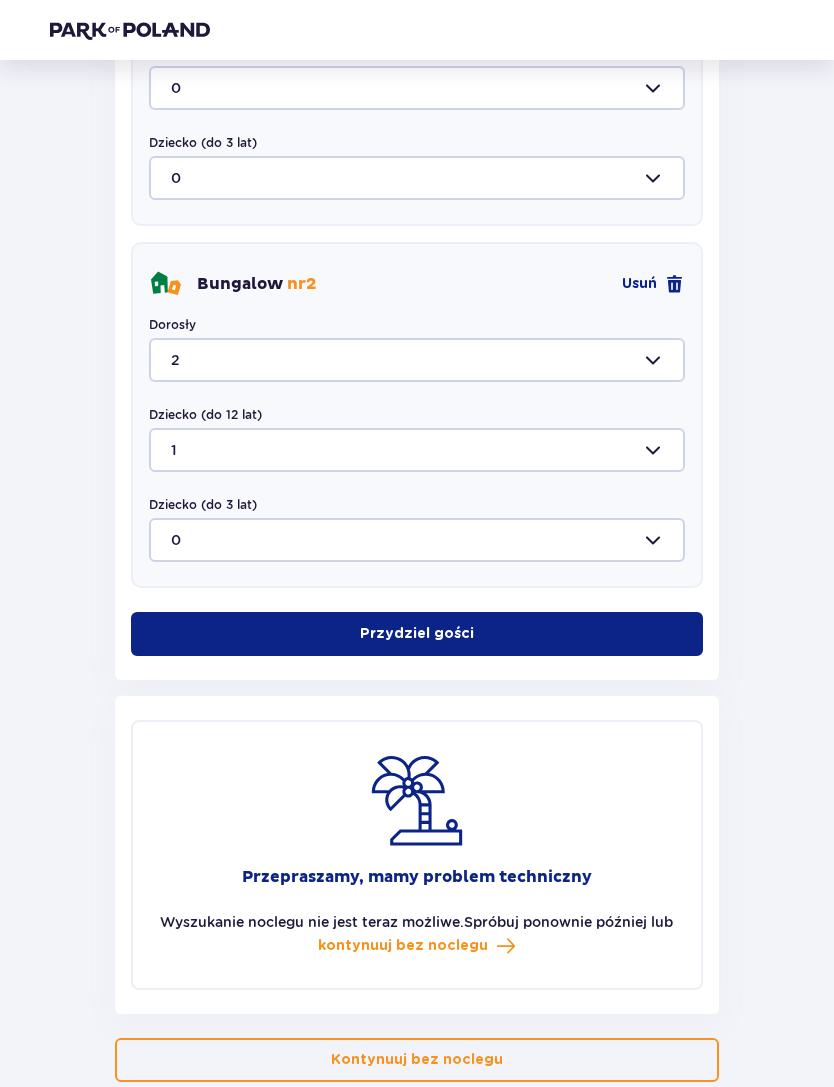 click on "Przydziel gości" at bounding box center [417, 634] 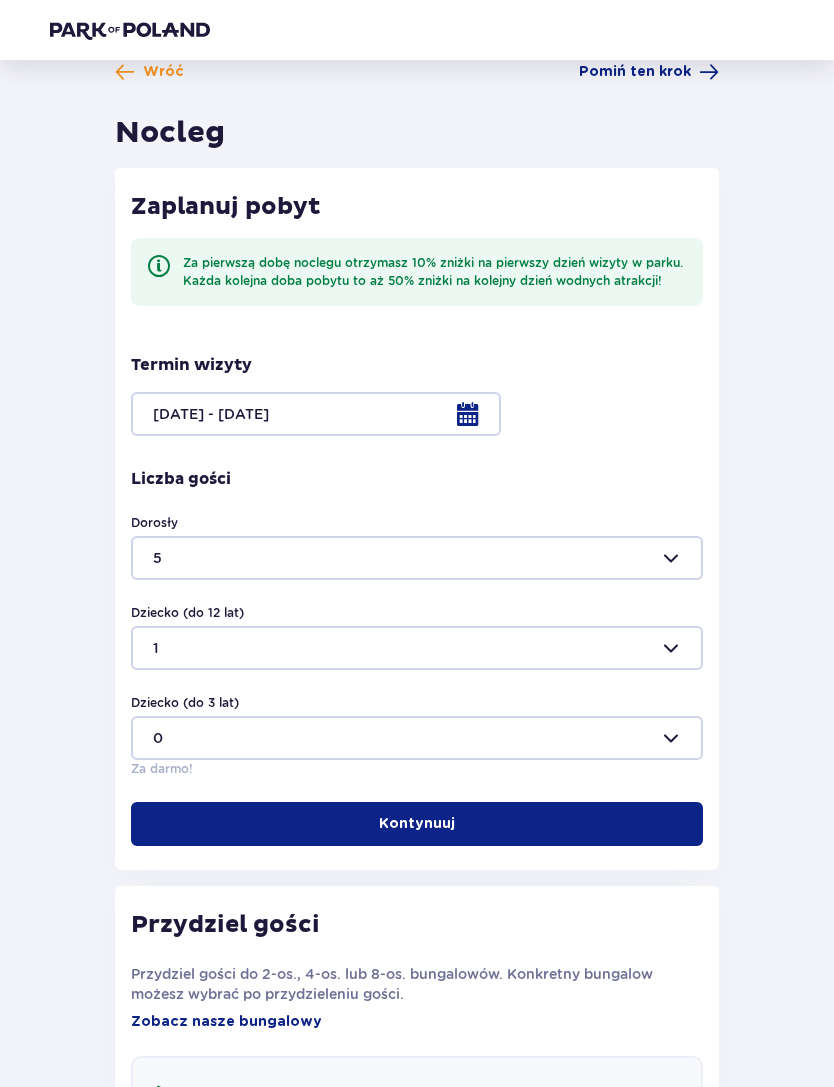 scroll, scrollTop: 0, scrollLeft: 0, axis: both 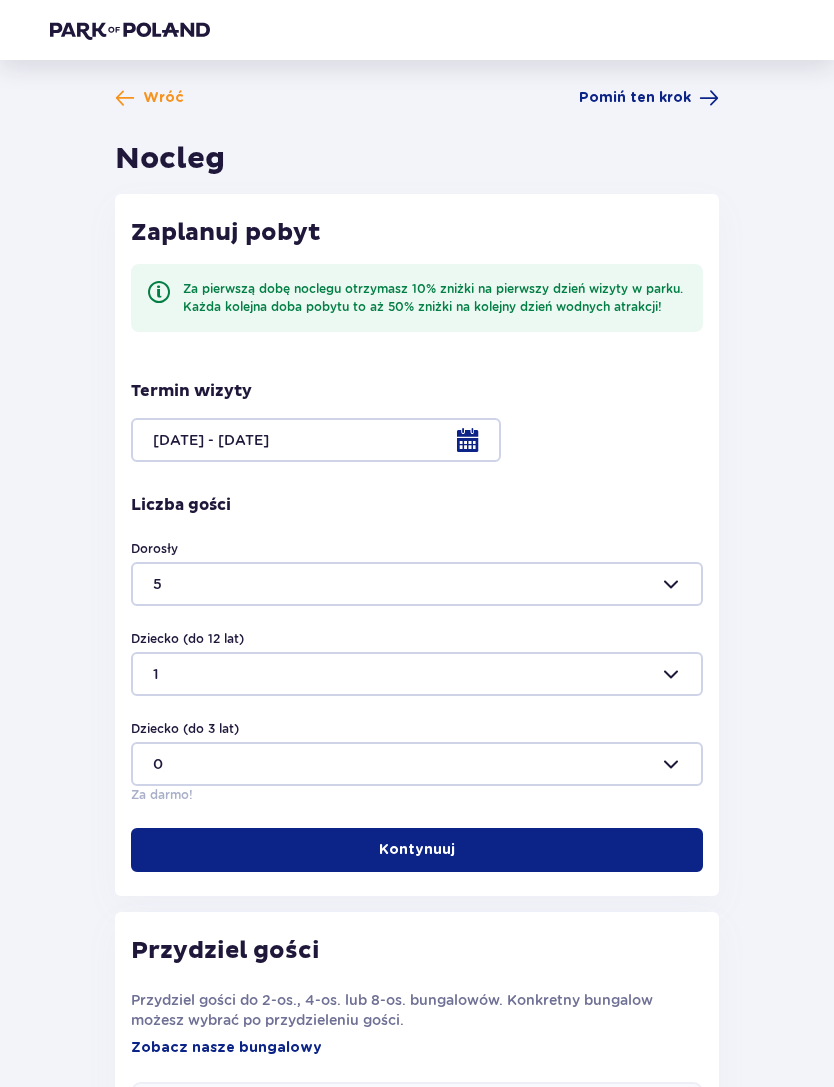 click on "Kontynuuj" at bounding box center [417, 850] 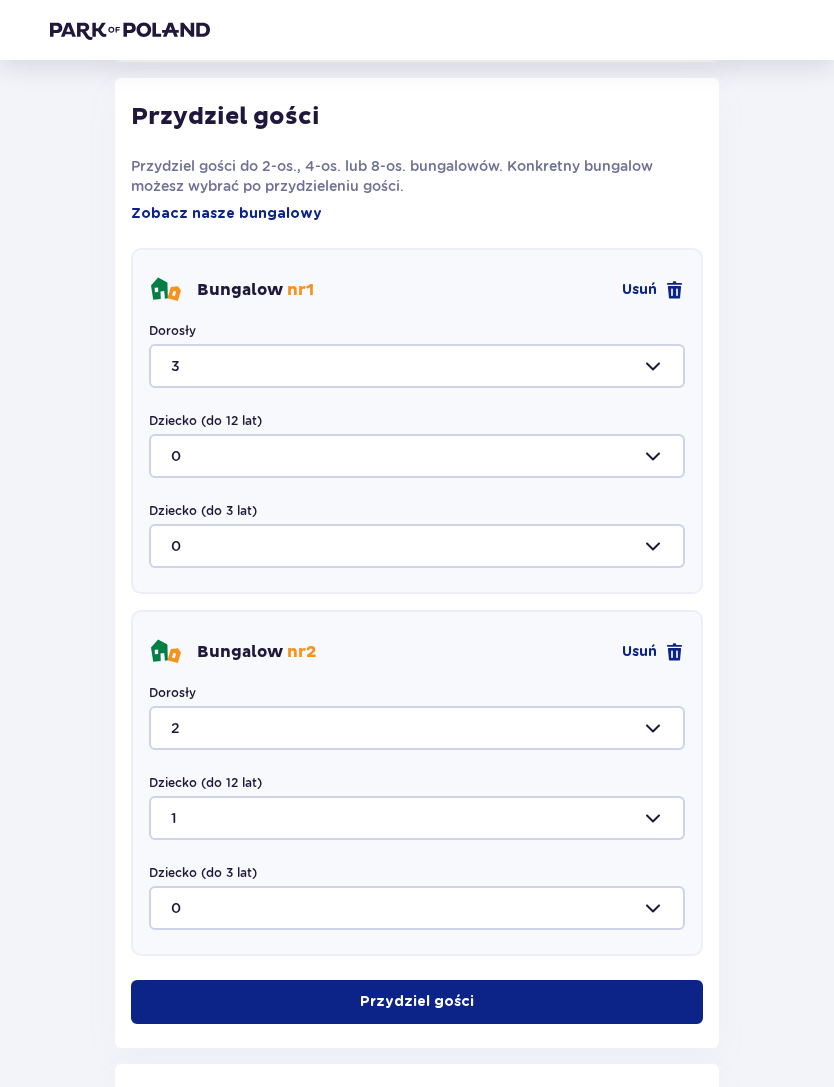 scroll, scrollTop: 836, scrollLeft: 0, axis: vertical 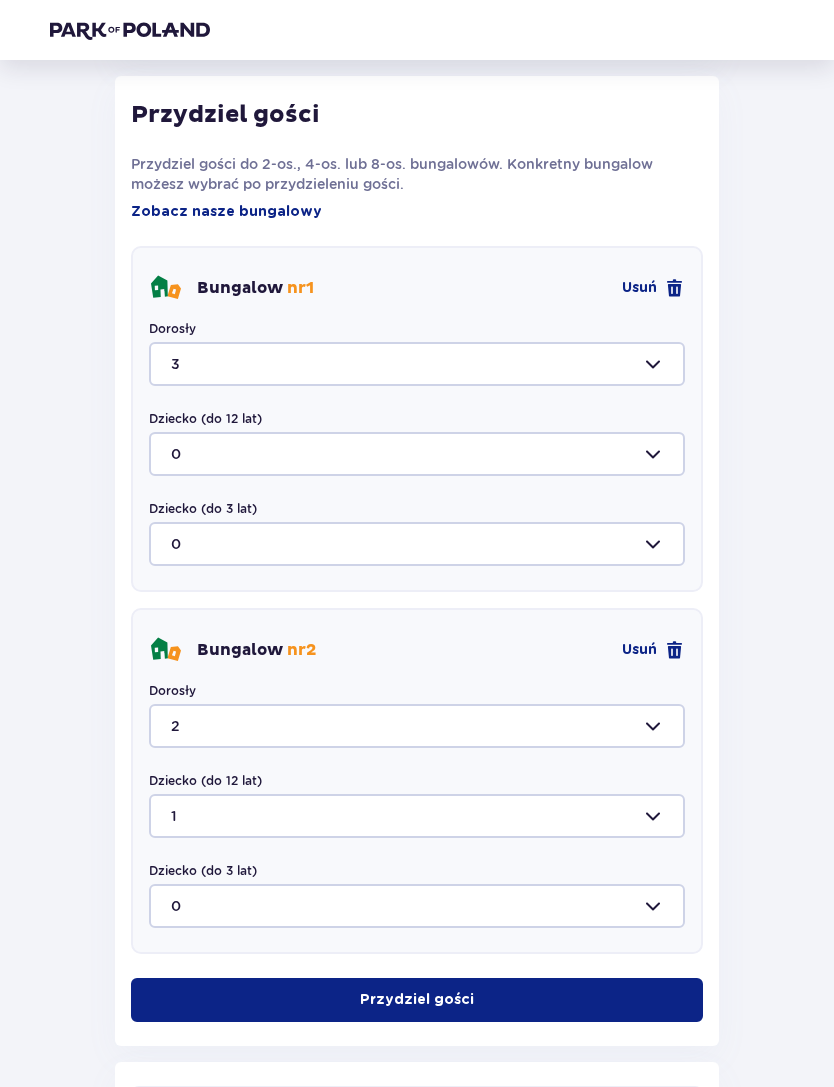 click on "Przydziel gości" at bounding box center [417, 1000] 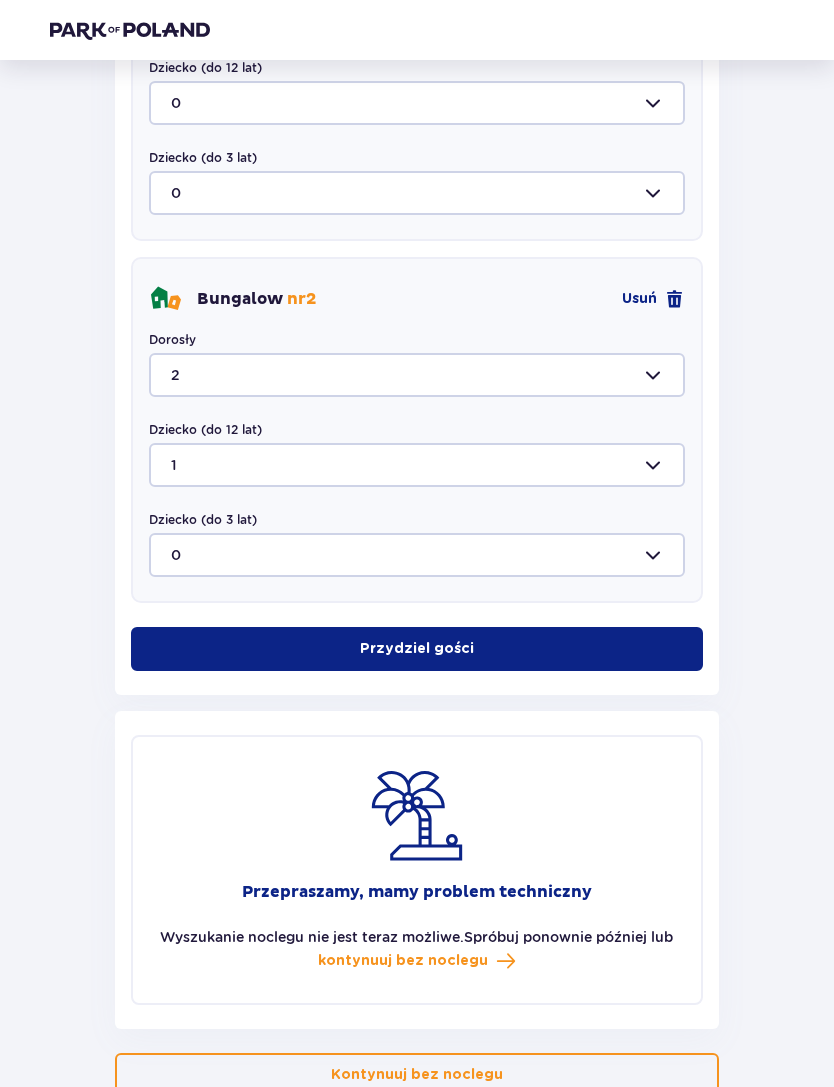 scroll, scrollTop: 1192, scrollLeft: 0, axis: vertical 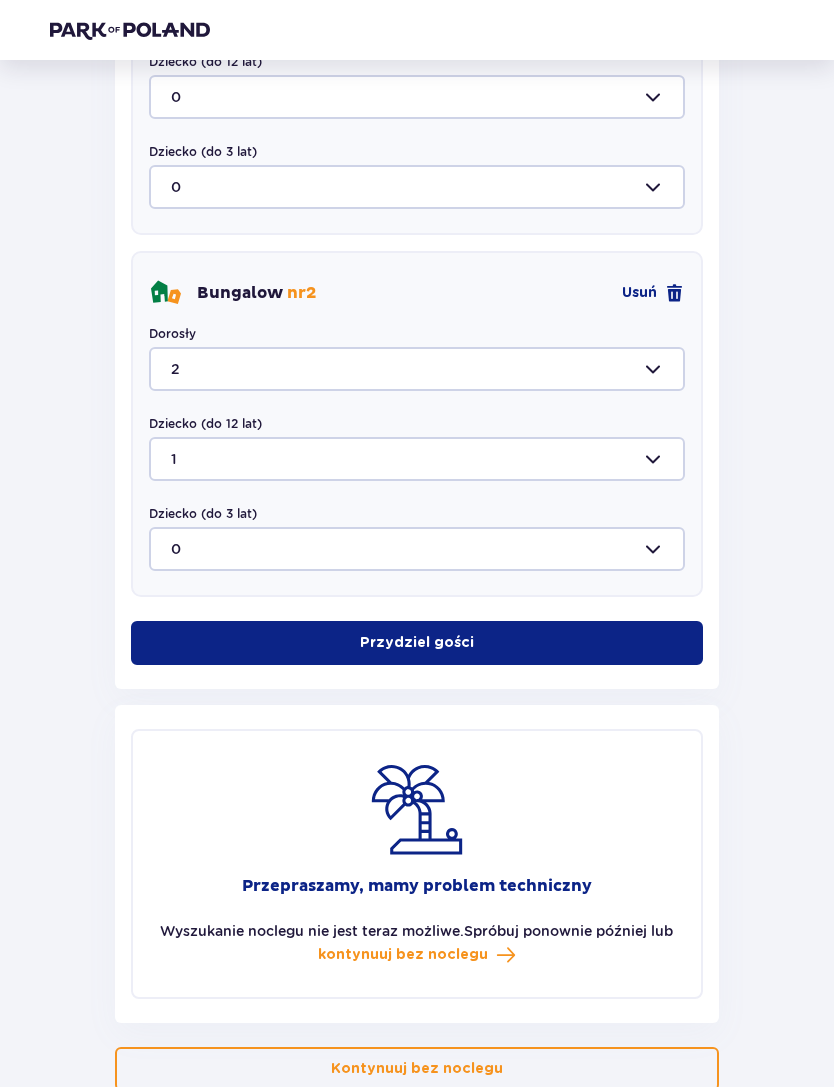 click on "Przydziel gości" at bounding box center [417, 644] 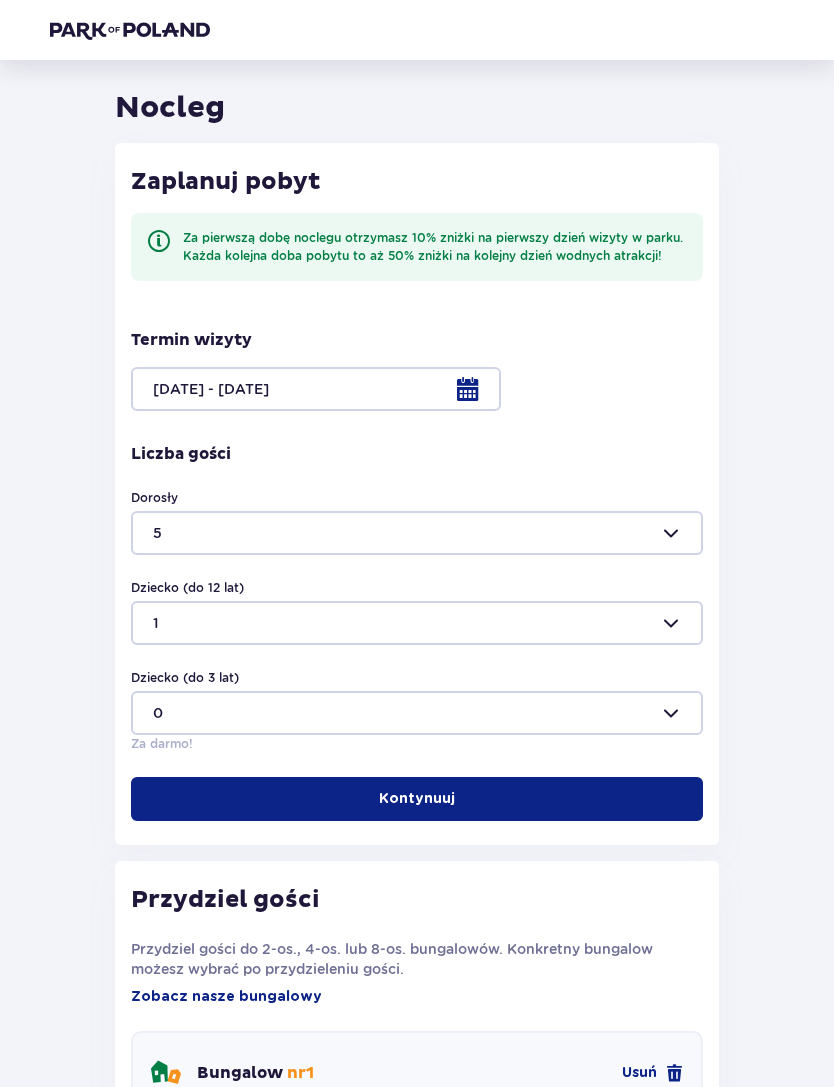 scroll, scrollTop: 0, scrollLeft: 0, axis: both 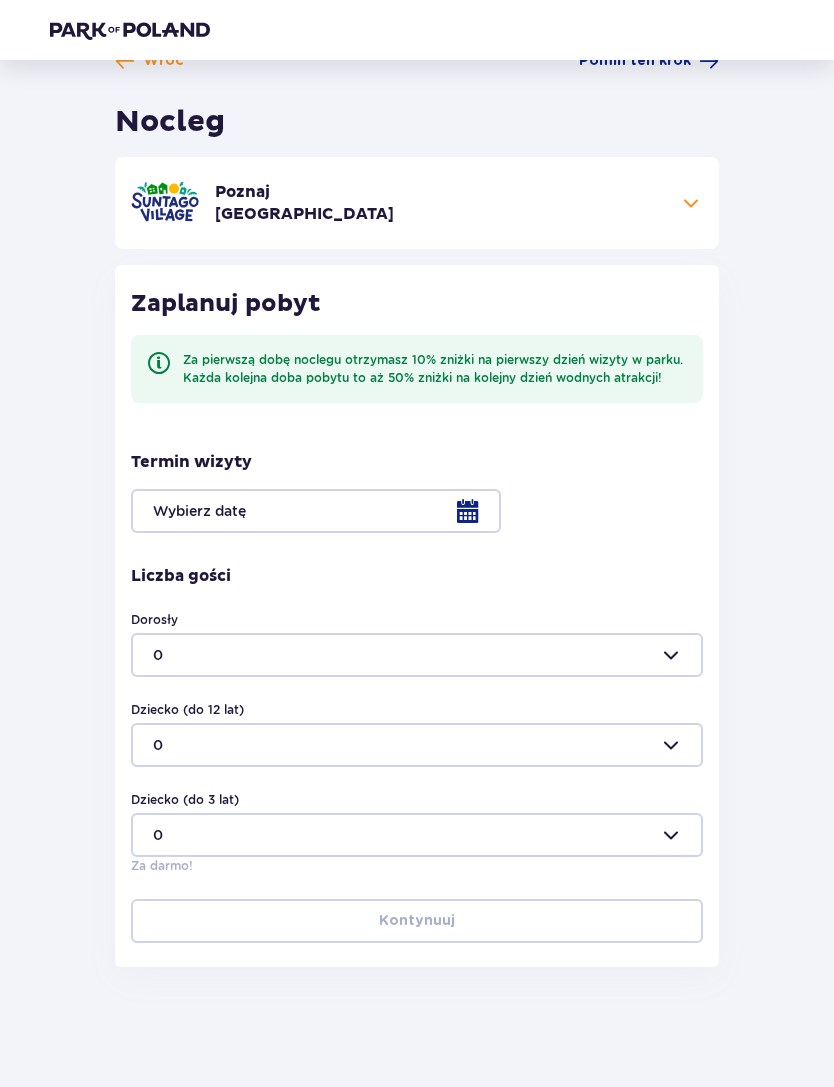 click at bounding box center (417, 511) 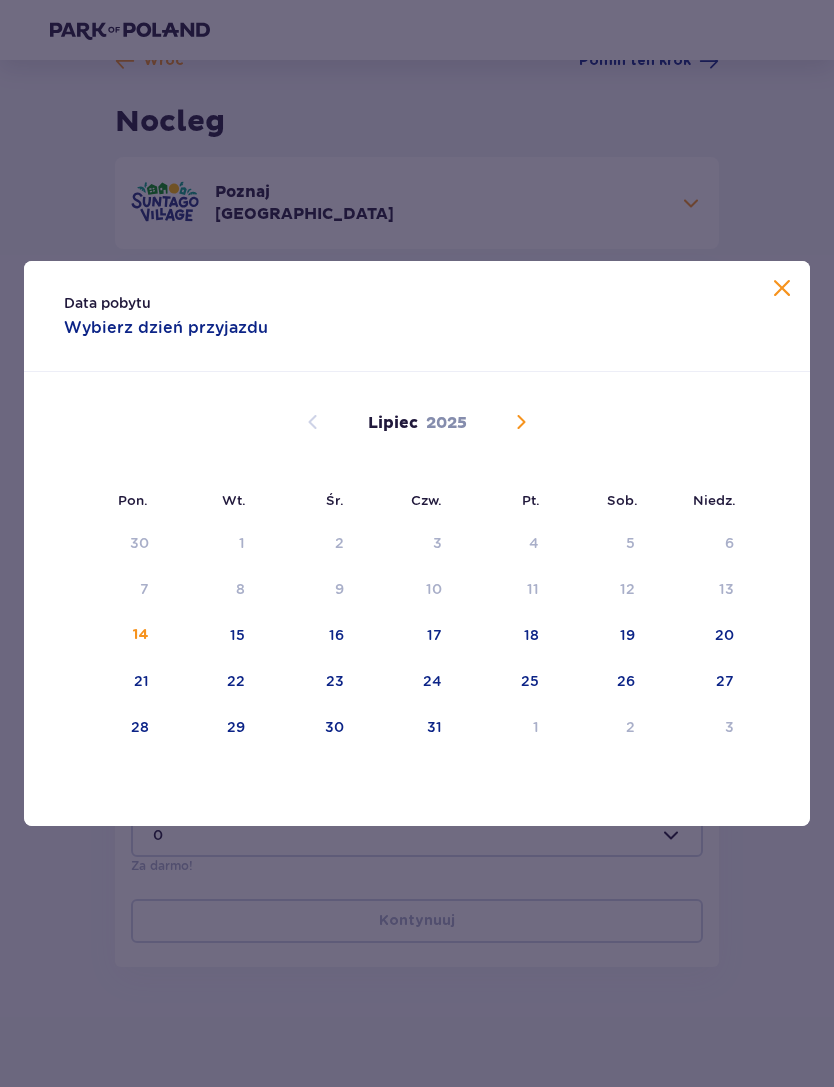 click on "31" at bounding box center (434, 727) 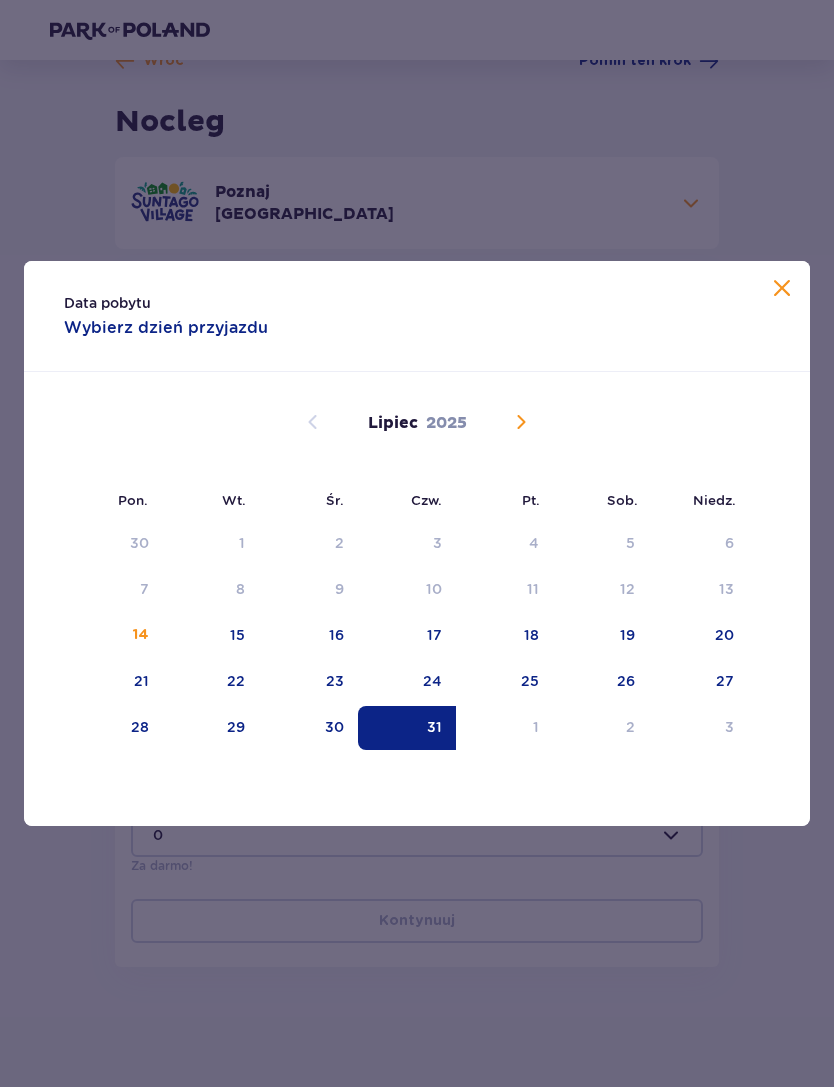 click on "2" at bounding box center (630, 727) 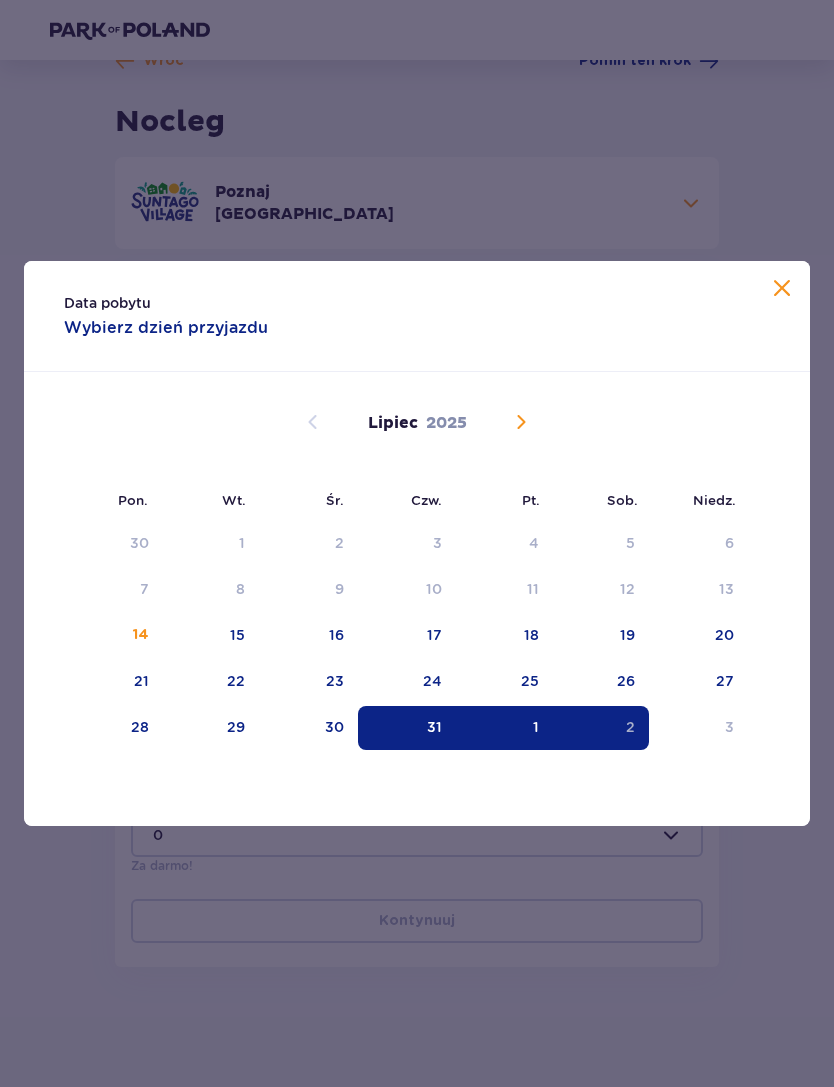 type on "31.07.25 - 02.08.25" 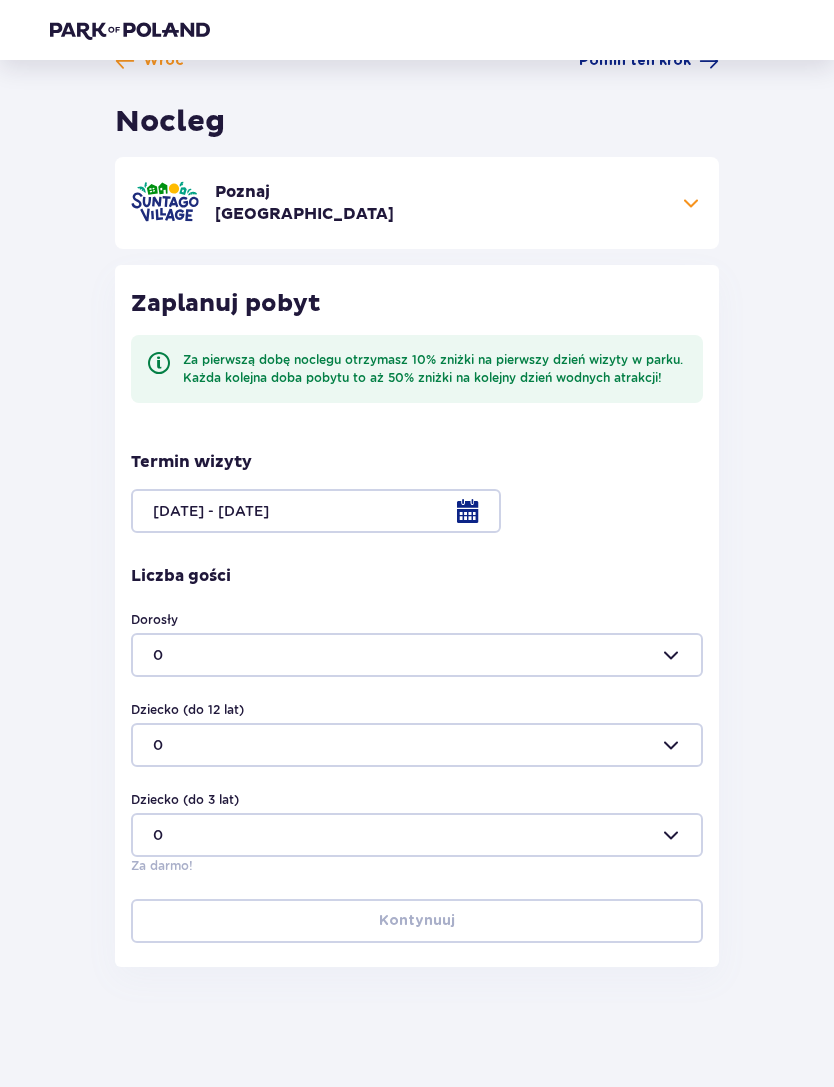 click on "Wróć Pomiń ten krok Nocleg Poznaj  Suntago Village Do 50% zniżki na bilety do parku Suntago   Otwarte strefy i place zabaw   Dodatkowe usługi, które umilą Twój pobyt   Dogodna lokalizacja  5 min.  od parku Suntago   Dowiedz się więcej Zaplanuj pobyt Za pierwszą dobę noclegu otrzymasz 10% zniżki na pierwszy dzień wizyty w parku. Każda kolejna doba pobytu to aż 50% zniżki na kolejny dzień wodnych atrakcji! Termin wizyty 31.07.25 - 02.08.25 Liczba gości Dorosły   0 Dziecko (do 12 lat)   0 Dziecko (do 3 lat)   0 Za darmo! Kontynuuj" at bounding box center [417, 509] 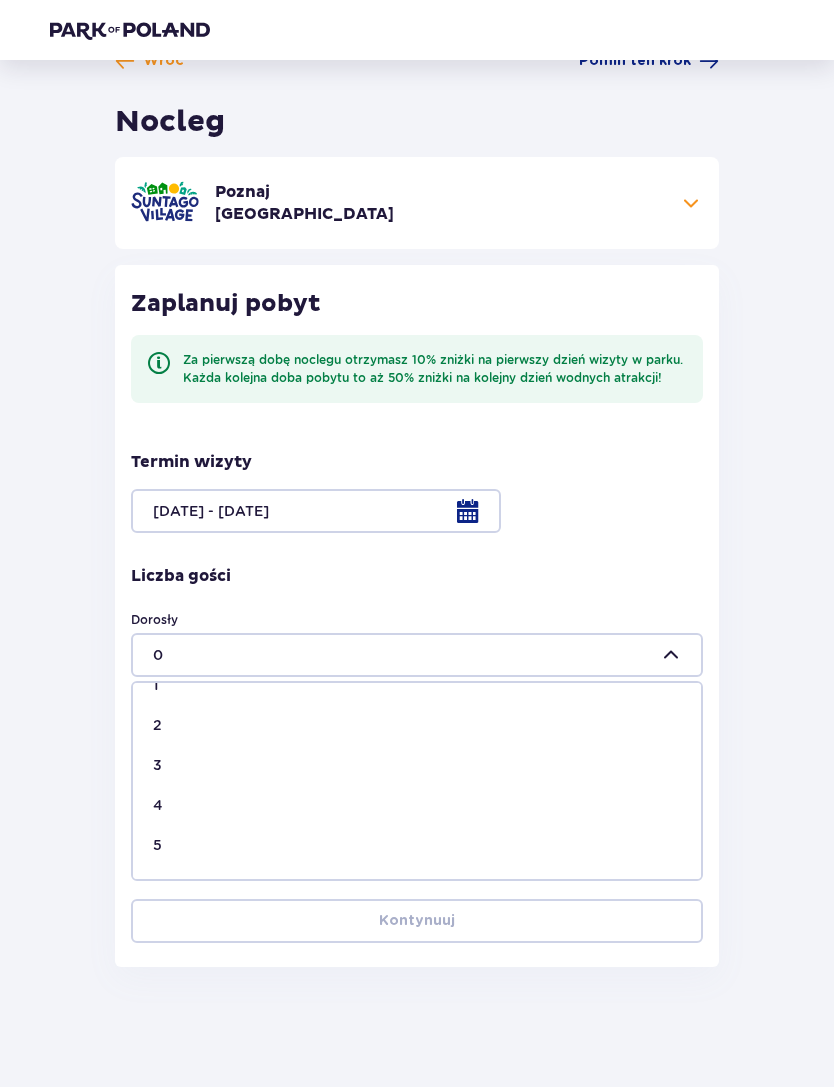 scroll, scrollTop: 76, scrollLeft: 0, axis: vertical 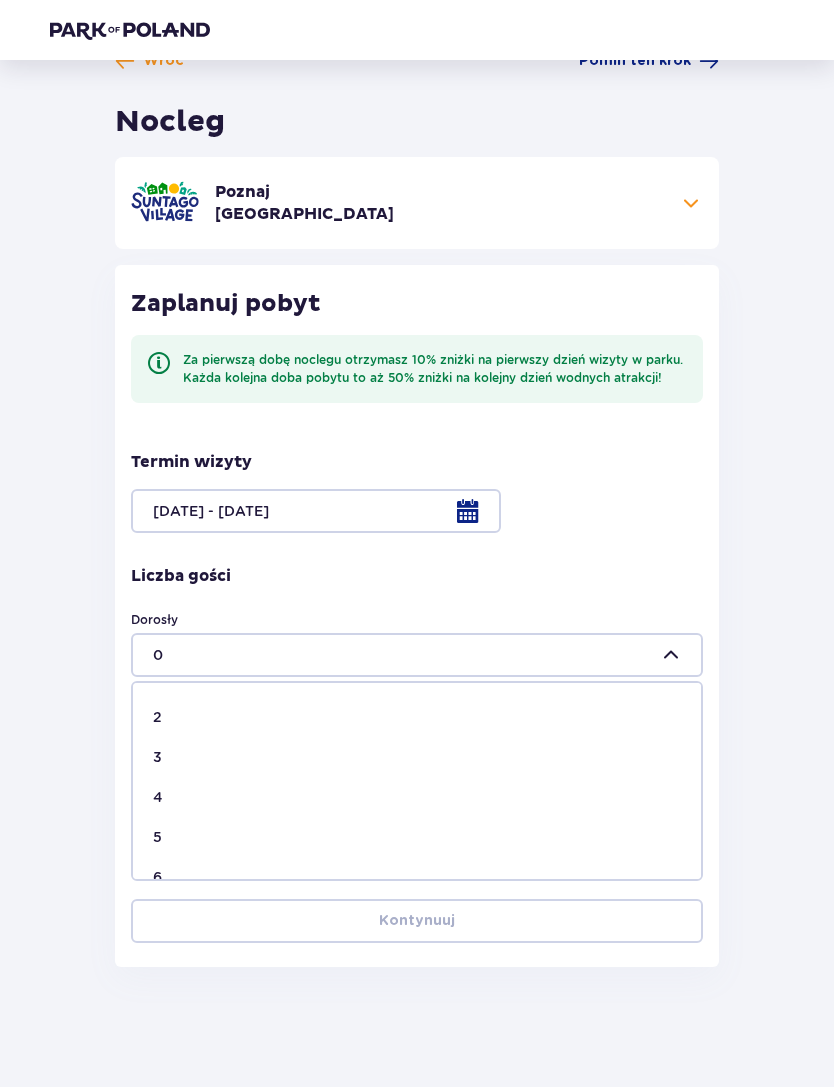 click on "5" at bounding box center [417, 837] 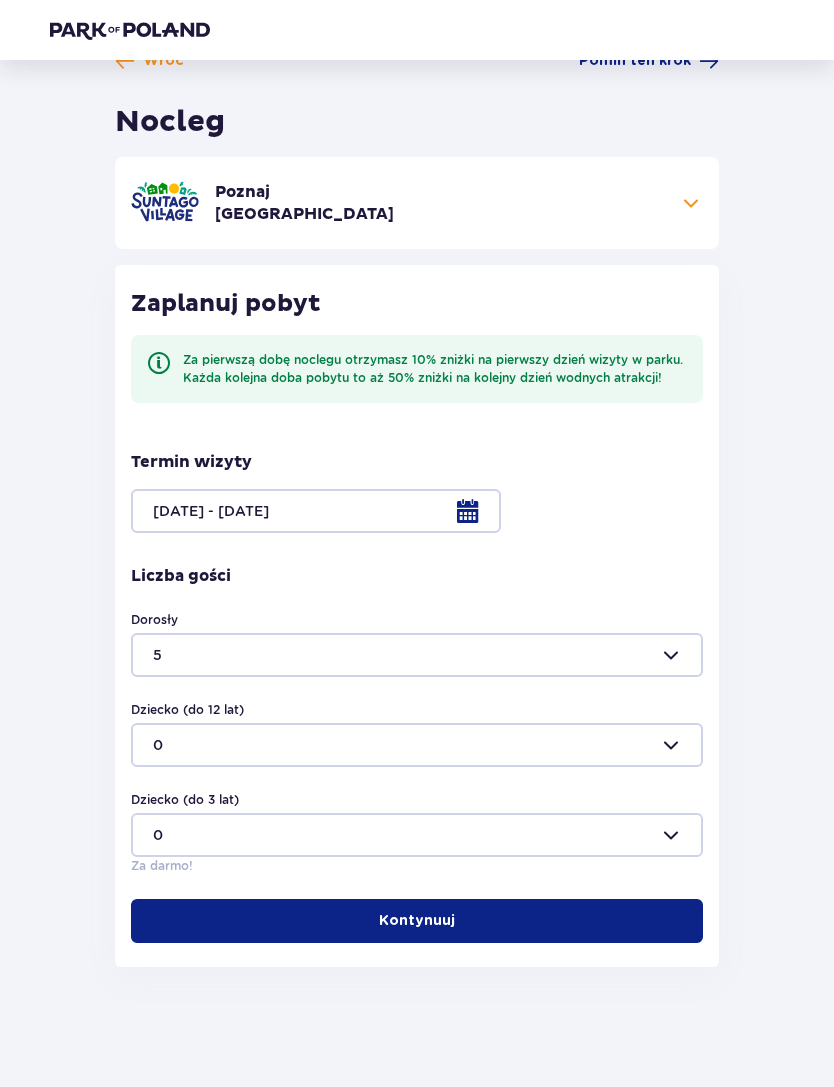 click at bounding box center (417, 745) 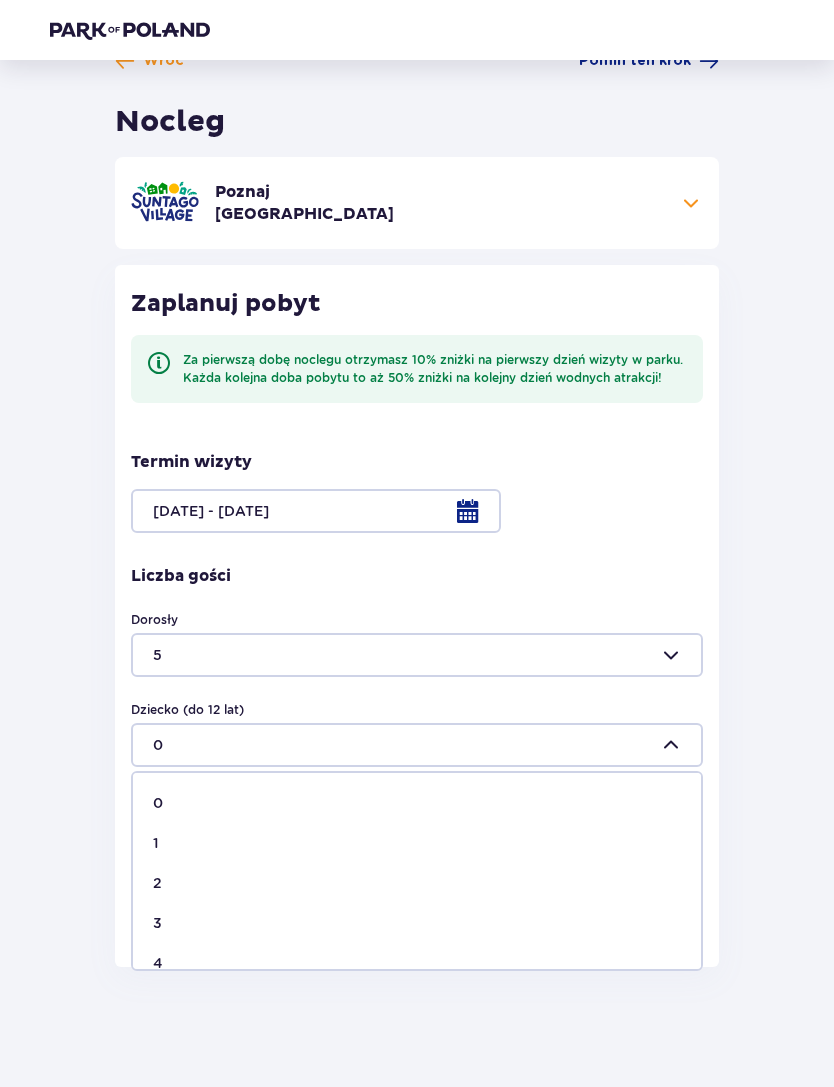 click on "1" at bounding box center [417, 843] 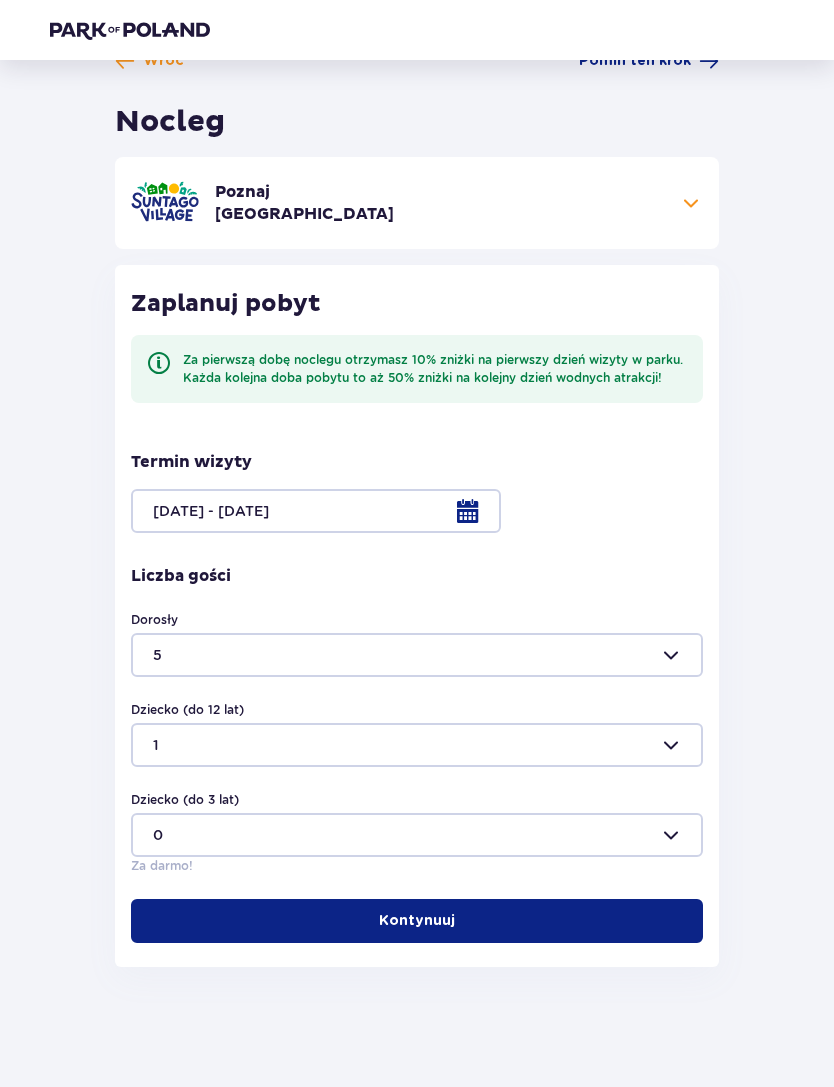click at bounding box center (459, 921) 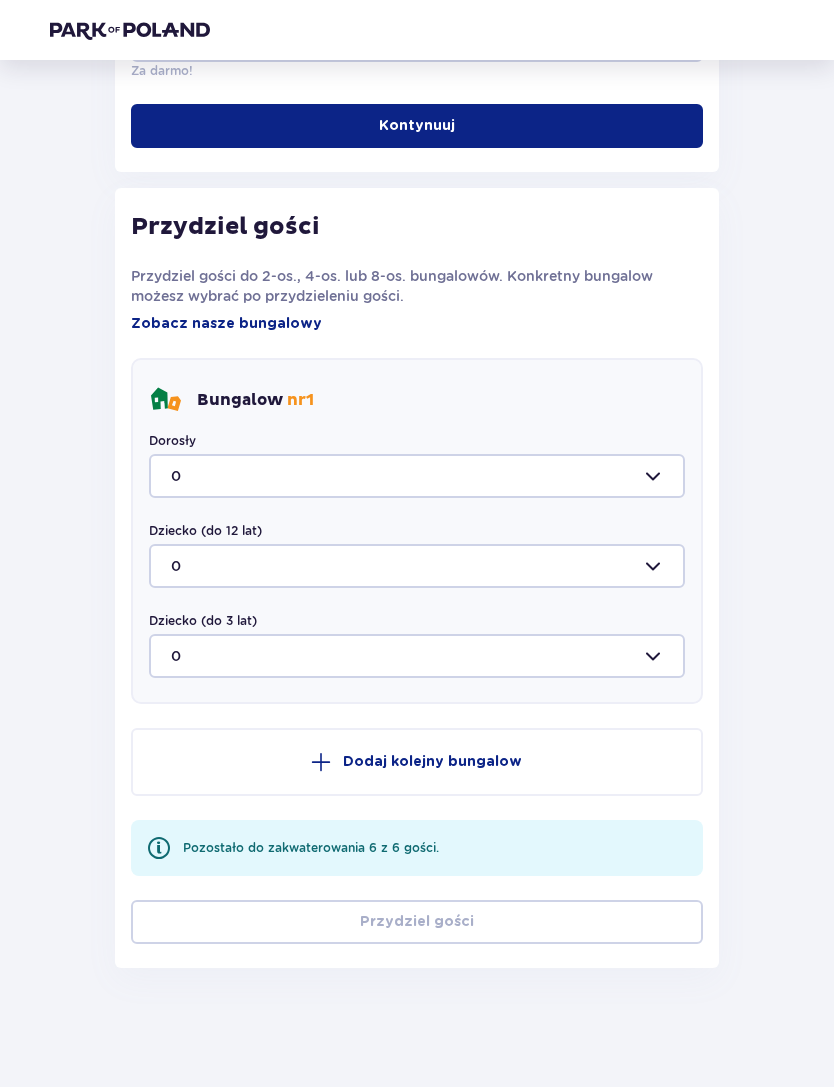 scroll, scrollTop: 833, scrollLeft: 0, axis: vertical 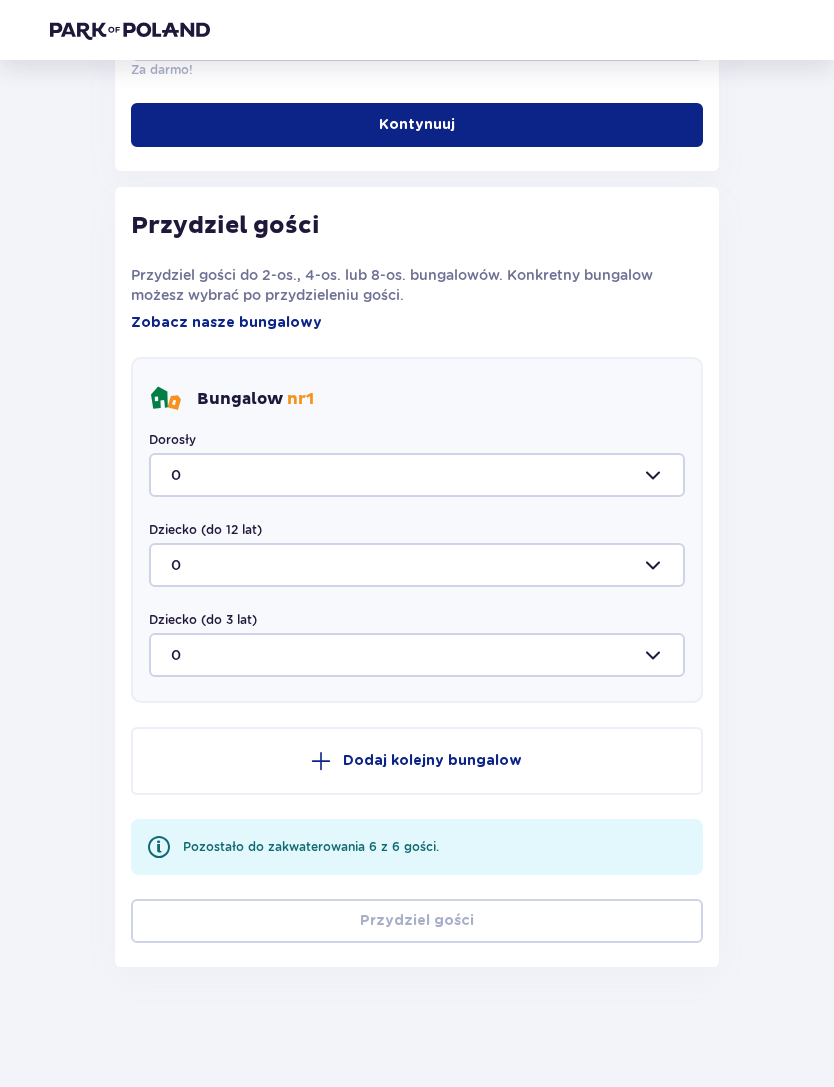 click at bounding box center (417, 475) 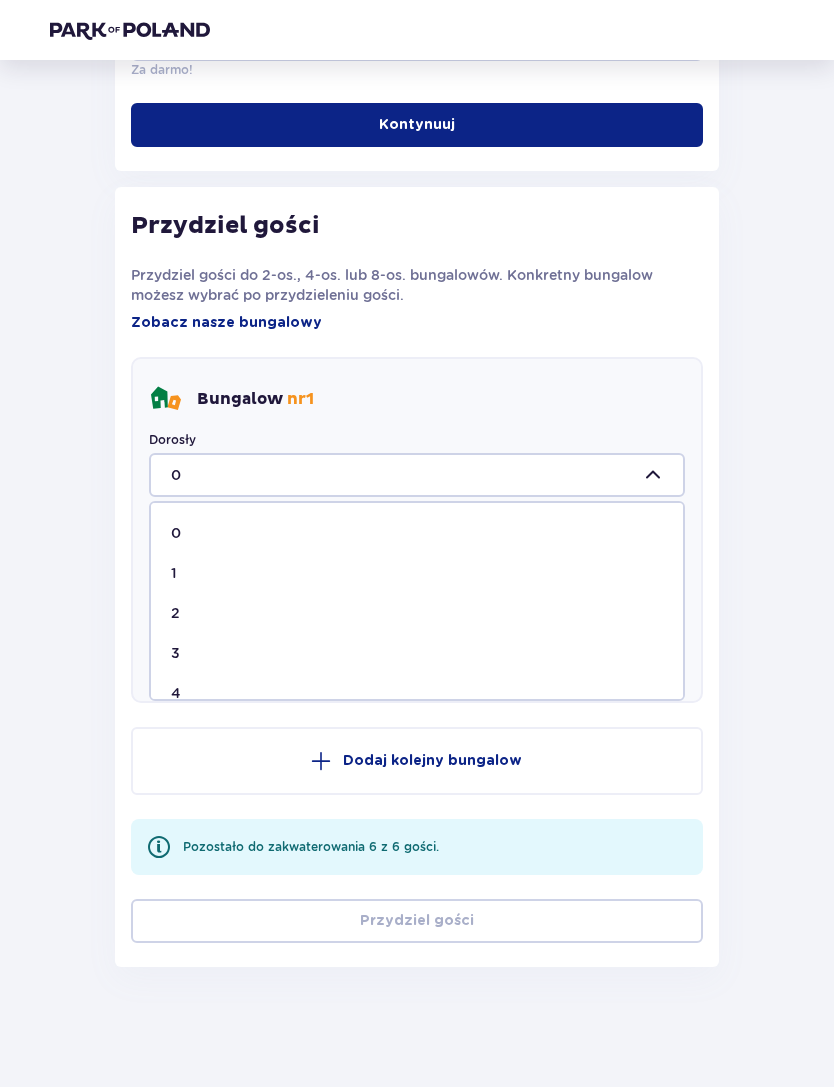 click on "3" at bounding box center [417, 653] 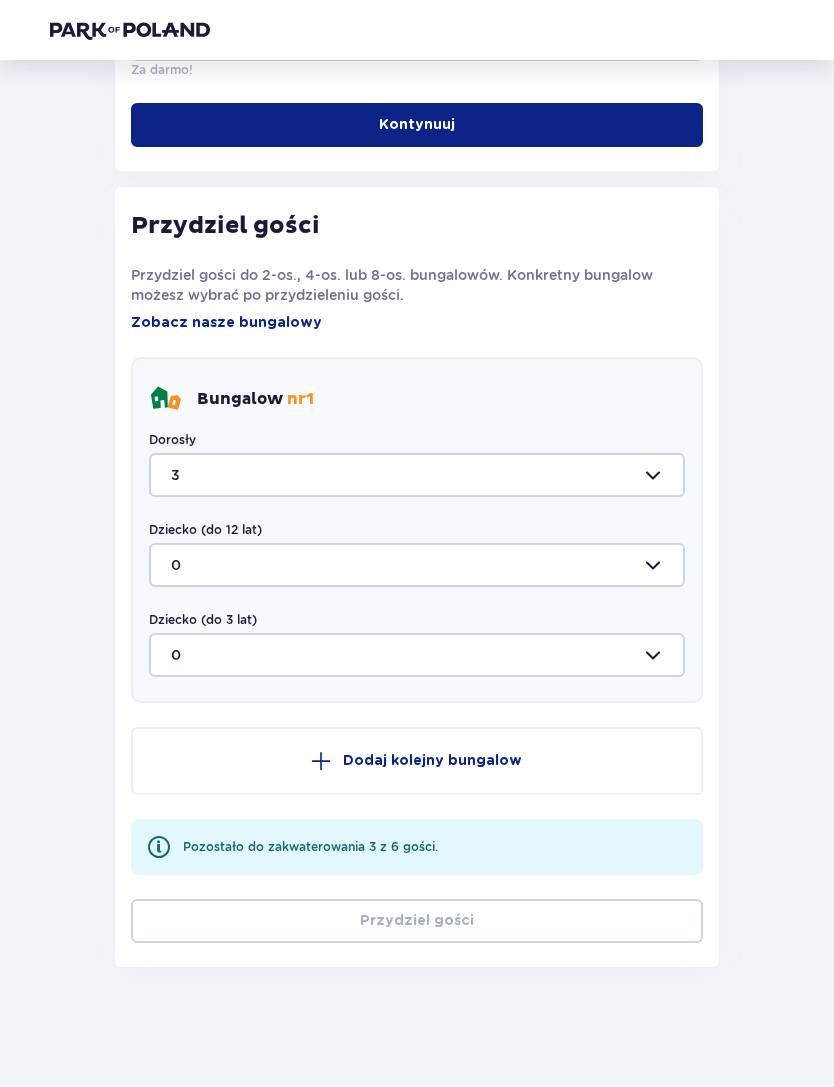 click on "Dodaj kolejny bungalow" at bounding box center [432, 761] 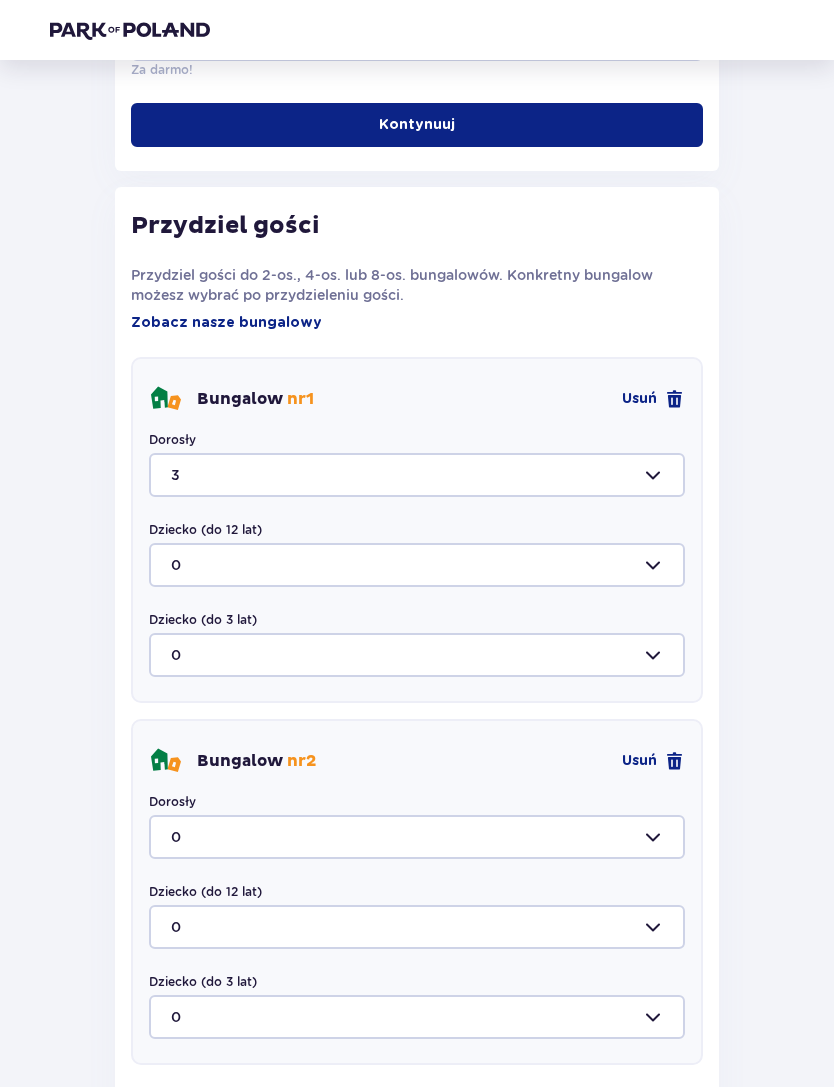 click at bounding box center [417, 837] 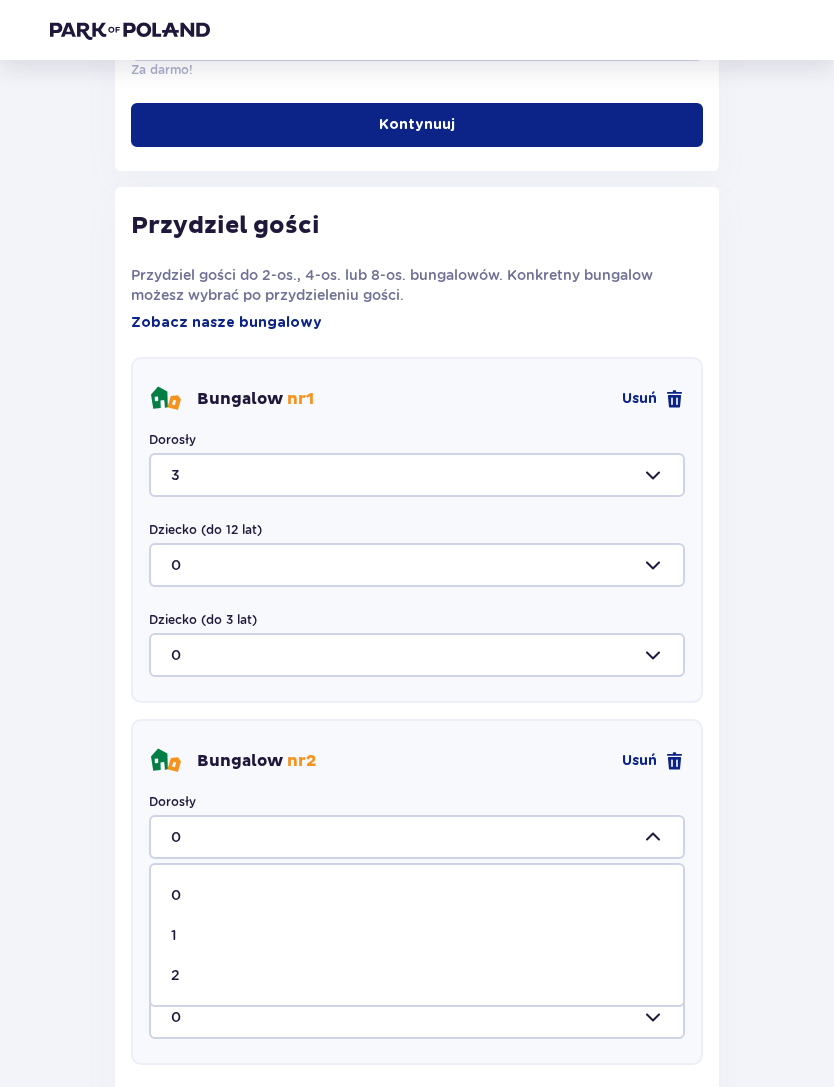 click on "2" at bounding box center [417, 975] 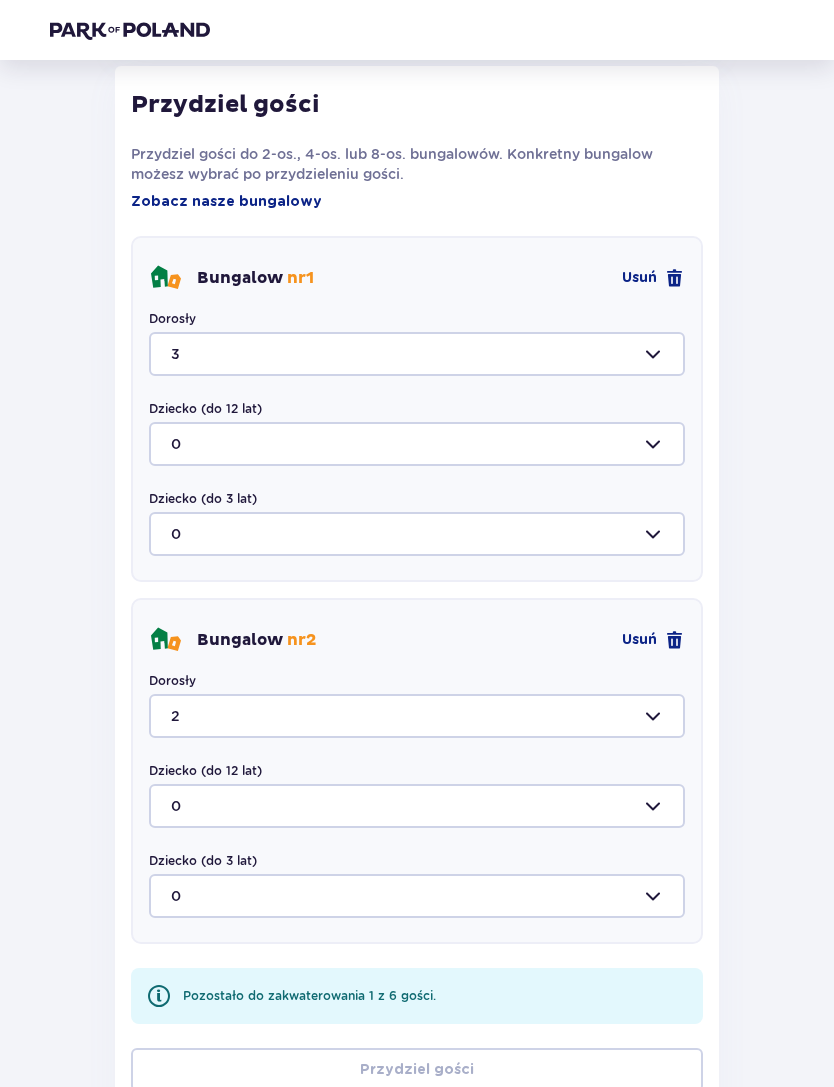 scroll, scrollTop: 954, scrollLeft: 0, axis: vertical 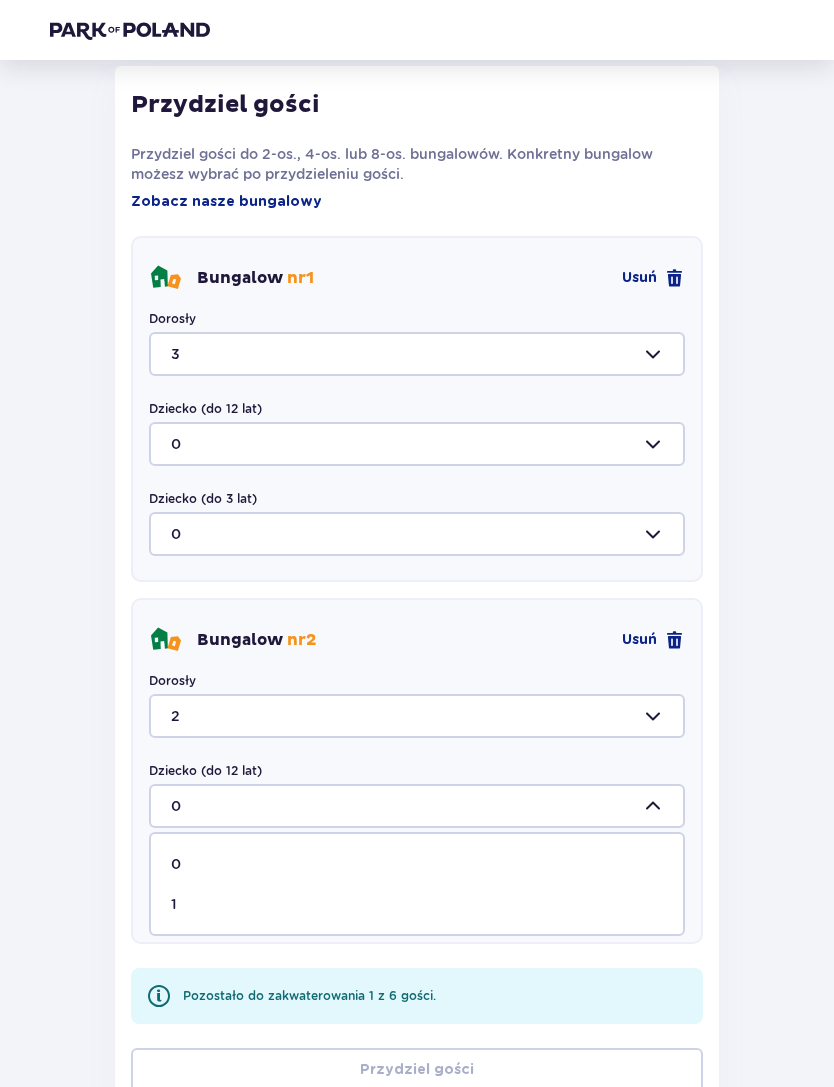 click on "1" at bounding box center [417, 904] 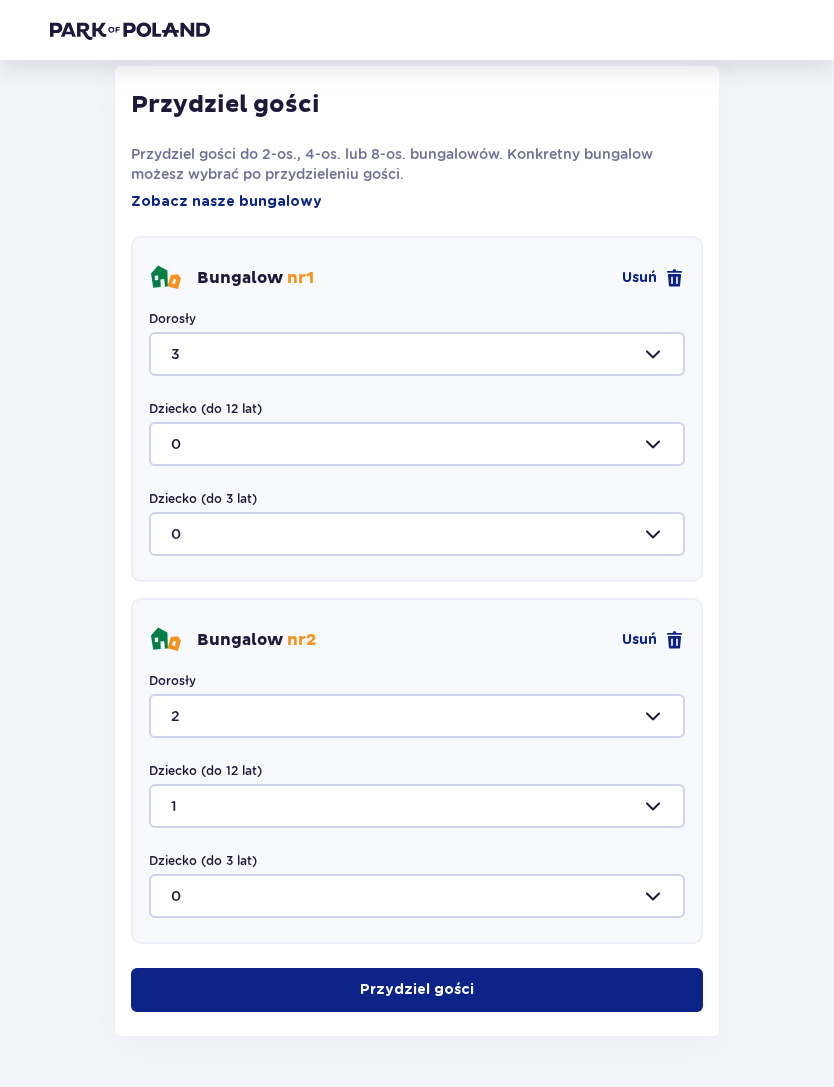 scroll, scrollTop: 959, scrollLeft: 0, axis: vertical 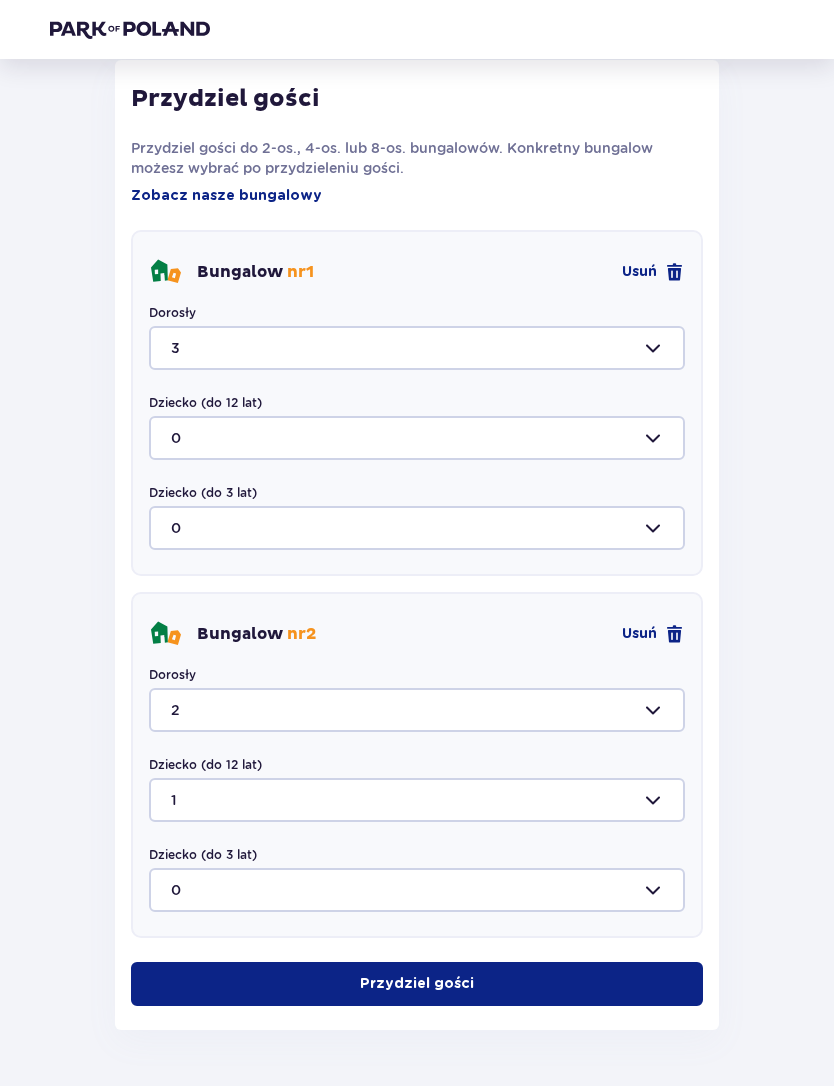 click at bounding box center [478, 985] 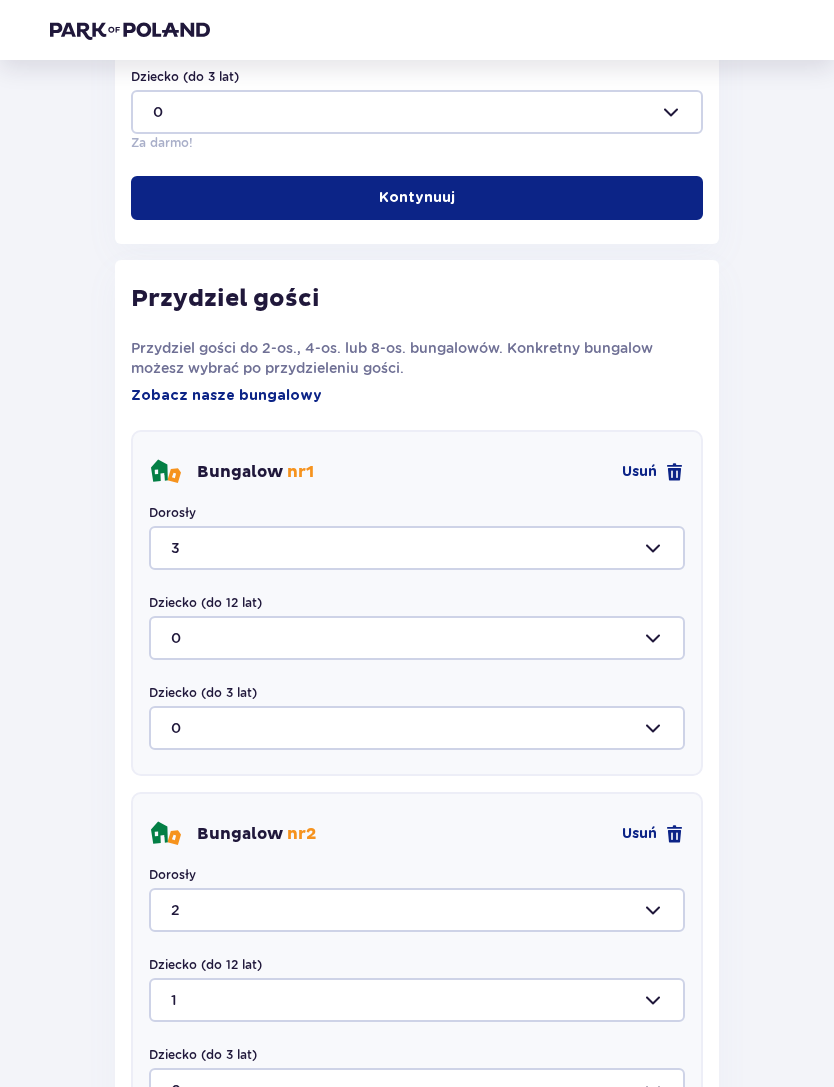 scroll, scrollTop: 652, scrollLeft: 0, axis: vertical 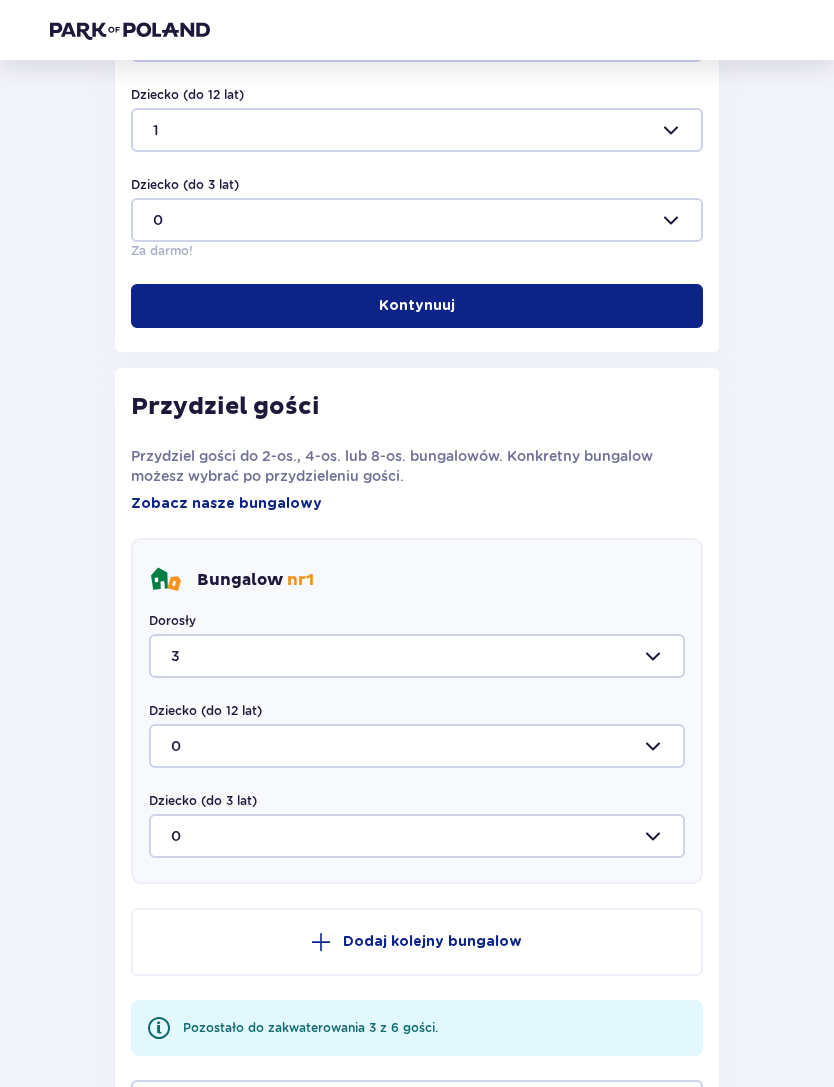 click at bounding box center [417, 656] 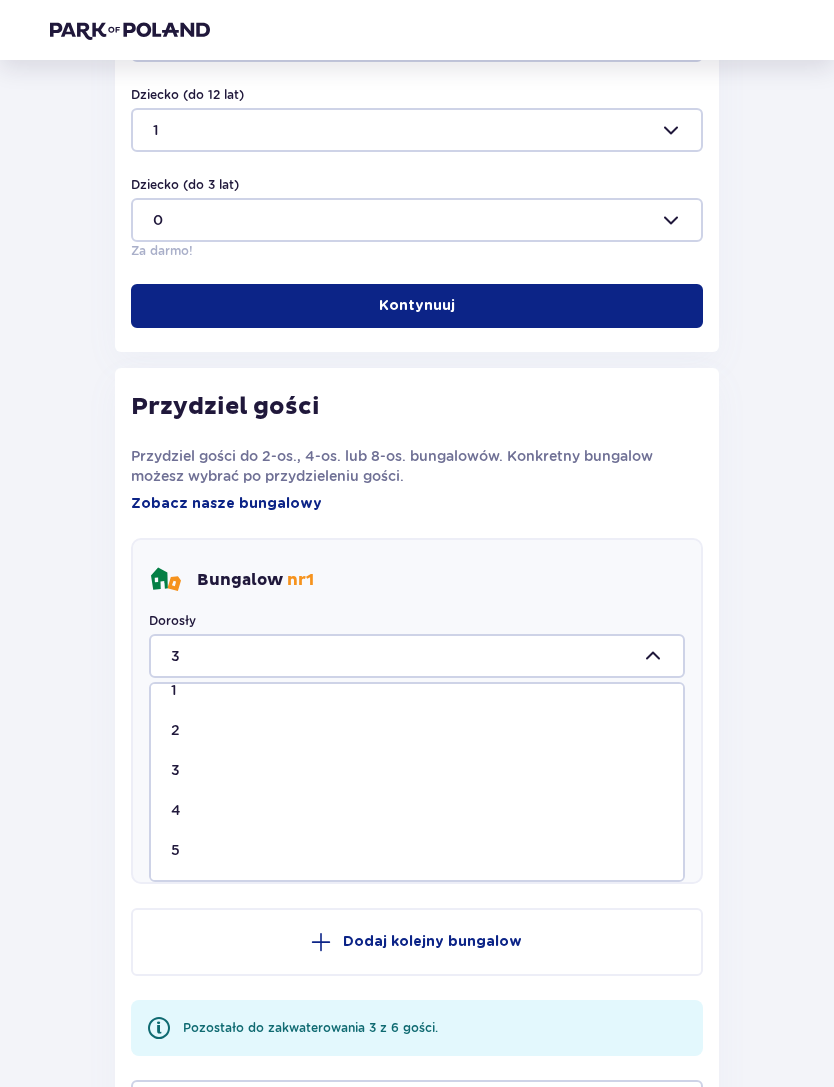 scroll, scrollTop: 64, scrollLeft: 0, axis: vertical 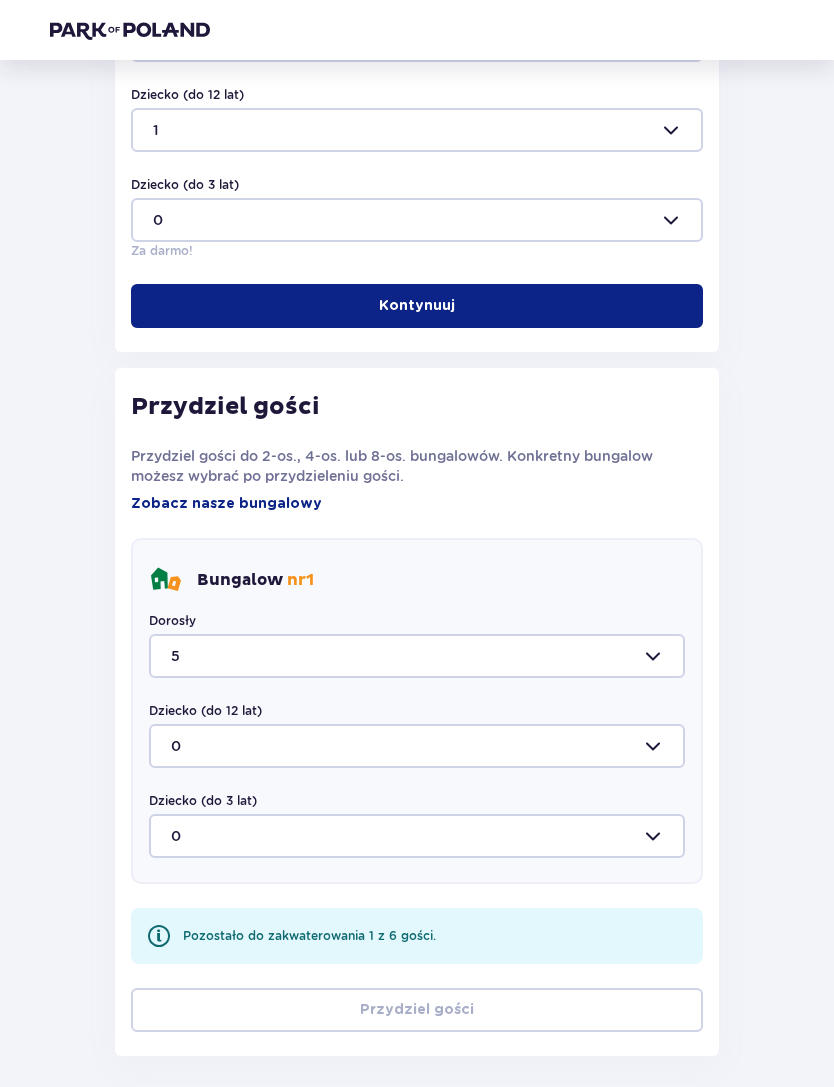 click at bounding box center (417, 746) 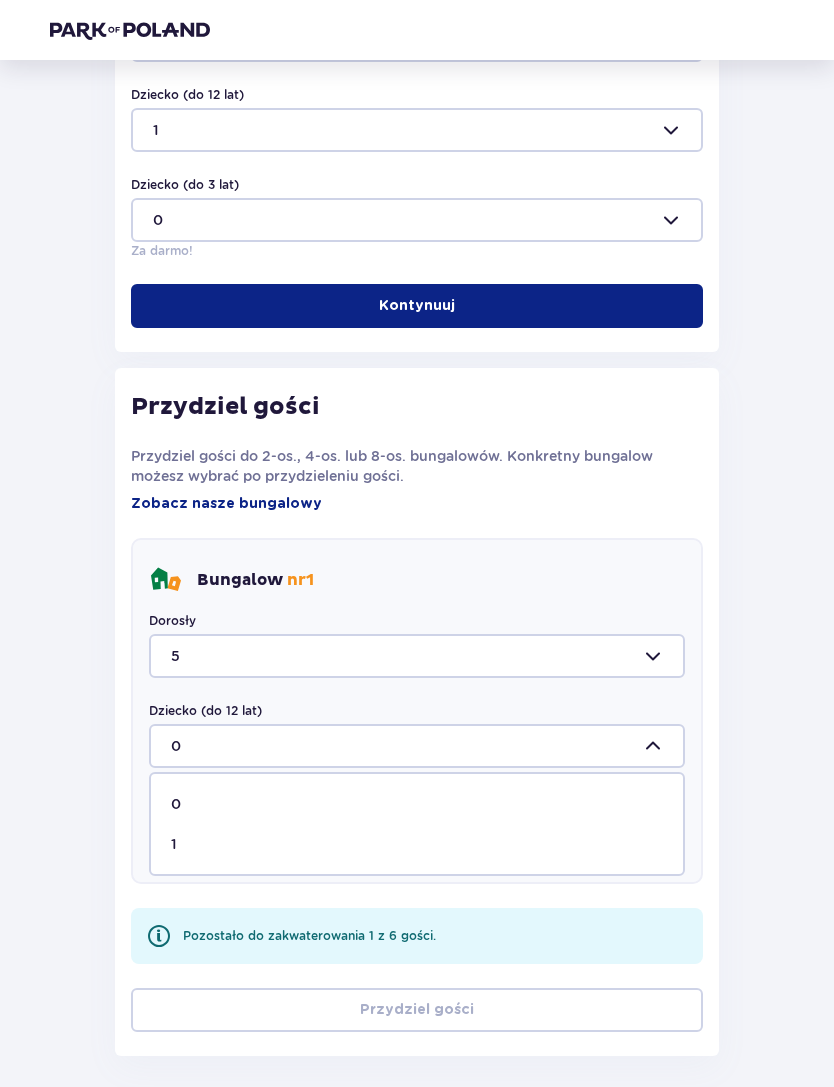 click on "1" at bounding box center (417, 844) 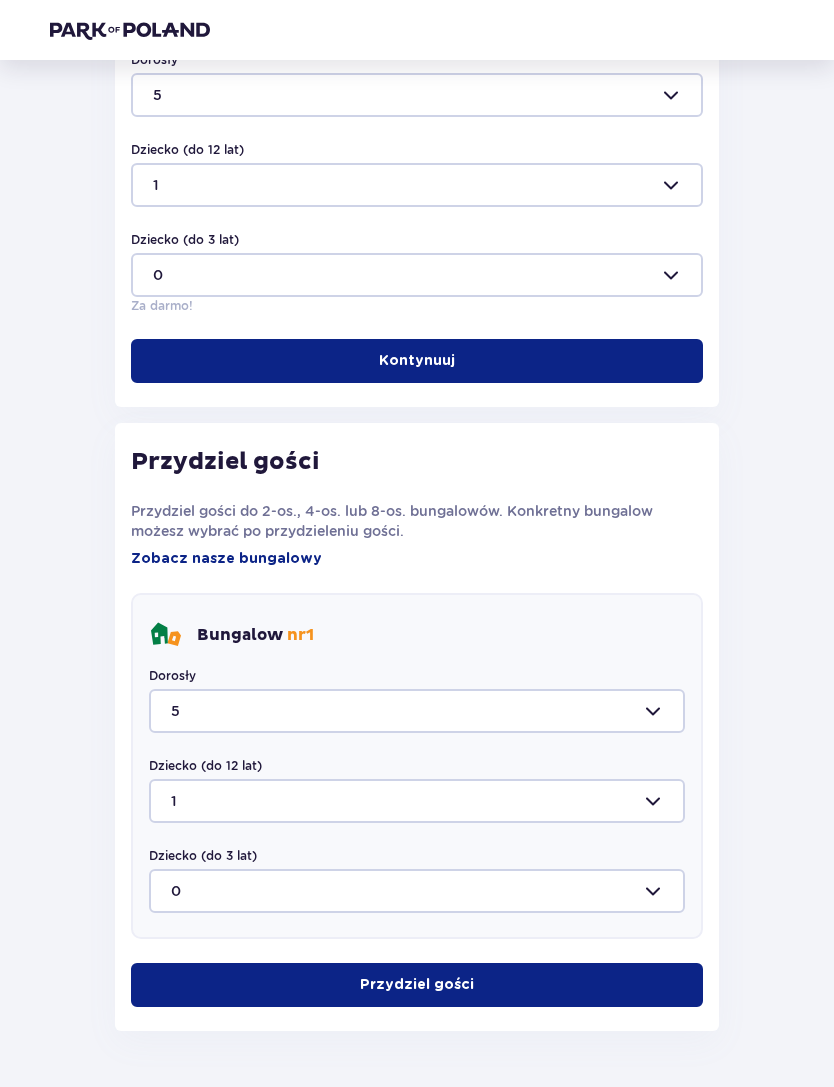 click on "Przydziel gości" at bounding box center (417, 985) 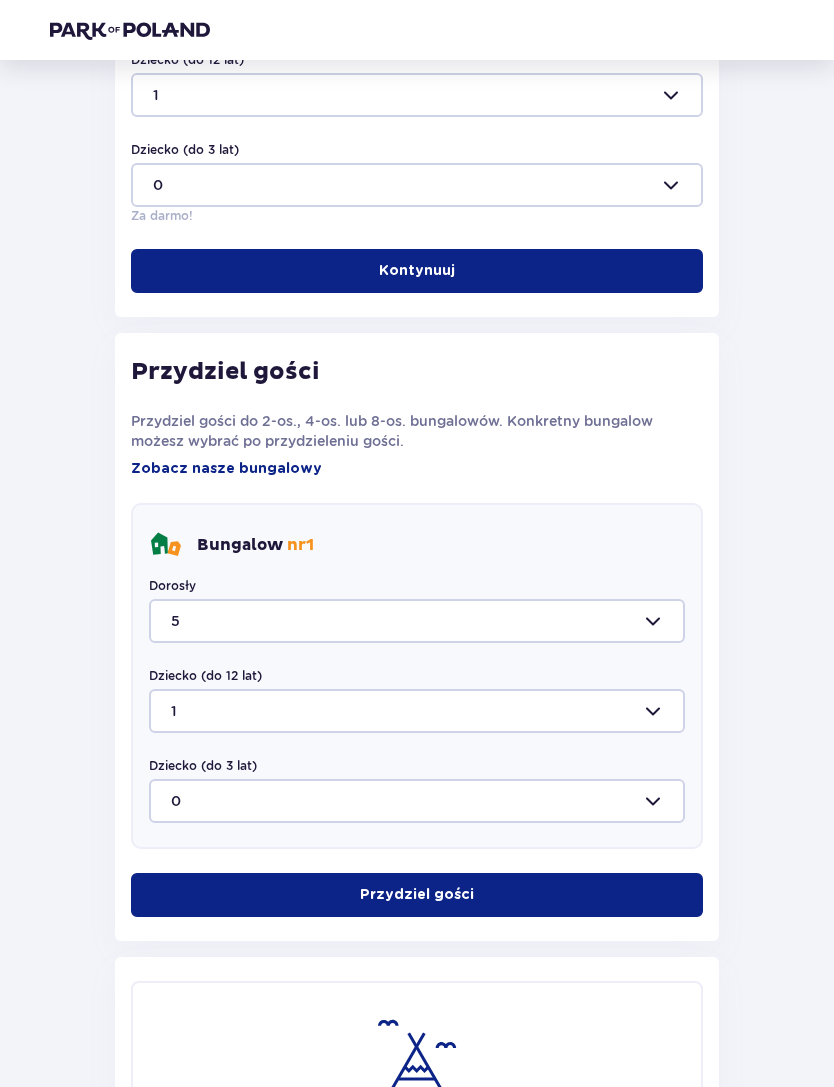 scroll, scrollTop: 842, scrollLeft: 0, axis: vertical 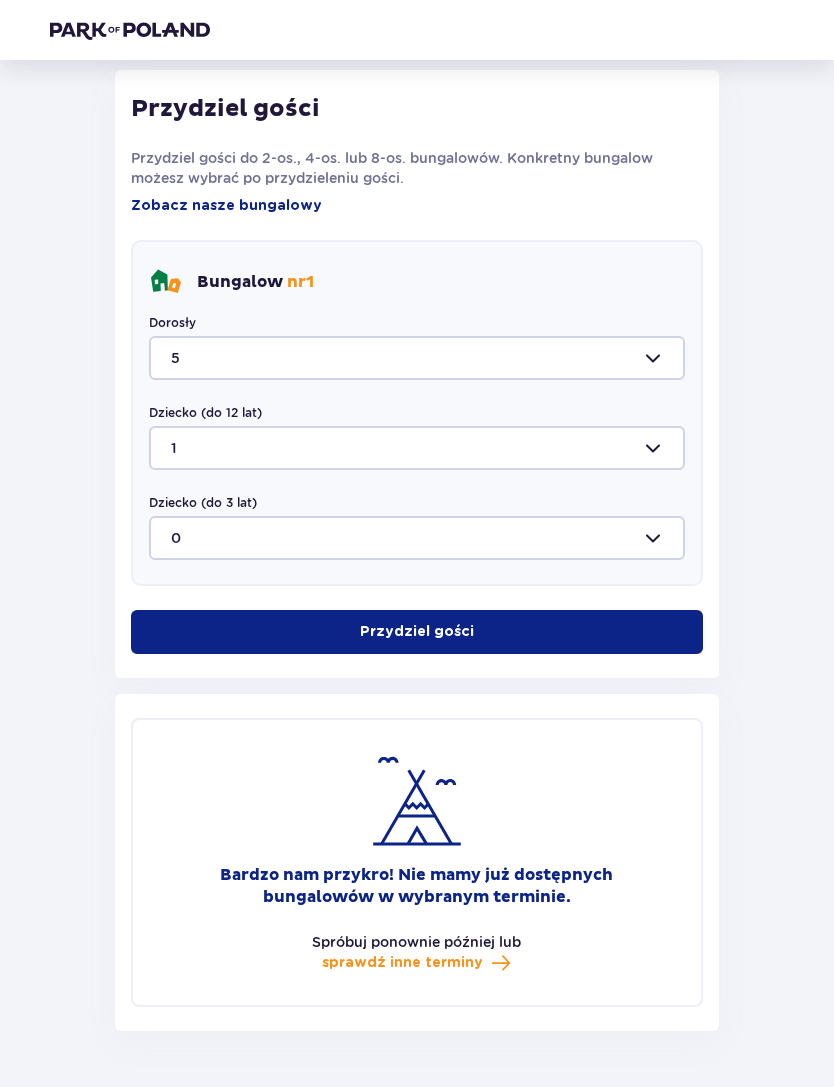 click on "sprawdź inne terminy" at bounding box center (402, 963) 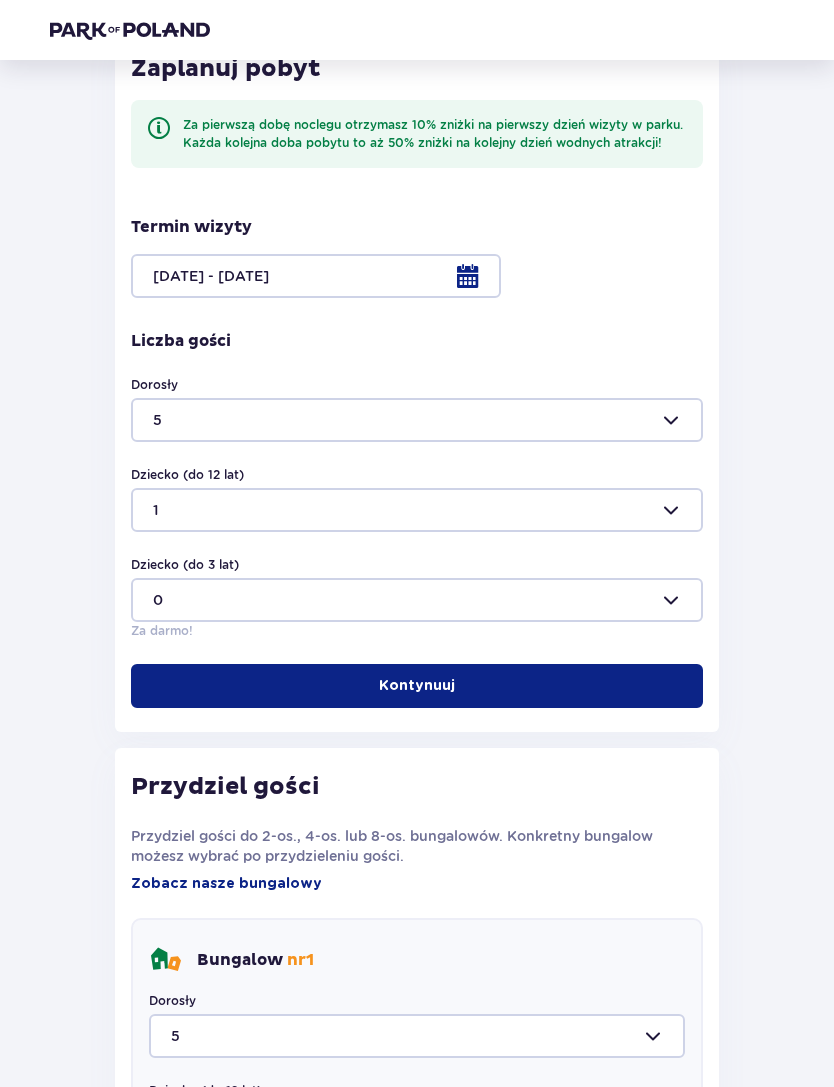 scroll, scrollTop: 144, scrollLeft: 0, axis: vertical 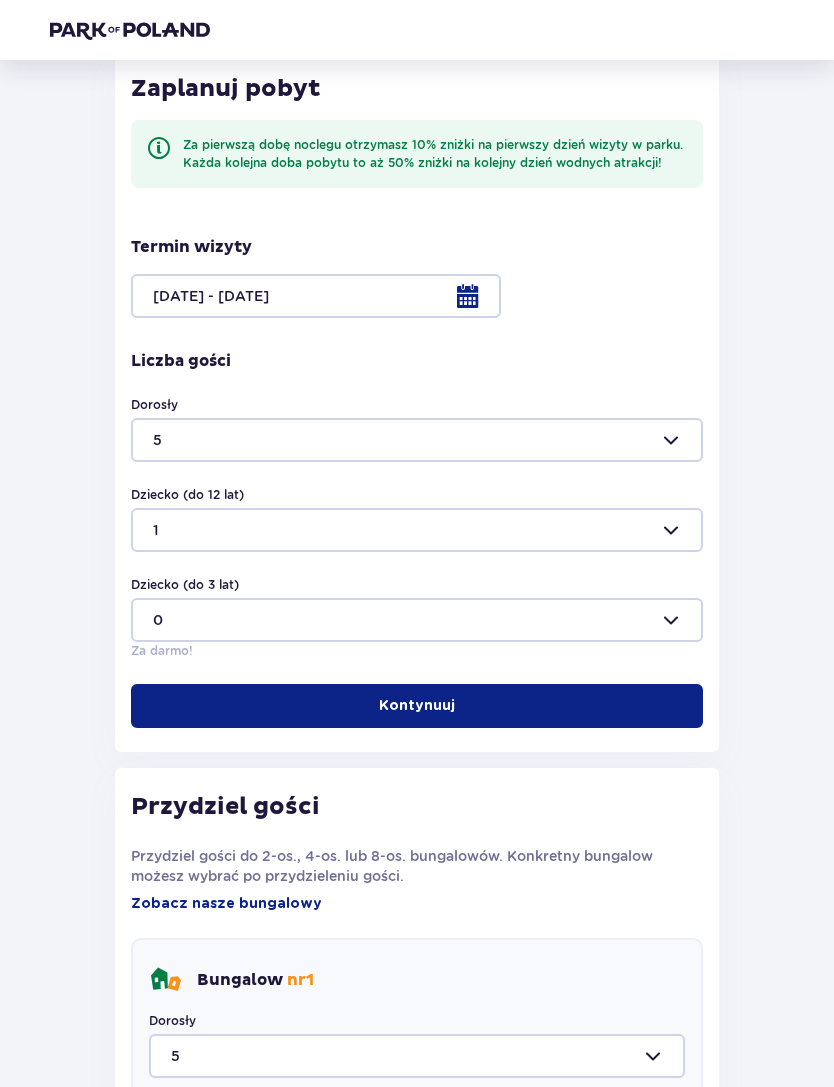 click at bounding box center (417, 296) 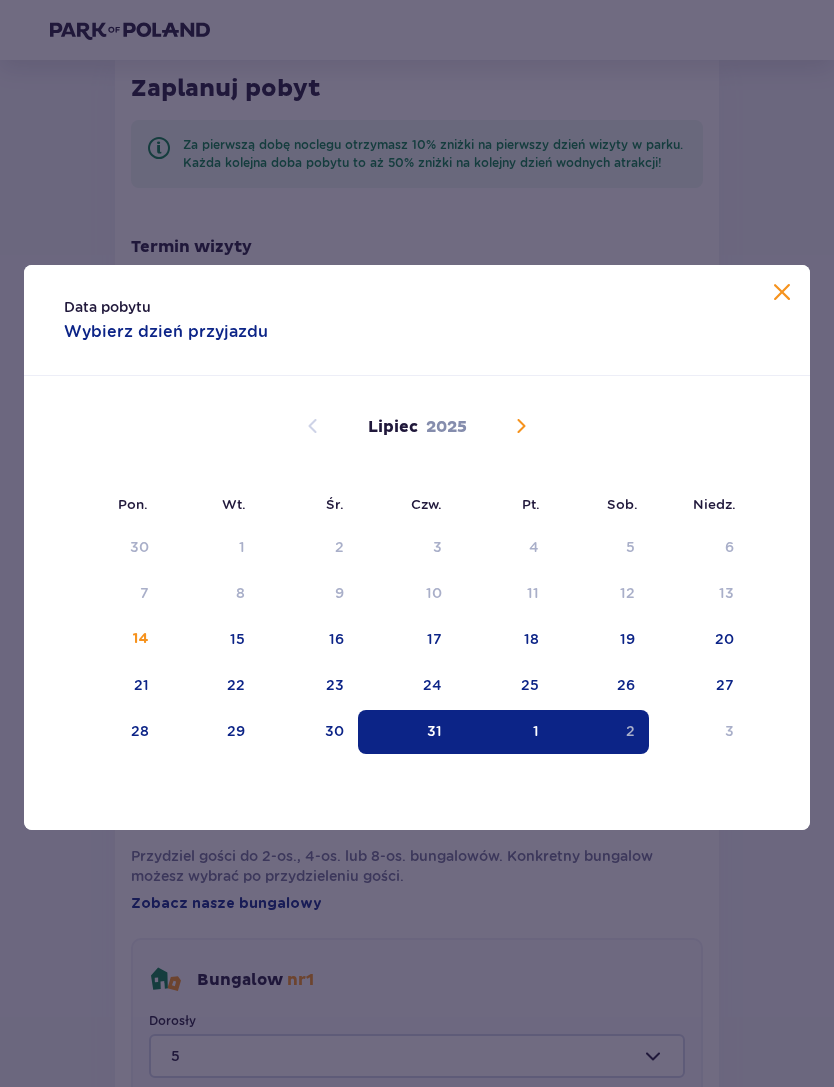 click on "1" at bounding box center (504, 732) 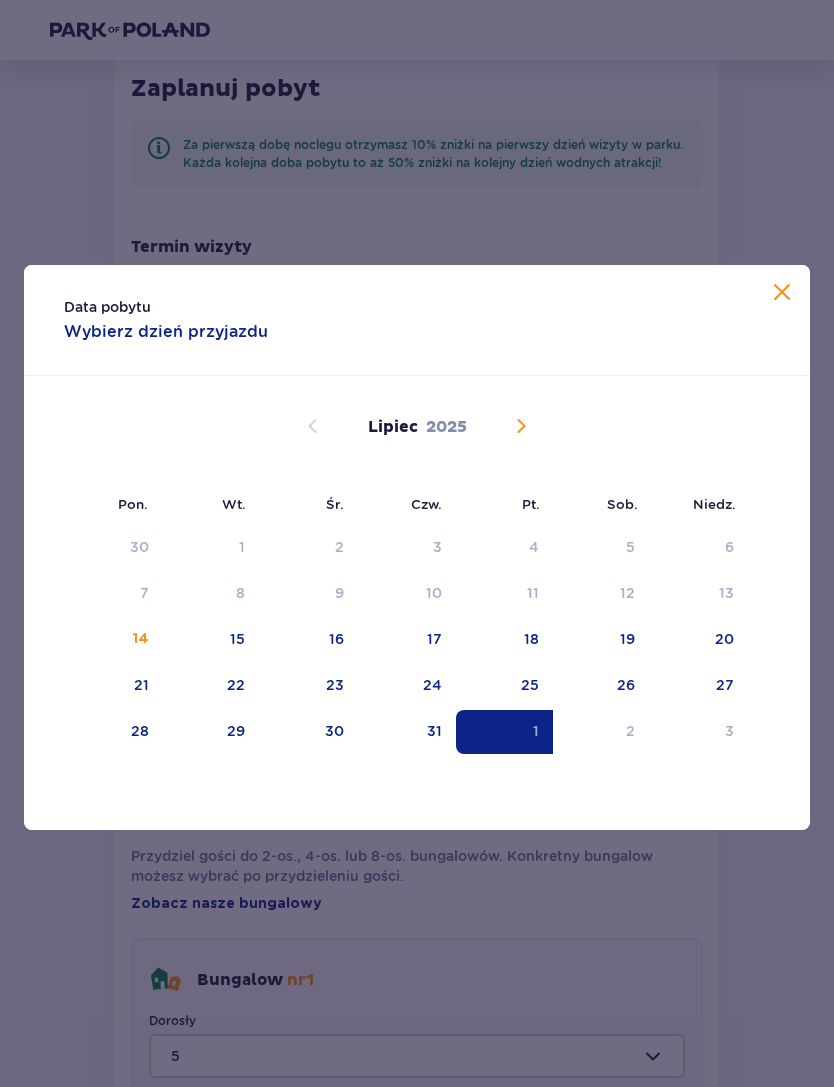 click on "3" at bounding box center (729, 731) 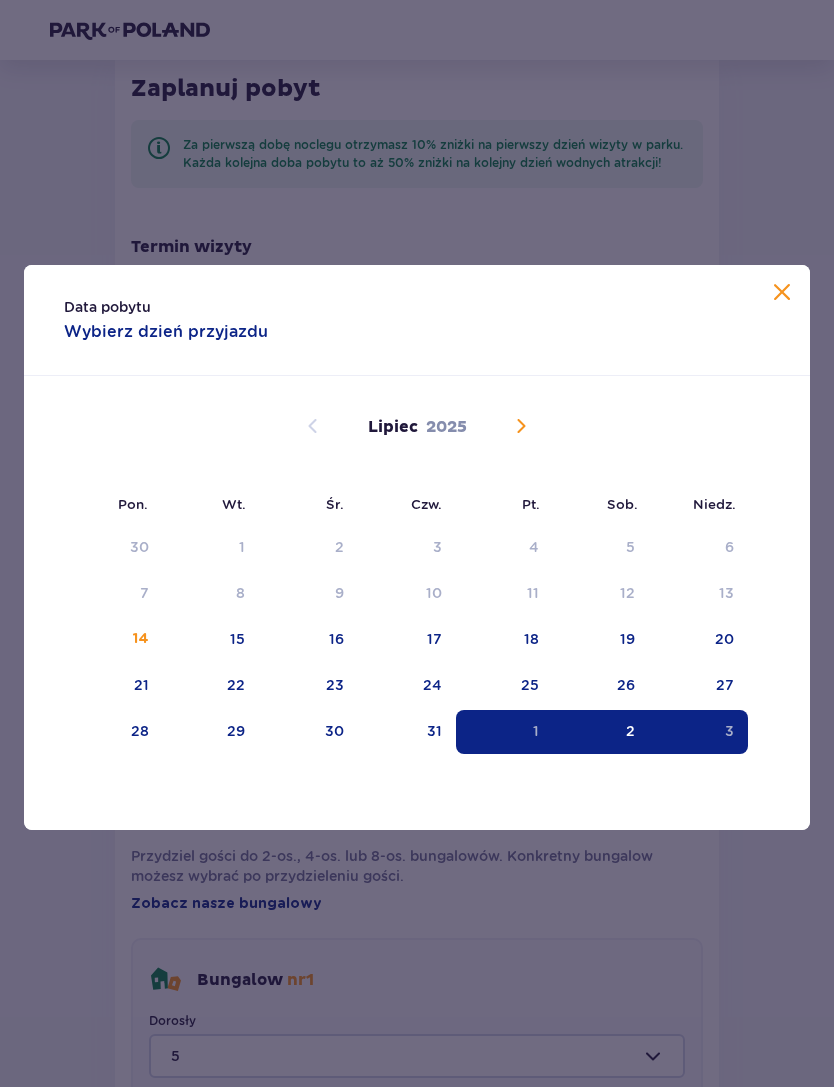 type on "01.08.25 - 03.08.25" 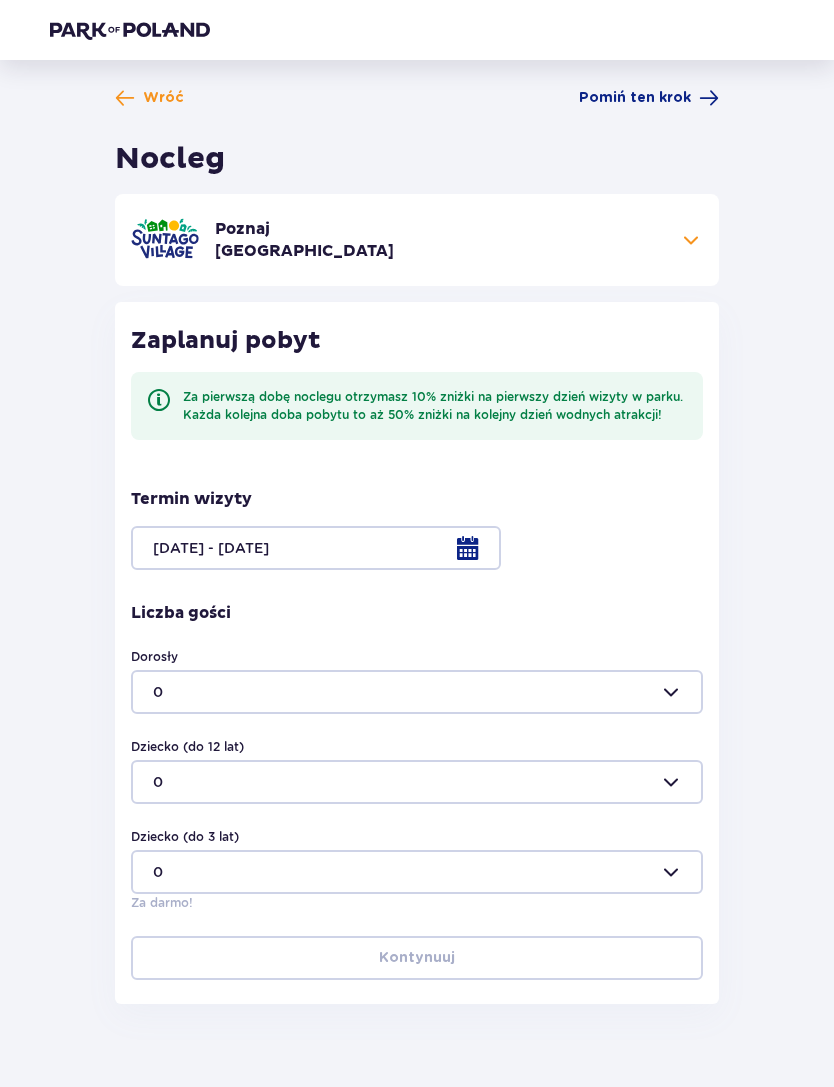 click on "Wróć Pomiń ten krok Nocleg Poznaj  Suntago Village Do 50% zniżki na bilety do parku Suntago   Otwarte strefy i place zabaw   Dodatkowe usługi, które umilą Twój pobyt   Dogodna lokalizacja  5 min.  od parku Suntago   Dowiedz się więcej Zaplanuj pobyt Za pierwszą dobę noclegu otrzymasz 10% zniżki na pierwszy dzień wizyty w parku. Każda kolejna doba pobytu to aż 50% zniżki na kolejny dzień wodnych atrakcji! Termin wizyty 01.08.25 - 03.08.25 Liczba gości Dorosły   0 Dziecko (do 12 lat)   0 Dziecko (do 3 lat)   0 Za darmo! Kontynuuj" at bounding box center (417, 546) 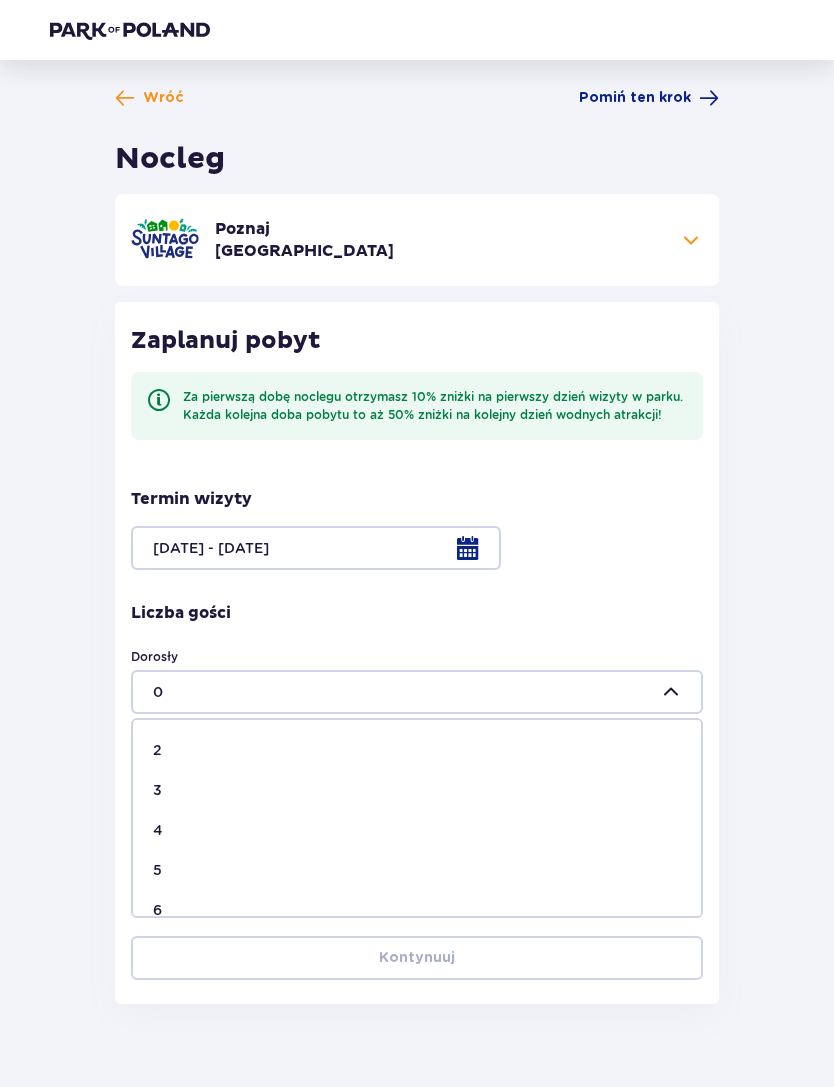 scroll, scrollTop: 107, scrollLeft: 0, axis: vertical 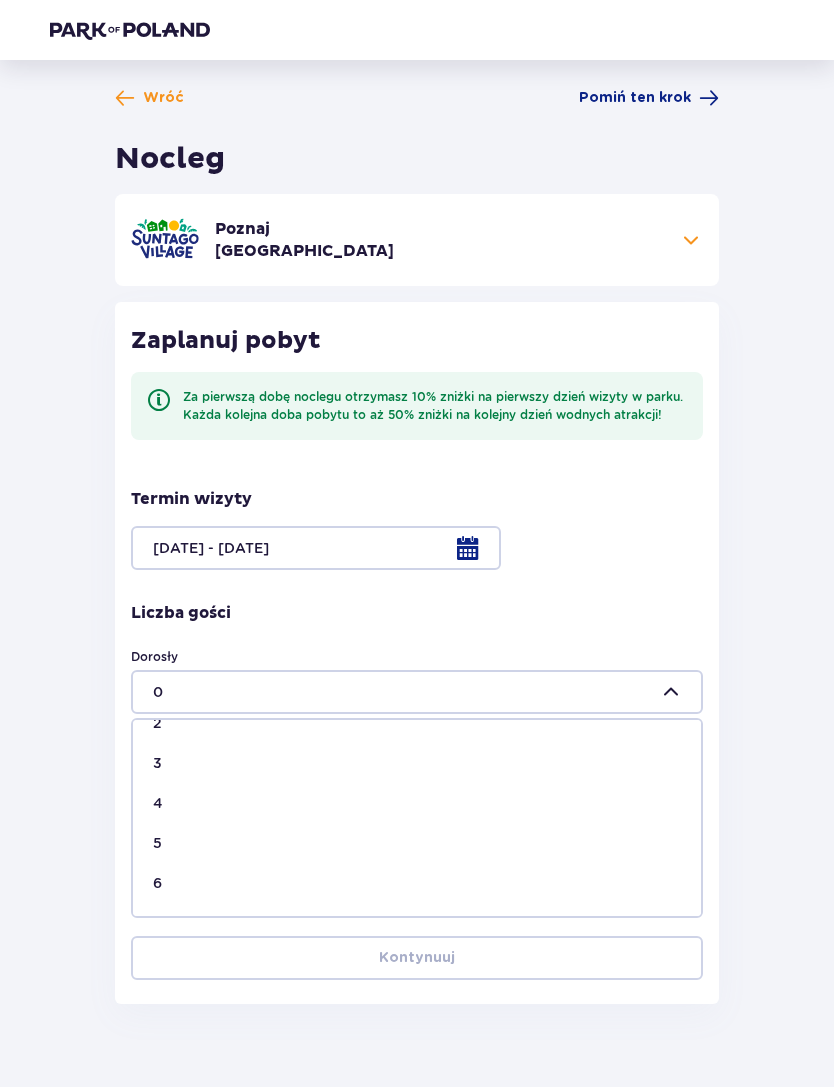 click on "5" at bounding box center (417, 843) 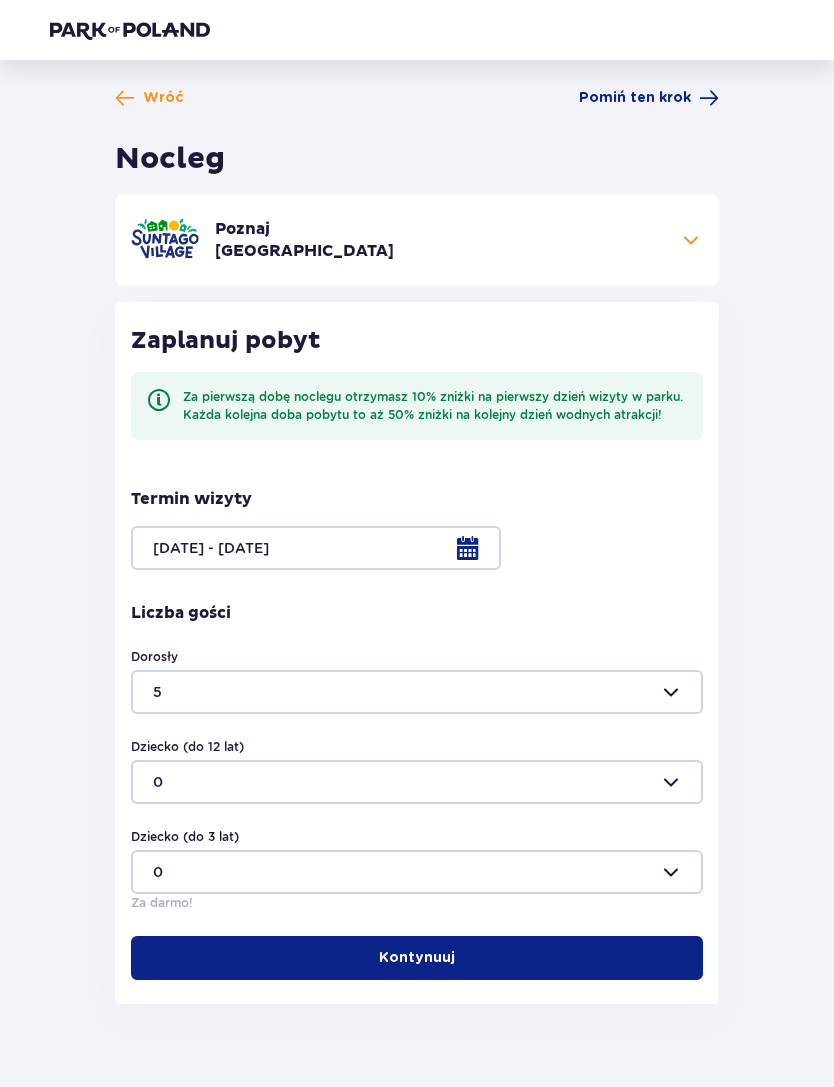 click at bounding box center (417, 782) 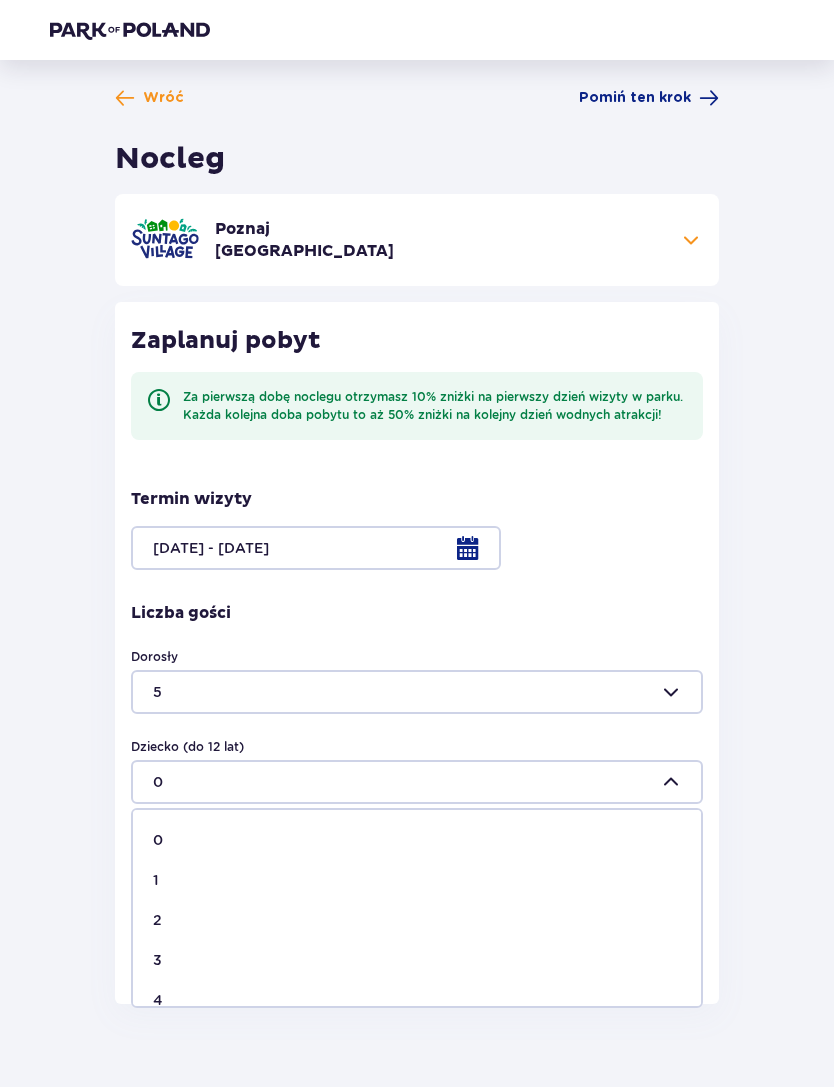 click on "1" at bounding box center [417, 880] 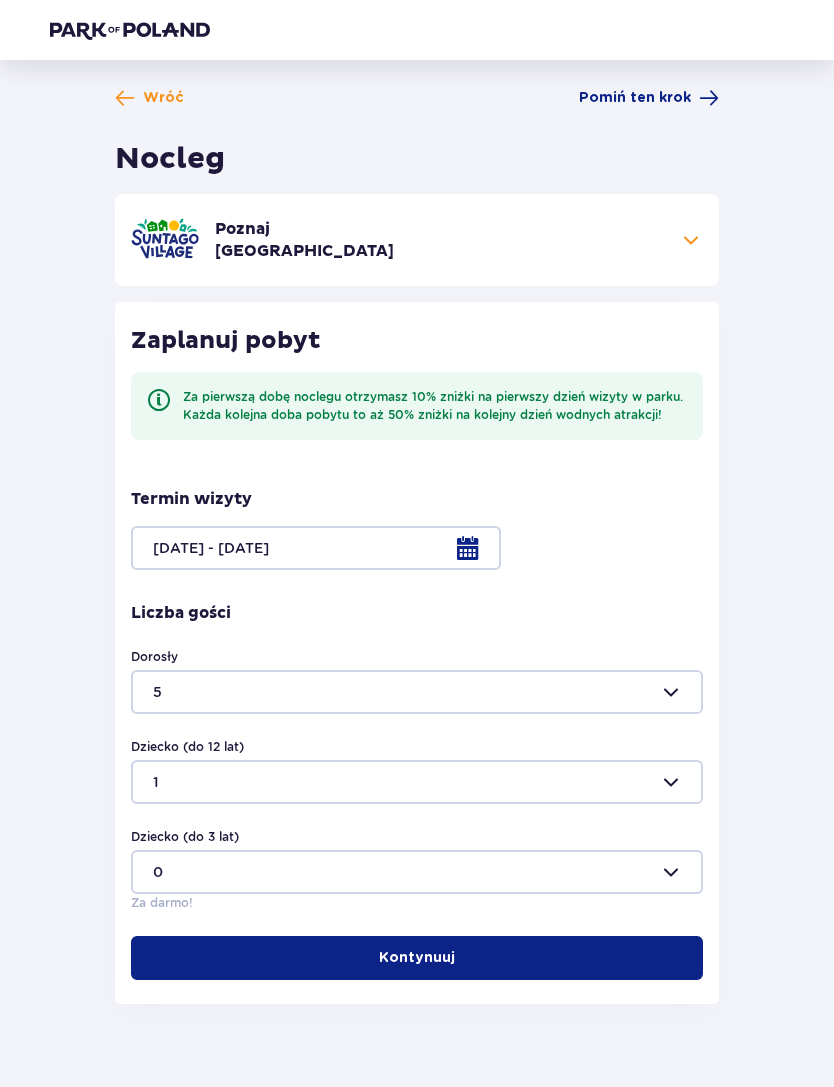 click on "Kontynuuj" at bounding box center (417, 958) 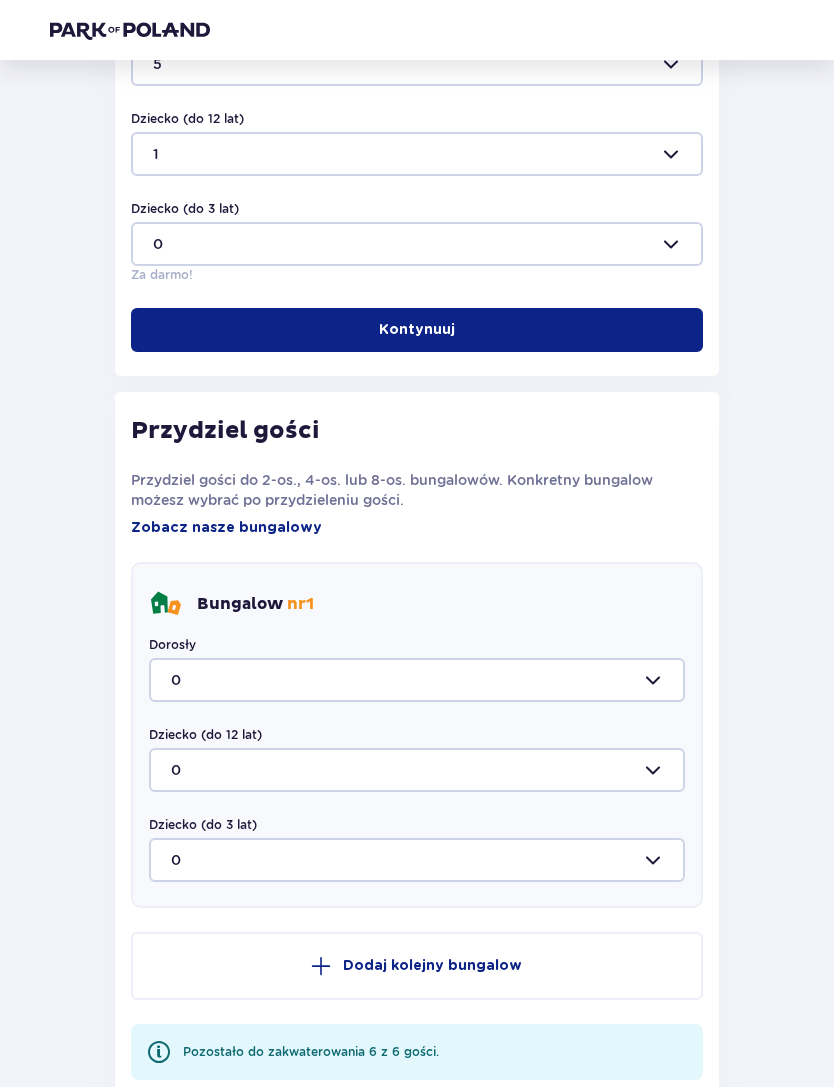 scroll, scrollTop: 769, scrollLeft: 0, axis: vertical 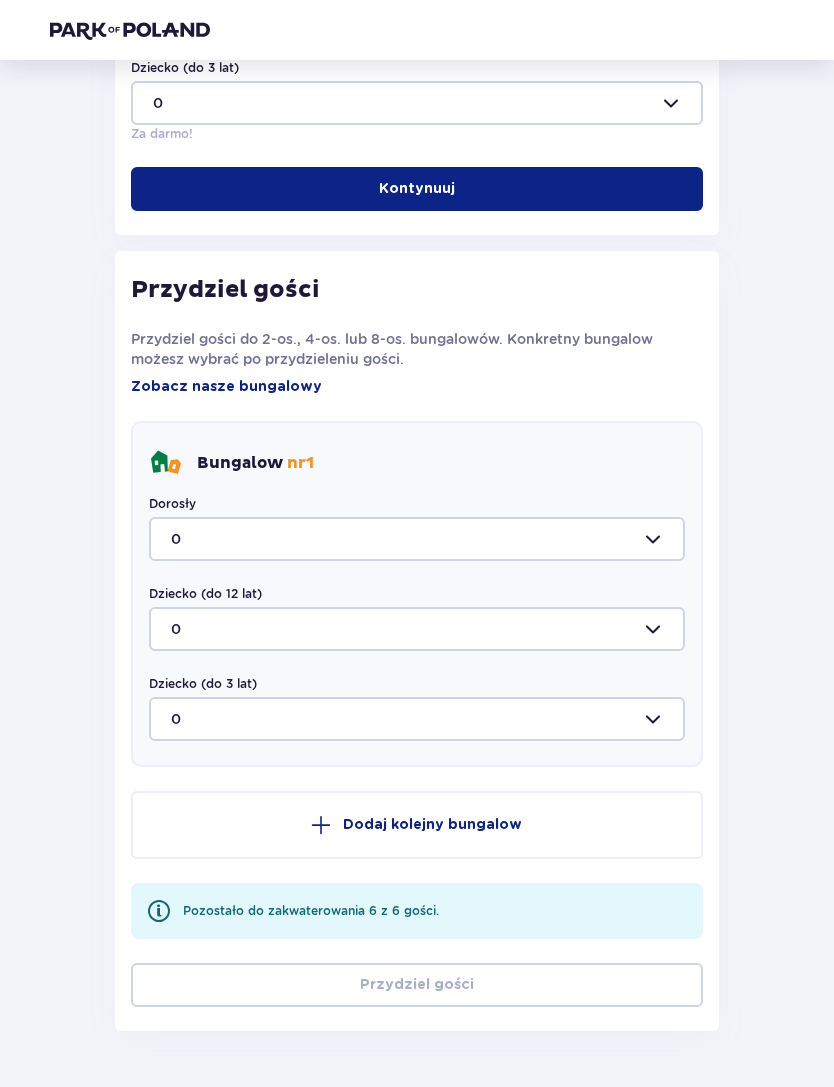 click at bounding box center (417, 539) 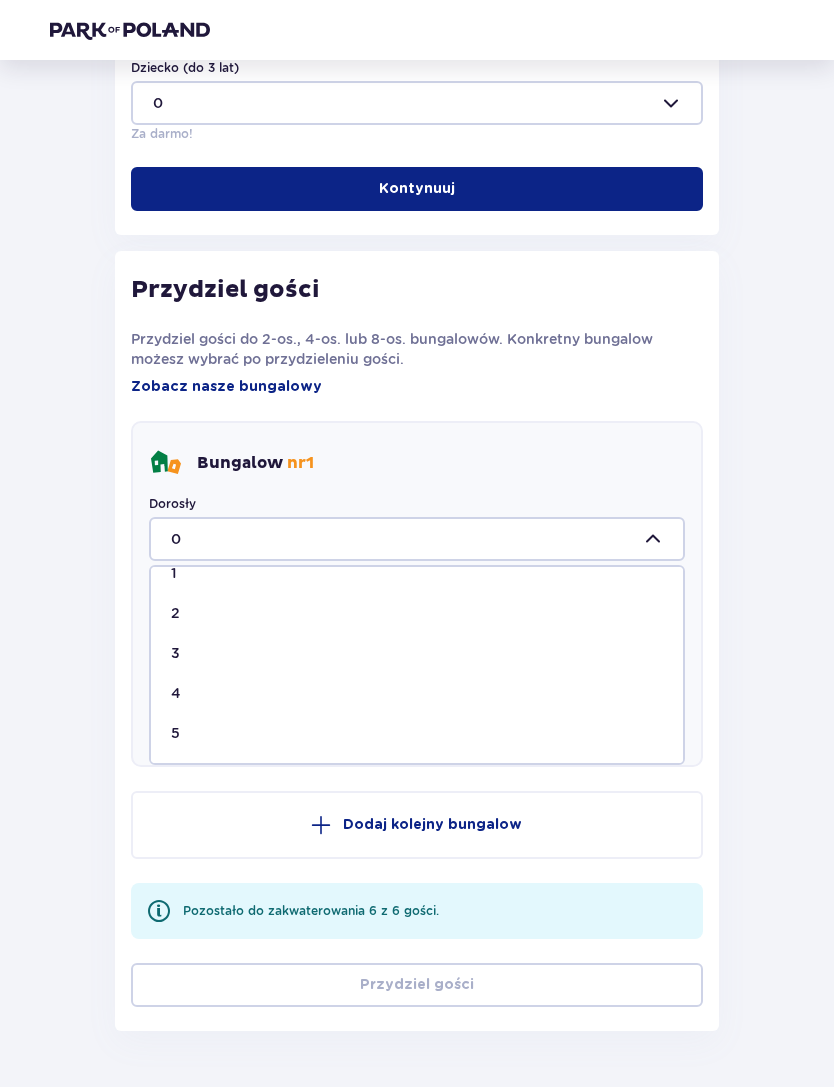 scroll, scrollTop: 64, scrollLeft: 0, axis: vertical 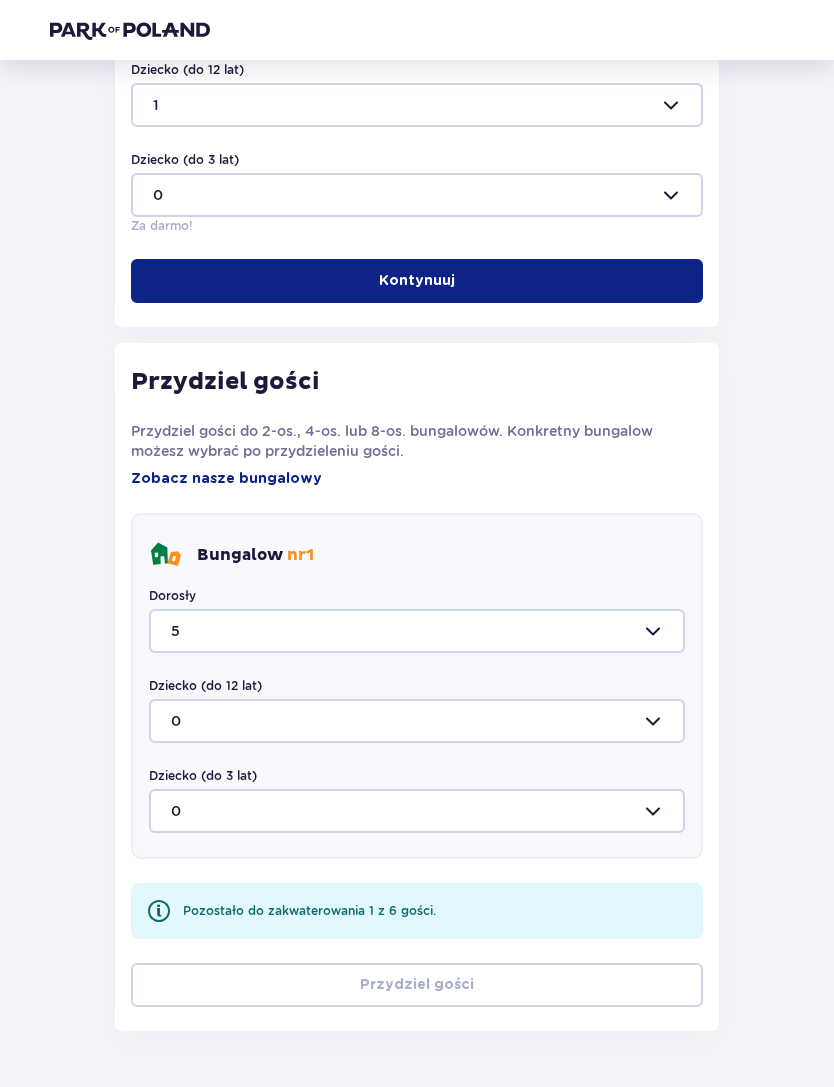 click at bounding box center (417, 721) 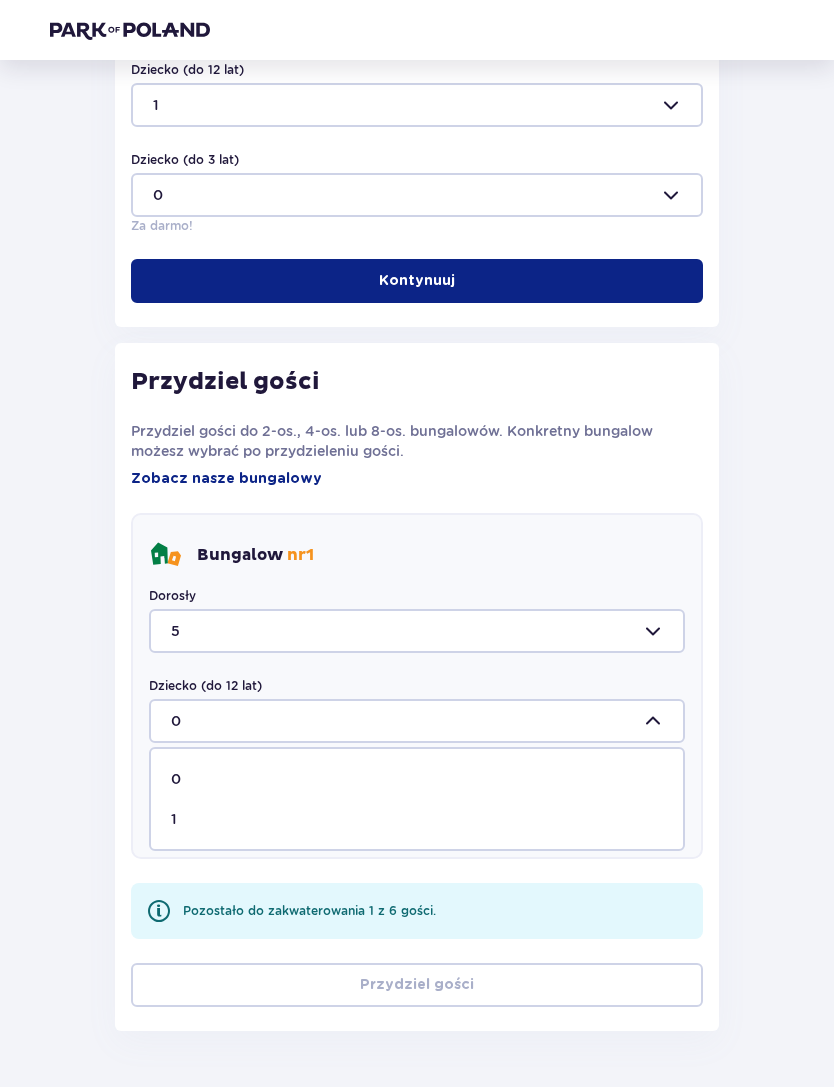 click on "1" at bounding box center (417, 819) 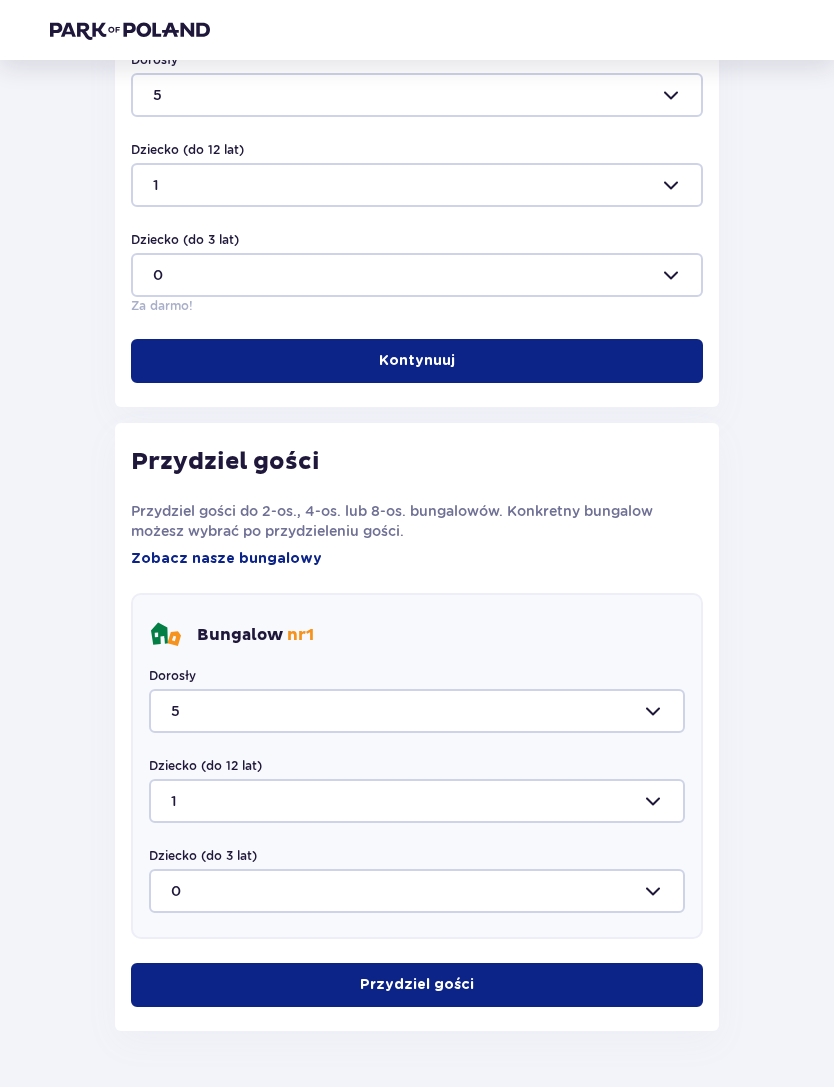 click on "Przydziel gości" at bounding box center (417, 985) 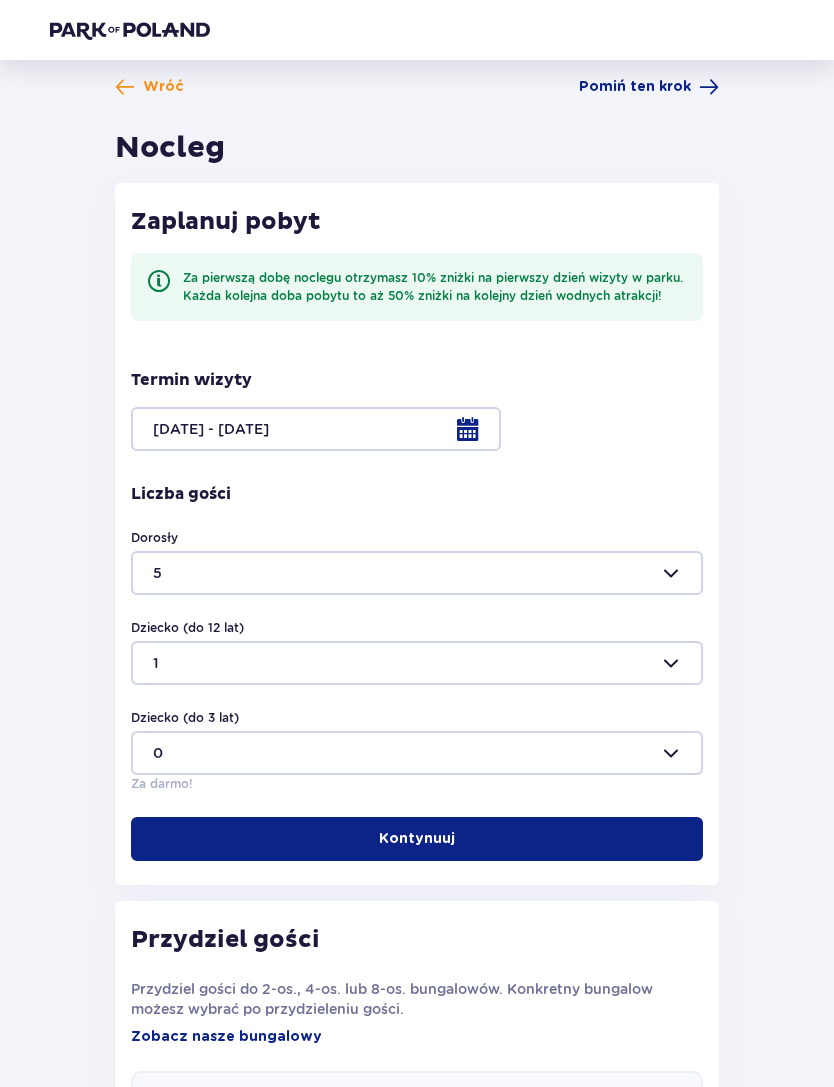 scroll, scrollTop: 0, scrollLeft: 0, axis: both 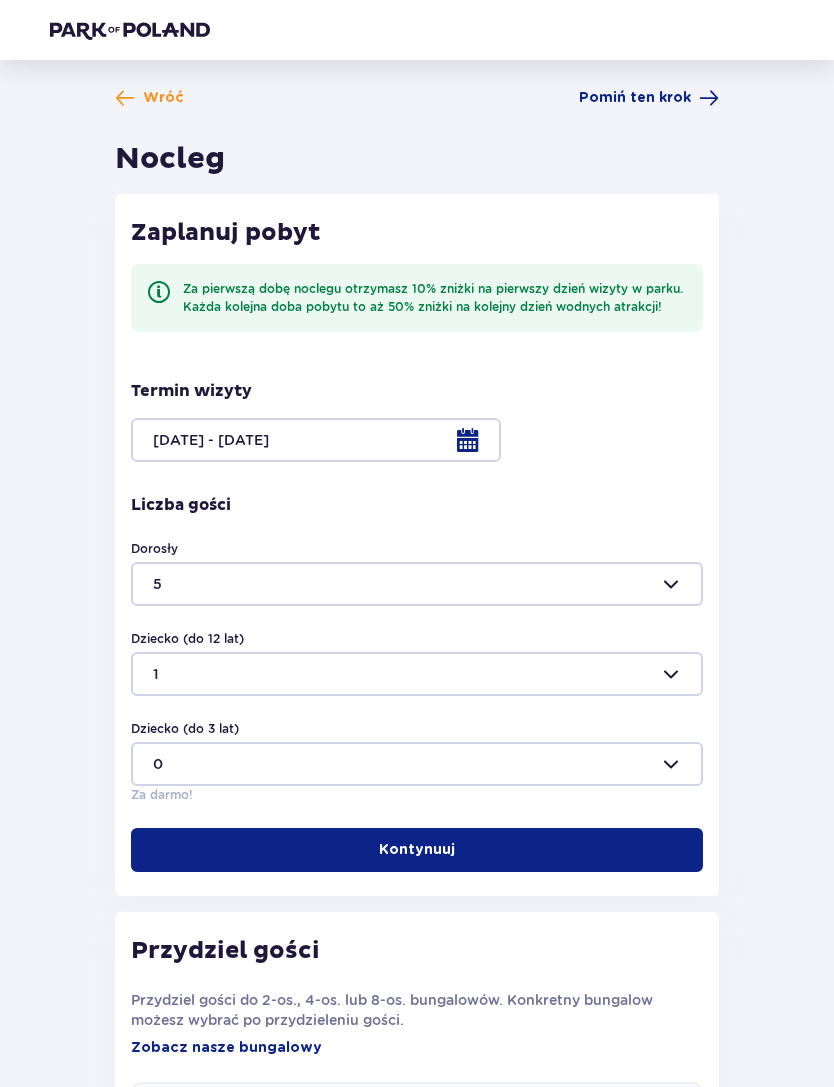 click at bounding box center (417, 440) 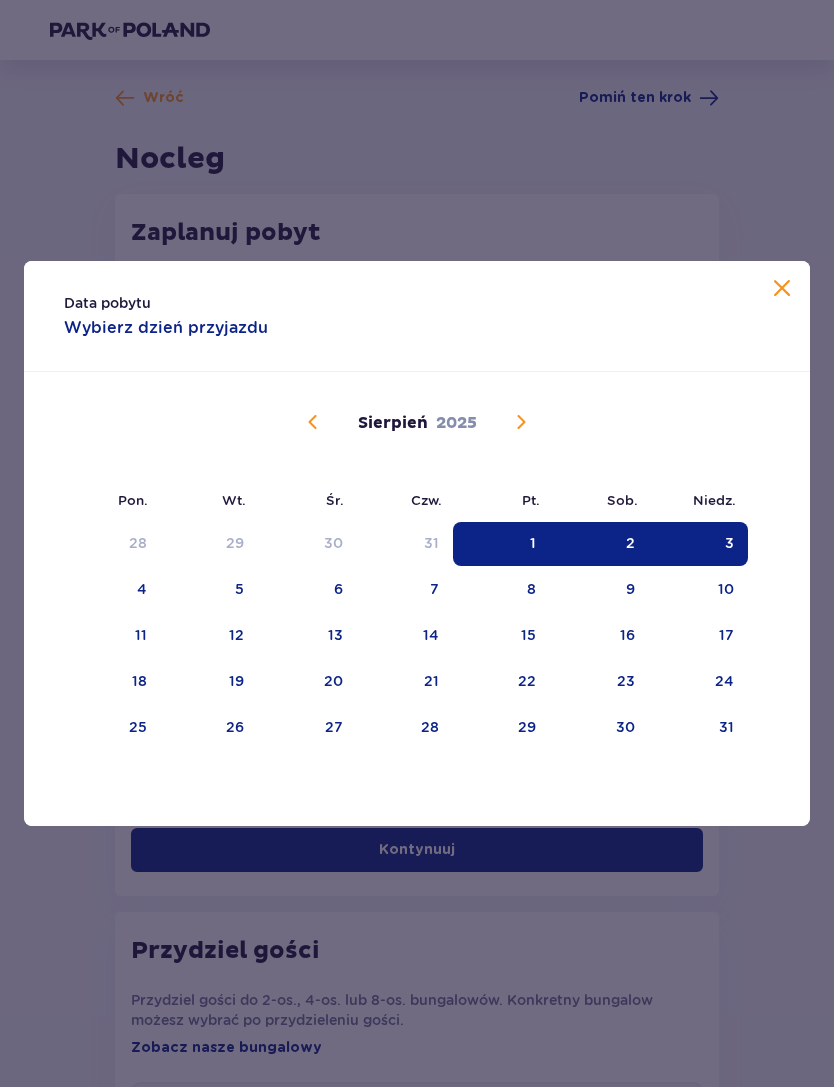 click at bounding box center [313, 422] 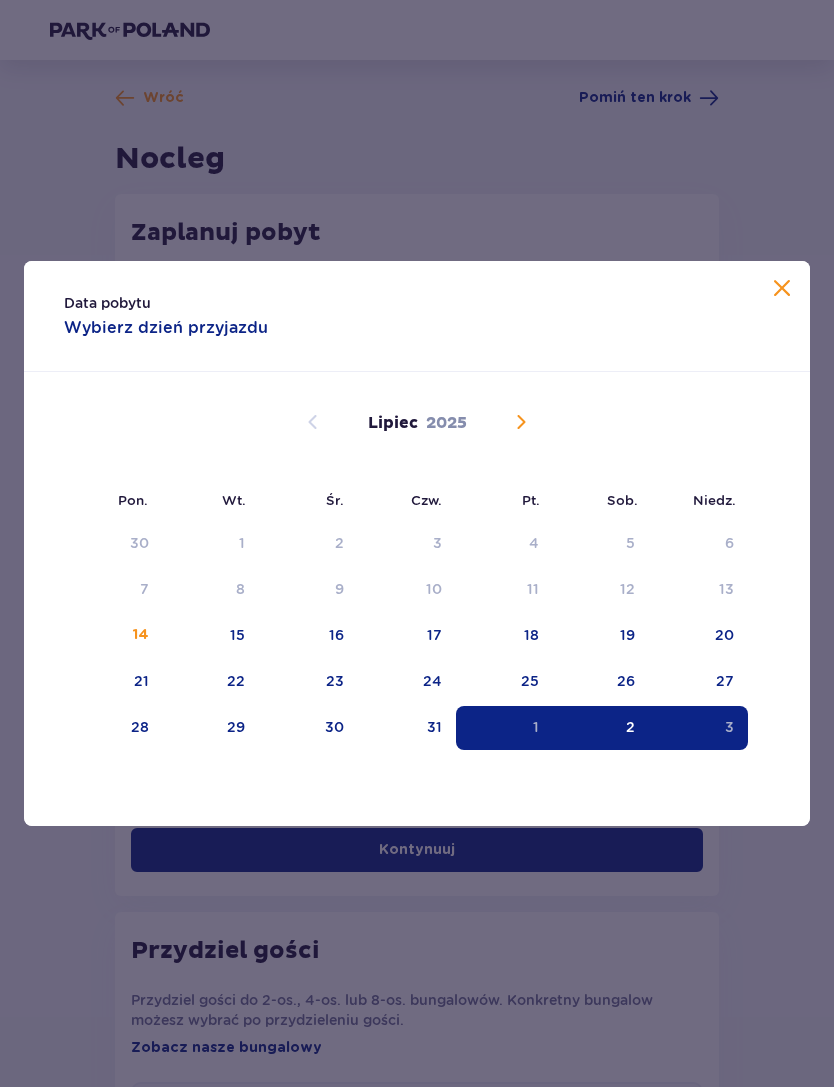 click on "29" at bounding box center [236, 727] 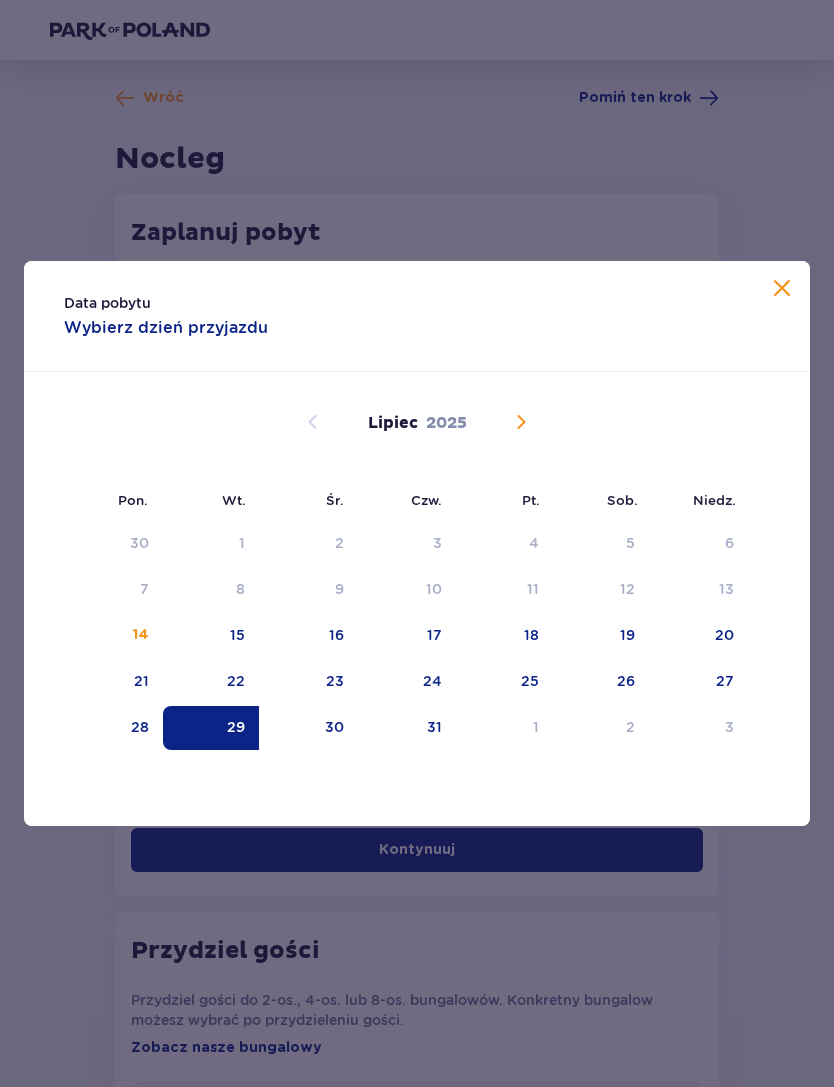 click on "31" at bounding box center (407, 728) 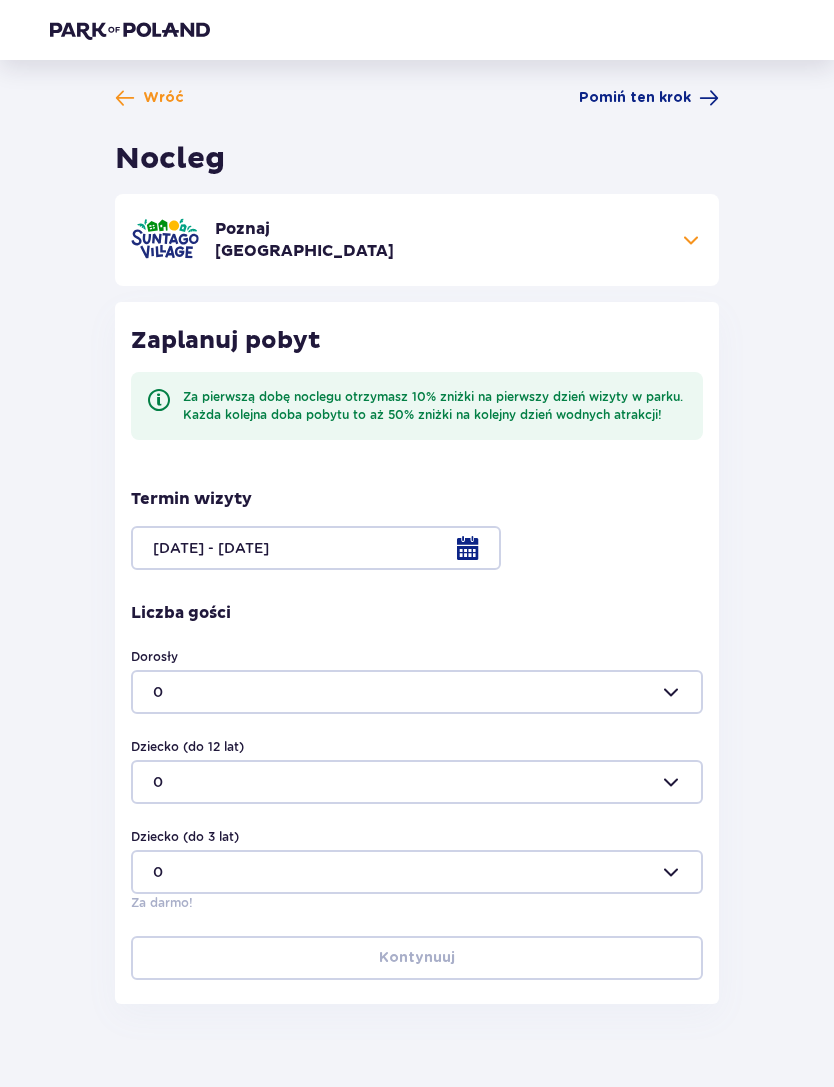 scroll, scrollTop: 64, scrollLeft: 0, axis: vertical 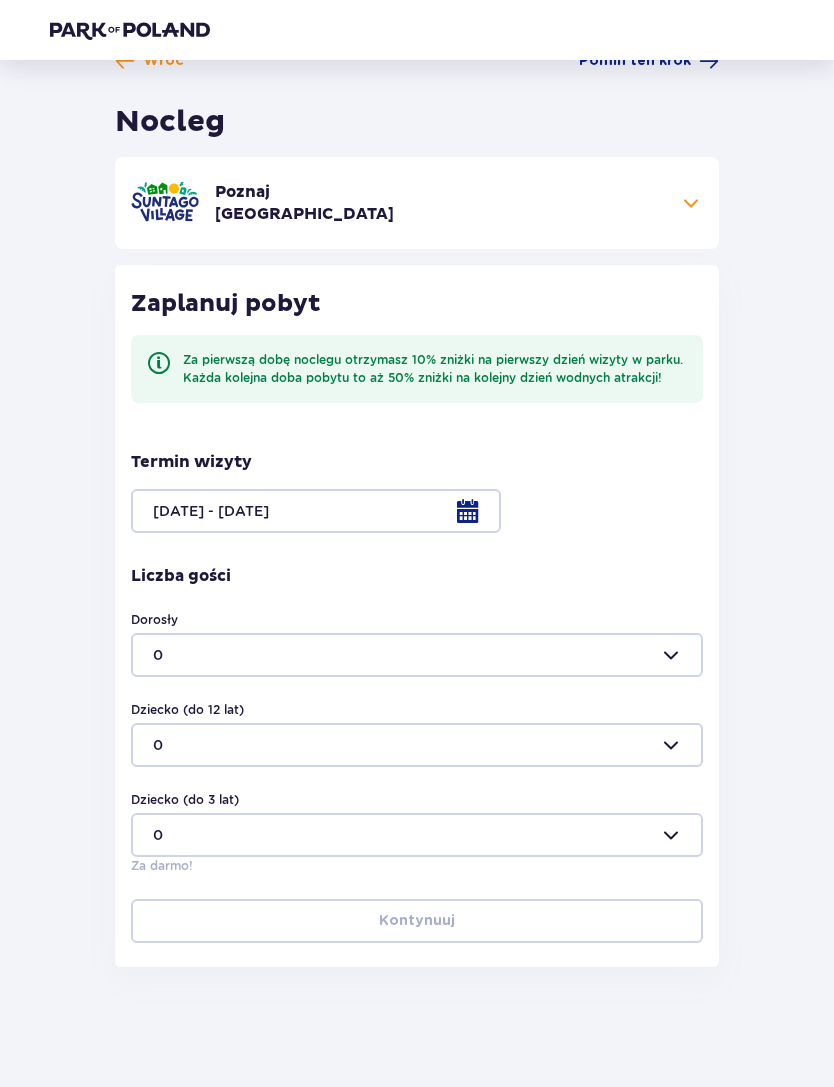 click at bounding box center [417, 655] 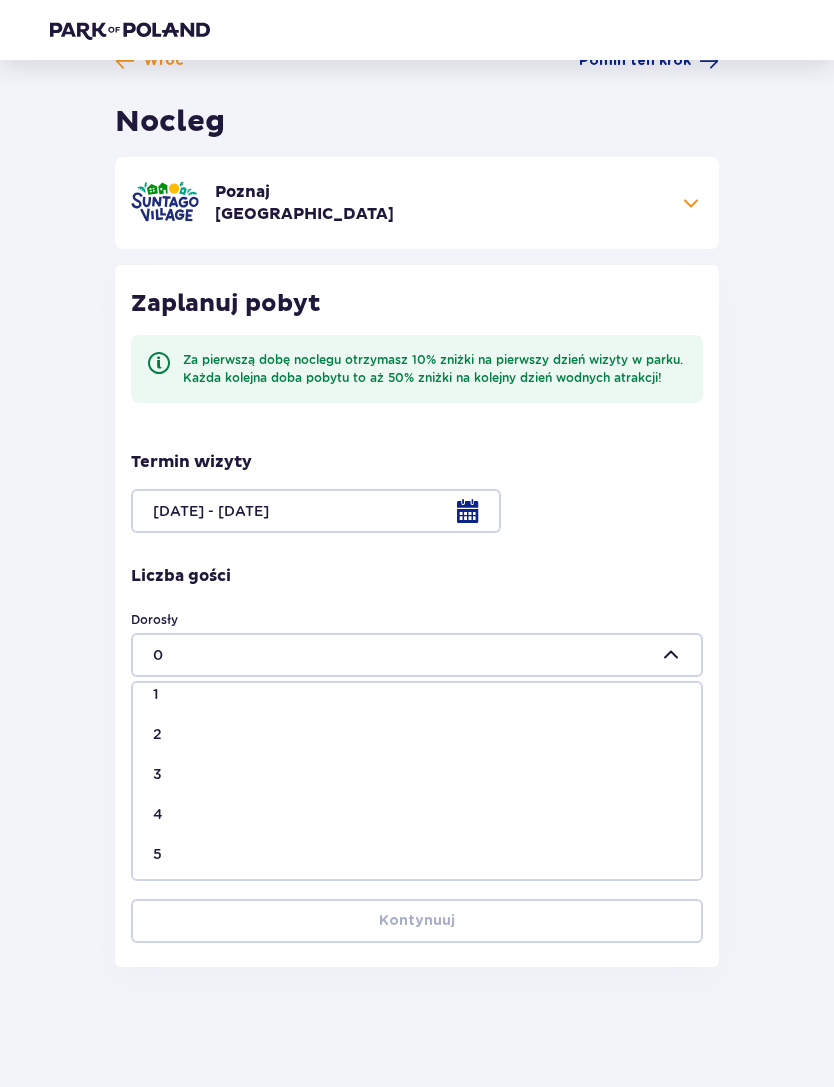 scroll, scrollTop: 64, scrollLeft: 0, axis: vertical 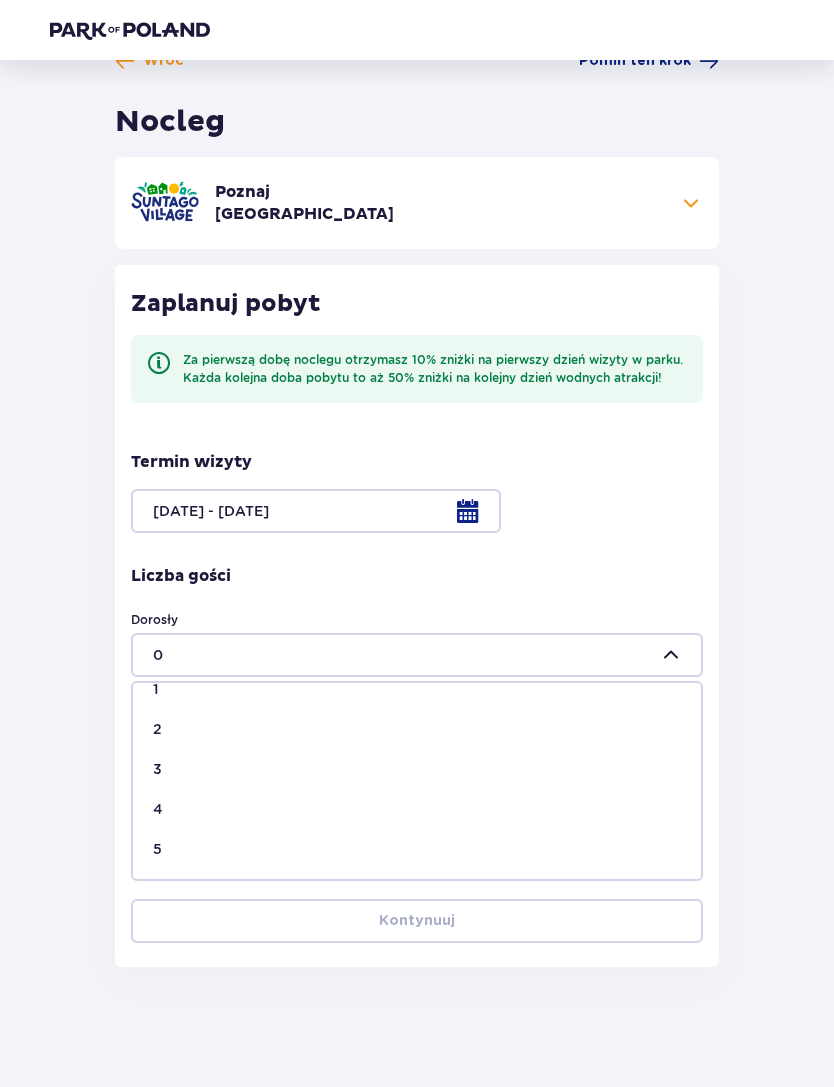 click on "5" at bounding box center [417, 849] 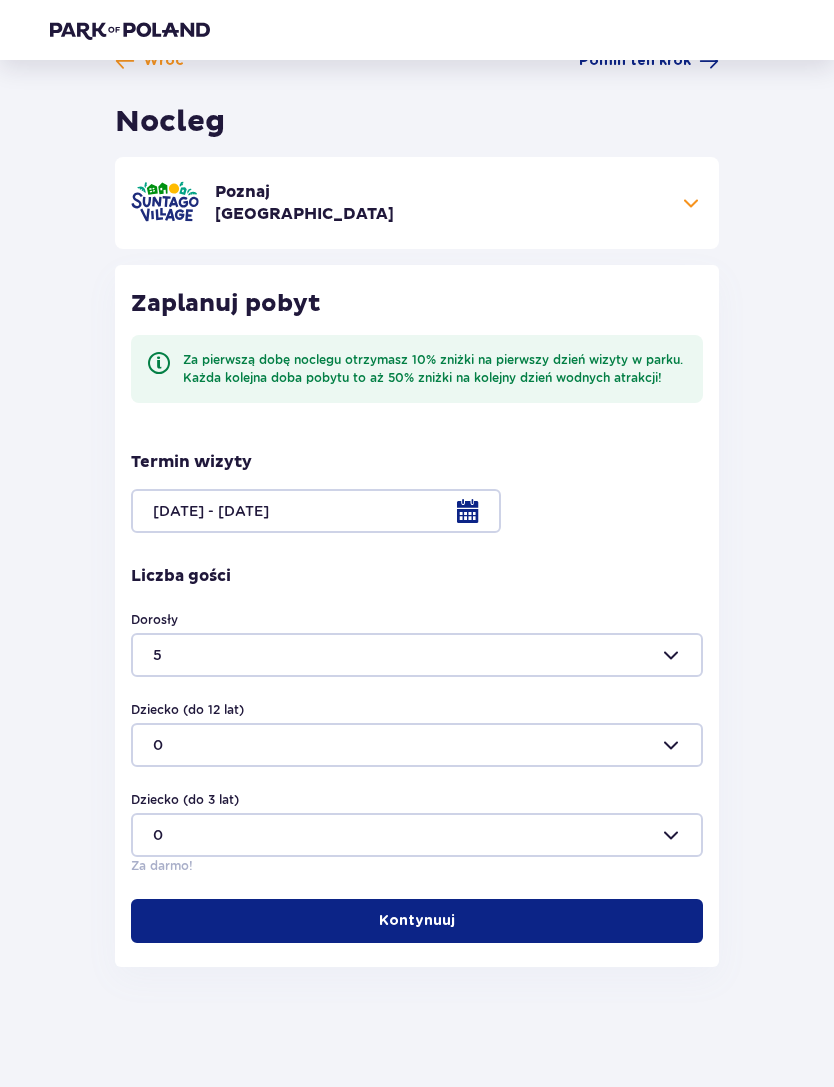 click at bounding box center [417, 745] 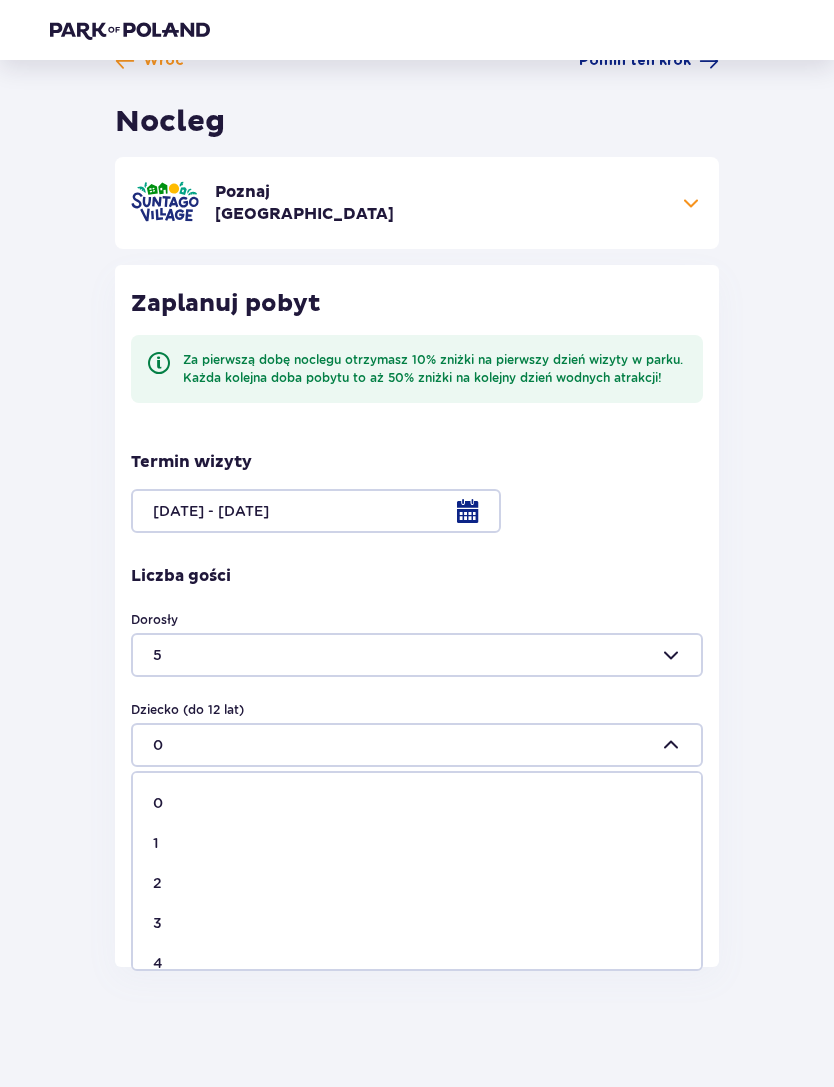click on "0" at bounding box center (417, 803) 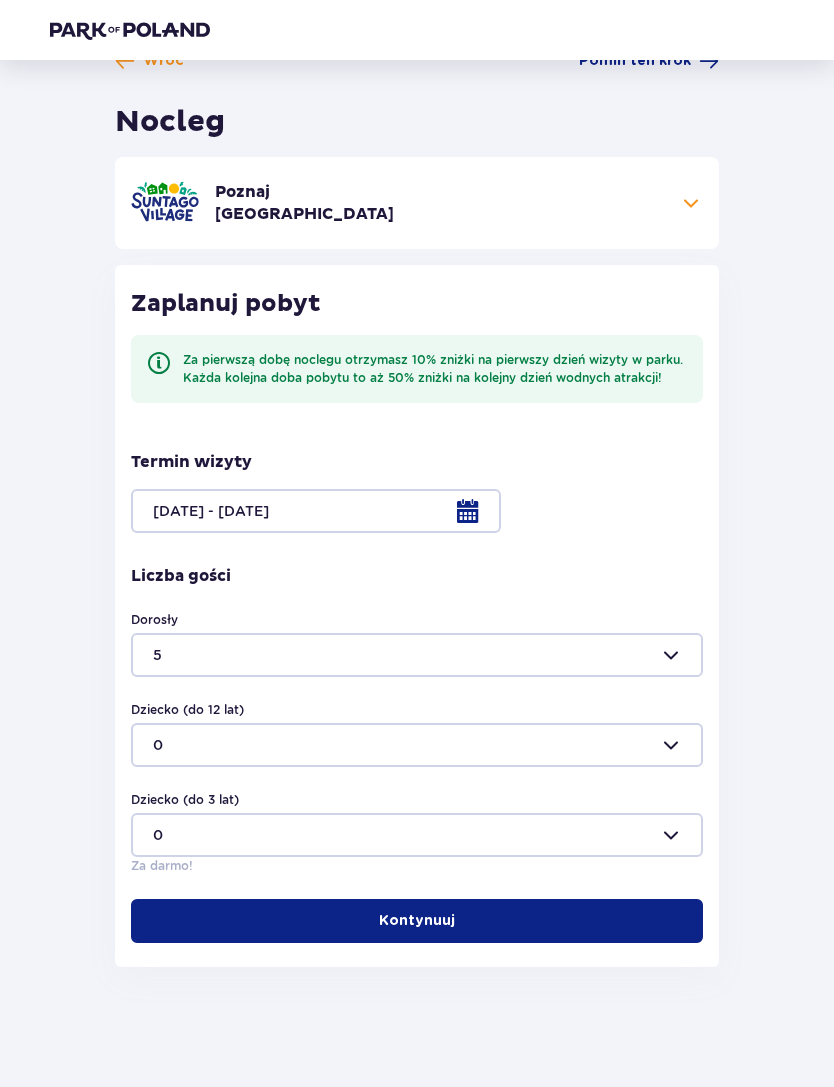 click on "Kontynuuj" at bounding box center [417, 921] 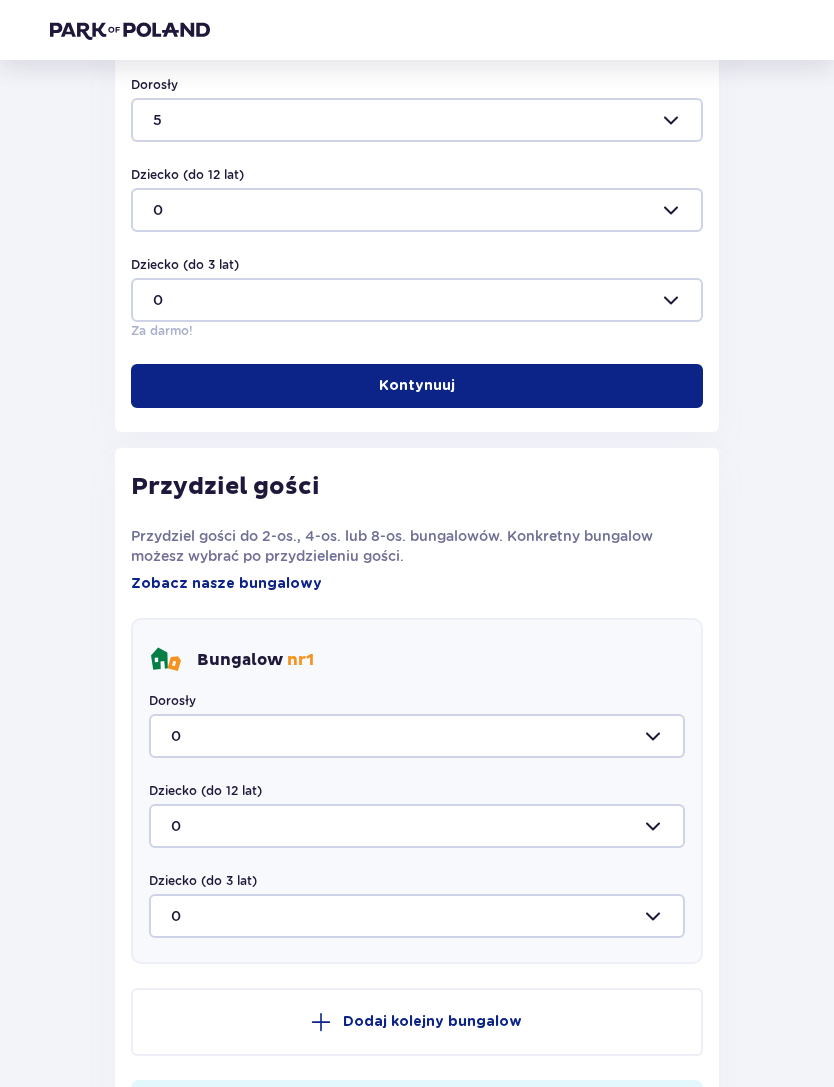 scroll, scrollTop: 547, scrollLeft: 0, axis: vertical 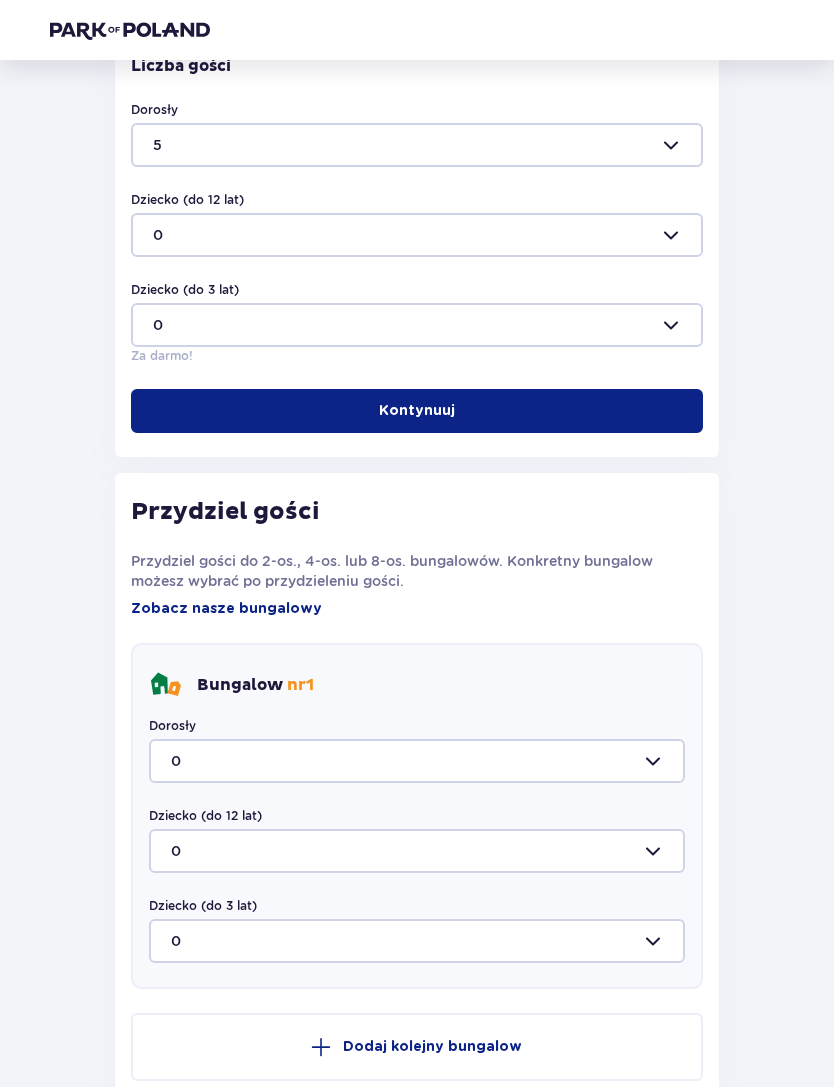 click at bounding box center [417, 235] 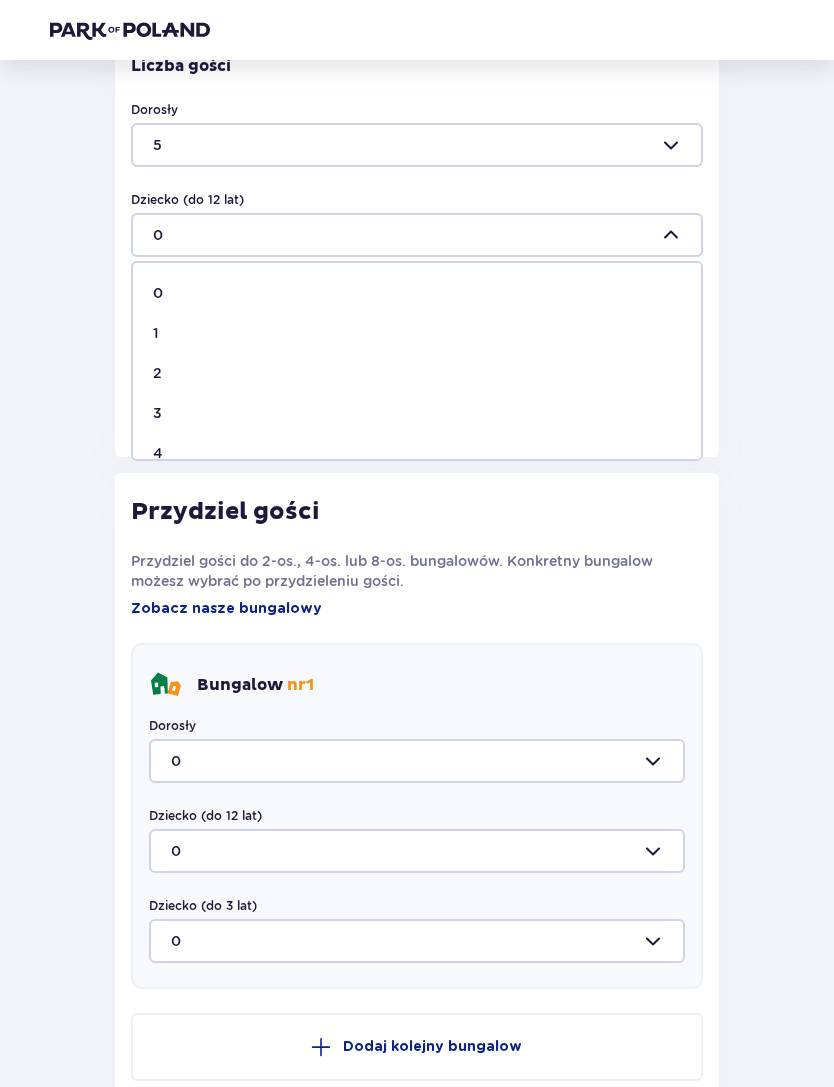 click on "1" at bounding box center [417, 333] 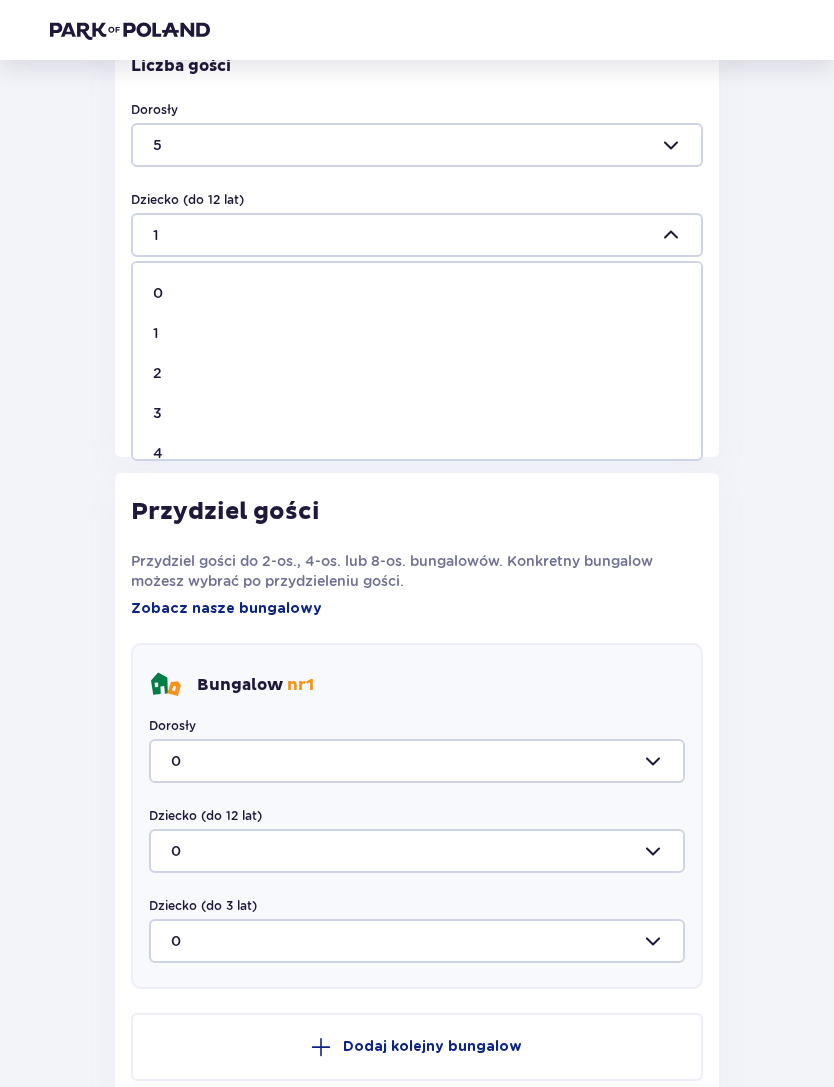 scroll, scrollTop: 64, scrollLeft: 0, axis: vertical 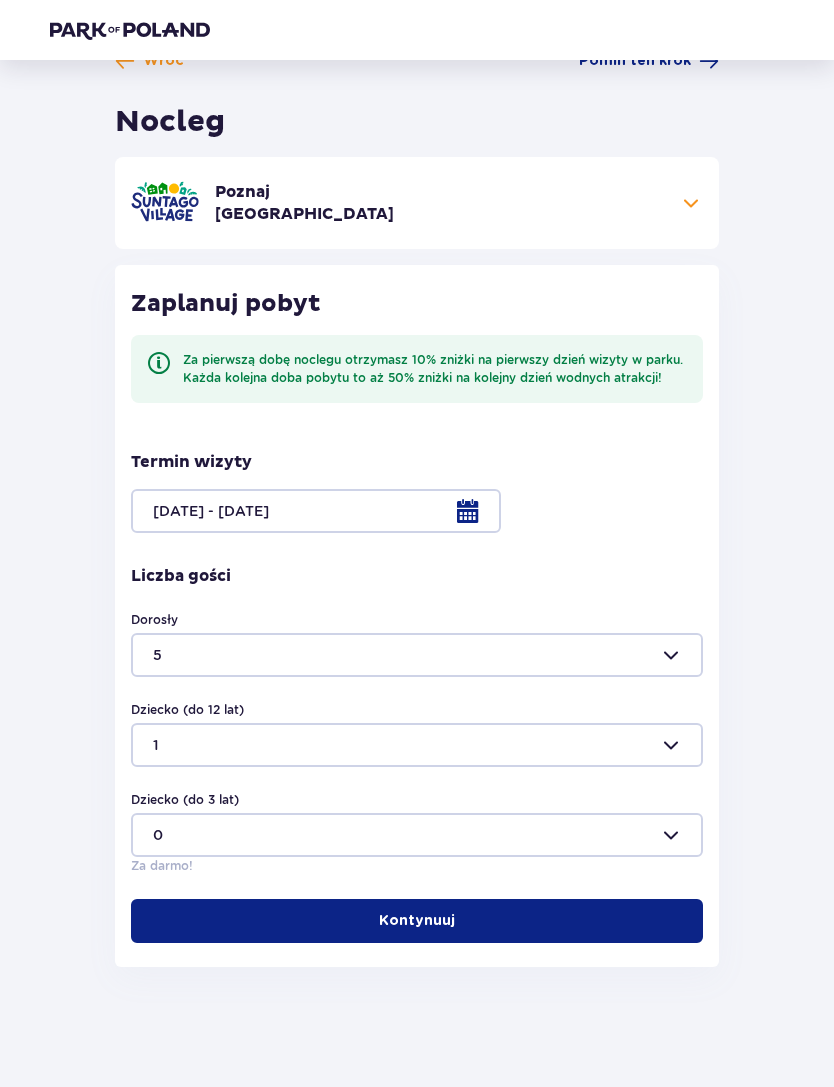 click on "Kontynuuj" at bounding box center [417, 921] 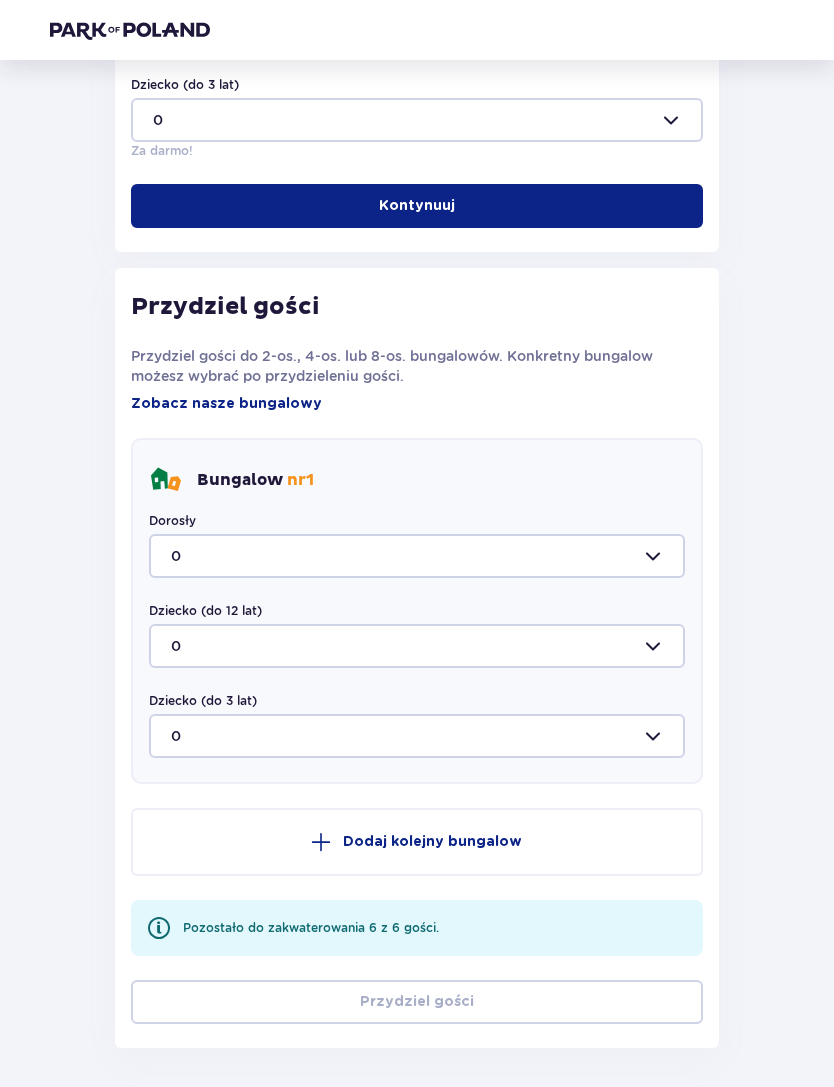 scroll, scrollTop: 769, scrollLeft: 0, axis: vertical 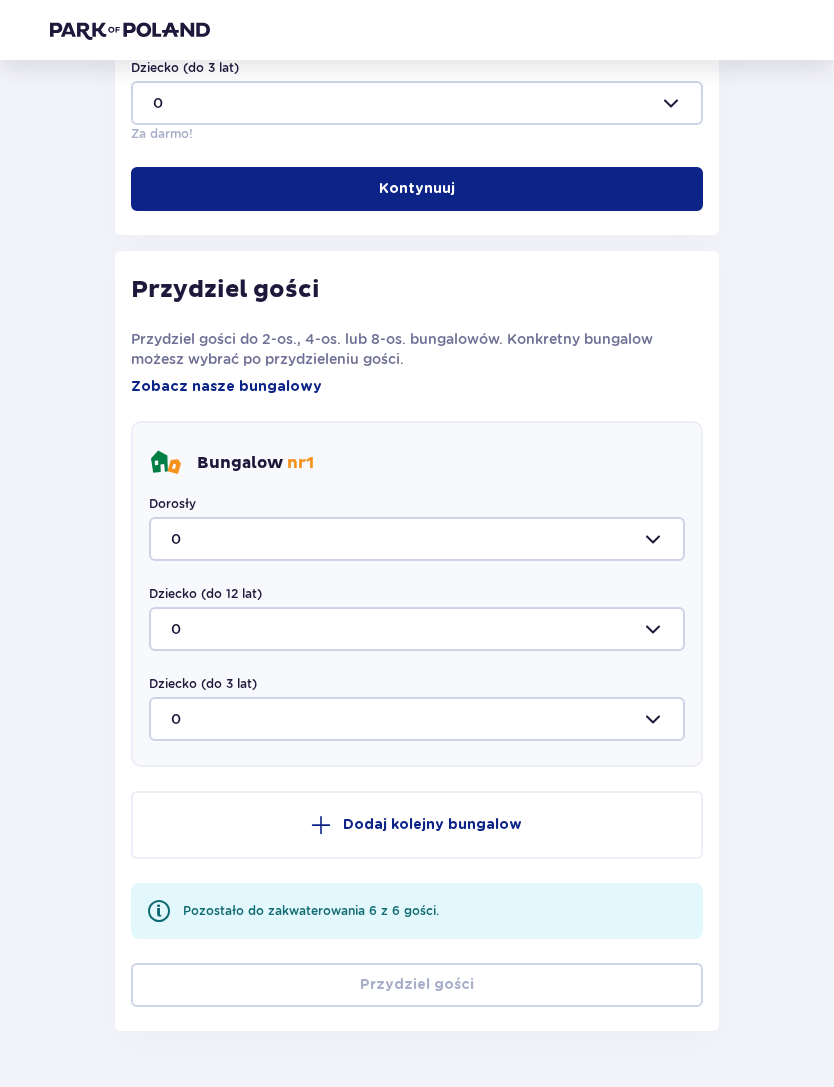 click at bounding box center [417, 539] 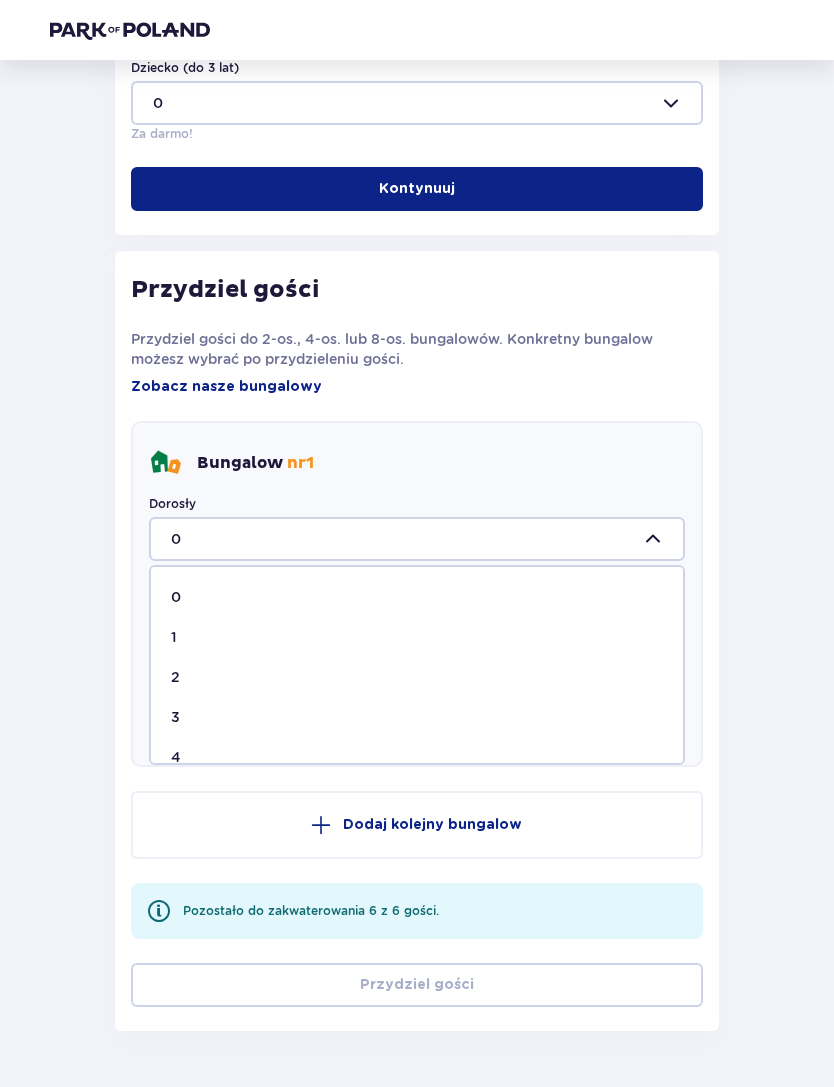 click on "3" at bounding box center (417, 717) 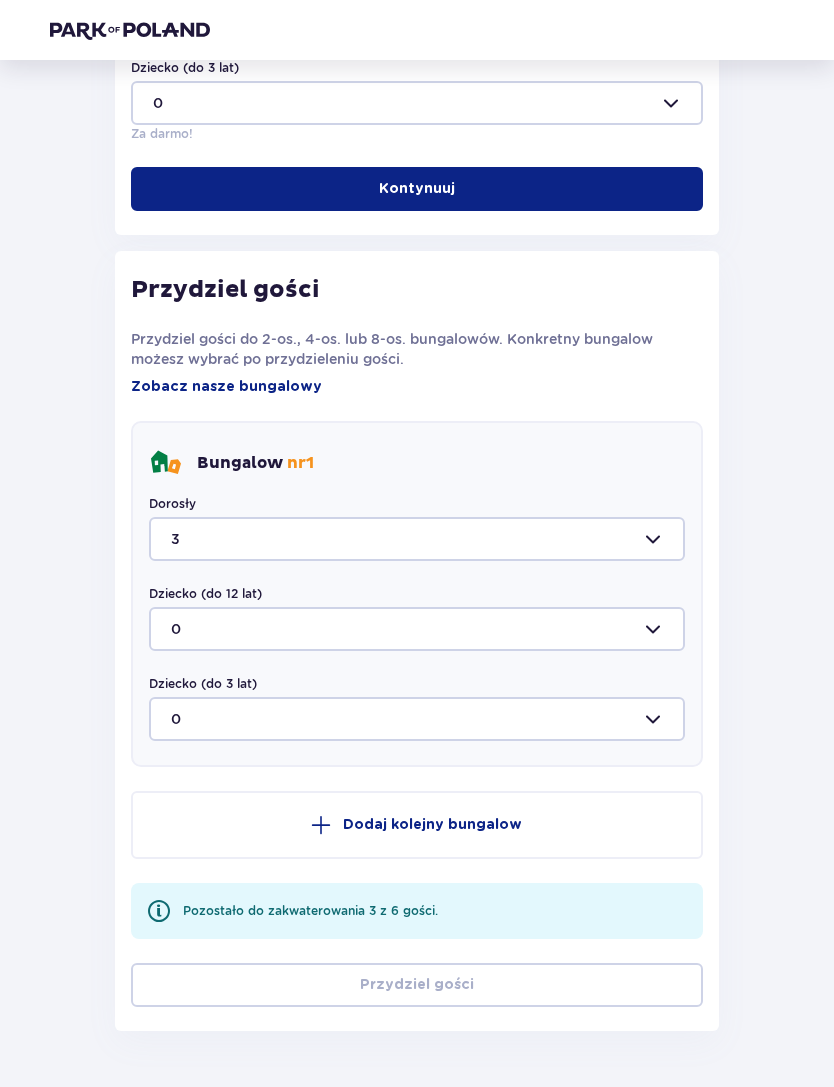 click at bounding box center (417, 629) 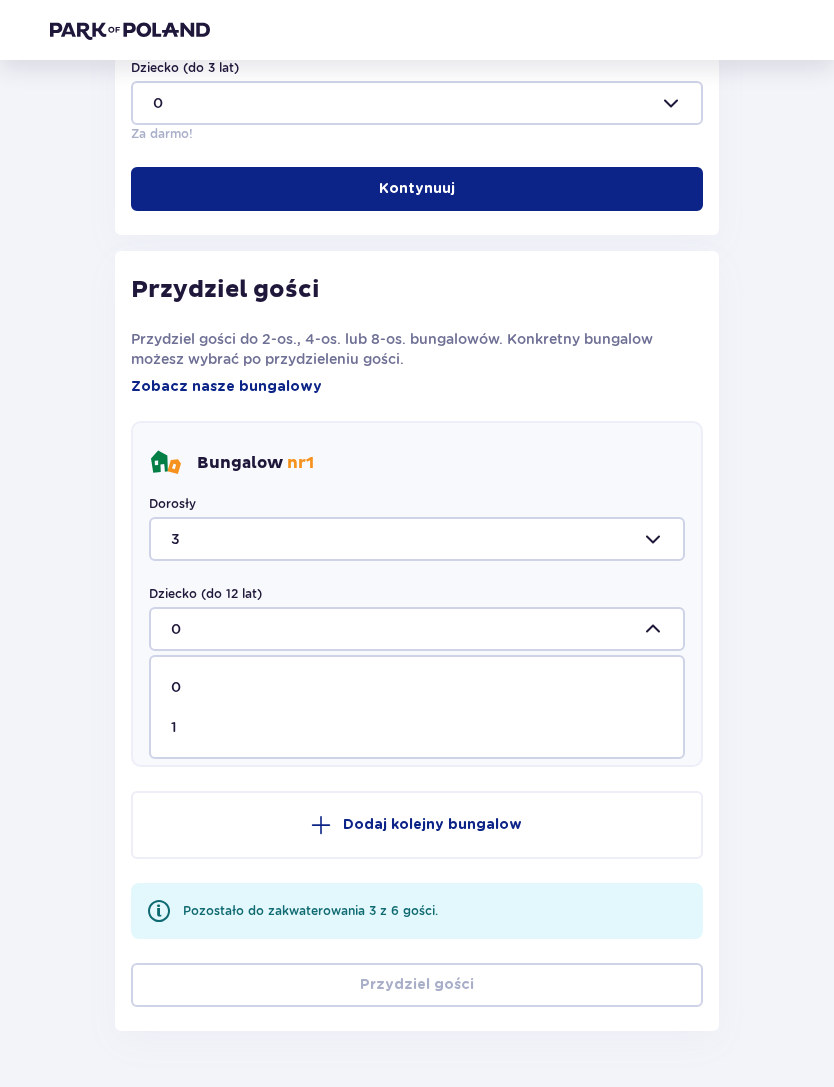 click on "1" at bounding box center [417, 727] 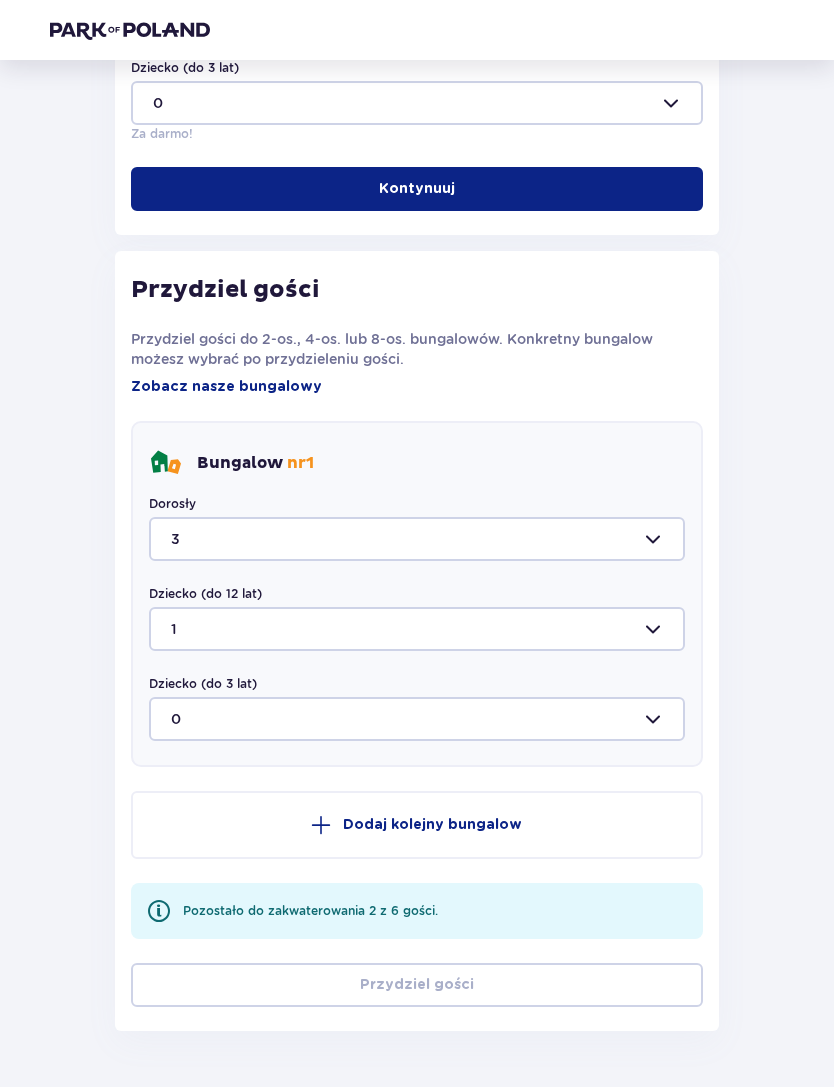 click at bounding box center [417, 539] 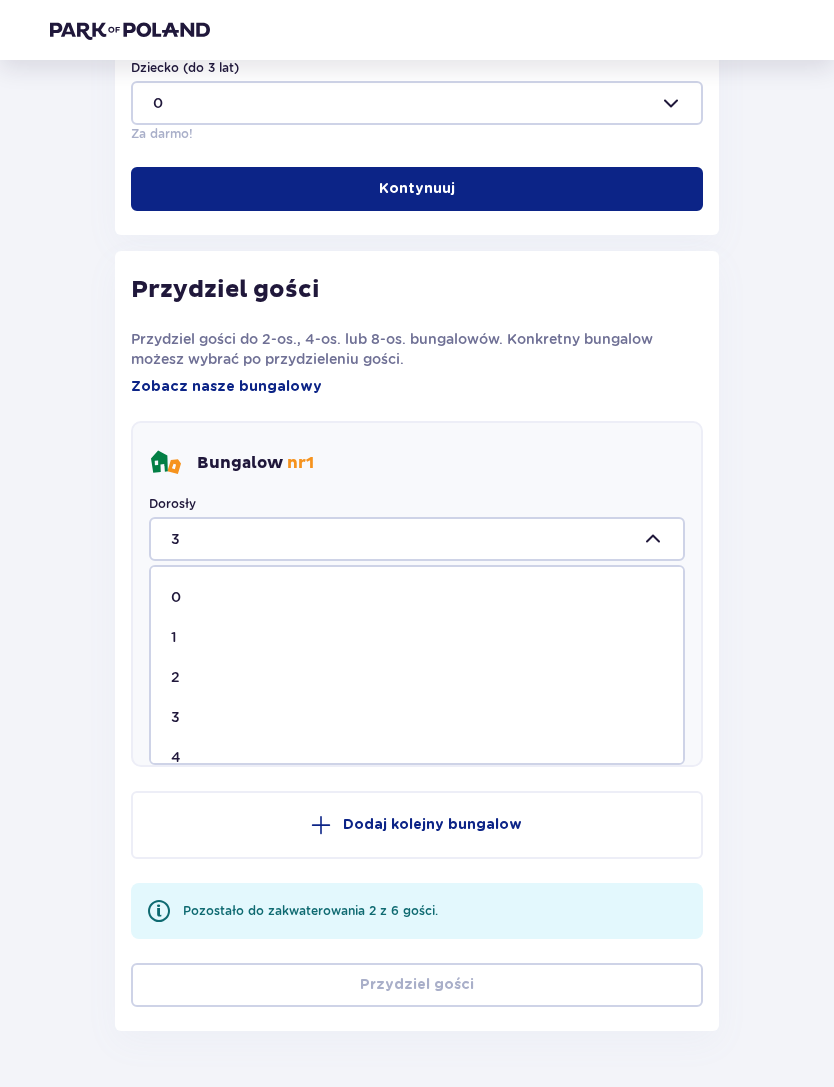 click on "Bungalow   nr  1" at bounding box center [417, 463] 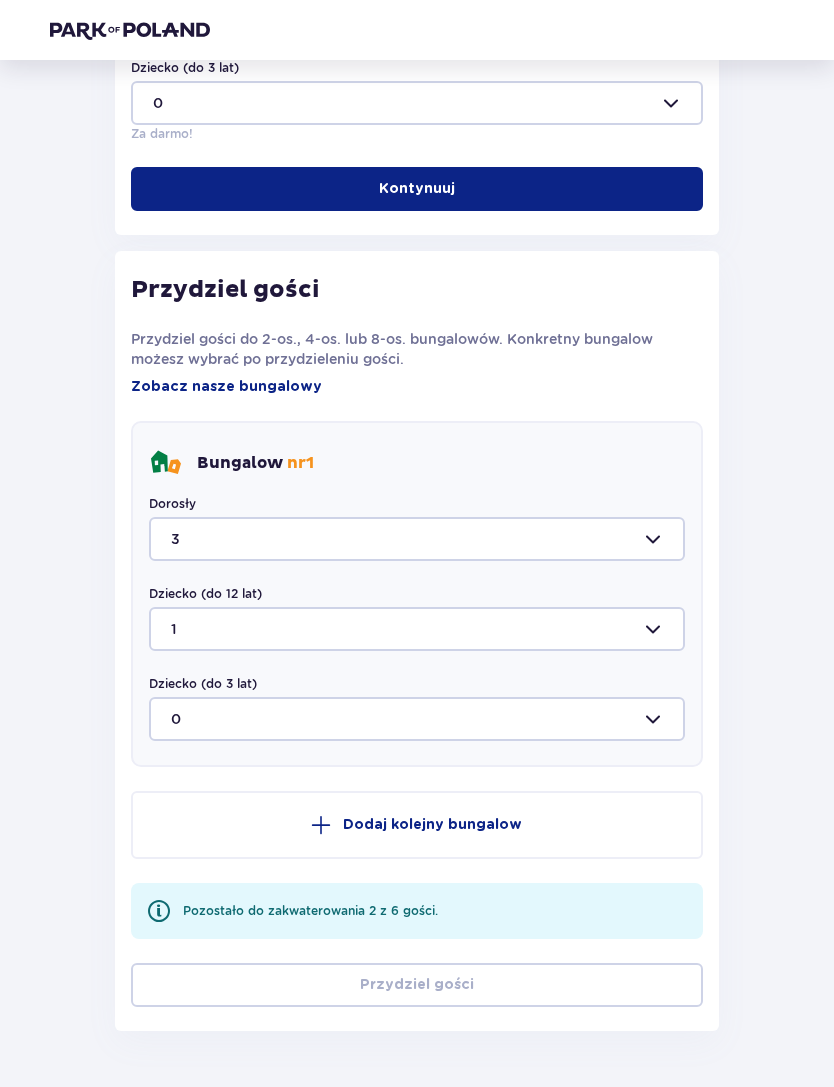 click at bounding box center (417, 629) 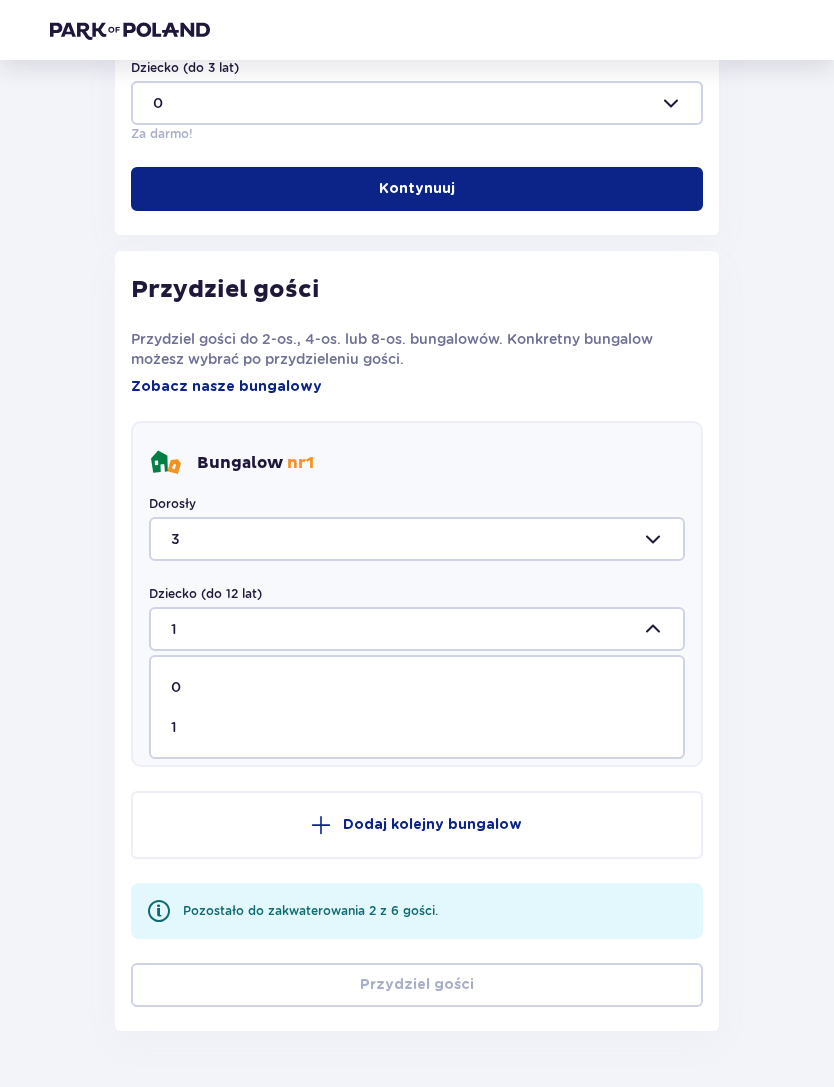 click on "0" at bounding box center (417, 687) 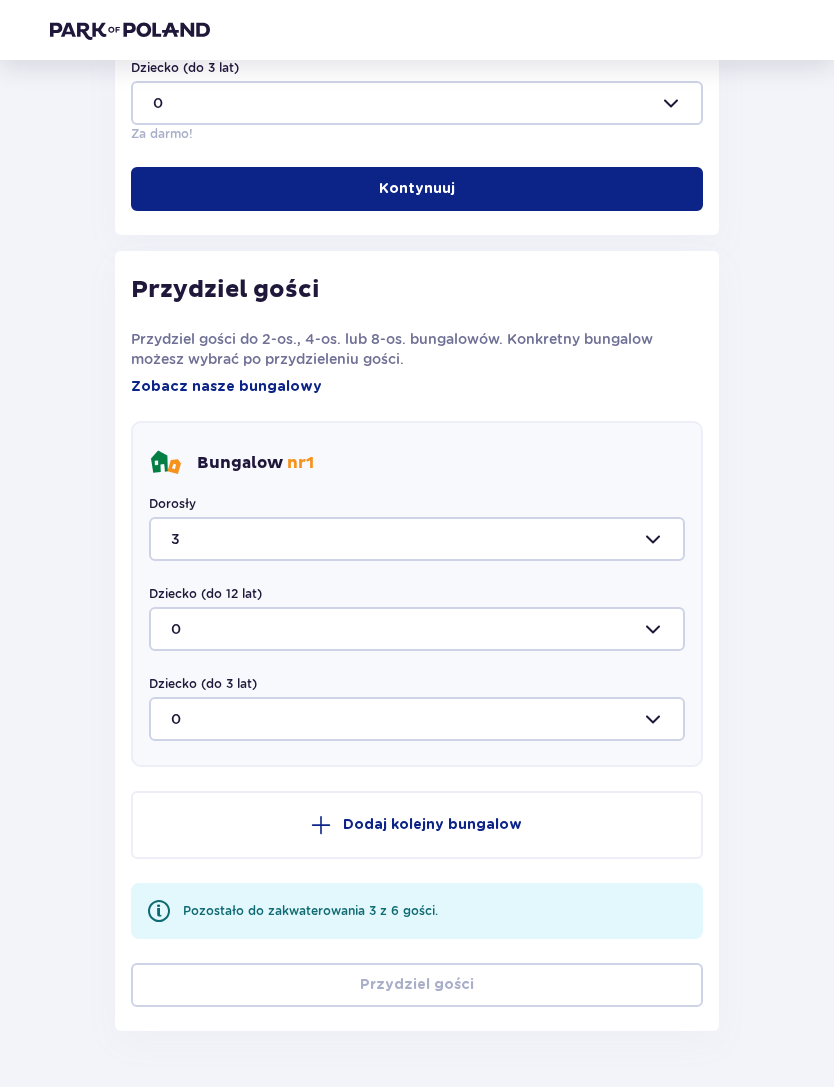 click on "Dodaj kolejny bungalow" at bounding box center (432, 825) 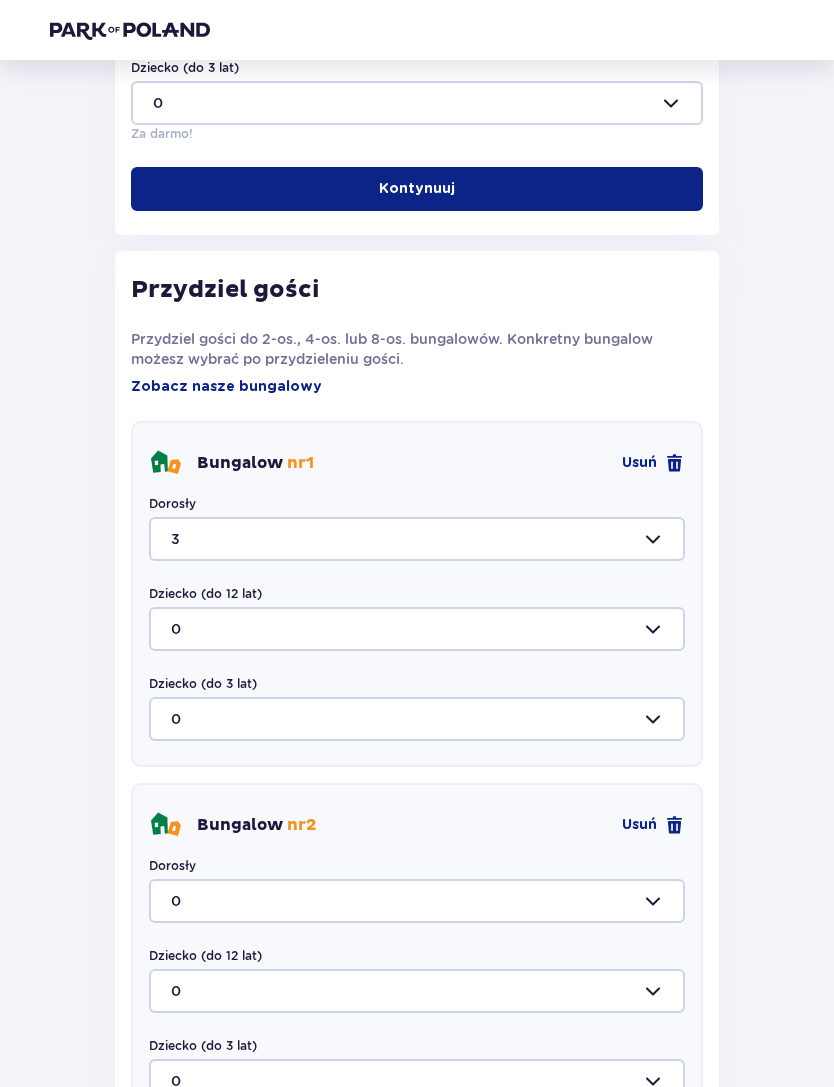click at bounding box center [417, 901] 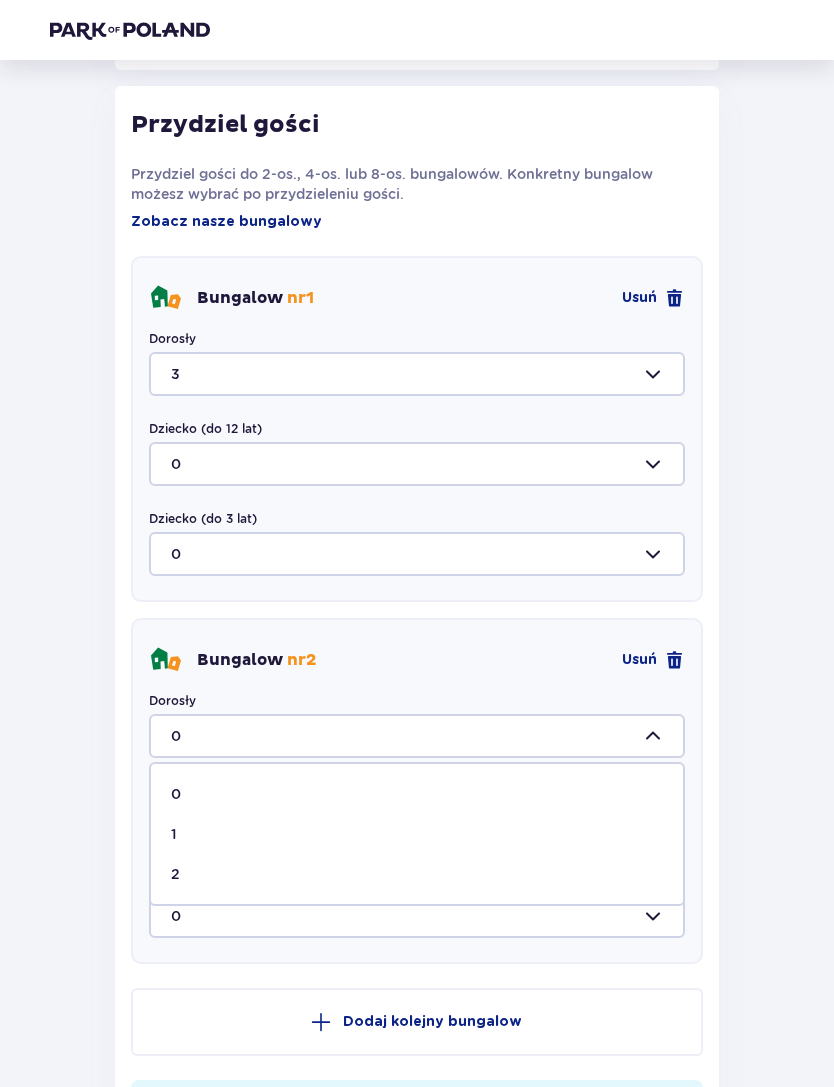 scroll, scrollTop: 936, scrollLeft: 0, axis: vertical 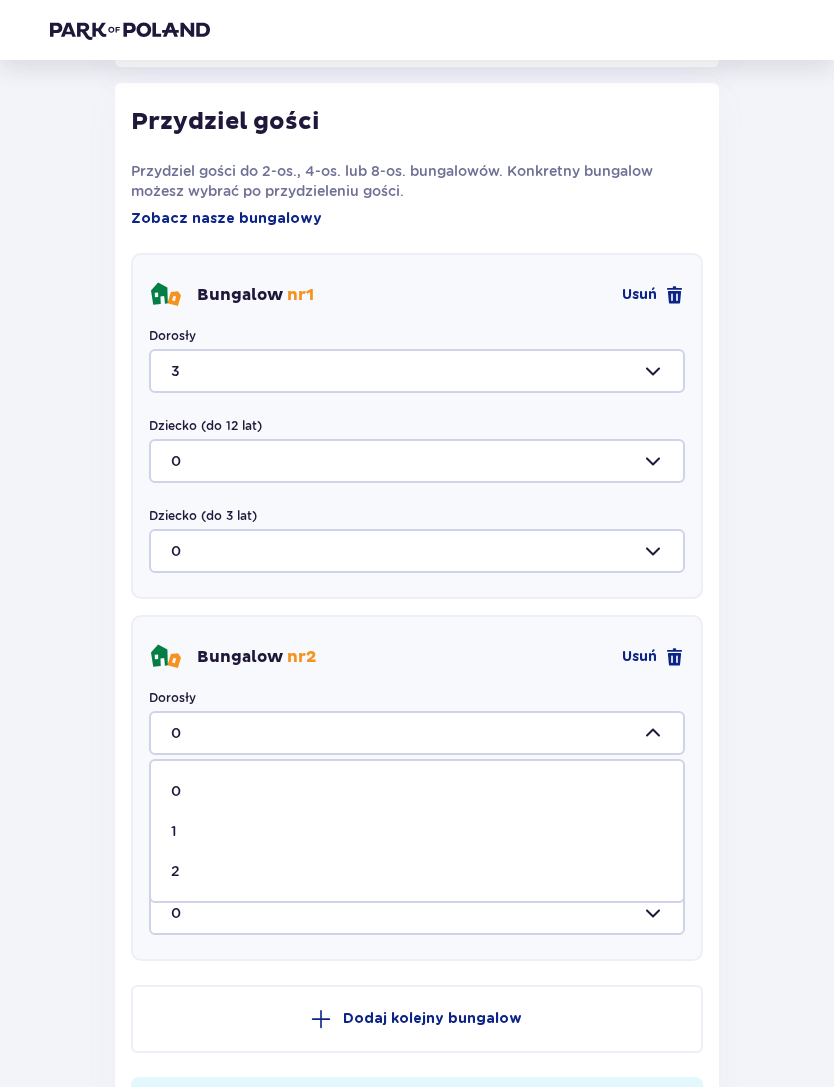 click on "2" at bounding box center [417, 872] 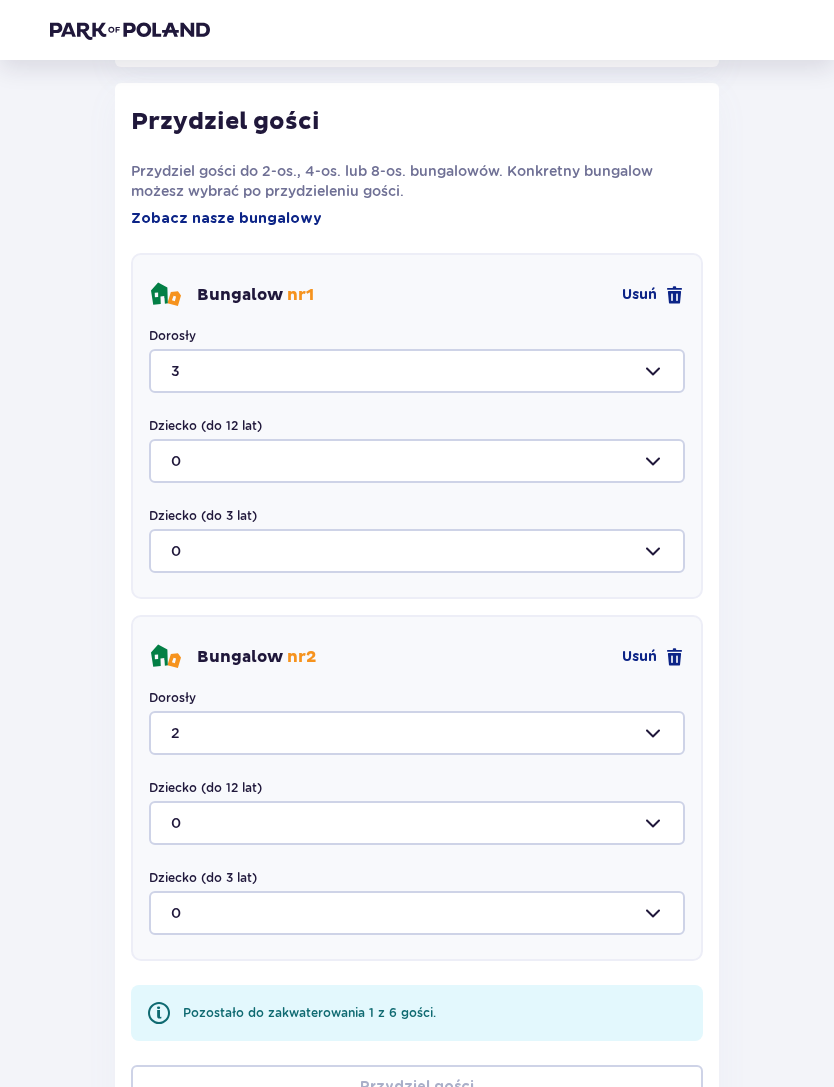 type on "2" 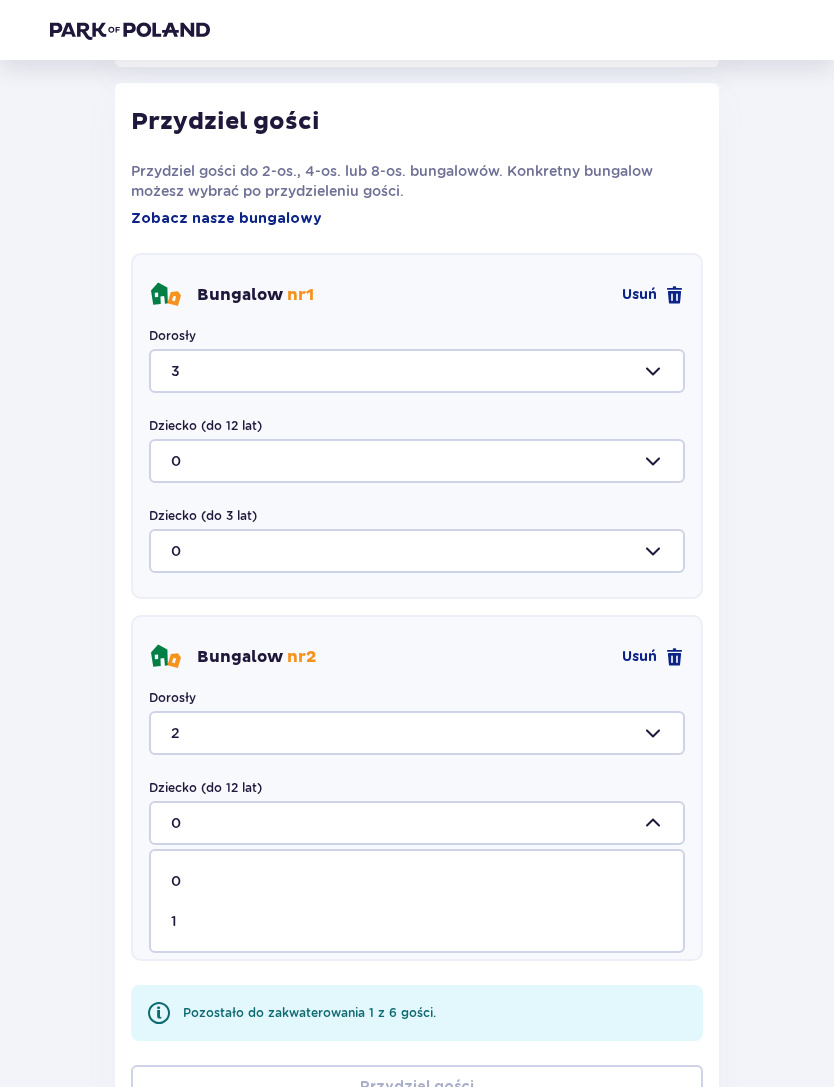 click on "1" at bounding box center (417, 921) 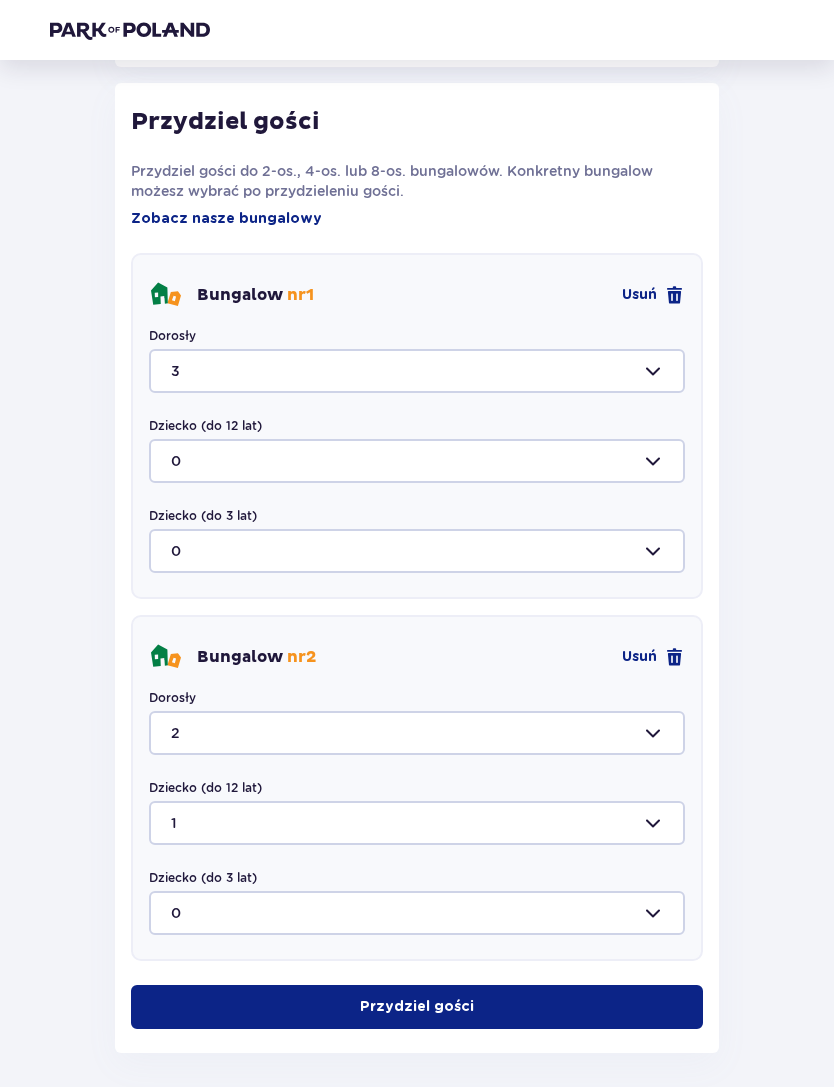 click on "Przydziel gości" at bounding box center (417, 1007) 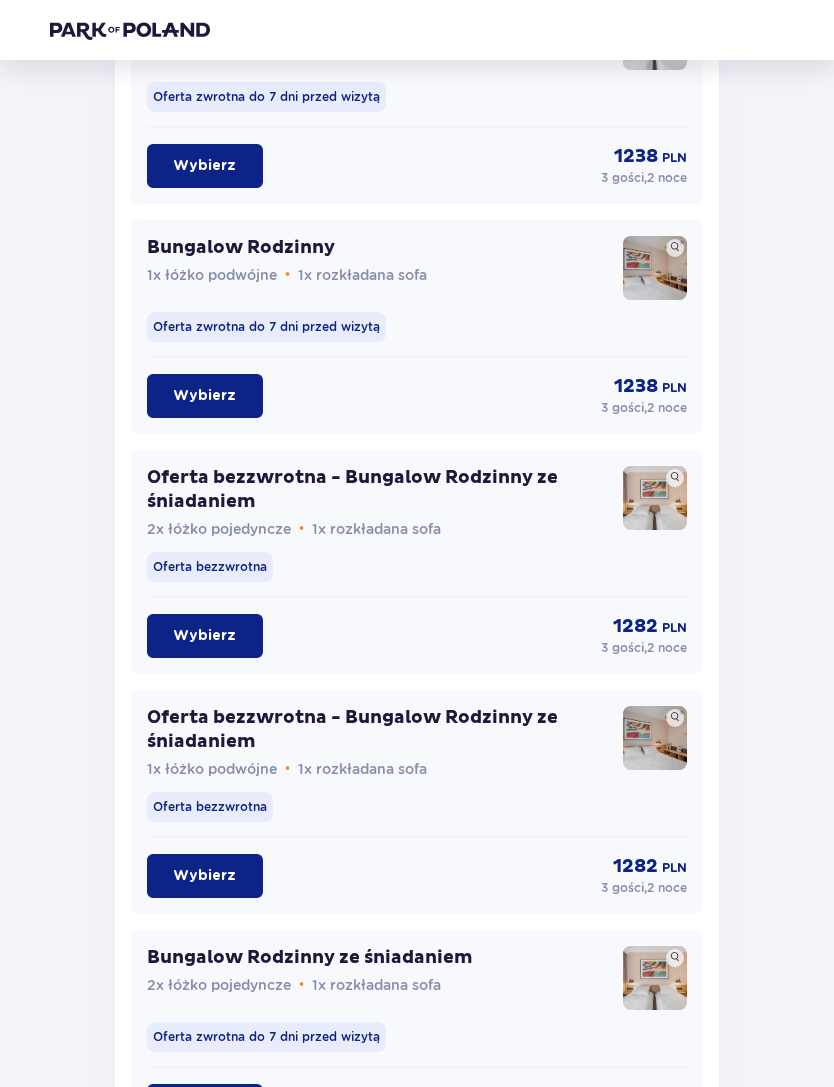 scroll, scrollTop: 2592, scrollLeft: 0, axis: vertical 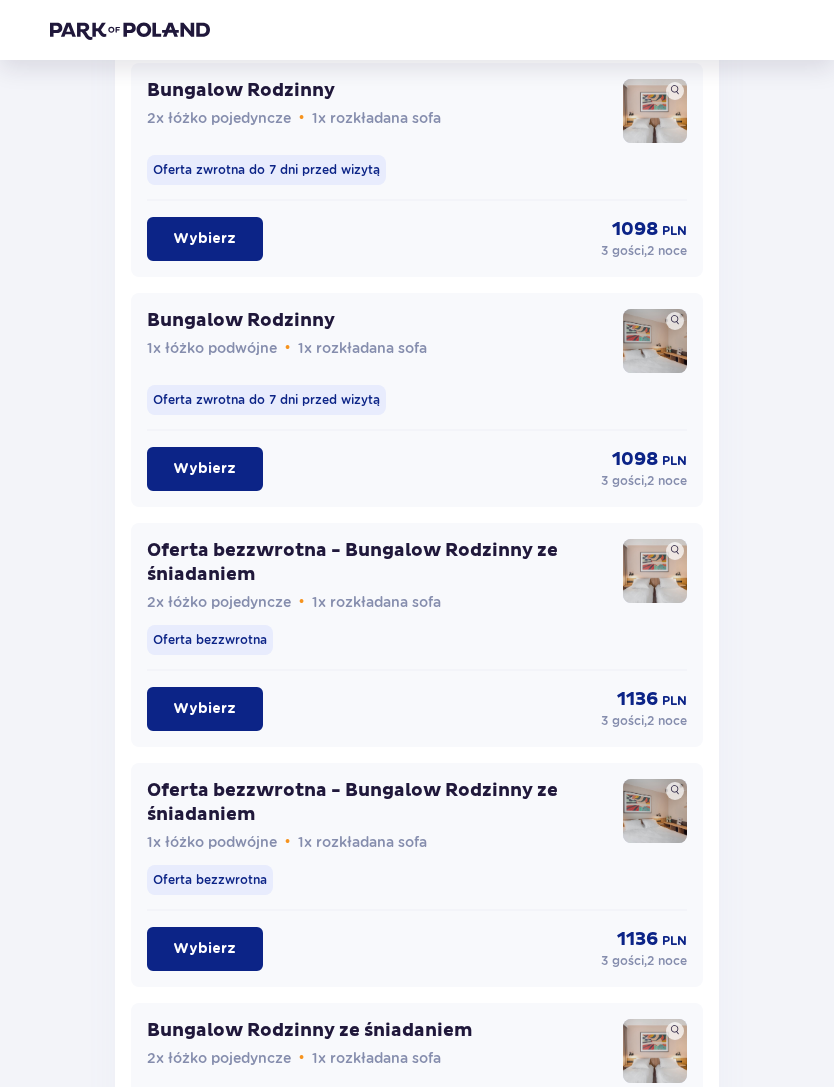 click on "Wybierz" at bounding box center (204, 710) 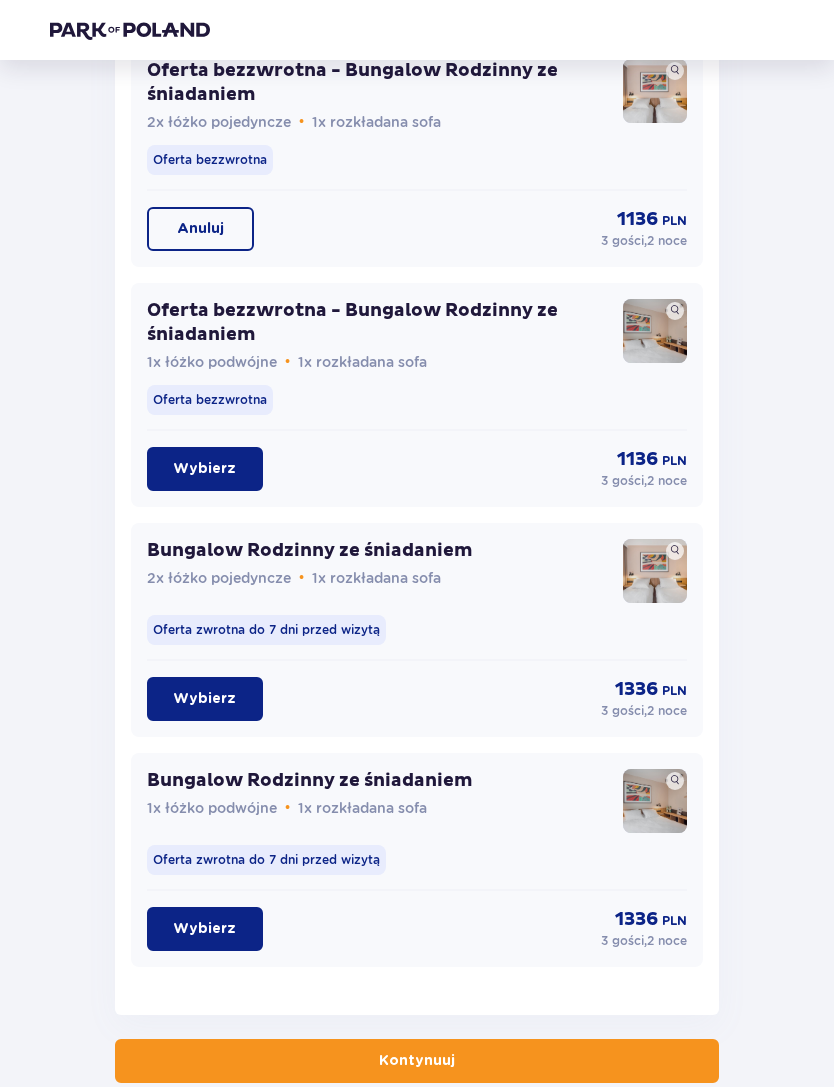 scroll, scrollTop: 5183, scrollLeft: 0, axis: vertical 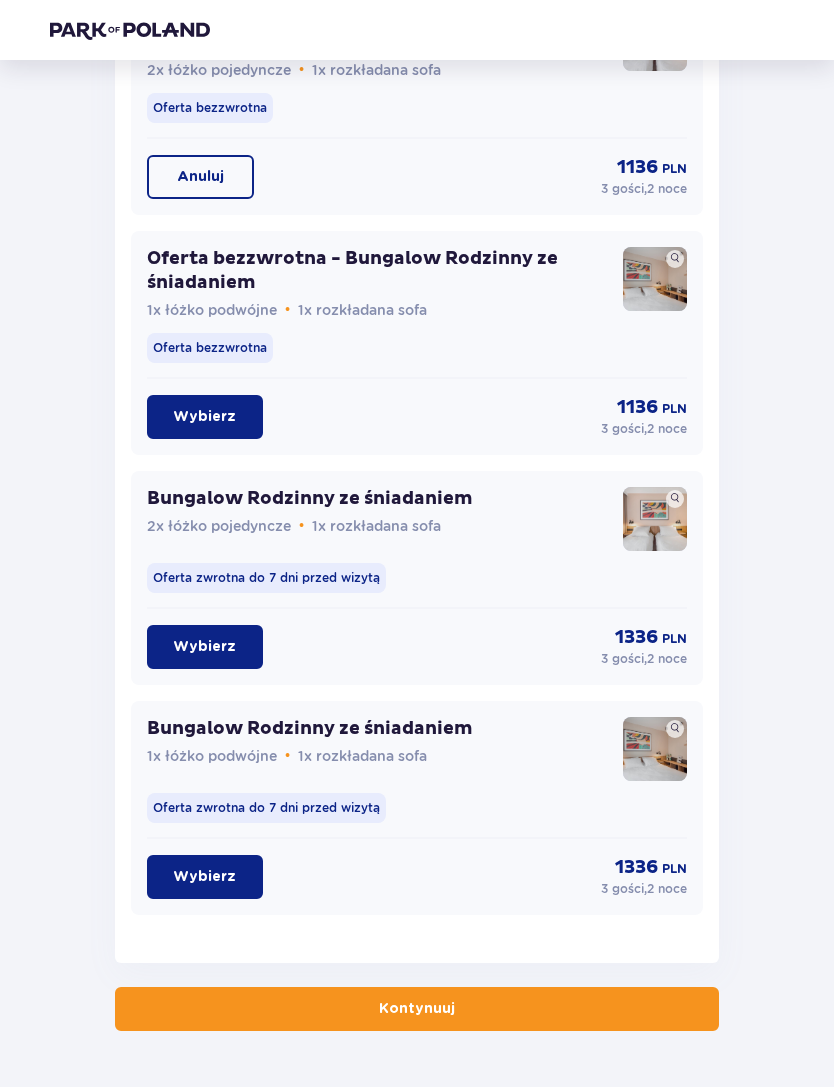 click on "Kontynuuj" at bounding box center [417, 1009] 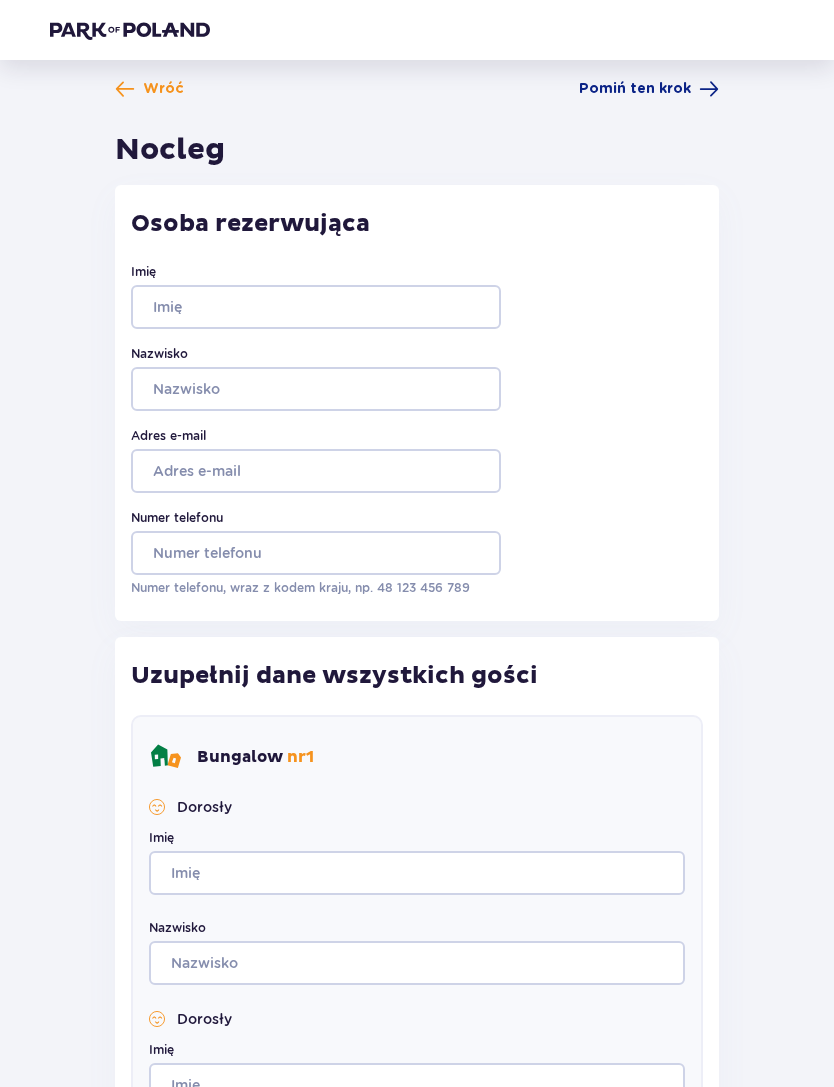 scroll, scrollTop: 0, scrollLeft: 0, axis: both 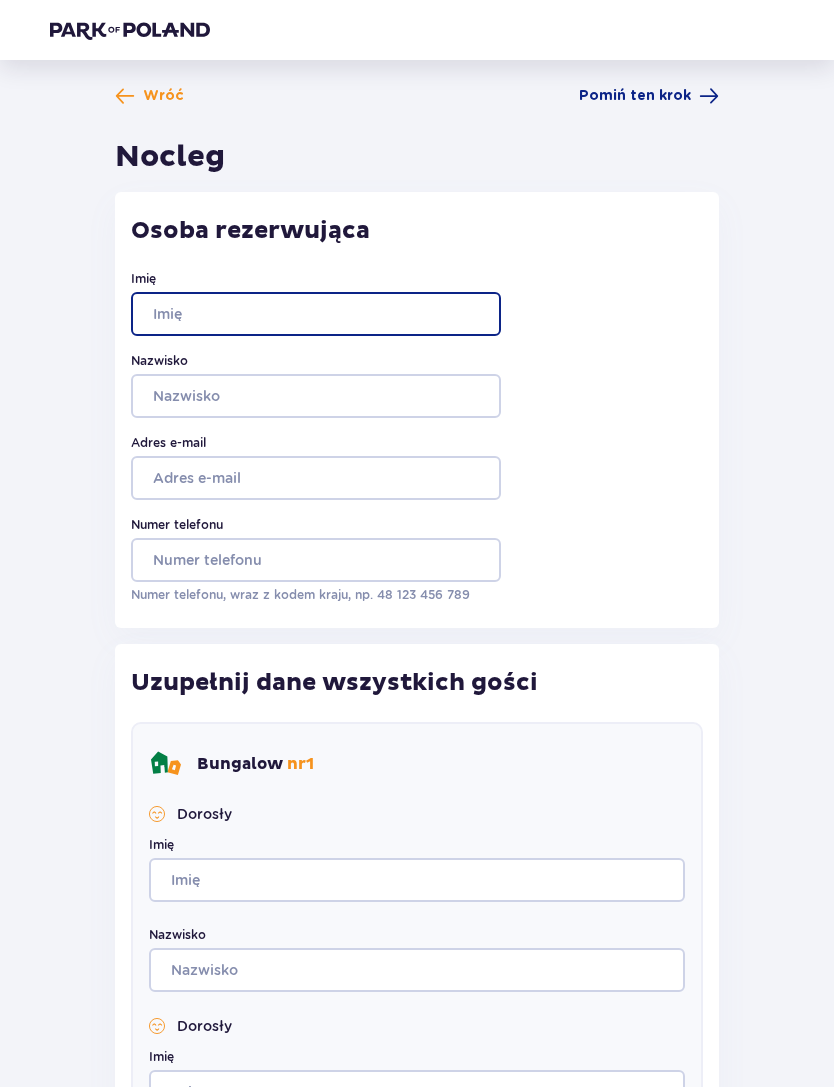 click on "Imię" at bounding box center (316, 315) 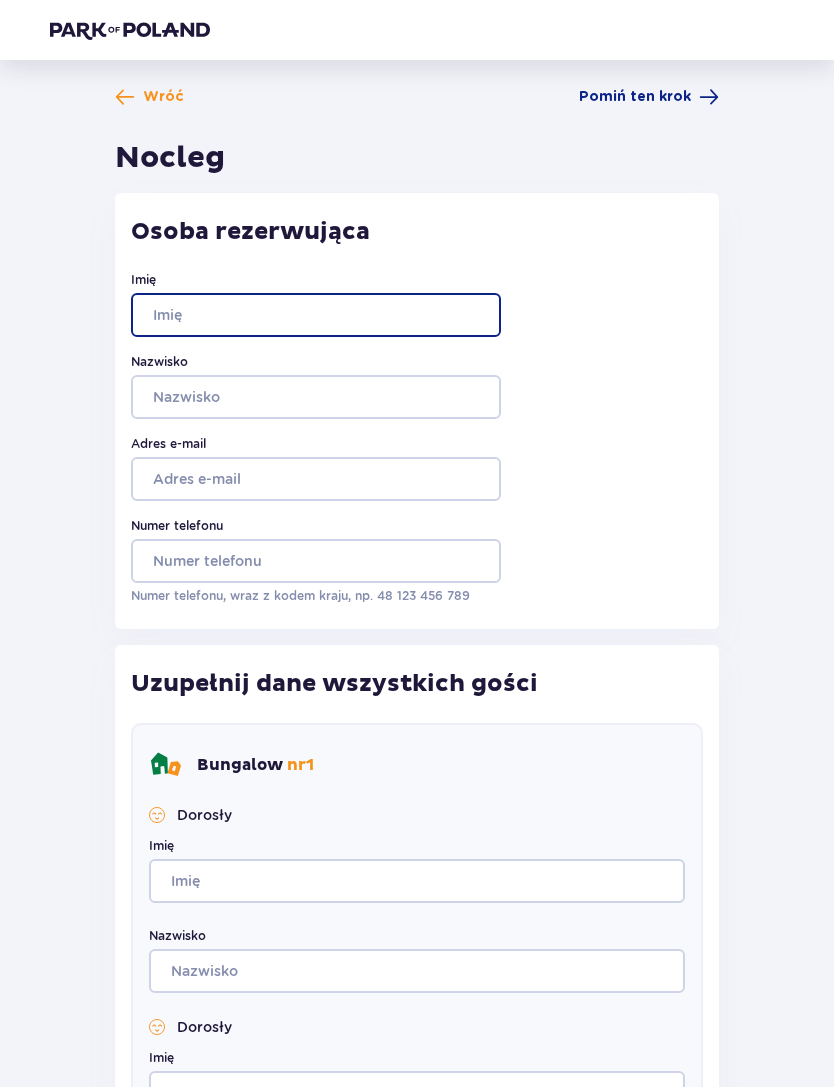 type on "[PERSON_NAME]" 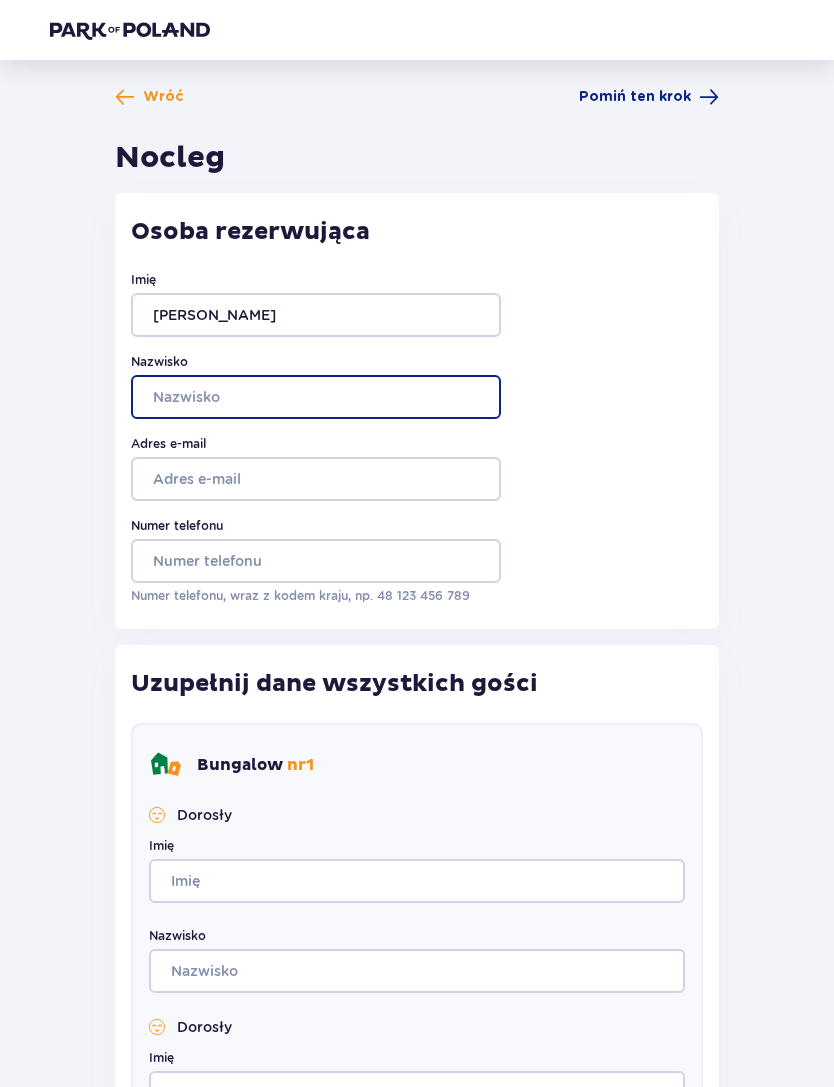 type on "Książkiewicz" 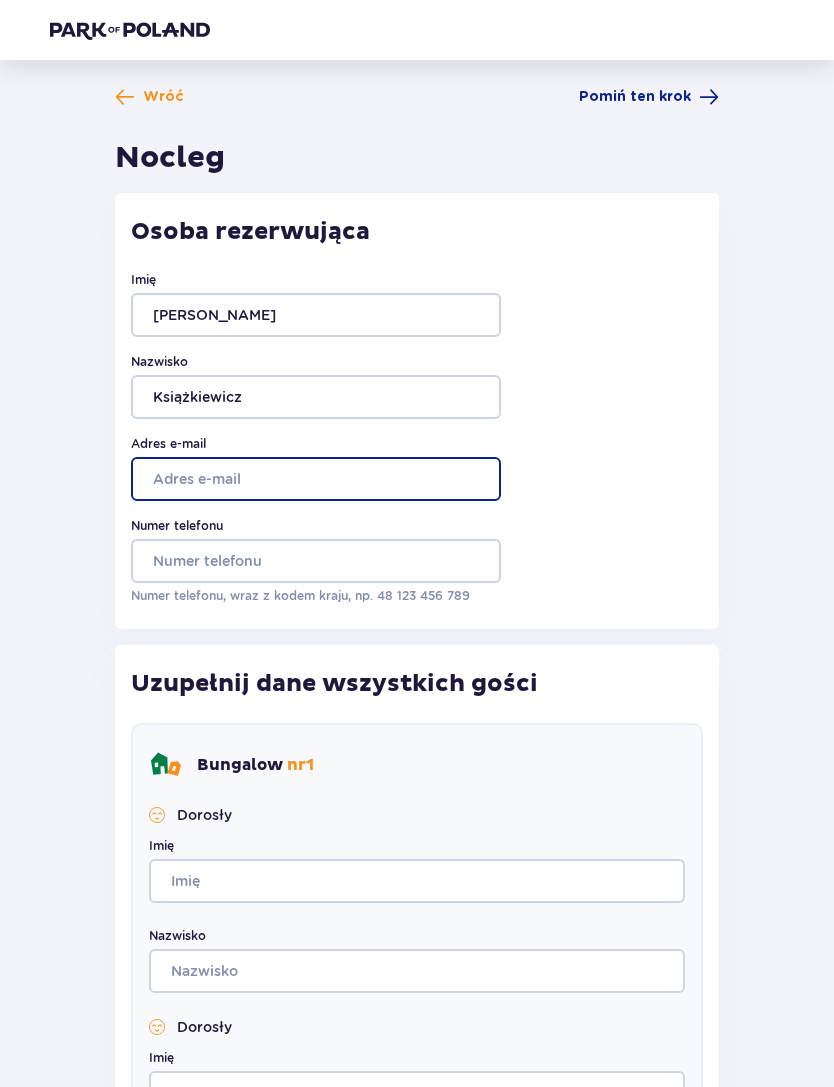 type on "[EMAIL_ADDRESS][DOMAIN_NAME]" 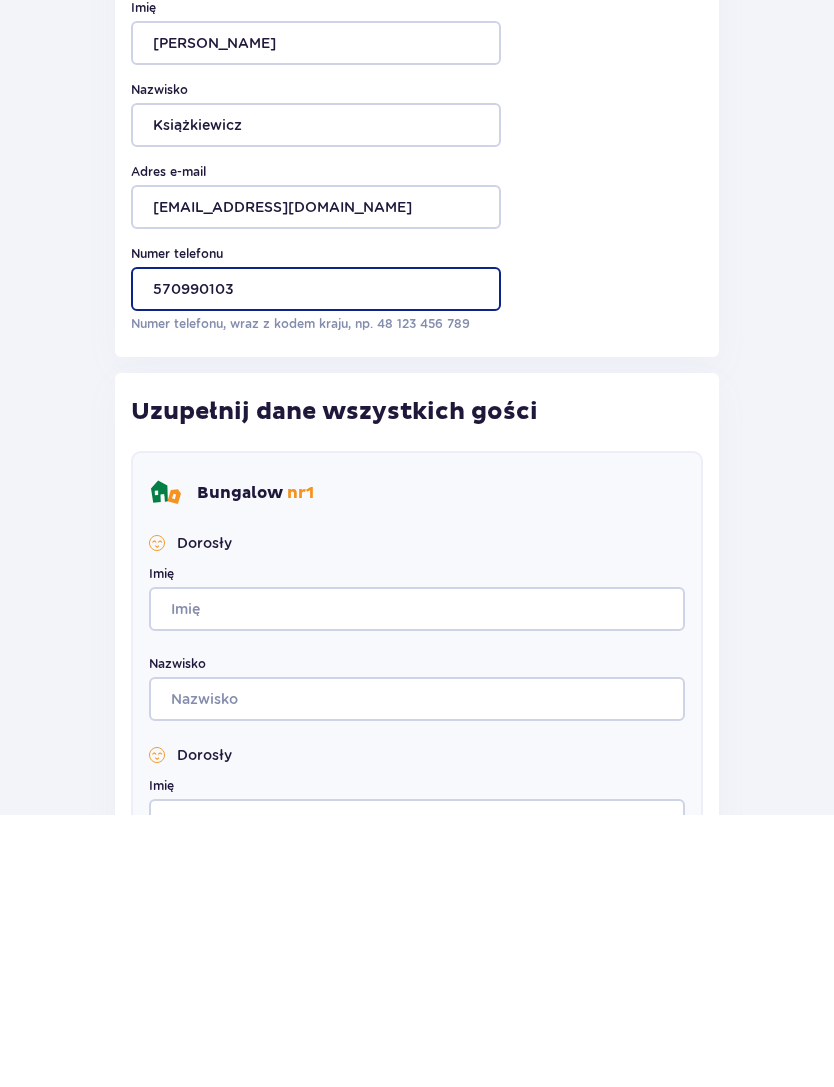 type on "570990103" 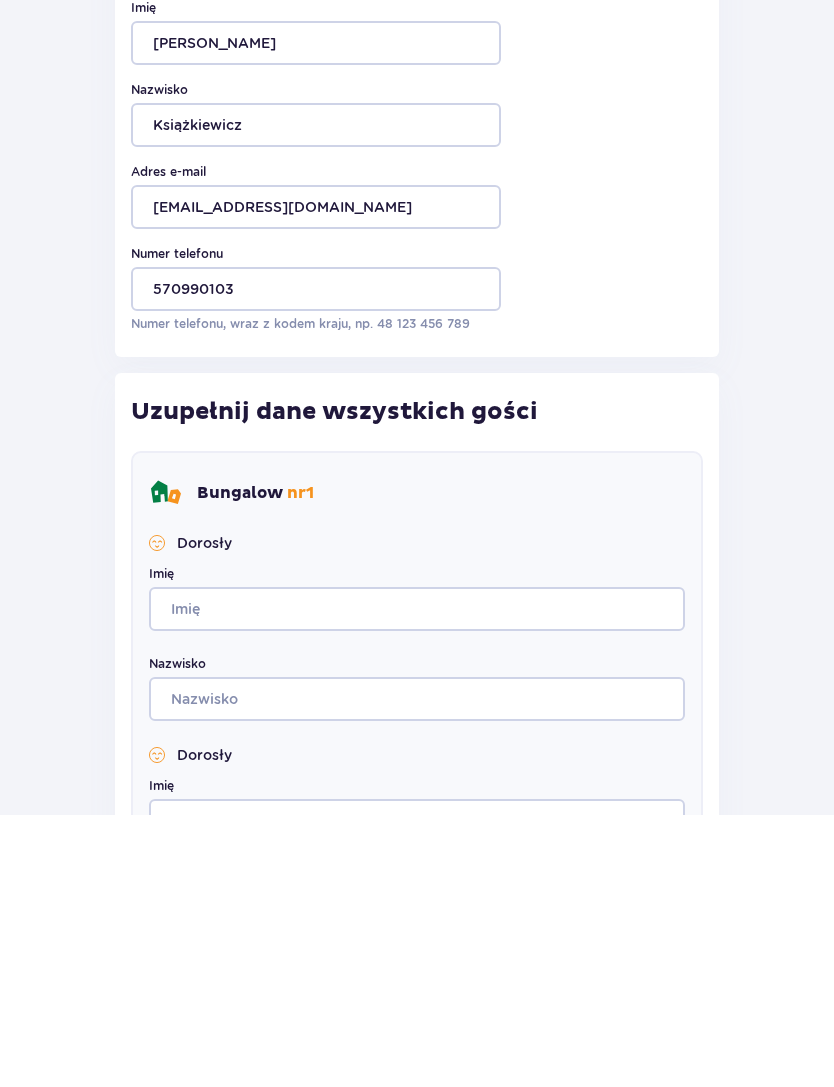 click on "Imię" at bounding box center (417, 881) 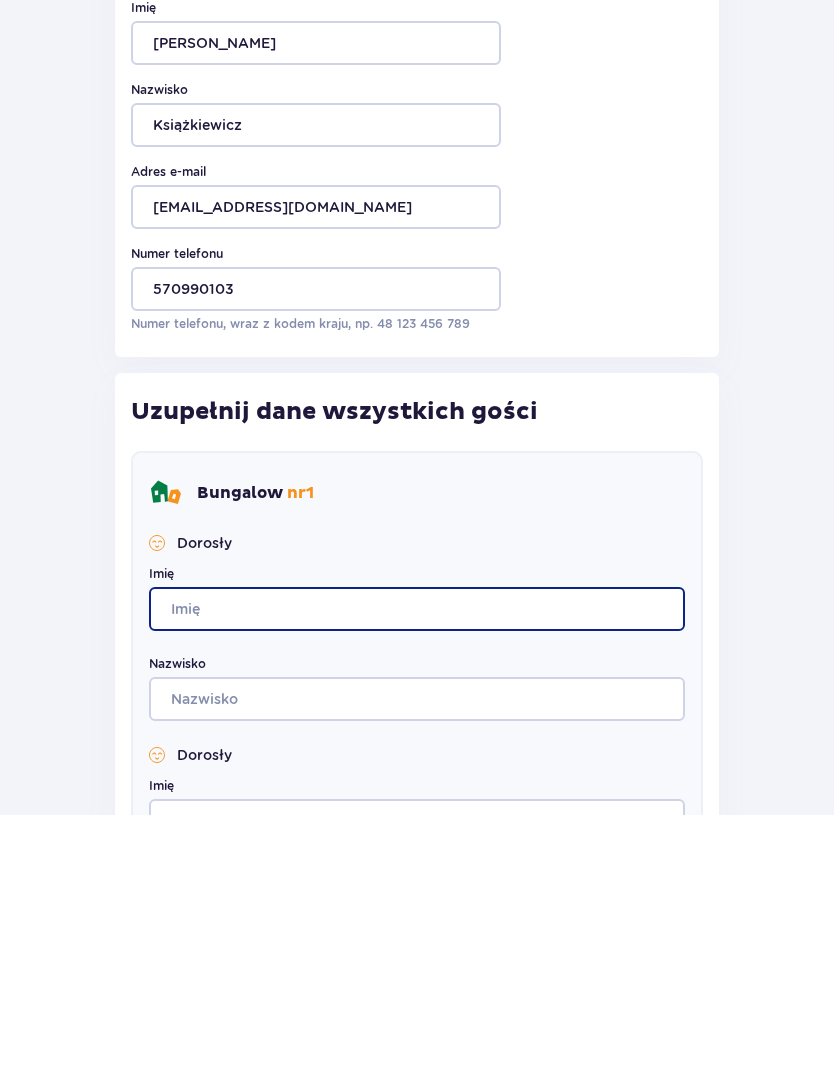 type on "[PERSON_NAME]" 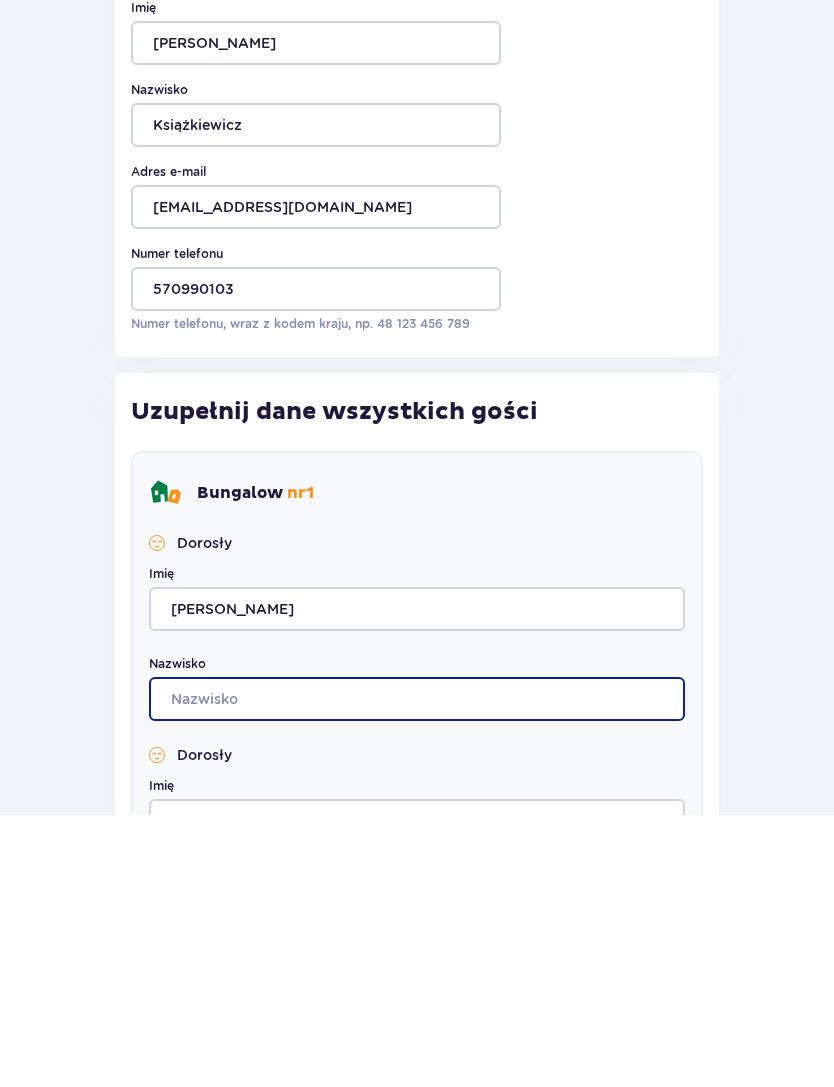 type on "Książkiewicz" 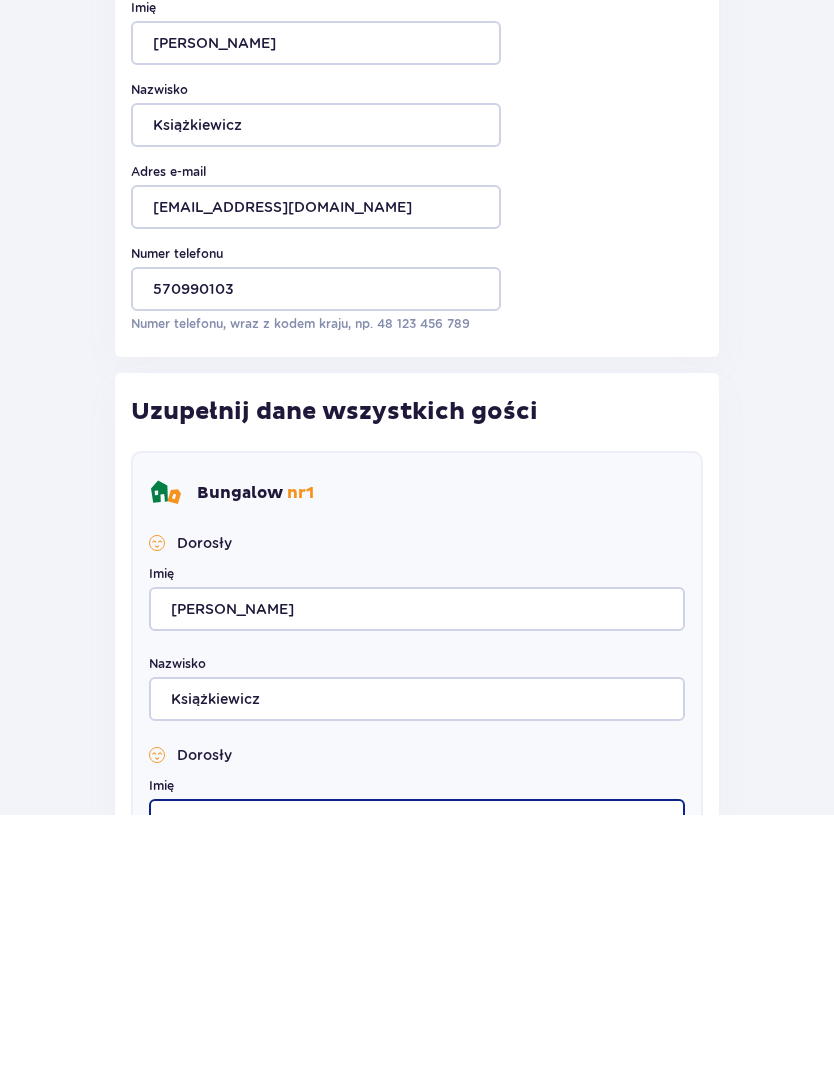 scroll, scrollTop: 348, scrollLeft: 0, axis: vertical 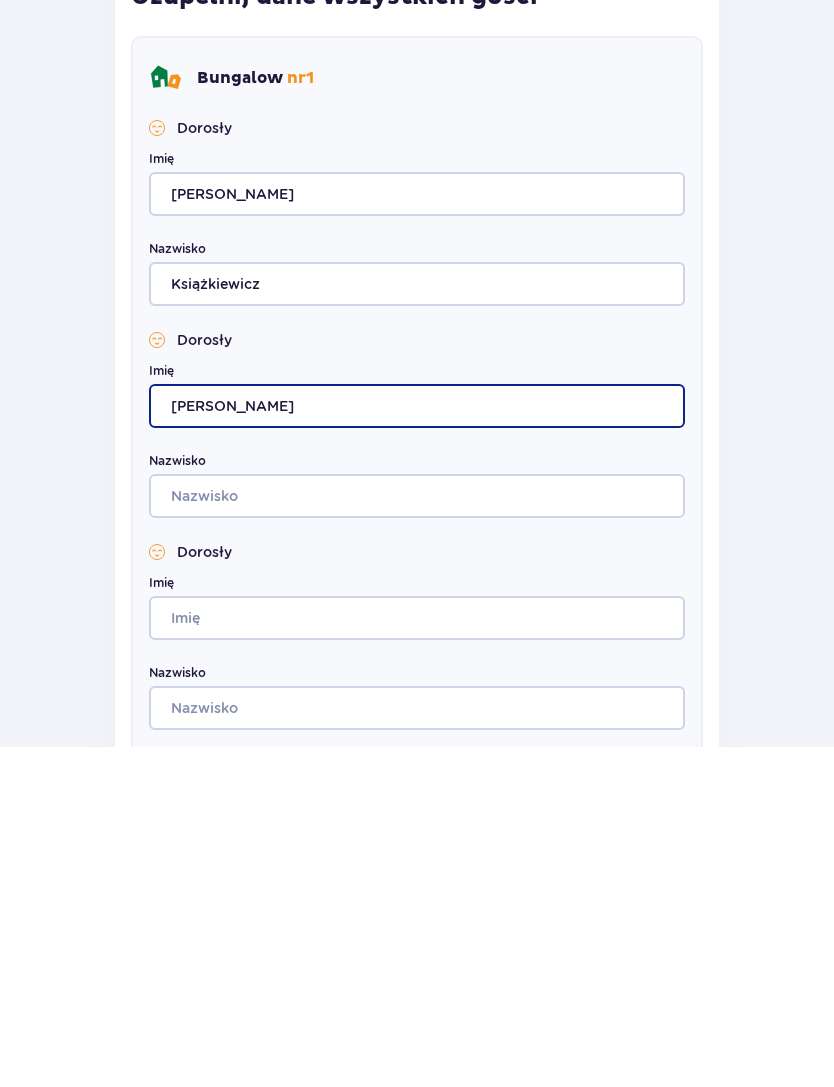 type on "[PERSON_NAME]" 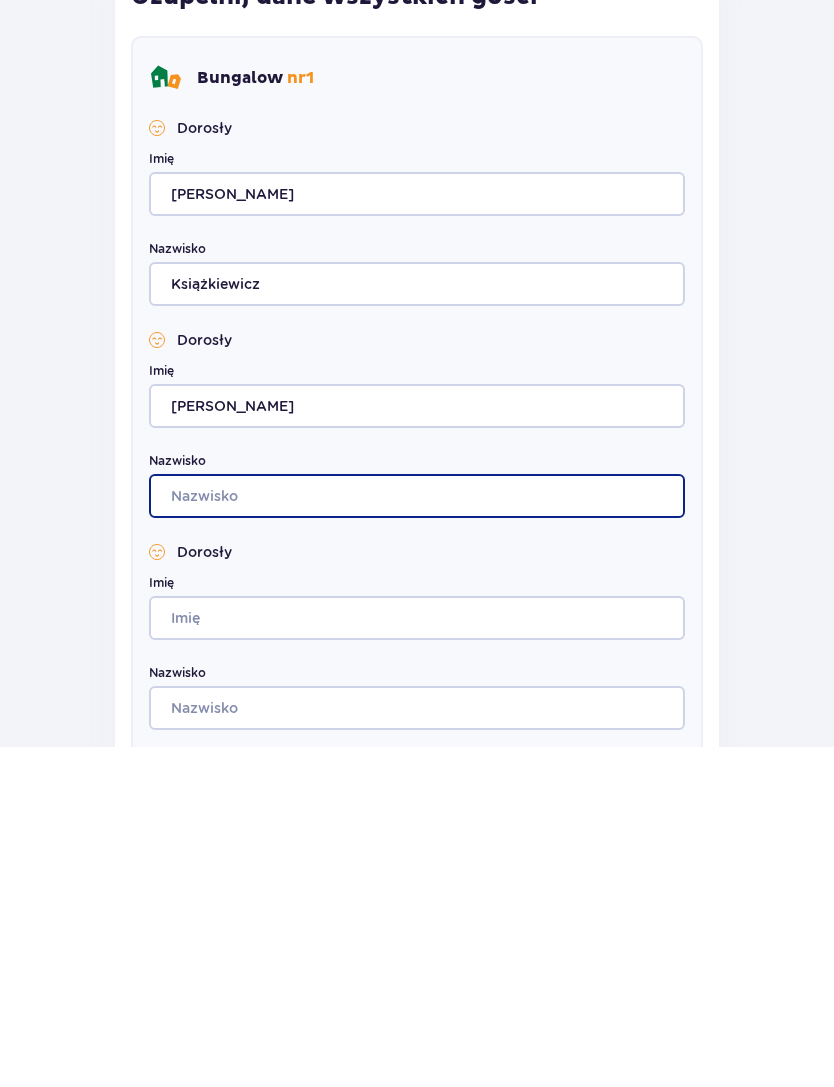 click on "Nazwisko" at bounding box center (417, 836) 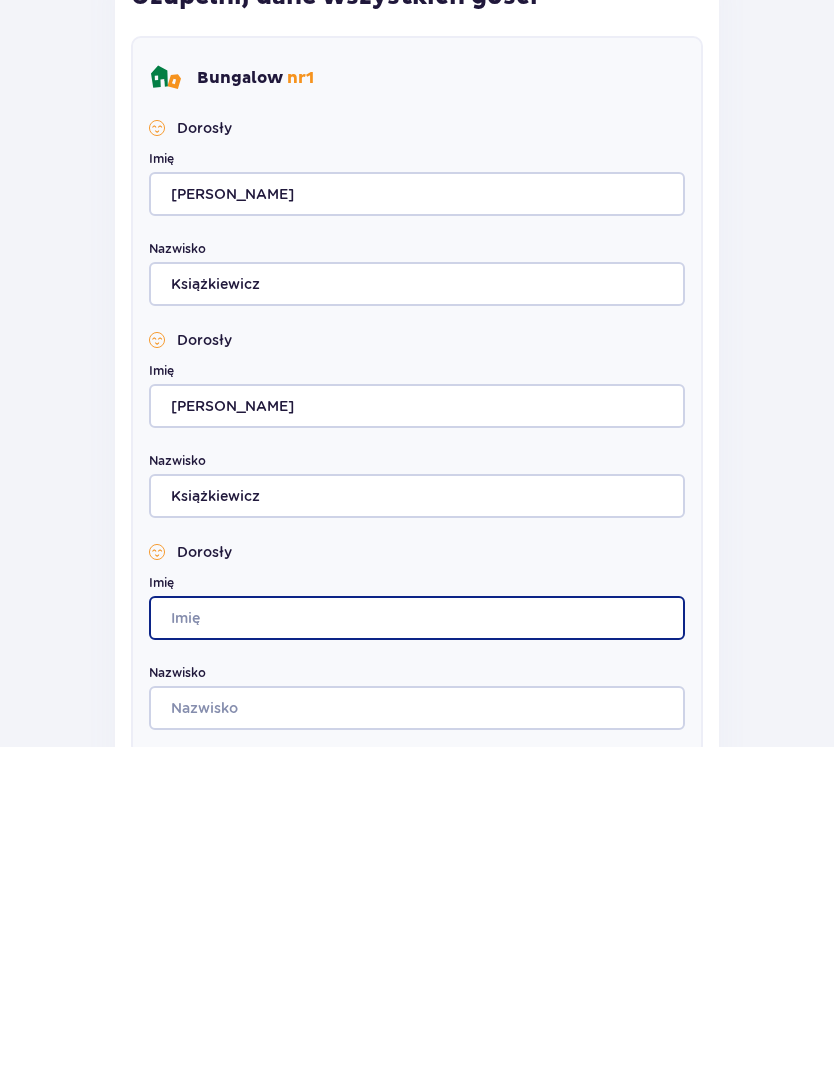 click on "Imię" at bounding box center [417, 958] 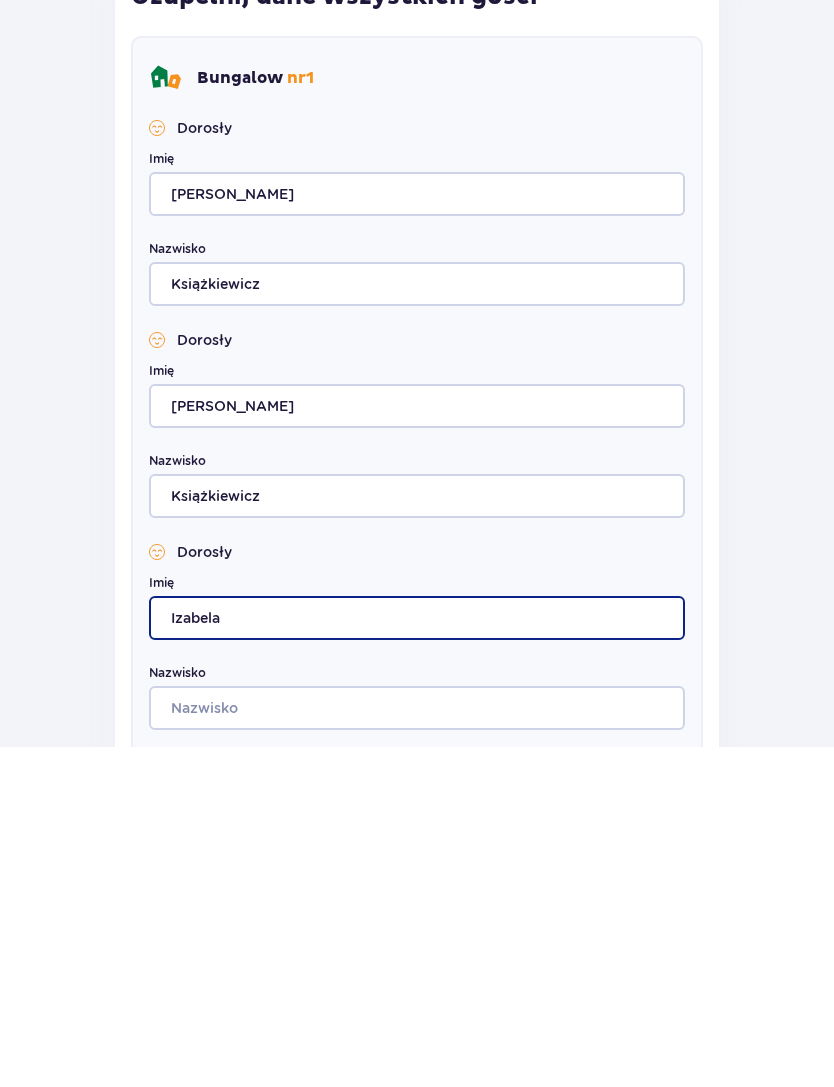 type on "Izabela" 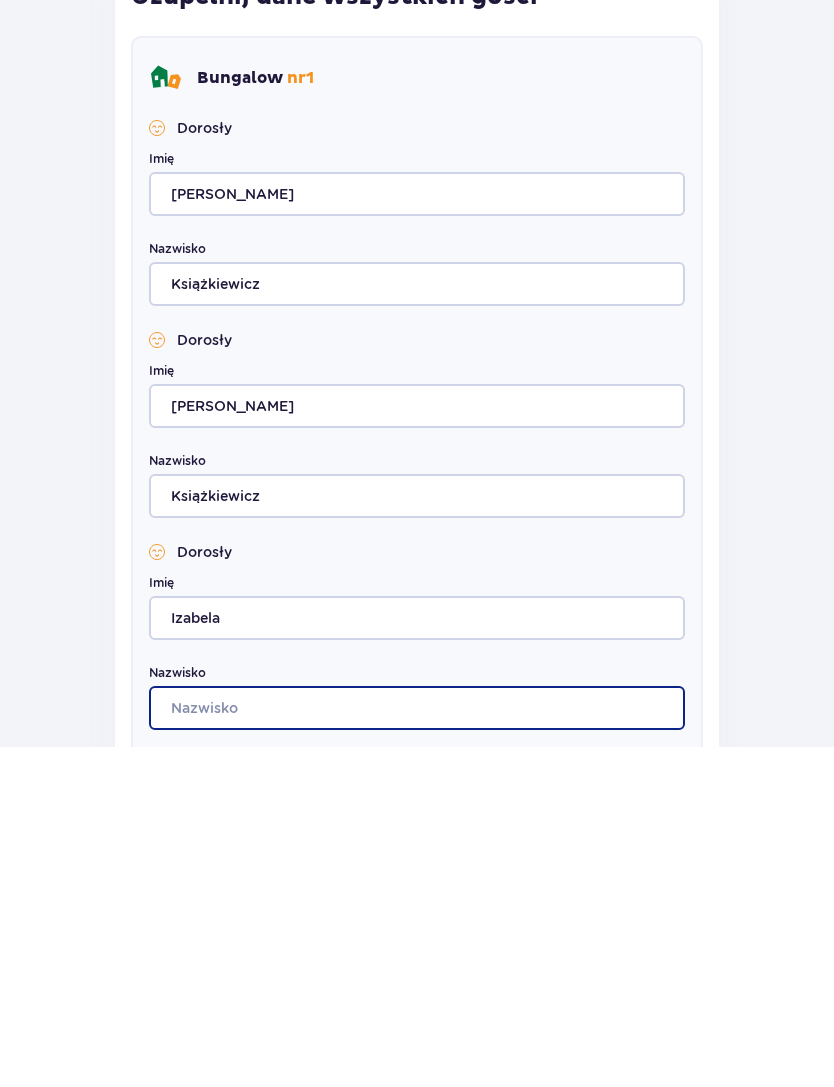 click on "Nazwisko" at bounding box center (417, 1048) 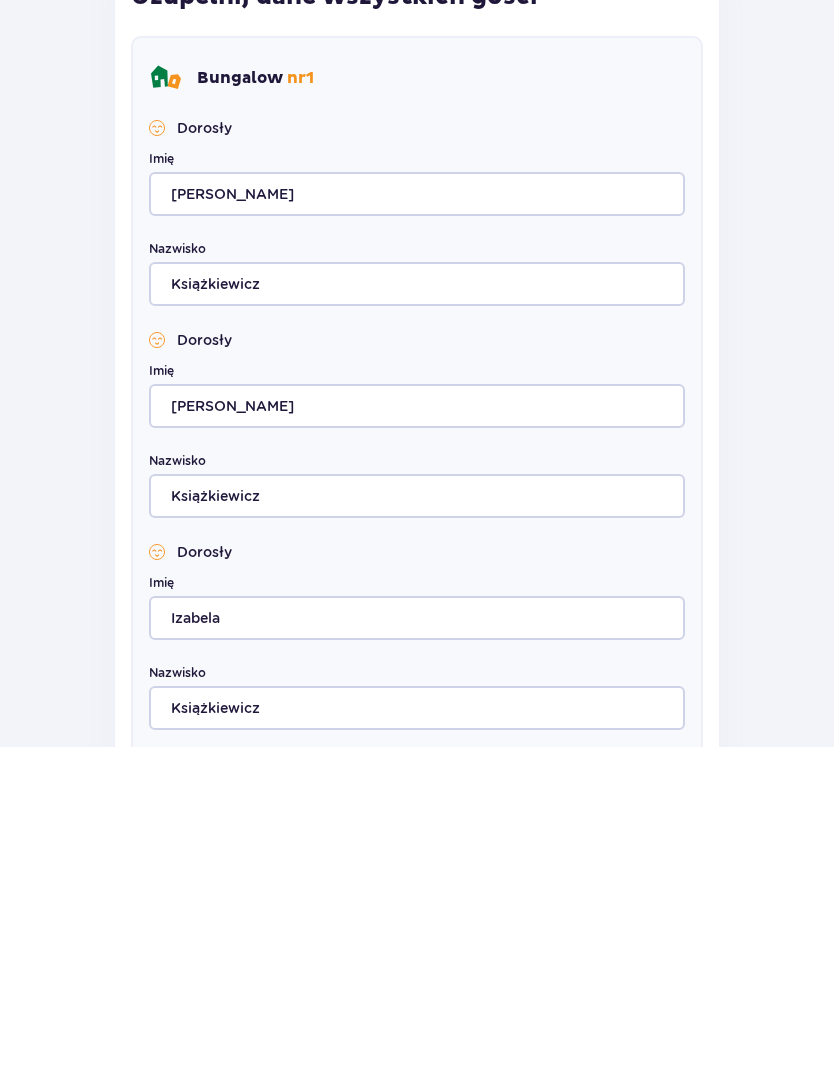 scroll, scrollTop: 880, scrollLeft: 0, axis: vertical 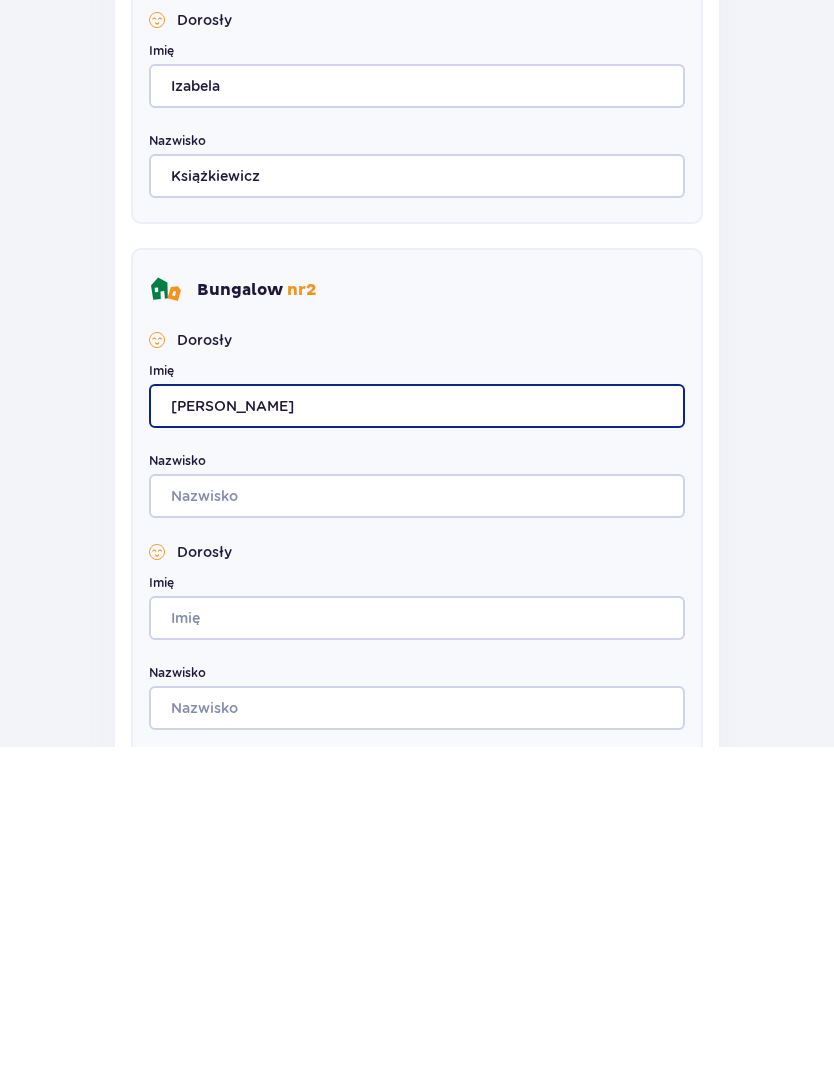 type on "[PERSON_NAME]" 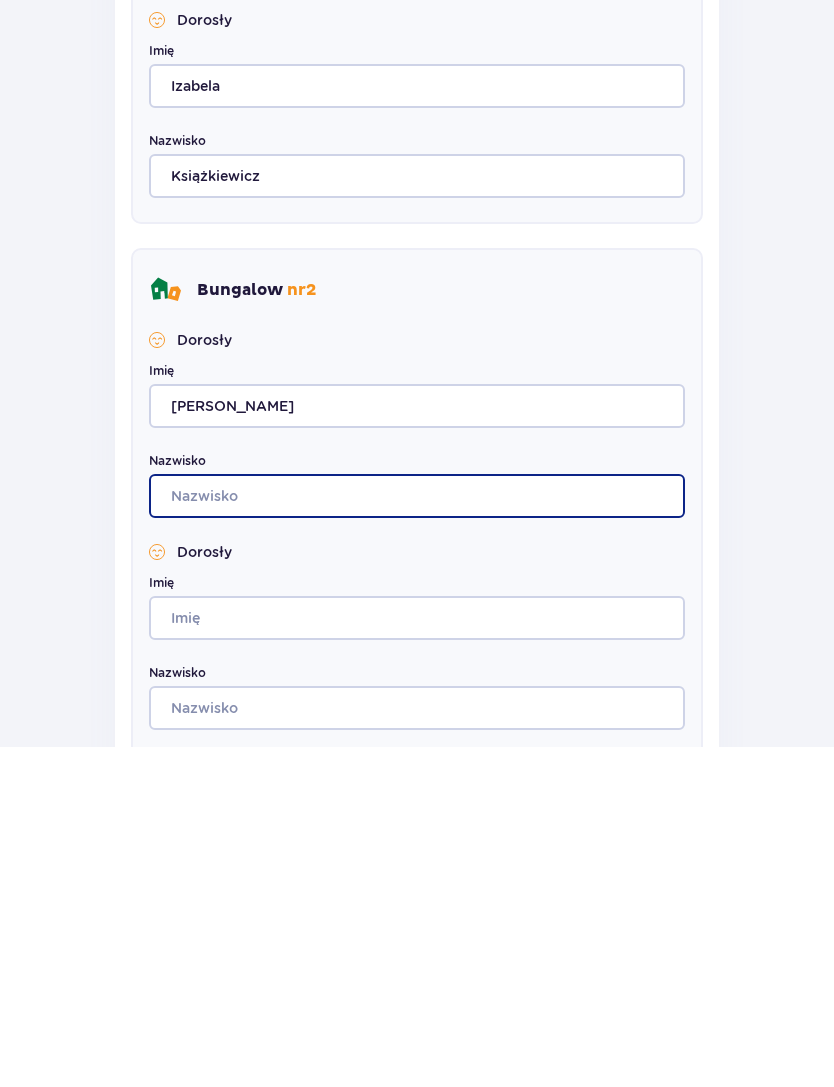 click on "Nazwisko" at bounding box center [417, 836] 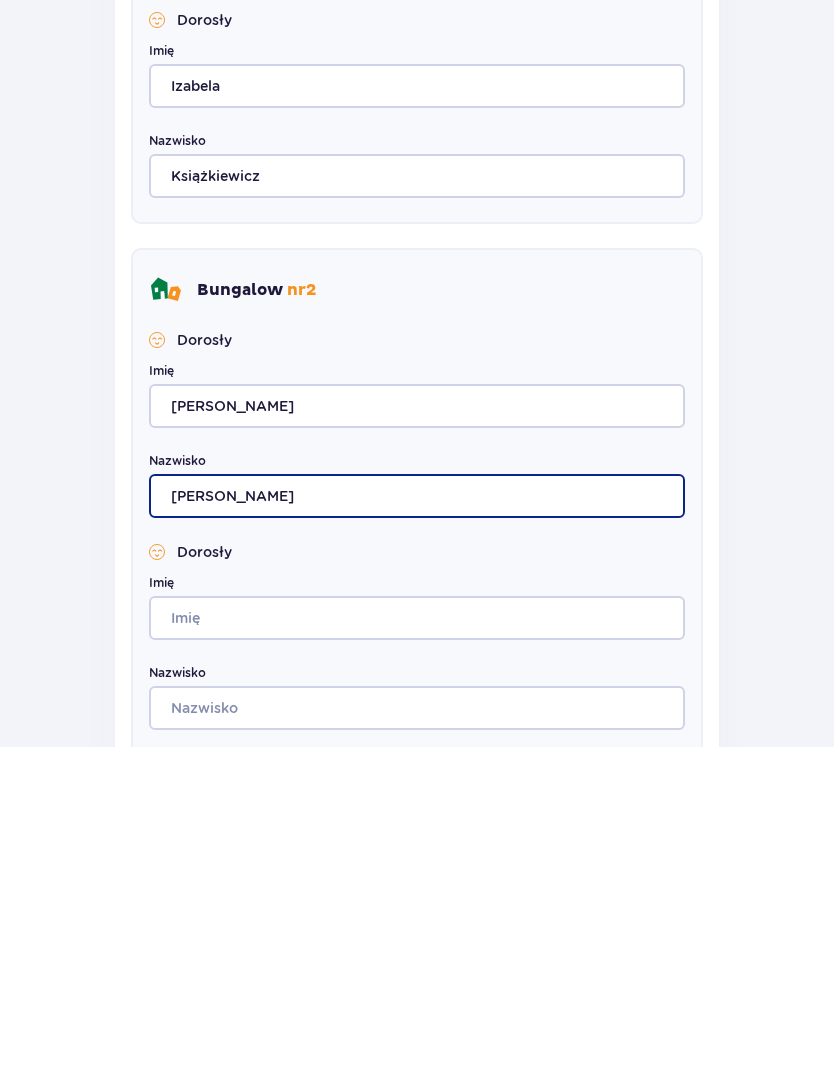 type on "[PERSON_NAME]" 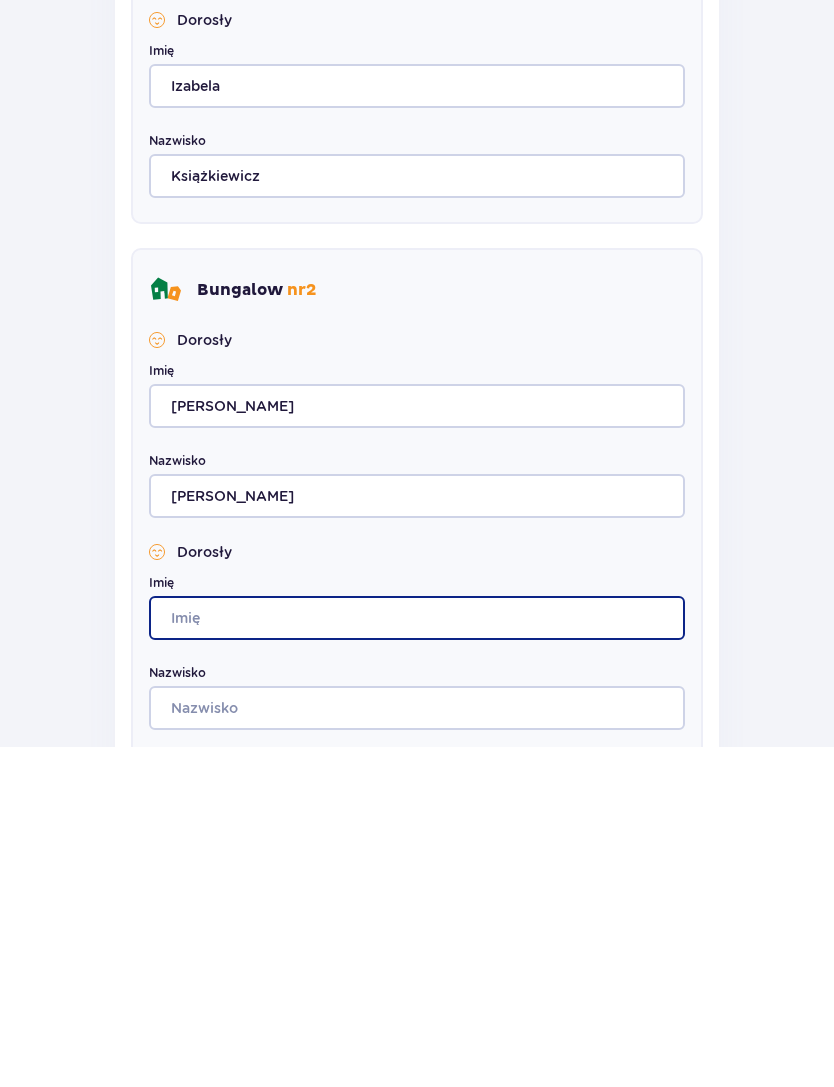 click on "Imię" at bounding box center (417, 958) 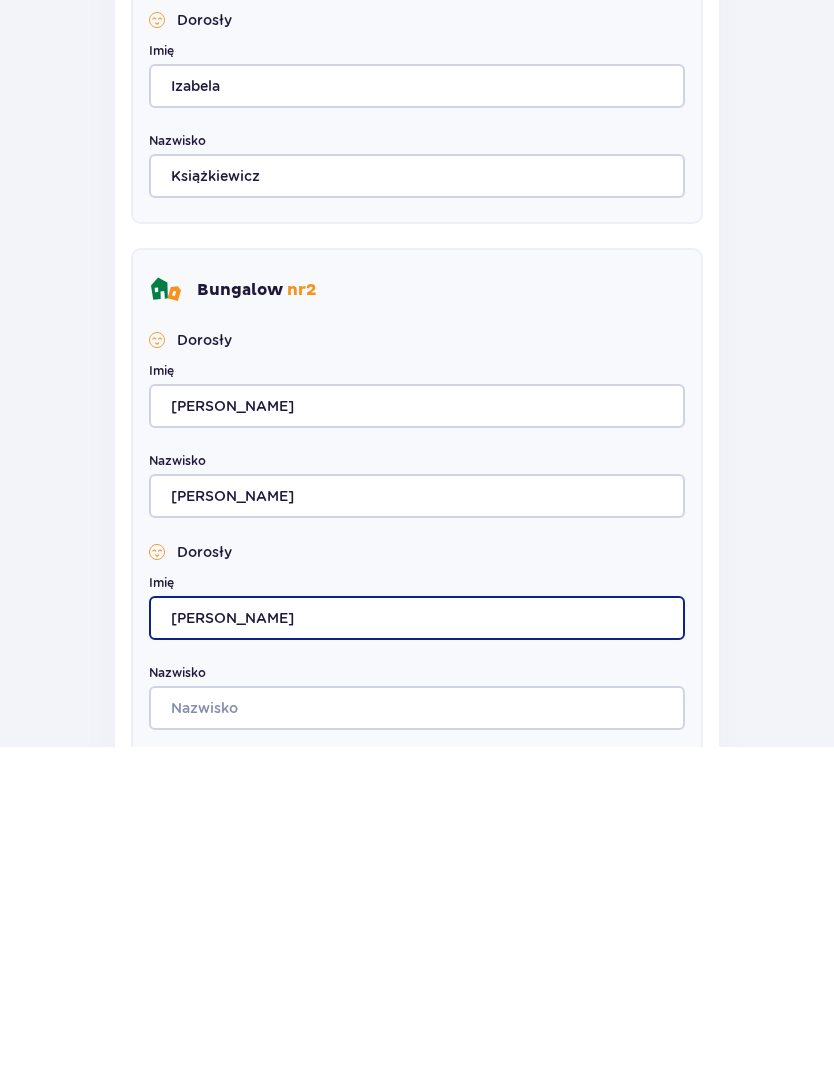 type on "[PERSON_NAME]" 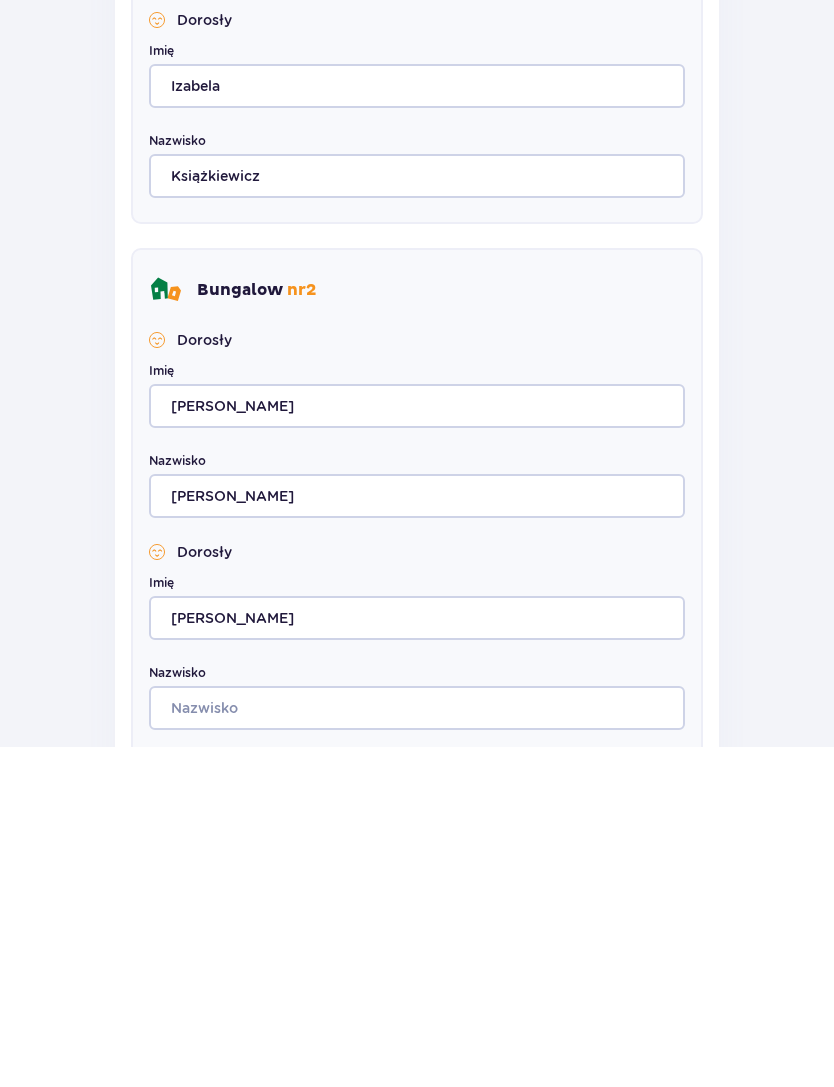 click on "Nazwisko" at bounding box center (417, 1048) 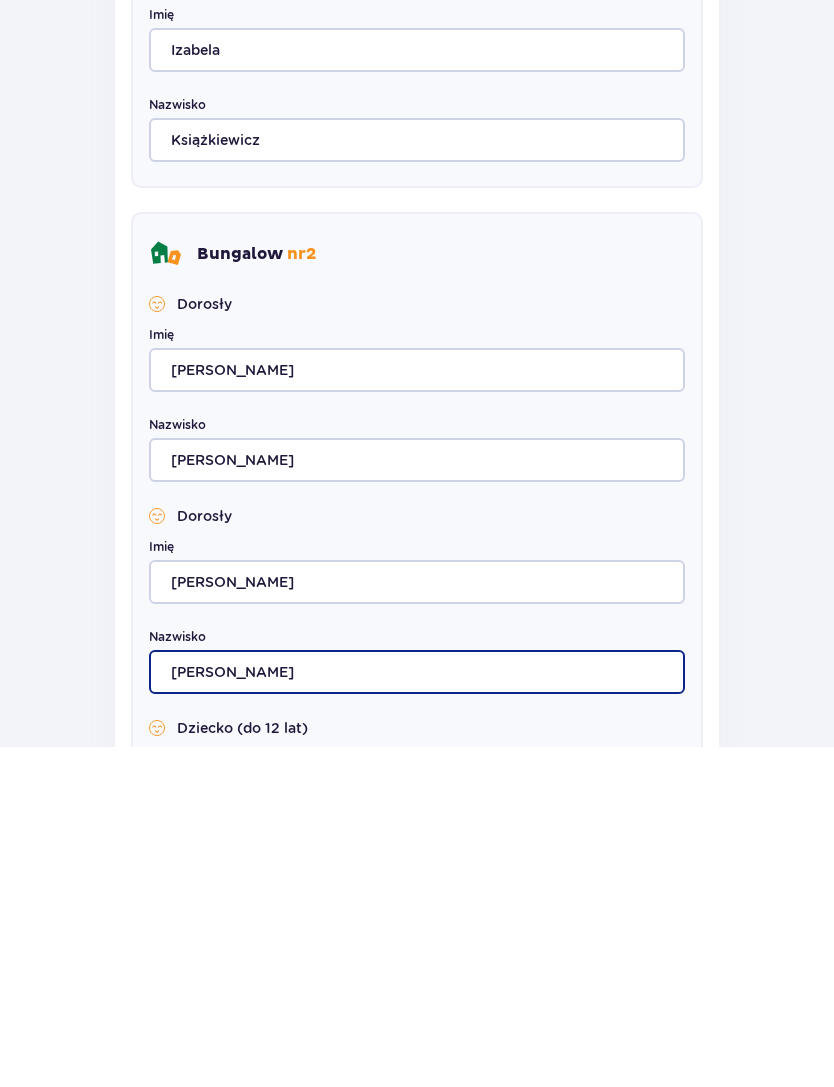 scroll, scrollTop: 1148, scrollLeft: 0, axis: vertical 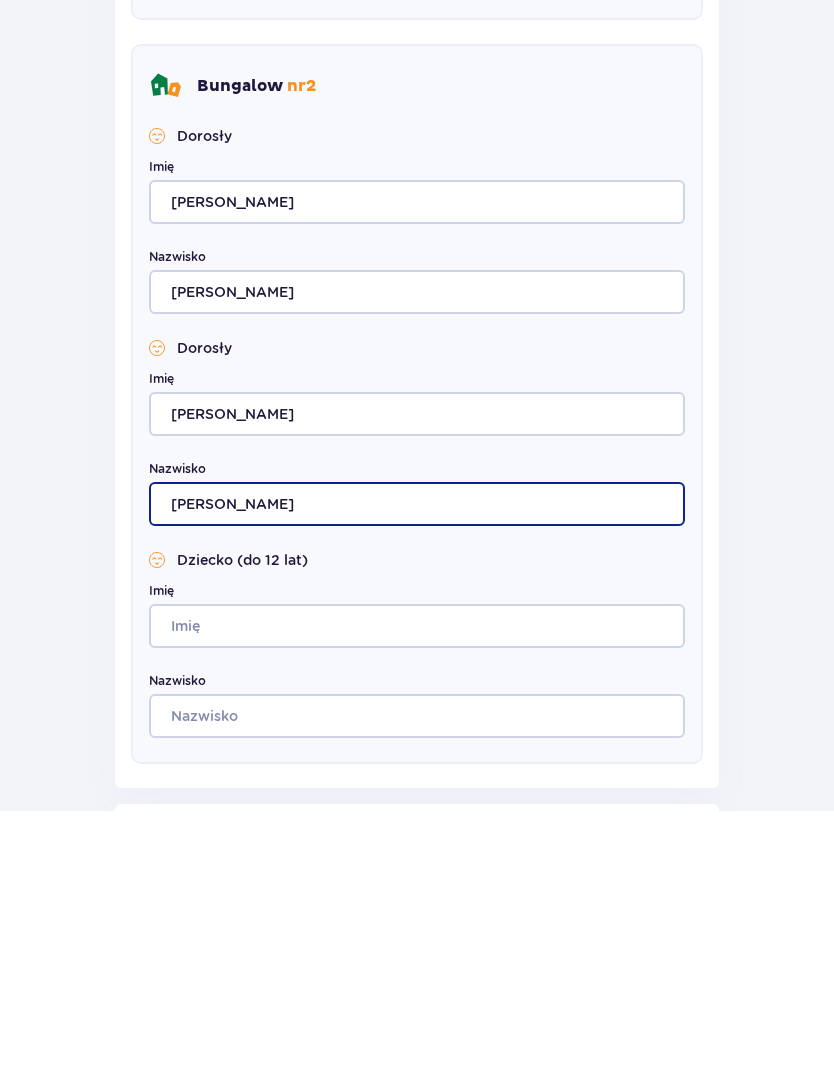 type on "[PERSON_NAME]" 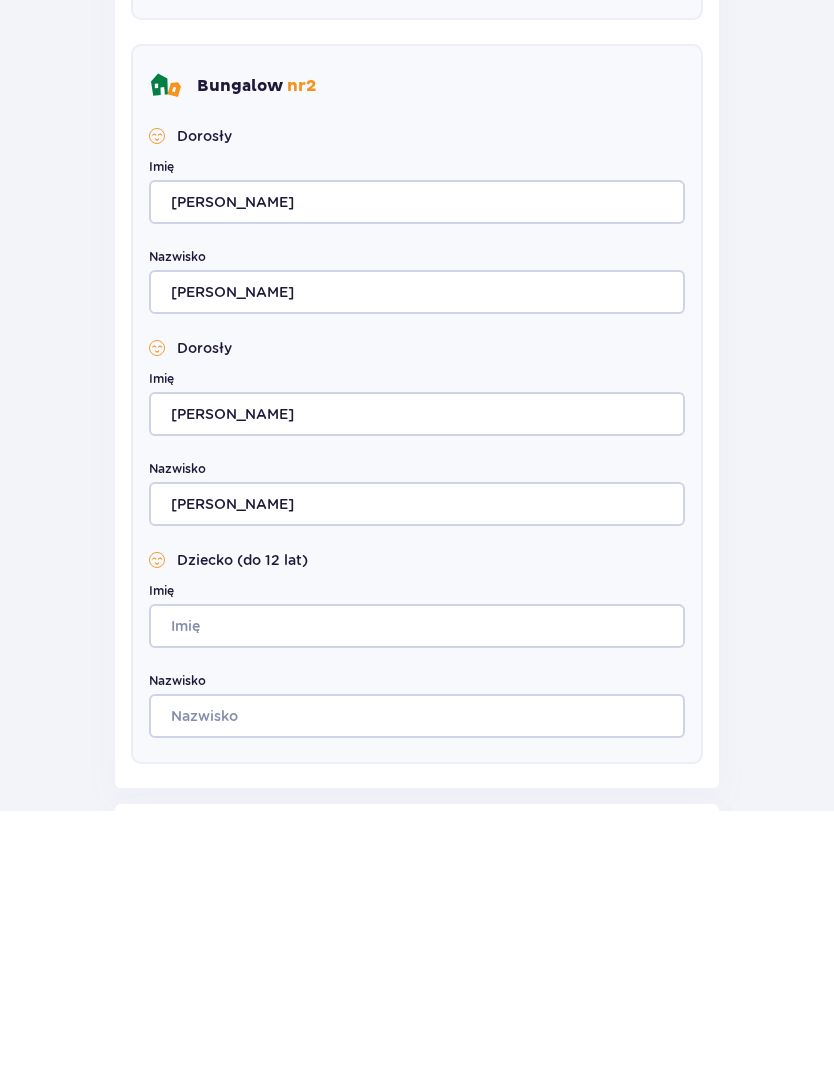 click on "Imię" at bounding box center [417, 902] 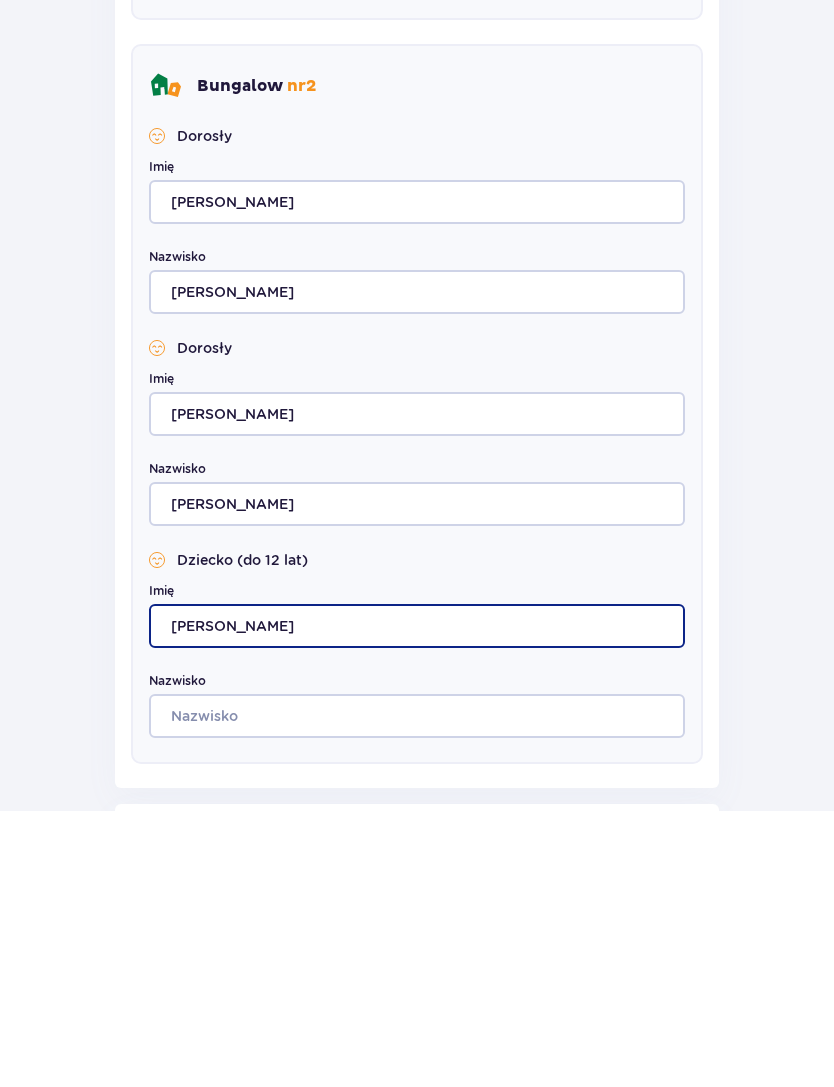 type on "[PERSON_NAME]" 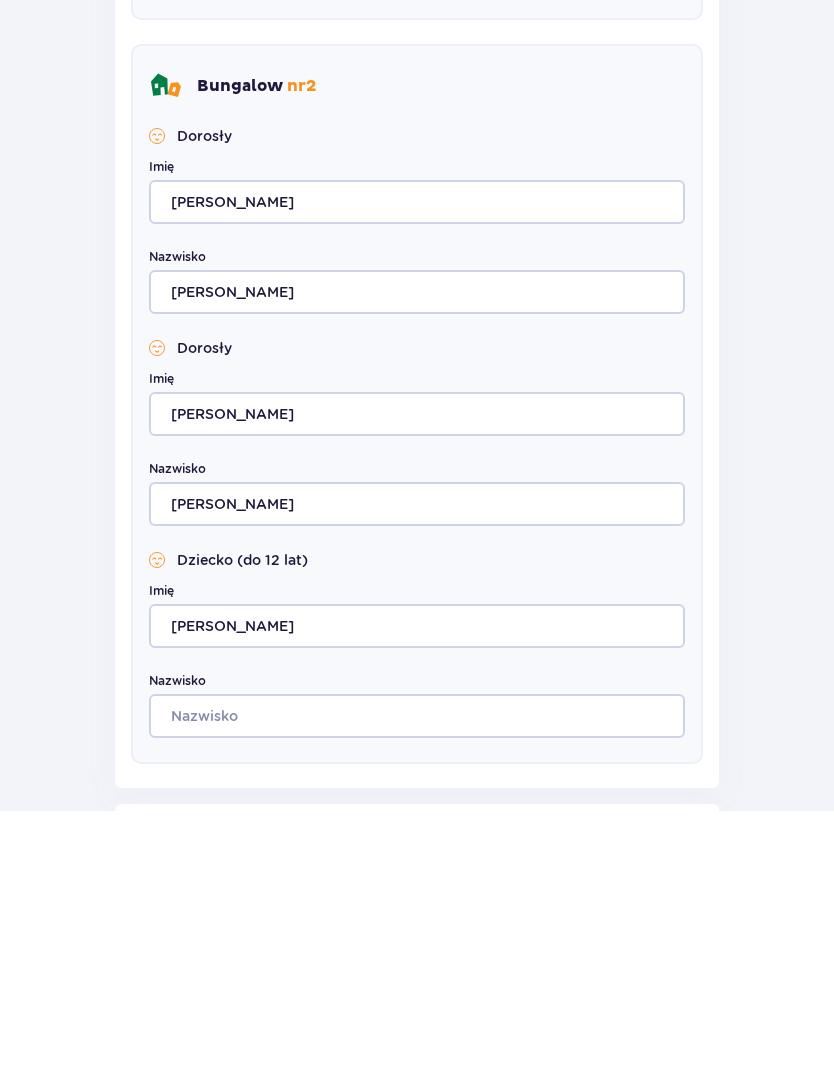 click on "Nazwisko" at bounding box center (417, 992) 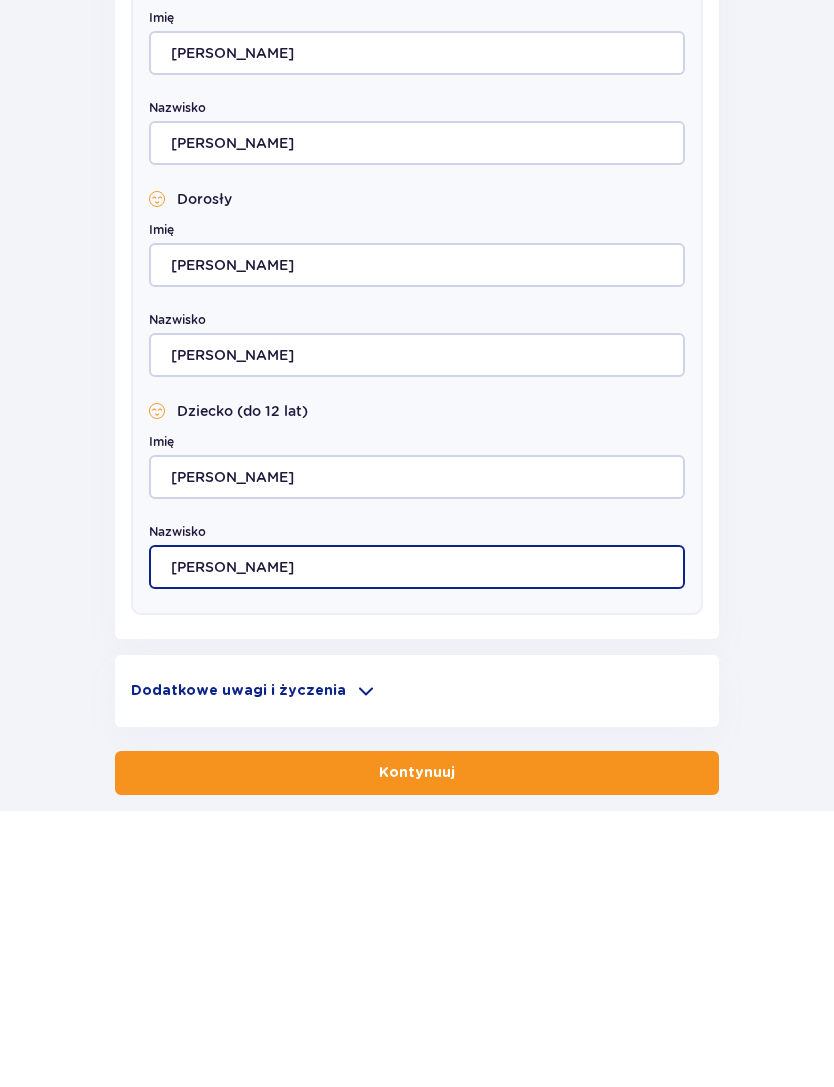 scroll, scrollTop: 1307, scrollLeft: 0, axis: vertical 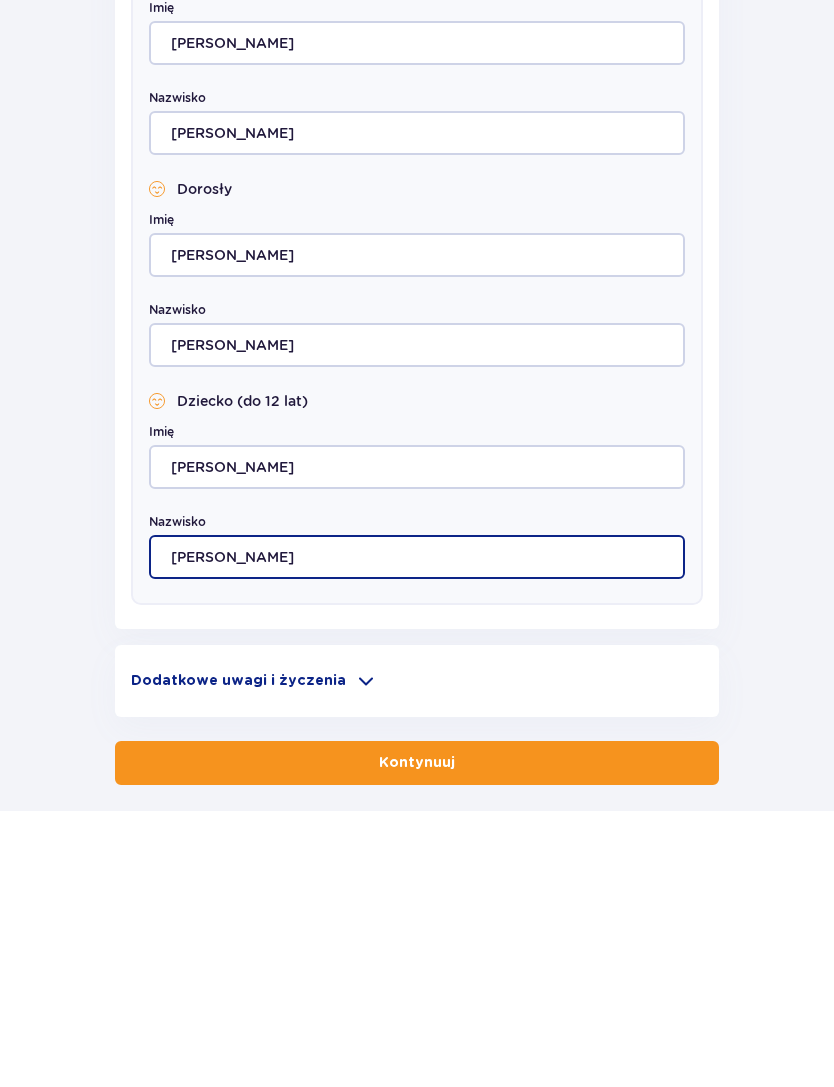 type on "[PERSON_NAME]" 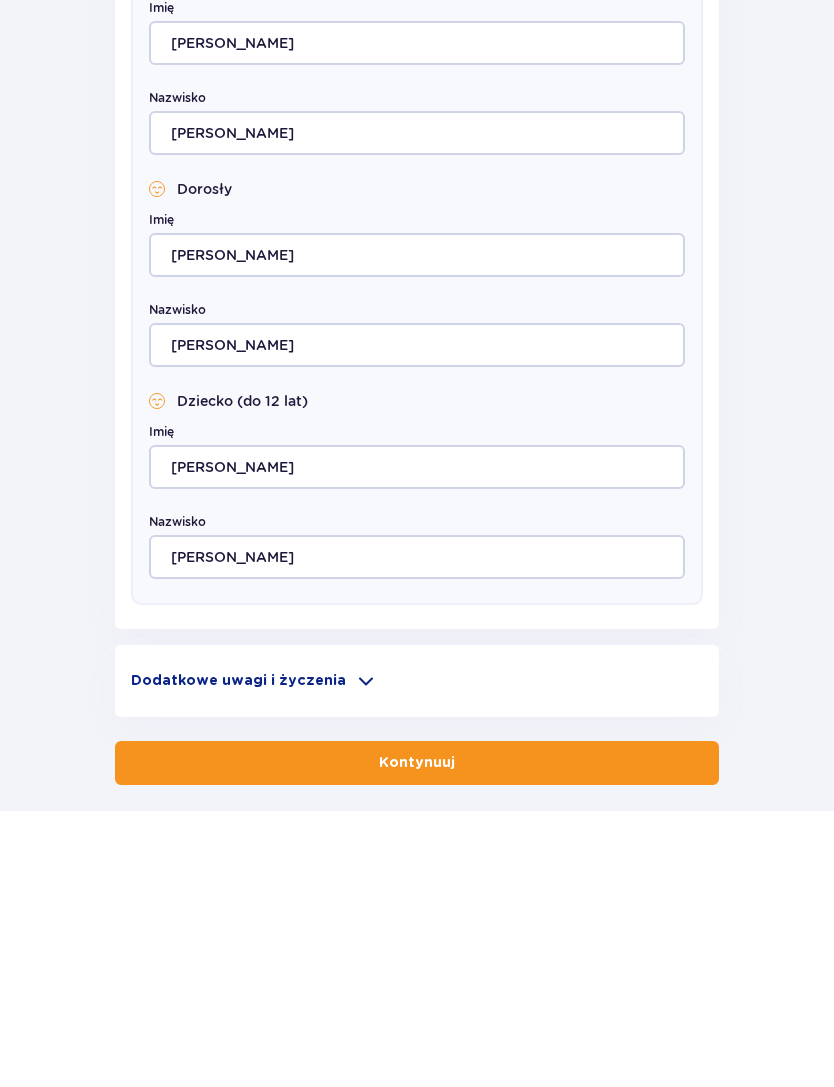 click on "Kontynuuj" at bounding box center [417, 1039] 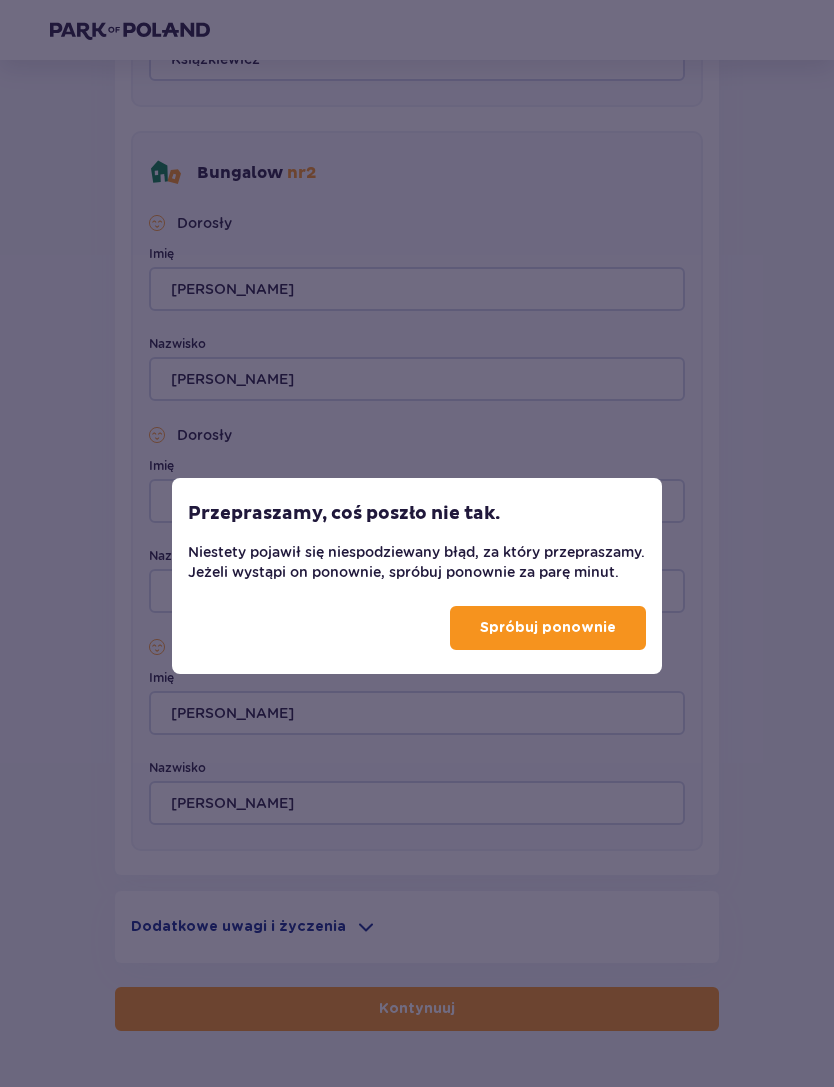 click on "Spróbuj ponownie" at bounding box center [548, 628] 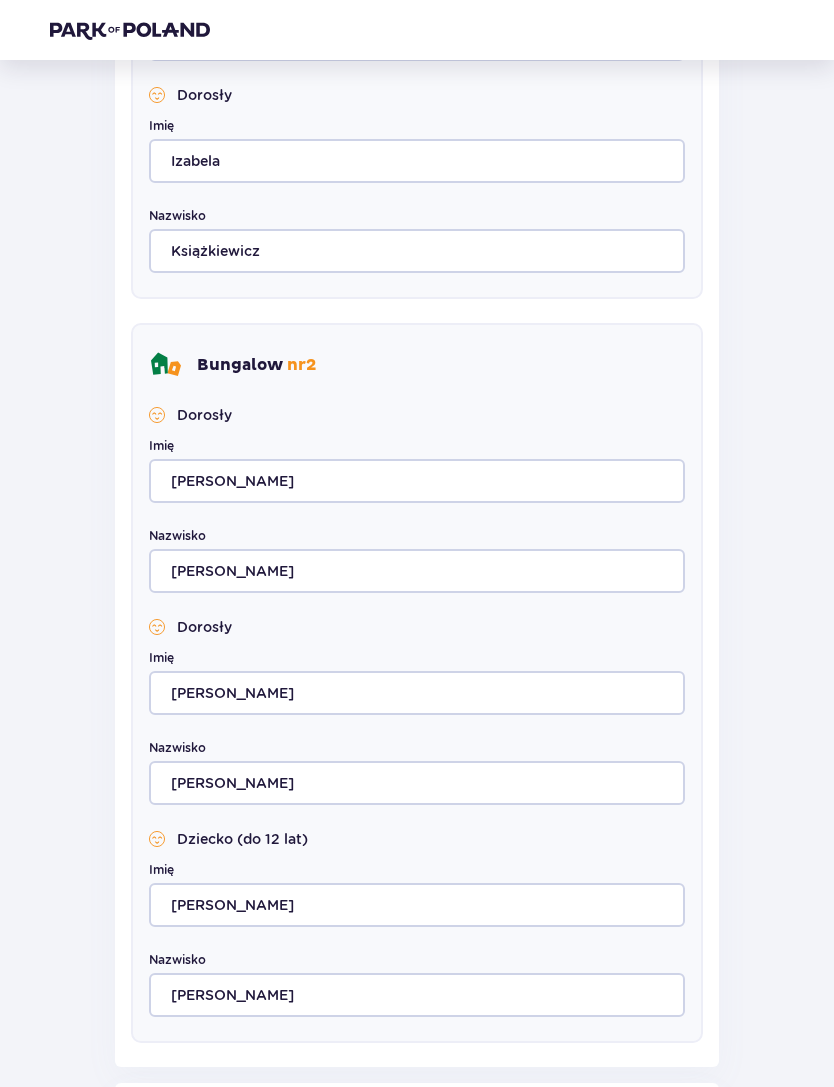 scroll, scrollTop: 1337, scrollLeft: 0, axis: vertical 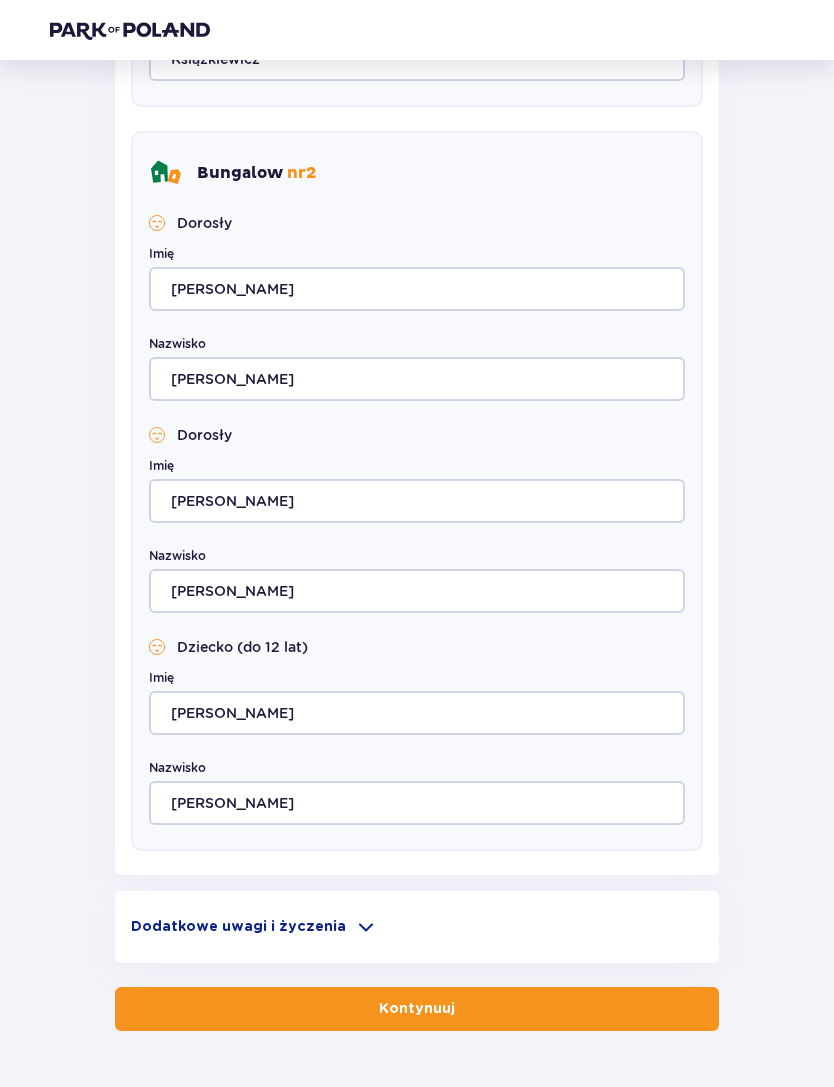 click on "Kontynuuj" at bounding box center [417, 1009] 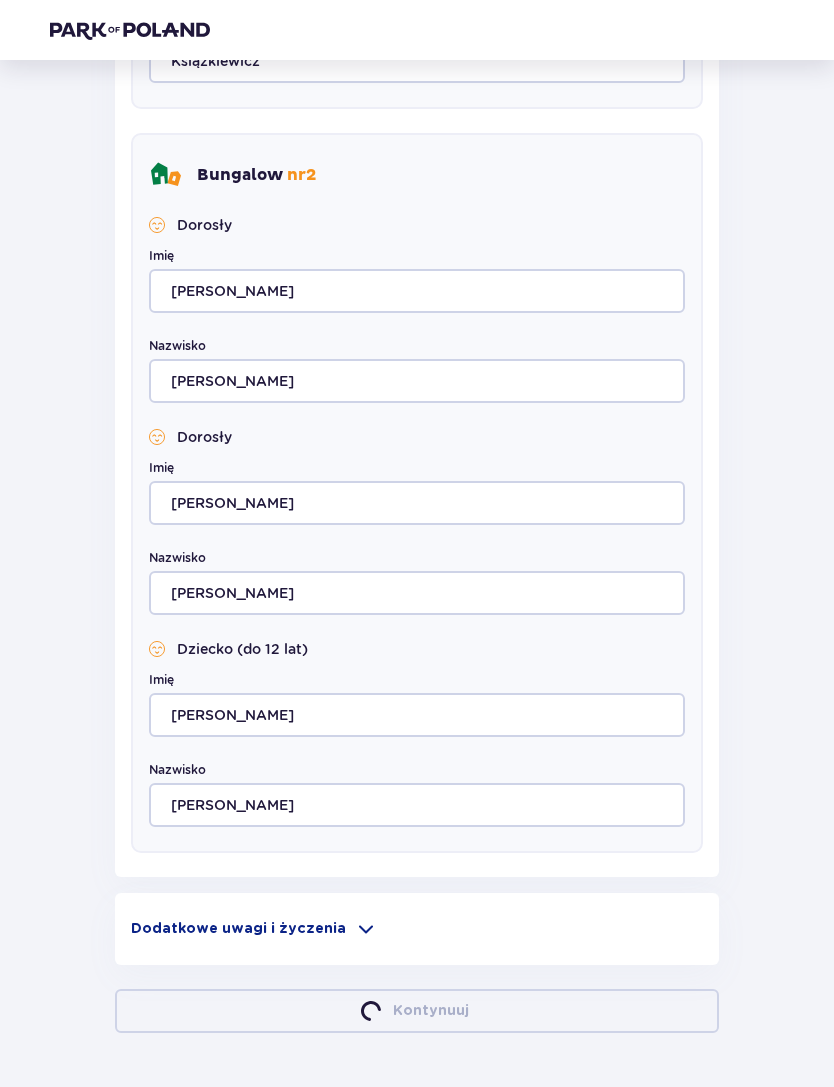 scroll, scrollTop: 1320, scrollLeft: 0, axis: vertical 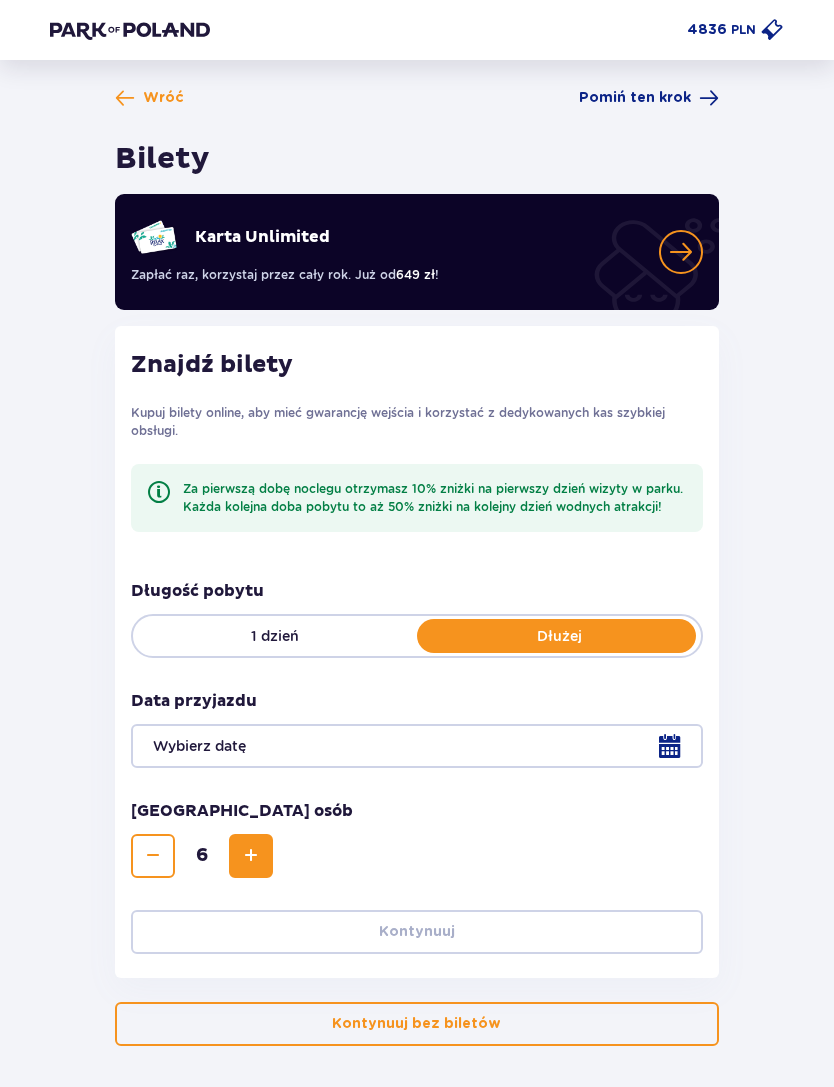 click at bounding box center (772, 30) 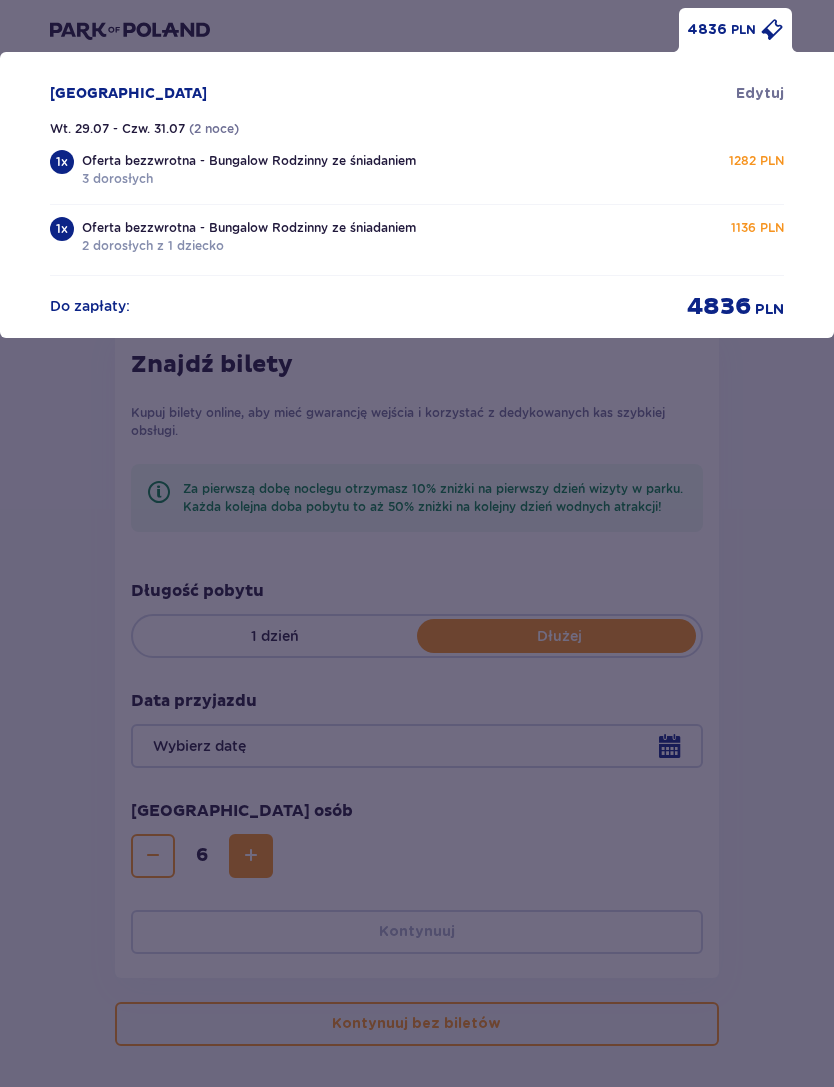 click on "4836 PLN Suntago Village Edytuj Wt. 29.07   - Czw. 31.07 ( 2 noce ) 1 x Oferta bezzwrotna - Bungalow Rodzinny ze śniadaniem 3 dorosłych 1282 PLN 1 x Oferta bezzwrotna - Bungalow Rodzinny ze śniadaniem 2 dorosłych z 1 dziecko 1136 PLN Do zapłaty : 4836 PLN" at bounding box center [417, 543] 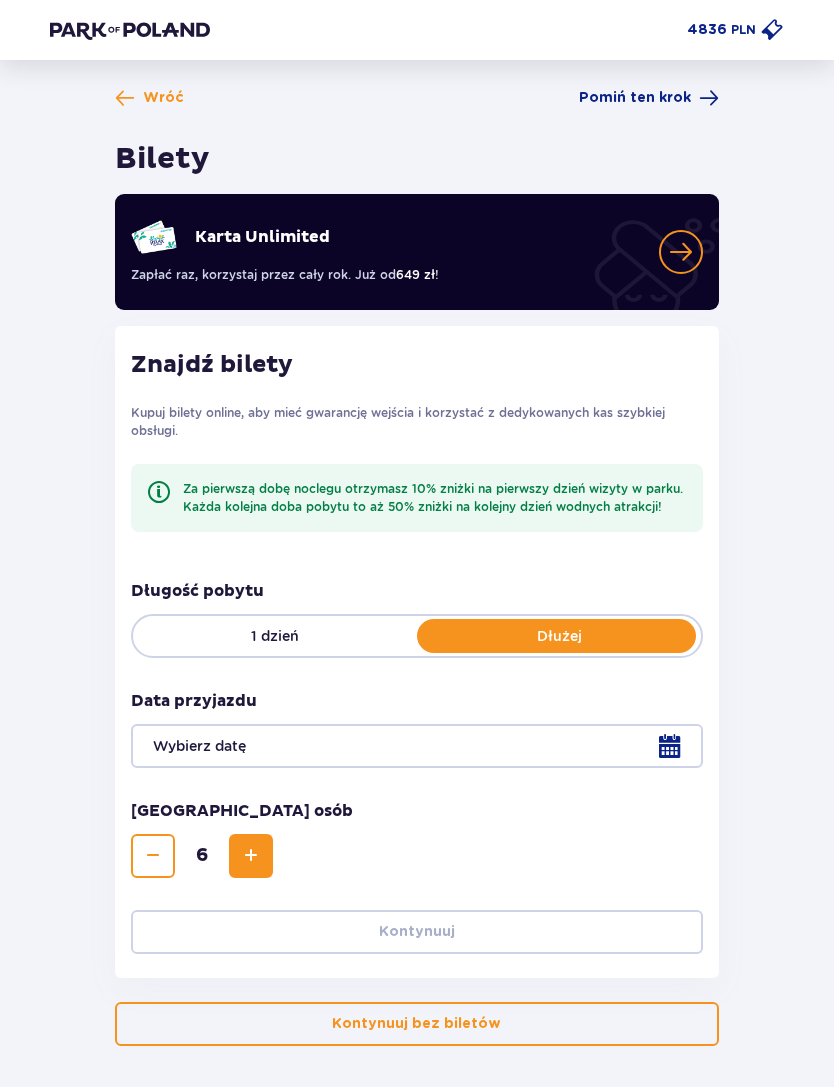 click at bounding box center [417, 746] 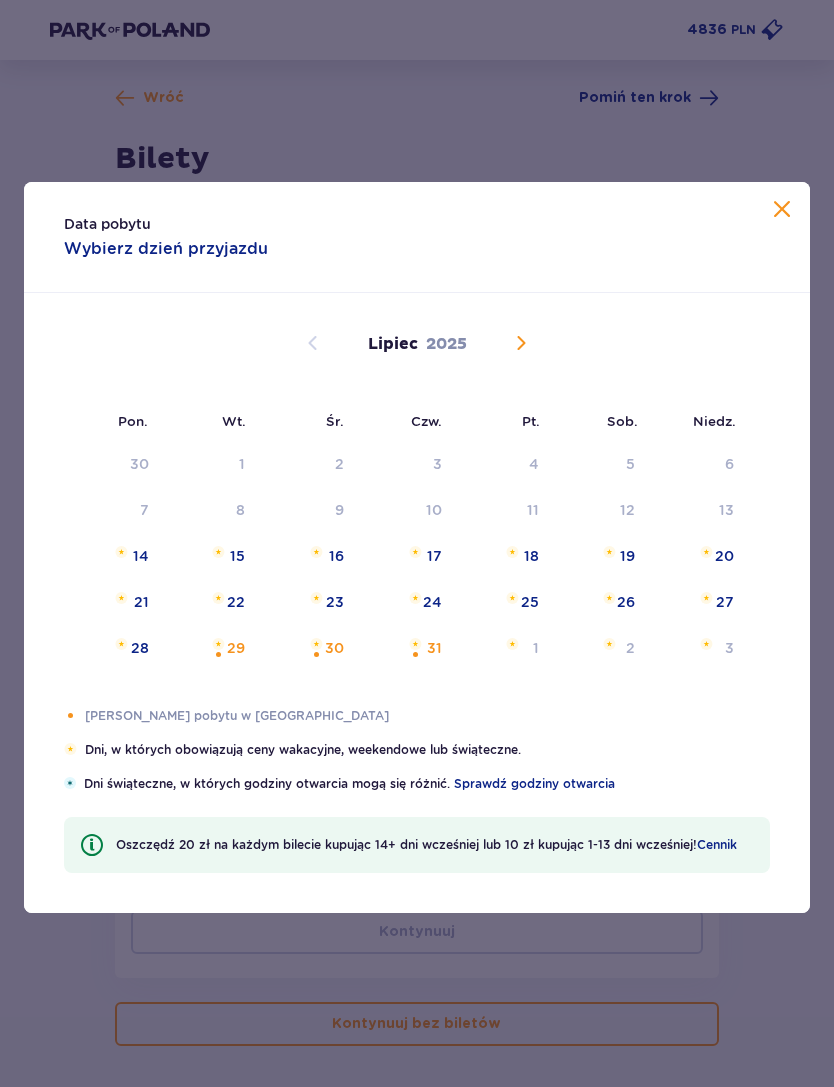 click on "29" at bounding box center [236, 648] 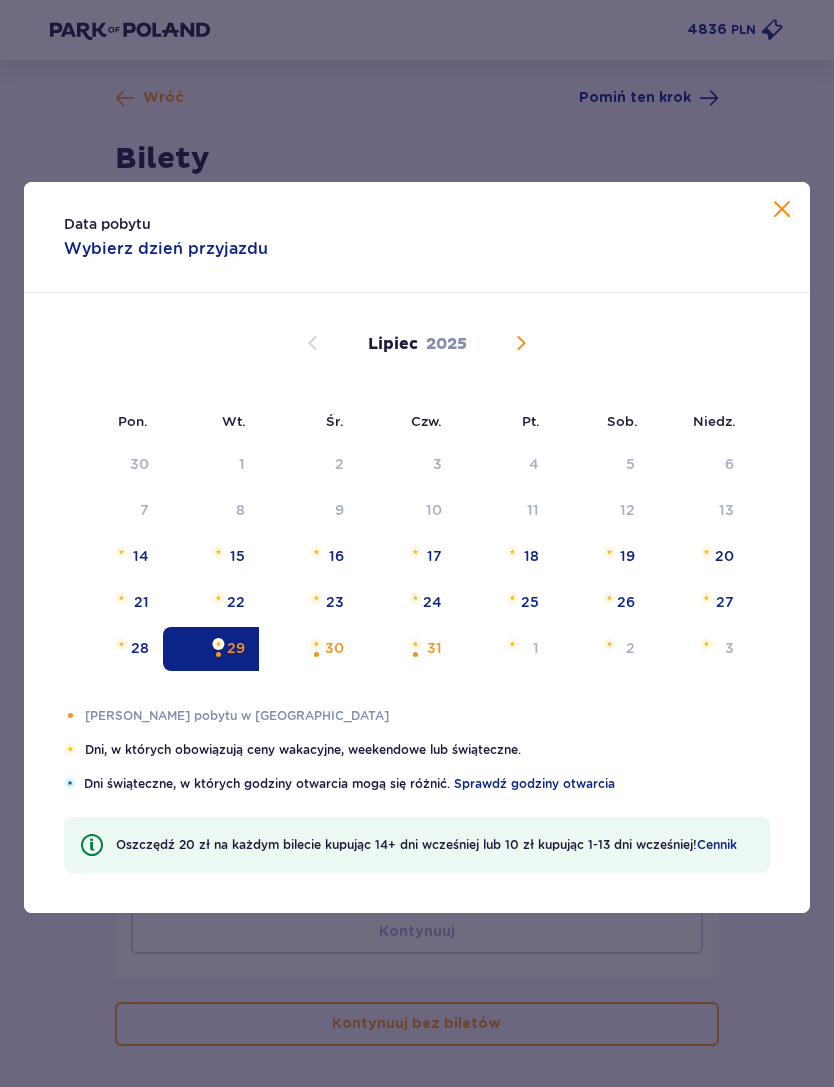 click on "31" at bounding box center (434, 648) 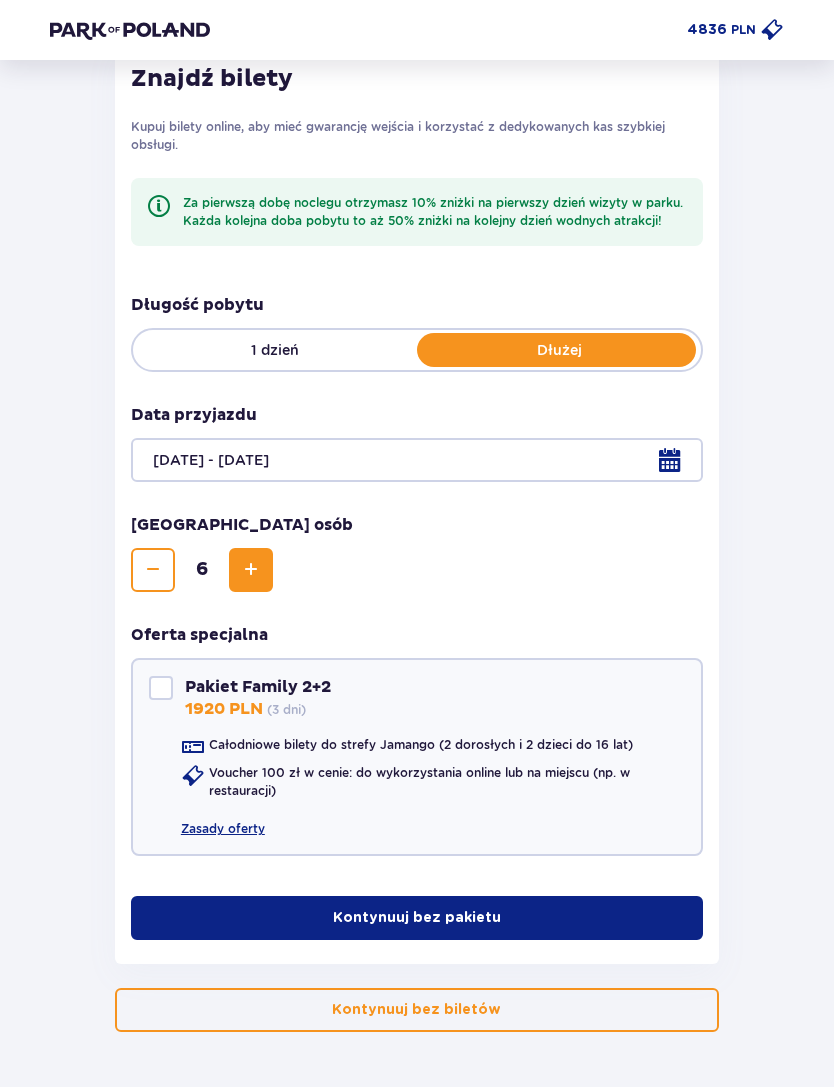 scroll, scrollTop: 287, scrollLeft: 0, axis: vertical 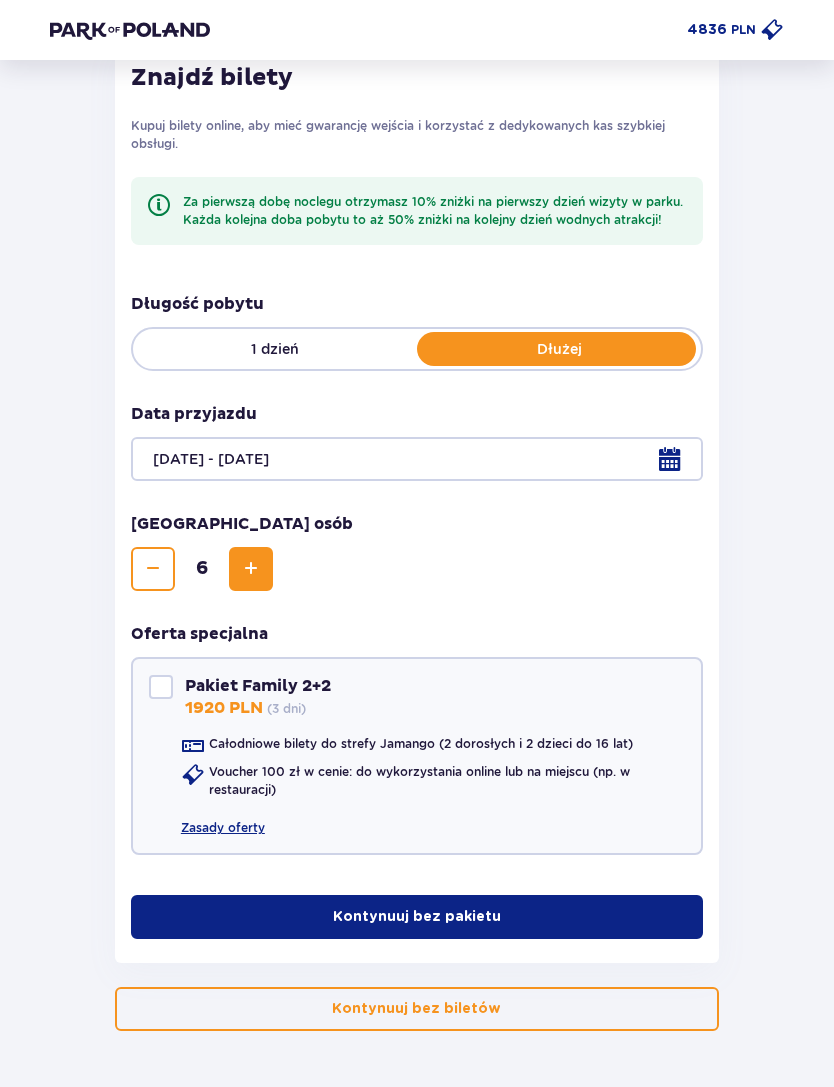 click on "Kontynuuj bez pakietu" at bounding box center [417, 917] 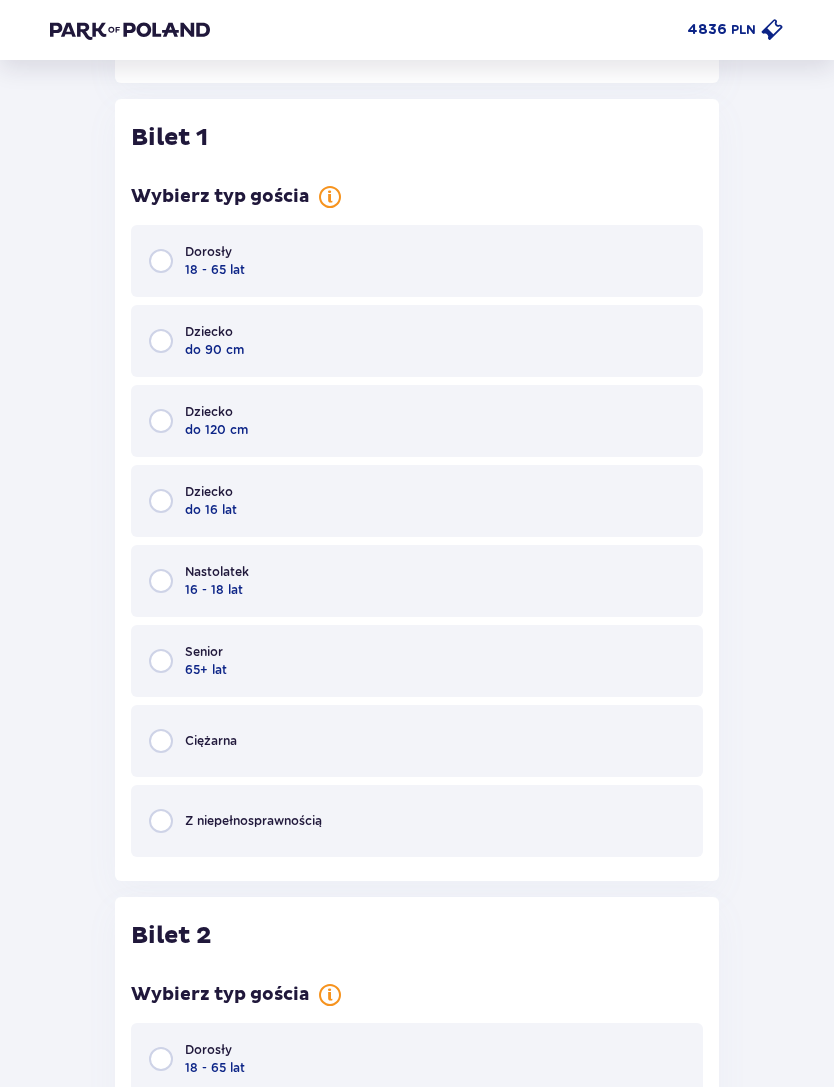 scroll, scrollTop: 1190, scrollLeft: 0, axis: vertical 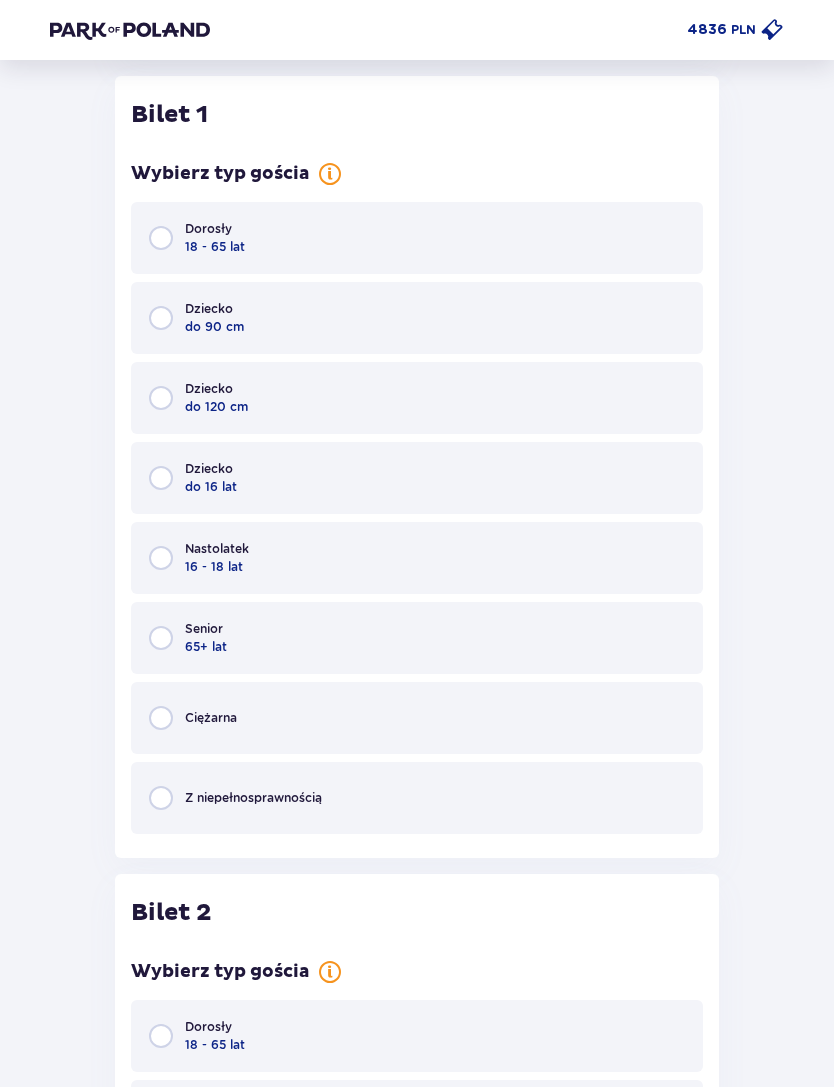 click on "Dorosły 18 - 65 lat" at bounding box center (417, 238) 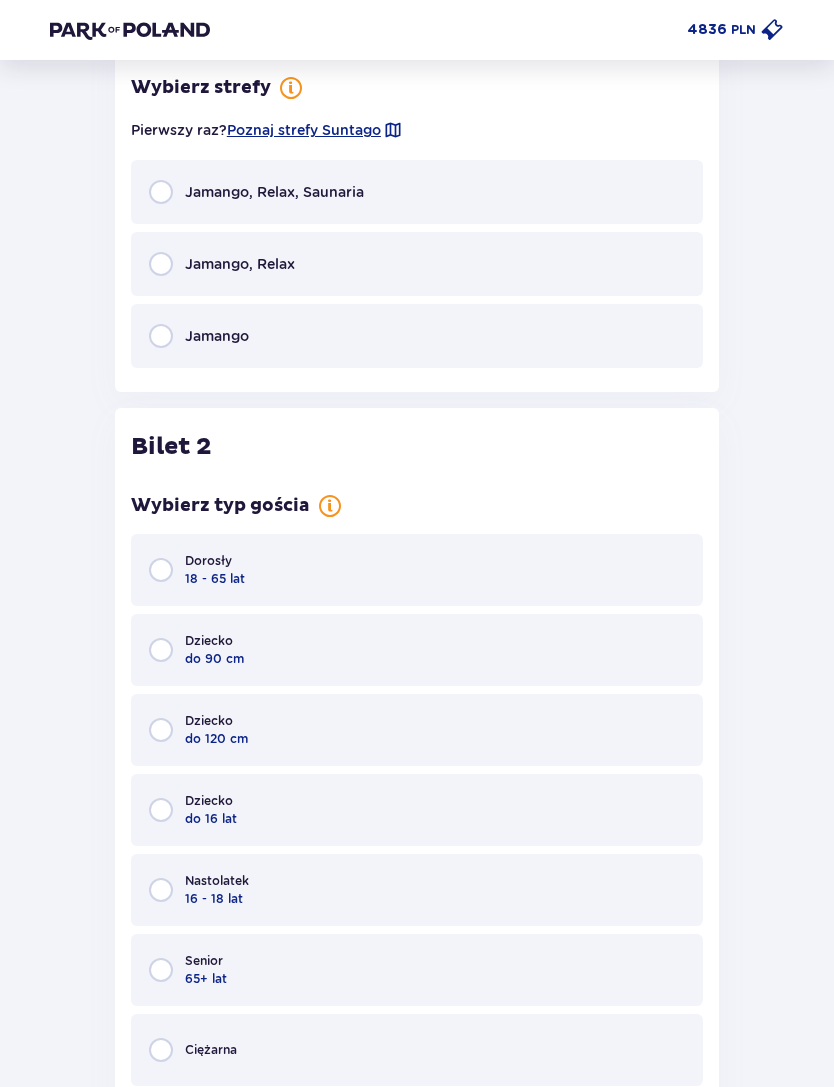 click on "Jamango, Relax" at bounding box center [417, 264] 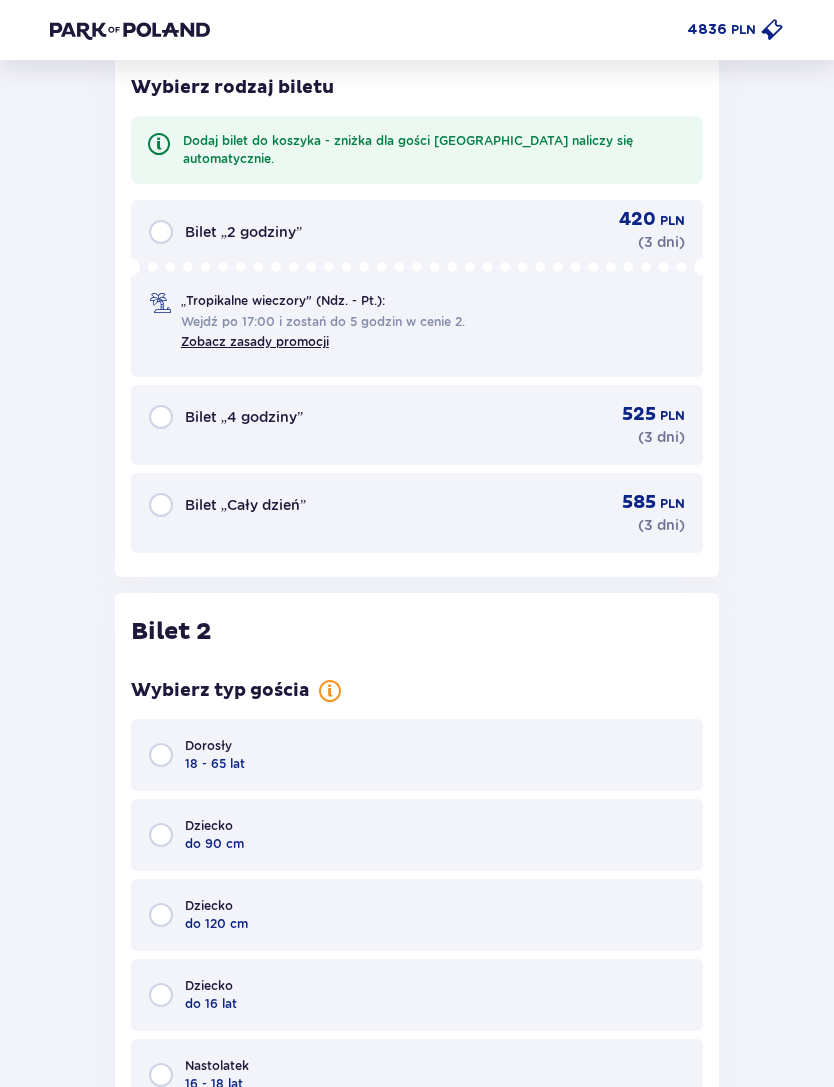click on "Bilet „Cały dzień” 585 PLN ( 3 dni )" at bounding box center (417, 513) 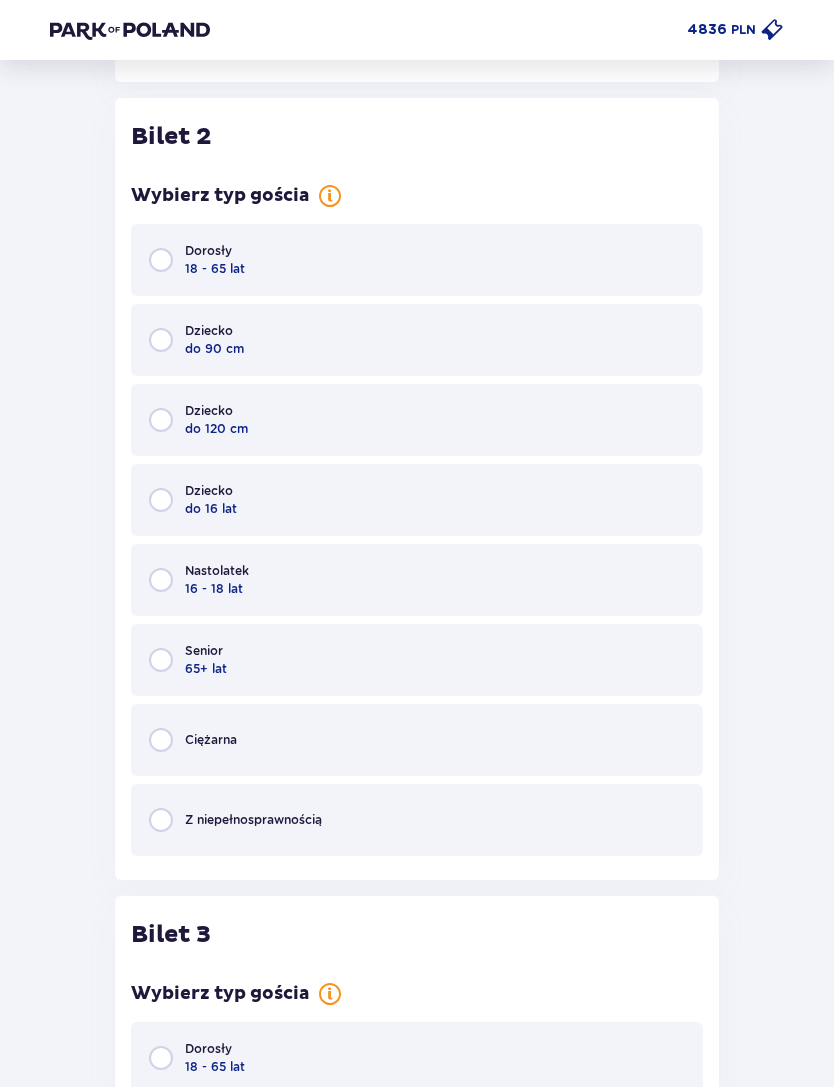 scroll, scrollTop: 2818, scrollLeft: 0, axis: vertical 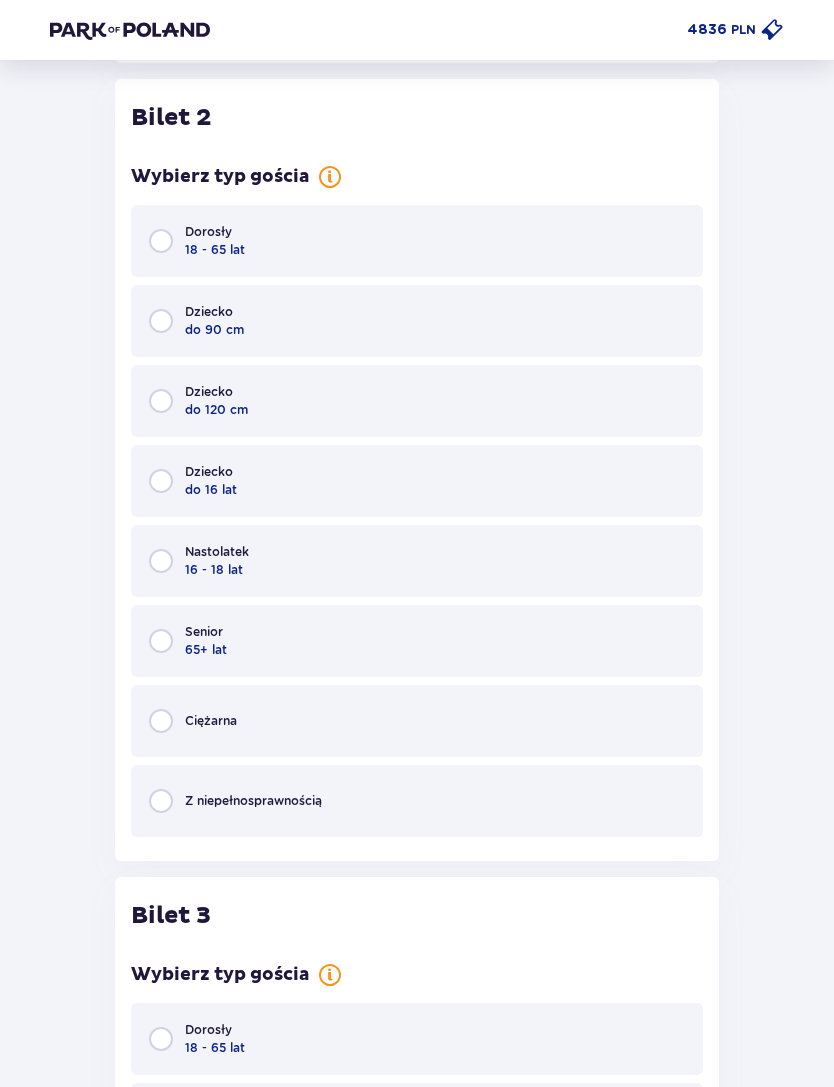 click on "Dorosły 18 - 65 lat" at bounding box center [417, 241] 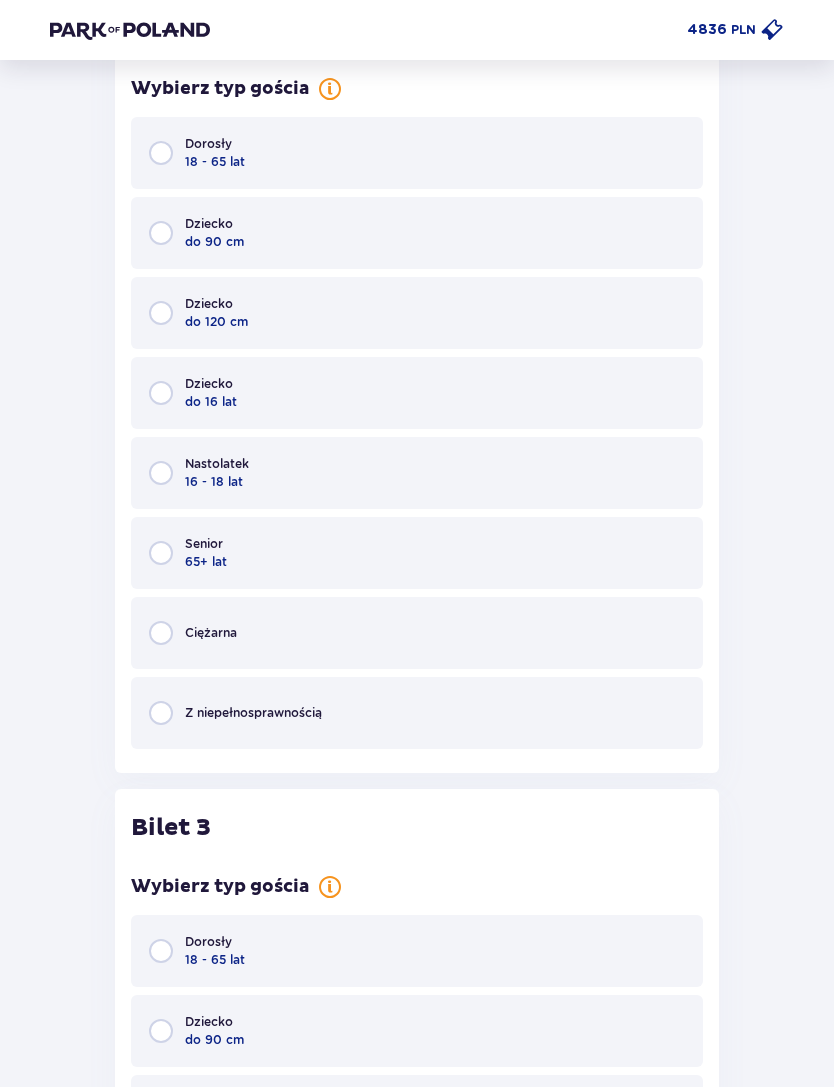 scroll, scrollTop: 2902, scrollLeft: 0, axis: vertical 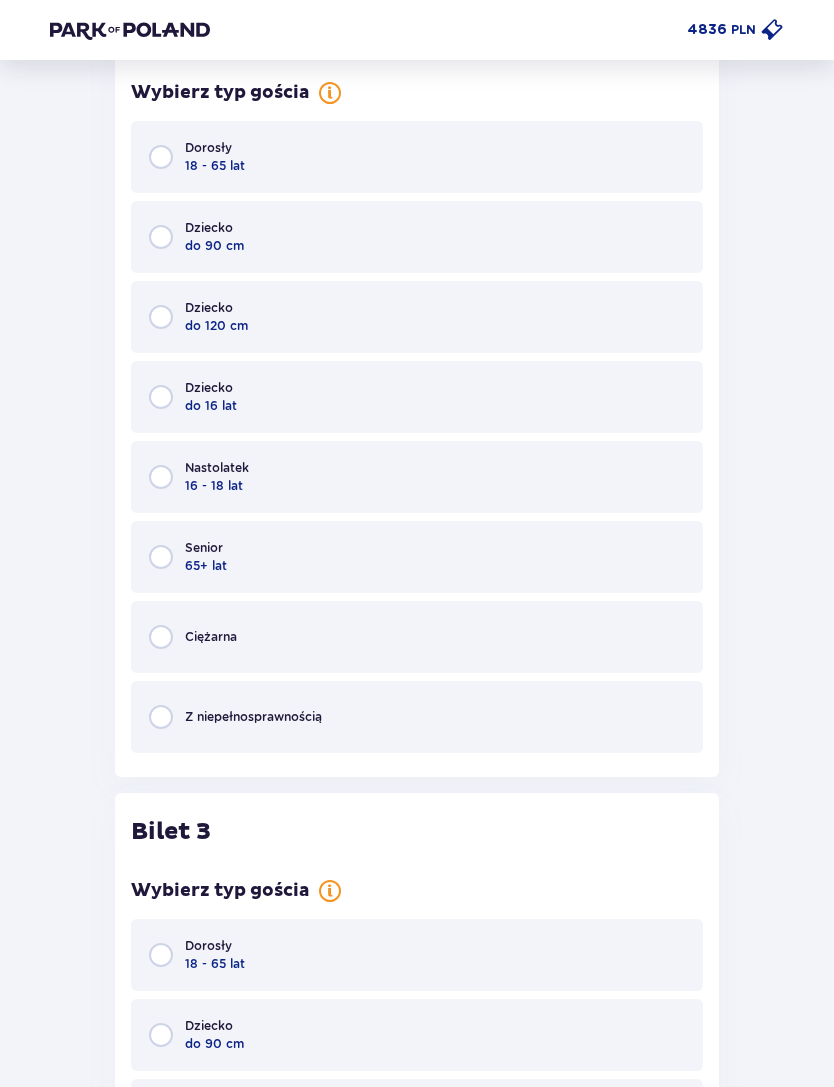 click on "Dorosły 18 - 65 lat" at bounding box center (417, 157) 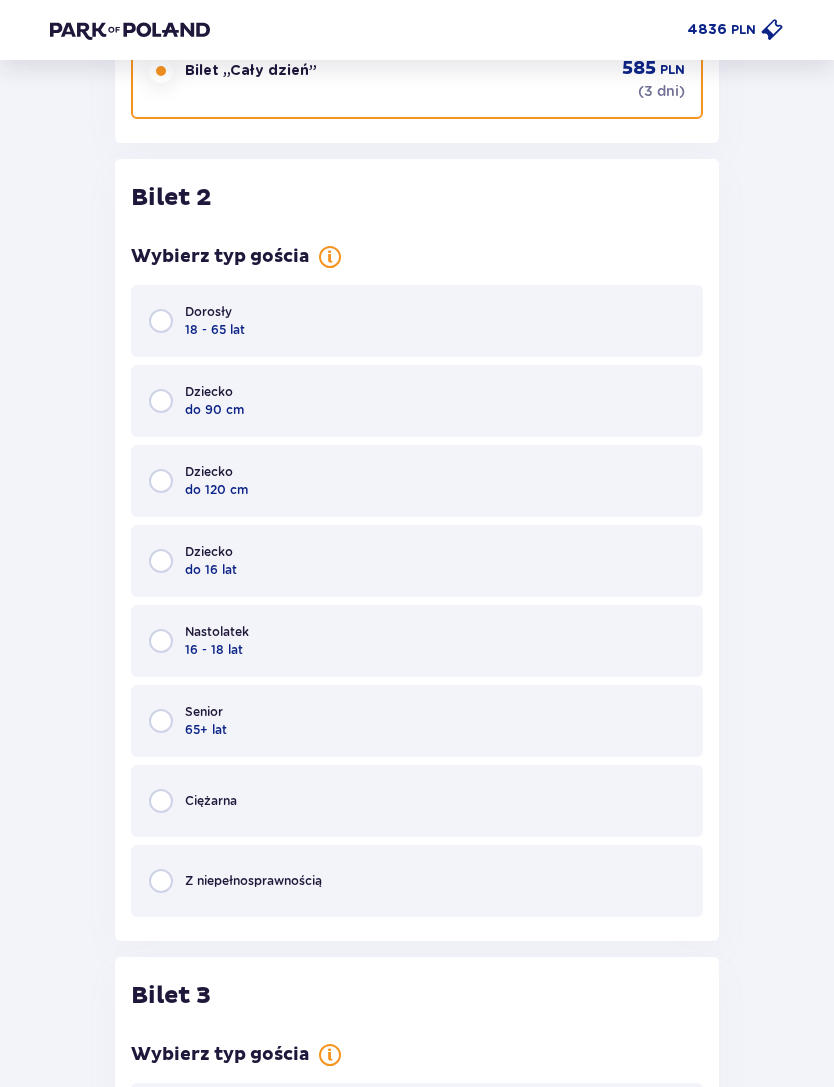 scroll, scrollTop: 2734, scrollLeft: 0, axis: vertical 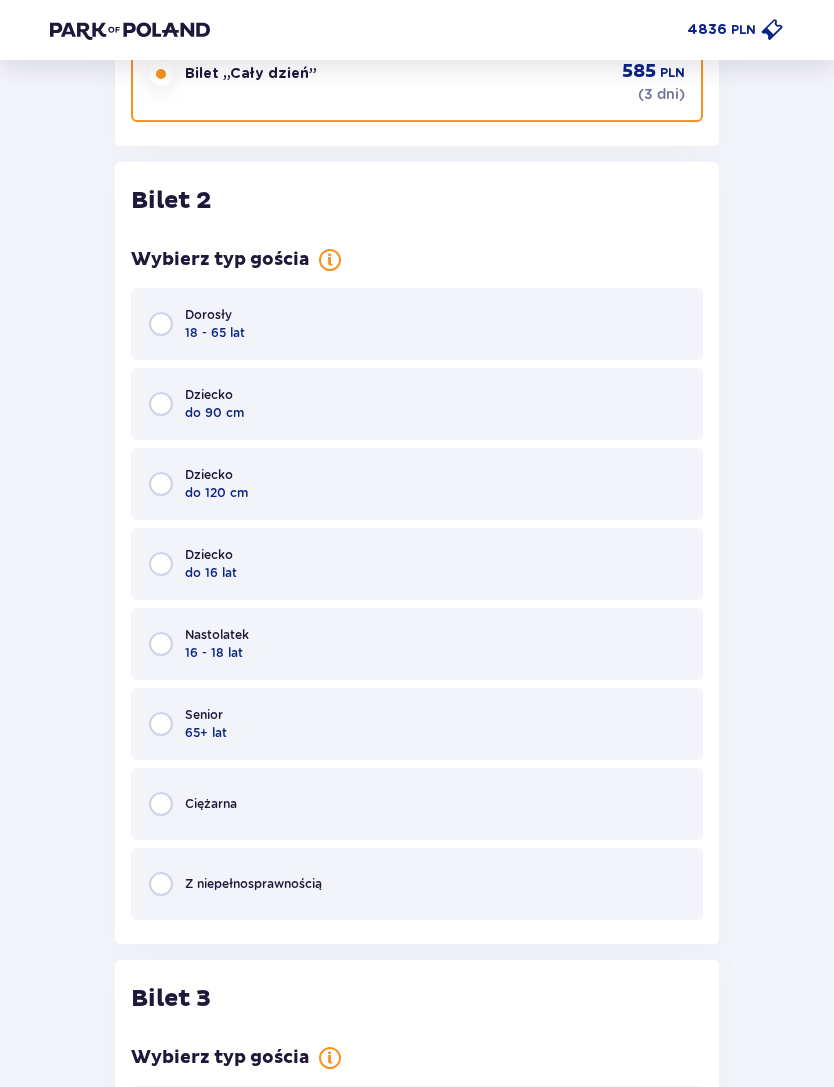 click at bounding box center [161, 325] 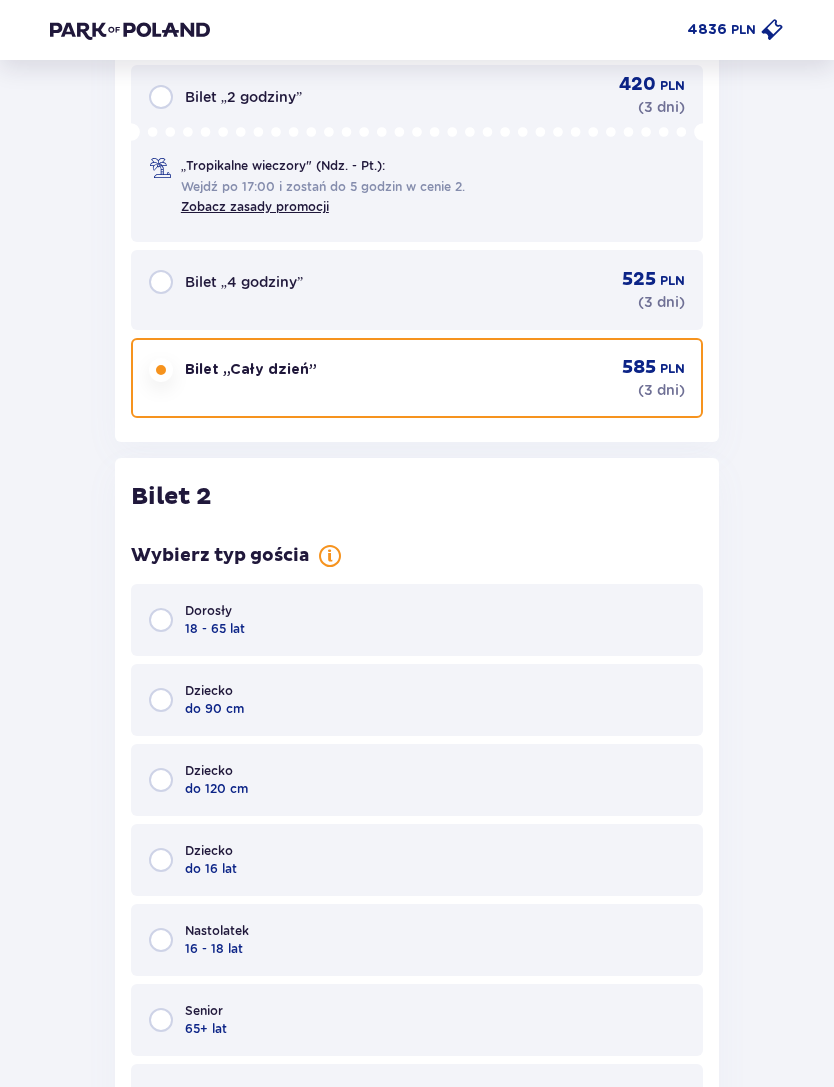 click on "Dorosły 18 - 65 lat" at bounding box center [417, 621] 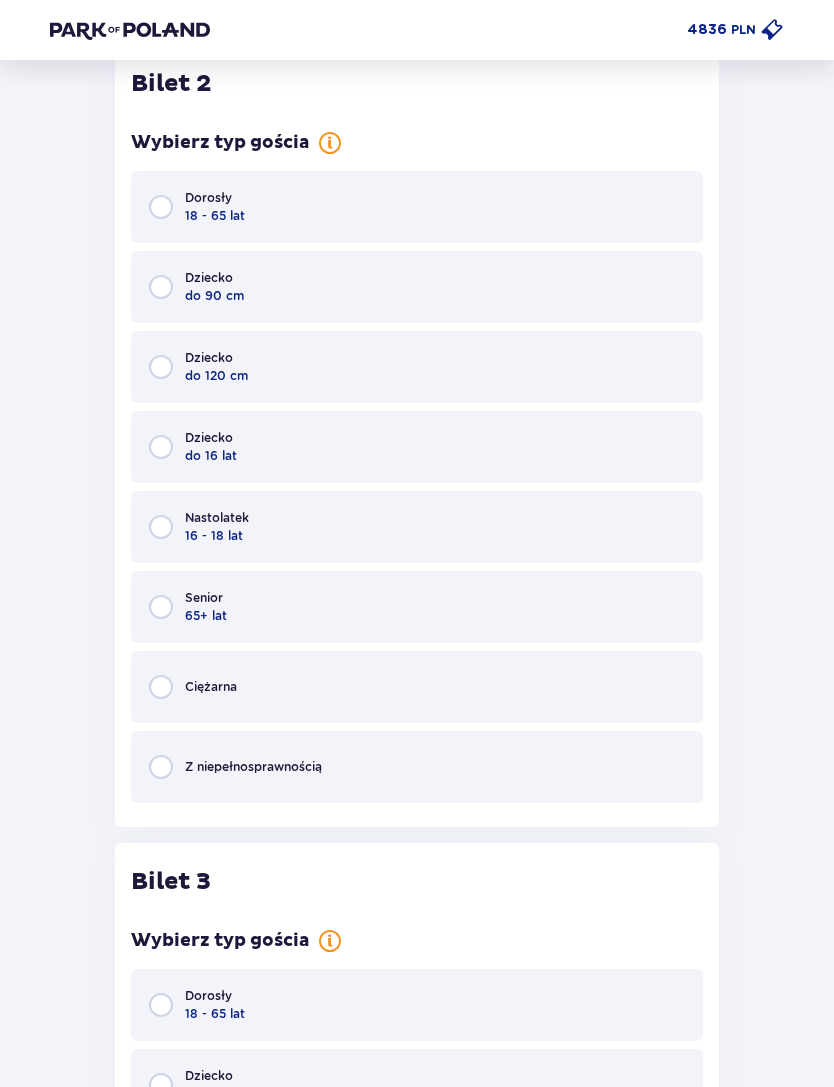 scroll, scrollTop: 2891, scrollLeft: 0, axis: vertical 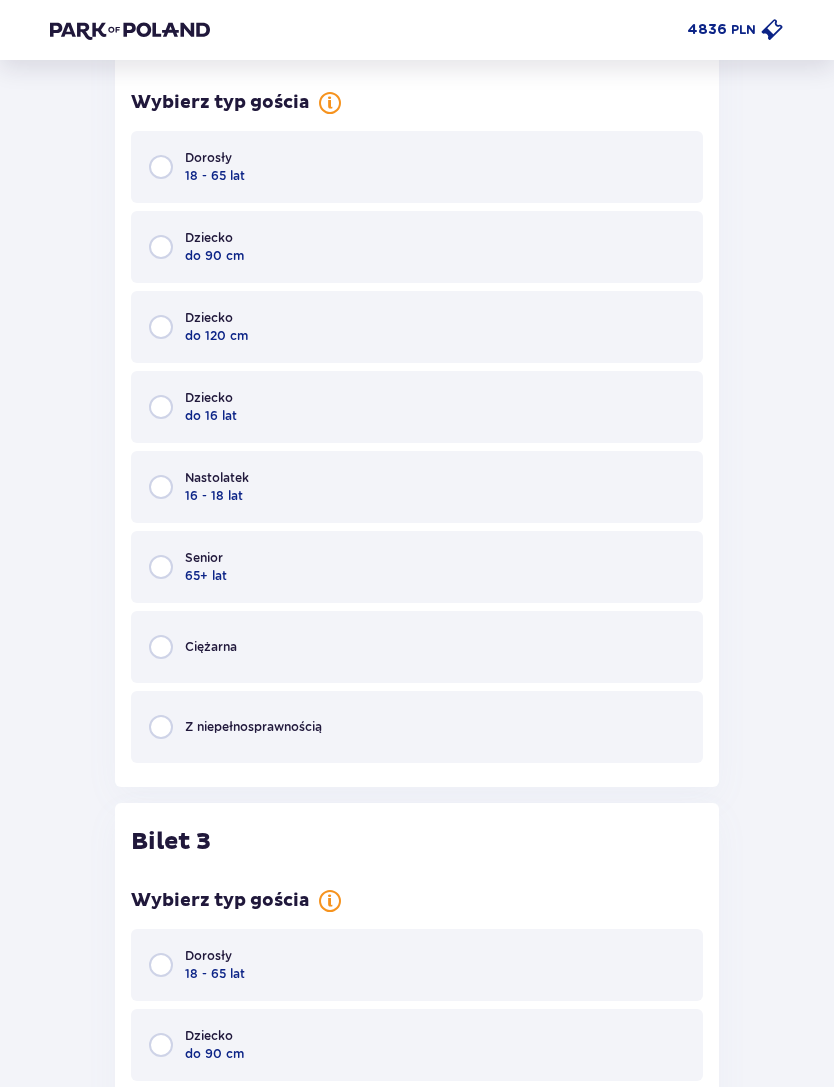 click on "Dorosły 18 - 65 lat" at bounding box center (417, 966) 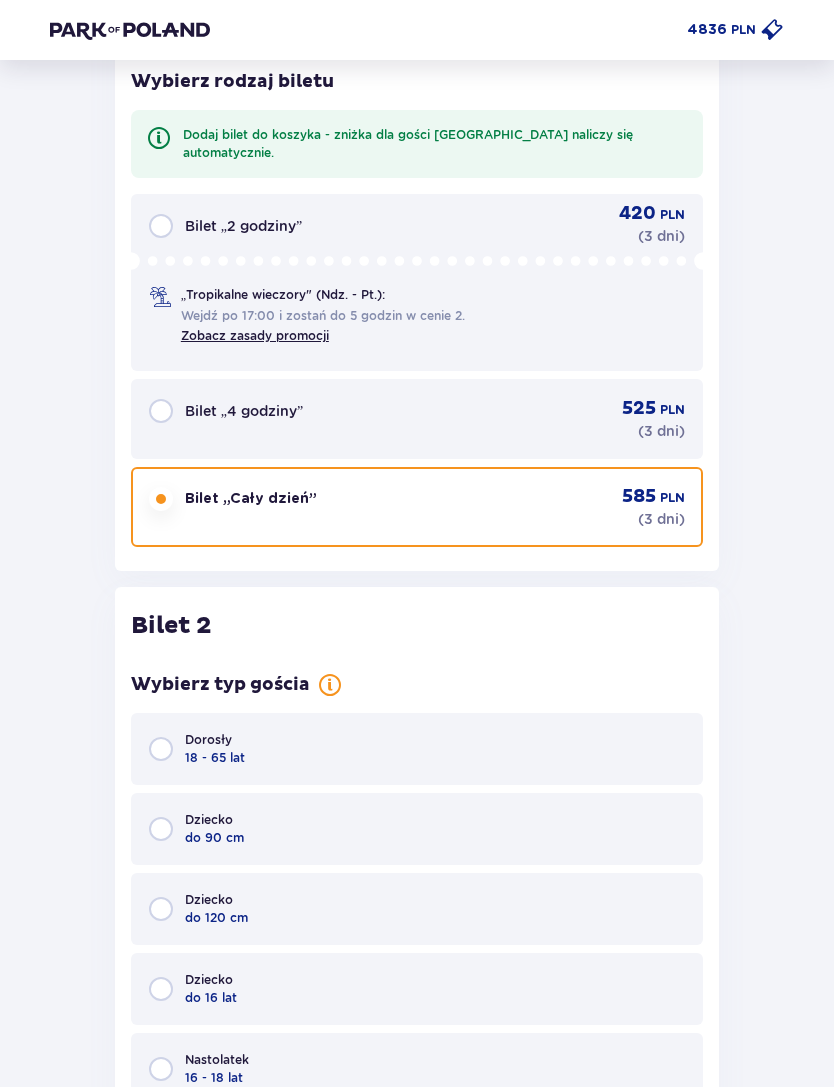 scroll, scrollTop: 2311, scrollLeft: 0, axis: vertical 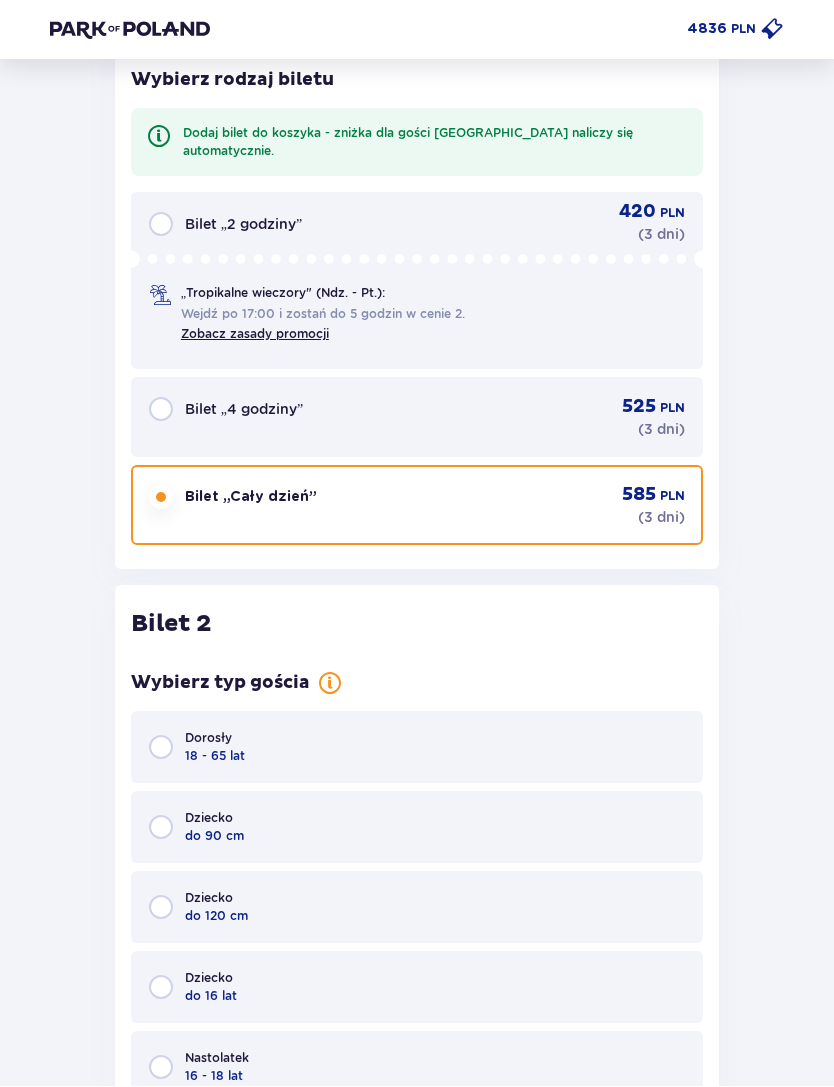 click on "Bilet „Cały dzień” 585 PLN ( 3 dni )" at bounding box center (417, 506) 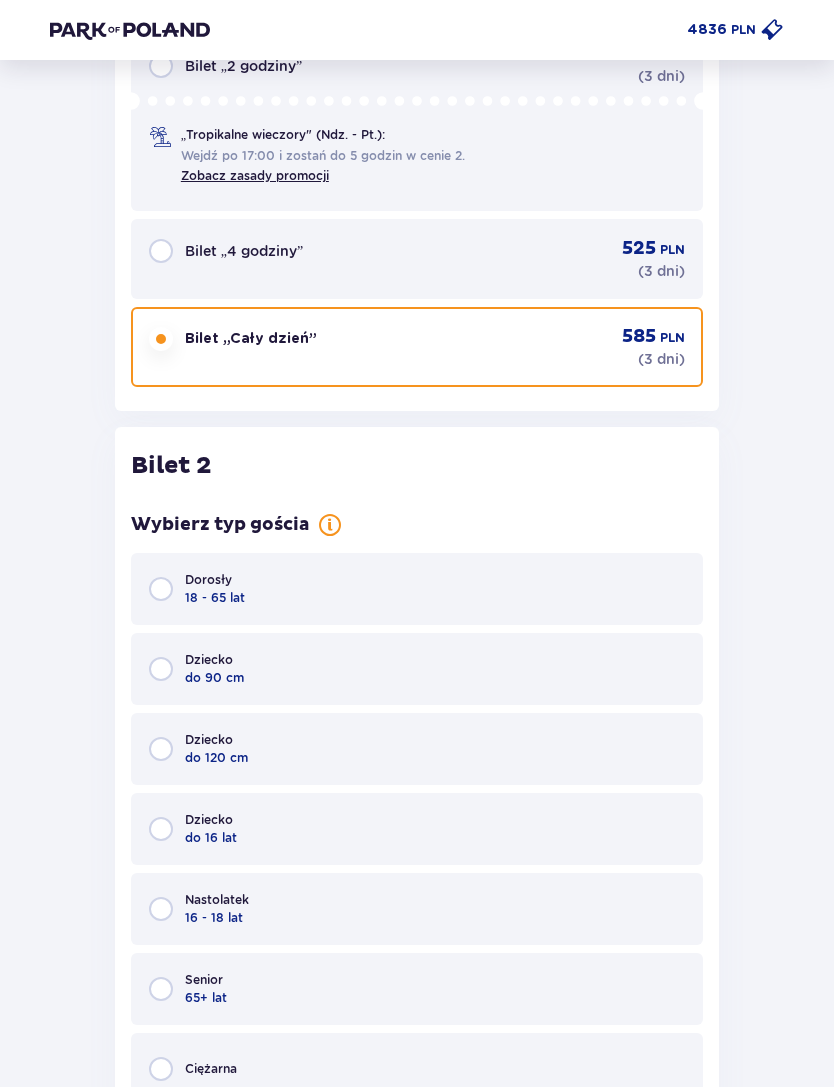 scroll, scrollTop: 2470, scrollLeft: 0, axis: vertical 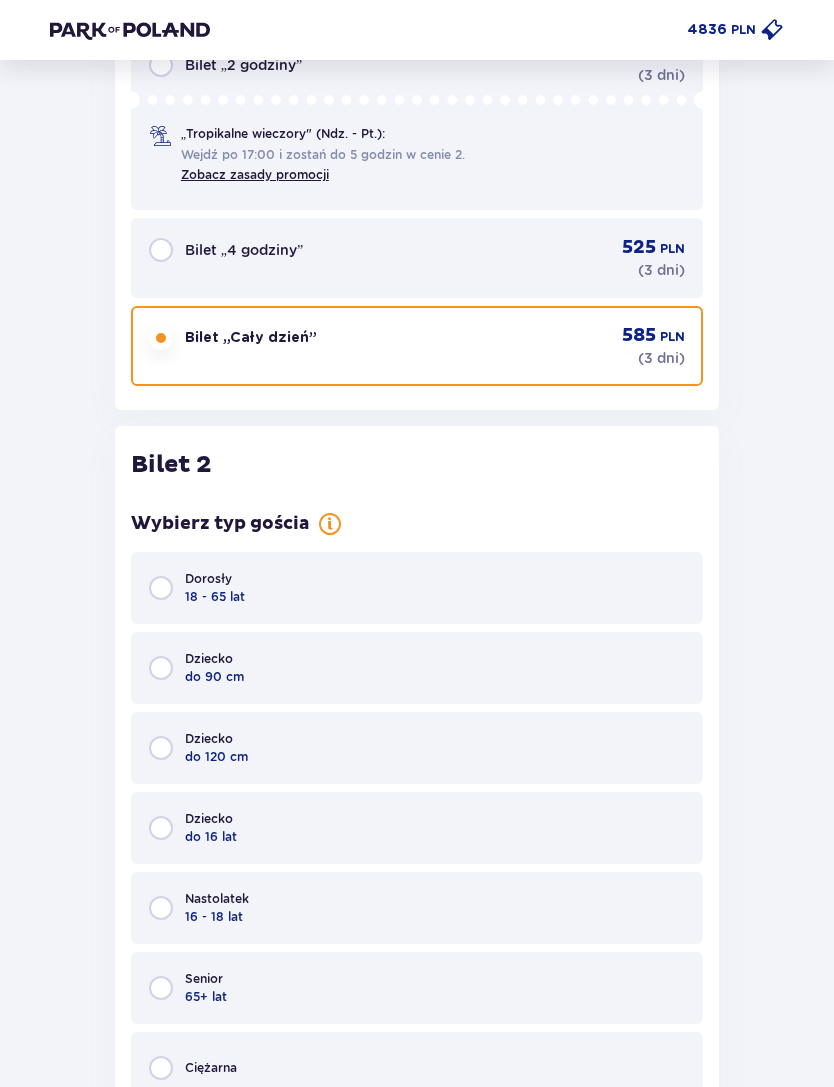 click on "Dziecko do 90 cm" at bounding box center [417, 669] 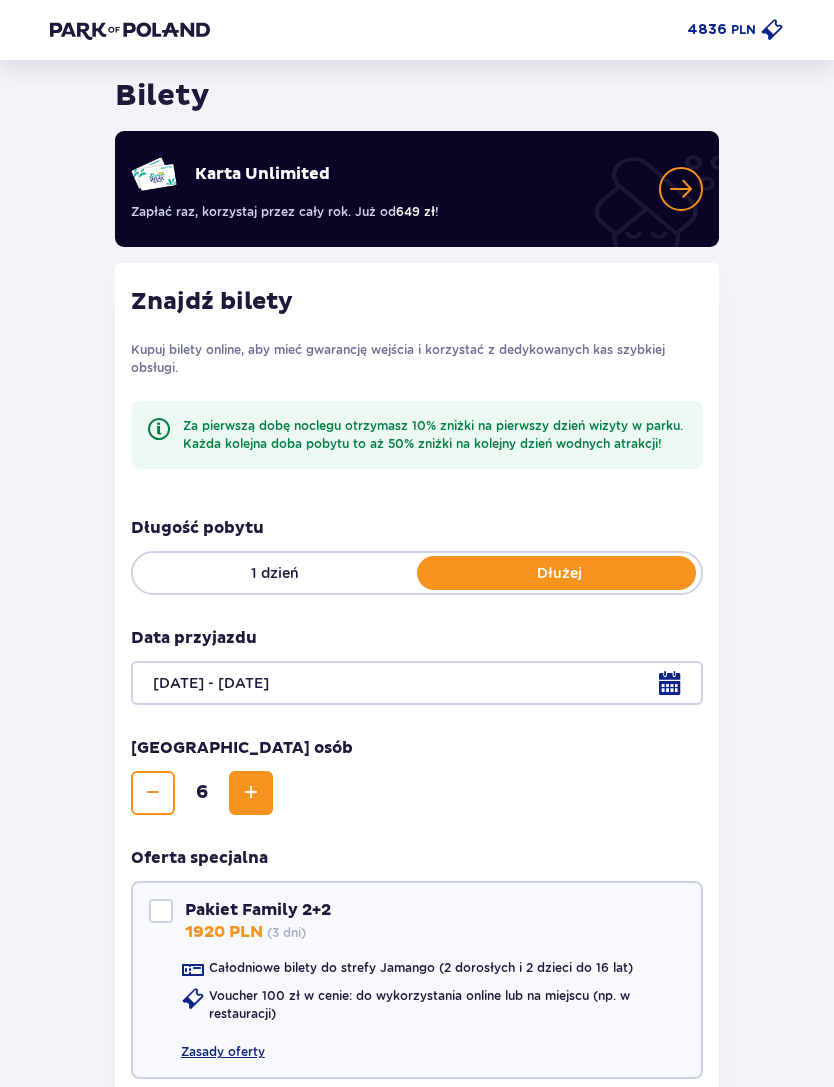 scroll, scrollTop: 0, scrollLeft: 0, axis: both 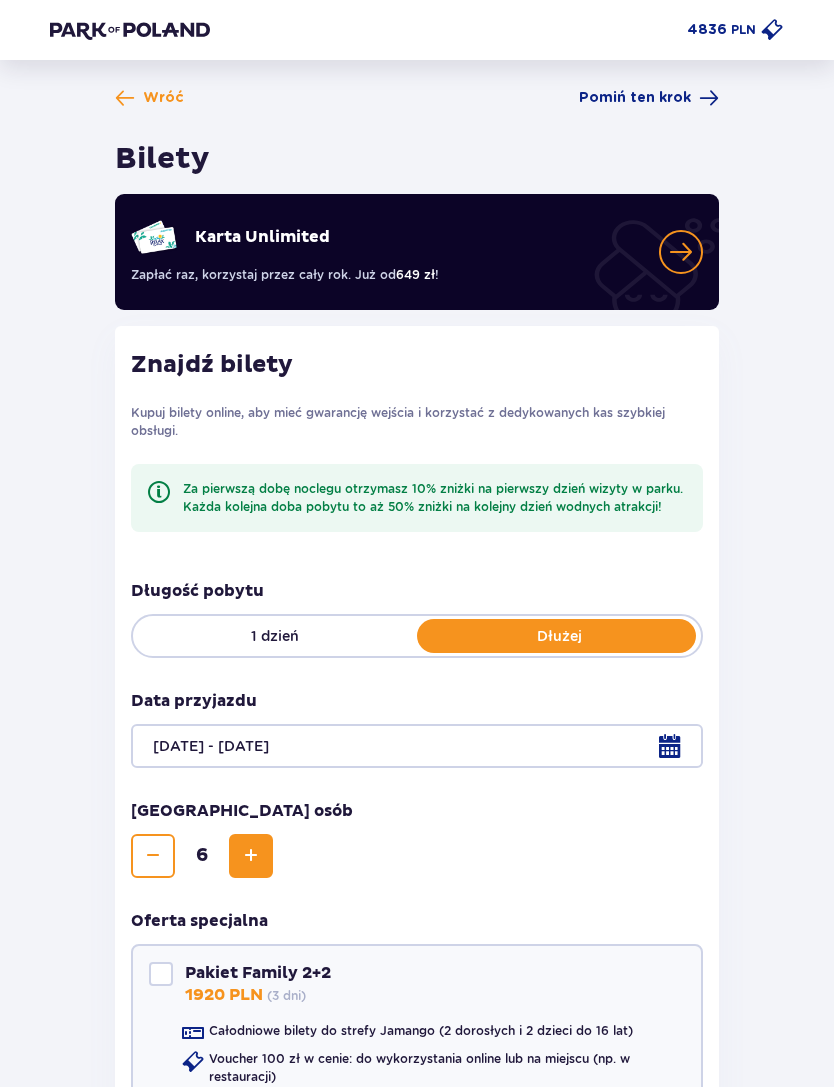 click on "1 dzień" at bounding box center [275, 636] 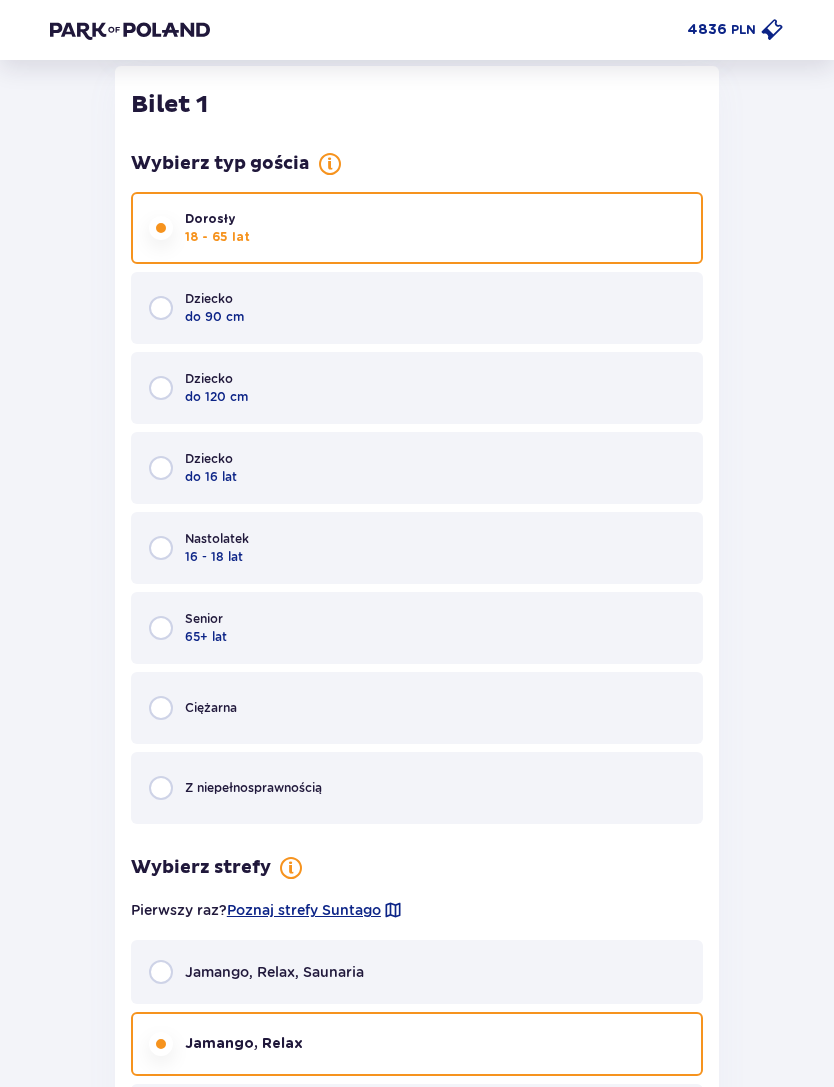 scroll, scrollTop: 1321, scrollLeft: 0, axis: vertical 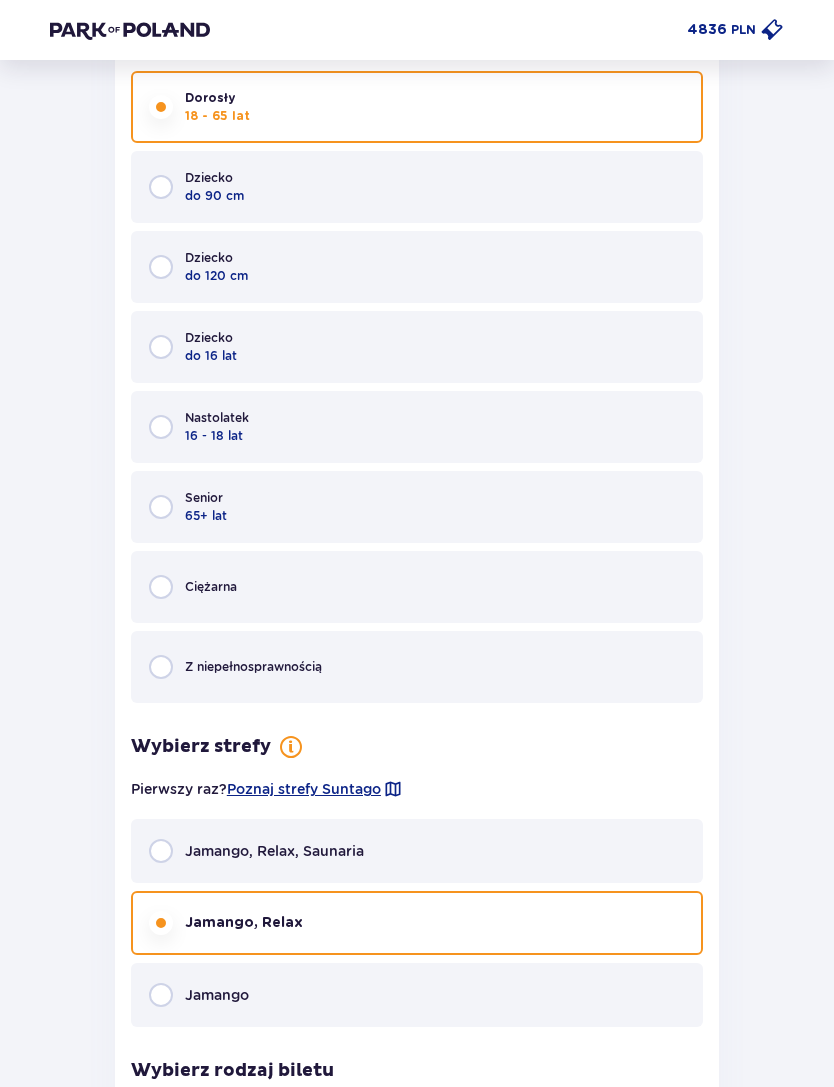 click on "Jamango, Relax, Saunaria" at bounding box center (417, 851) 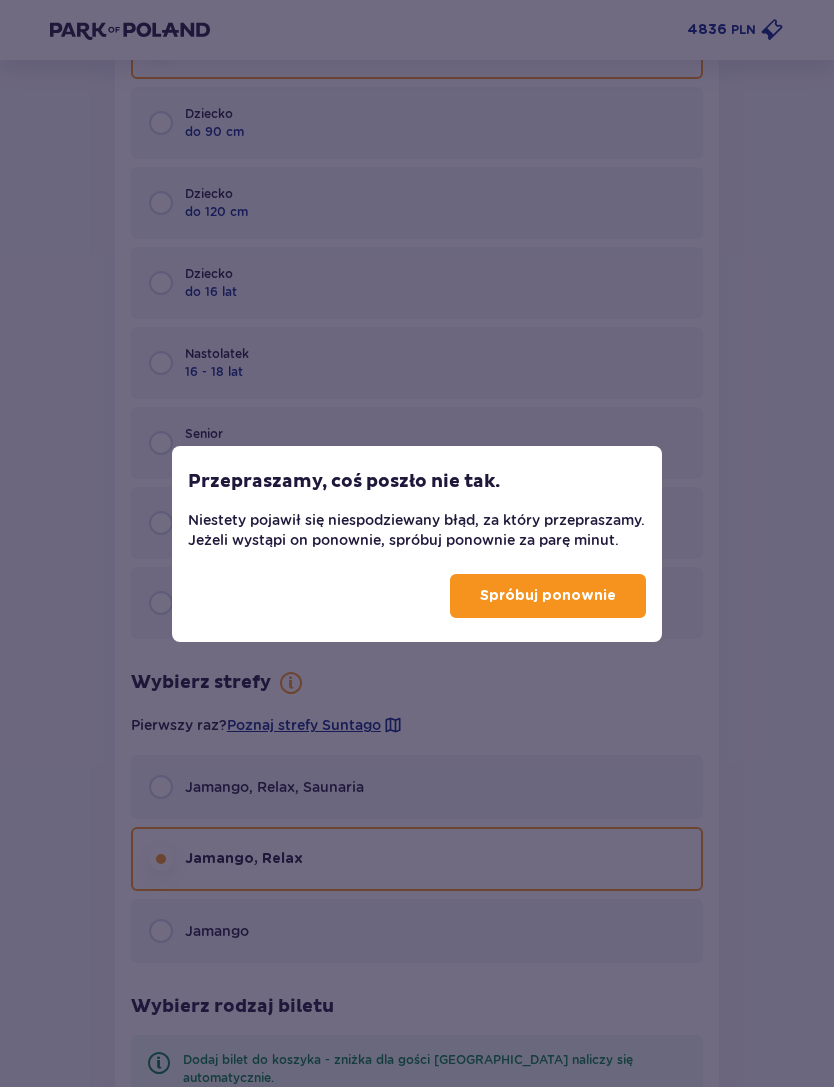 click on "Spróbuj ponownie" at bounding box center [548, 596] 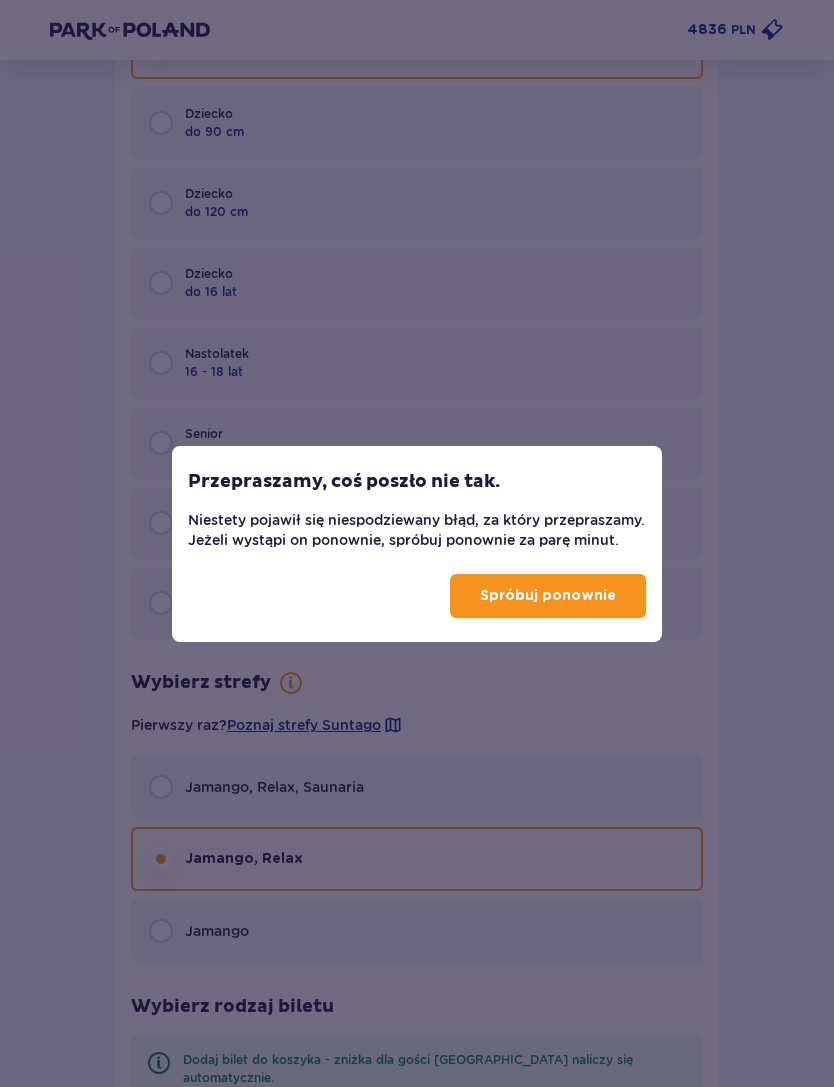 click on "Spróbuj ponownie" at bounding box center [548, 596] 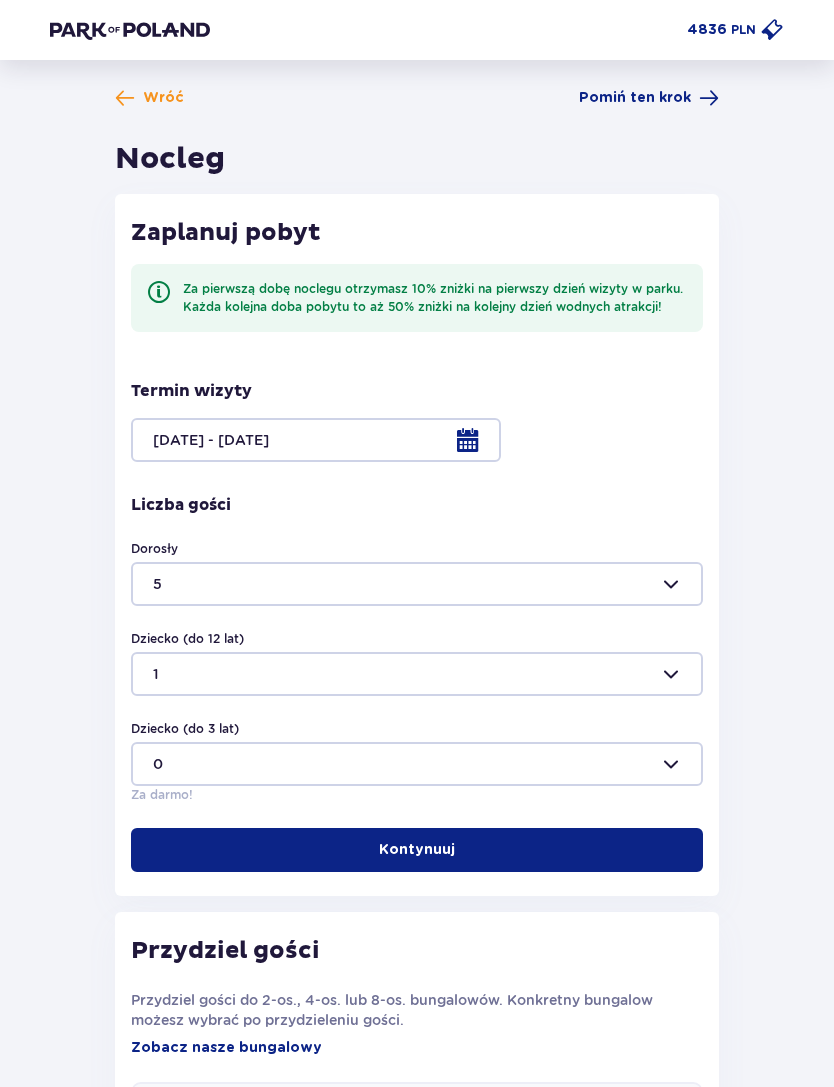 scroll, scrollTop: 0, scrollLeft: 0, axis: both 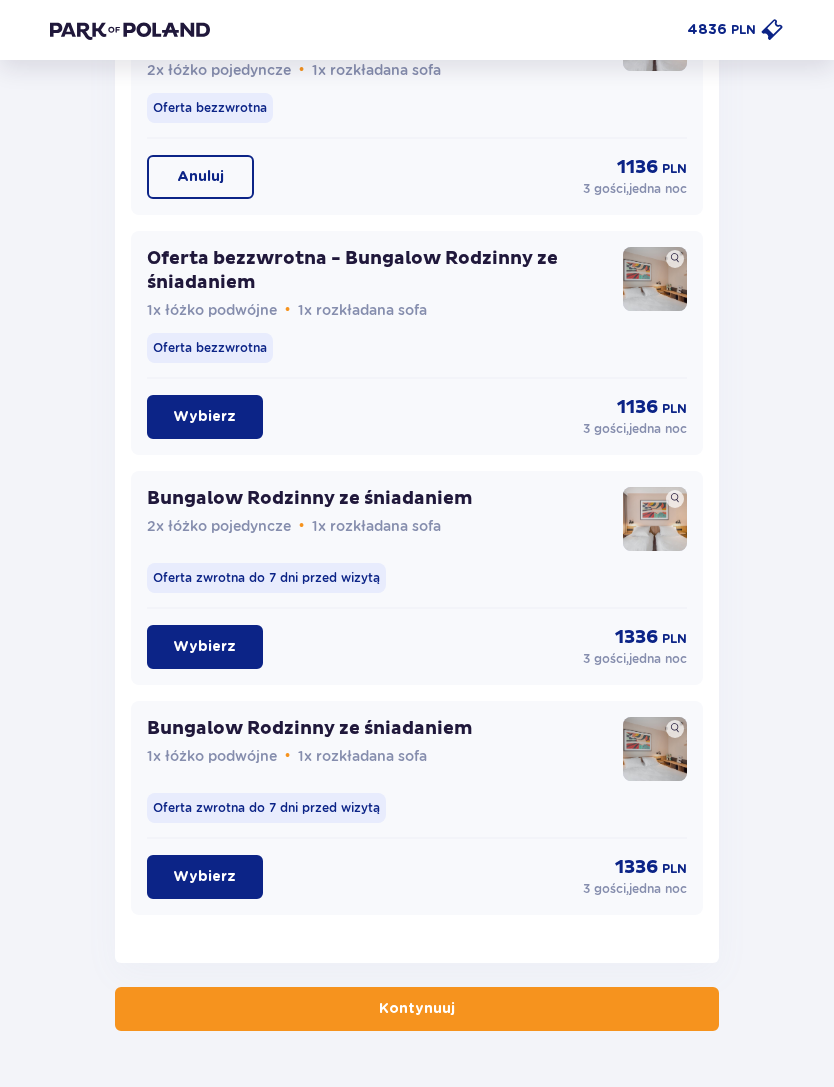 click on "Kontynuuj" at bounding box center [417, 1009] 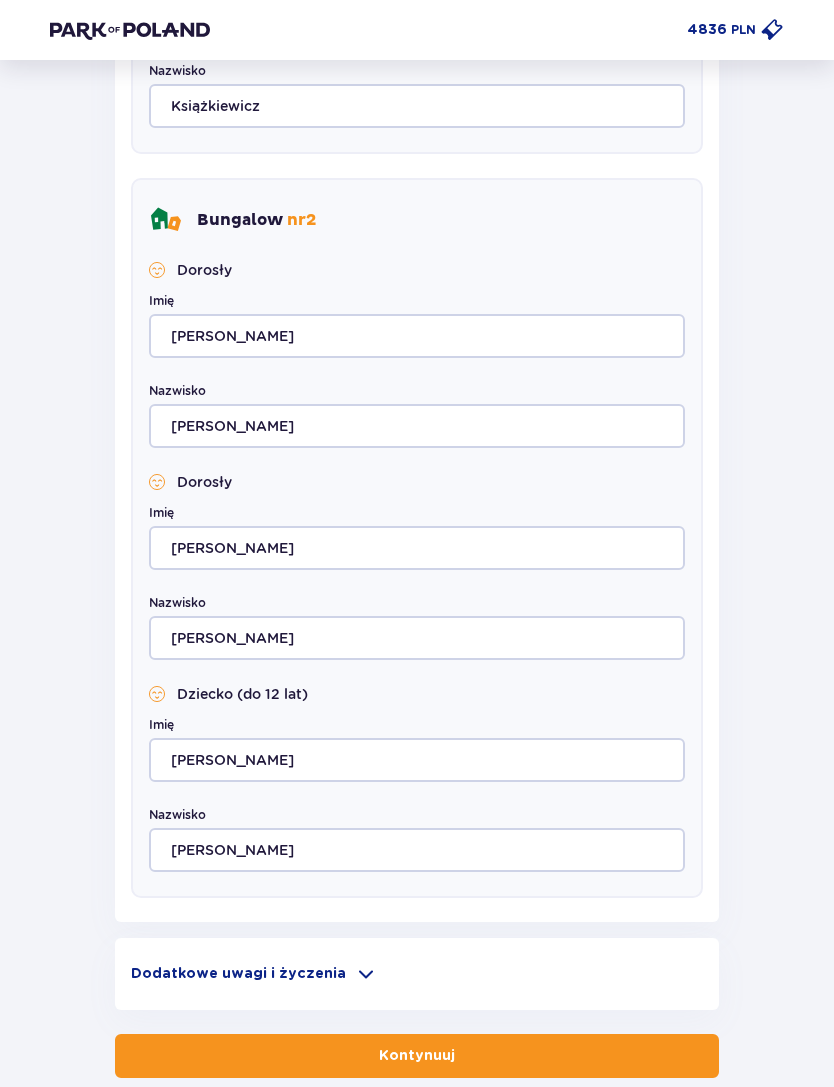scroll, scrollTop: 1337, scrollLeft: 0, axis: vertical 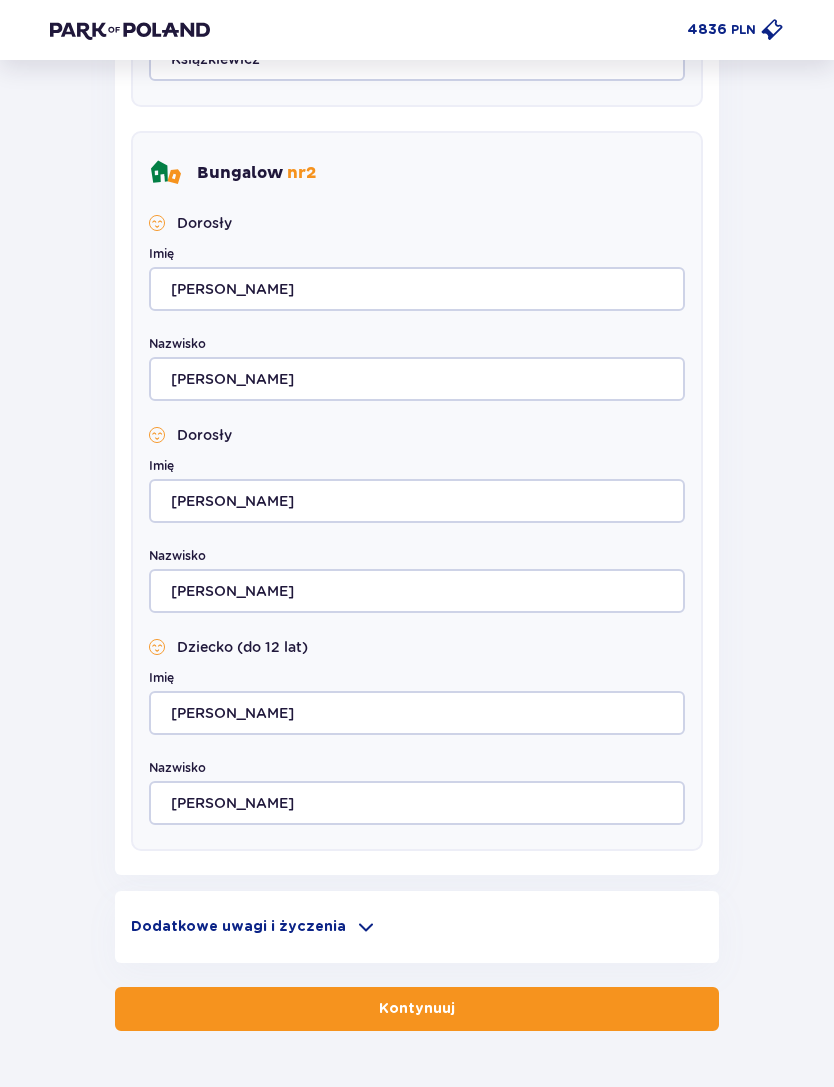 click on "Kontynuuj" at bounding box center (417, 1009) 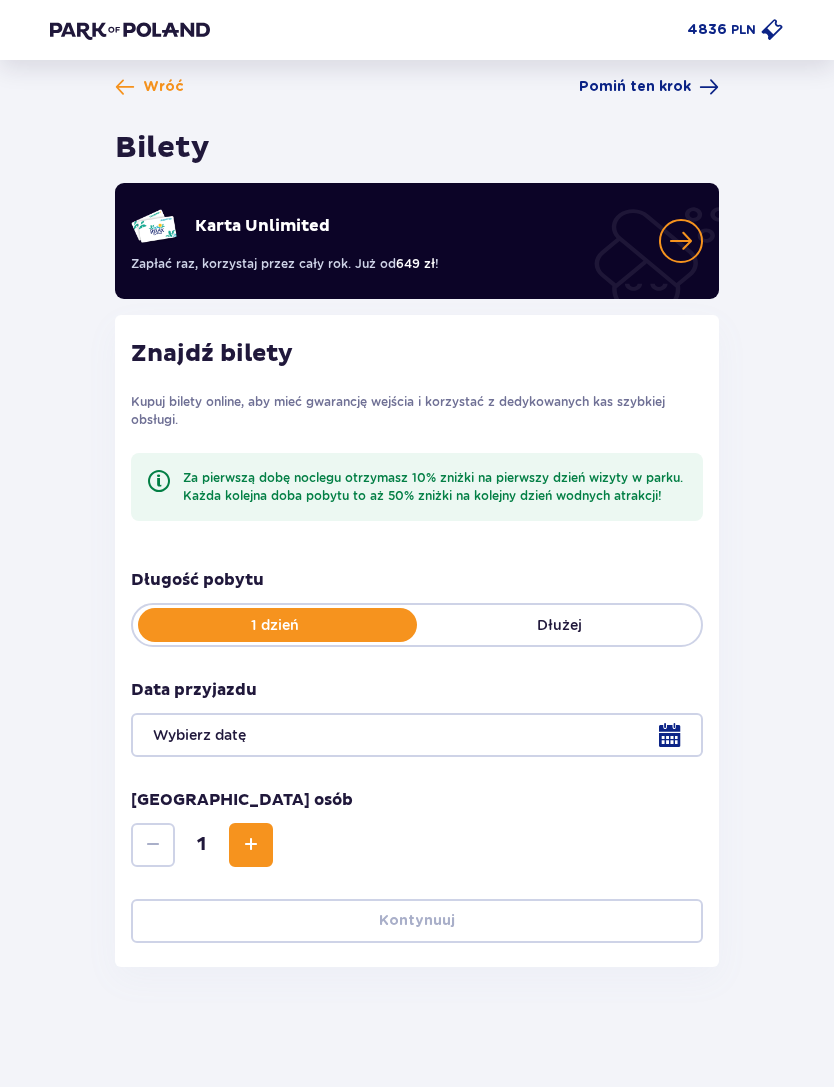 scroll, scrollTop: 0, scrollLeft: 0, axis: both 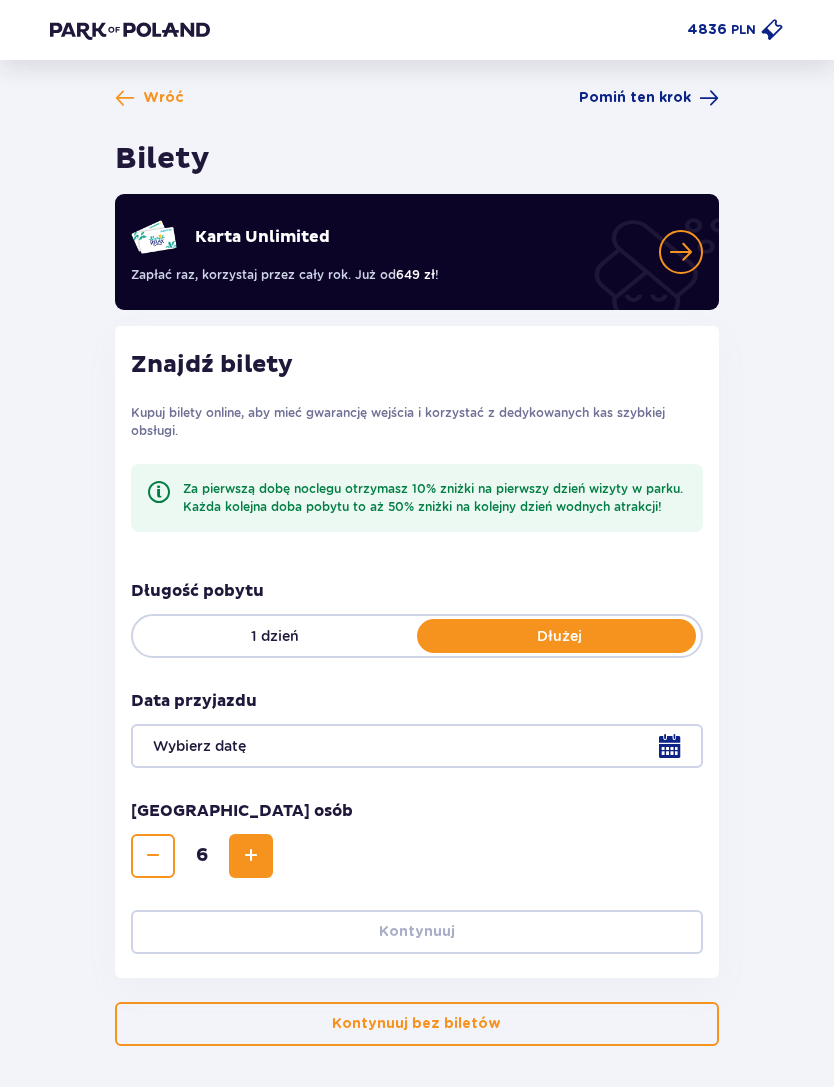 click at bounding box center [417, 746] 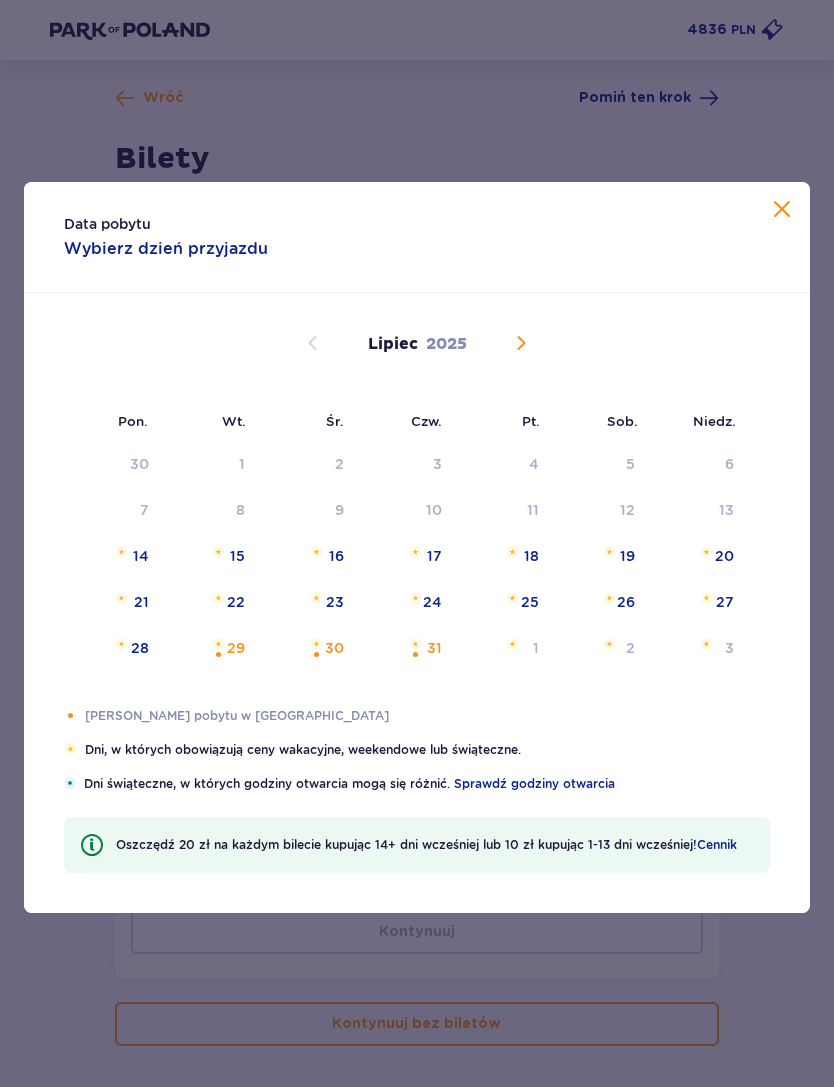 click at bounding box center (218, 644) 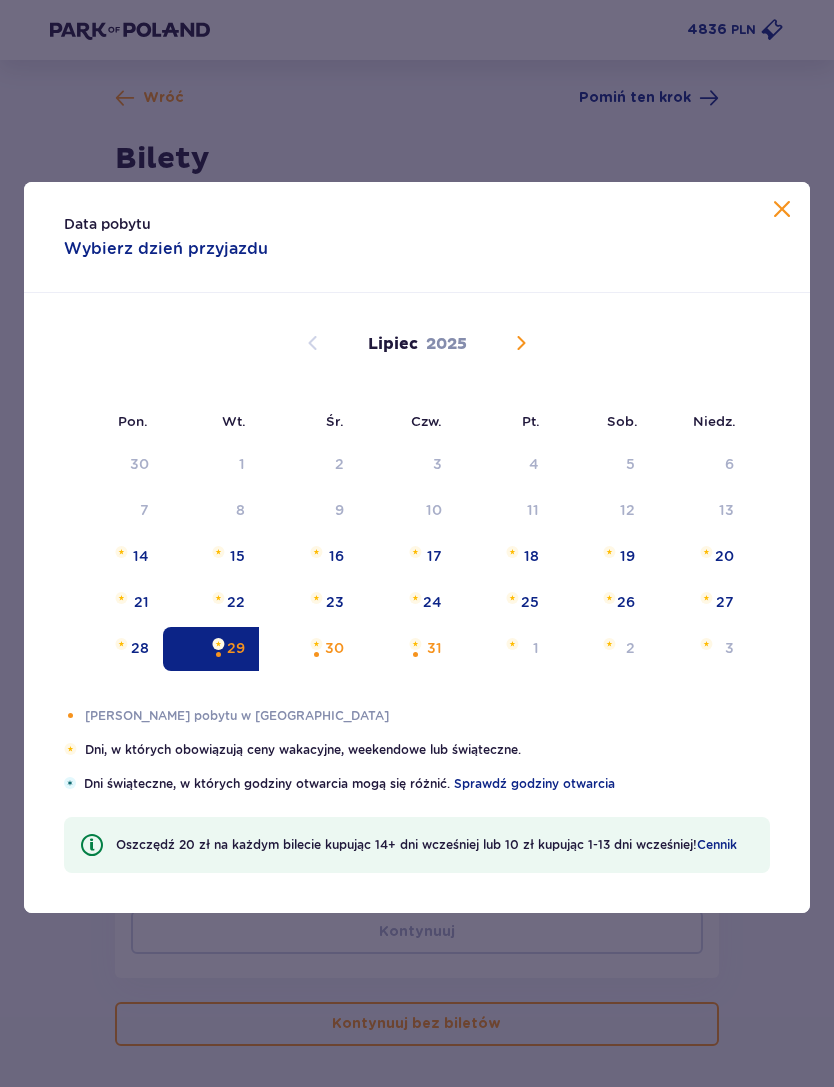 click on "31" at bounding box center [434, 648] 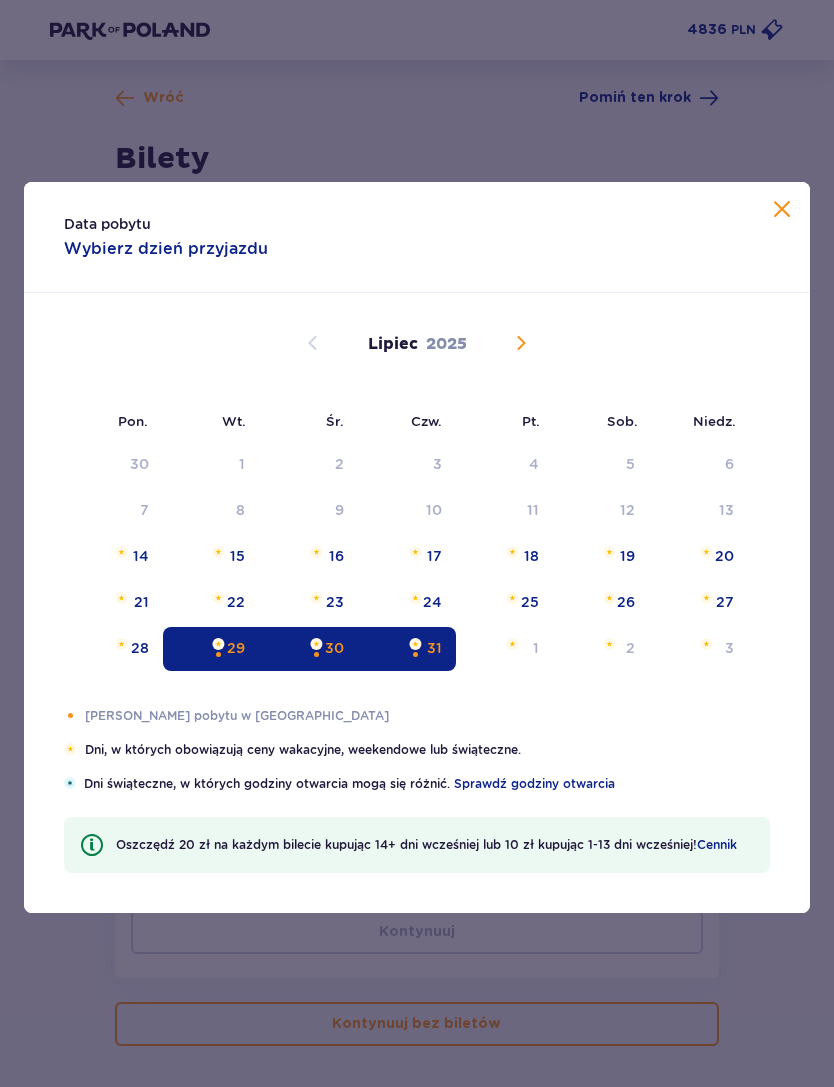 type on "[DATE] - [DATE]" 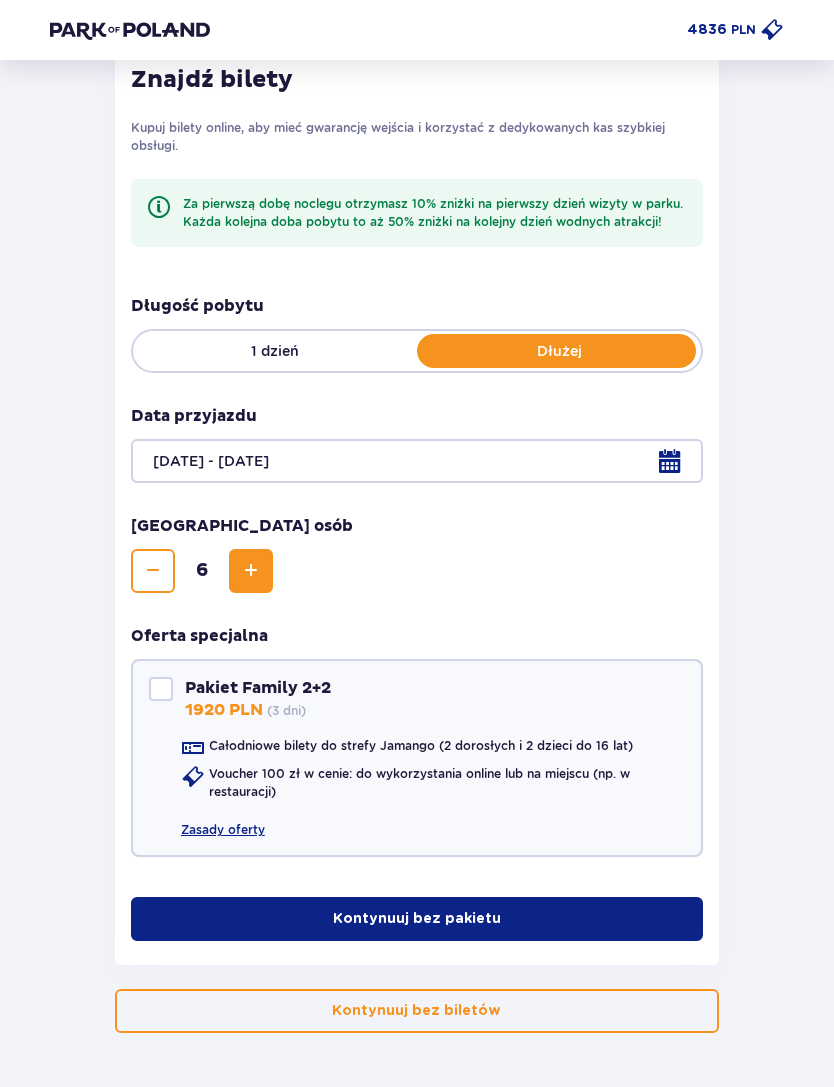 scroll, scrollTop: 287, scrollLeft: 0, axis: vertical 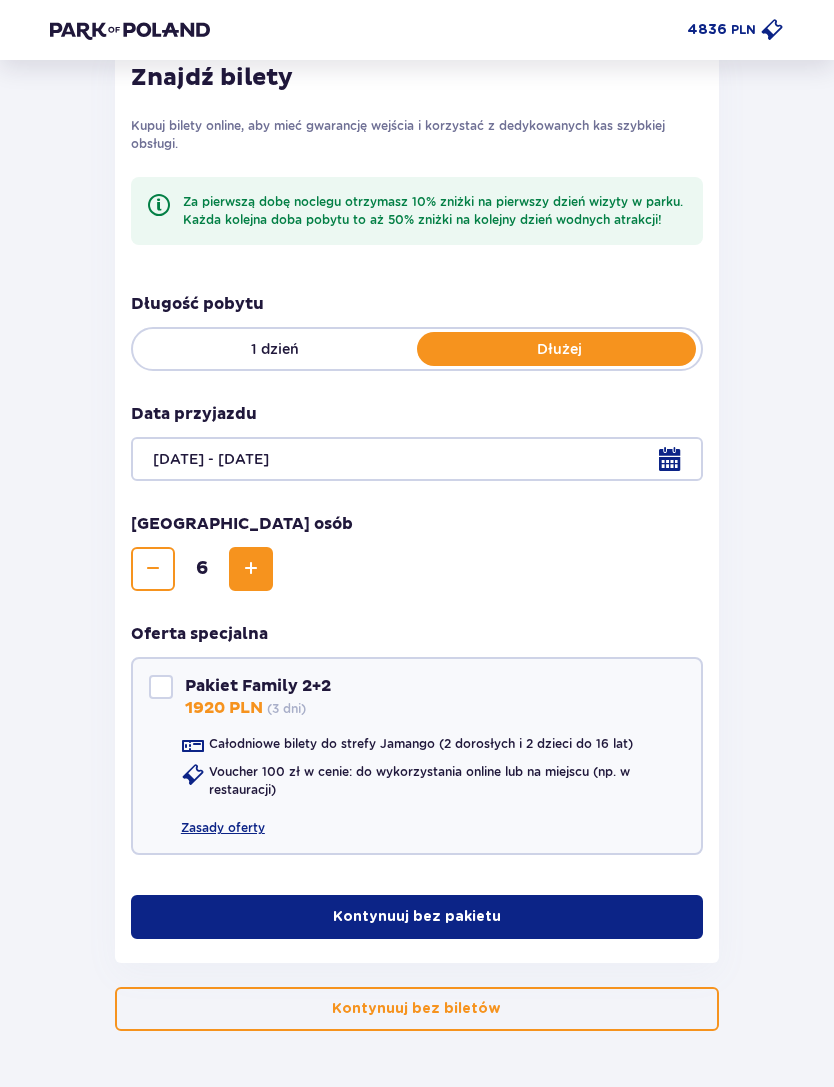 click at bounding box center (505, 917) 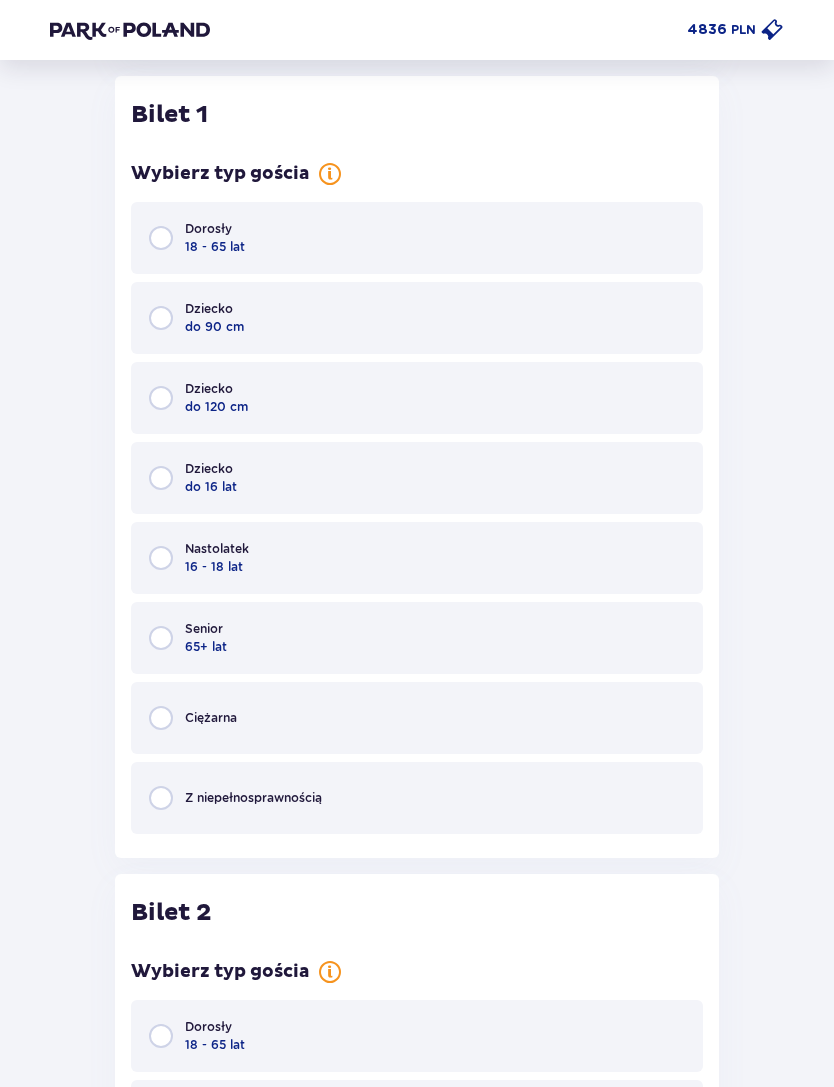 click on "Dorosły 18 - 65 lat" at bounding box center (417, 238) 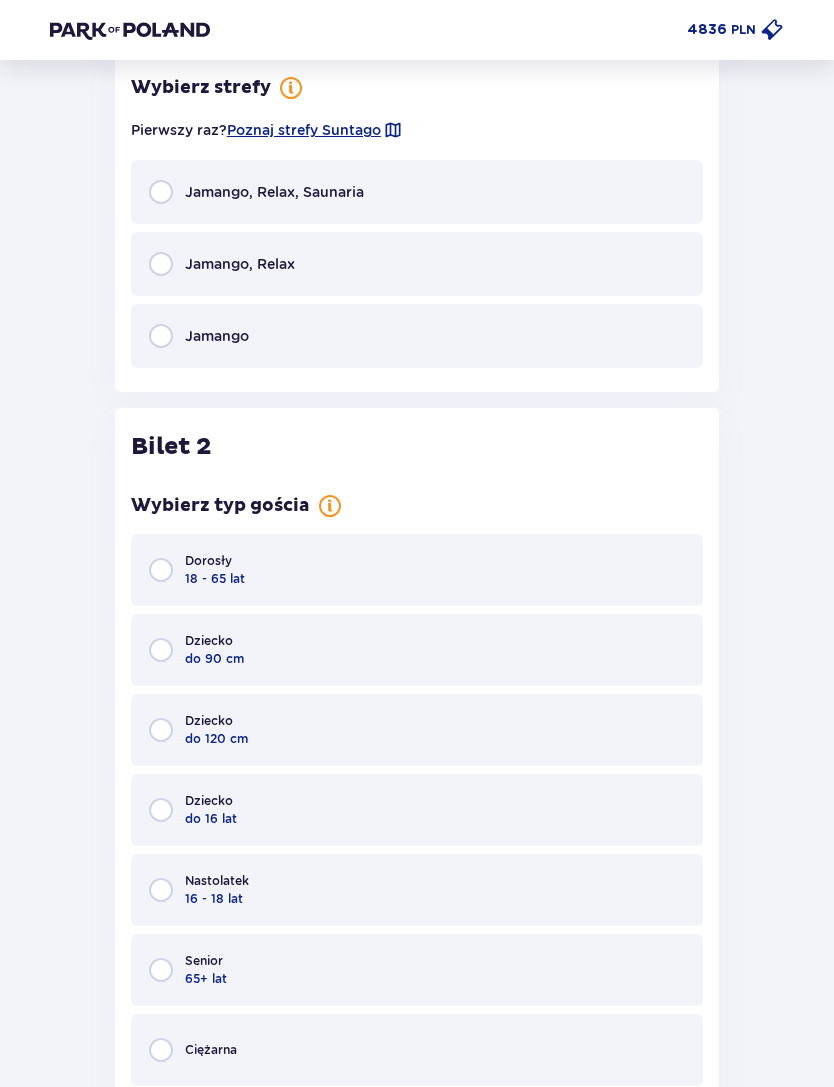 click on "Jamango, Relax" at bounding box center (417, 264) 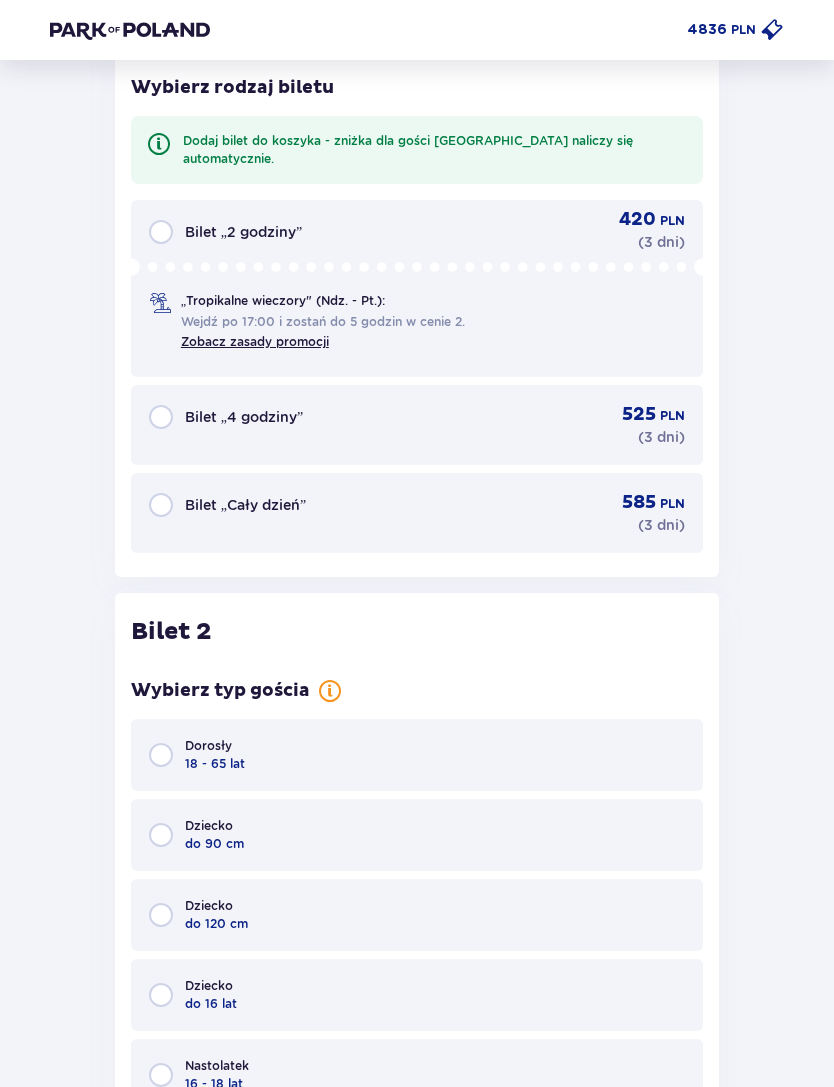 click on "Bilet „Cały dzień” 585 PLN ( 3 dni )" at bounding box center [417, 513] 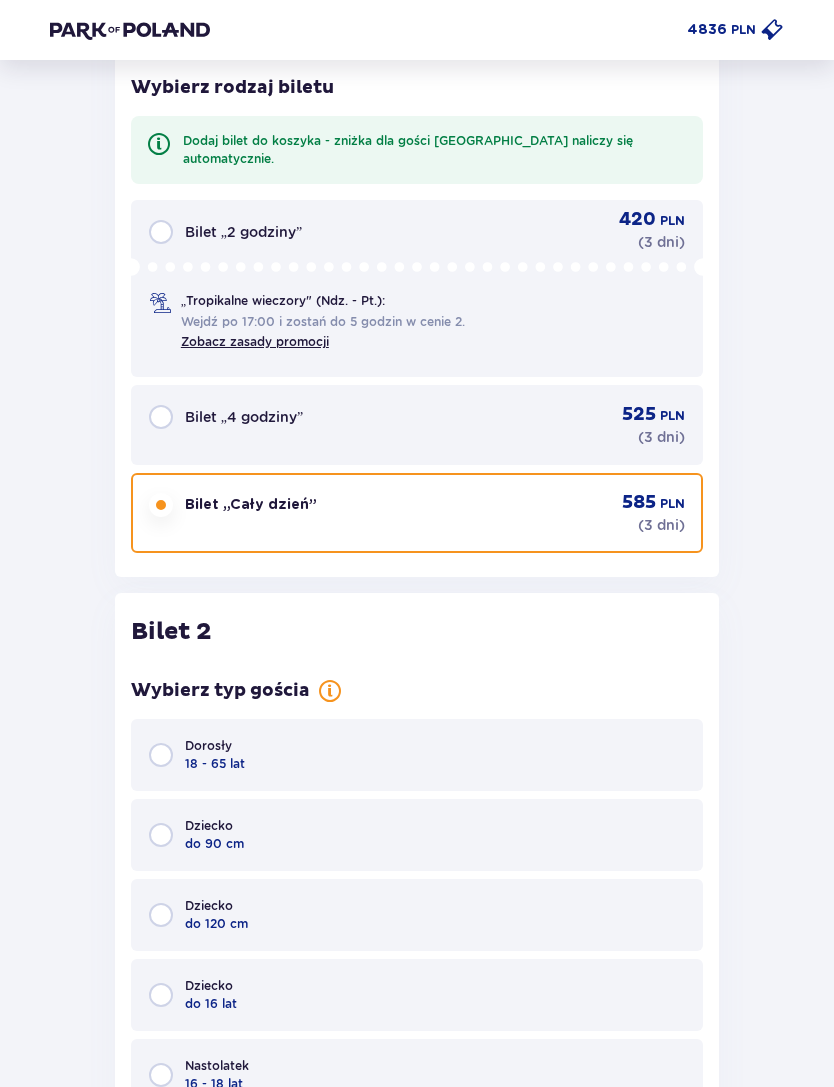 scroll, scrollTop: 2788, scrollLeft: 0, axis: vertical 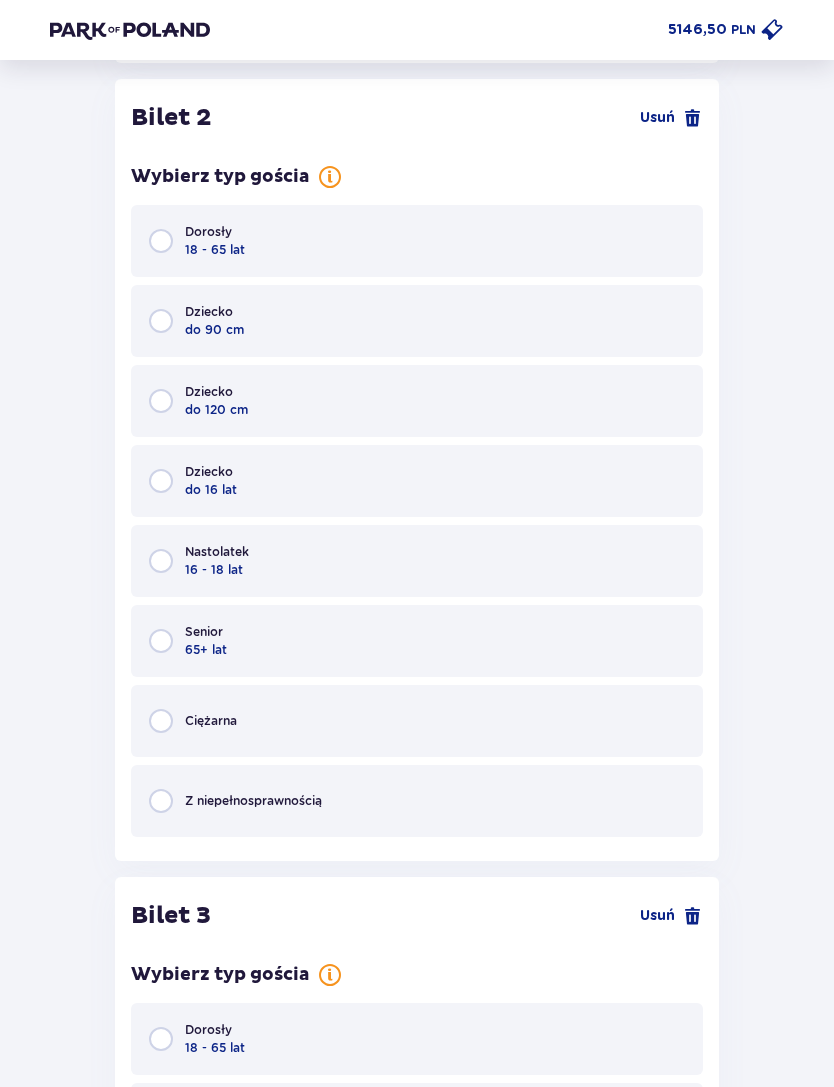 click on "Dorosły 18 - 65 lat" at bounding box center (417, 241) 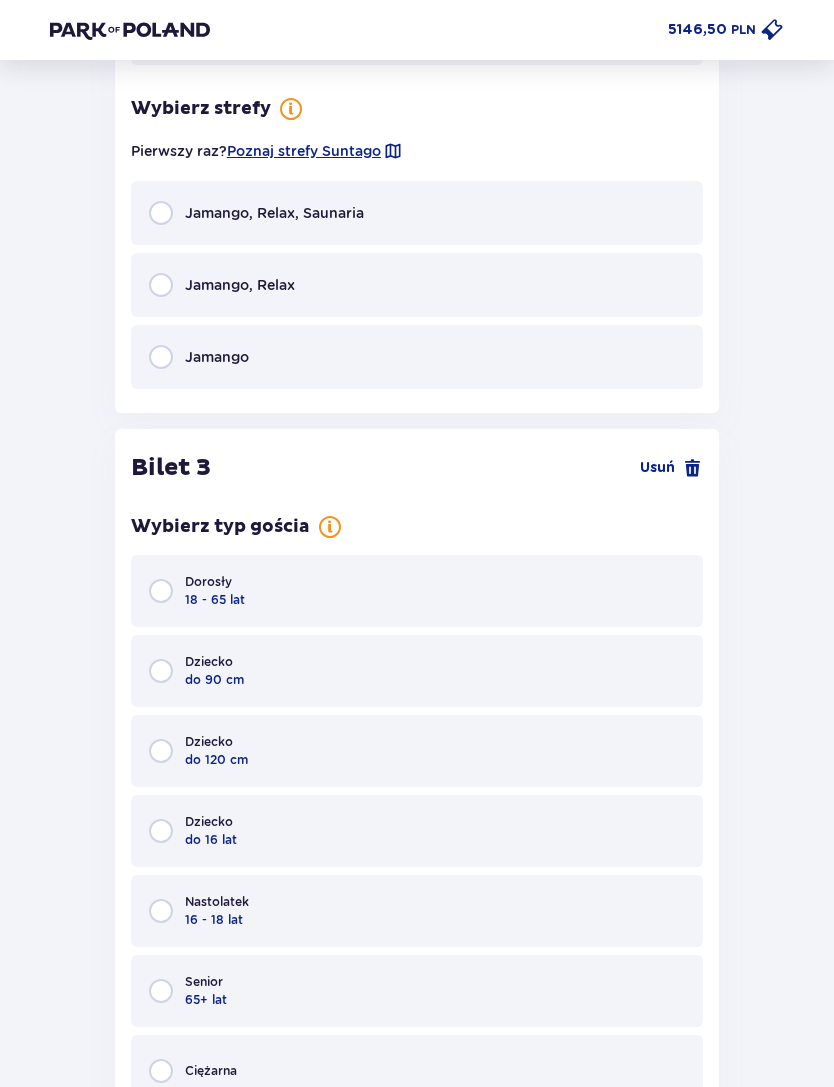 scroll, scrollTop: 3608, scrollLeft: 0, axis: vertical 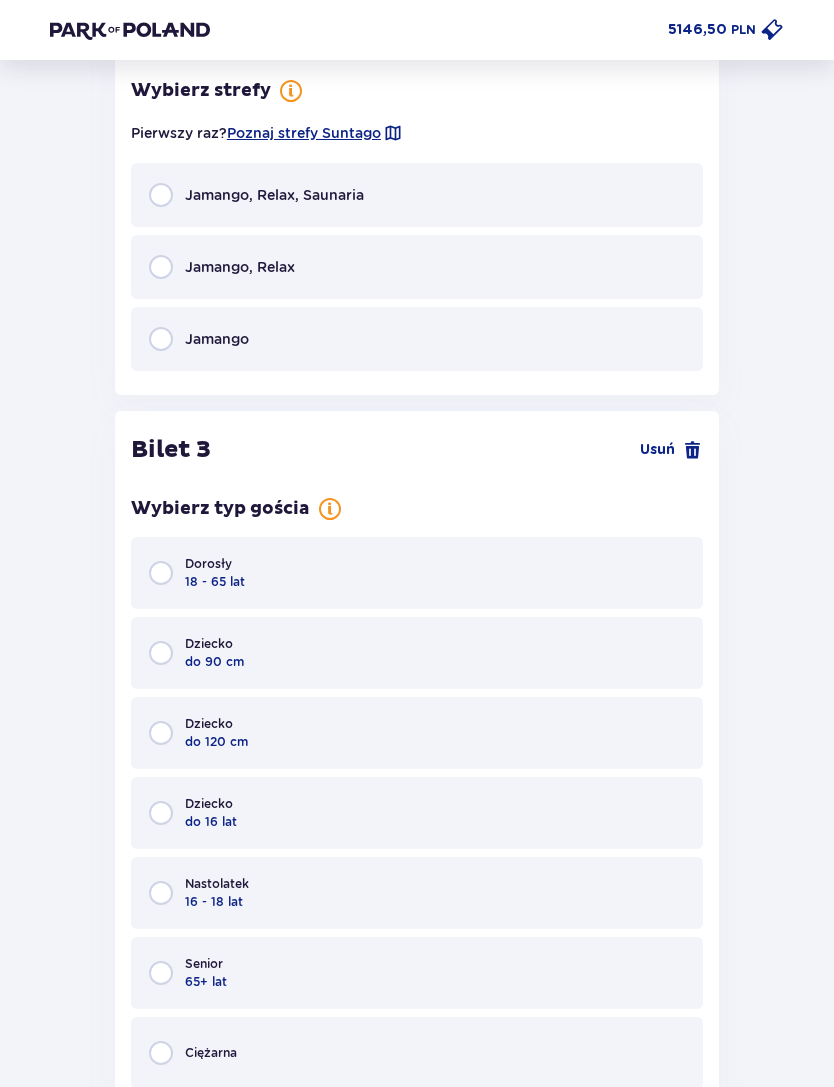 click on "Jamango, Relax" at bounding box center [417, 267] 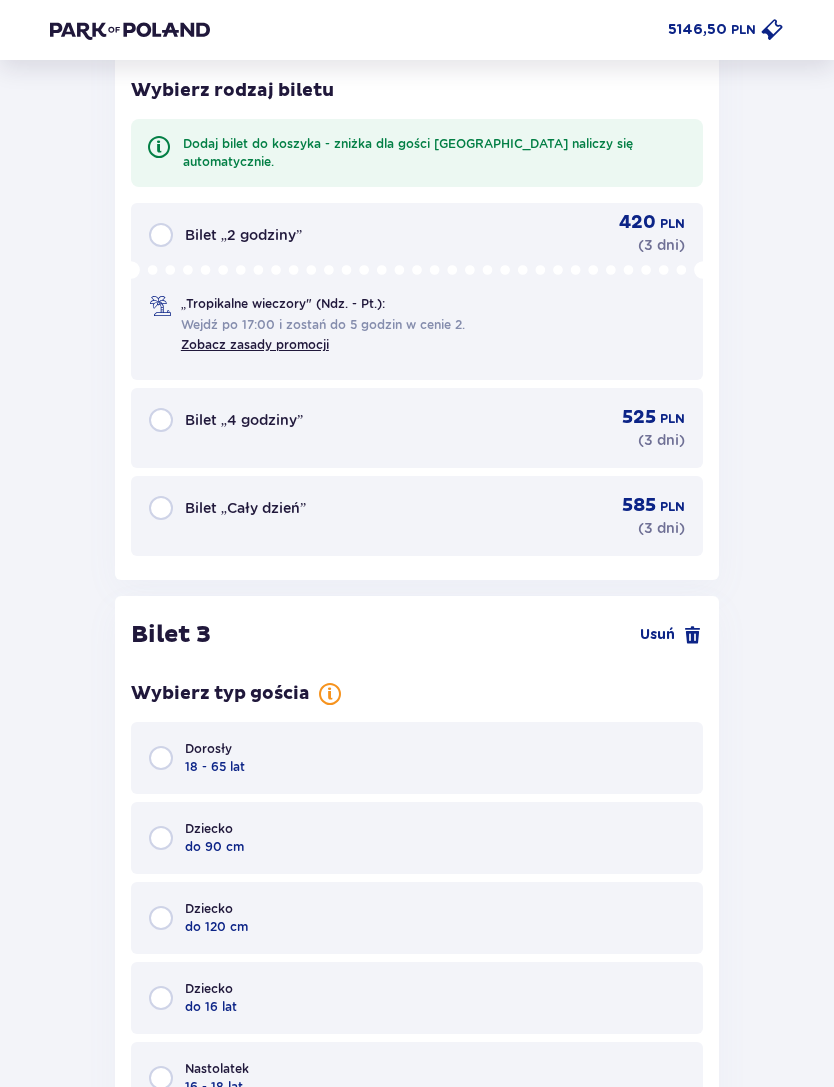 click on "Bilet „Cały dzień” 585 PLN ( 3 dni )" at bounding box center (417, 516) 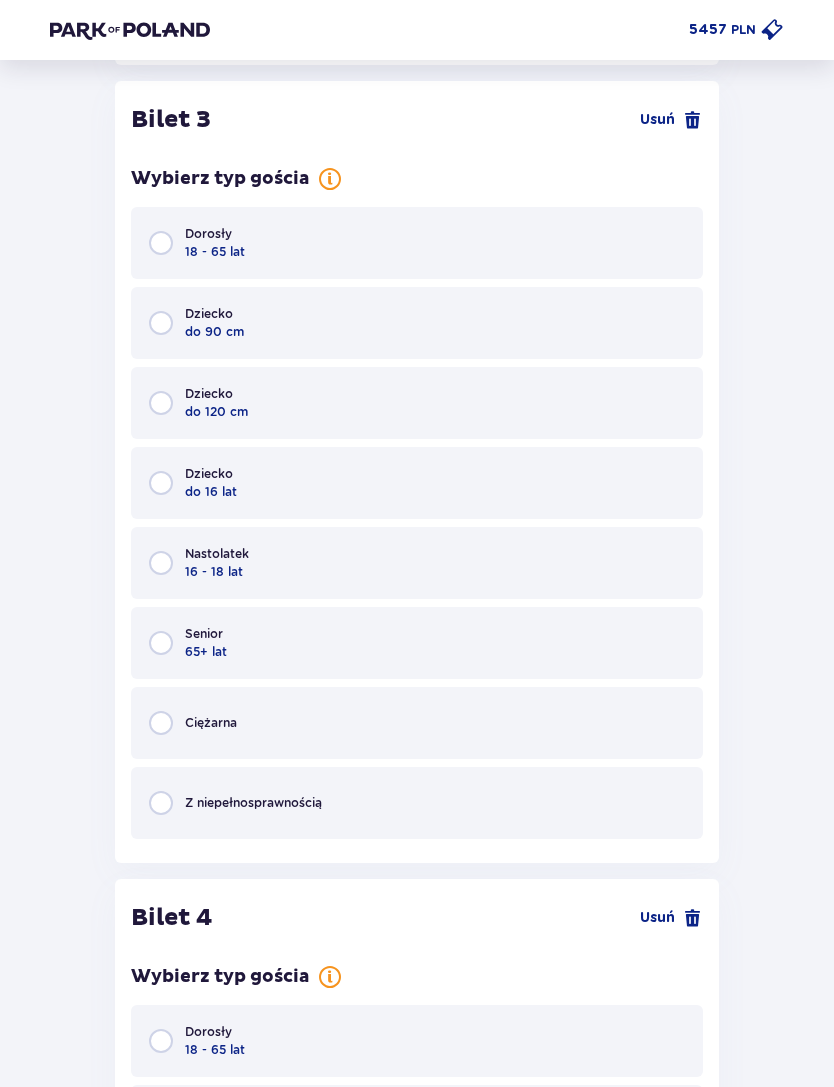 click on "Dorosły 18 - 65 lat" at bounding box center (417, 243) 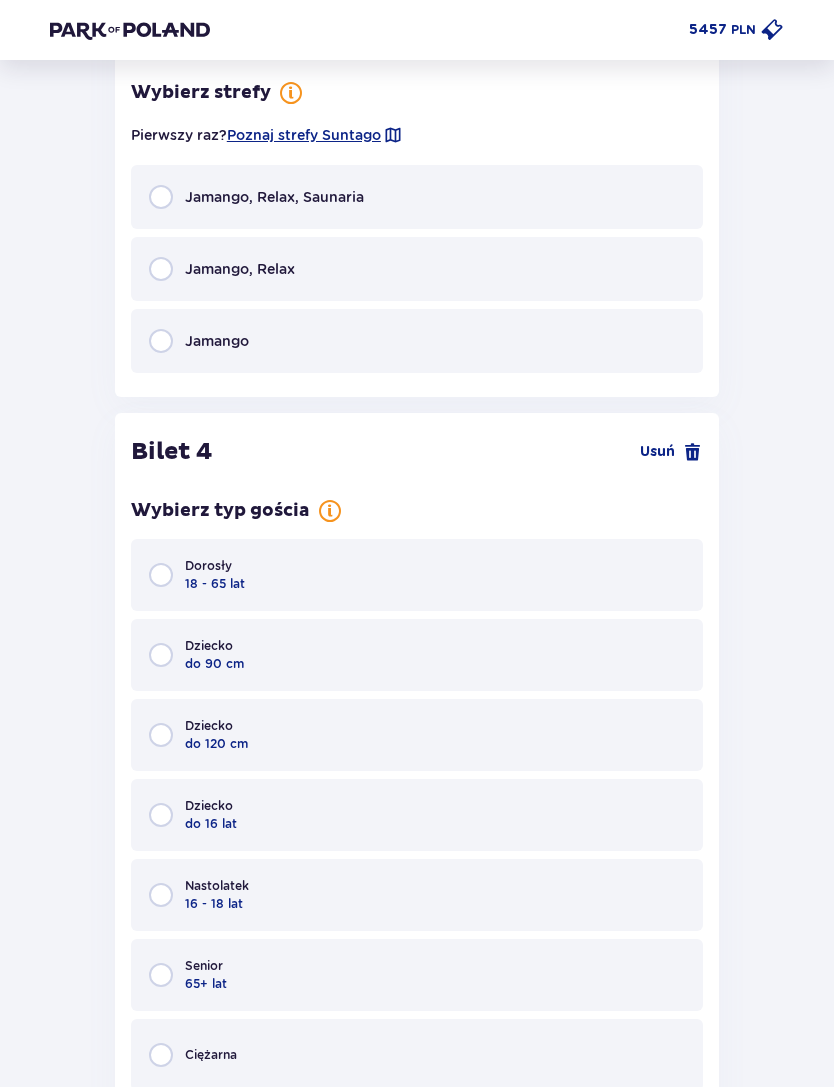 click on "Jamango, Relax" at bounding box center [417, 269] 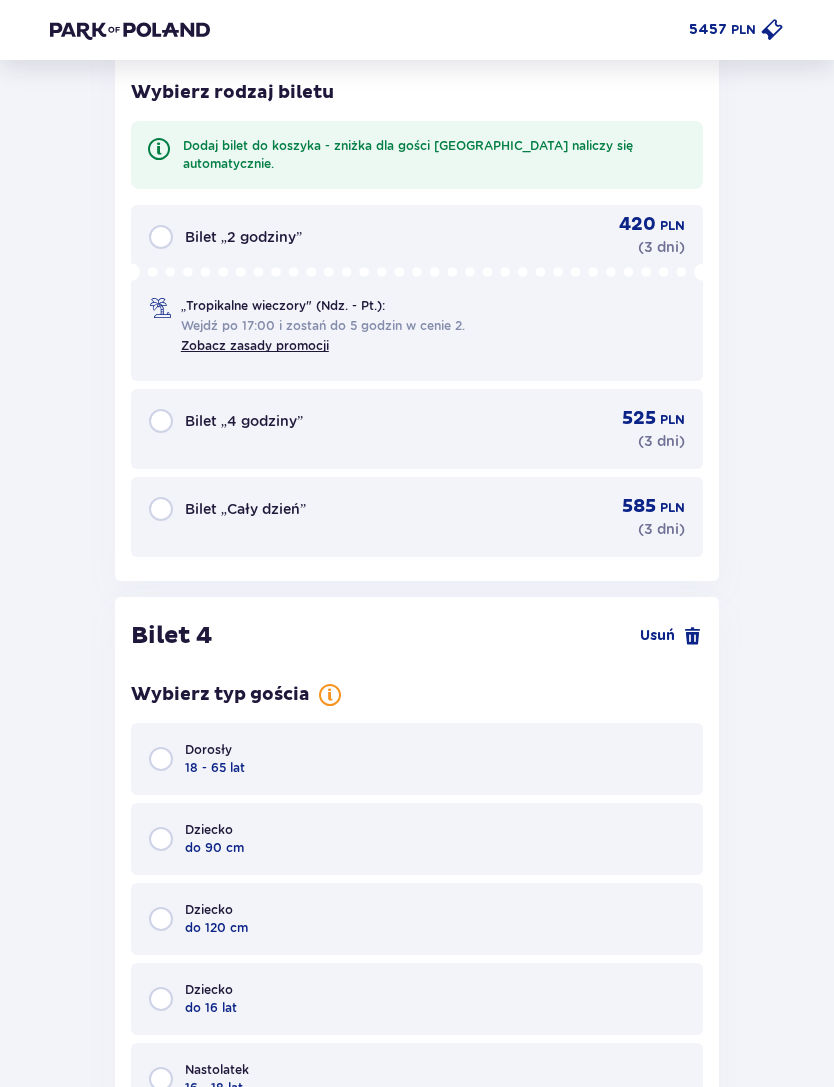 click on "Bilet „Cały dzień” 585 PLN ( 3 dni )" at bounding box center (417, 517) 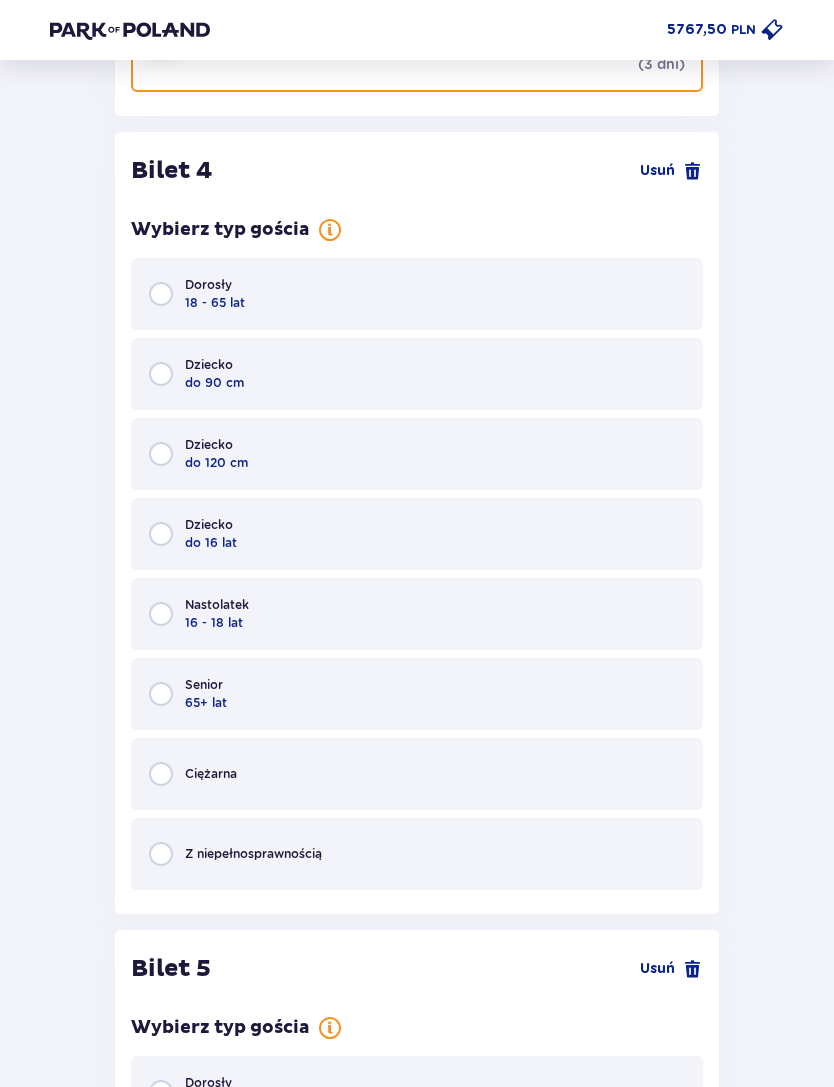 scroll, scrollTop: 6076, scrollLeft: 0, axis: vertical 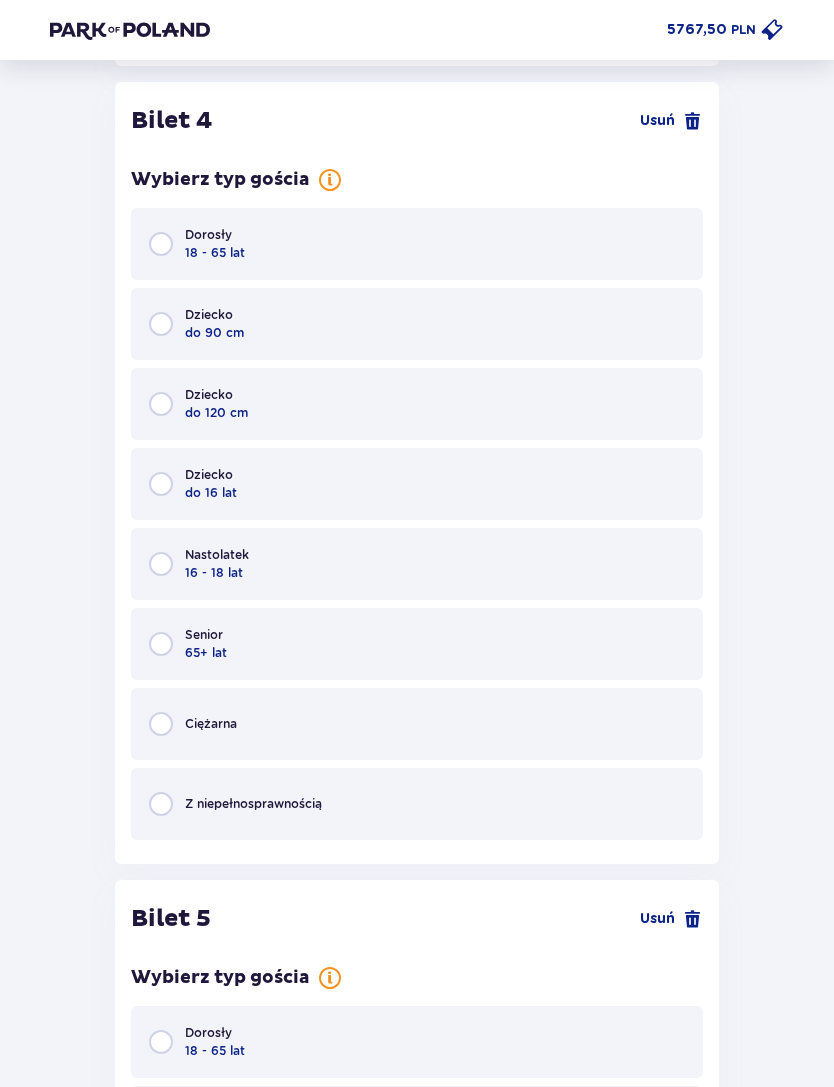 click on "Dorosły 18 - 65 lat" at bounding box center (417, 244) 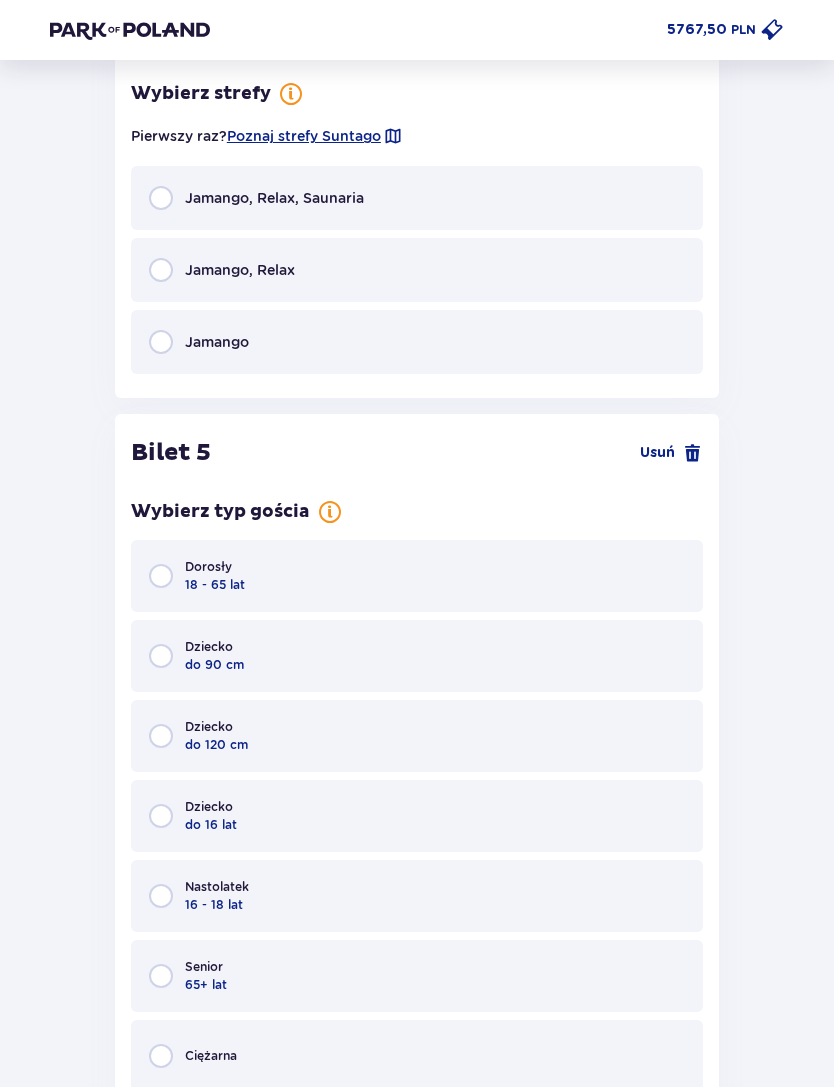 click on "Jamango, Relax" at bounding box center (417, 270) 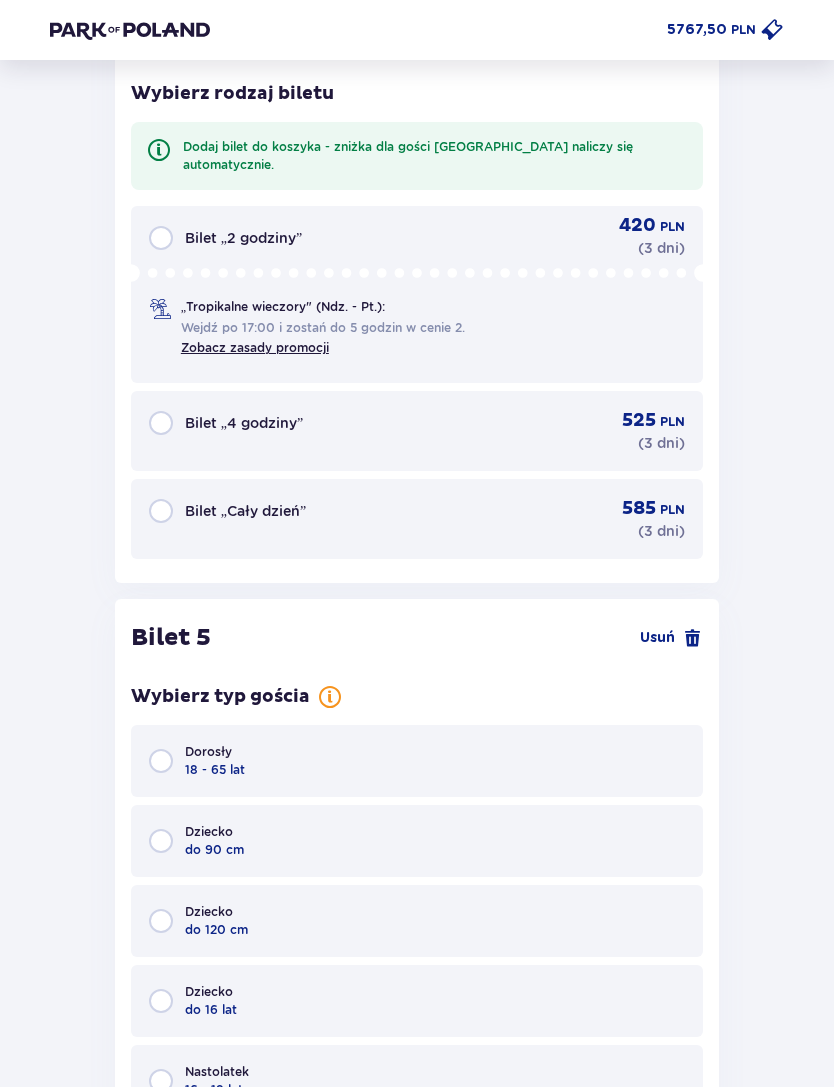 click on "Bilet „Cały dzień” 585 PLN ( 3 dni )" at bounding box center (417, 519) 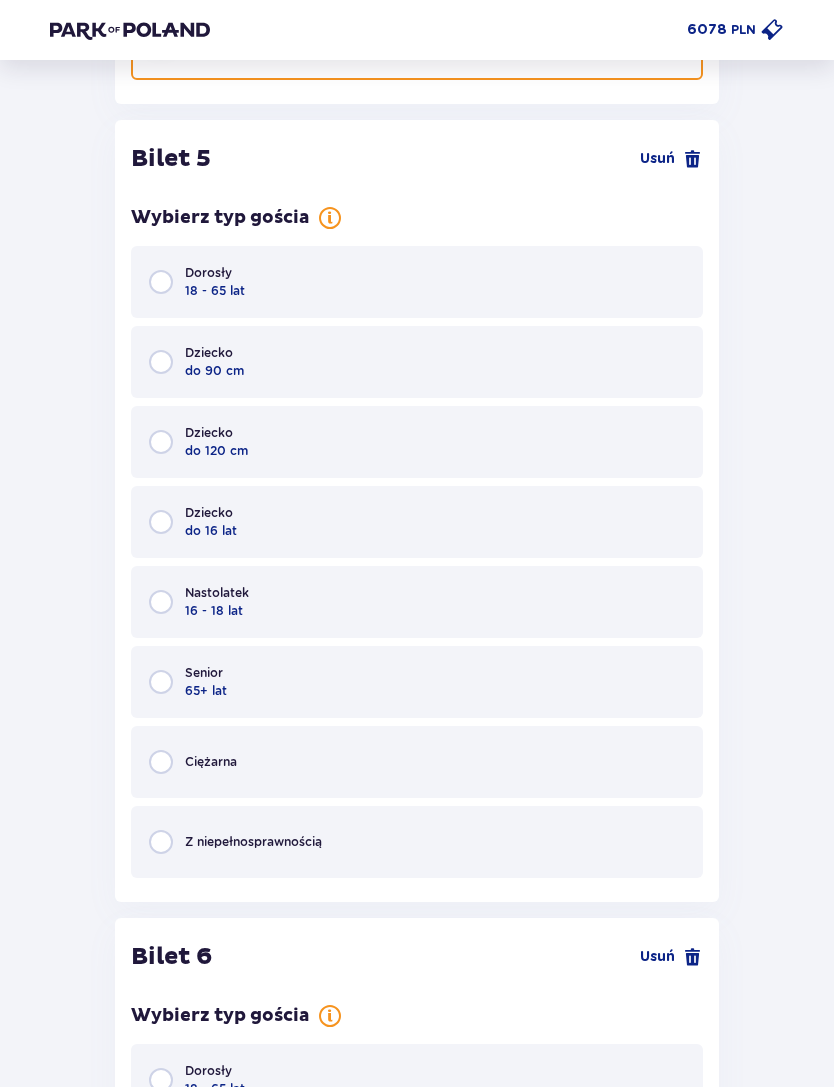 scroll, scrollTop: 7705, scrollLeft: 0, axis: vertical 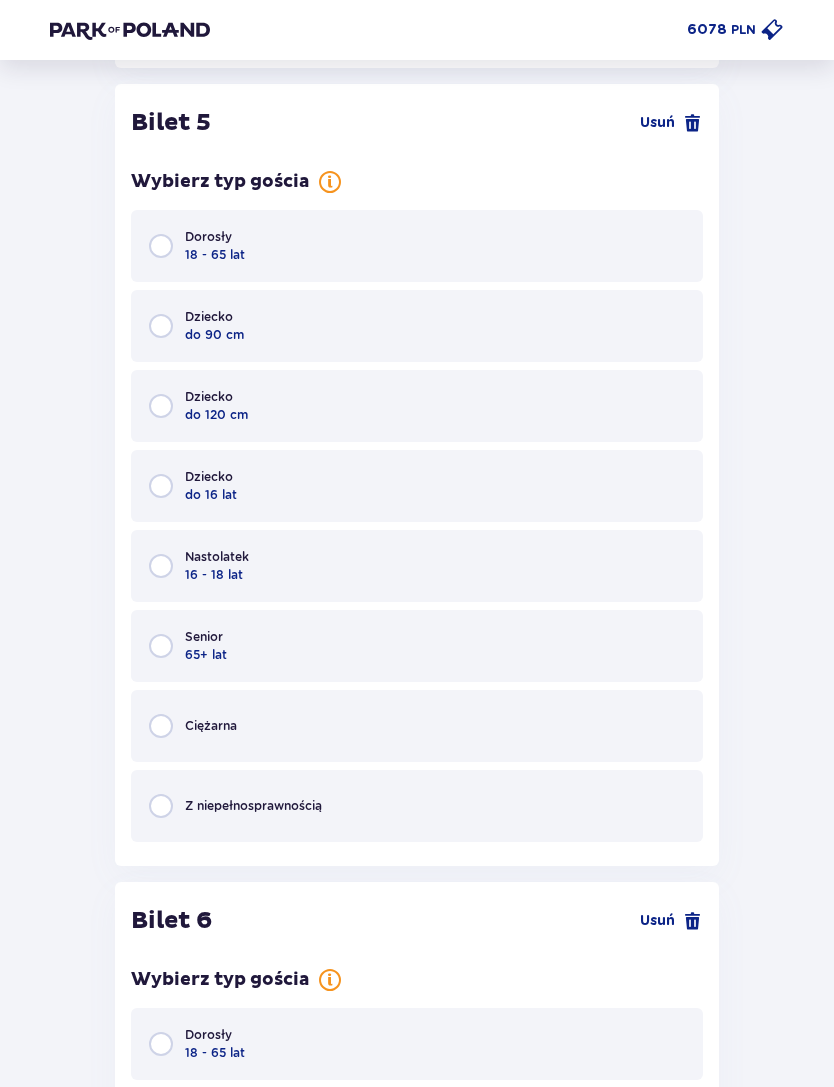 click on "Dziecko do 16 lat" at bounding box center [417, 486] 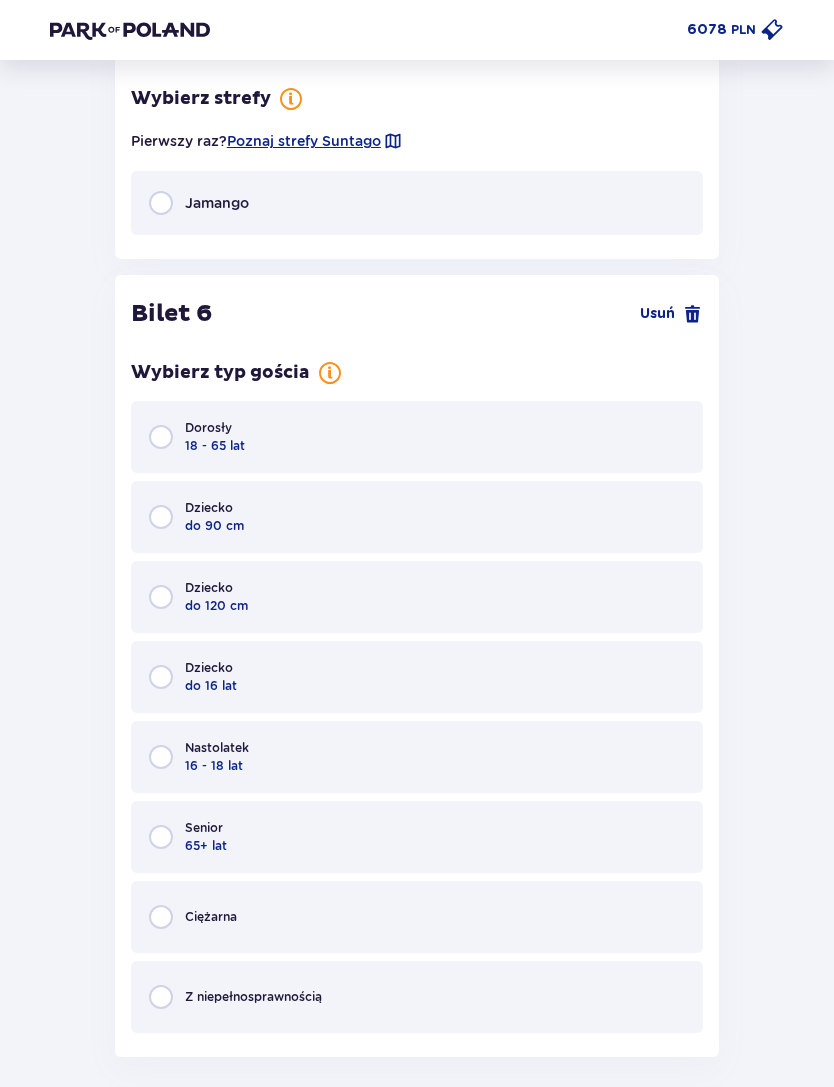 scroll, scrollTop: 8495, scrollLeft: 0, axis: vertical 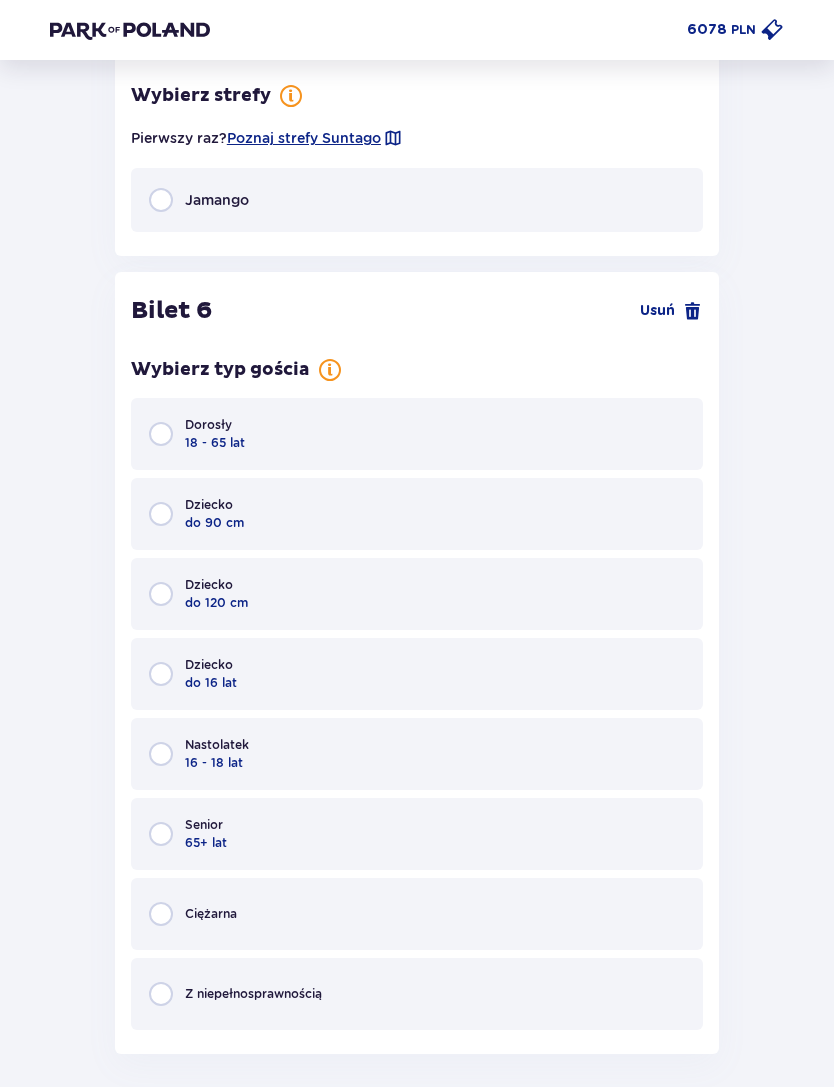 click on "Jamango" at bounding box center (417, 200) 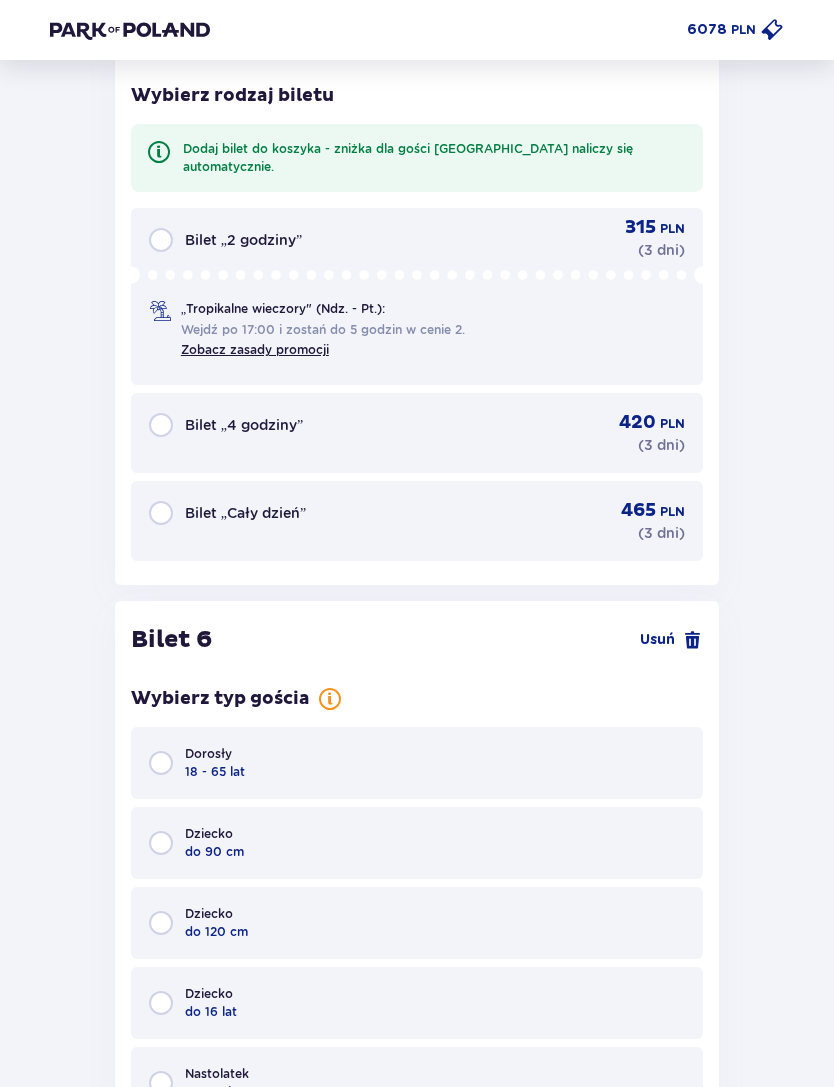click on "Bilet „Cały dzień” 465 PLN ( 3 dni )" at bounding box center [417, 521] 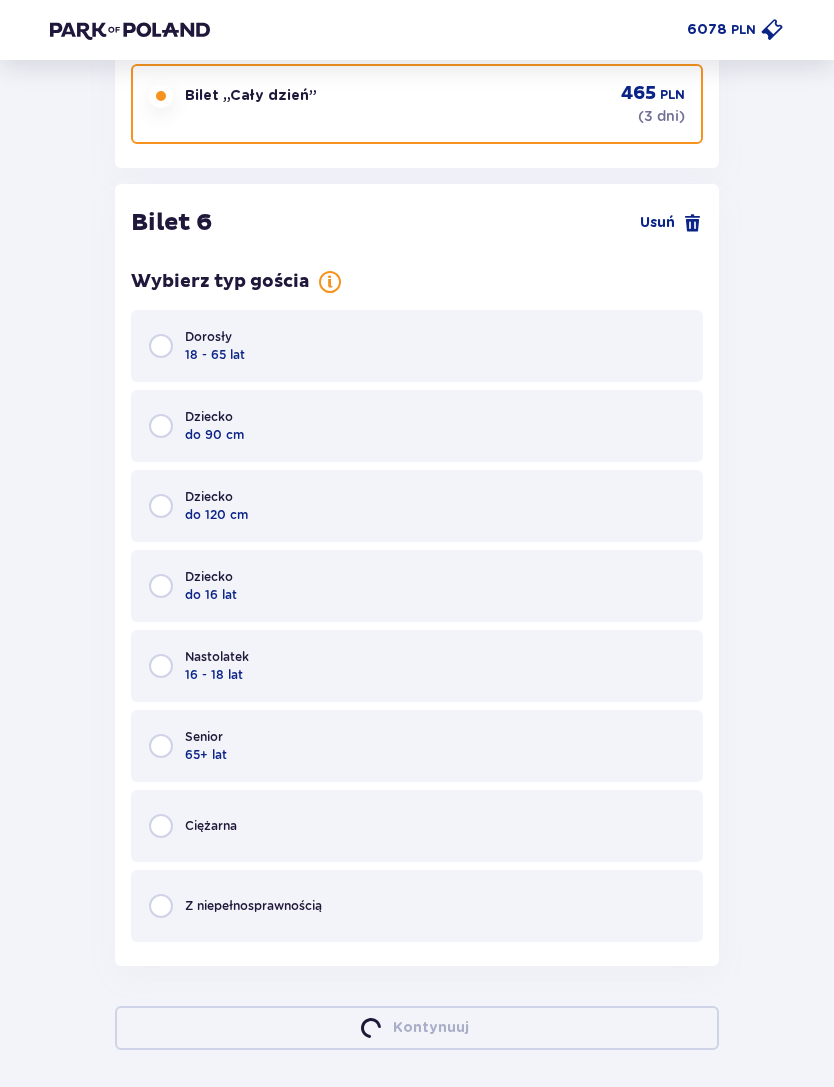 scroll, scrollTop: 9101, scrollLeft: 0, axis: vertical 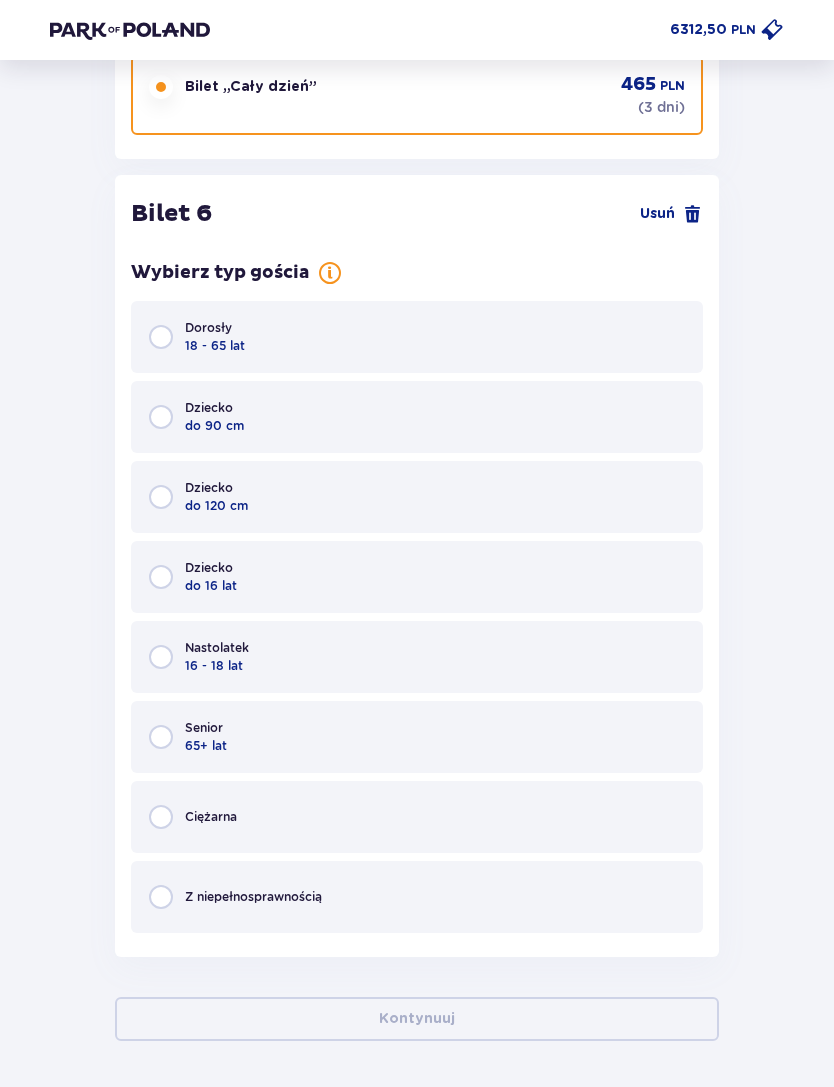 click on "Dziecko do 16 lat" at bounding box center [417, 577] 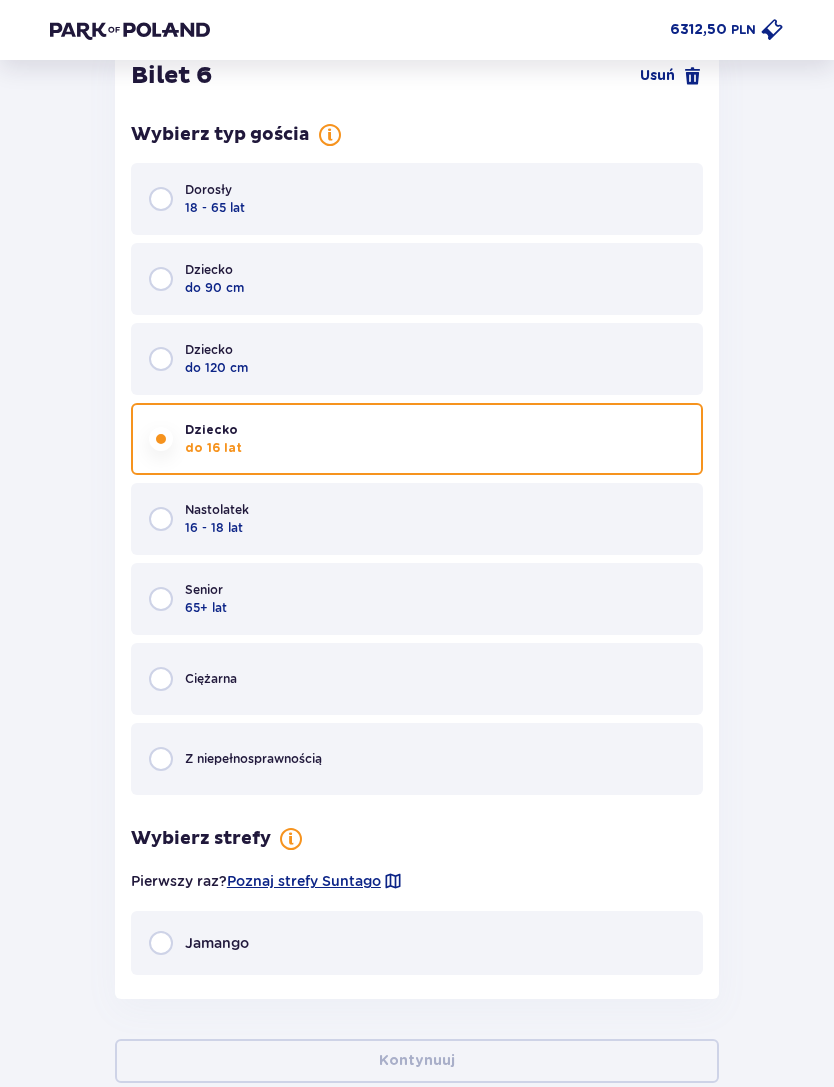 scroll, scrollTop: 9281, scrollLeft: 0, axis: vertical 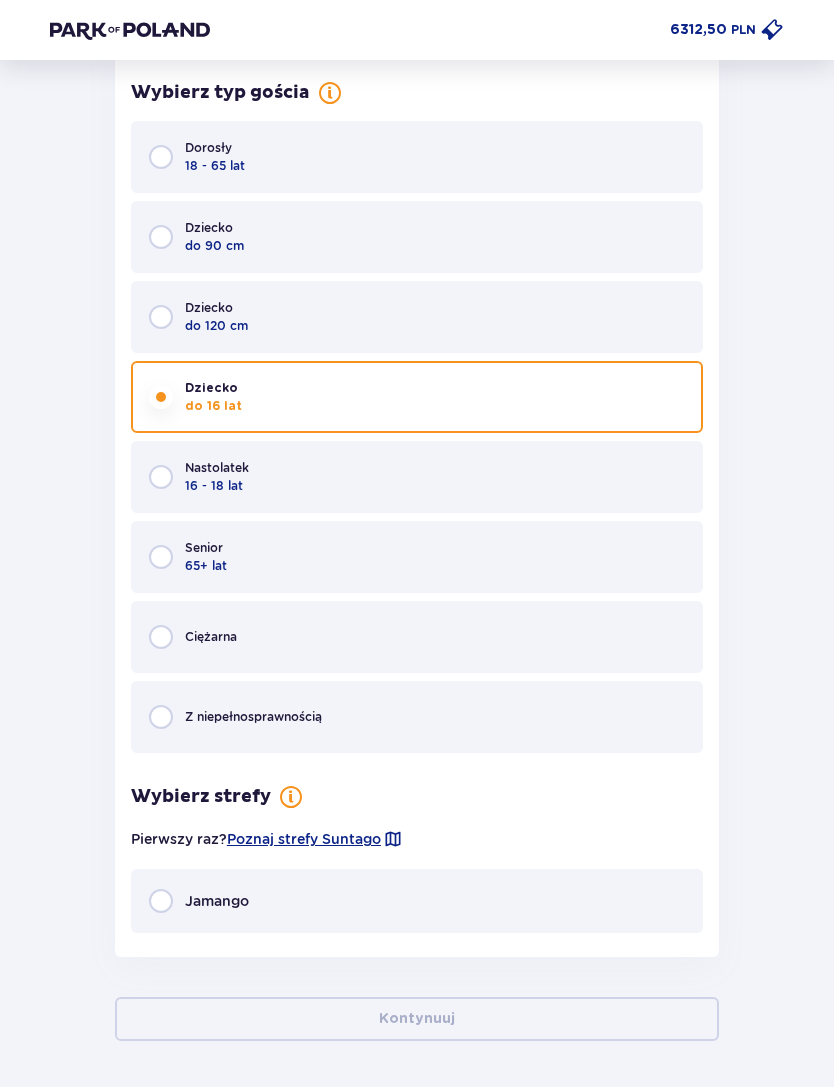click on "Jamango" at bounding box center [417, 901] 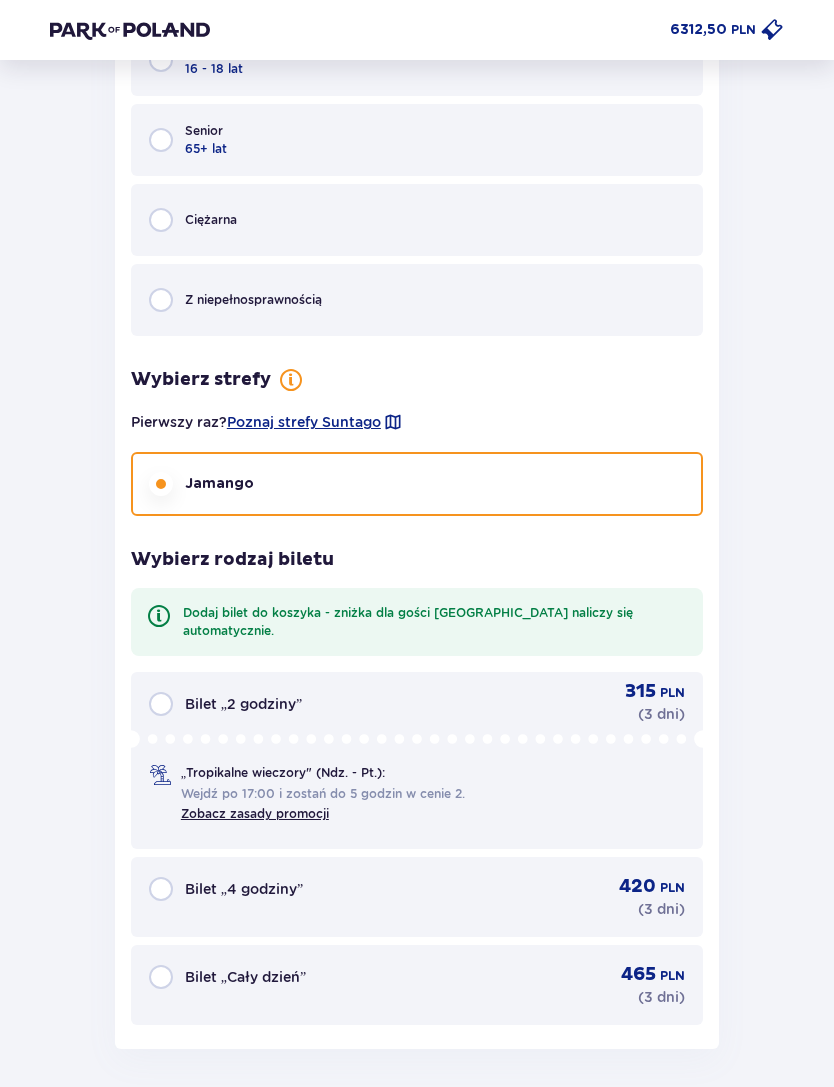 scroll, scrollTop: 9788, scrollLeft: 0, axis: vertical 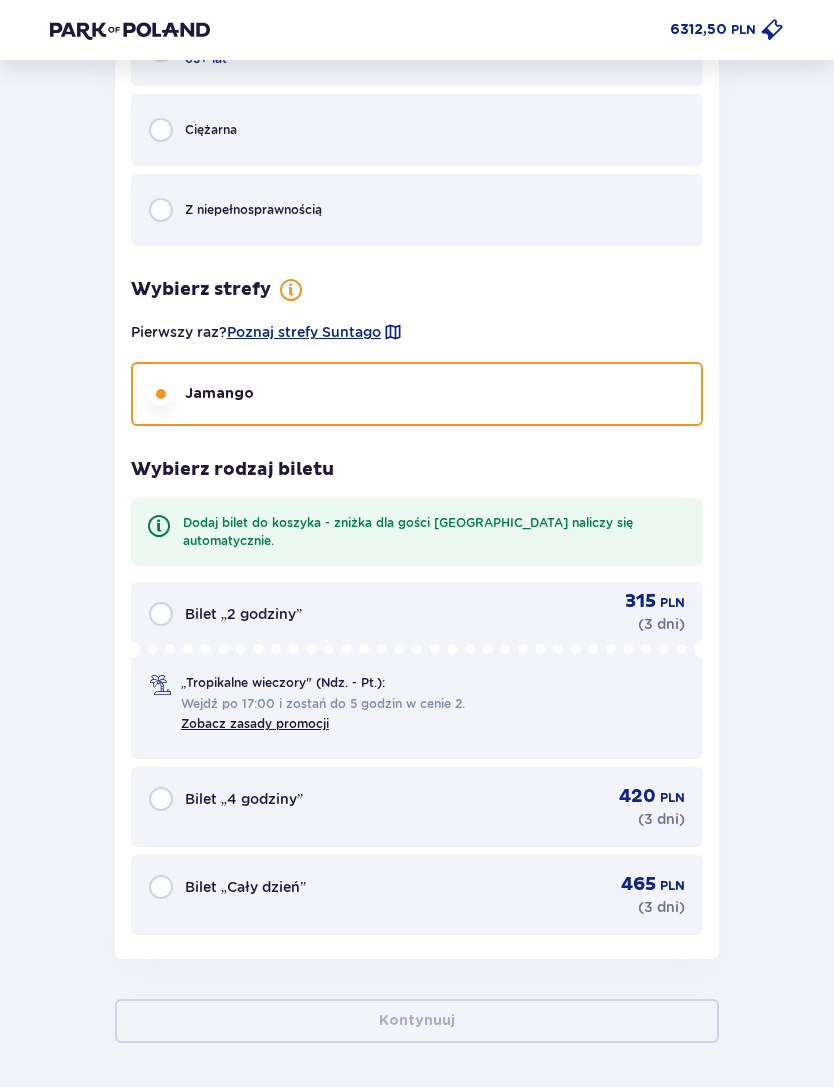 click on "Bilet „Cały dzień” 465 PLN ( 3 dni )" at bounding box center (417, 895) 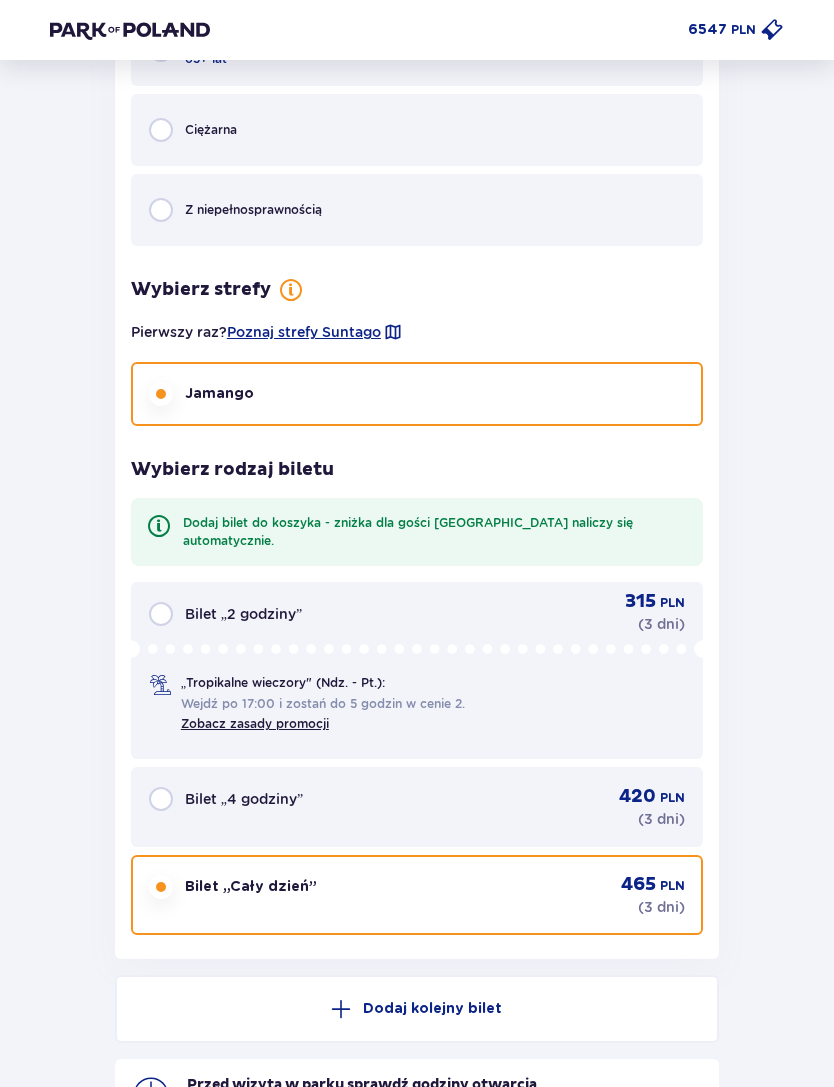 scroll, scrollTop: 9956, scrollLeft: 0, axis: vertical 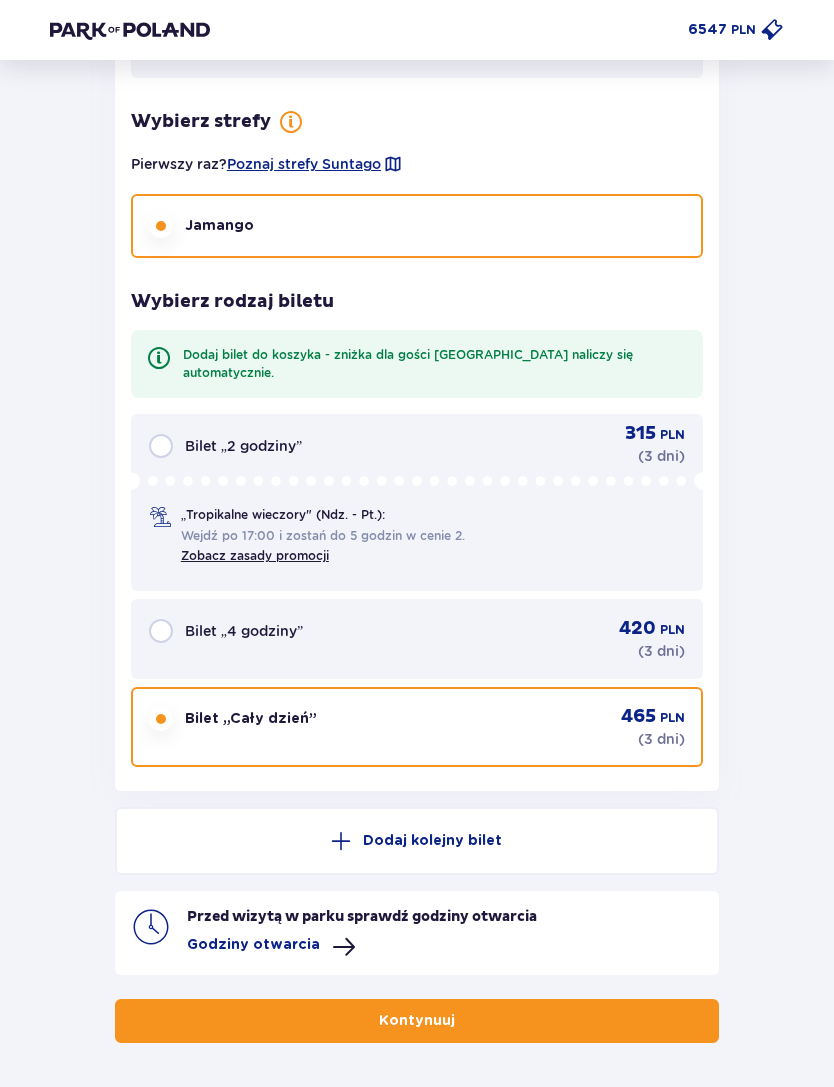 click on "Kontynuuj" at bounding box center [417, 1021] 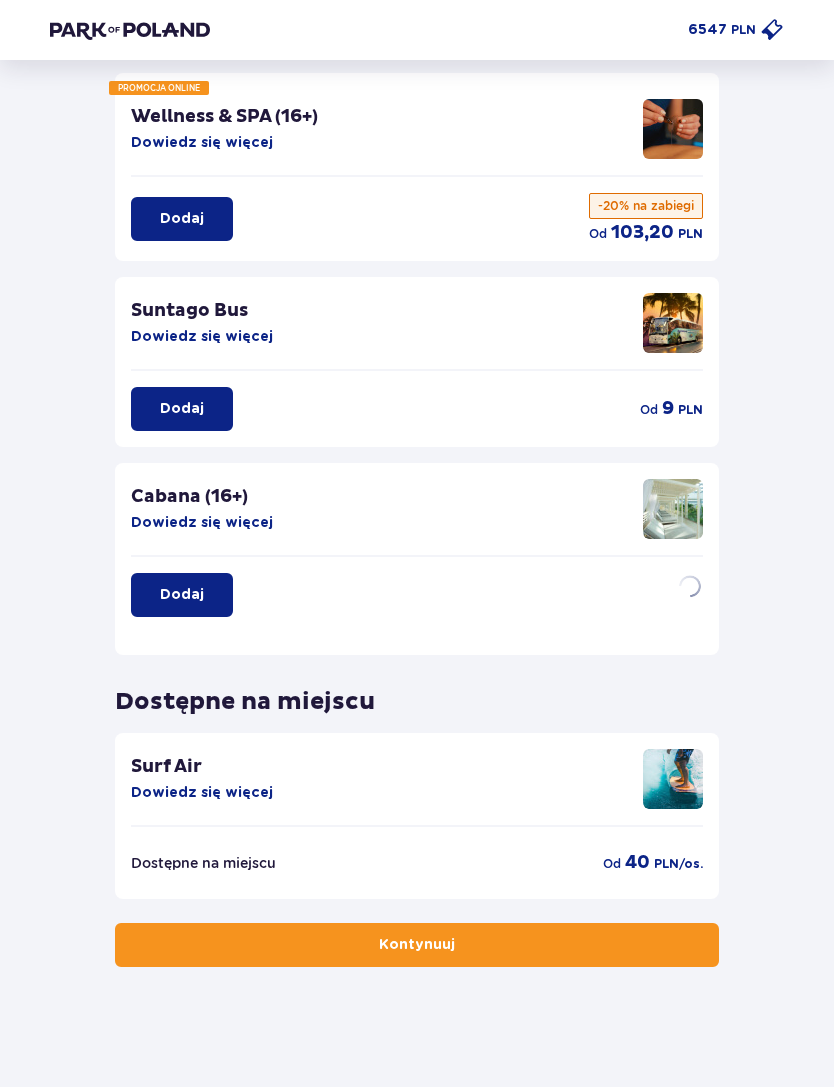 scroll, scrollTop: 0, scrollLeft: 0, axis: both 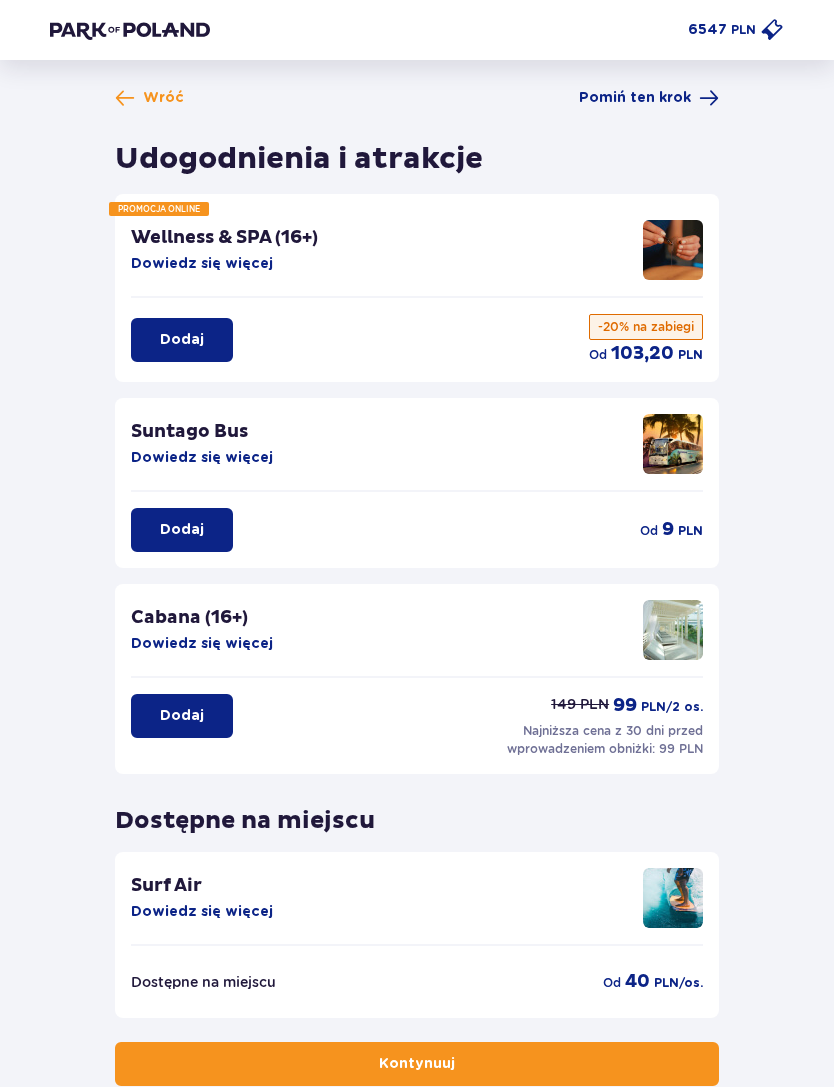 click on "Kontynuuj" at bounding box center [417, 1064] 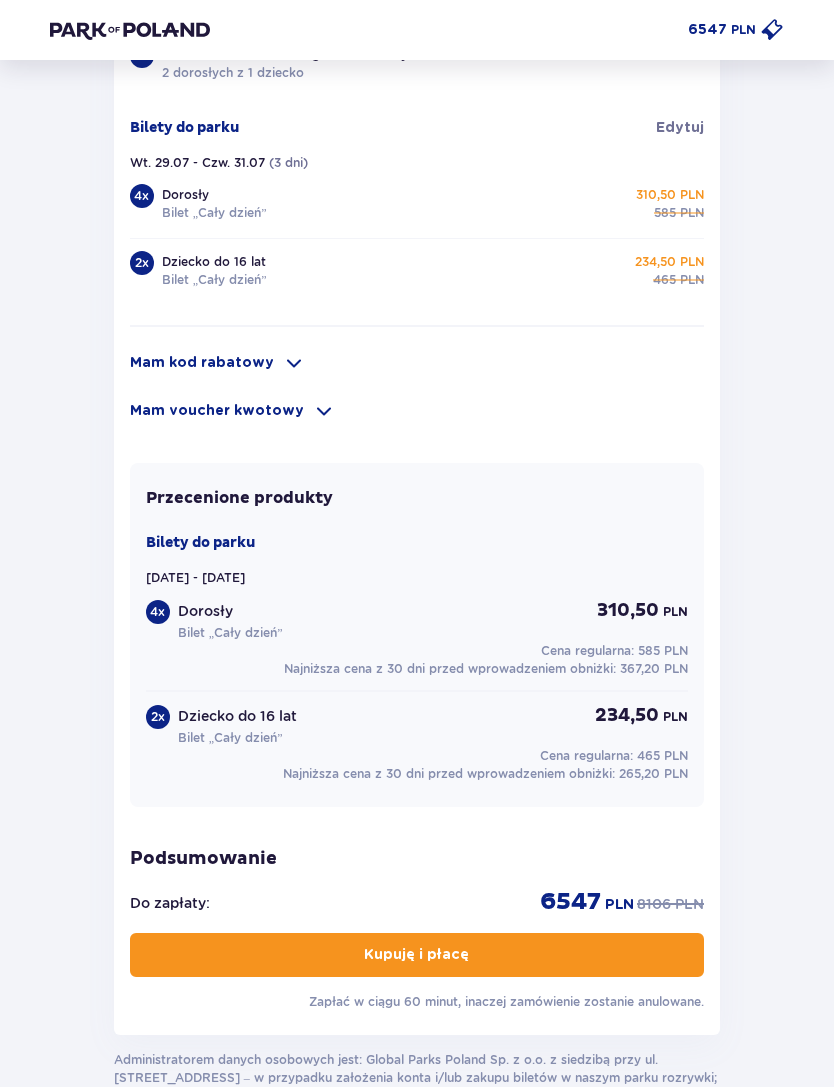 scroll, scrollTop: 1521, scrollLeft: 0, axis: vertical 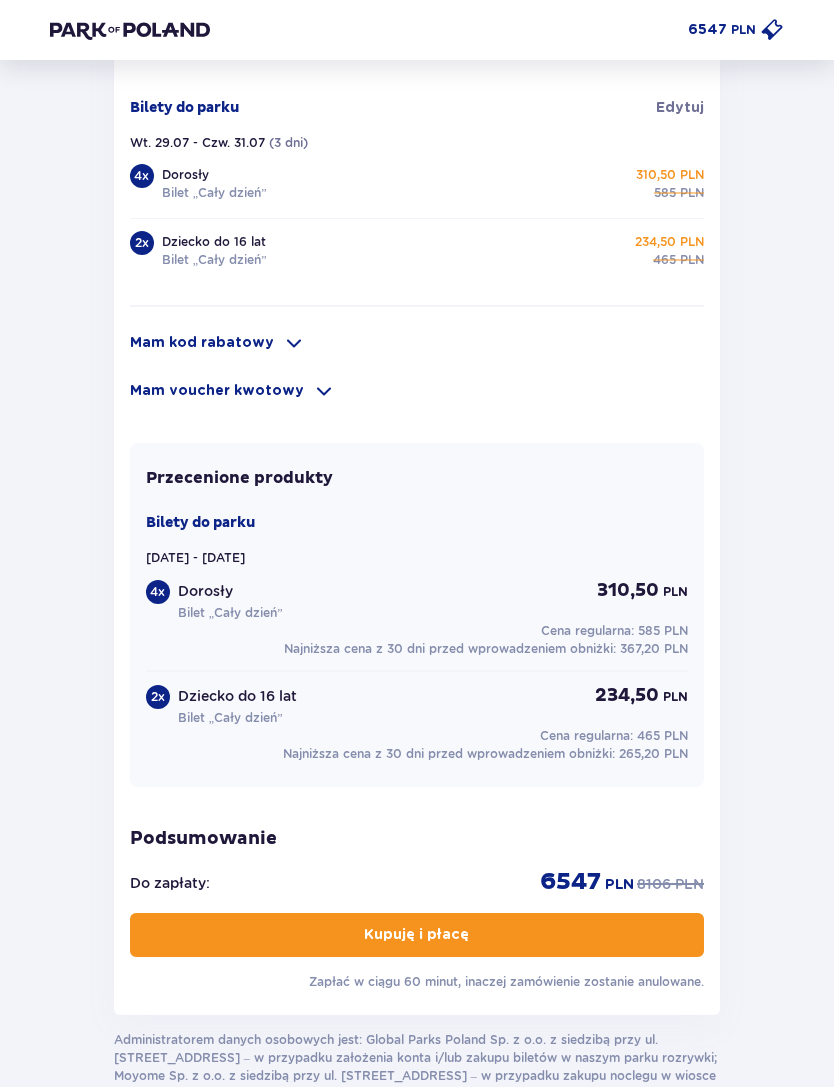 click on "4 x Dorosły 310,50 PLN" at bounding box center [417, 591] 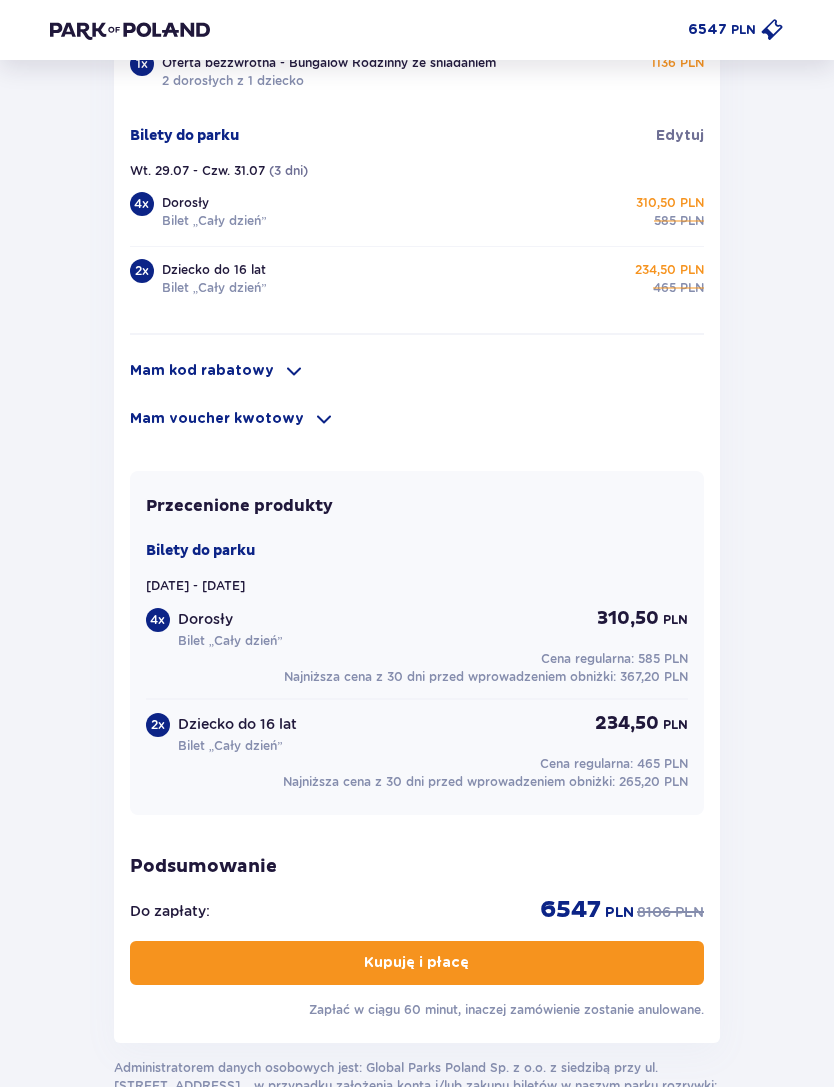 scroll, scrollTop: 1377, scrollLeft: 0, axis: vertical 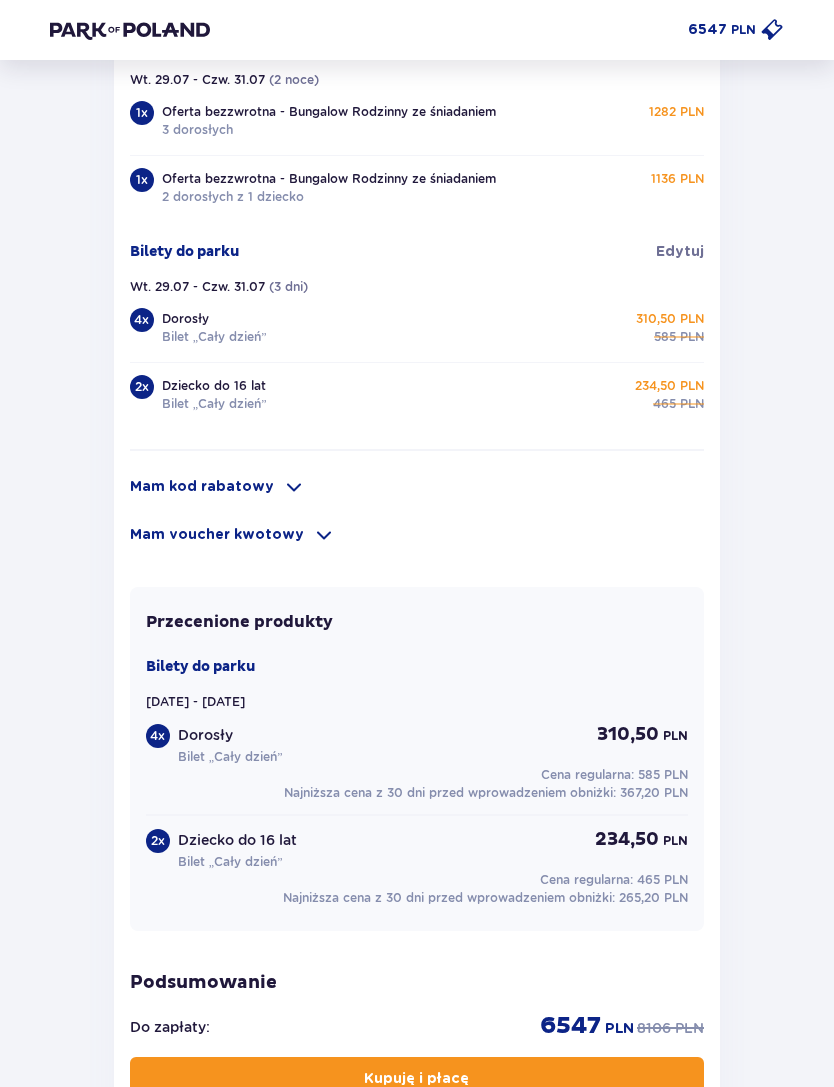 click on "Przecenione produkty Bilety do parku [DATE] - [DATE] 4 x Dorosły 310,50 PLN Bilet „Cały dzień” Cena regularna:   585 PLN Najniższa cena z 30 dni przed wprowadzeniem obniżki:   367,20 PLN 2 x Dziecko do 16 lat 234,50 PLN Bilet „Cały dzień” Cena regularna:   465 PLN Najniższa cena z 30 dni przed wprowadzeniem obniżki:   265,20 PLN" at bounding box center [417, 759] 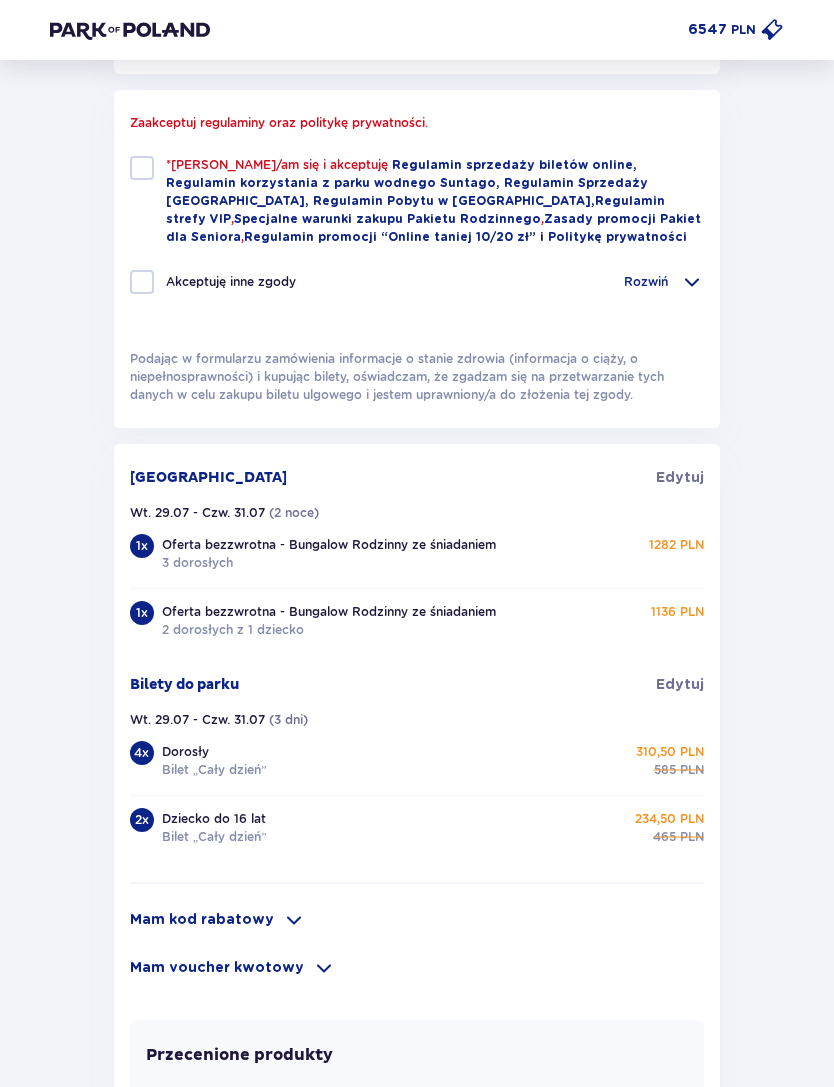 scroll, scrollTop: 988, scrollLeft: 0, axis: vertical 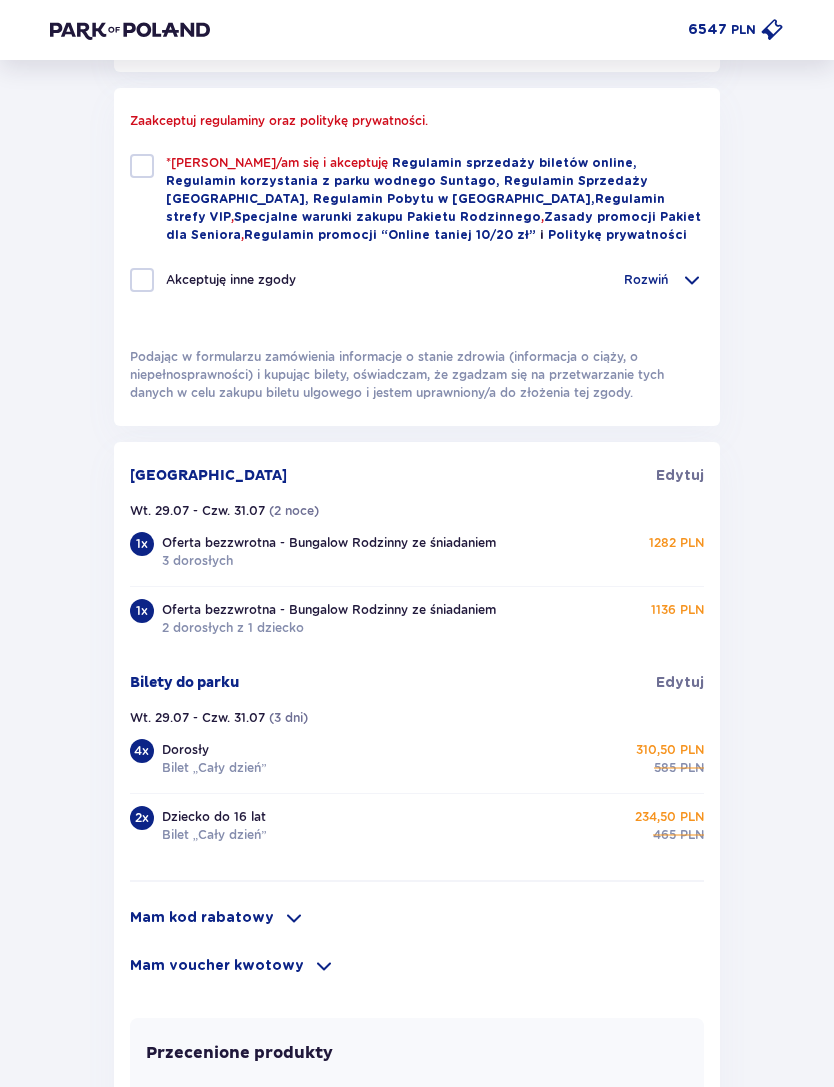 click on "Wróć Zamówienie i płatność Dane kontaktowe Imię * Nazwisko * Adres e-mail * Potwierdź adres e-mail * Numer telefonu * Numer telefonu, wraz z kodem kraju, np. 48 ​123 ​456 ​789 Chcę fakturę na firmę Jeśli nie prowadzisz działalności gospodarczej lub innej spółki, automatycznie wystawimy Ci fakturę imienną. Dodaj adres do faktury imiennej Utwórz konto Tak, chcę założyć konto Zaakceptuj regulaminy oraz politykę prywatności. *Zapoznałem/am się i akceptuję   Regulamin sprzedaży biletów online,   Regulamin korzystania z parku wodnego [GEOGRAPHIC_DATA],   [GEOGRAPHIC_DATA] Sprzedaży [GEOGRAPHIC_DATA],   [GEOGRAPHIC_DATA] w [GEOGRAPHIC_DATA] ,  [GEOGRAPHIC_DATA] strefy VIP ,  Specjalne warunki zakupu Pakietu Rodzinnego ,  Zasady promocji Pakiet dla Seniora ,  Regulamin promocji “Online taniej 10/20 zł”   i   Politykę prywatności [GEOGRAPHIC_DATA] inne zgody Rozwiń [GEOGRAPHIC_DATA] [GEOGRAPHIC_DATA] Wt. 29.07   - Czw. 31.07 ( 2 noce ) 1 x Oferta bezzwrotna - Bungalow Rodzinny ze śniadaniem 3 dorosłych 1282 PLN 1 x   ( )" at bounding box center [417, 399] 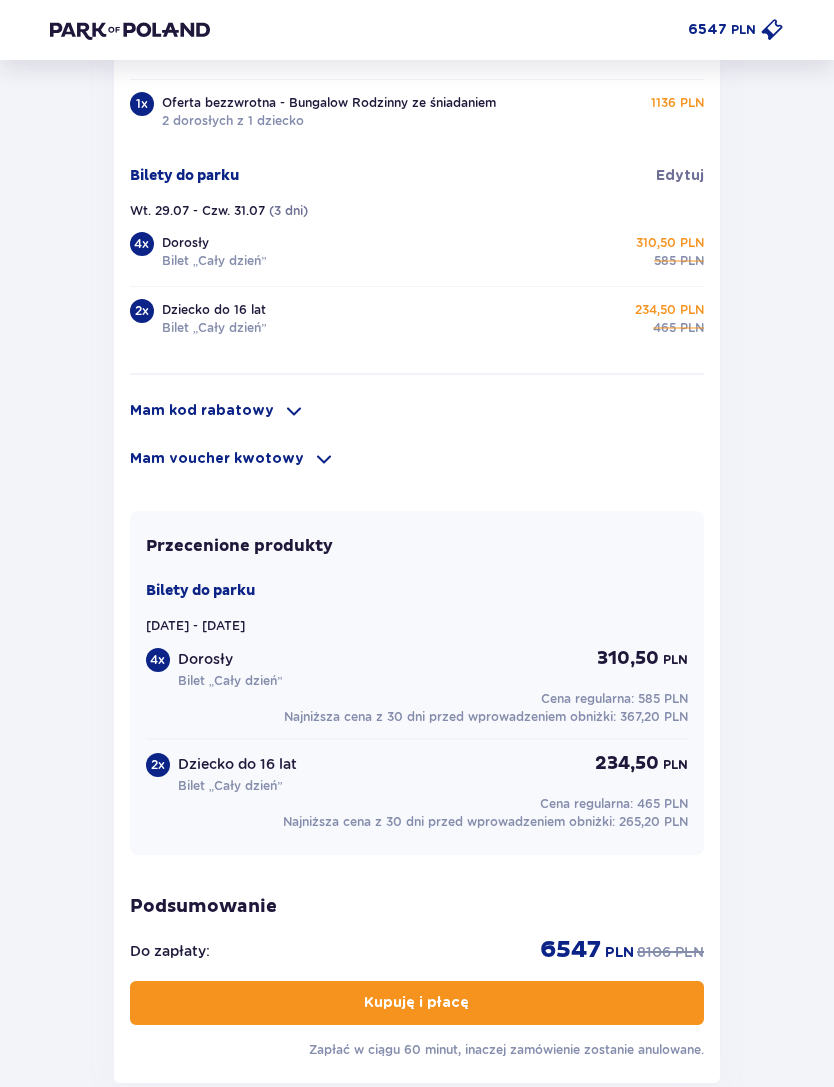 scroll, scrollTop: 1499, scrollLeft: 0, axis: vertical 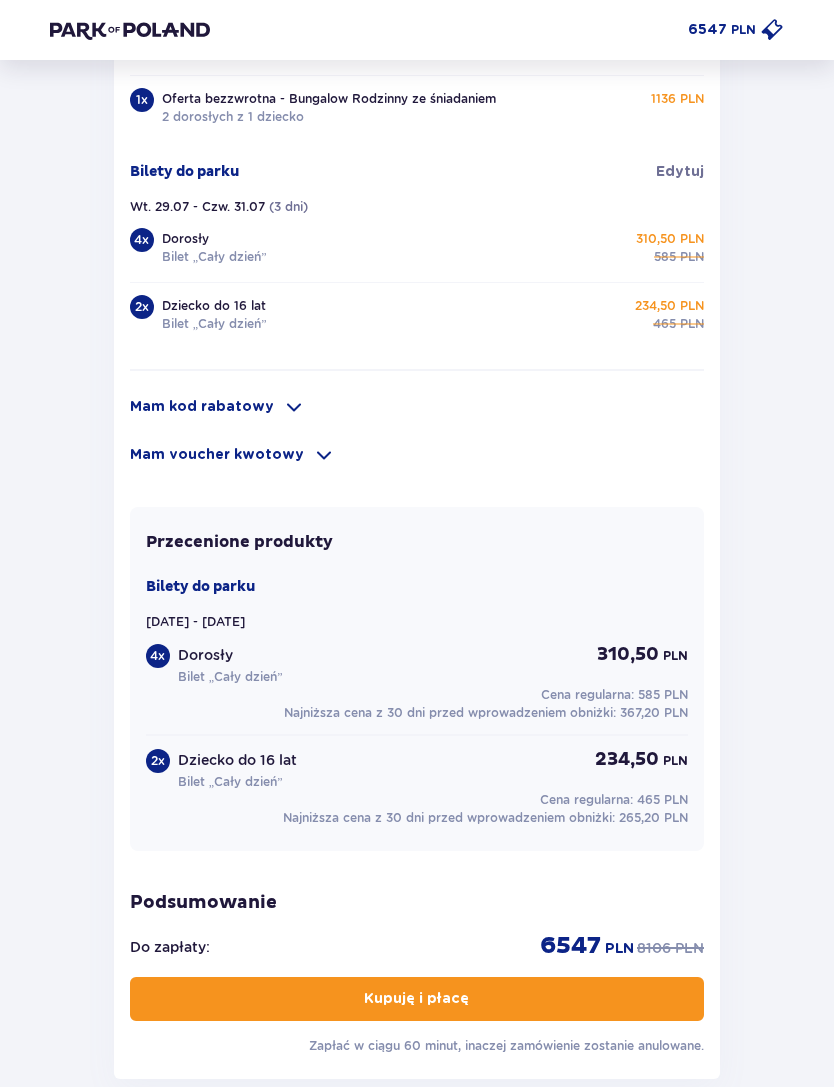 click on "Edytuj" at bounding box center [680, 172] 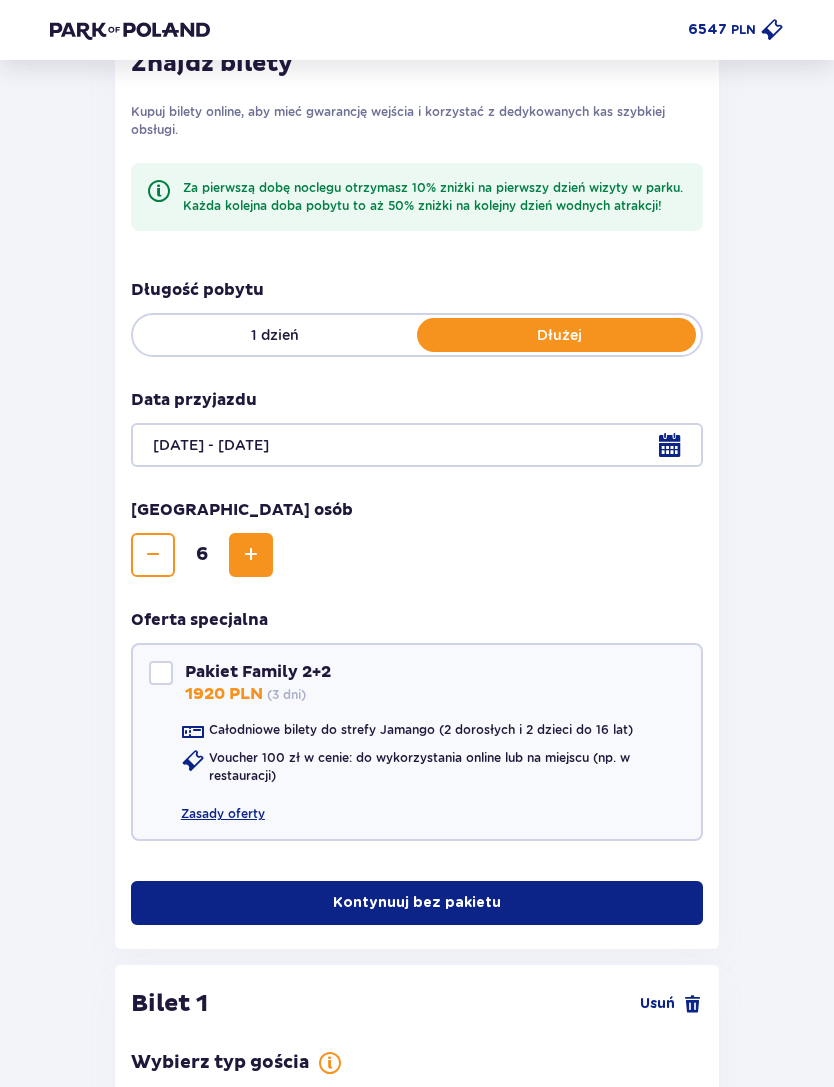 scroll, scrollTop: 302, scrollLeft: 0, axis: vertical 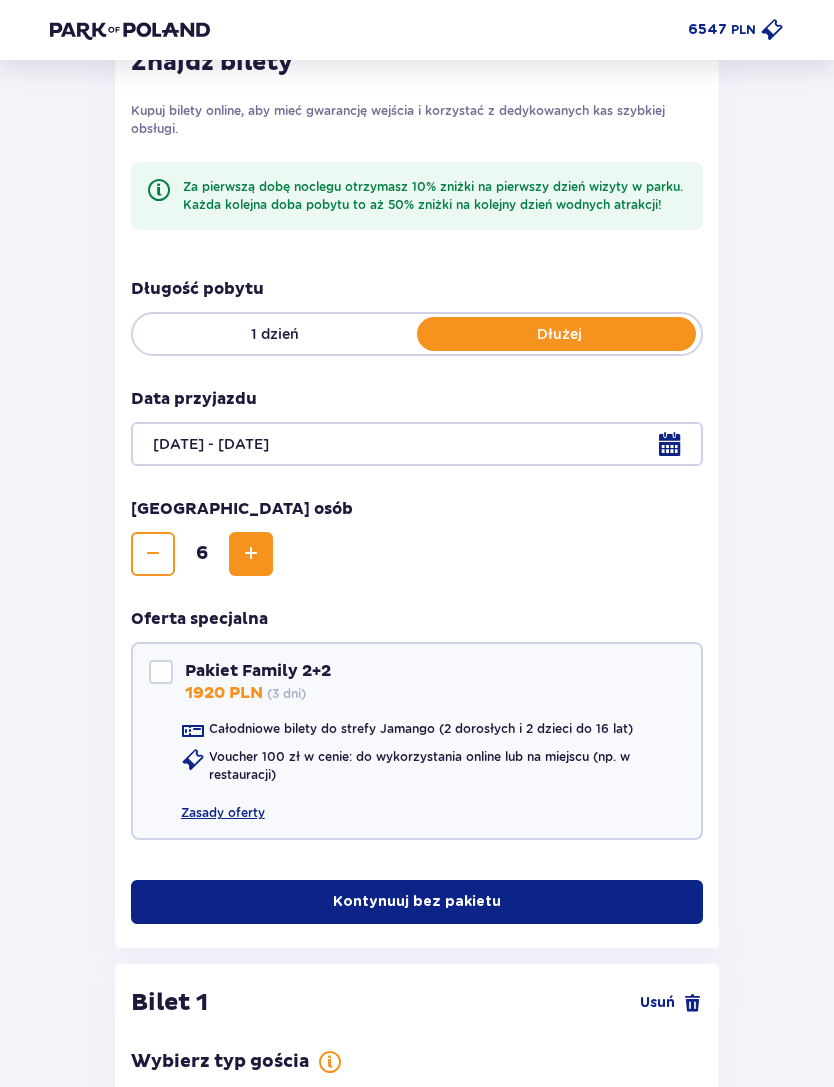 click at bounding box center (417, 444) 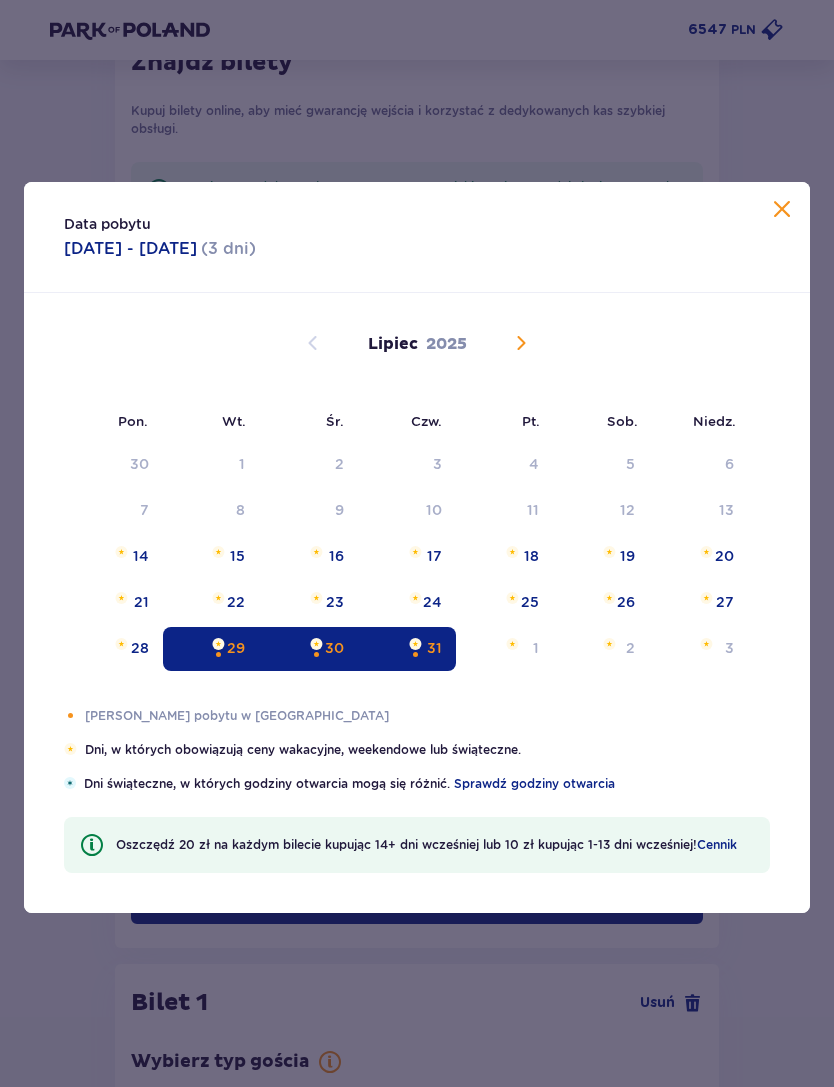 click at bounding box center (218, 644) 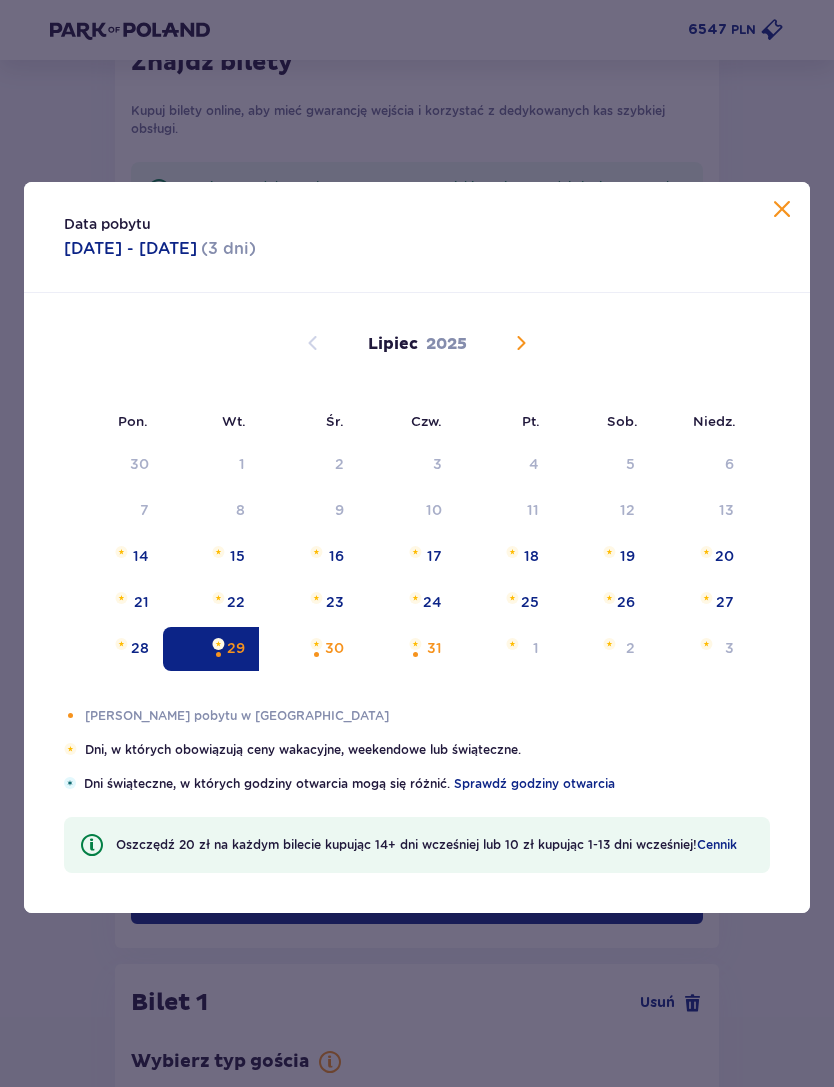 click at bounding box center (415, 644) 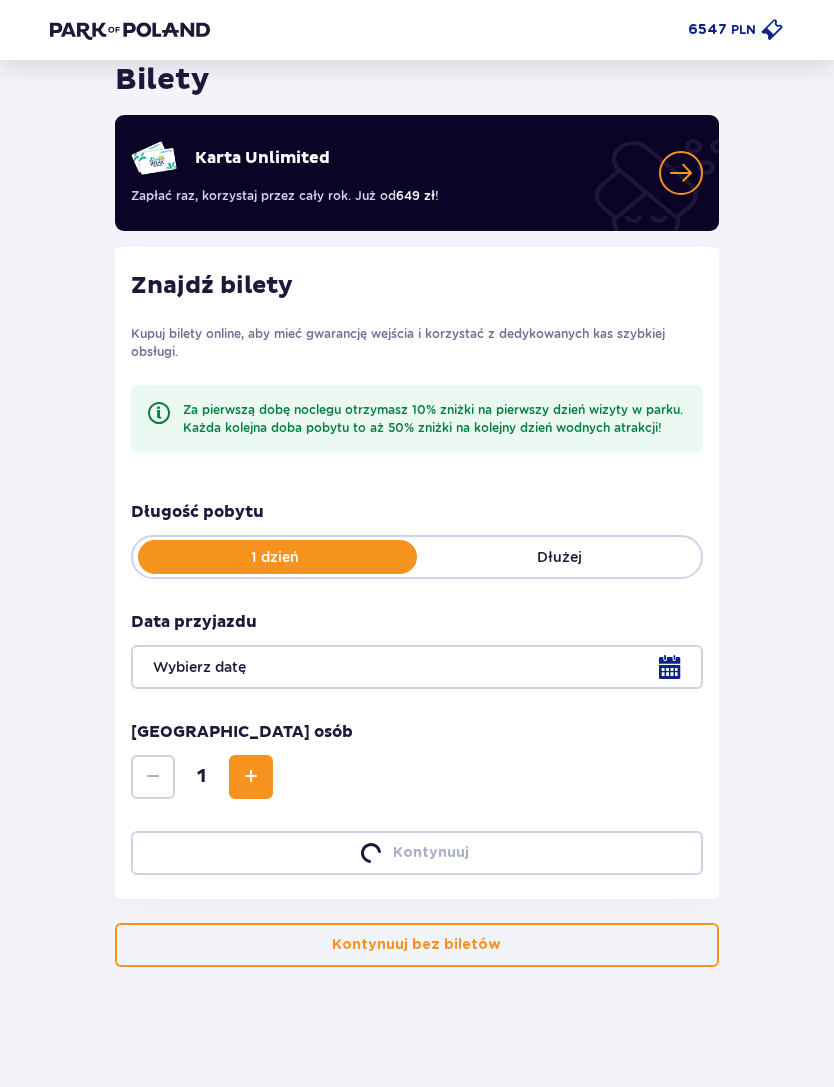 scroll, scrollTop: 15, scrollLeft: 0, axis: vertical 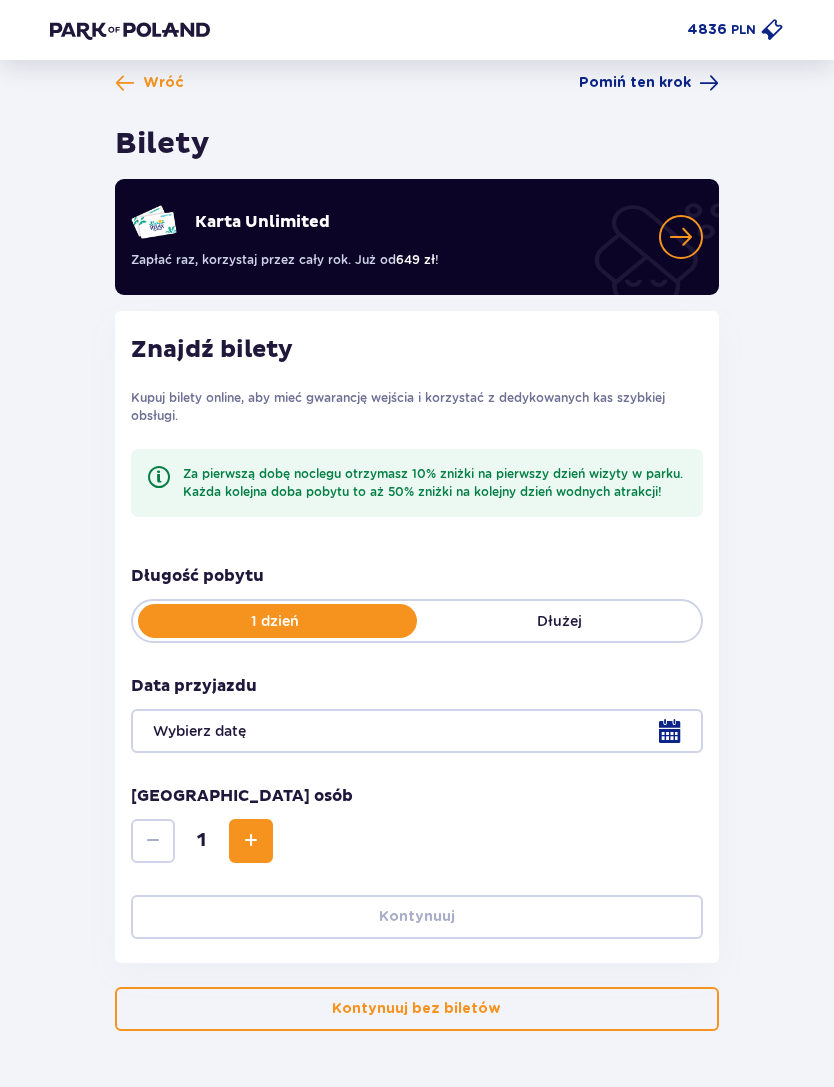 click on "Dłużej" at bounding box center (559, 621) 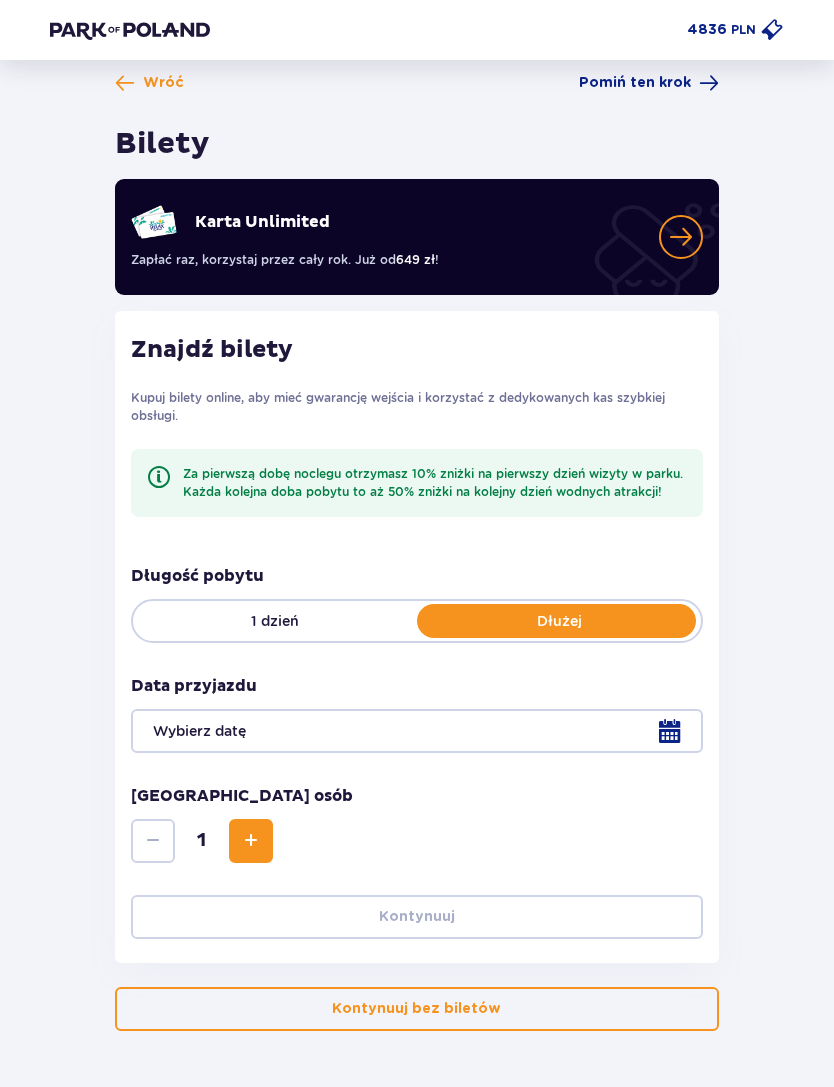 click at bounding box center (417, 731) 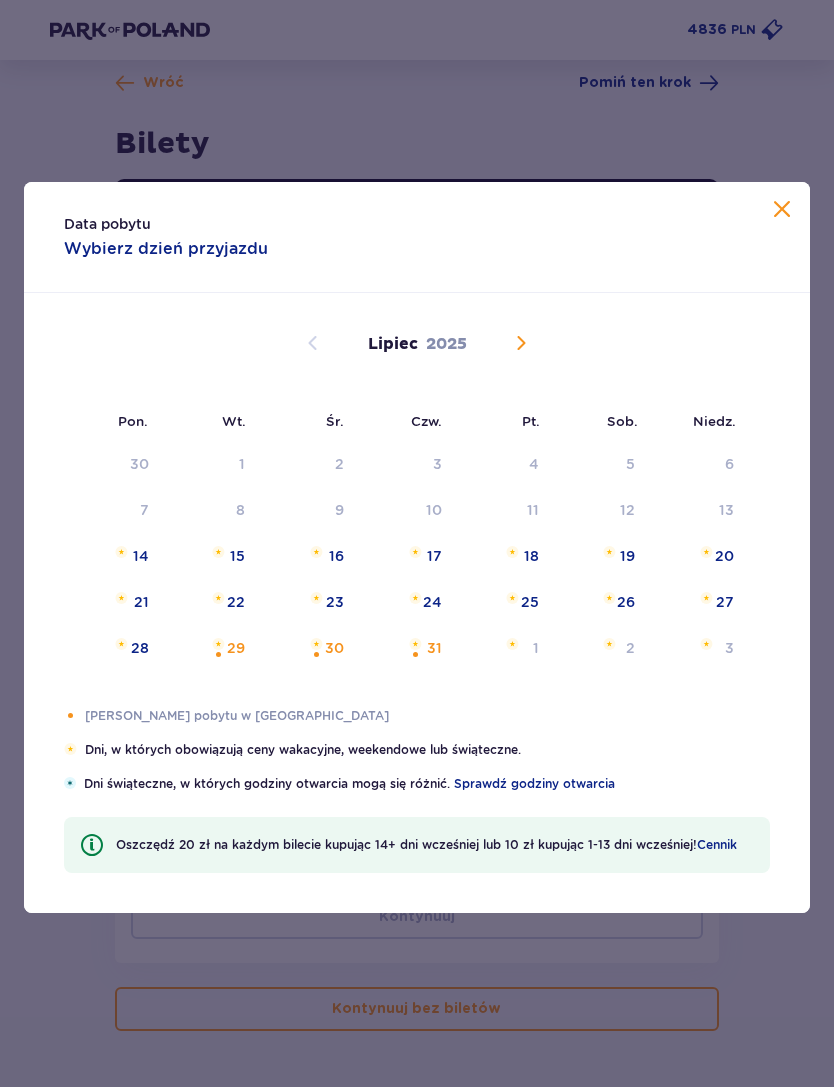 click at bounding box center (218, 644) 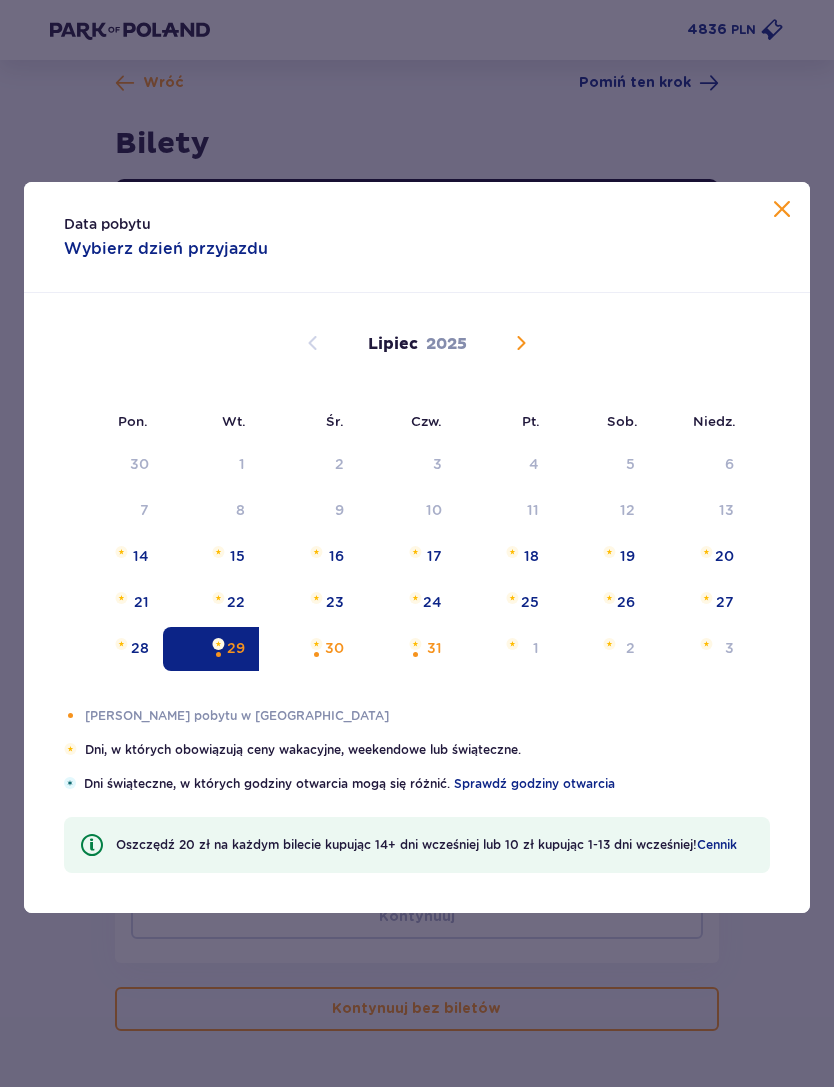 click on "31" at bounding box center [434, 648] 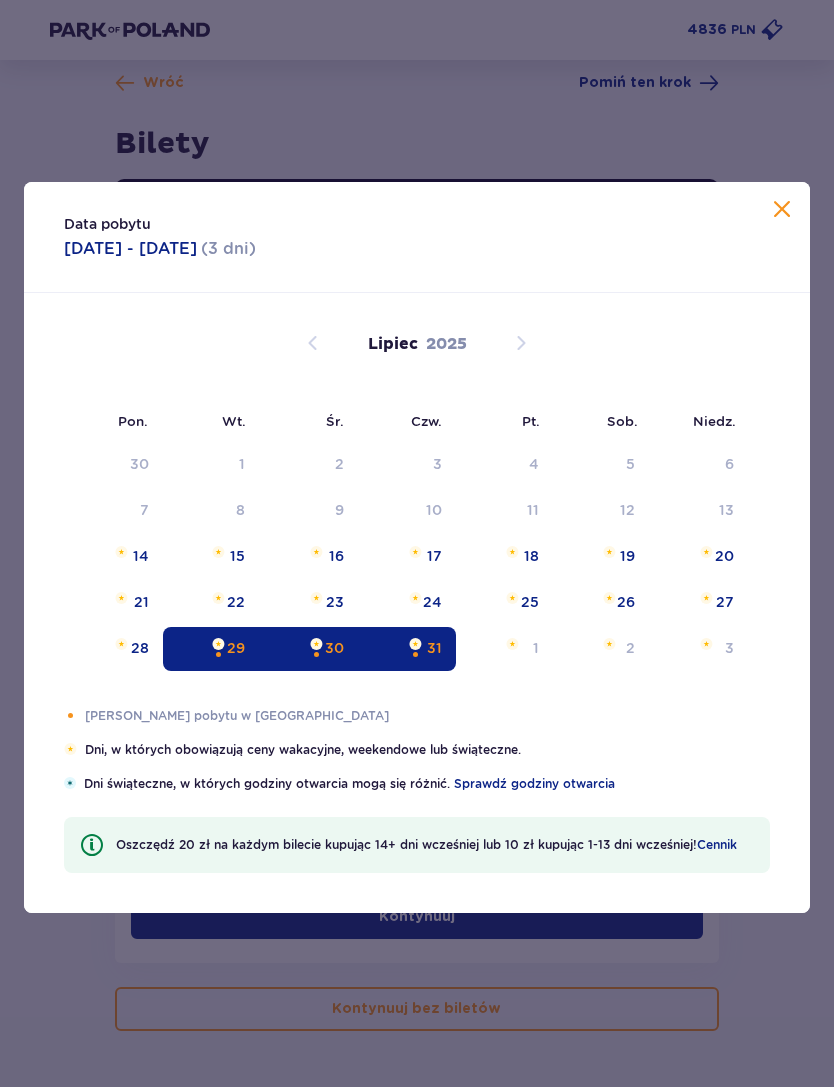 type on "[DATE] - [DATE]" 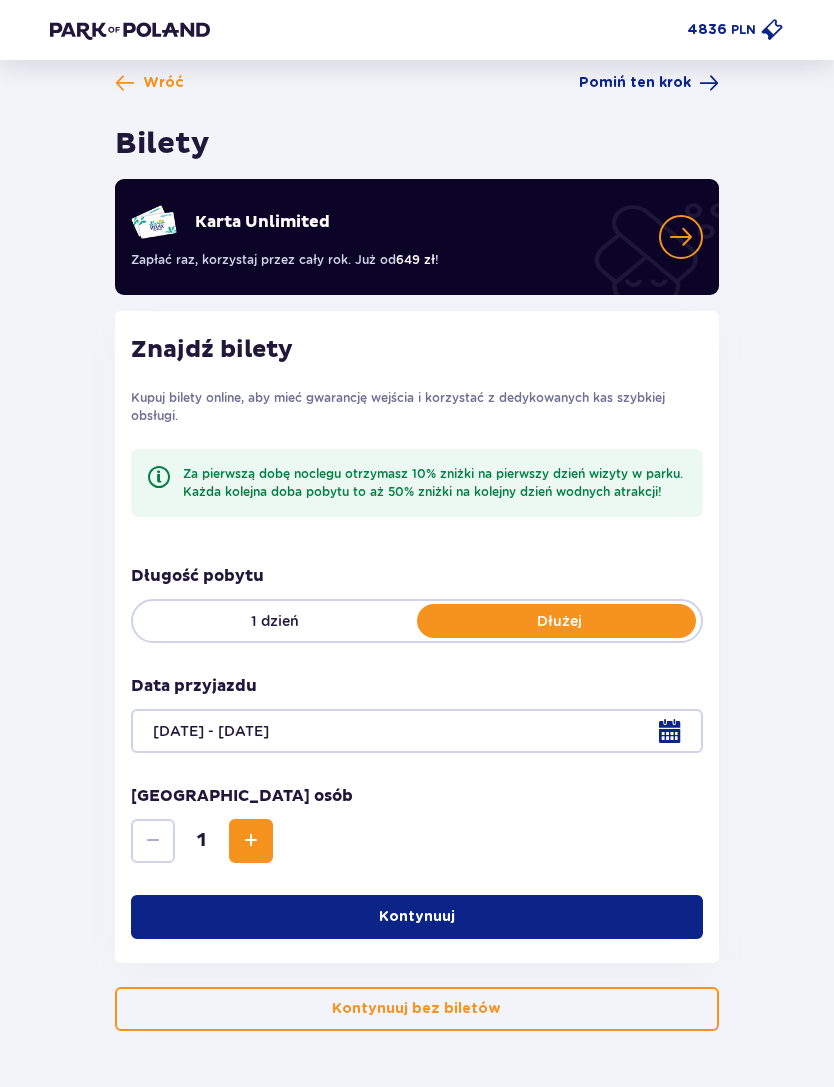 click at bounding box center [251, 841] 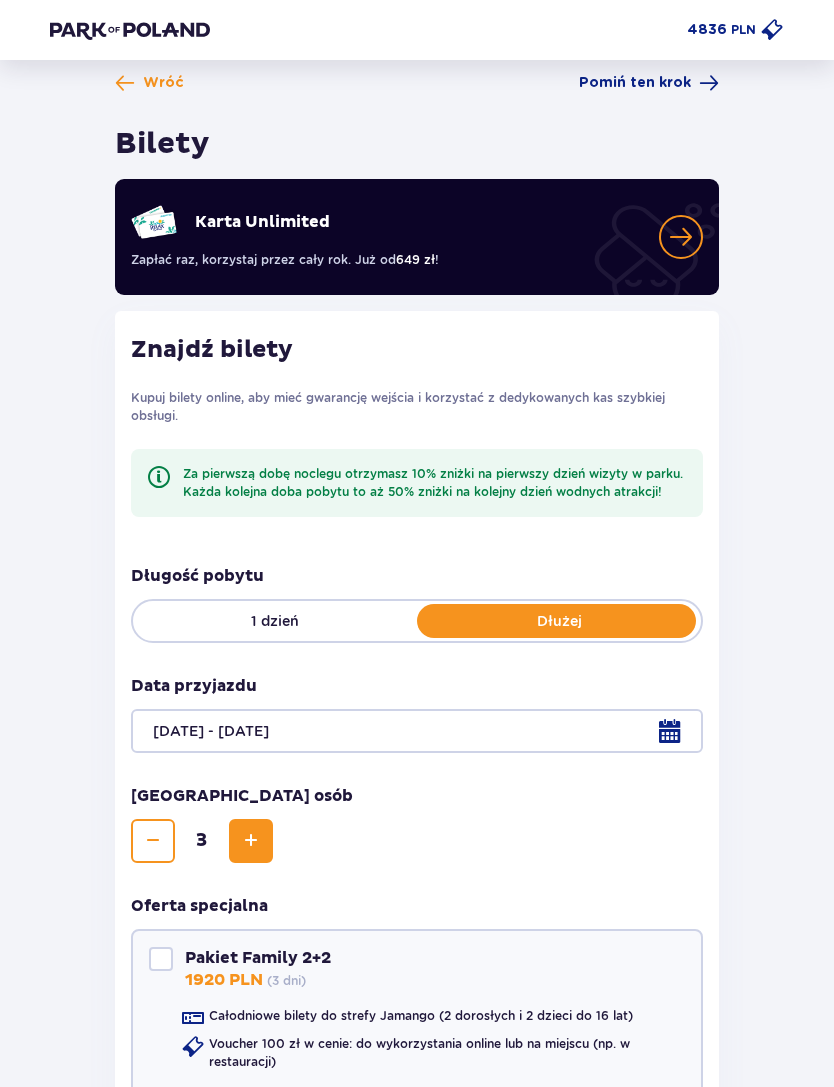 click at bounding box center [251, 841] 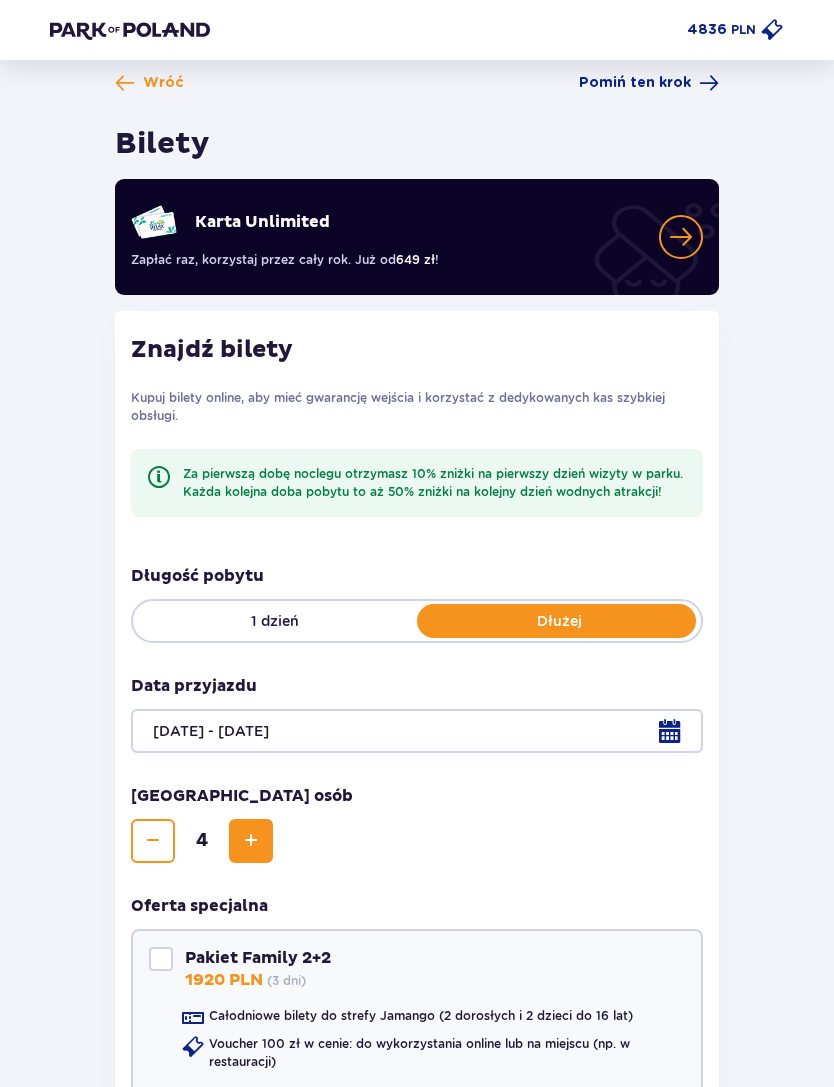 click at bounding box center (251, 841) 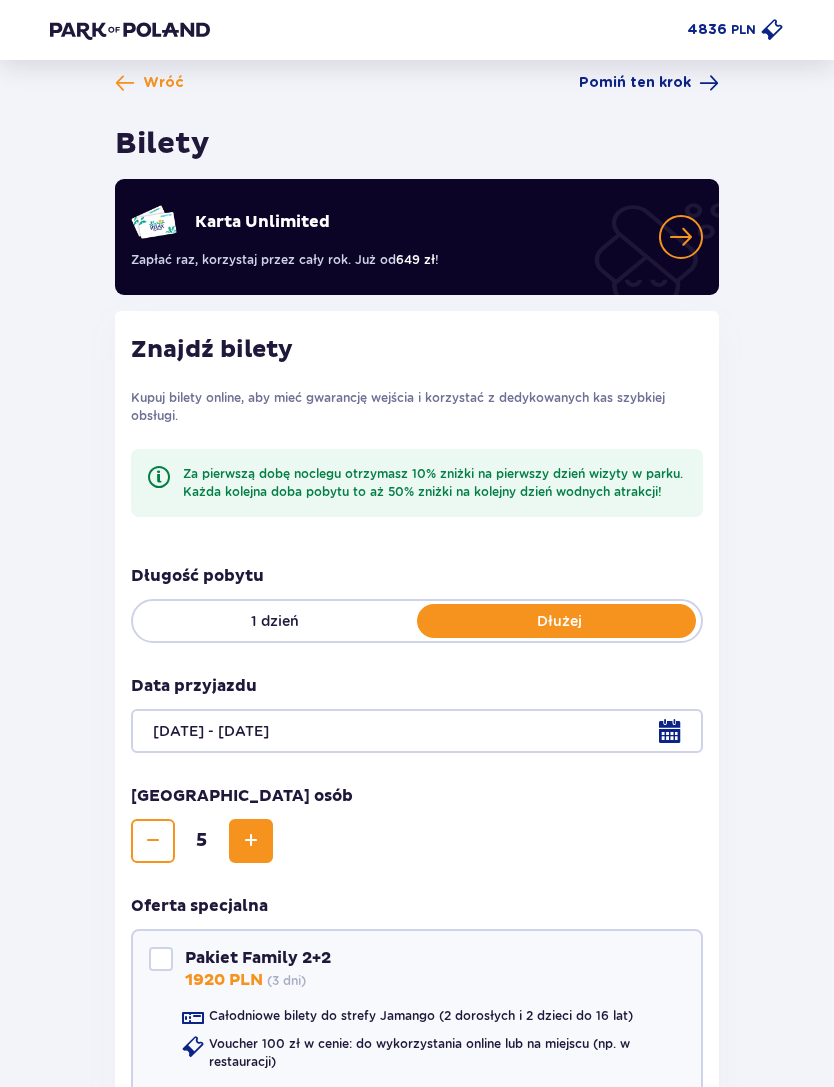 click at bounding box center [251, 841] 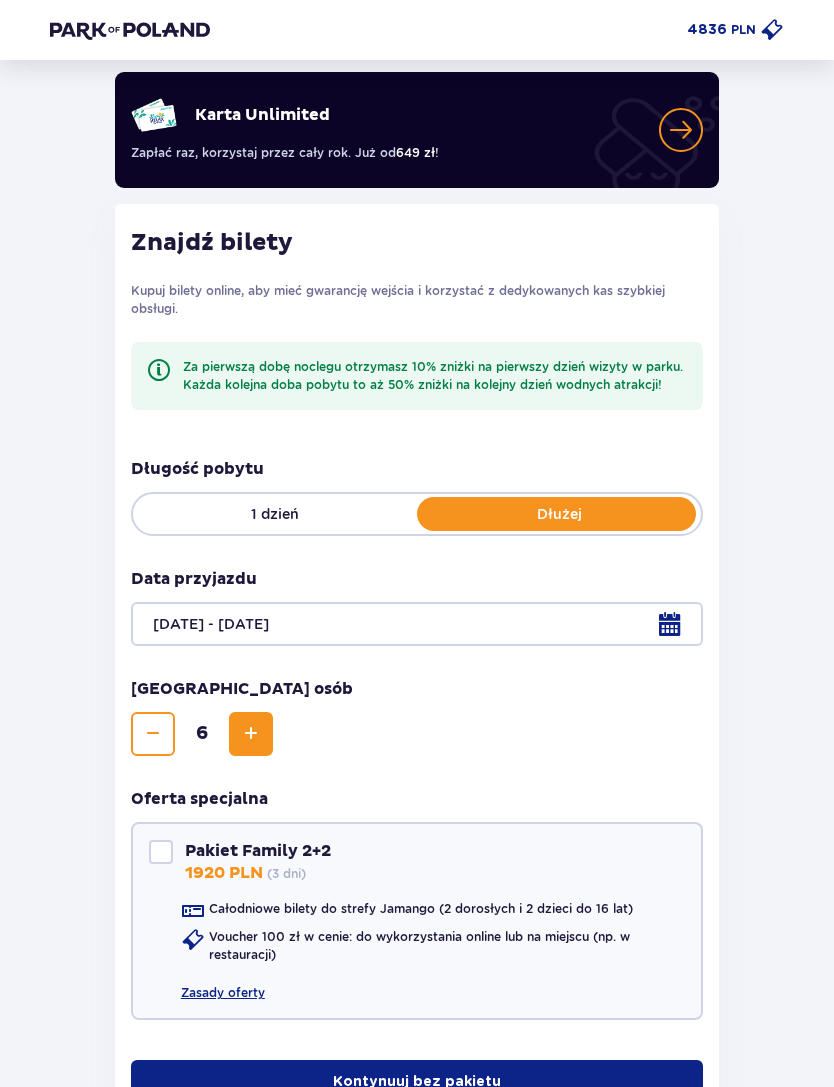 scroll, scrollTop: 287, scrollLeft: 0, axis: vertical 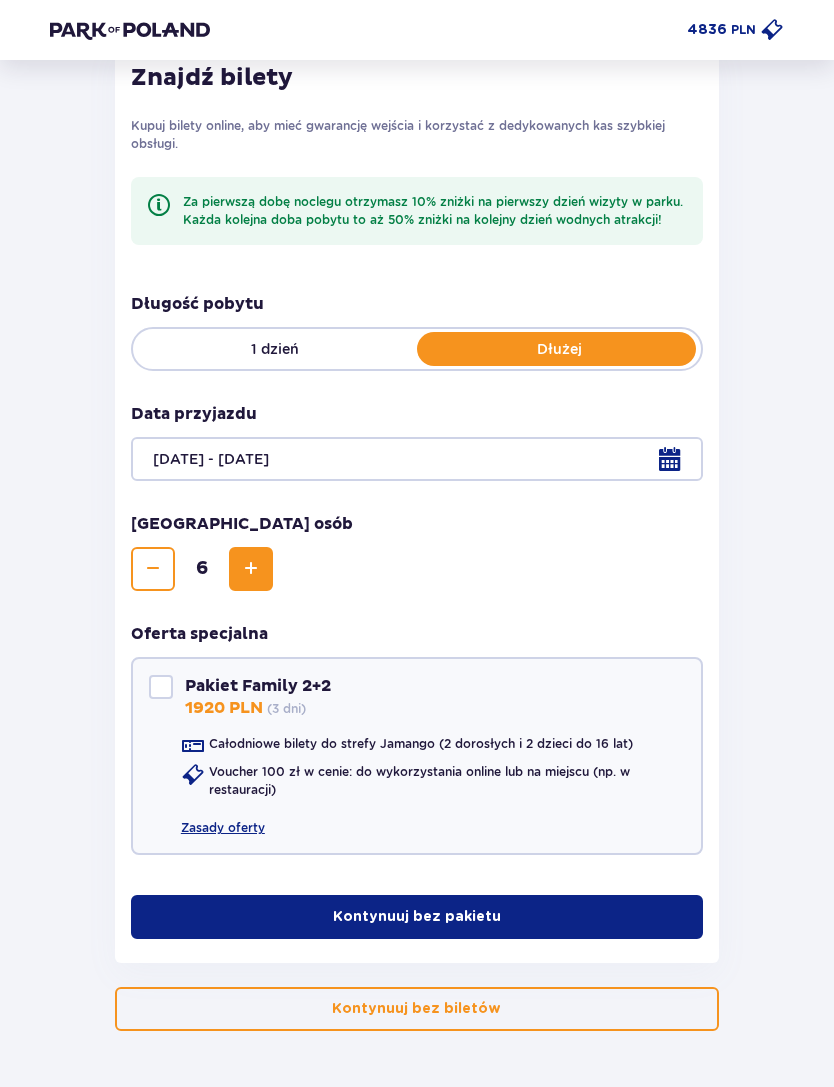 click on "Kontynuuj bez pakietu" at bounding box center [417, 917] 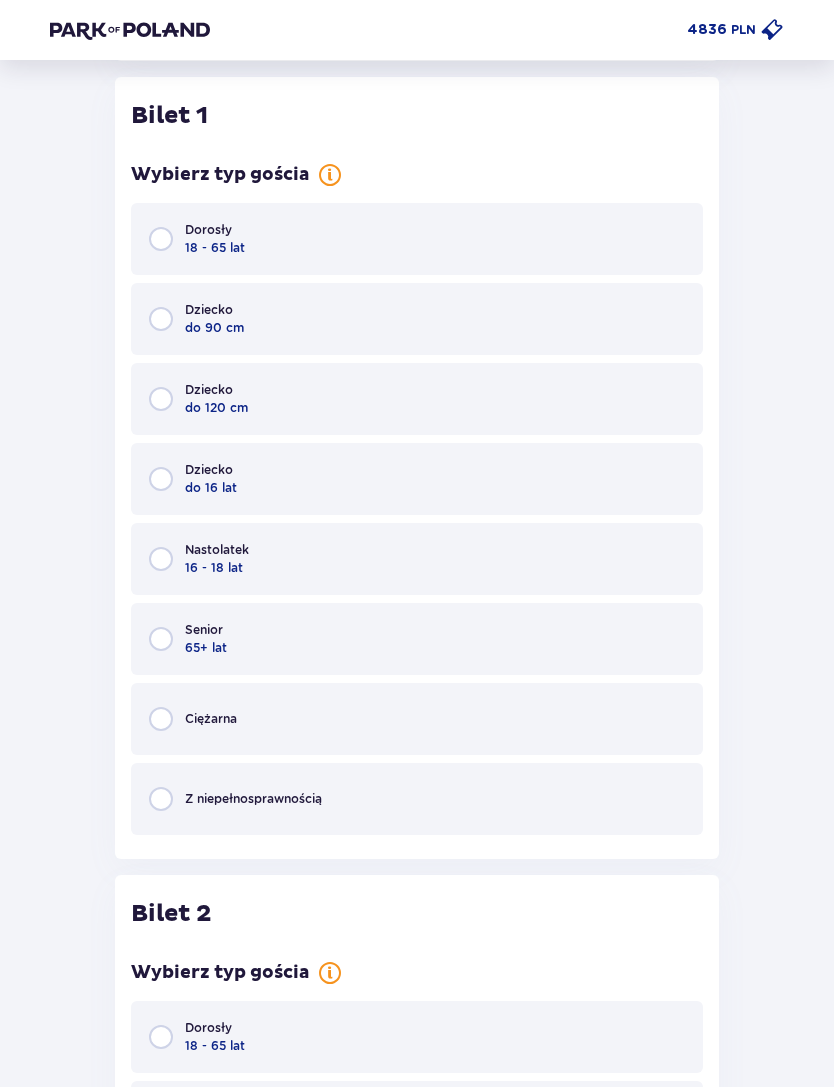 scroll, scrollTop: 1190, scrollLeft: 0, axis: vertical 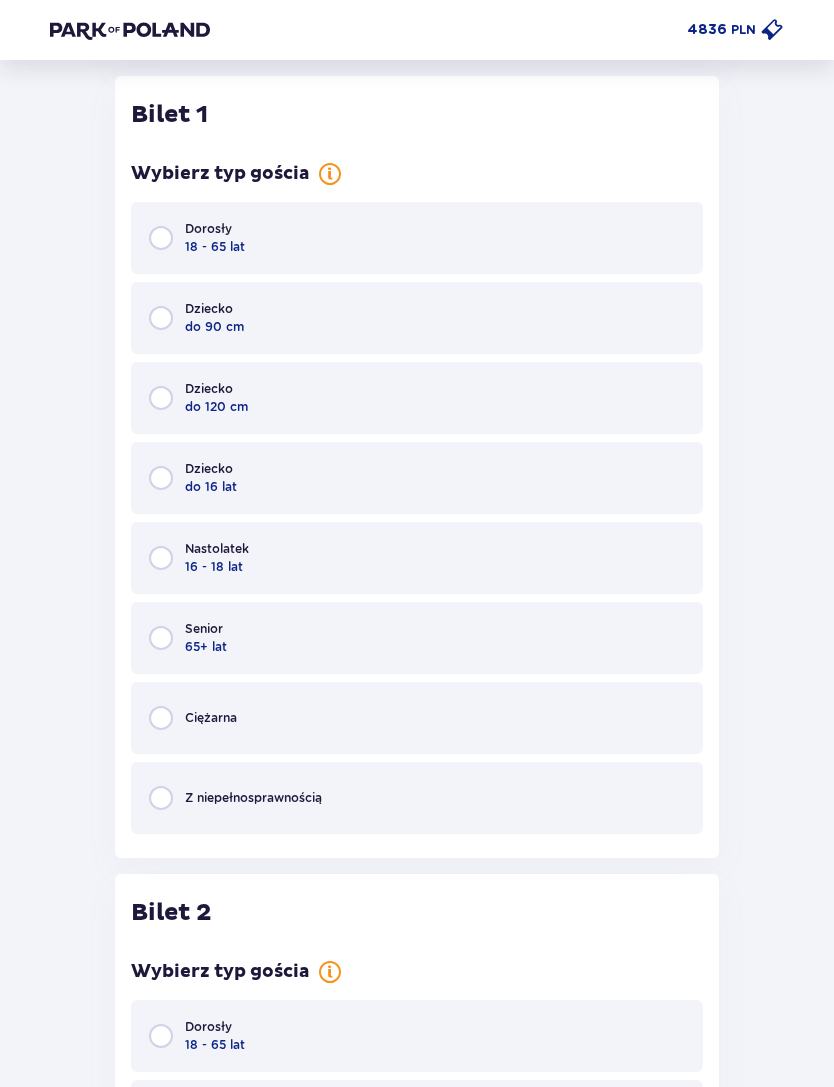 click on "Dorosły 18 - 65 lat" at bounding box center [417, 238] 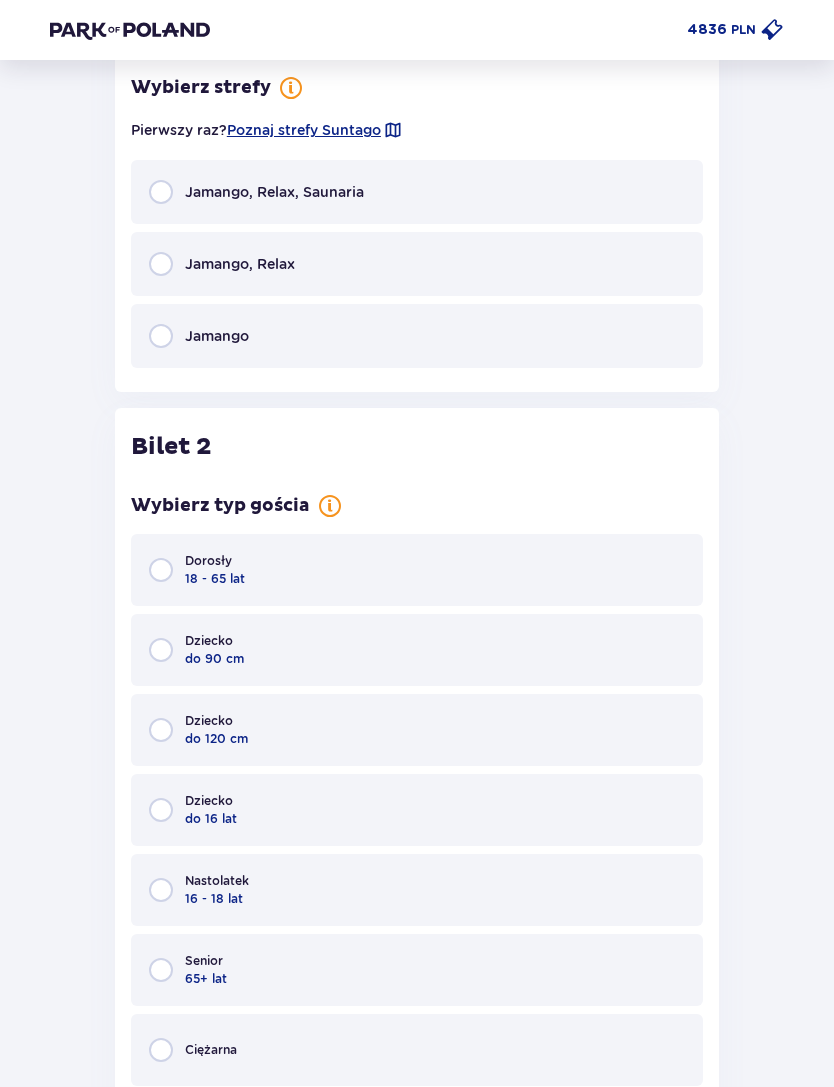 click on "Jamango, Relax" at bounding box center [417, 264] 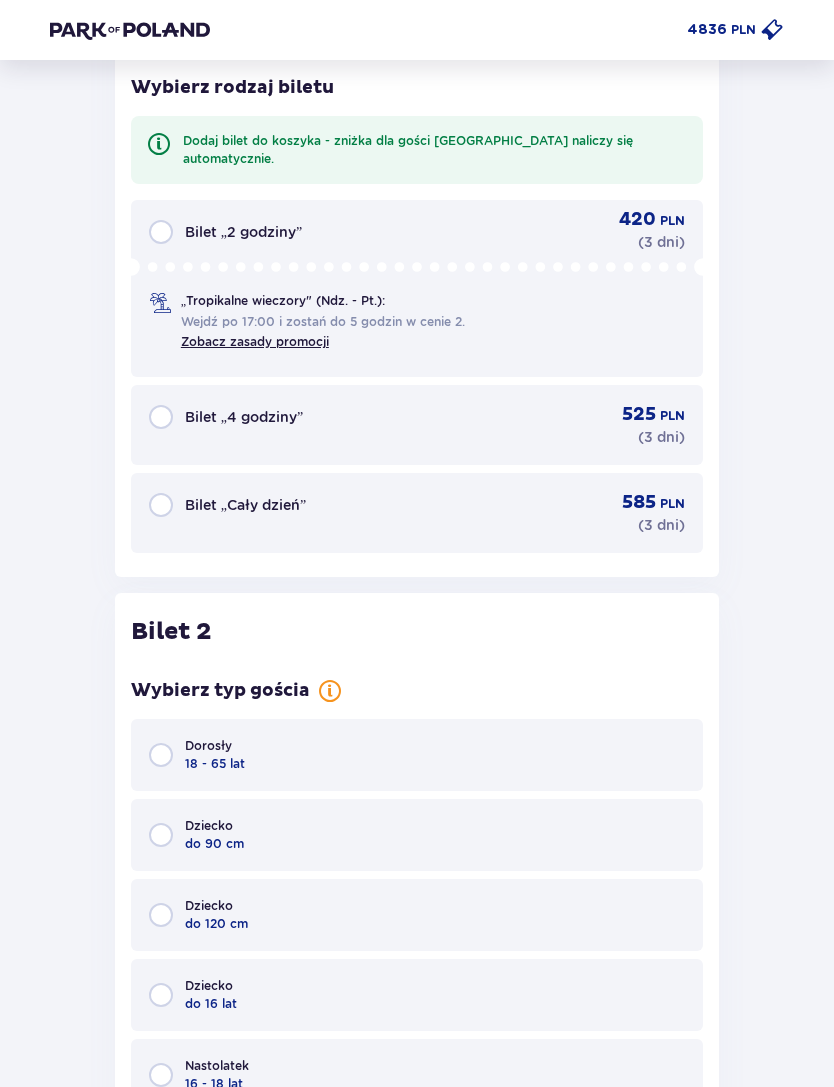 click on "Bilet „Cały dzień” 585 PLN ( 3 dni )" at bounding box center [417, 513] 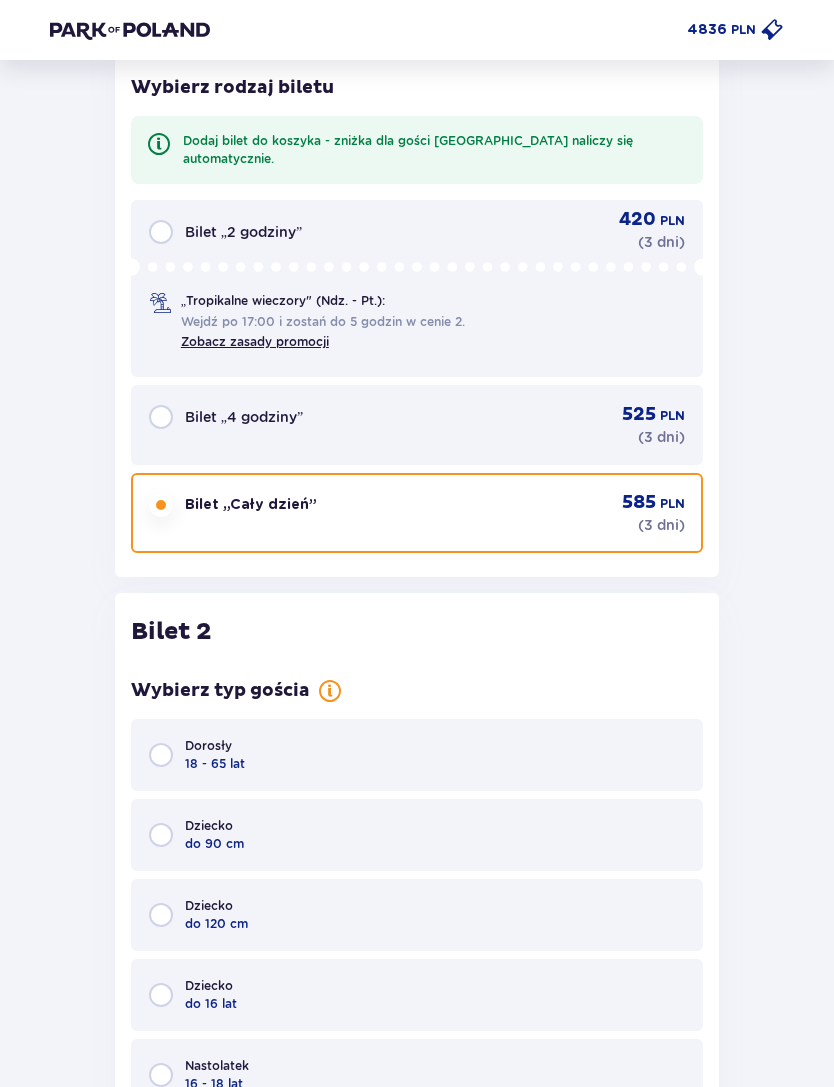 scroll, scrollTop: 2738, scrollLeft: 0, axis: vertical 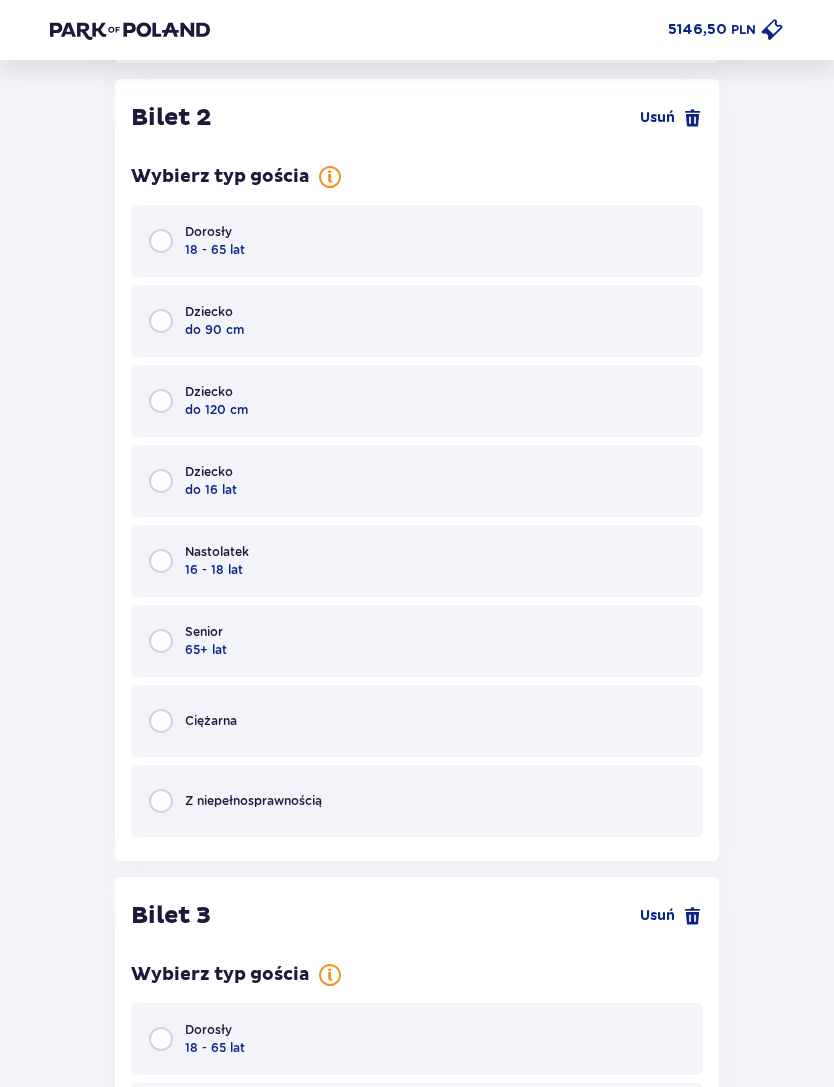 click on "Dorosły 18 - 65 lat" at bounding box center [417, 241] 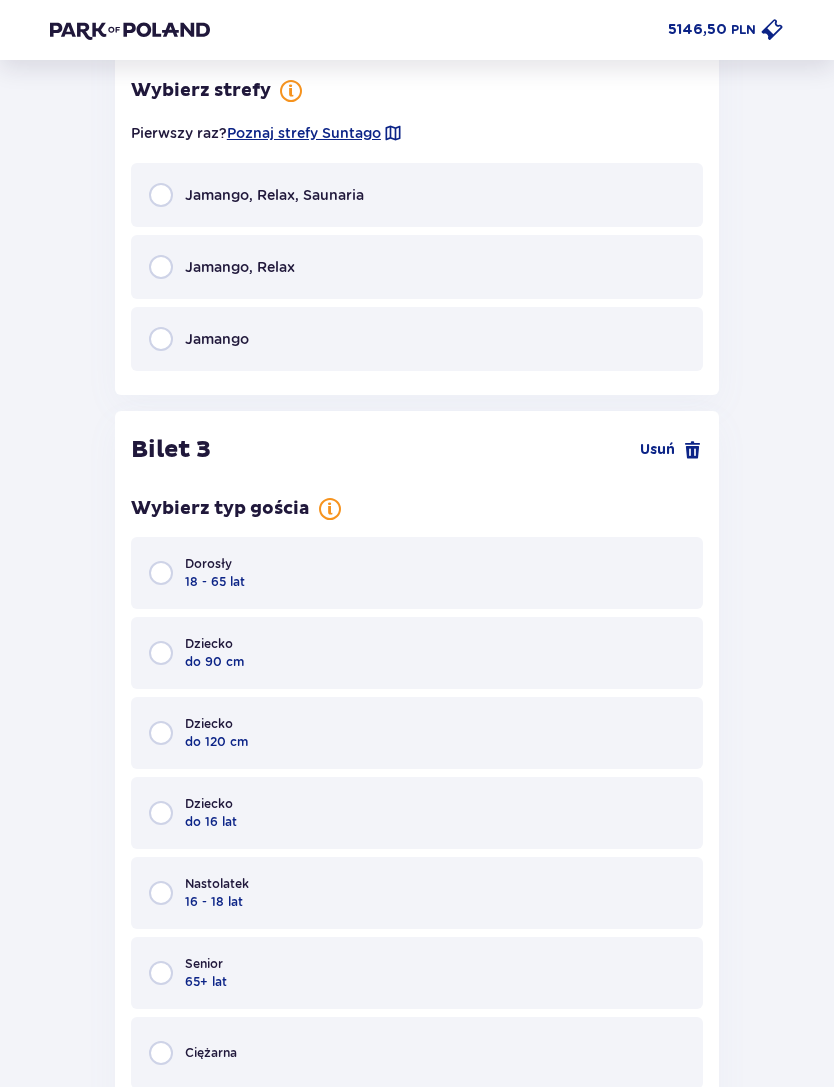 click on "Jamango, Relax" at bounding box center [417, 267] 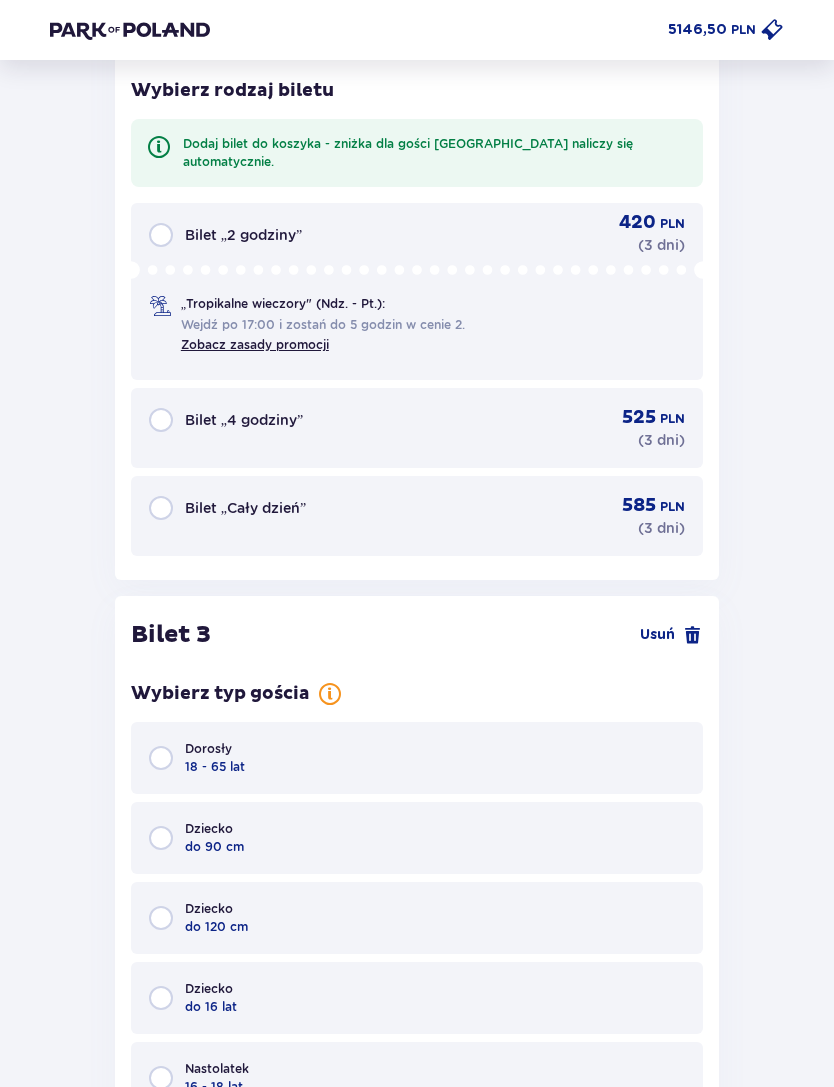 click on "Bilet „Cały dzień” 585 PLN ( 3 dni )" at bounding box center [417, 516] 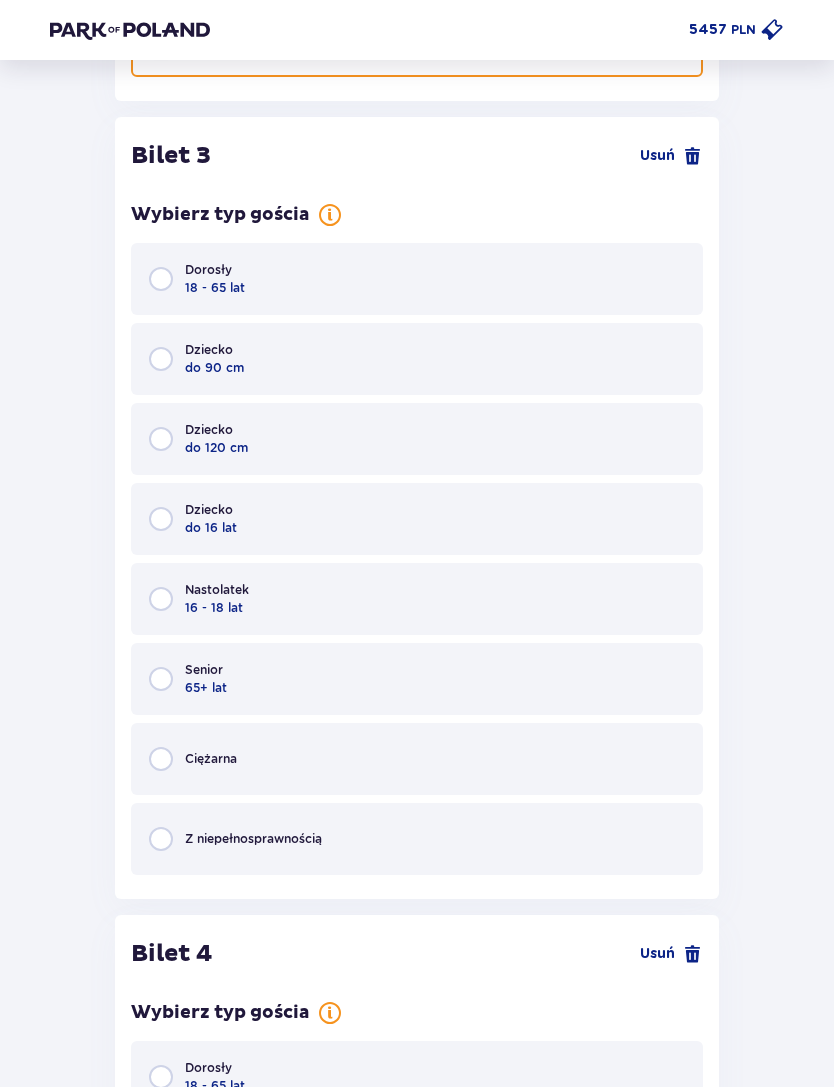 scroll, scrollTop: 4447, scrollLeft: 0, axis: vertical 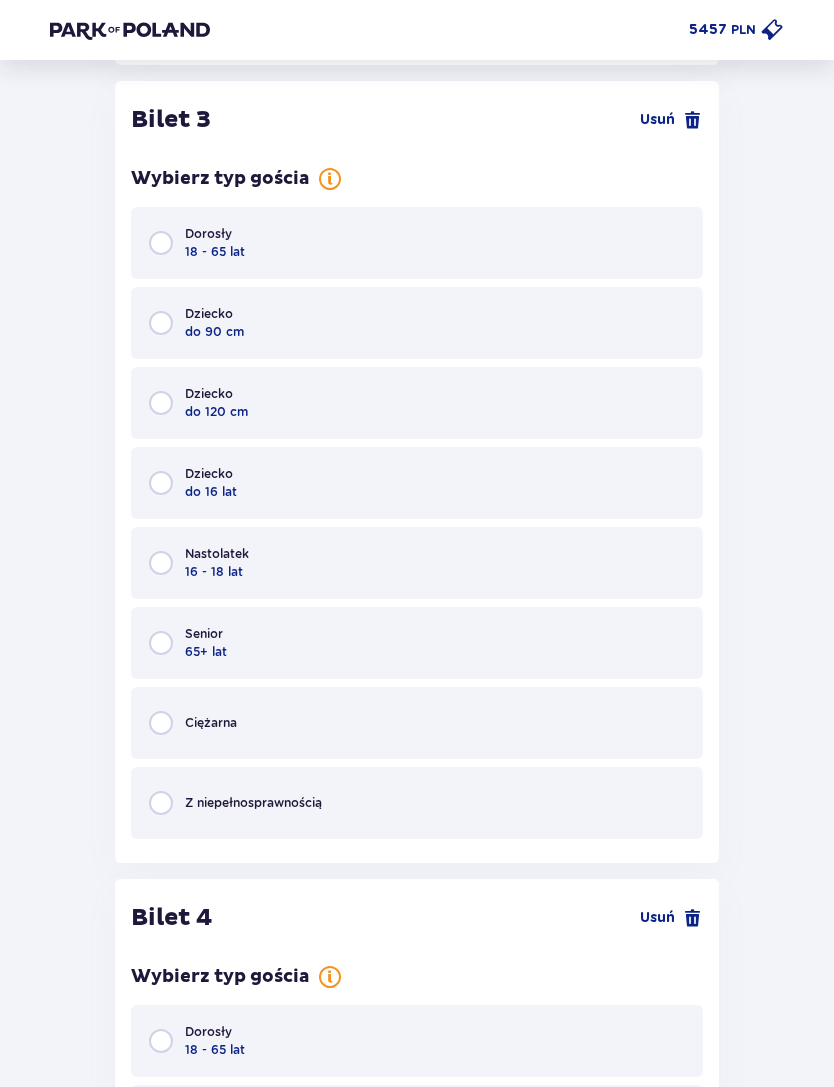 click on "Dorosły 18 - 65 lat" at bounding box center [417, 243] 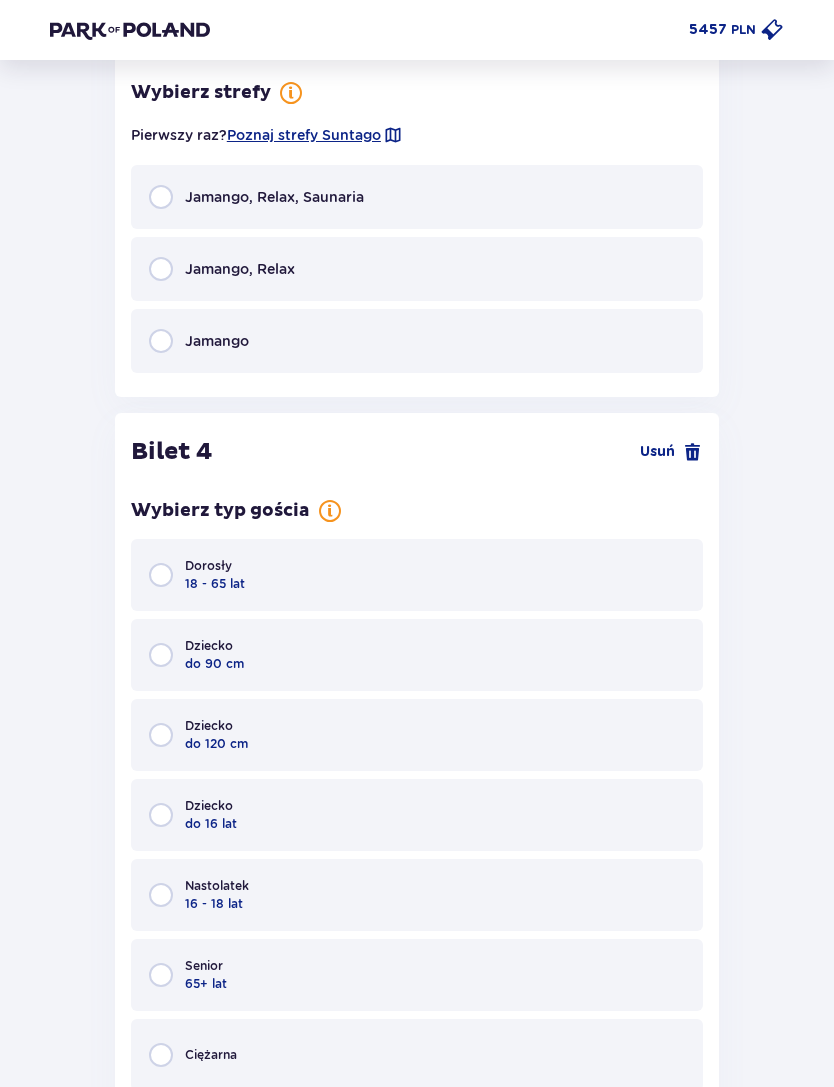 click on "Jamango, Relax" at bounding box center (417, 269) 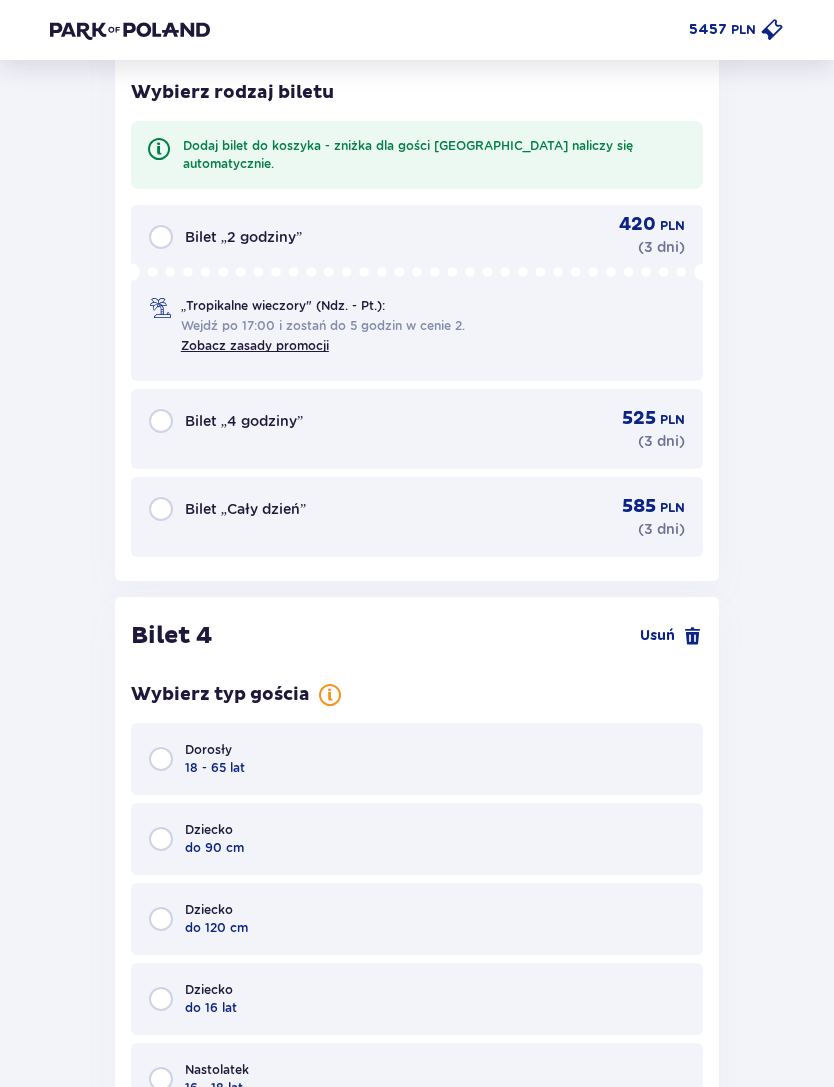 click on "Bilet „Cały dzień” 585 PLN ( 3 dni )" at bounding box center [417, 517] 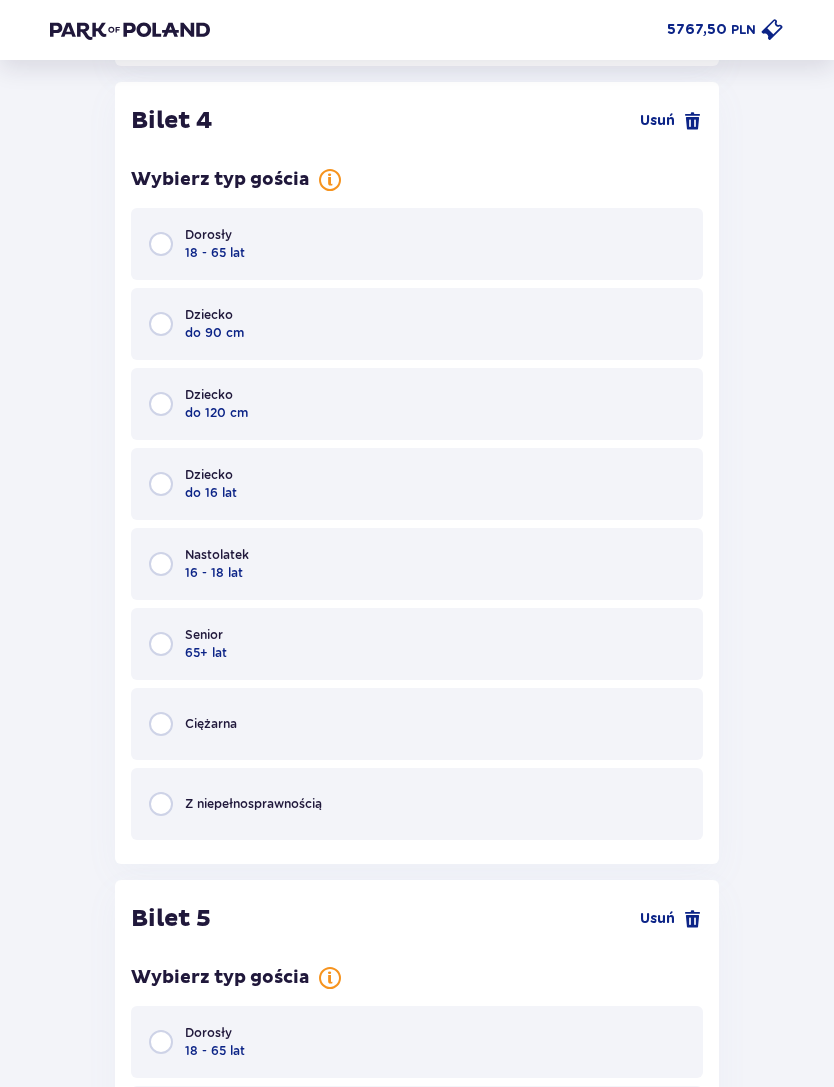 click on "Senior 65+ lat" at bounding box center (417, 644) 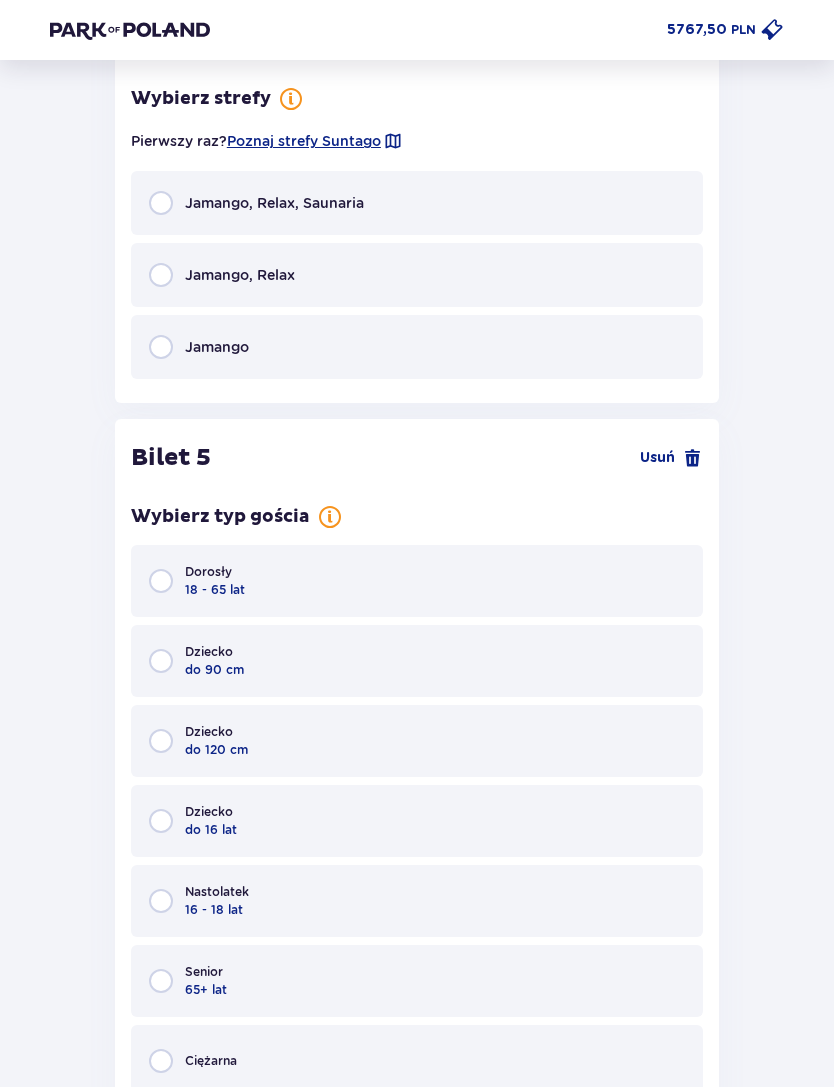 scroll, scrollTop: 6866, scrollLeft: 0, axis: vertical 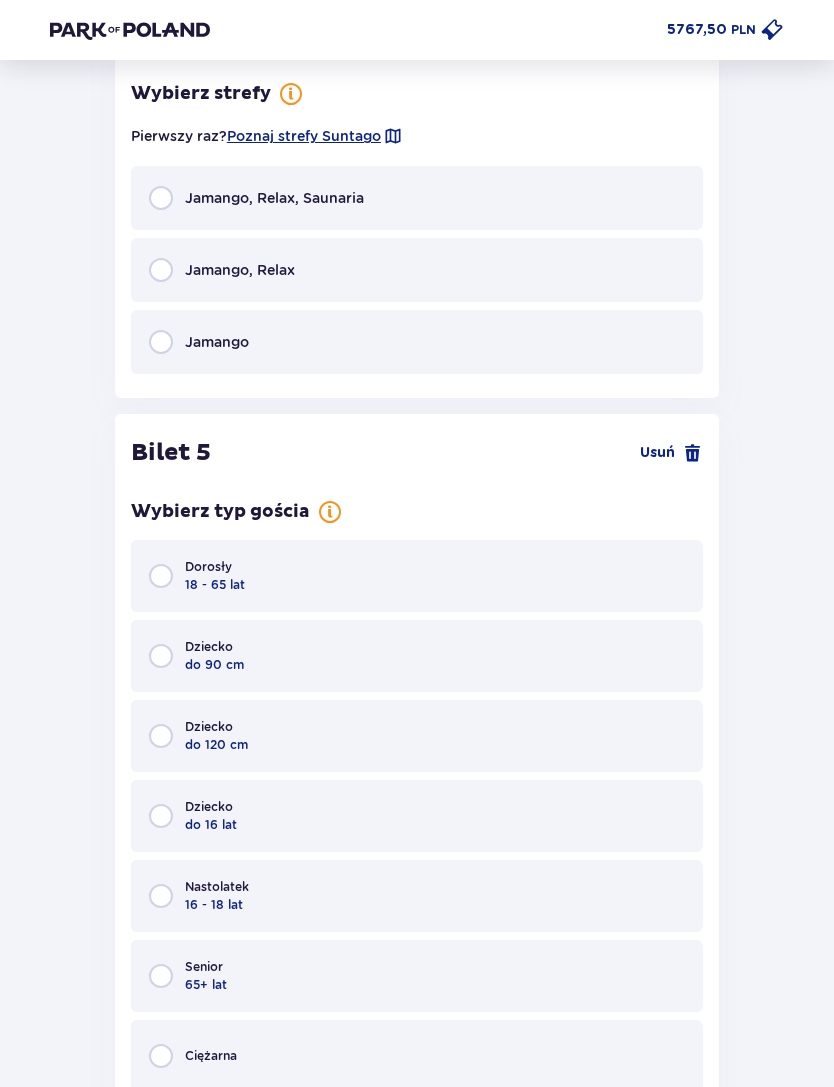 click on "Jamango, Relax" at bounding box center [417, 270] 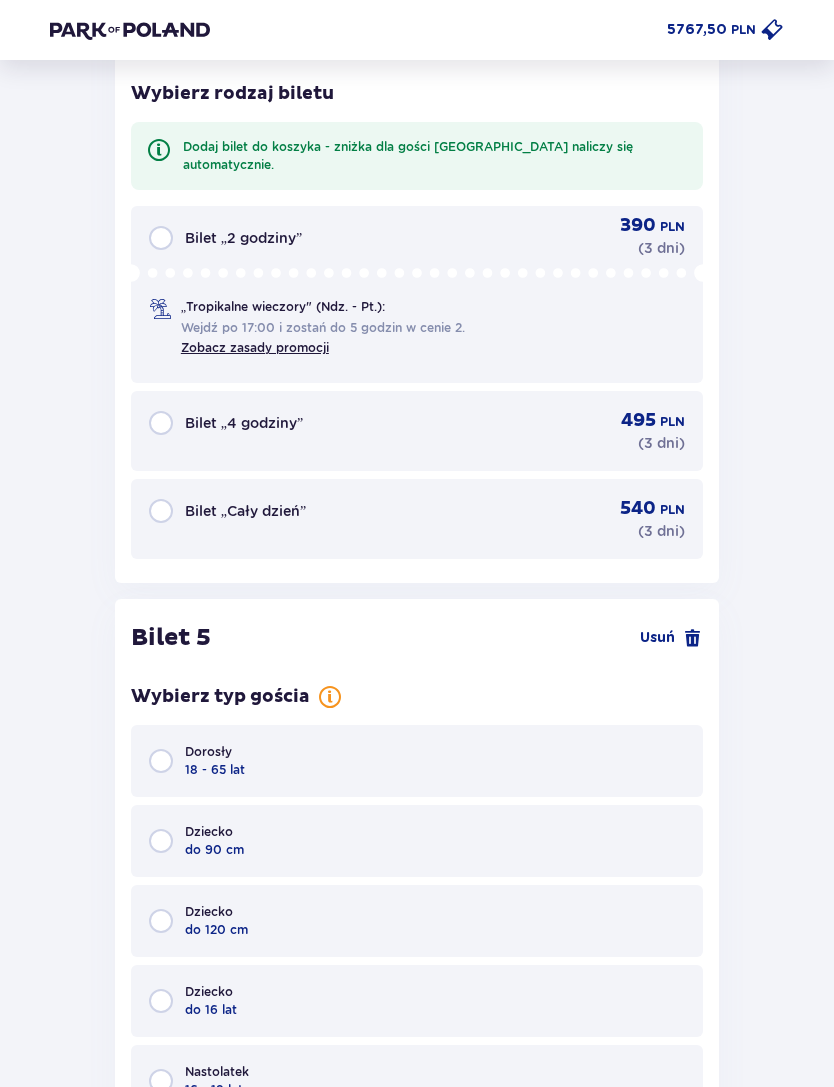 click on "Bilet „Cały dzień” 540 PLN ( 3 dni )" at bounding box center [417, 519] 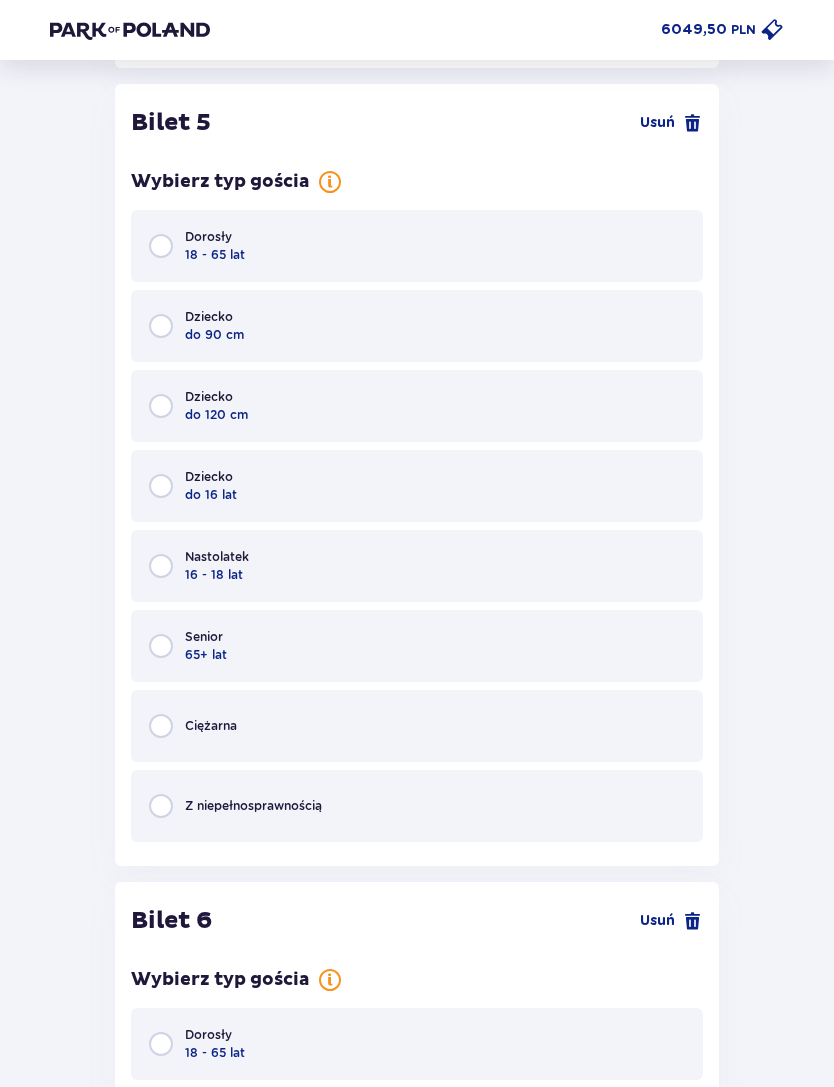click on "Dziecko do 16 lat" at bounding box center [417, 486] 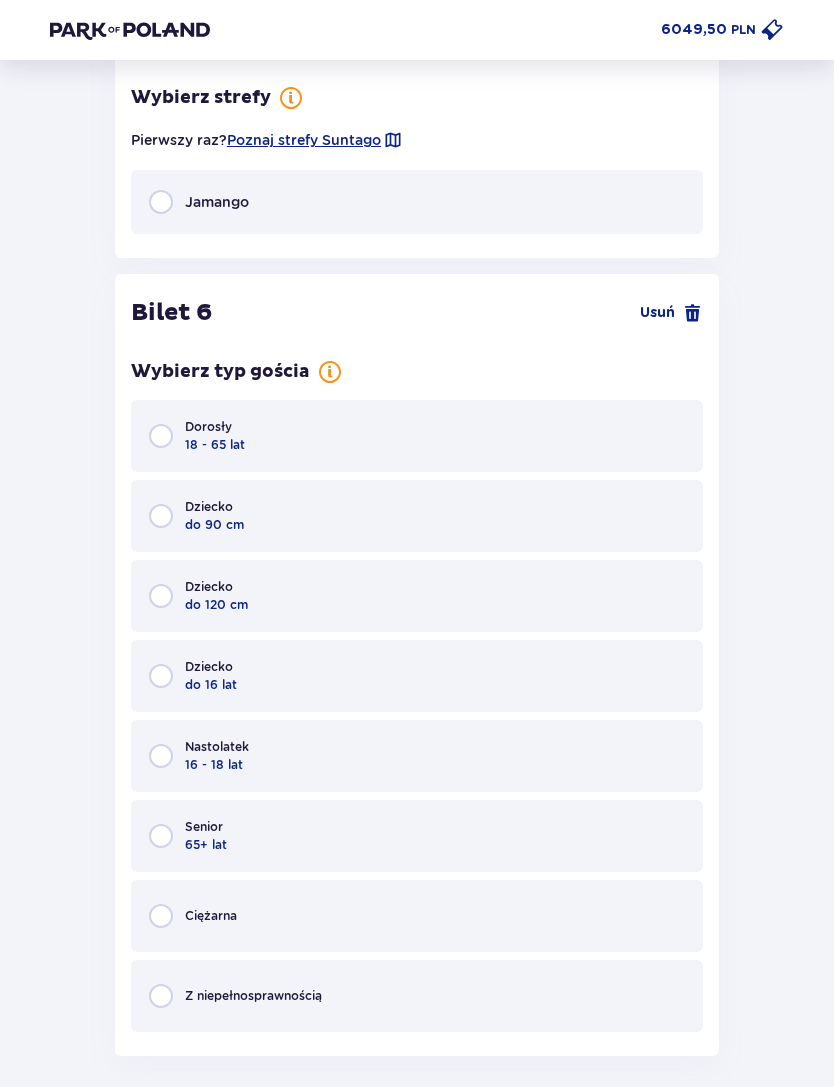 scroll, scrollTop: 8495, scrollLeft: 0, axis: vertical 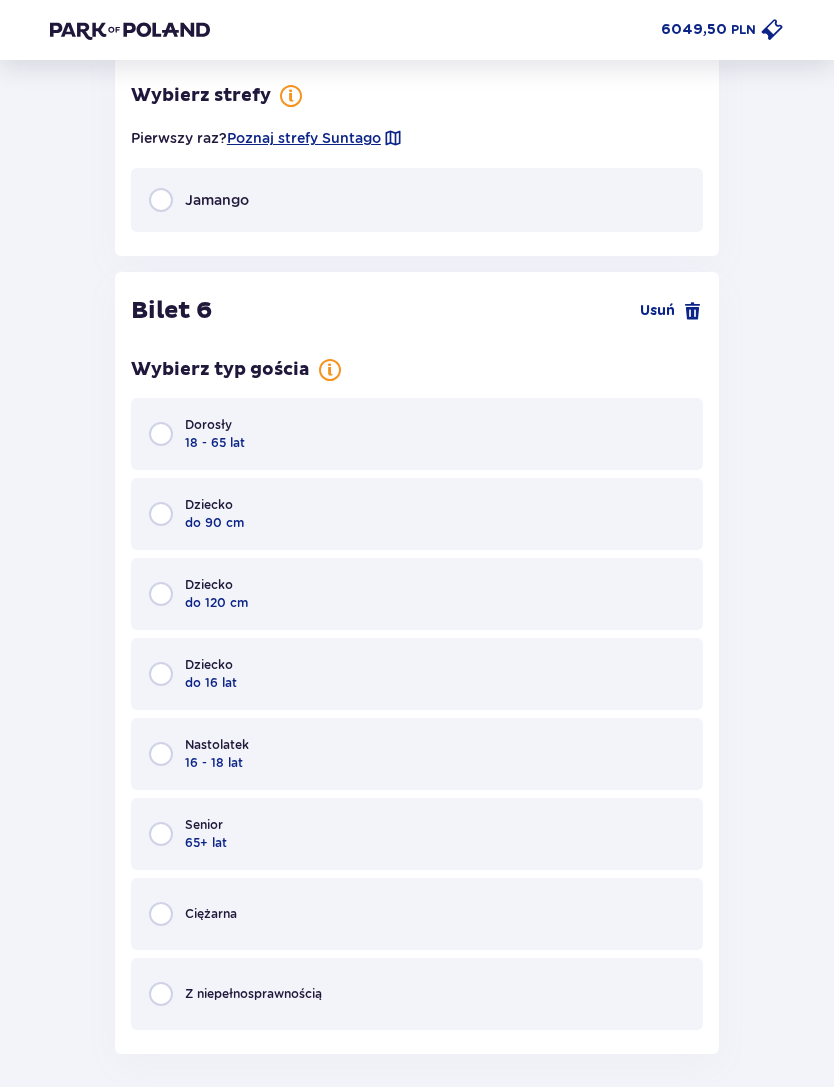 click on "Jamango" at bounding box center [417, 200] 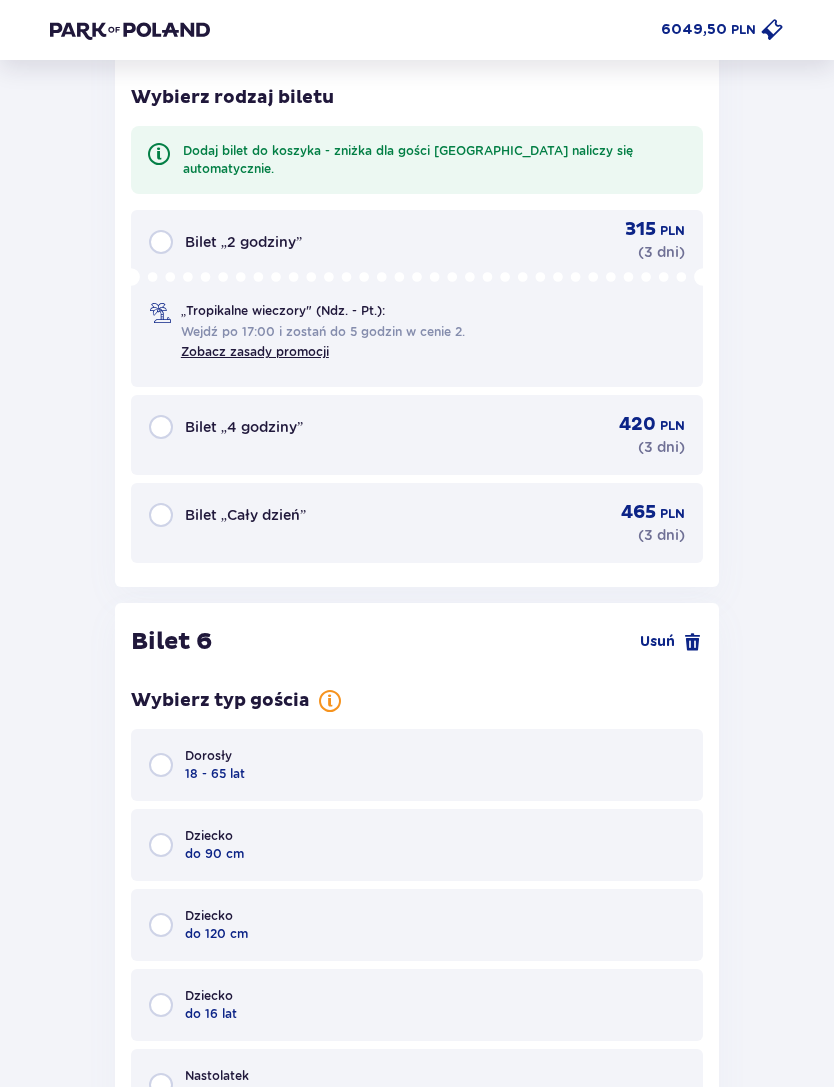 click on "Bilet „Cały dzień” 465 PLN ( 3 dni )" at bounding box center [417, 523] 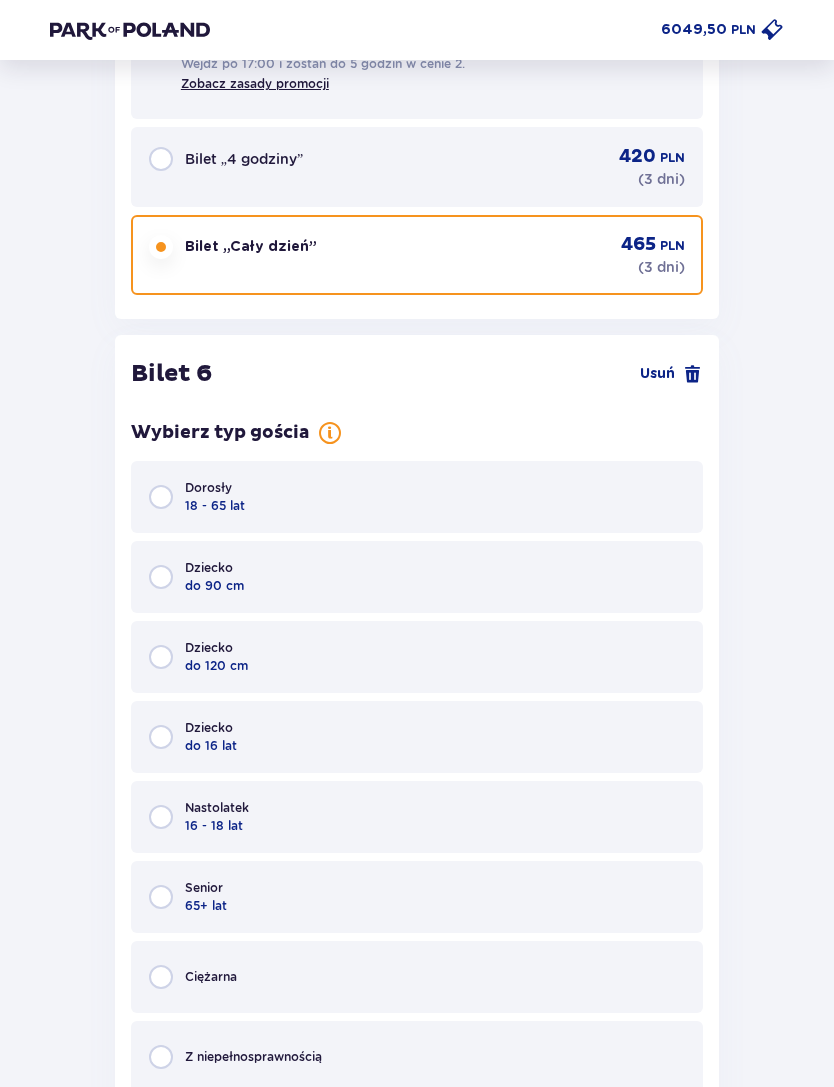 scroll, scrollTop: 9101, scrollLeft: 0, axis: vertical 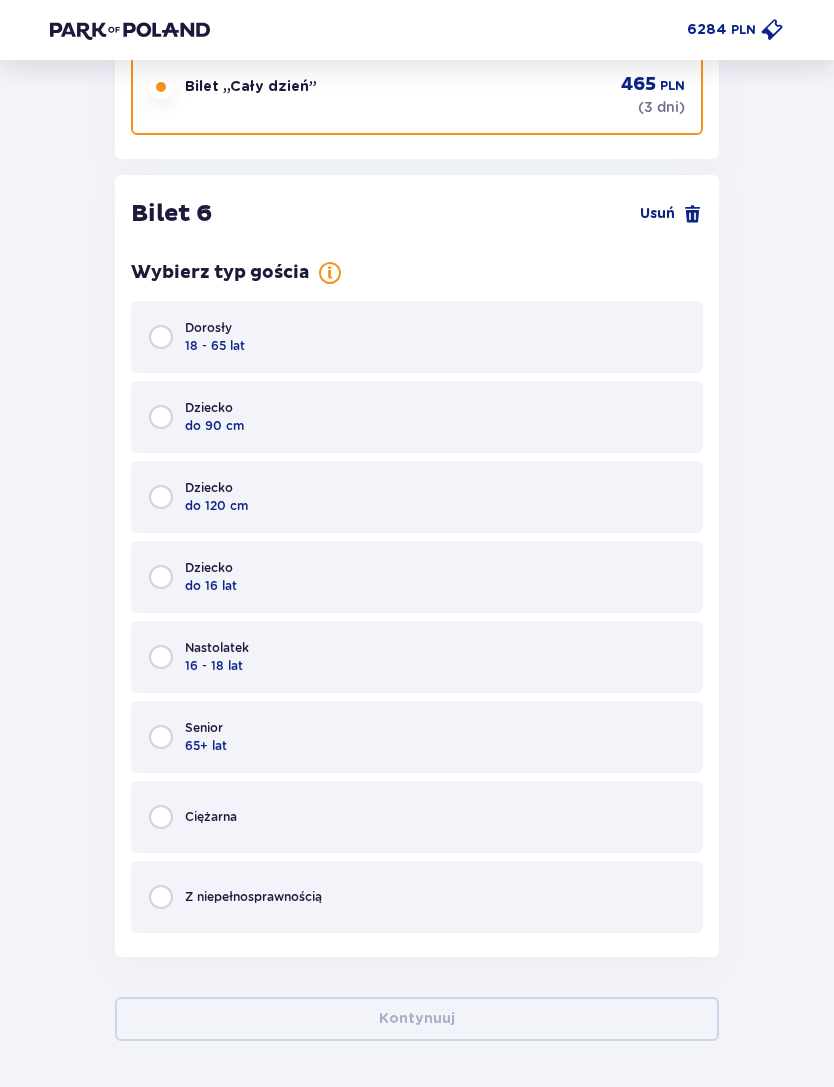 click on "Dziecko do 16 lat" at bounding box center (417, 577) 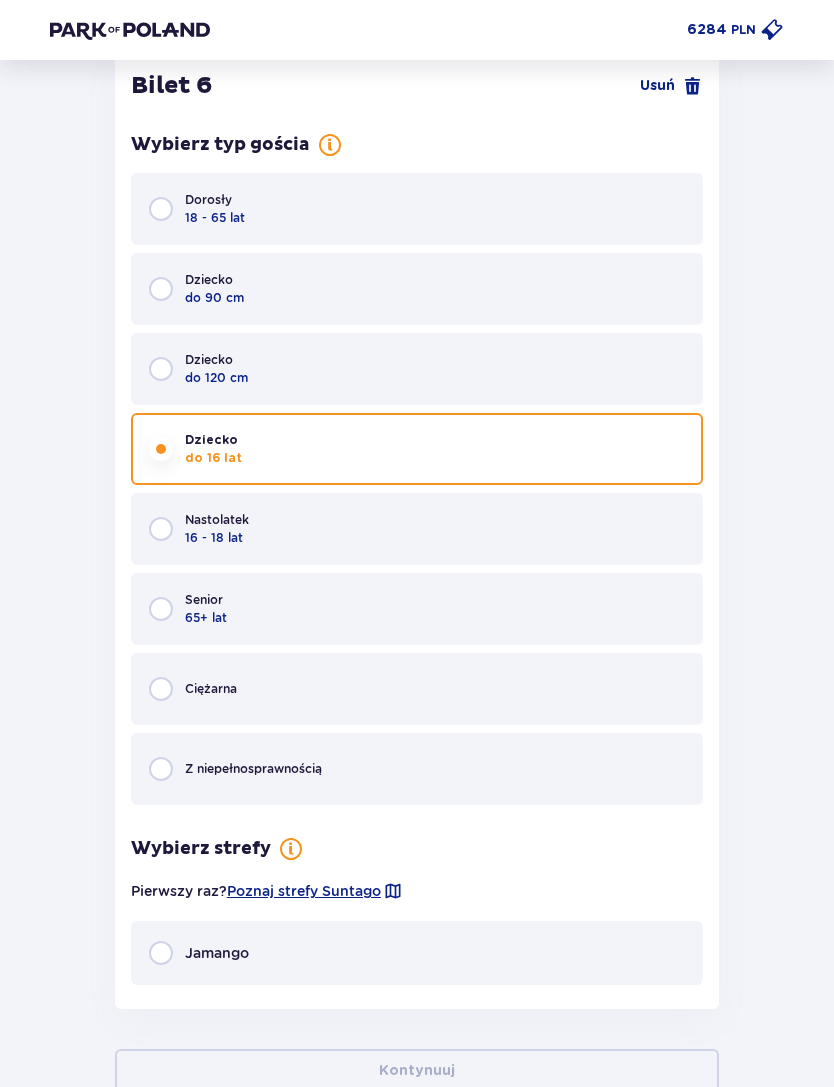 scroll, scrollTop: 9281, scrollLeft: 0, axis: vertical 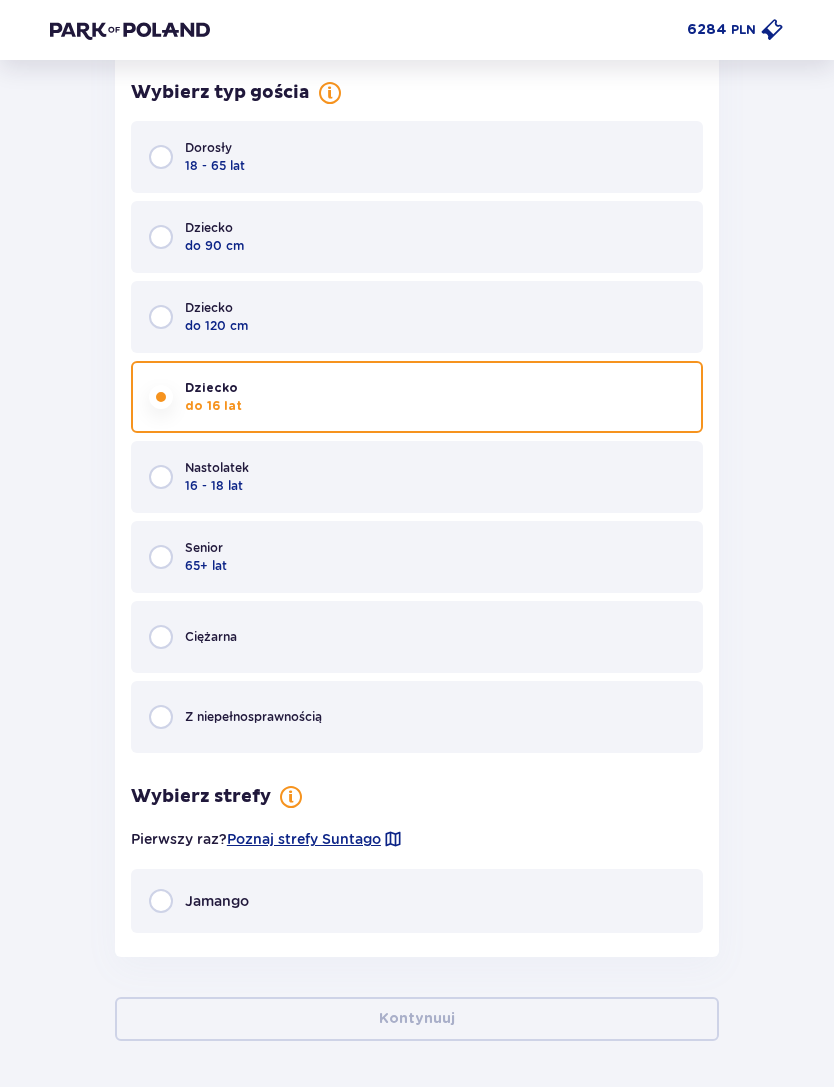 click on "Jamango" at bounding box center (417, 901) 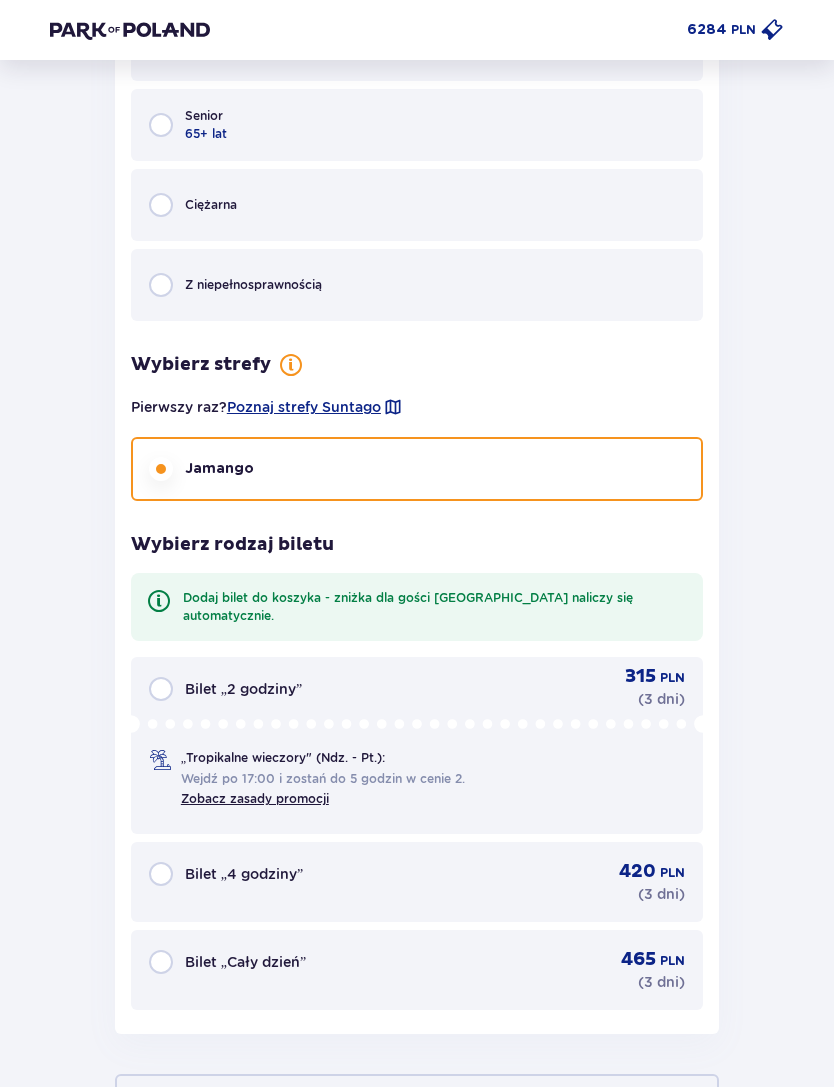 scroll, scrollTop: 9788, scrollLeft: 0, axis: vertical 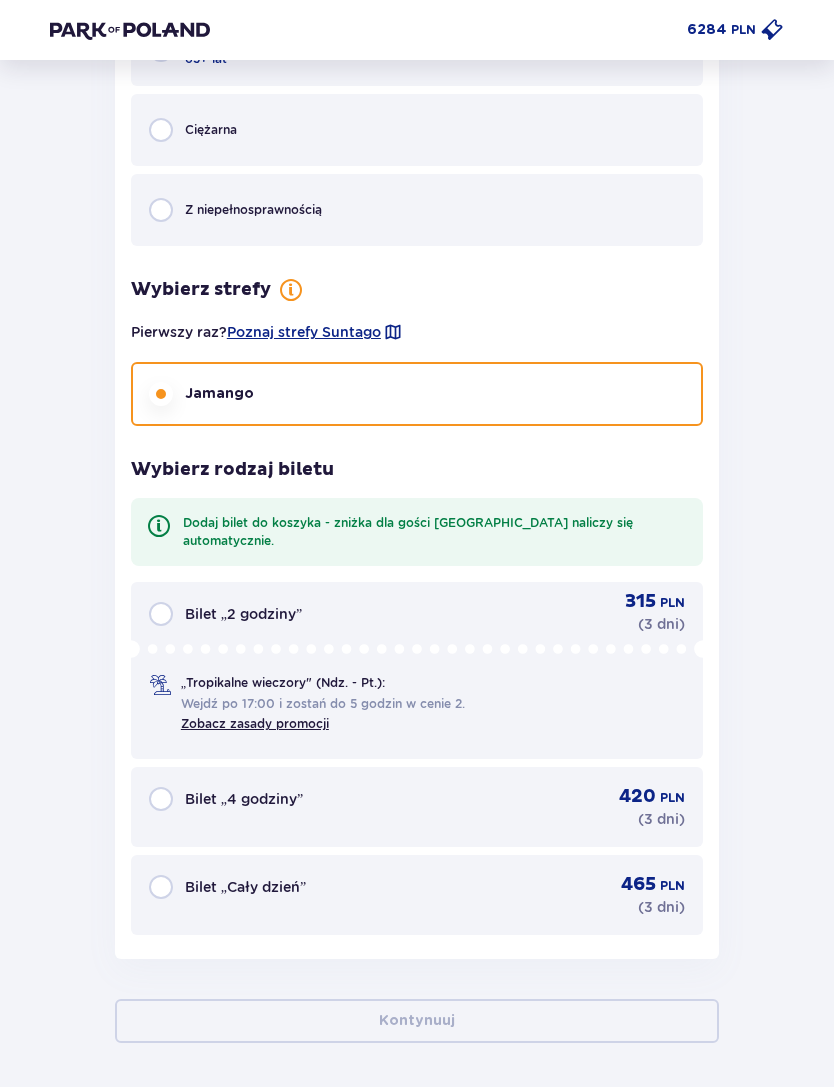 click on "Bilet „Cały dzień” 465 PLN ( 3 dni )" at bounding box center (417, 895) 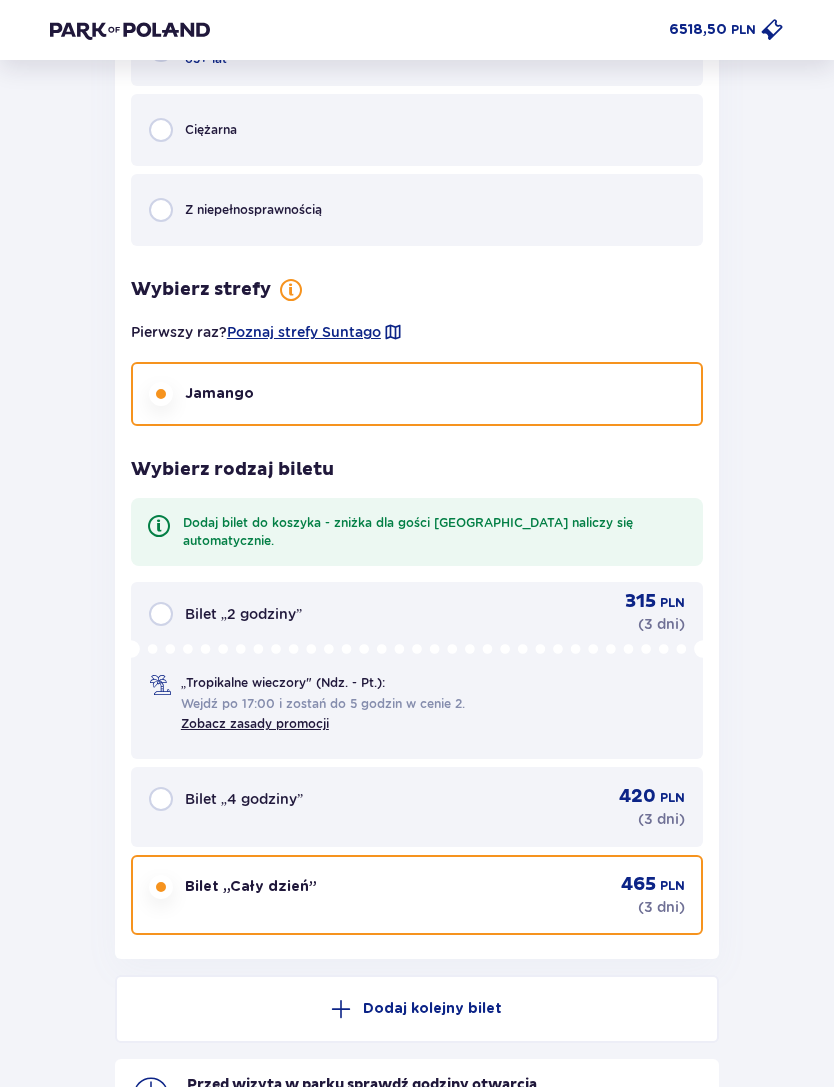 scroll, scrollTop: 9956, scrollLeft: 0, axis: vertical 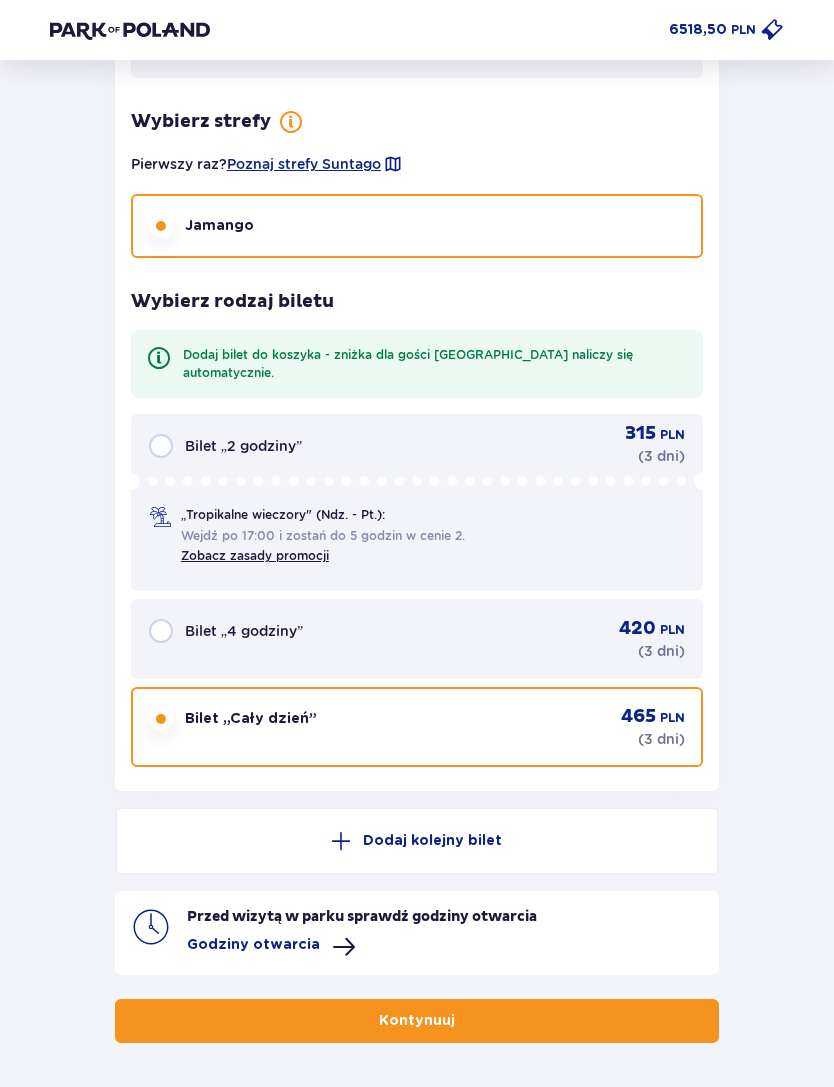click on "Kontynuuj" at bounding box center [417, 1021] 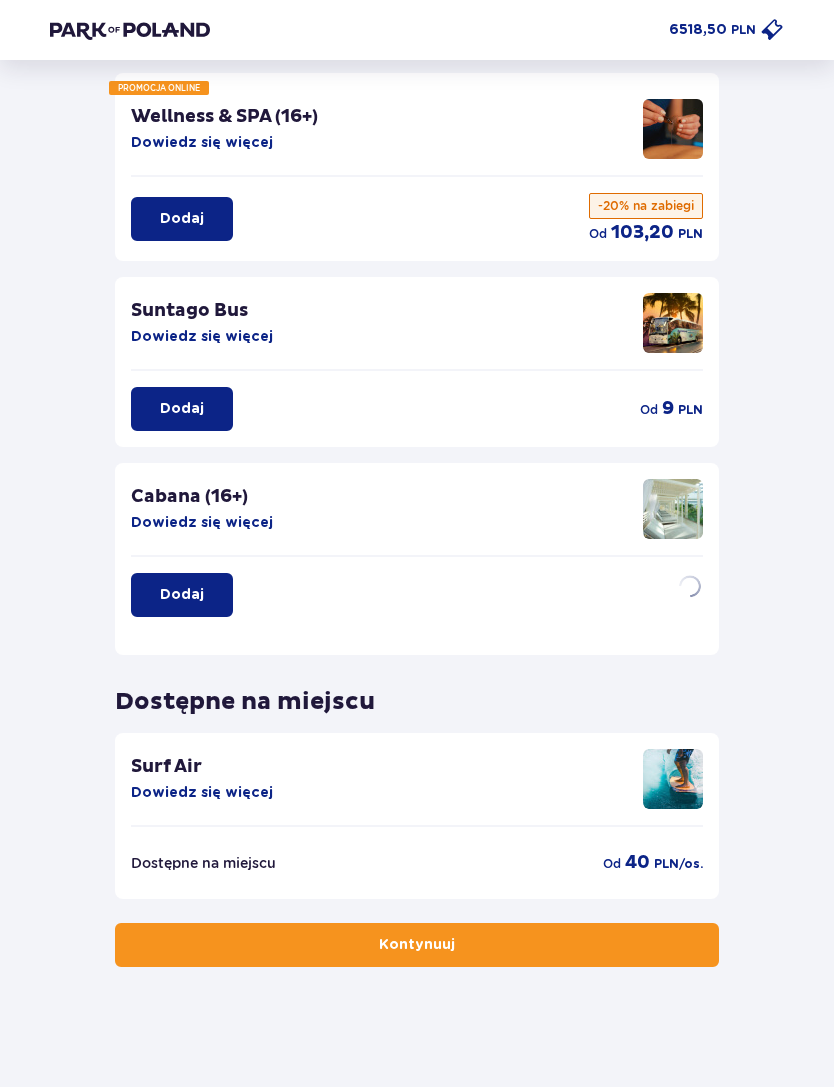 scroll, scrollTop: 0, scrollLeft: 0, axis: both 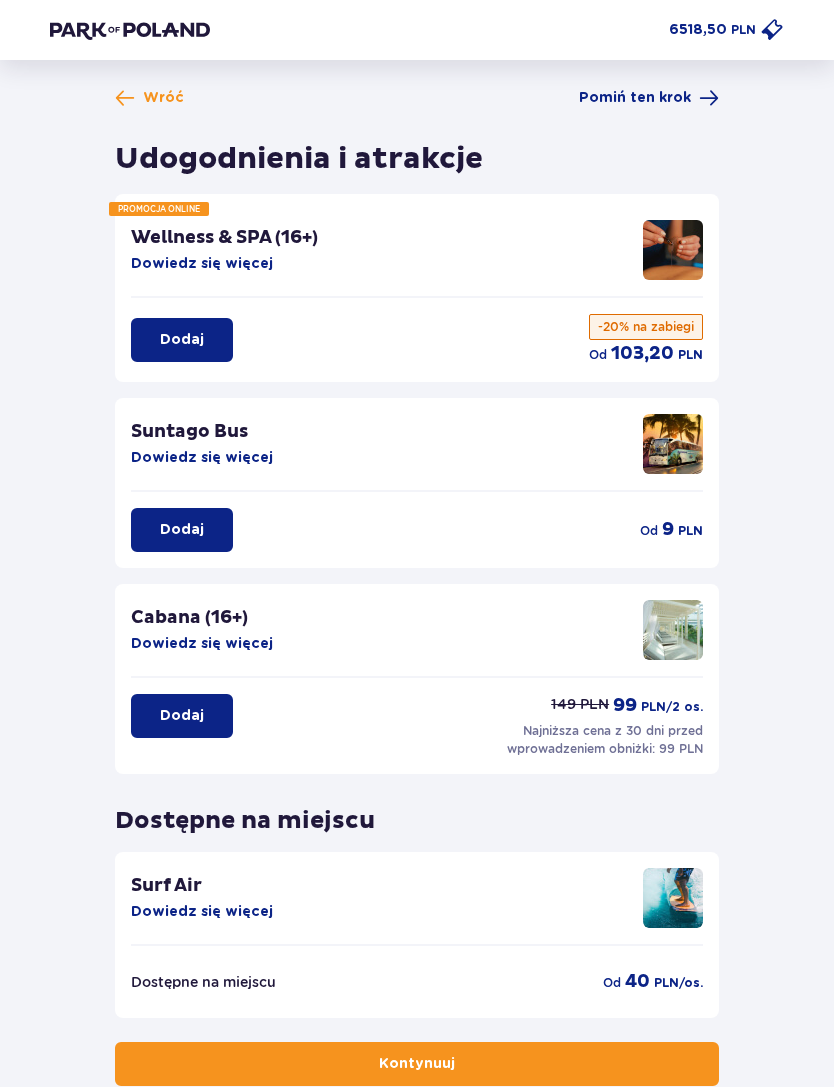 click on "Kontynuuj" at bounding box center (417, 1064) 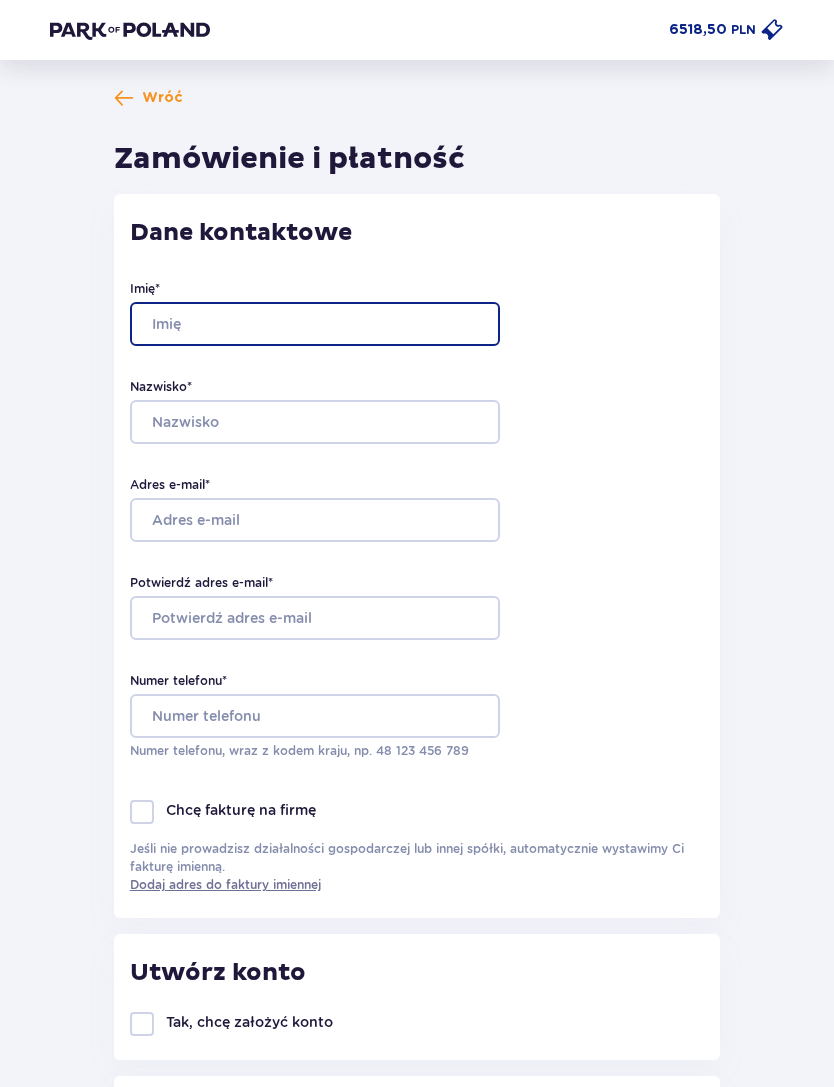 click on "Imię *" at bounding box center [315, 324] 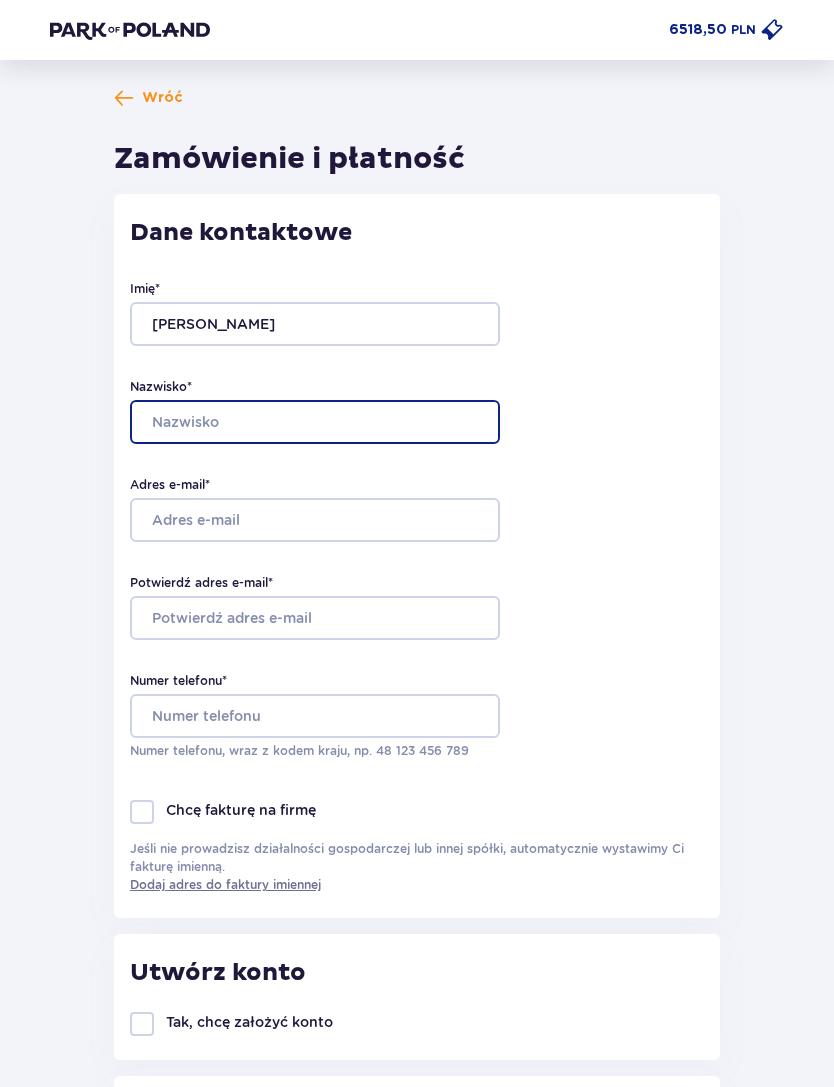 type on "Książkiewicz" 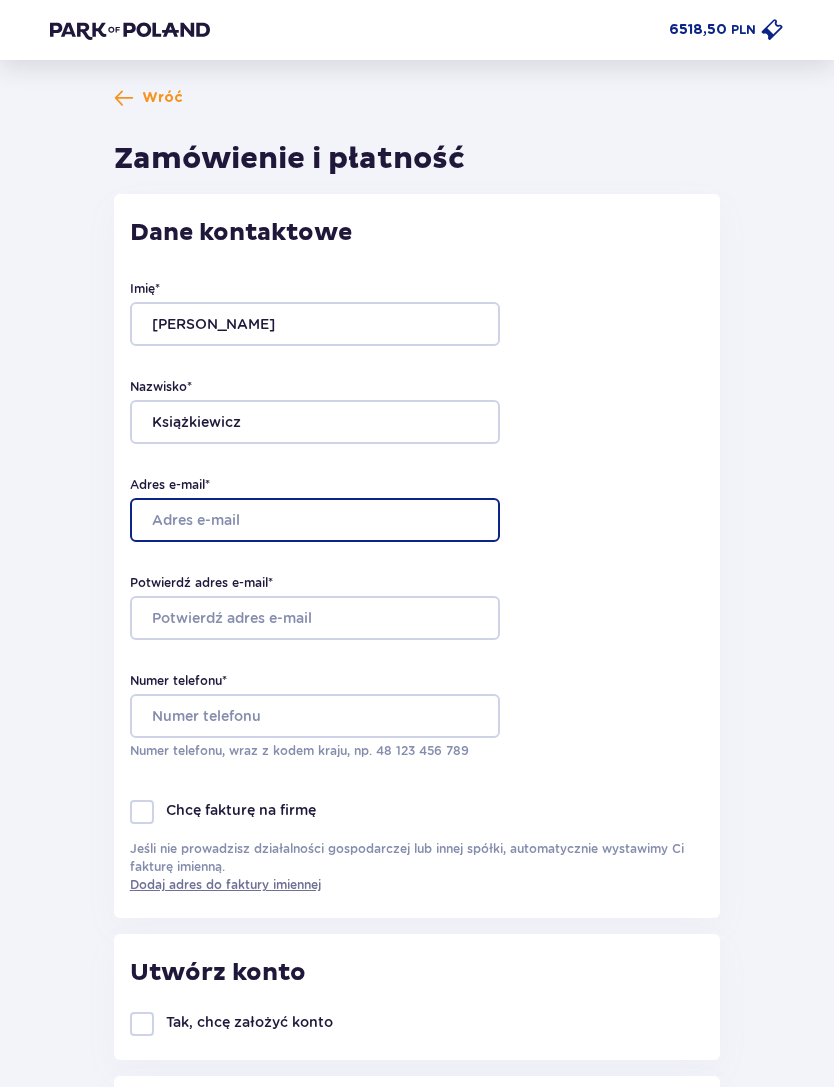 type on "[EMAIL_ADDRESS][DOMAIN_NAME]" 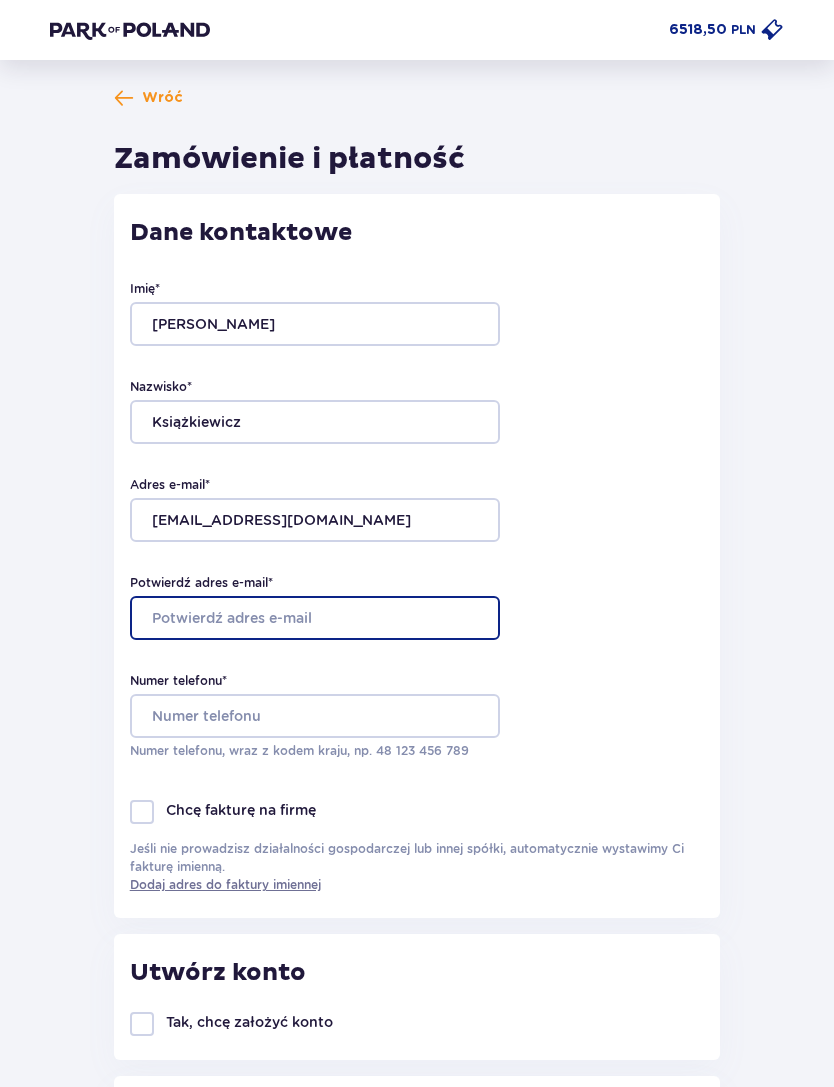 click on "Potwierdź adres e-mail *" at bounding box center (315, 618) 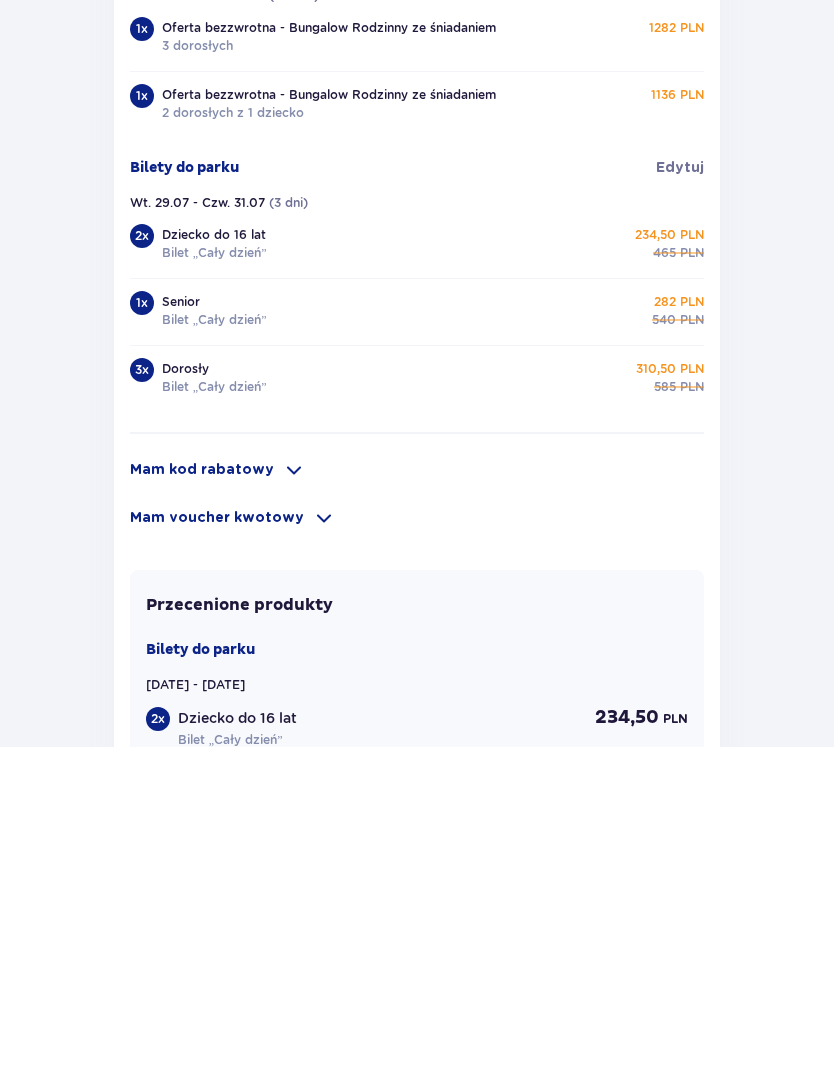 click on "Wróć Zamówienie i płatność Dane kontaktowe Imię * [PERSON_NAME] Nazwisko * Książkiewicz Adres e-mail * [EMAIL_ADDRESS][DOMAIN_NAME] Potwierdź adres e-mail * [EMAIL_ADDRESS][DOMAIN_NAME] Numer telefonu * Numer telefonu, wraz z kodem kraju, np. 48 ​123 ​456 ​789 Chcę fakturę na firmę Jeśli nie prowadzisz działalności gospodarczej lub innej spółki, automatycznie wystawimy Ci fakturę imienną. Dodaj adres do faktury imiennej Utwórz konto Tak, chcę założyć konto Zaakceptuj regulaminy oraz politykę prywatności. *Zapoznałem/am się i akceptuję   Regulamin sprzedaży biletów online,   Regulamin korzystania z parku wodnego [GEOGRAPHIC_DATA],   [GEOGRAPHIC_DATA] Sprzedaży [GEOGRAPHIC_DATA],   [GEOGRAPHIC_DATA] w [GEOGRAPHIC_DATA] ,  [GEOGRAPHIC_DATA] strefy VIP ,  Specjalne warunki zakupu Pakietu Rodzinnego ,  Zasady promocji Pakiet dla Seniora ,  Regulamin promocji “Online taniej 10/20 zł”   i   Politykę prywatności [GEOGRAPHIC_DATA] inne zgody Rozwiń [GEOGRAPHIC_DATA] [GEOGRAPHIC_DATA] Wt. 29.07   - Czw. 31.07 ( 2 noce ) 1 x 1 x   (" at bounding box center [417, 310] 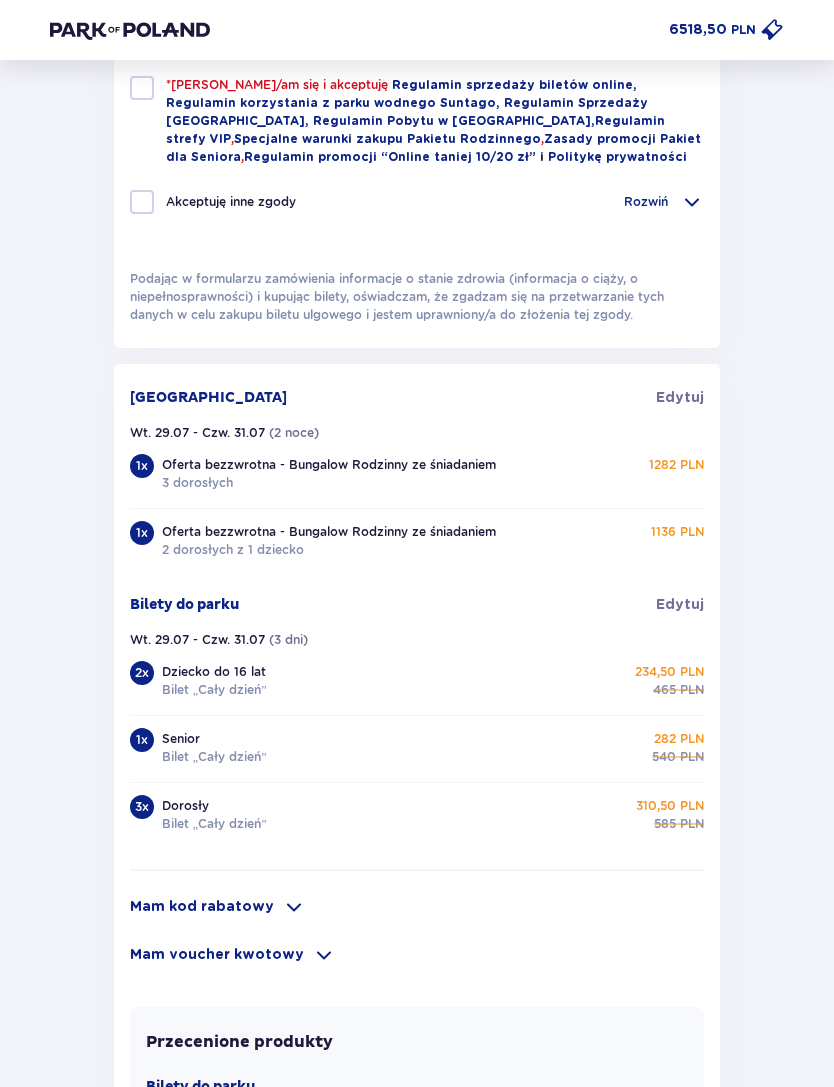 scroll, scrollTop: 1062, scrollLeft: 0, axis: vertical 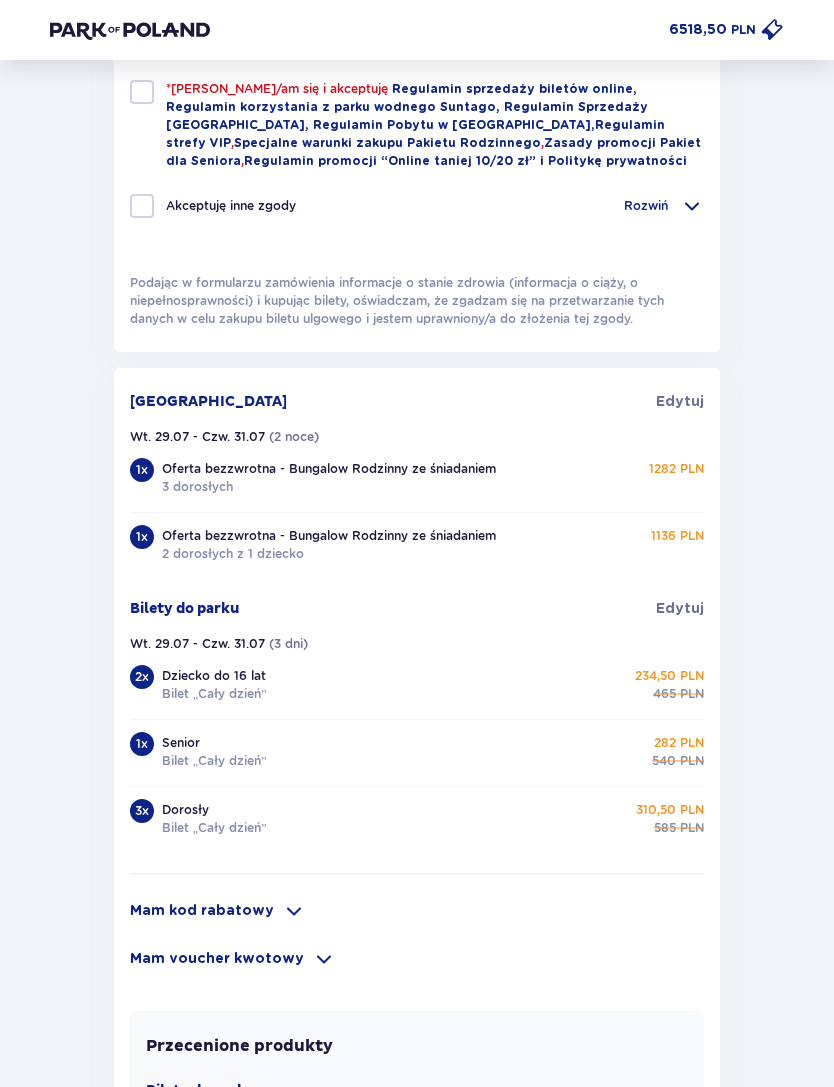 click on "Edytuj" at bounding box center (680, 609) 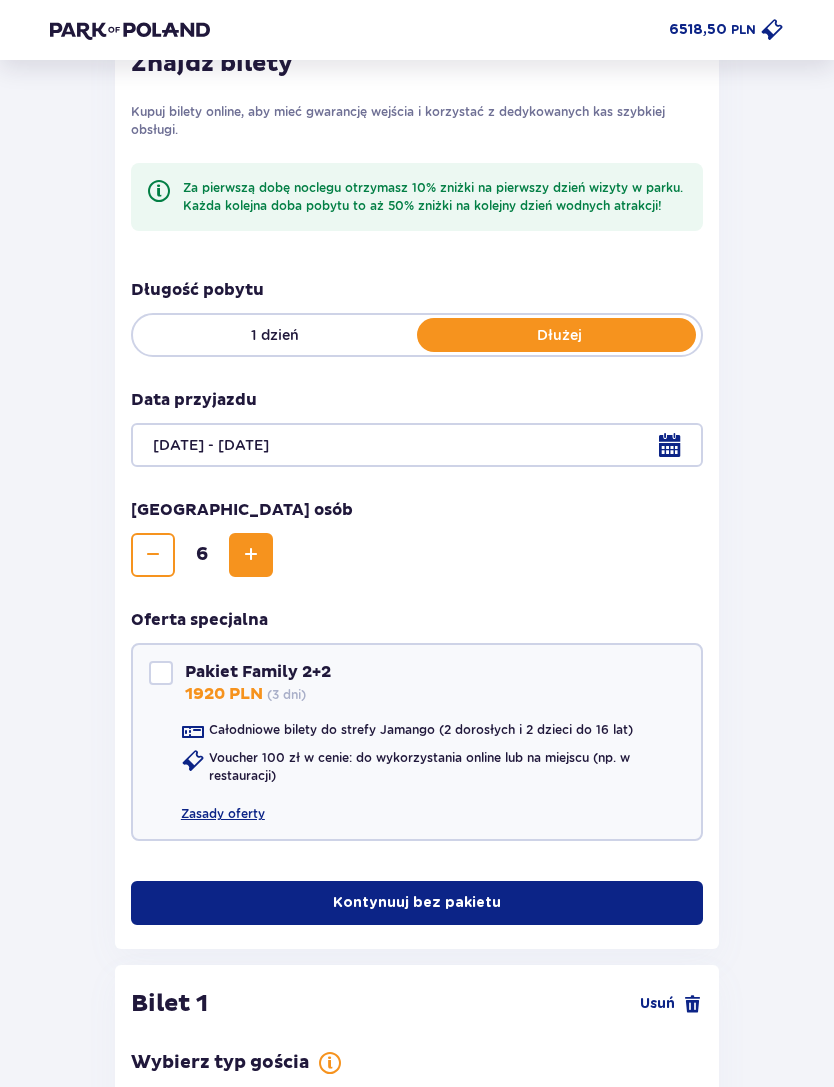 scroll, scrollTop: 302, scrollLeft: 0, axis: vertical 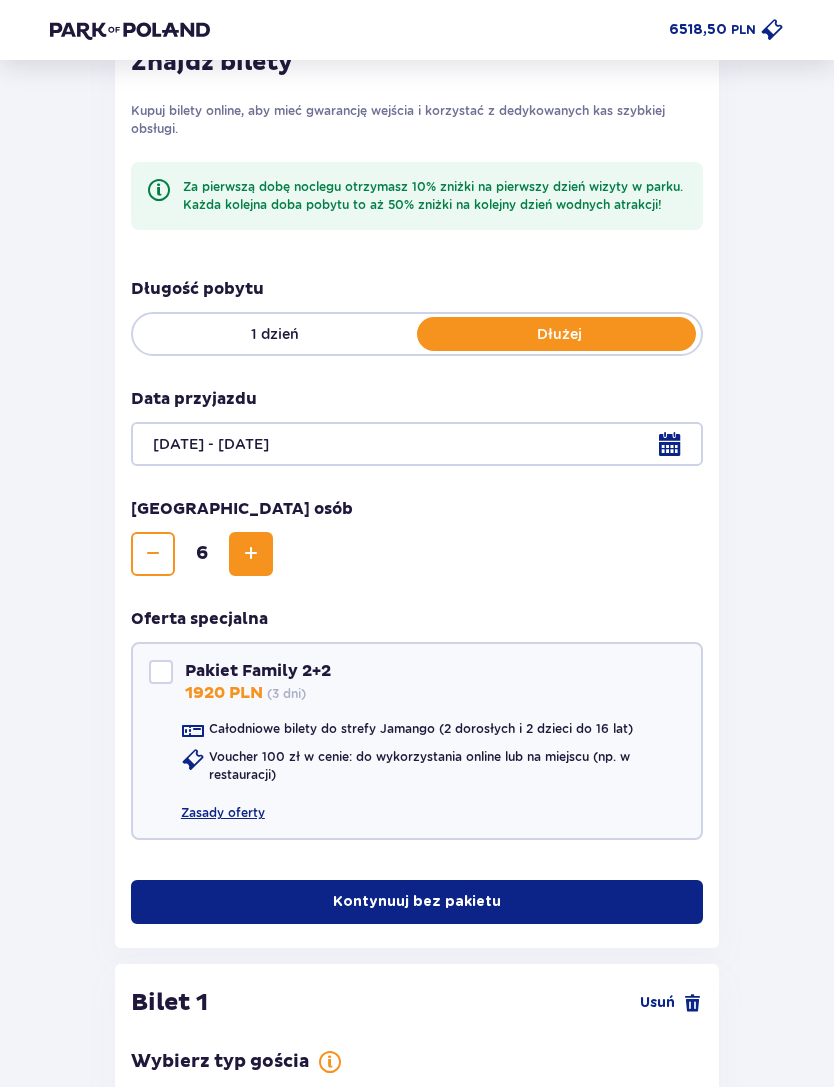 click at bounding box center (417, 444) 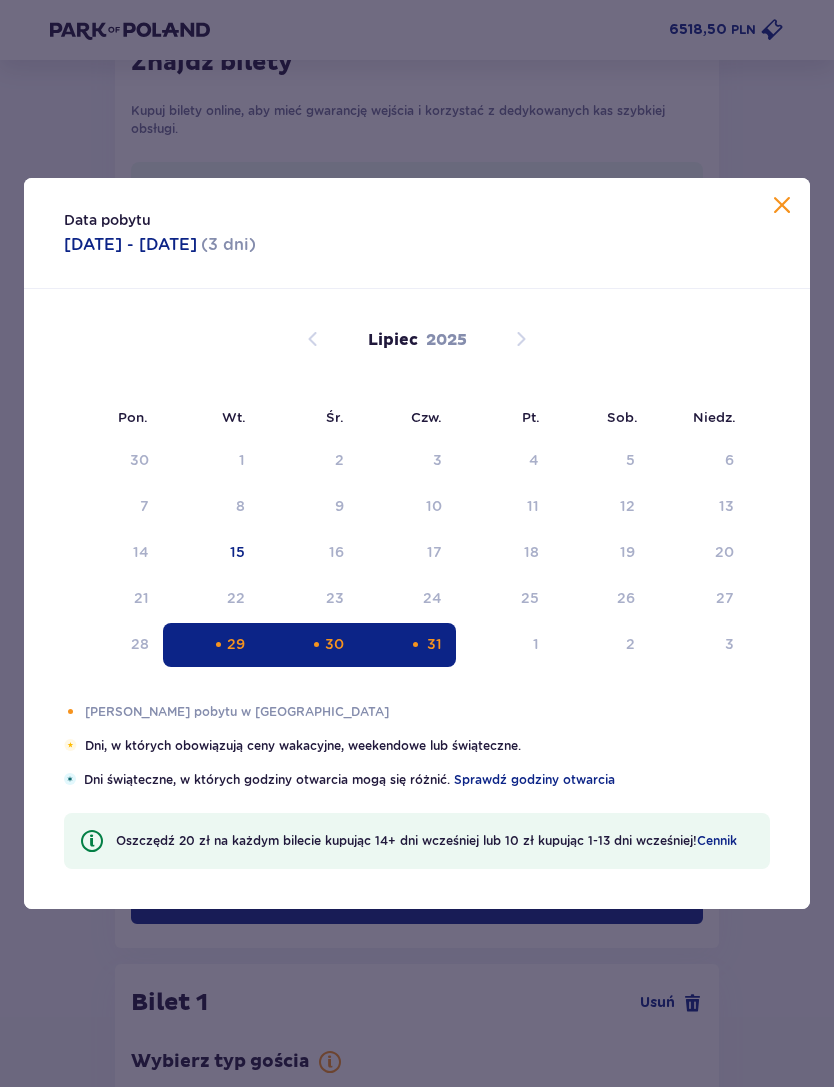 click on "30" at bounding box center [334, 644] 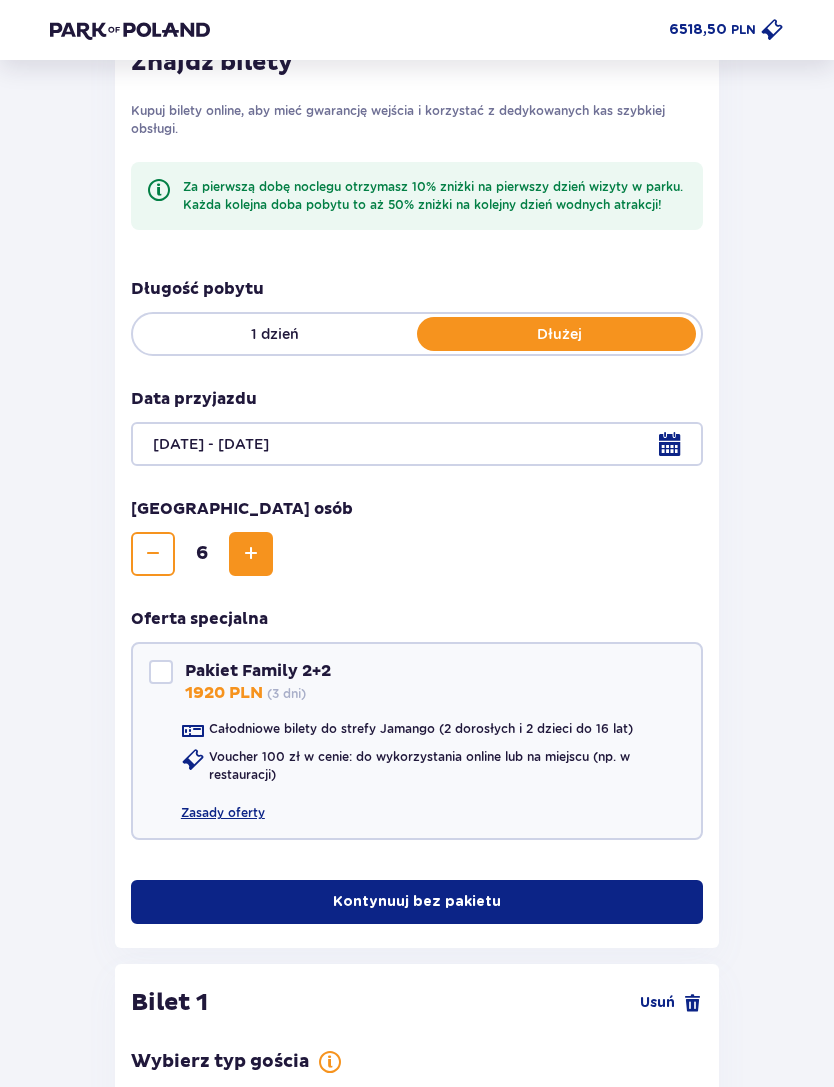 click at bounding box center [417, 444] 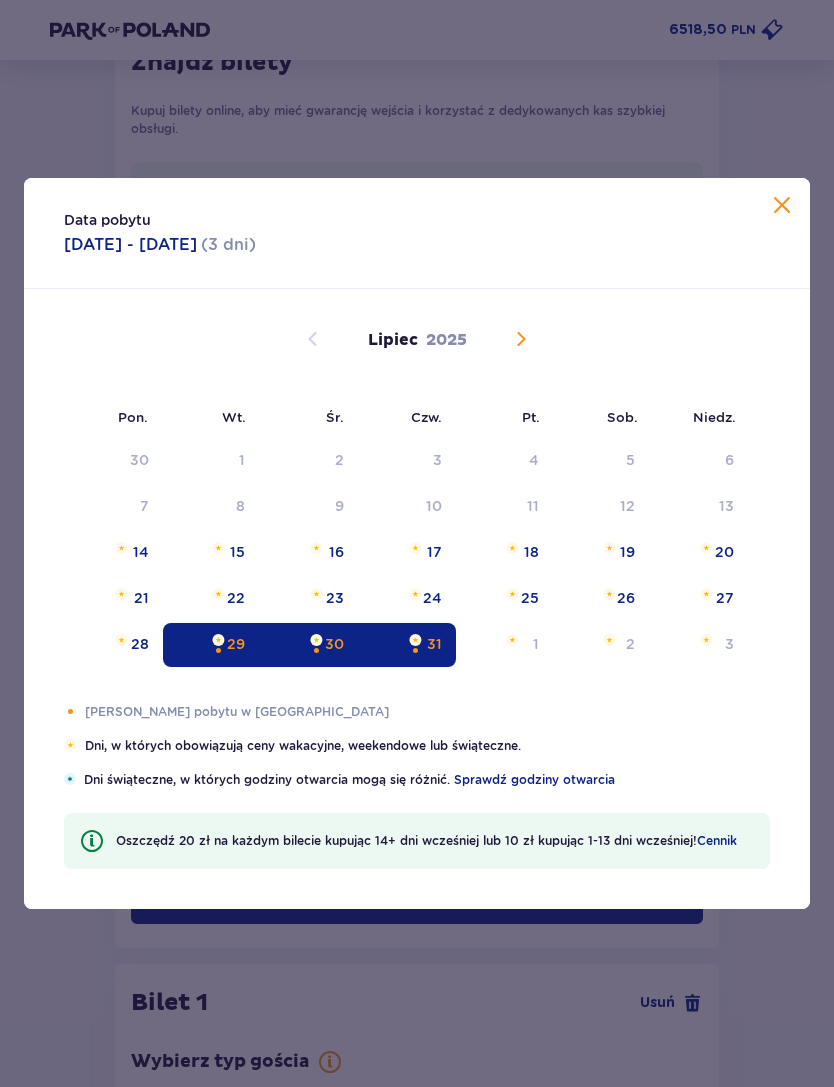click on "29" at bounding box center [211, 645] 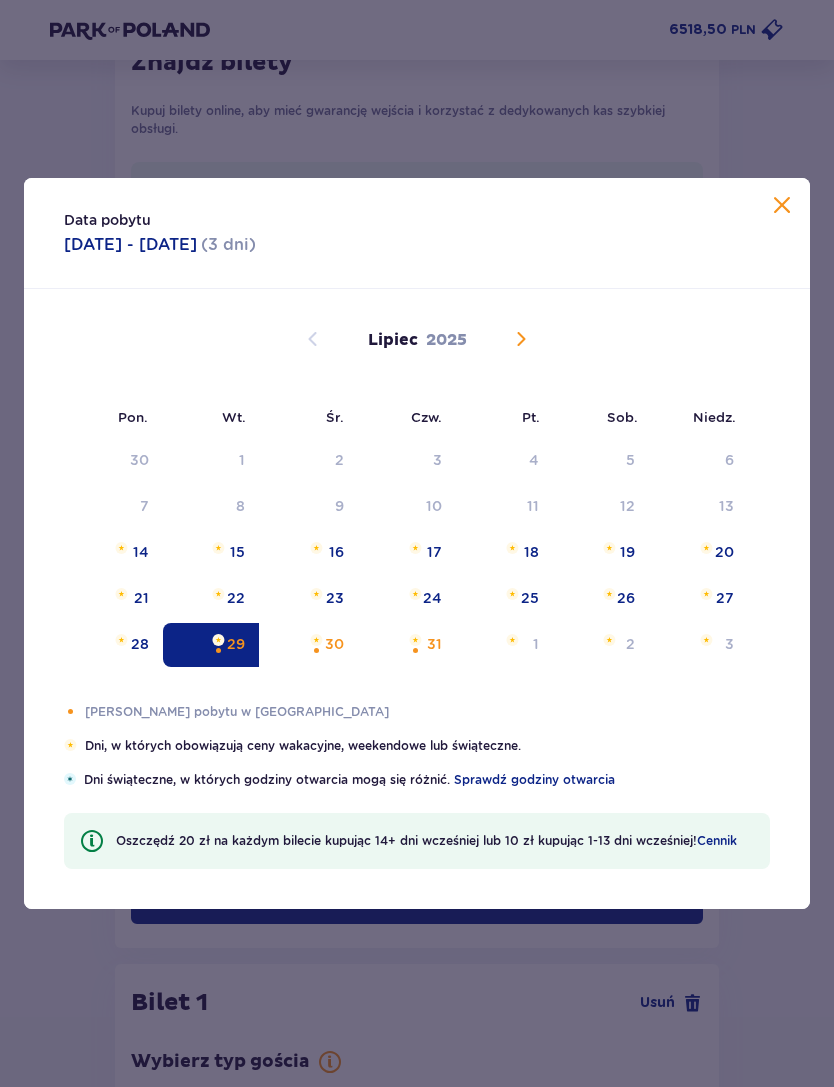 click at bounding box center (316, 640) 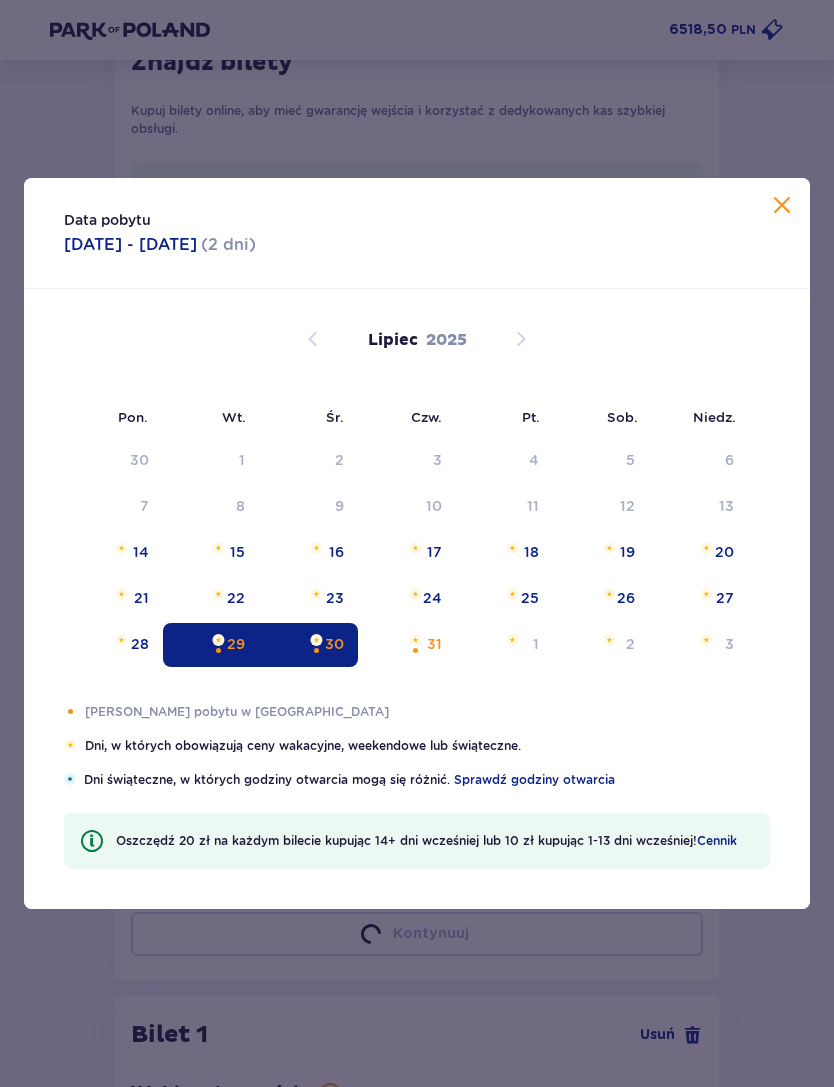 type on "[DATE] - [DATE]" 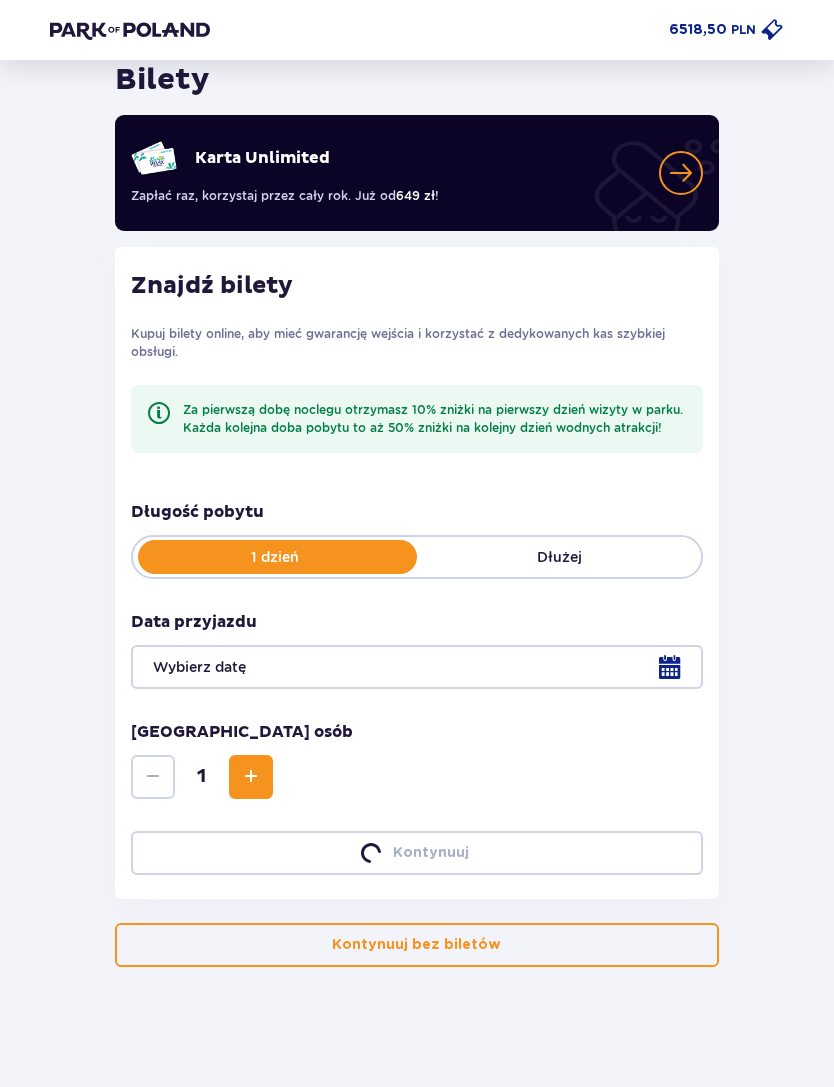 scroll, scrollTop: 79, scrollLeft: 0, axis: vertical 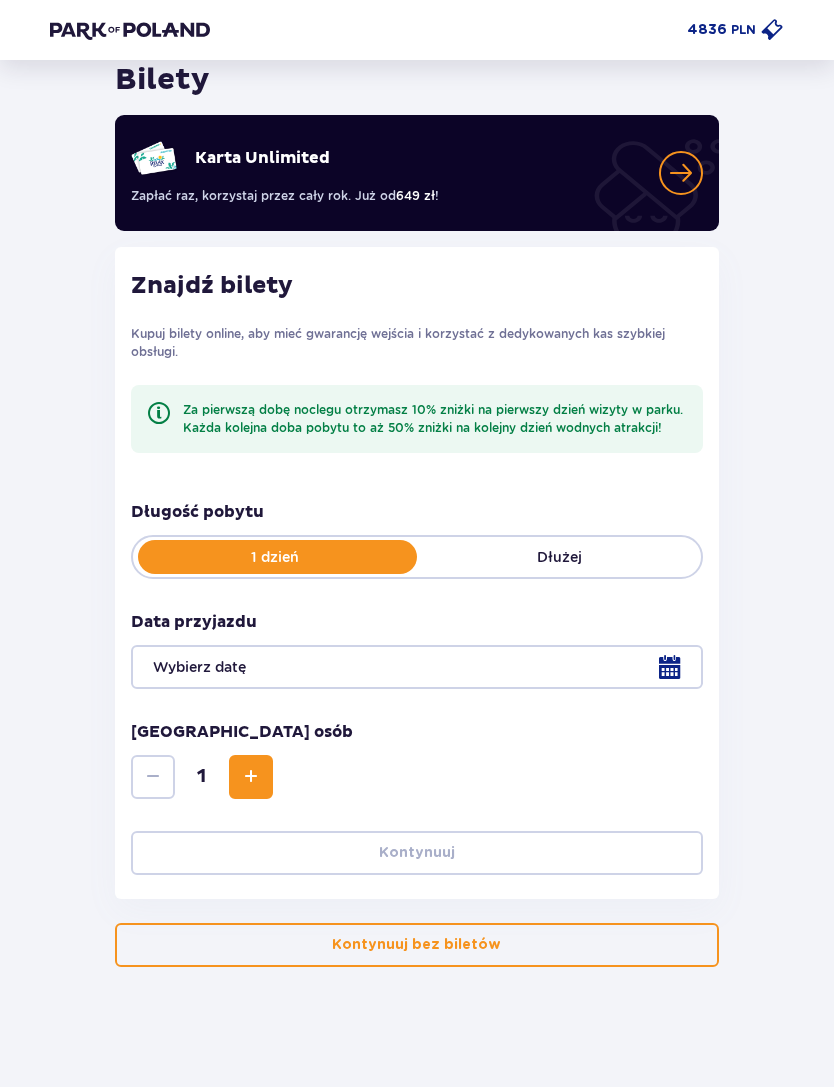 click on "Dłużej" at bounding box center [559, 557] 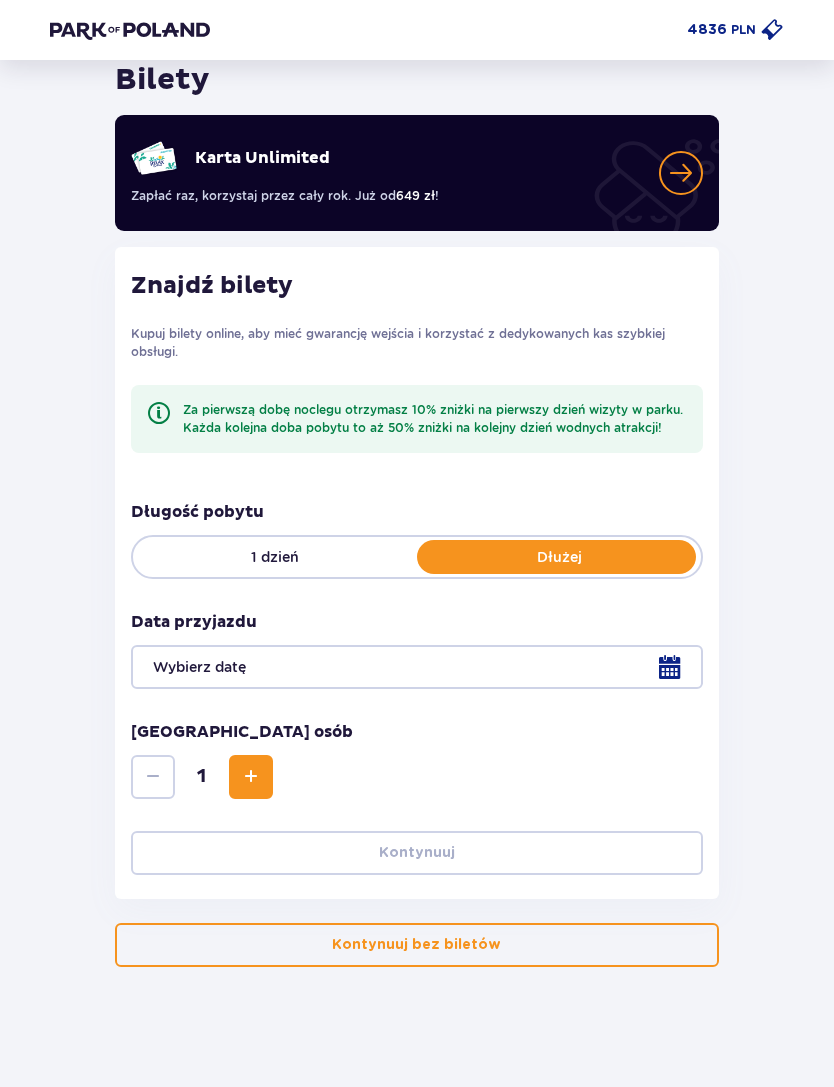 click at bounding box center [417, 667] 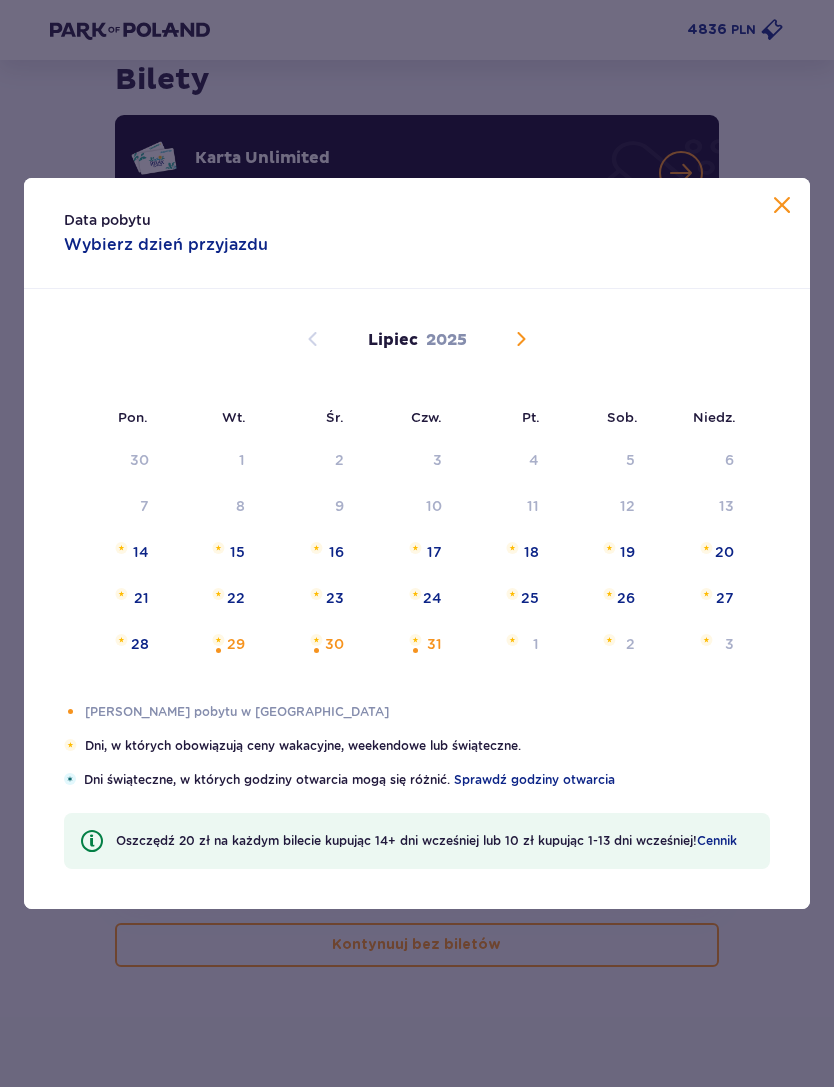 click on "29" at bounding box center [211, 645] 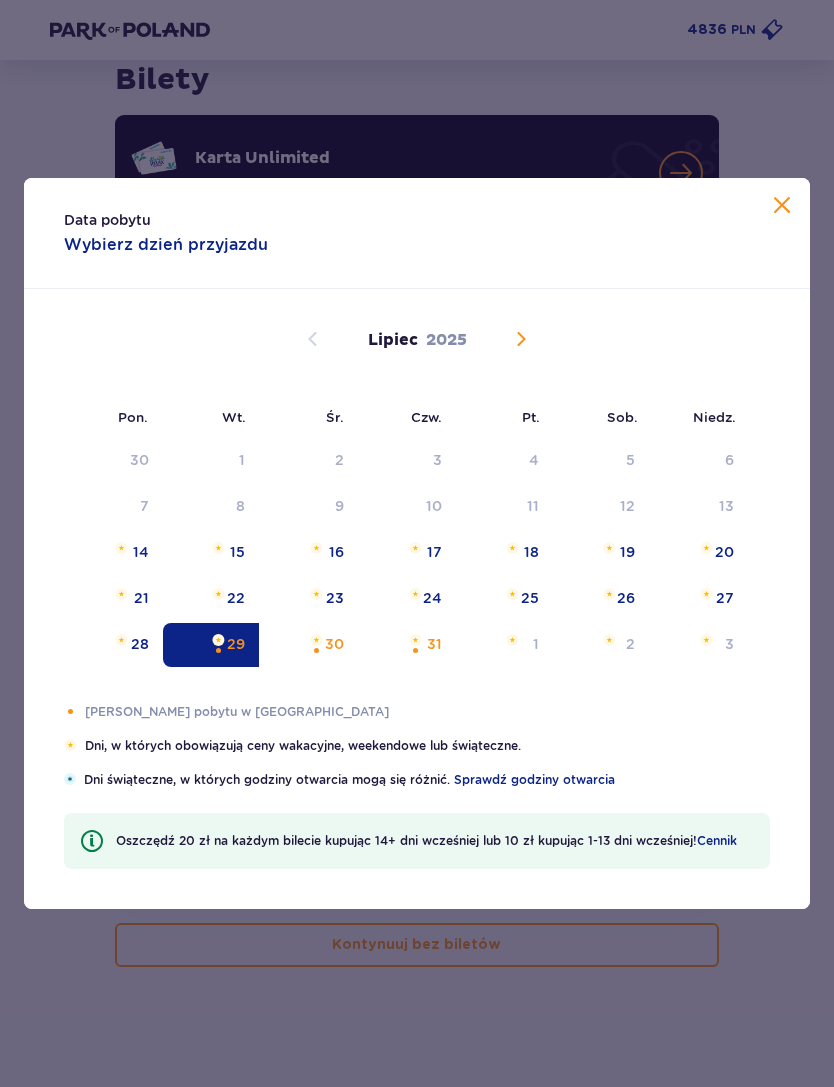 click on "30" at bounding box center (308, 645) 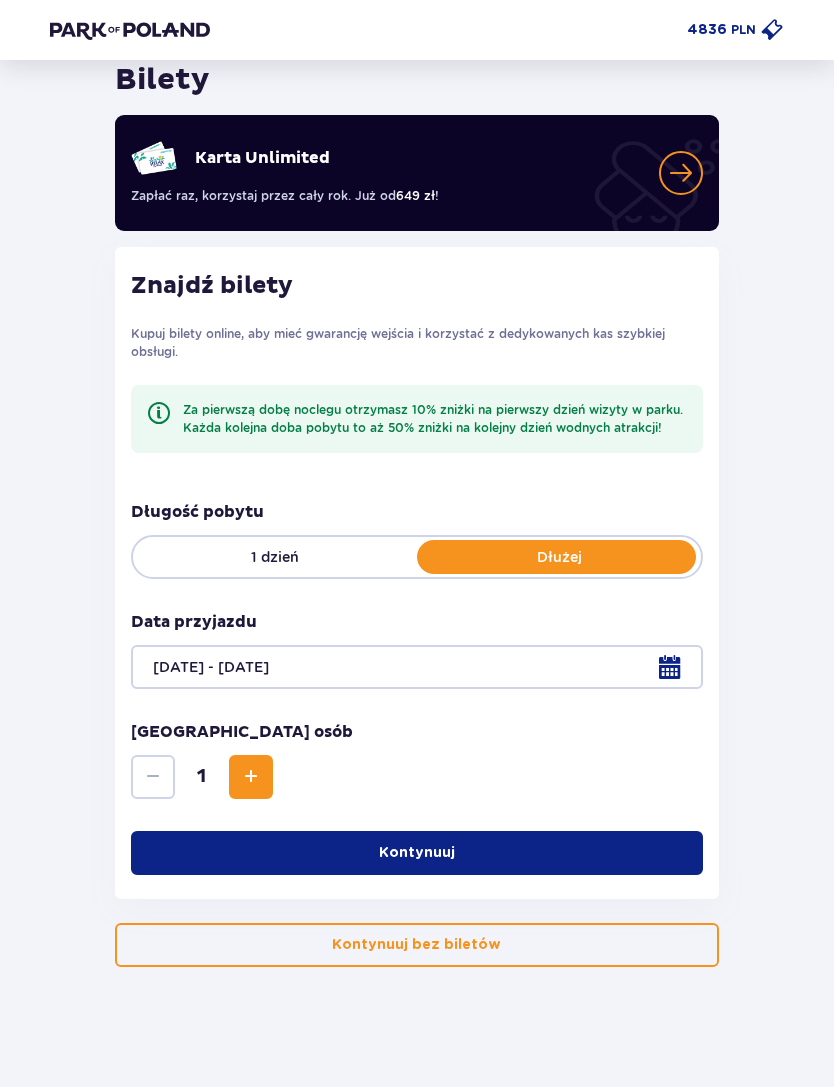 click at bounding box center (251, 777) 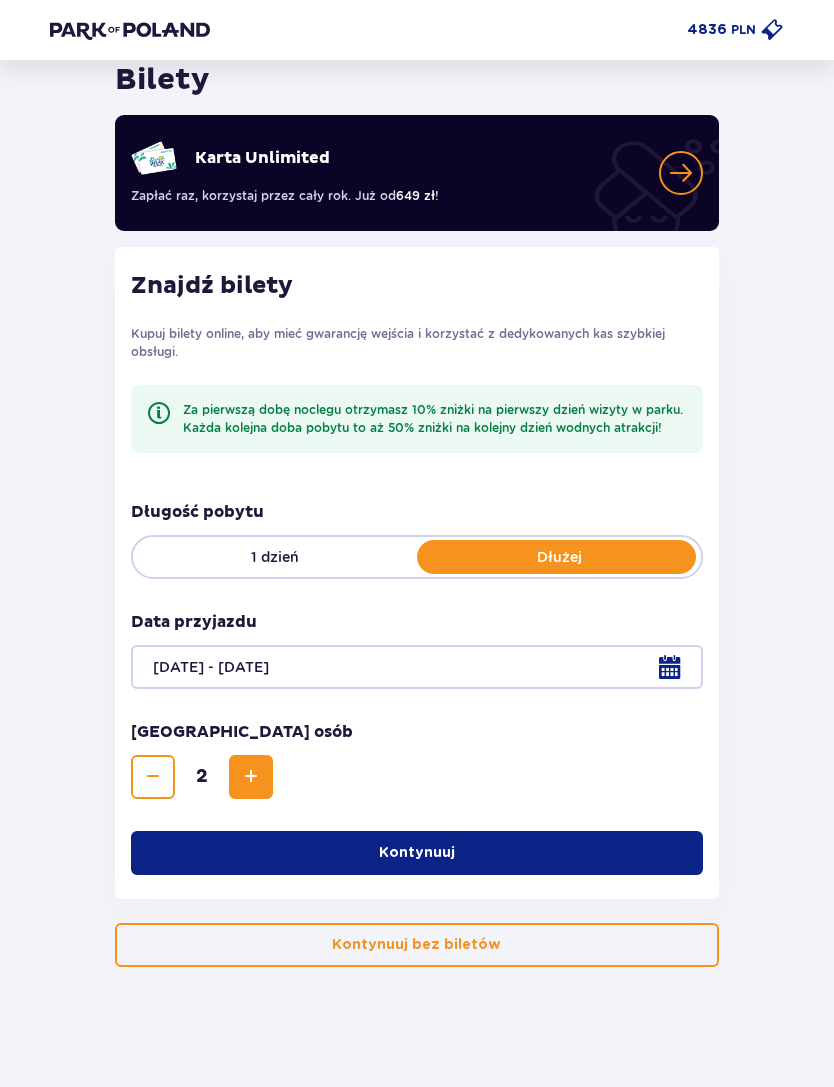 click at bounding box center (251, 777) 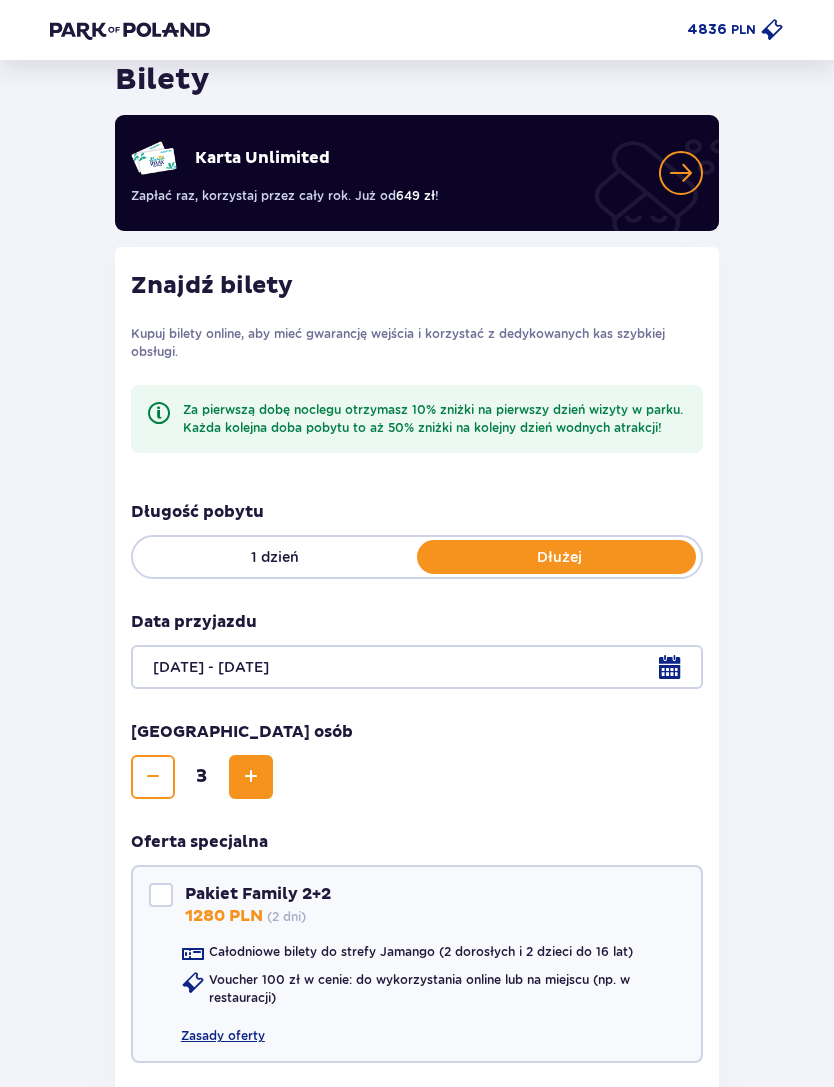 click at bounding box center [251, 777] 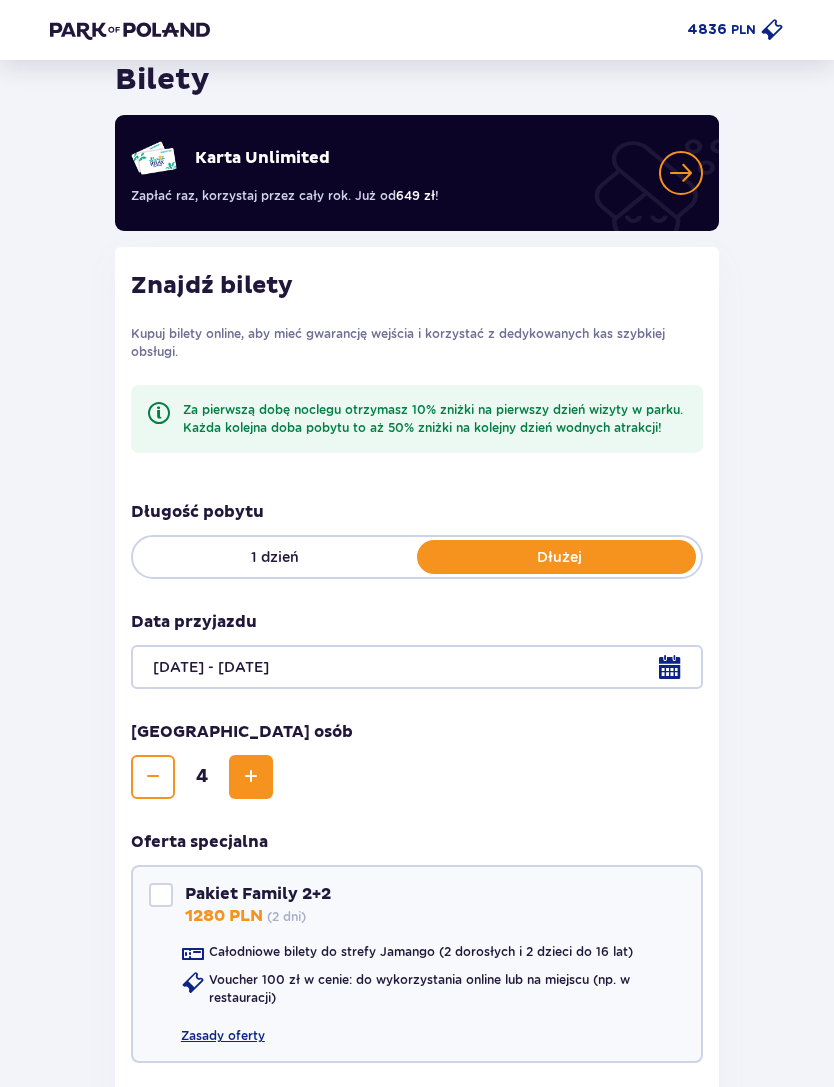 click at bounding box center (251, 777) 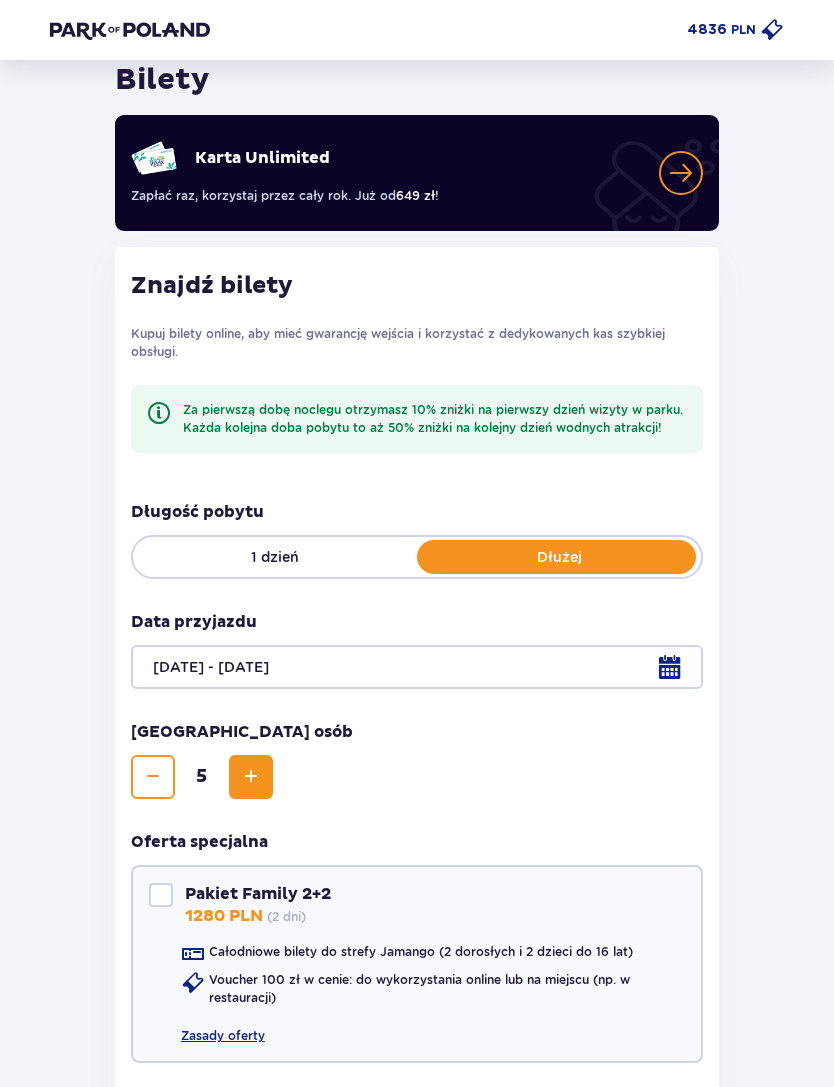 click at bounding box center (251, 777) 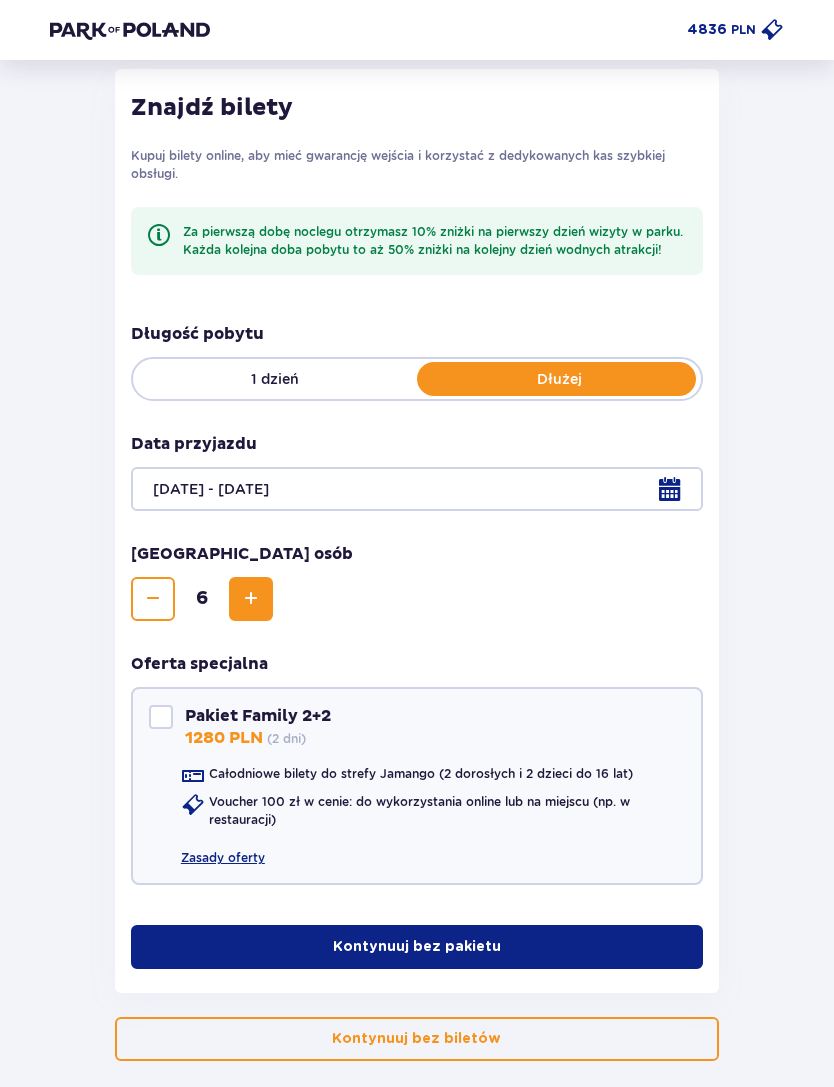 scroll, scrollTop: 287, scrollLeft: 0, axis: vertical 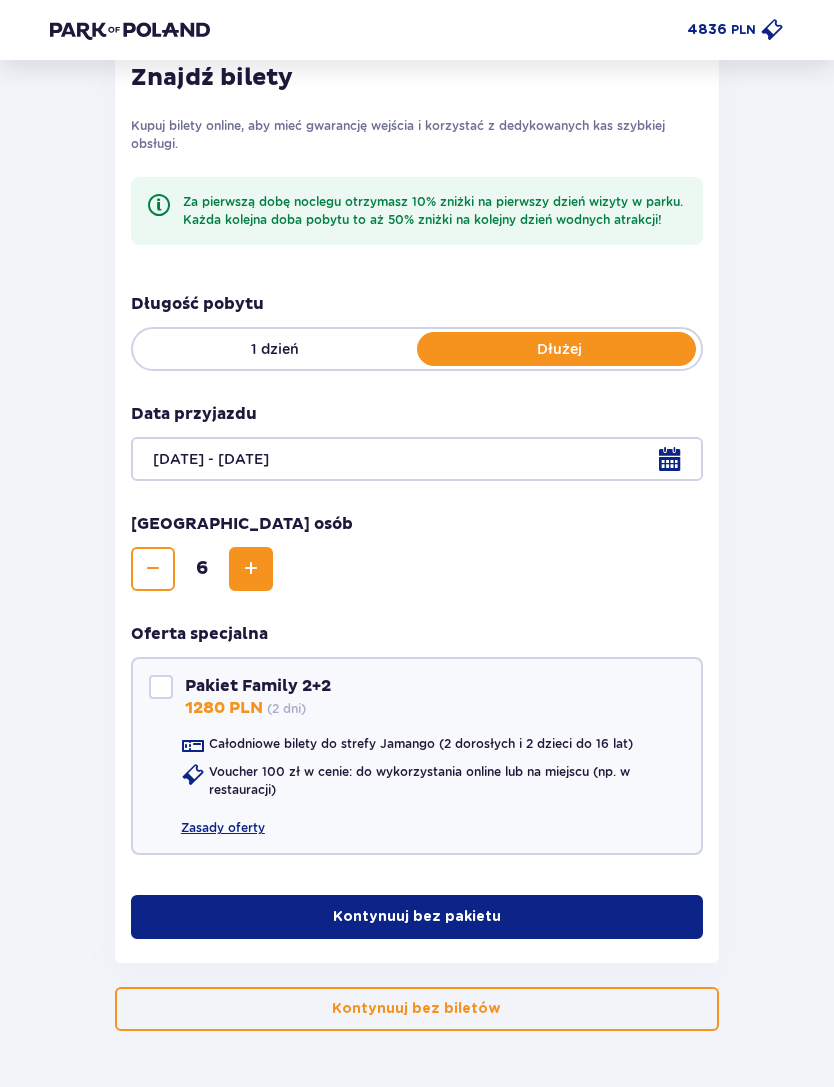 click at bounding box center (505, 917) 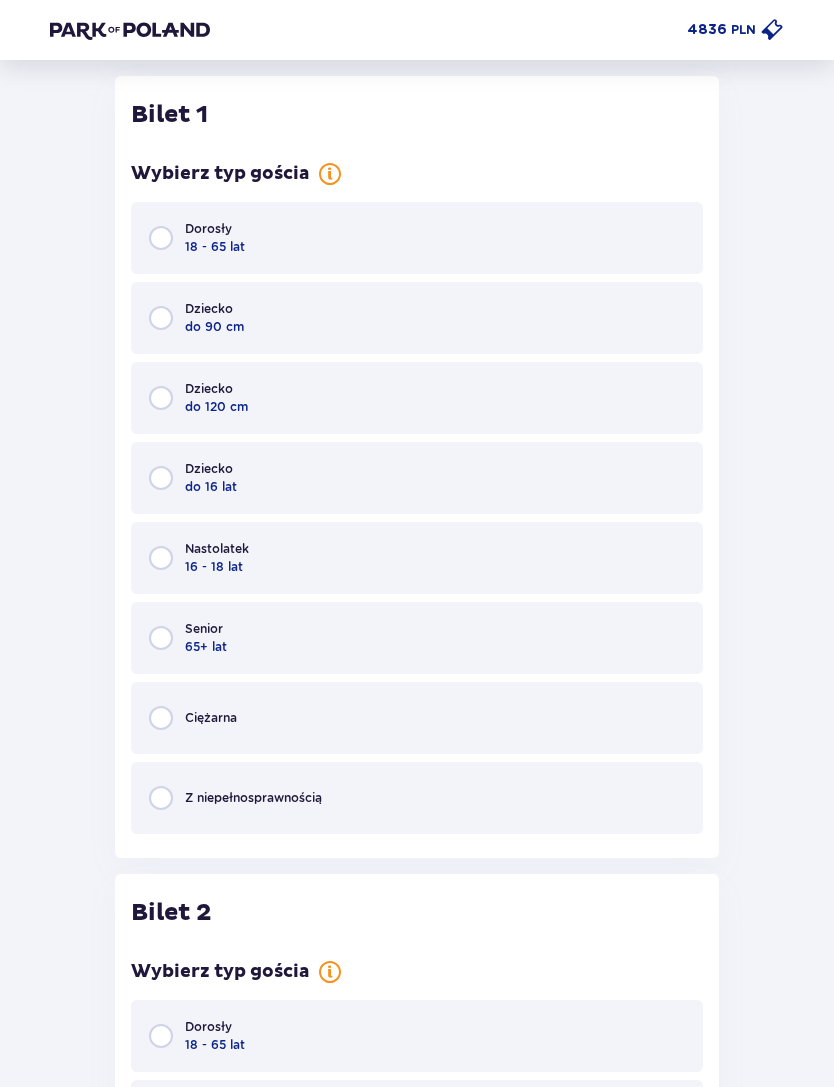 click on "Dorosły 18 - 65 lat" at bounding box center [417, 238] 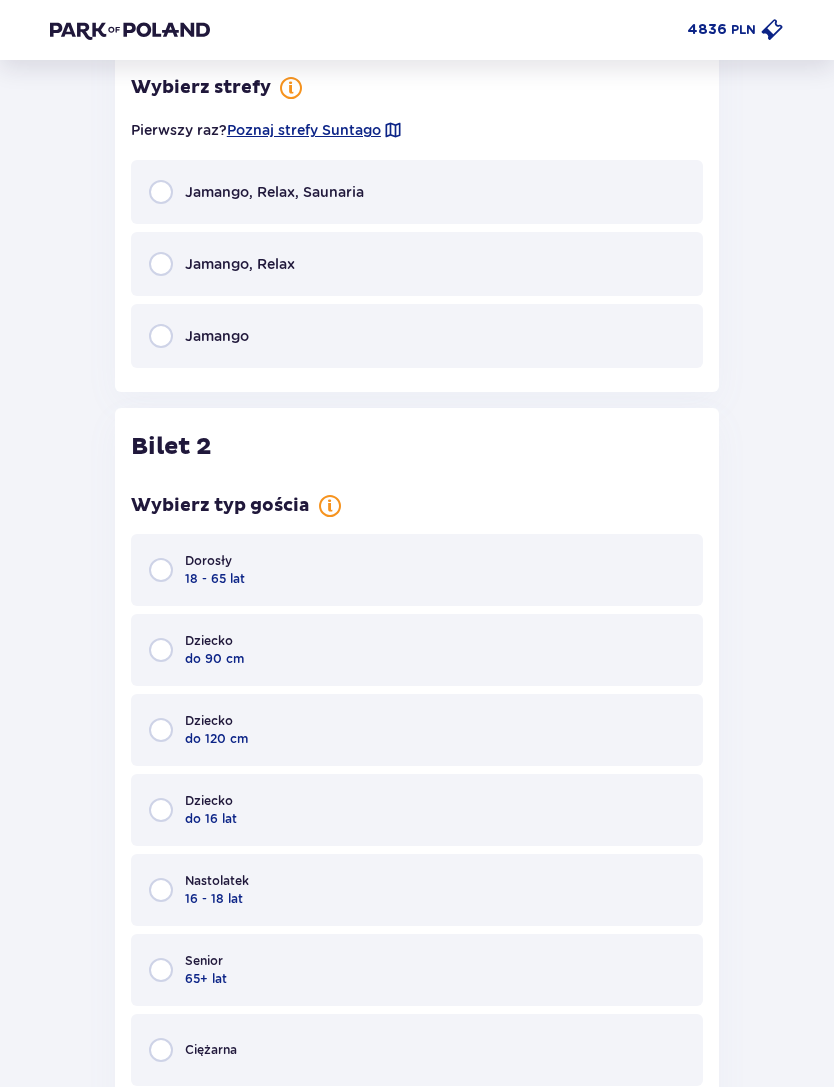 click on "Jamango, Relax" at bounding box center (417, 264) 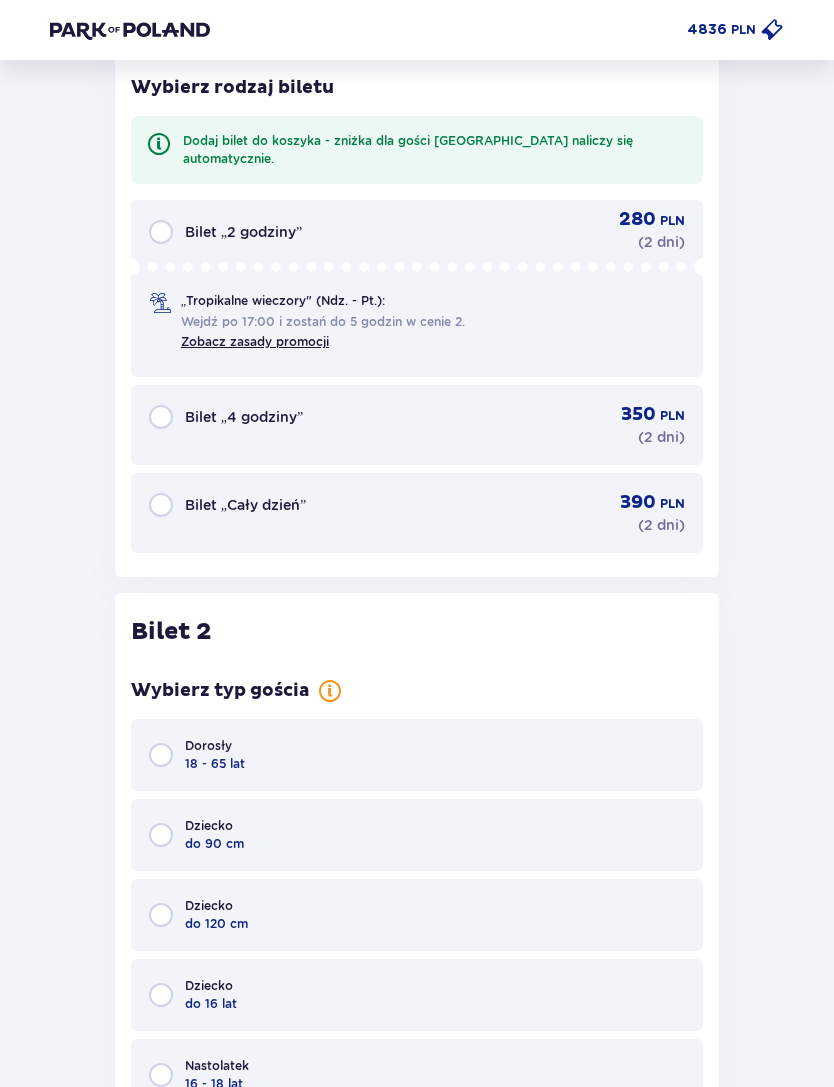 click on "Bilet „Cały dzień” 390 PLN ( 2 dni )" at bounding box center [417, 513] 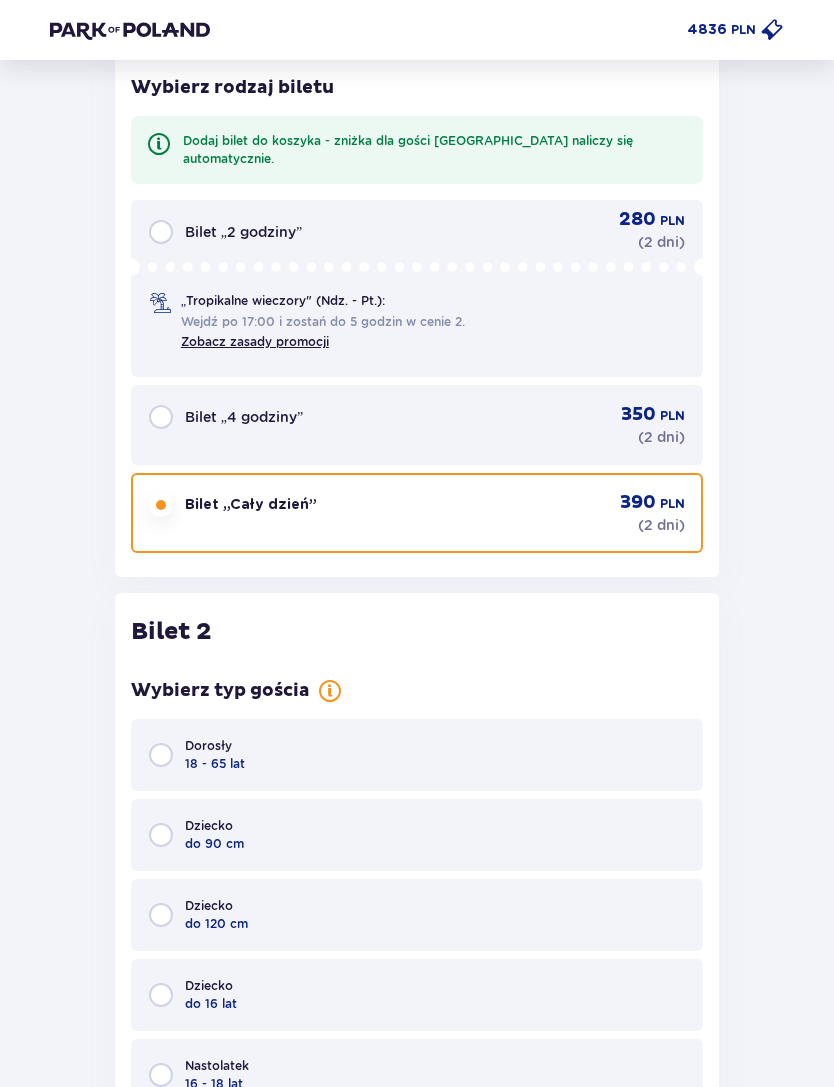 scroll, scrollTop: 2669, scrollLeft: 0, axis: vertical 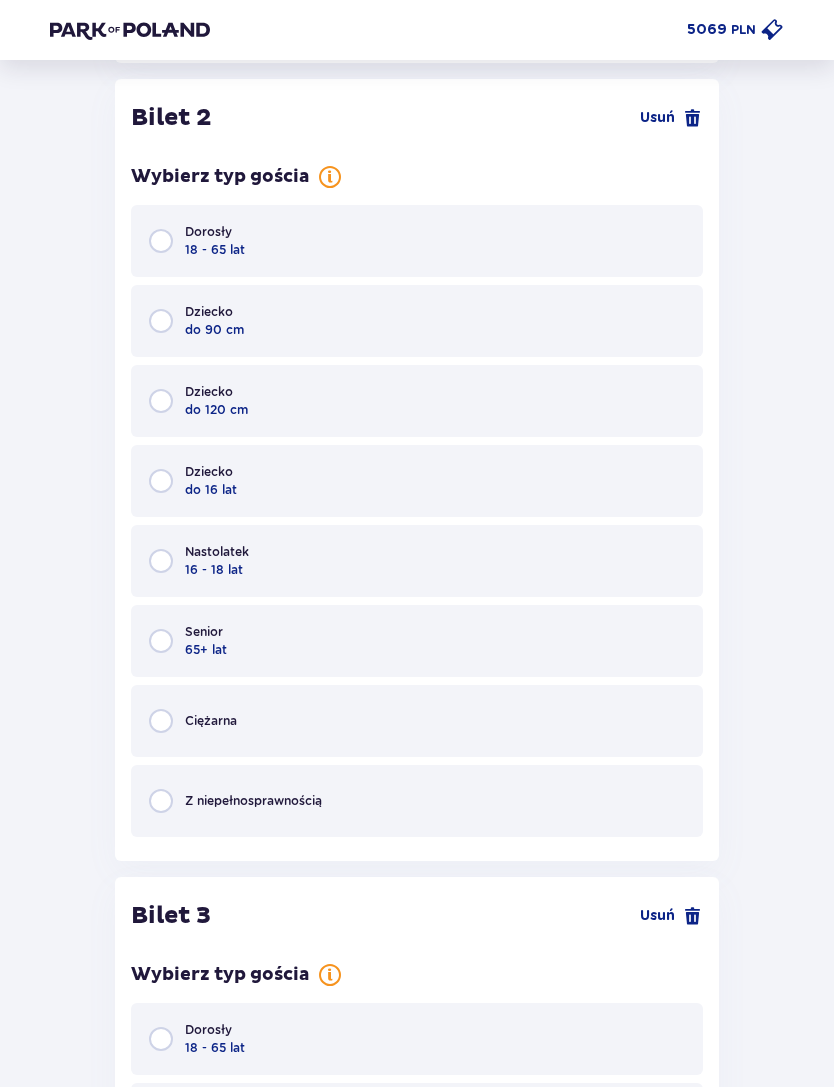 click on "Dorosły 18 - 65 lat" at bounding box center (417, 241) 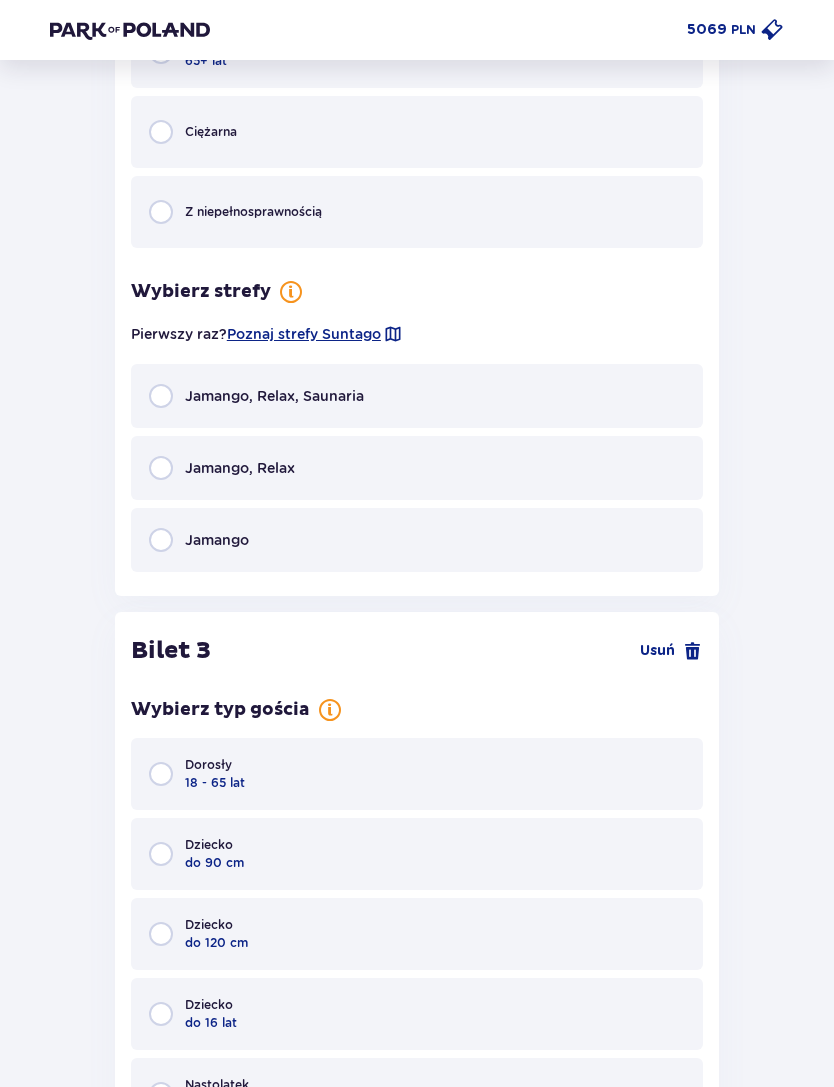 scroll, scrollTop: 3608, scrollLeft: 0, axis: vertical 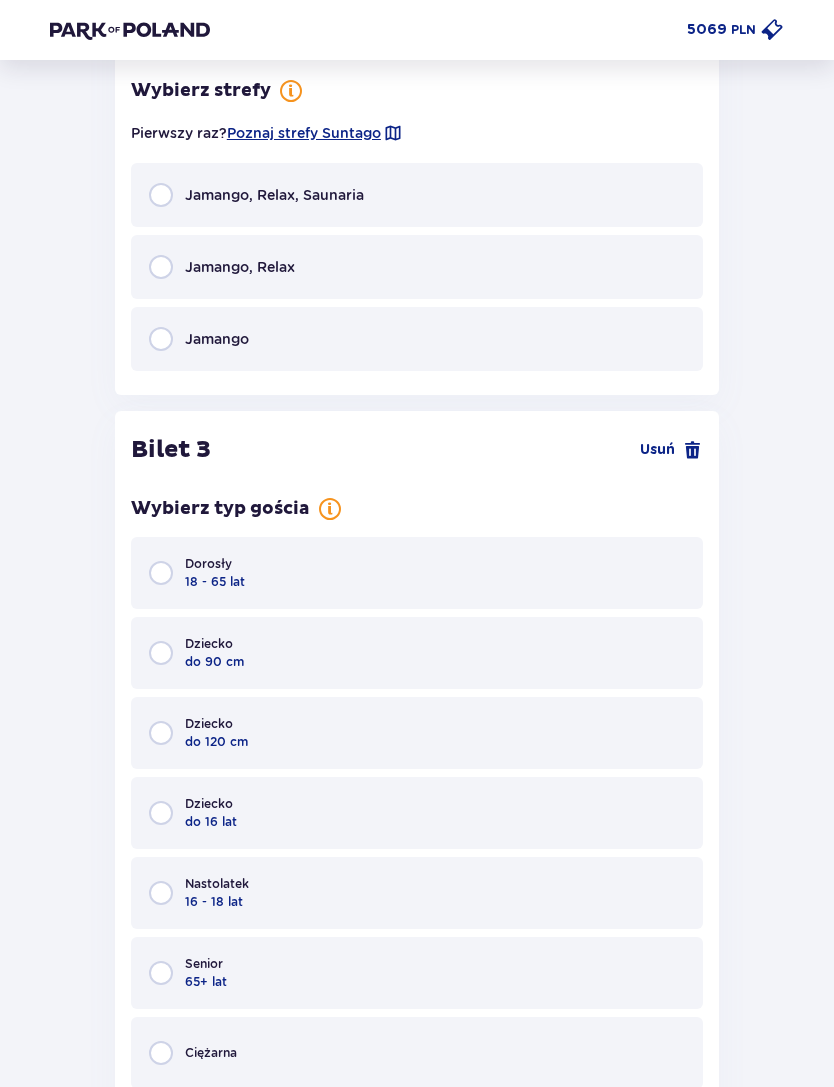 click on "Jamango, Relax" at bounding box center [417, 267] 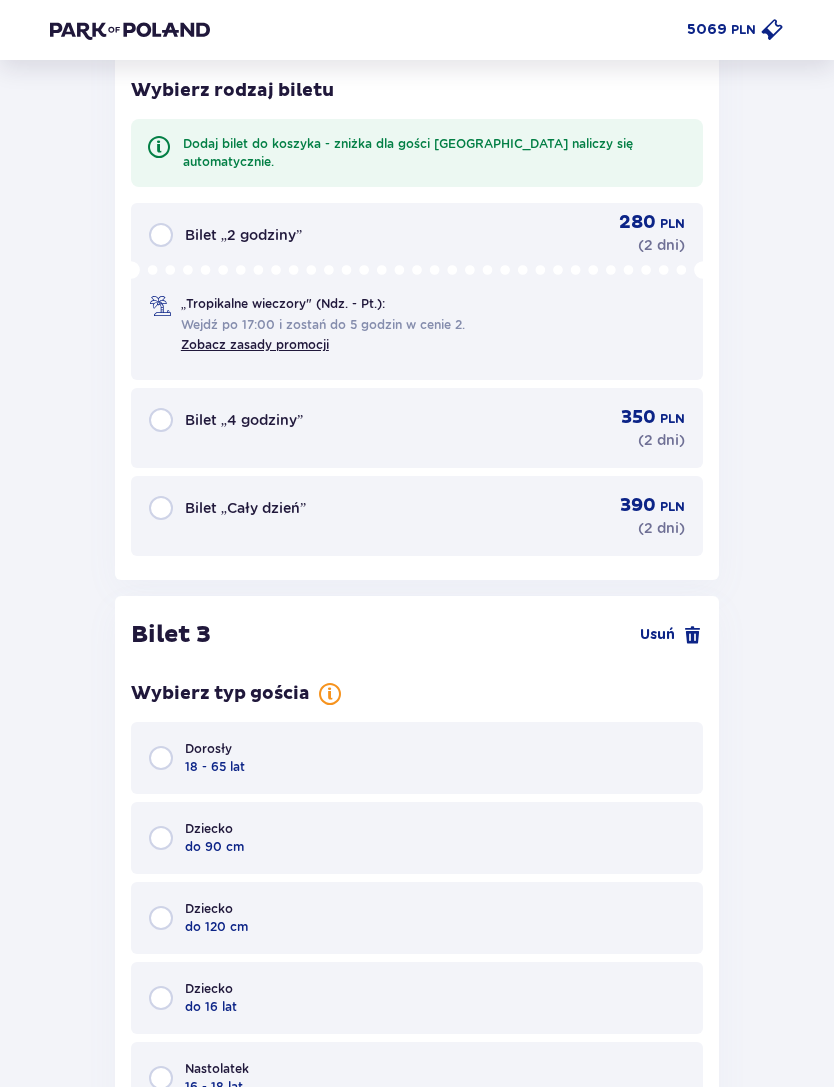 click on "Bilet „Cały dzień” 390 PLN ( 2 dni )" at bounding box center (417, 516) 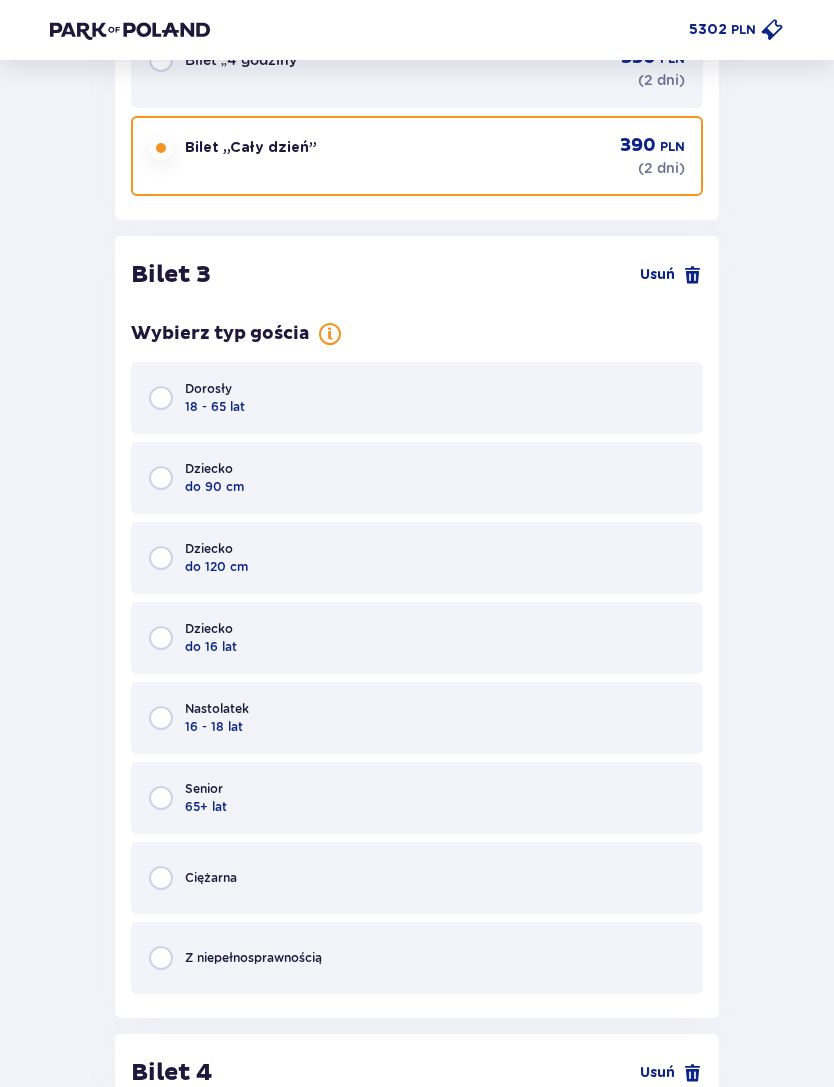 scroll, scrollTop: 4447, scrollLeft: 0, axis: vertical 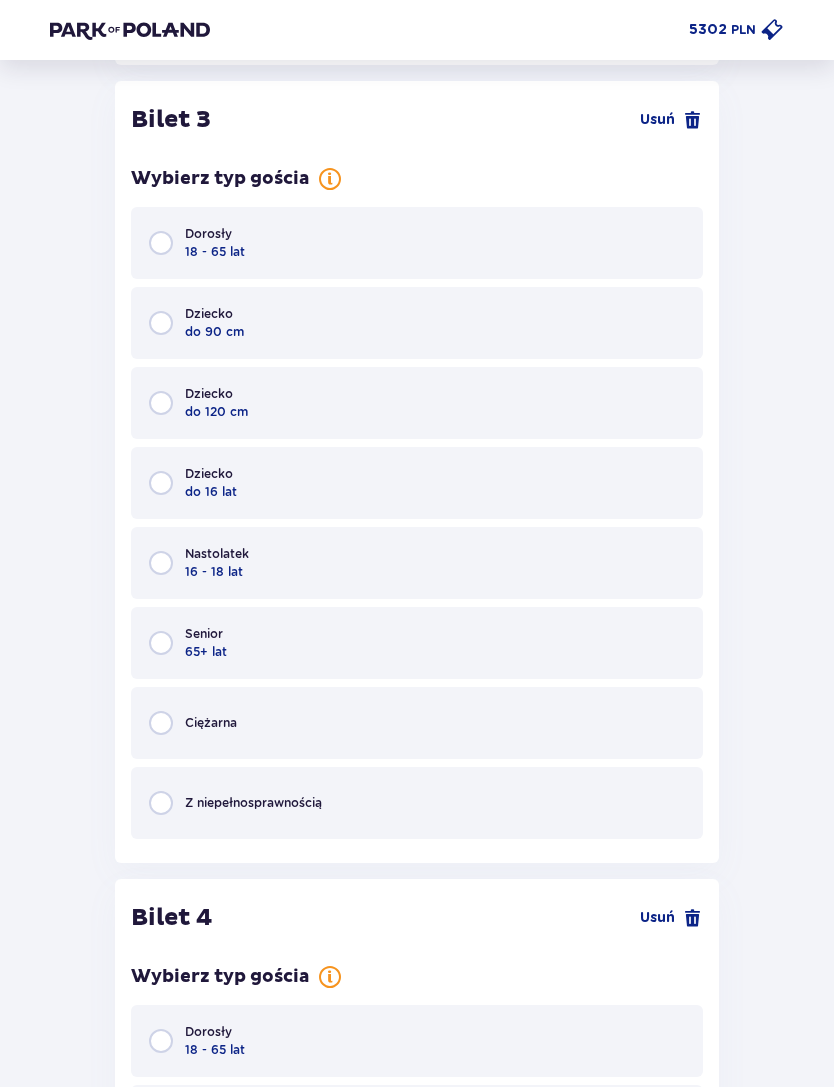 click on "Dorosły 18 - 65 lat" at bounding box center (417, 243) 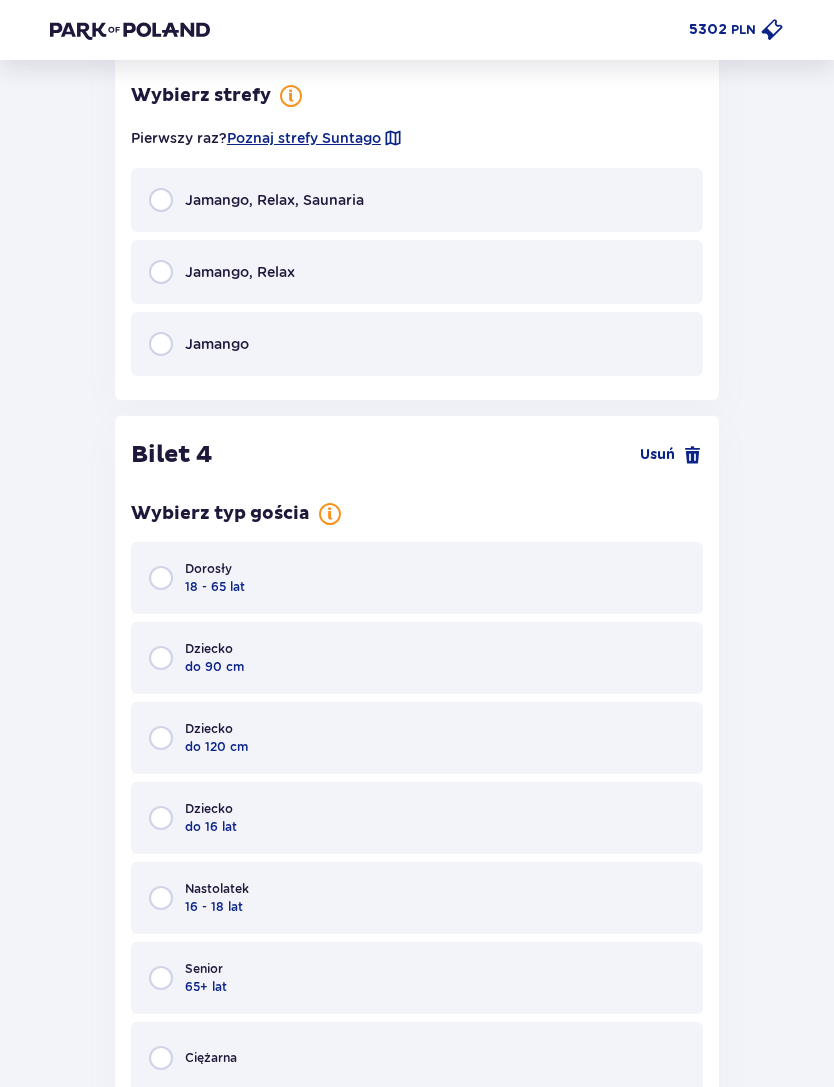 scroll, scrollTop: 5237, scrollLeft: 0, axis: vertical 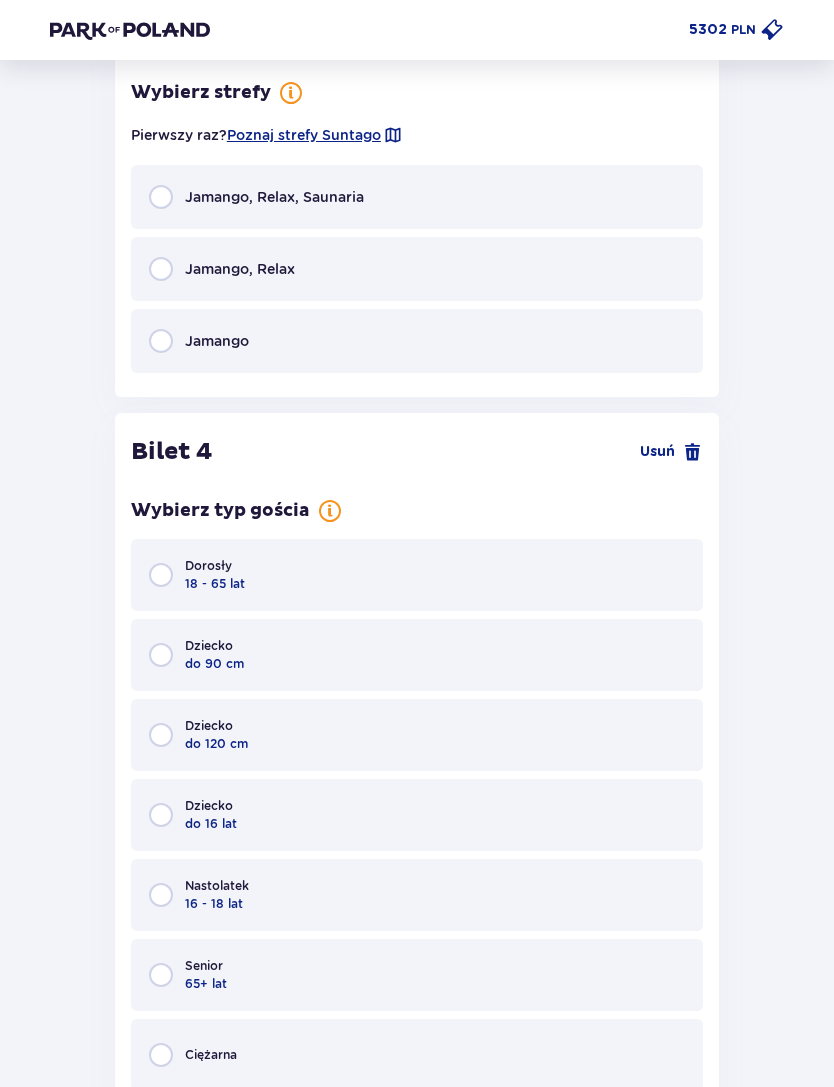 click on "Jamango, Relax" at bounding box center [417, 269] 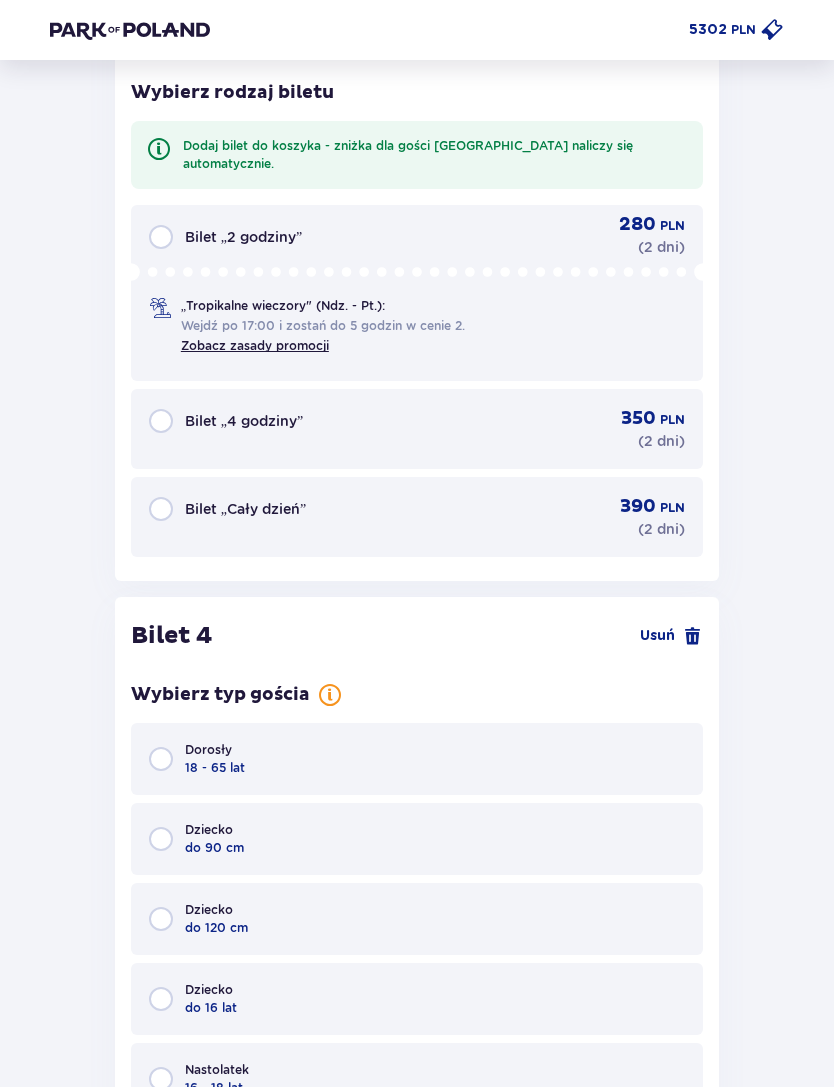 click on "Bilet „Cały dzień” 390 PLN ( 2 dni )" at bounding box center [417, 517] 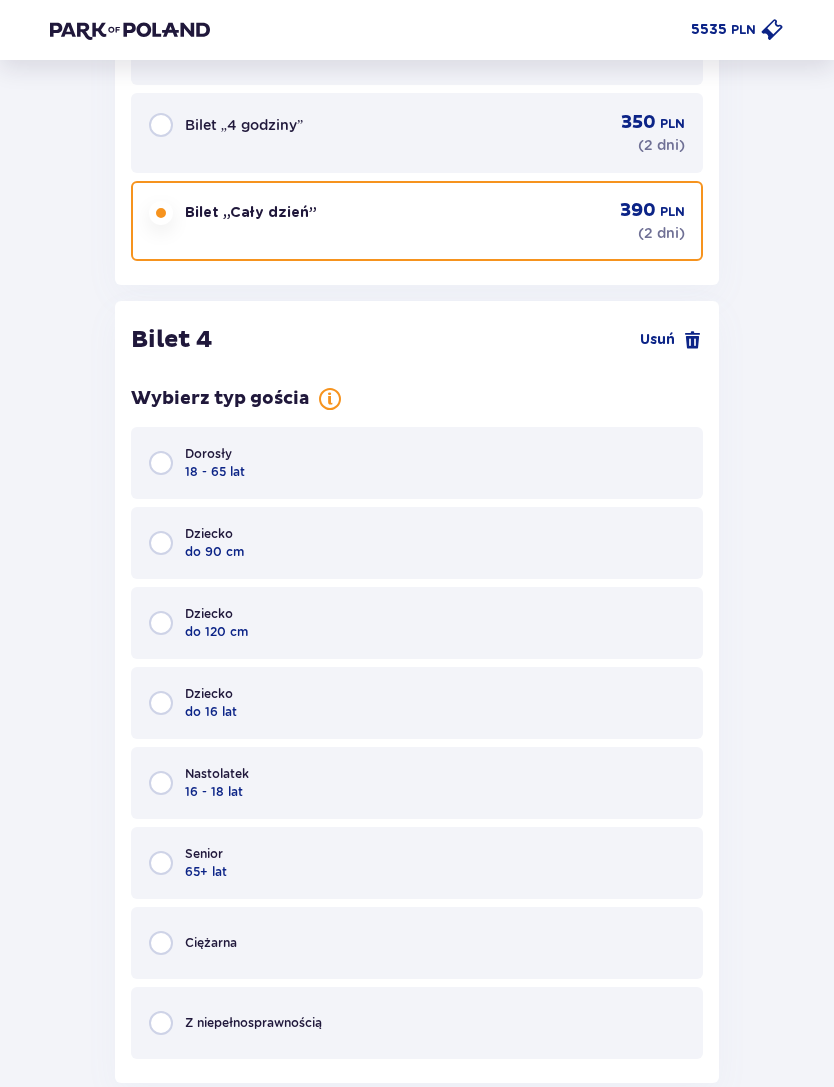 scroll, scrollTop: 6076, scrollLeft: 0, axis: vertical 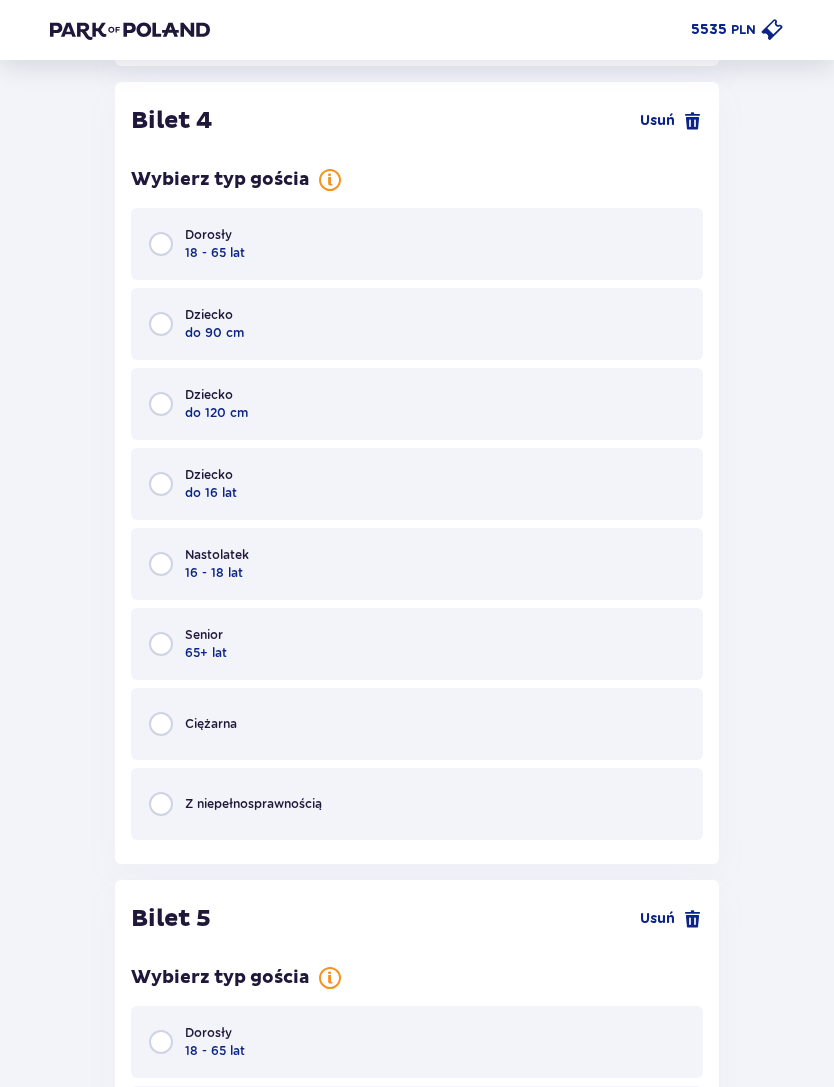 click on "Senior 65+ lat" at bounding box center (417, 644) 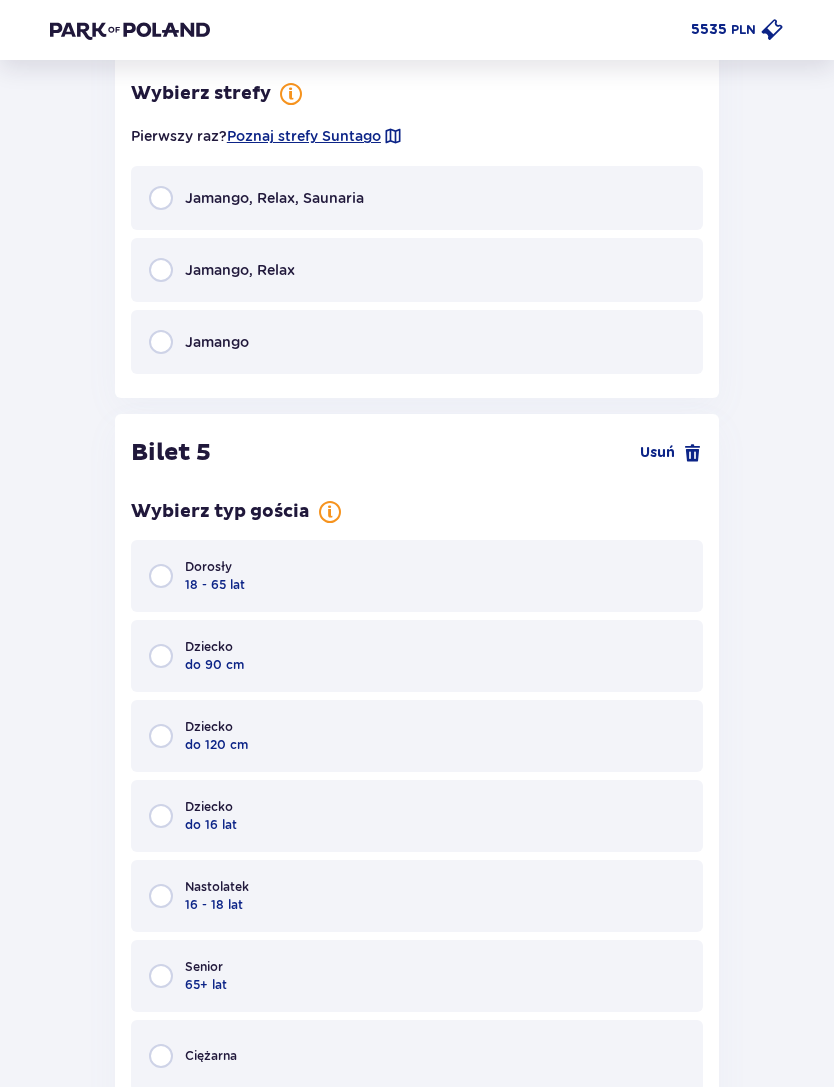click on "Jamango, Relax" at bounding box center [417, 270] 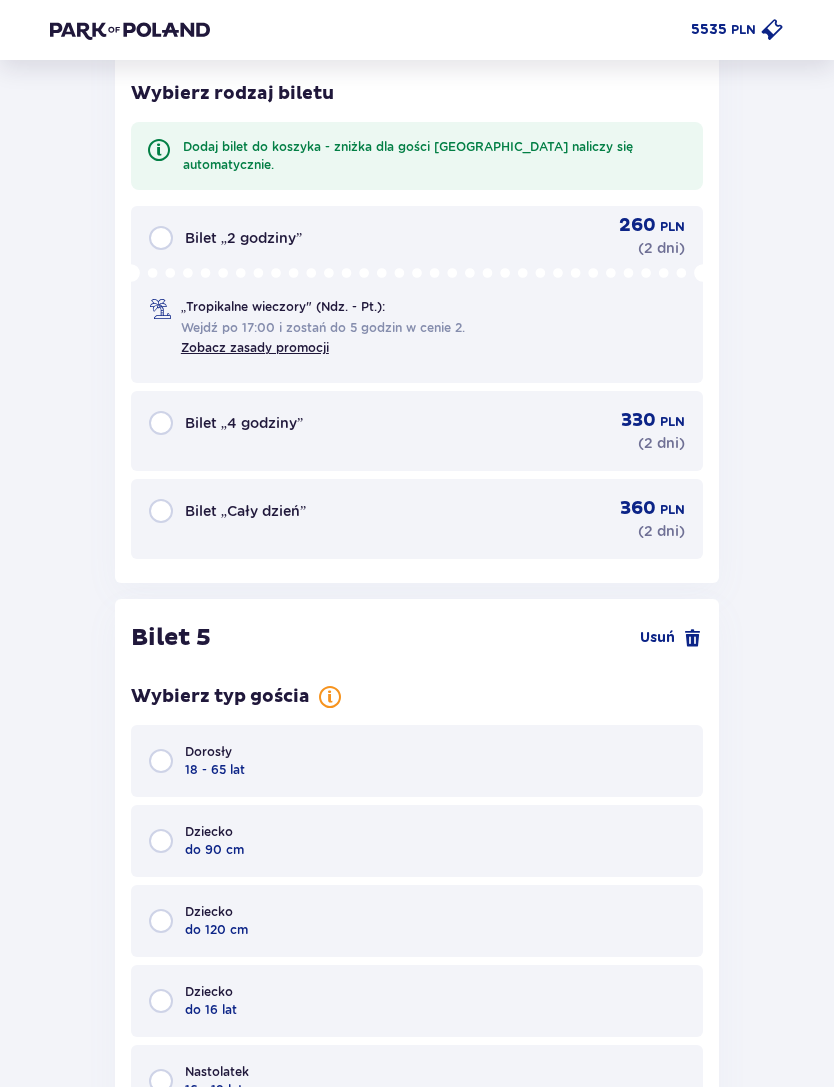 click on "Bilet „Cały dzień” 360 PLN ( 2 dni )" at bounding box center (417, 519) 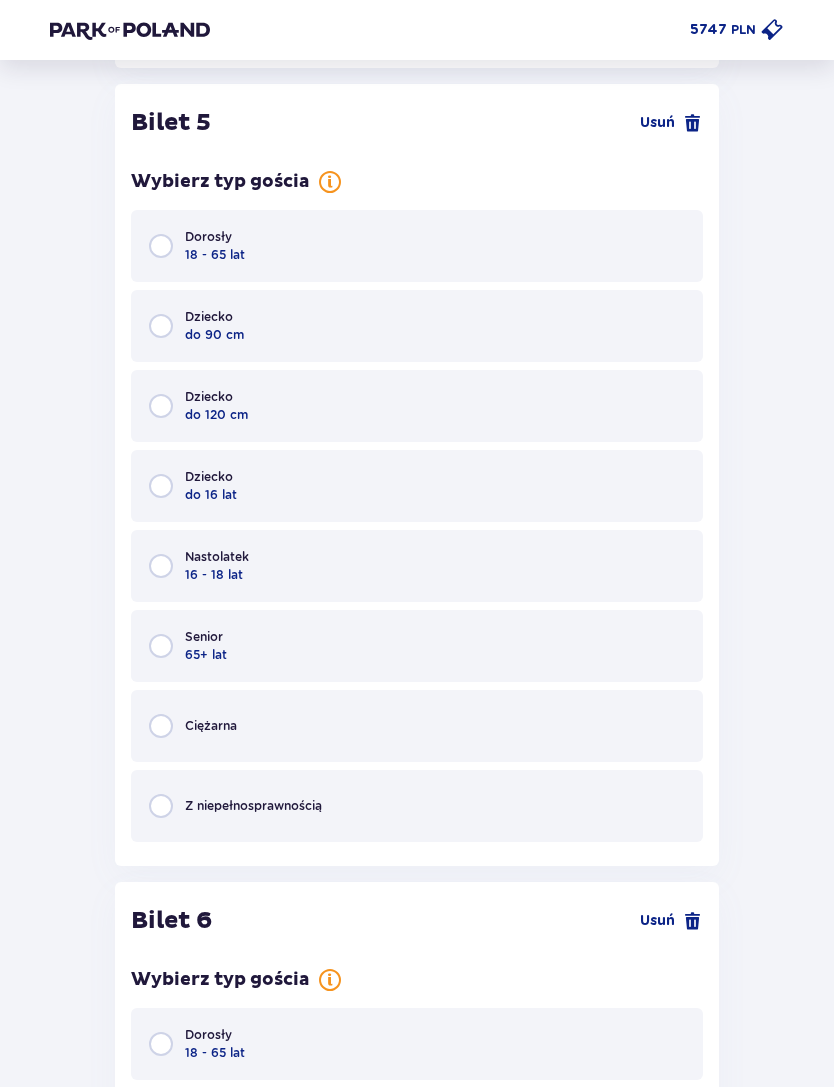 click on "Dziecko do 16 lat" at bounding box center [417, 486] 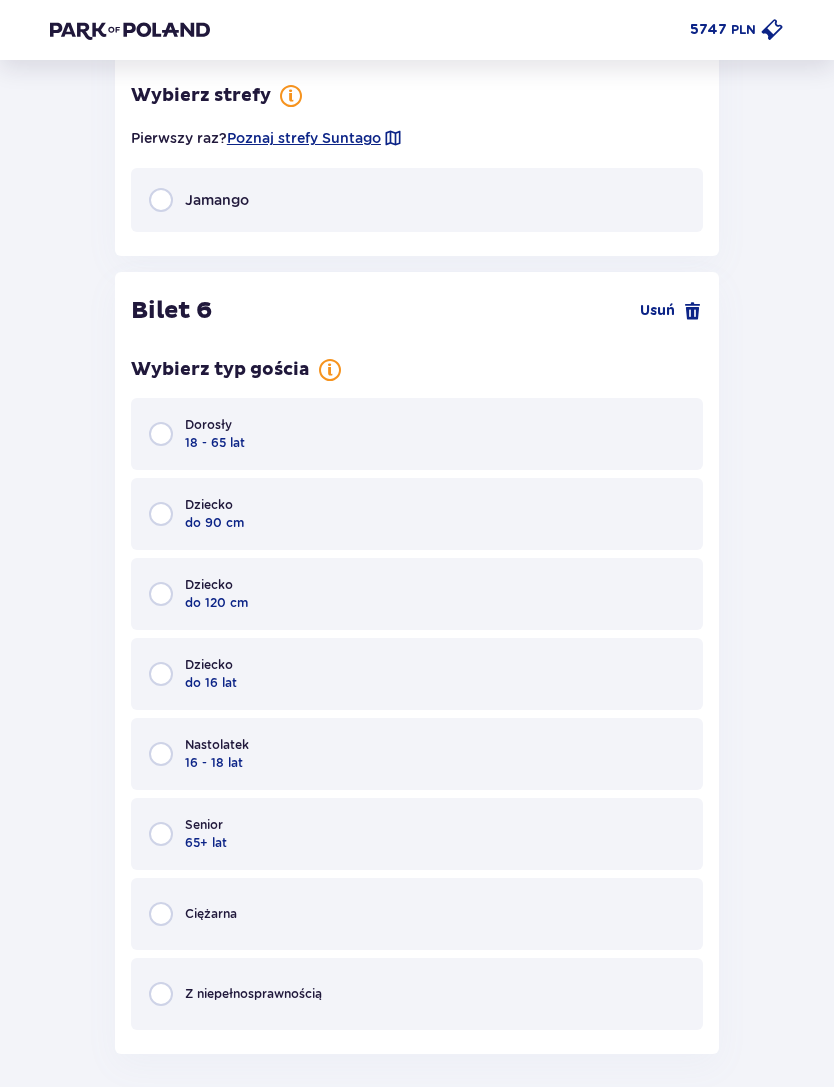 click on "Jamango" at bounding box center (417, 200) 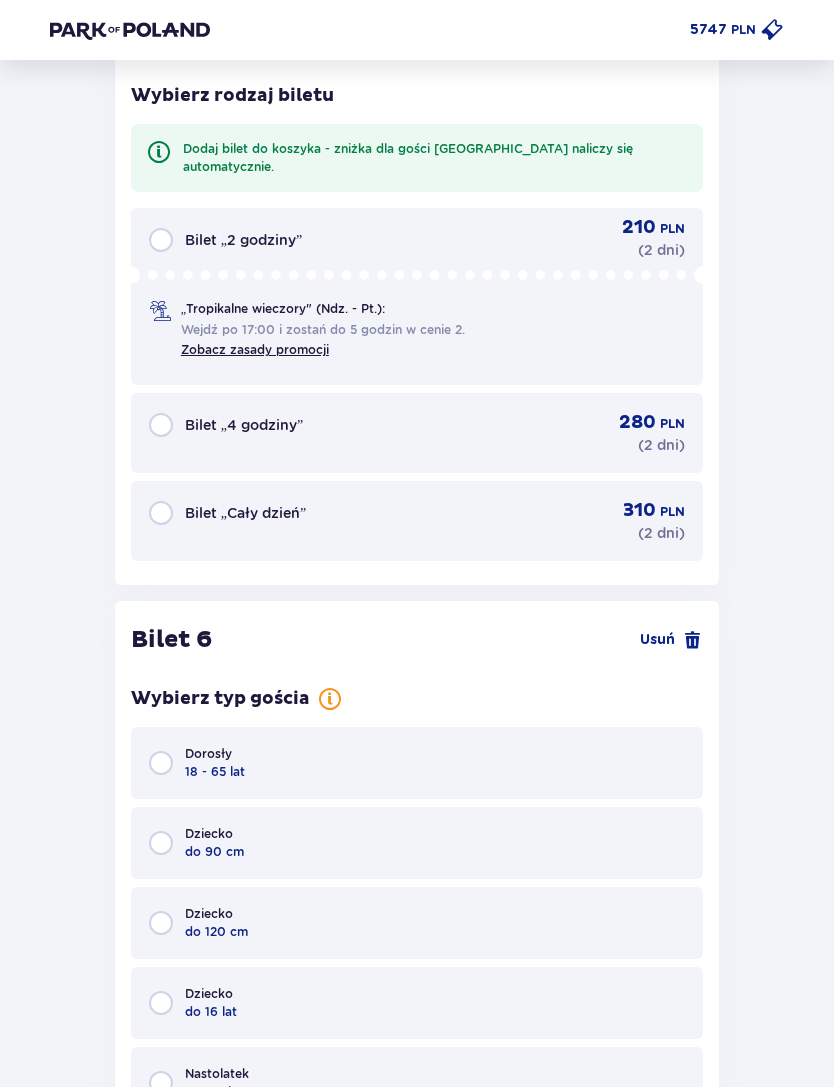 click on "Bilet „Cały dzień” 310 PLN ( 2 dni )" at bounding box center (417, 521) 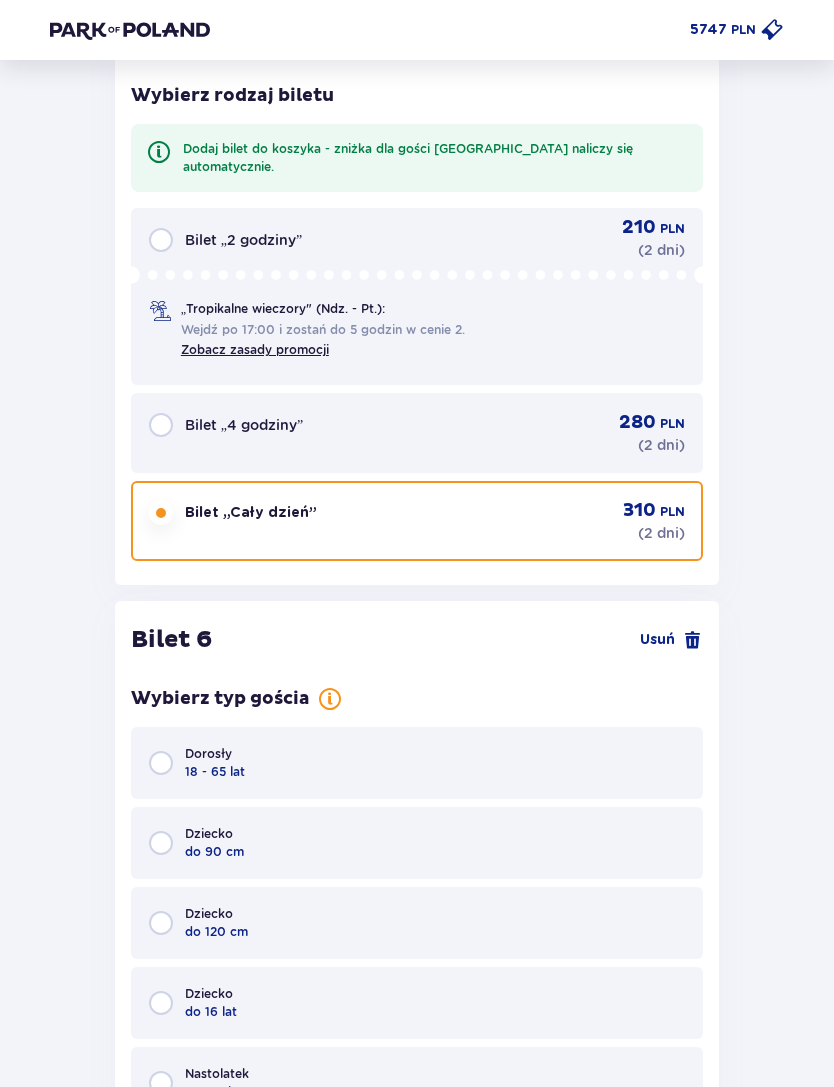 scroll, scrollTop: 9101, scrollLeft: 0, axis: vertical 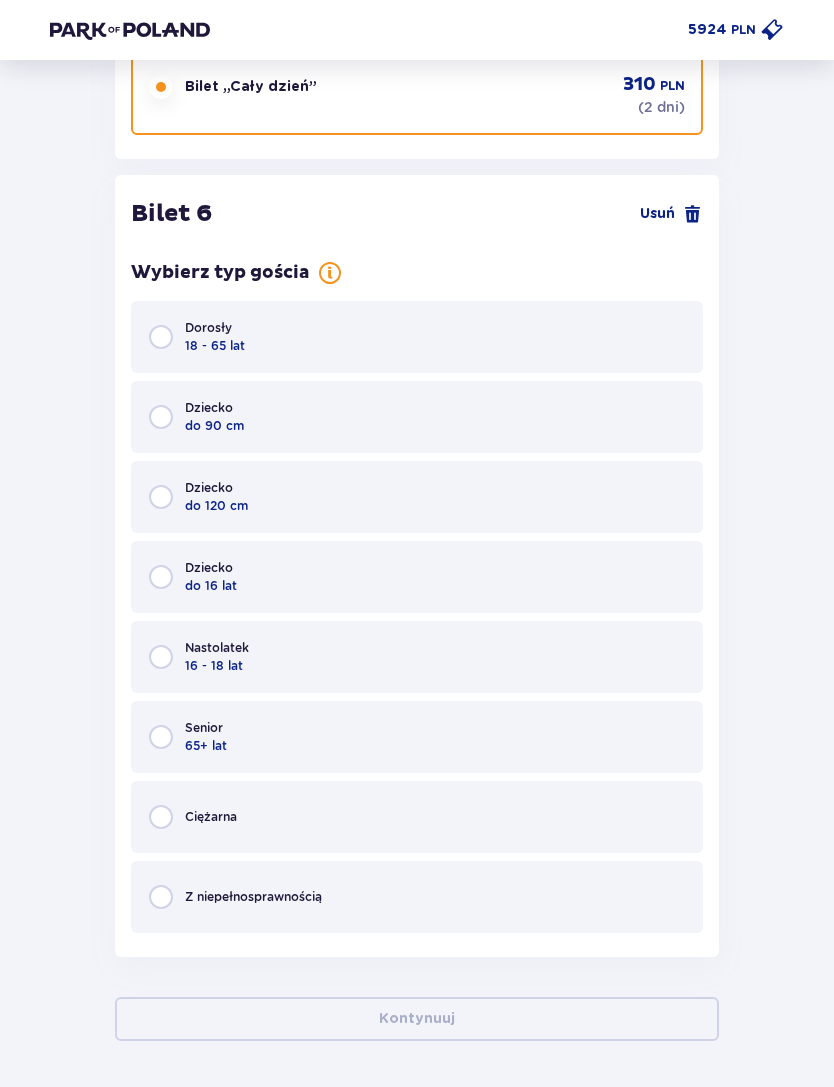 click on "Dziecko do 16 lat" at bounding box center (417, 577) 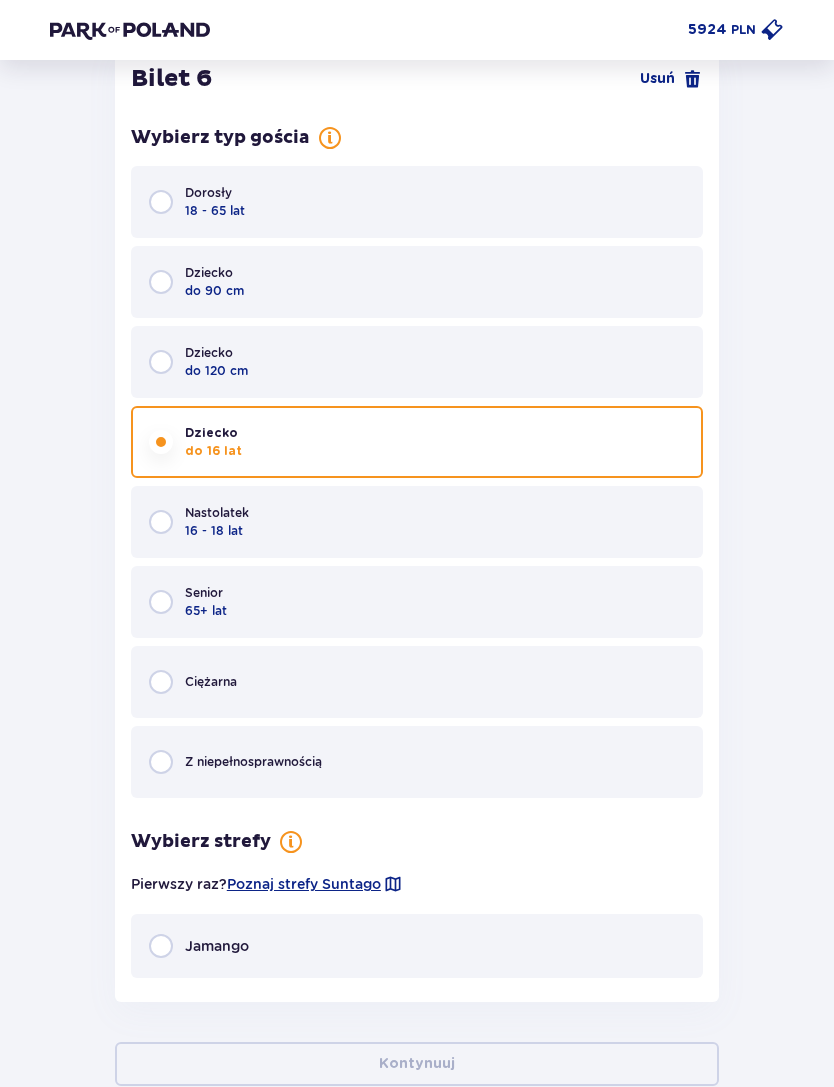 scroll, scrollTop: 9281, scrollLeft: 0, axis: vertical 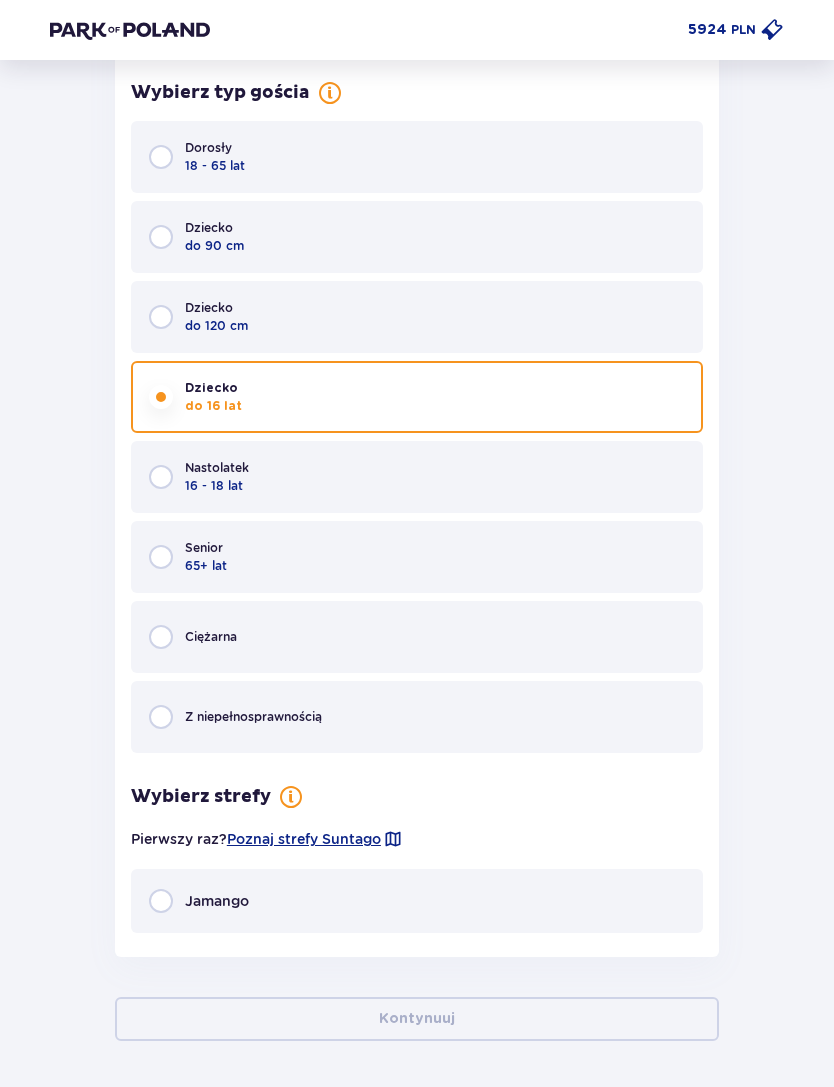 click on "Jamango" at bounding box center (417, 901) 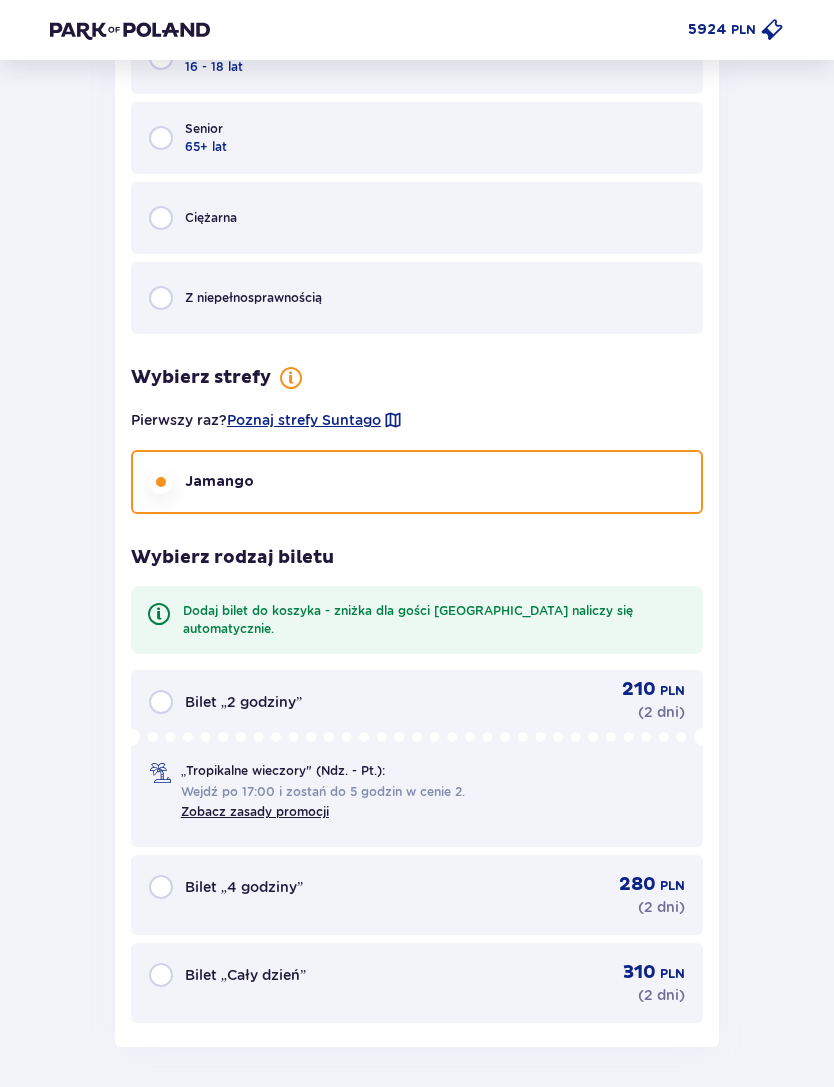 scroll, scrollTop: 9788, scrollLeft: 0, axis: vertical 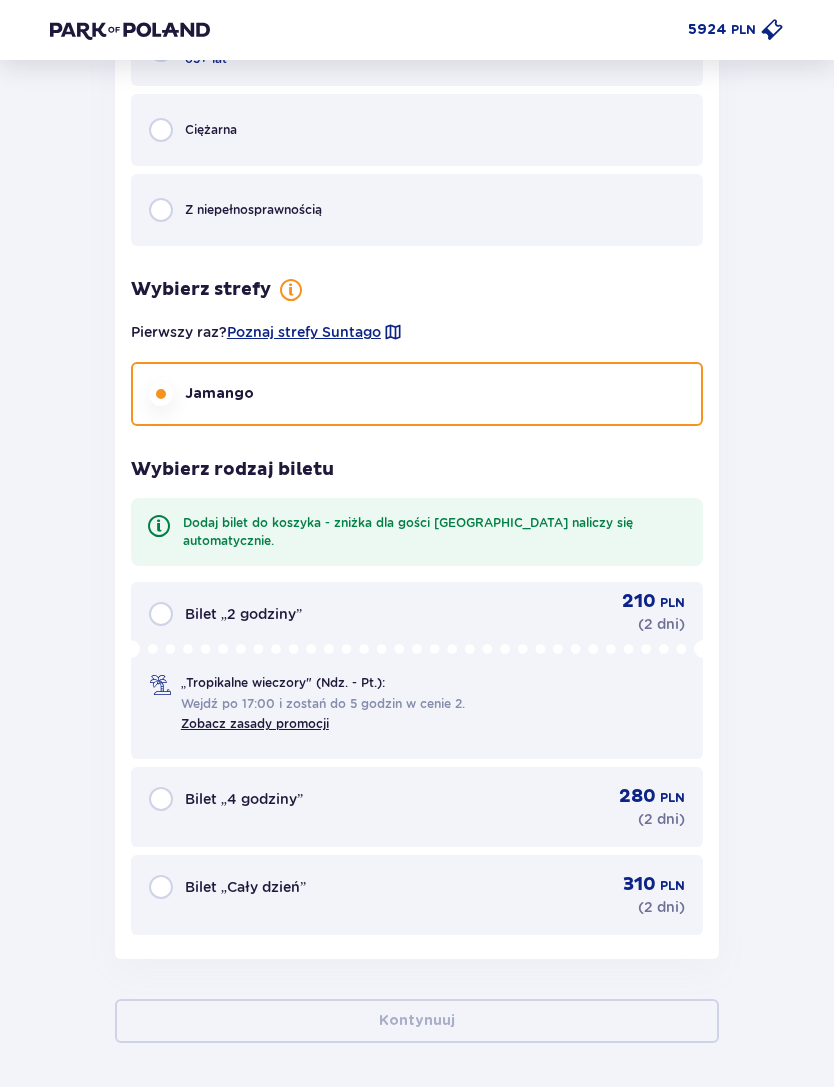 click on "Bilet „Cały dzień” 310 PLN ( 2 dni )" at bounding box center [417, 895] 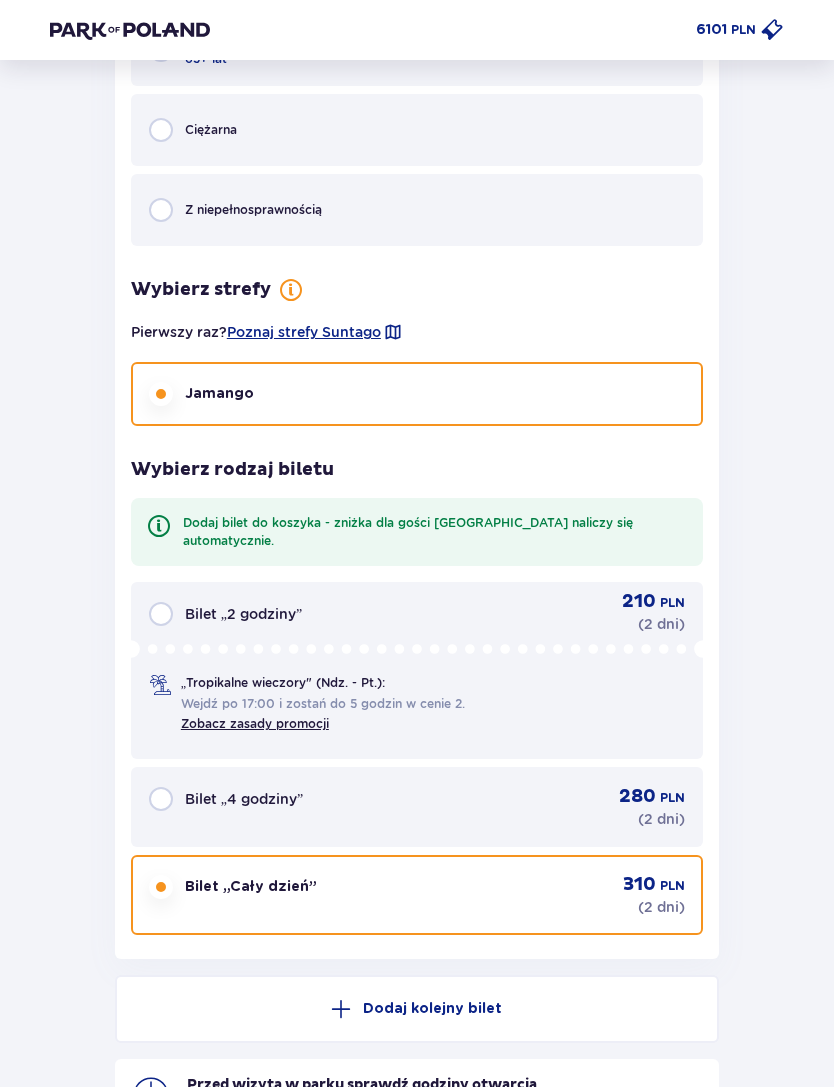 scroll, scrollTop: 9956, scrollLeft: 0, axis: vertical 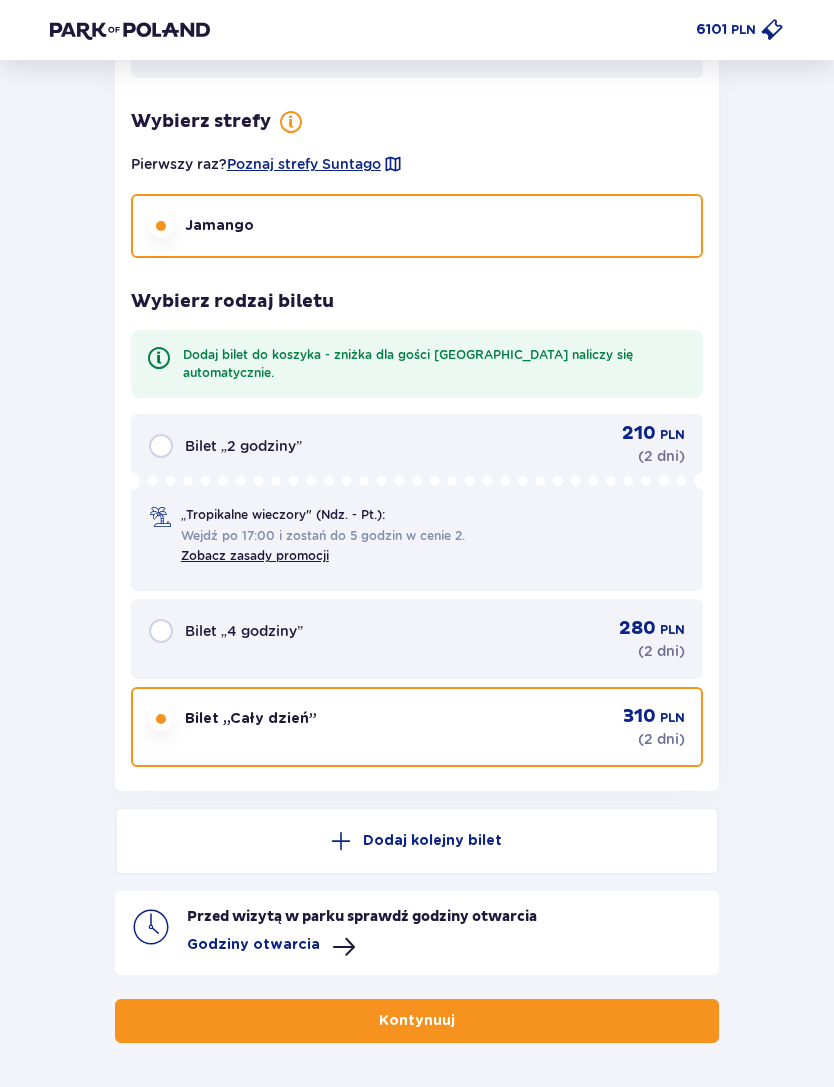 click on "Kontynuuj" at bounding box center [417, 1021] 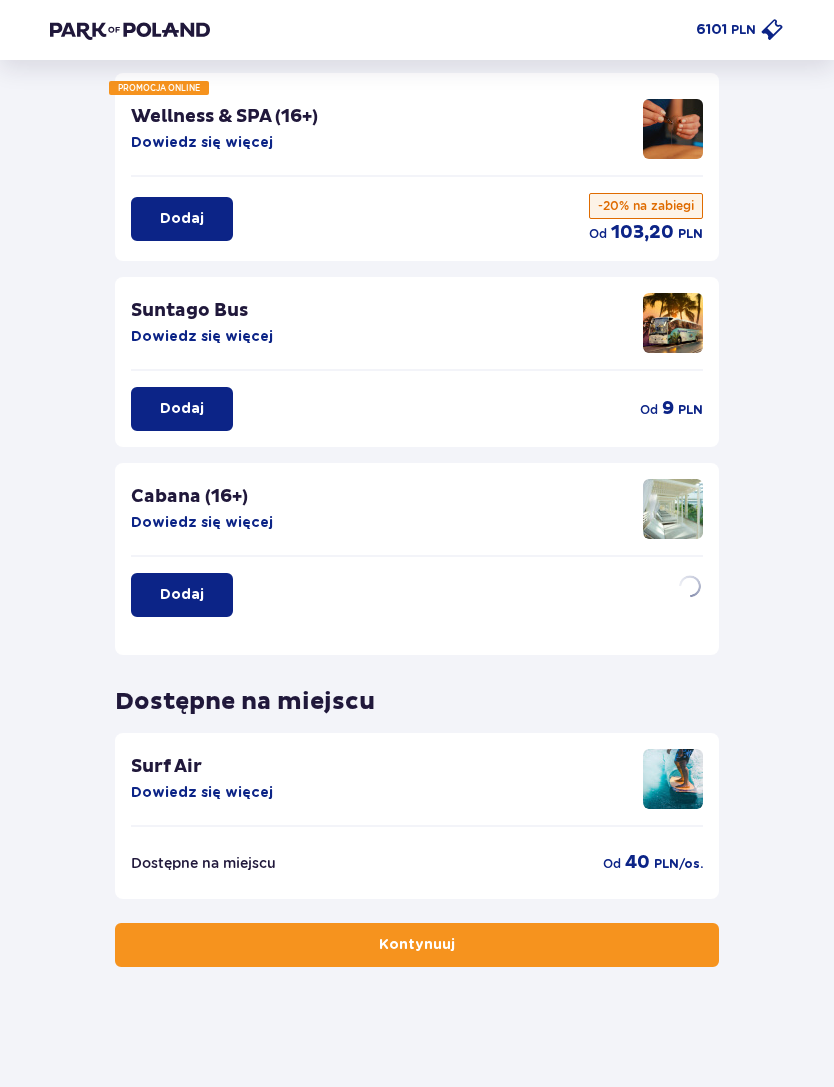 scroll, scrollTop: 0, scrollLeft: 0, axis: both 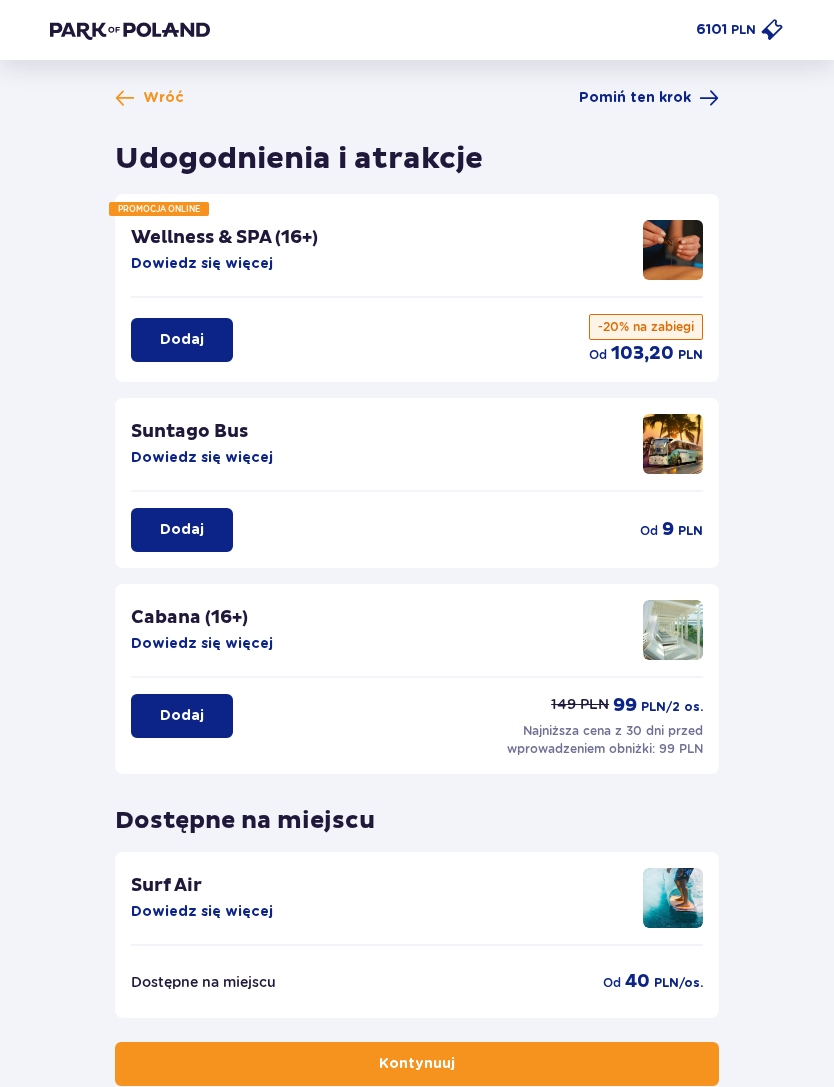 click on "Kontynuuj" at bounding box center [417, 1064] 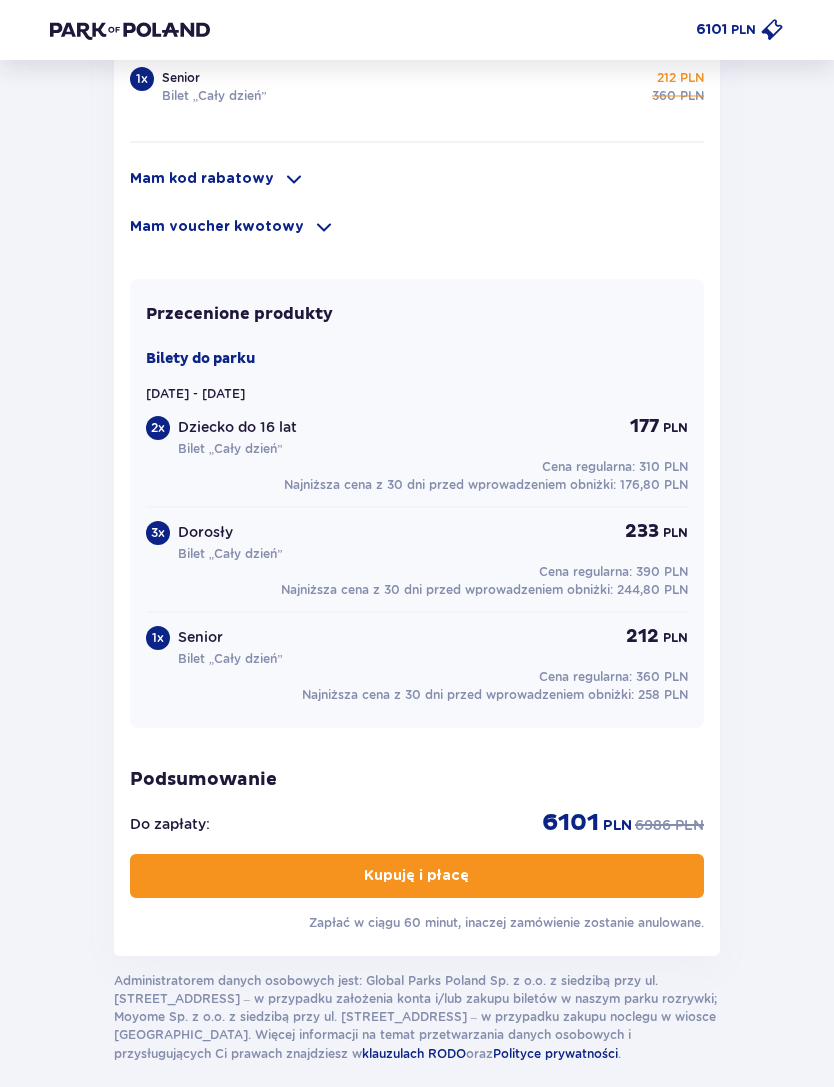 scroll, scrollTop: 1791, scrollLeft: 0, axis: vertical 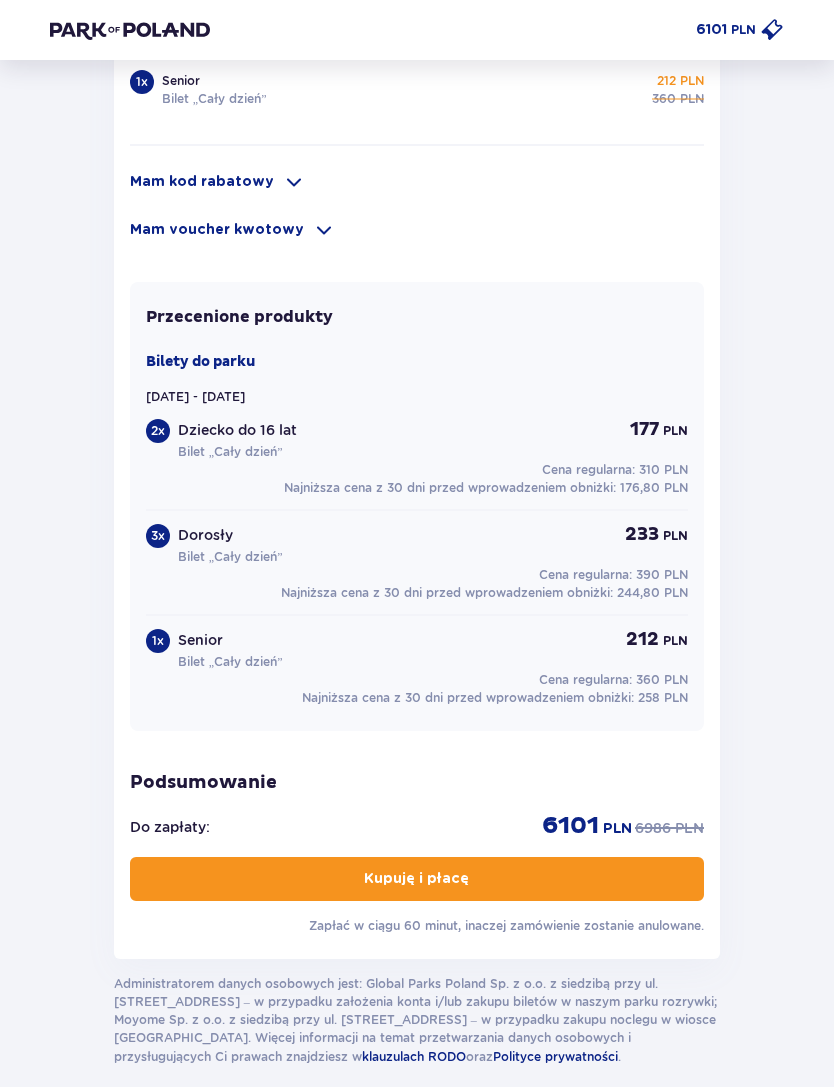 click on "Przecenione produkty" at bounding box center [239, 317] 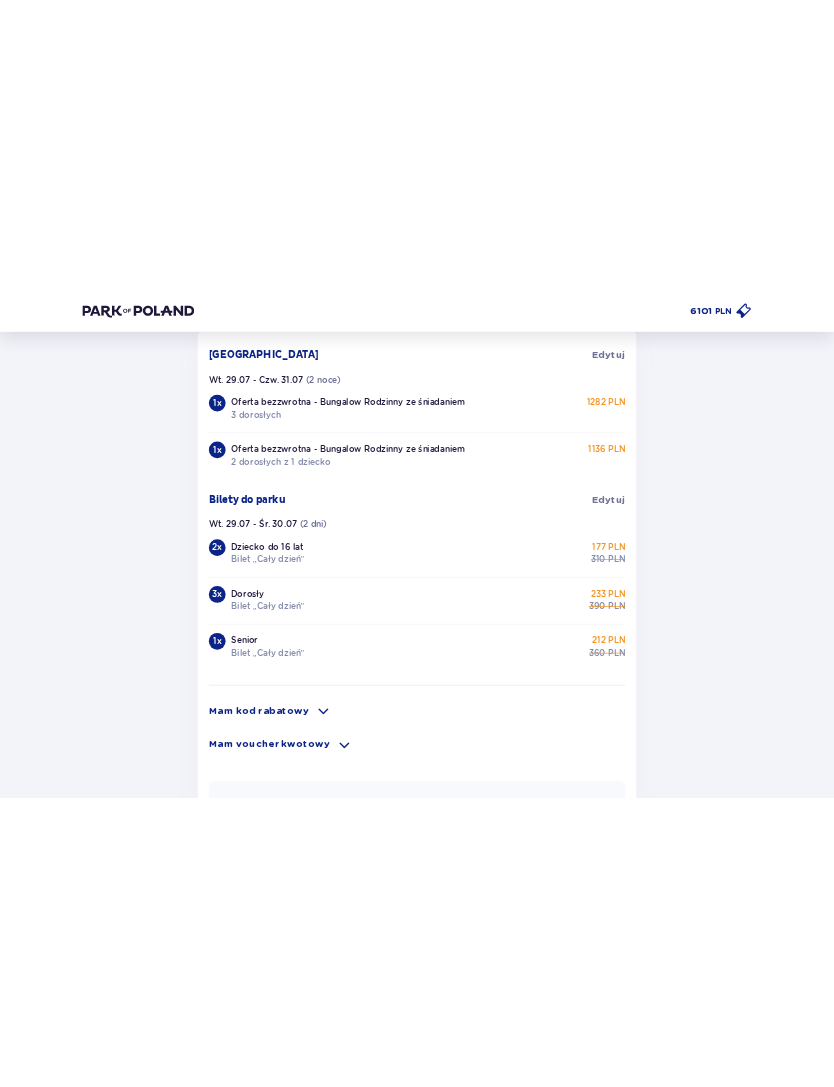 scroll, scrollTop: 1190, scrollLeft: 0, axis: vertical 